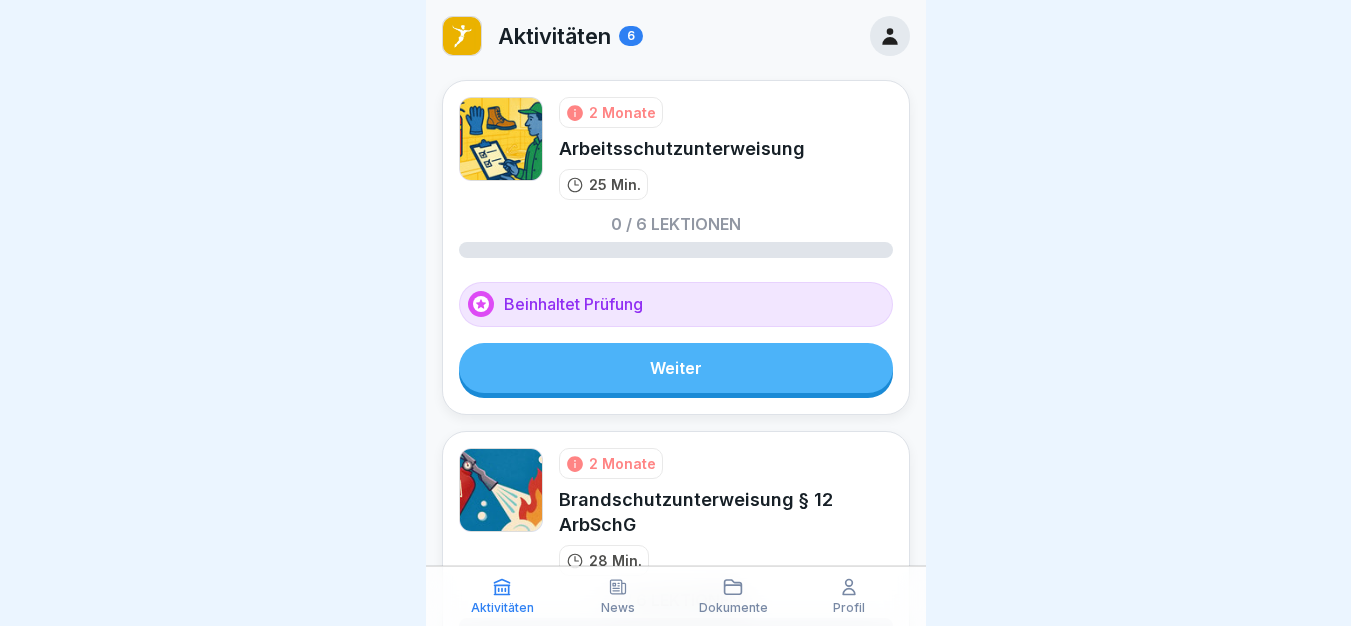 scroll, scrollTop: 0, scrollLeft: 0, axis: both 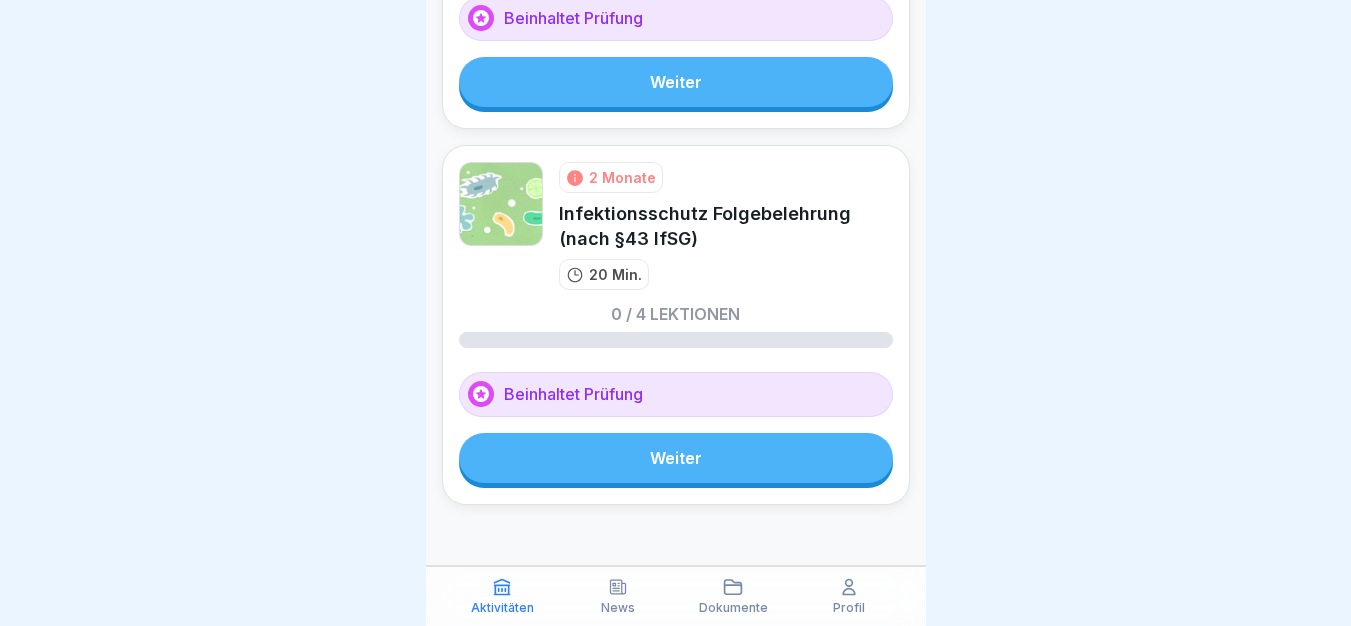 click on "Weiter" at bounding box center [676, 458] 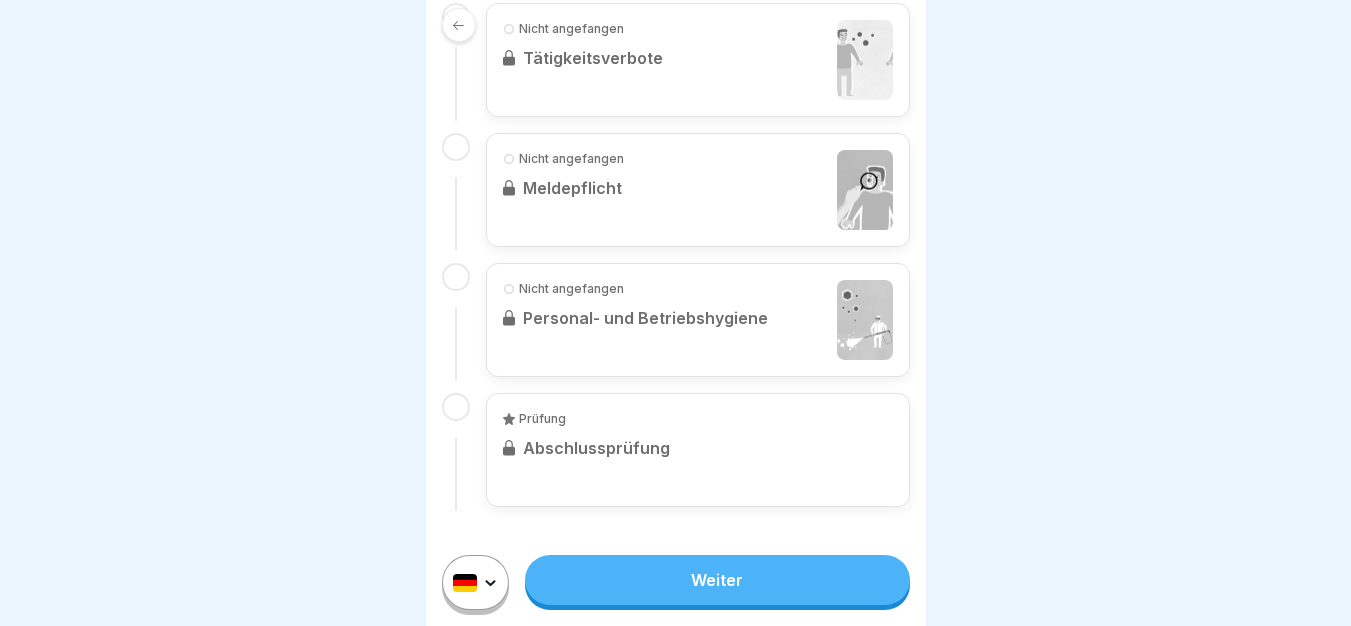 scroll, scrollTop: 0, scrollLeft: 0, axis: both 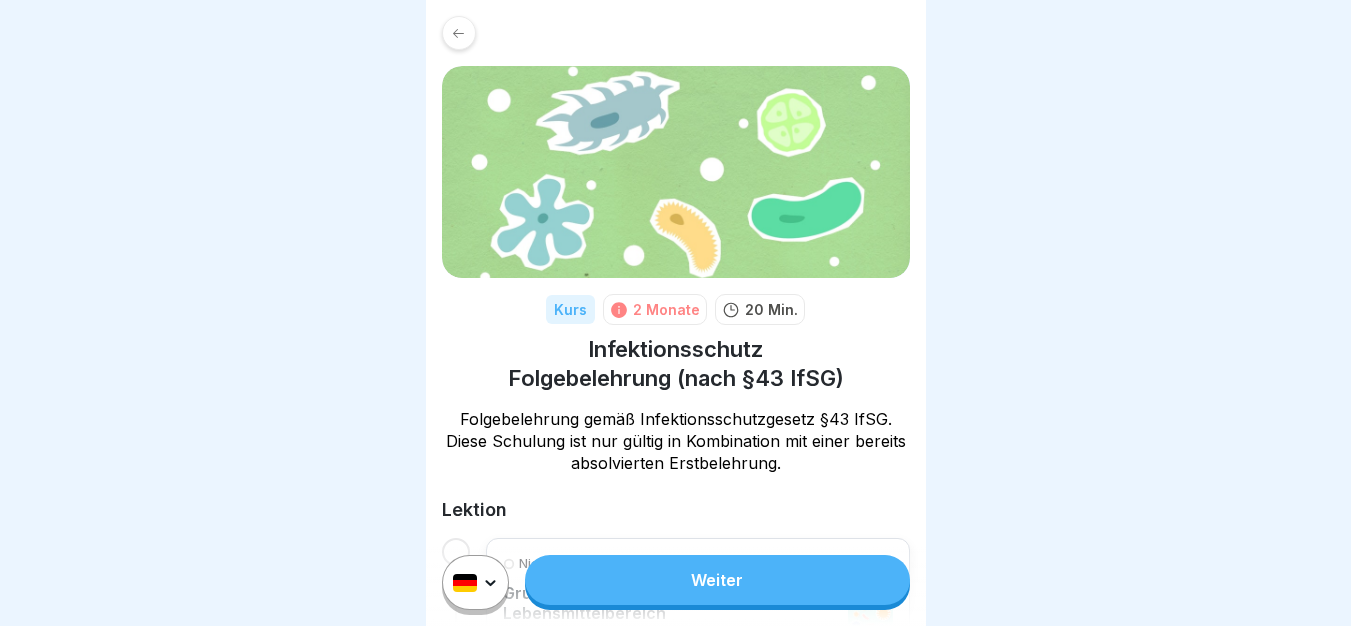 click on "Weiter" at bounding box center [717, 580] 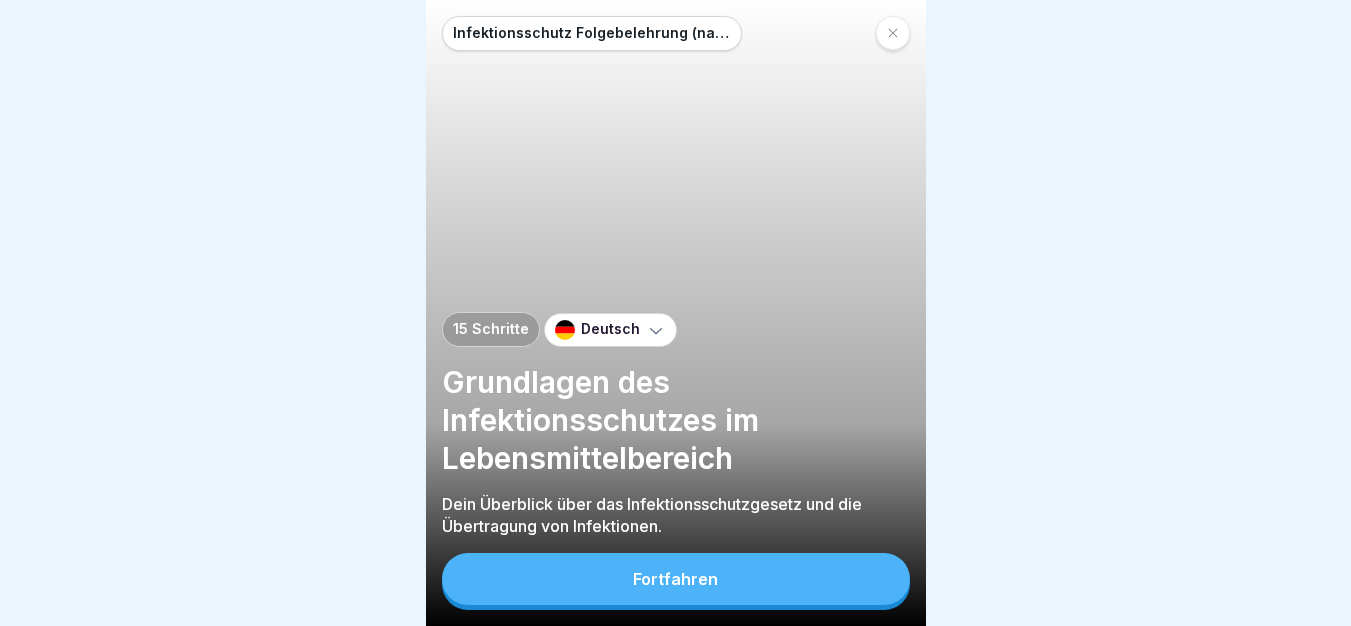 scroll, scrollTop: 15, scrollLeft: 0, axis: vertical 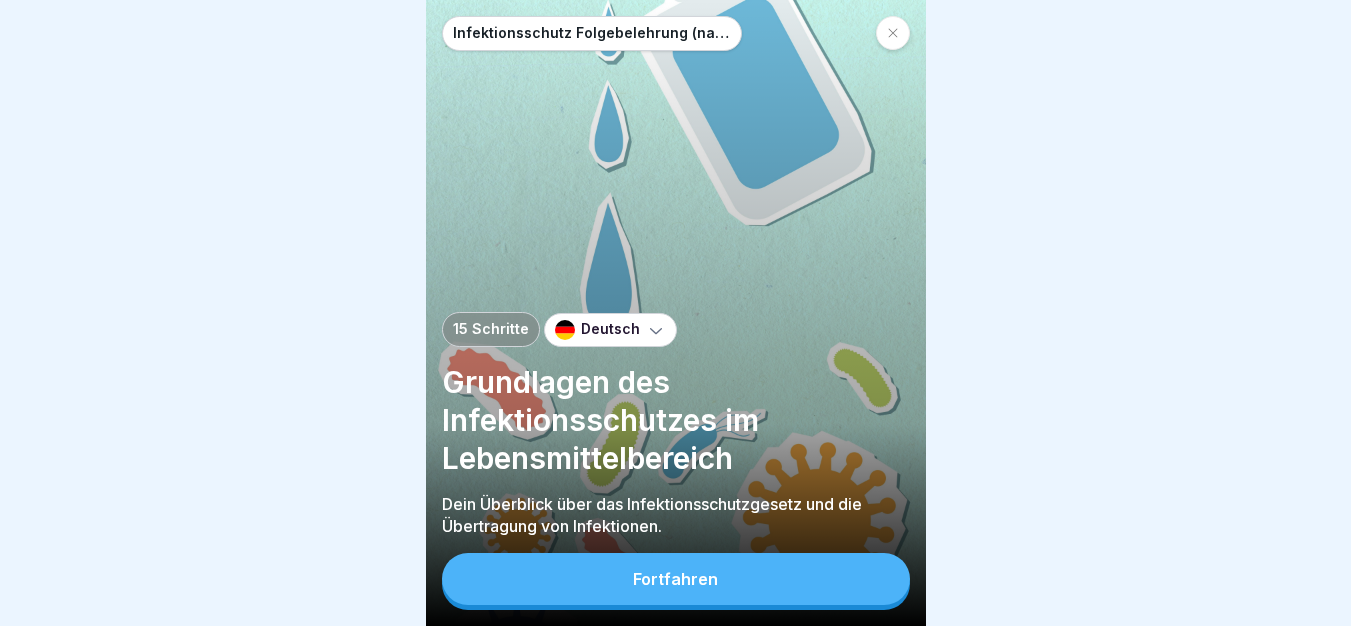 click on "Fortfahren" at bounding box center (676, 579) 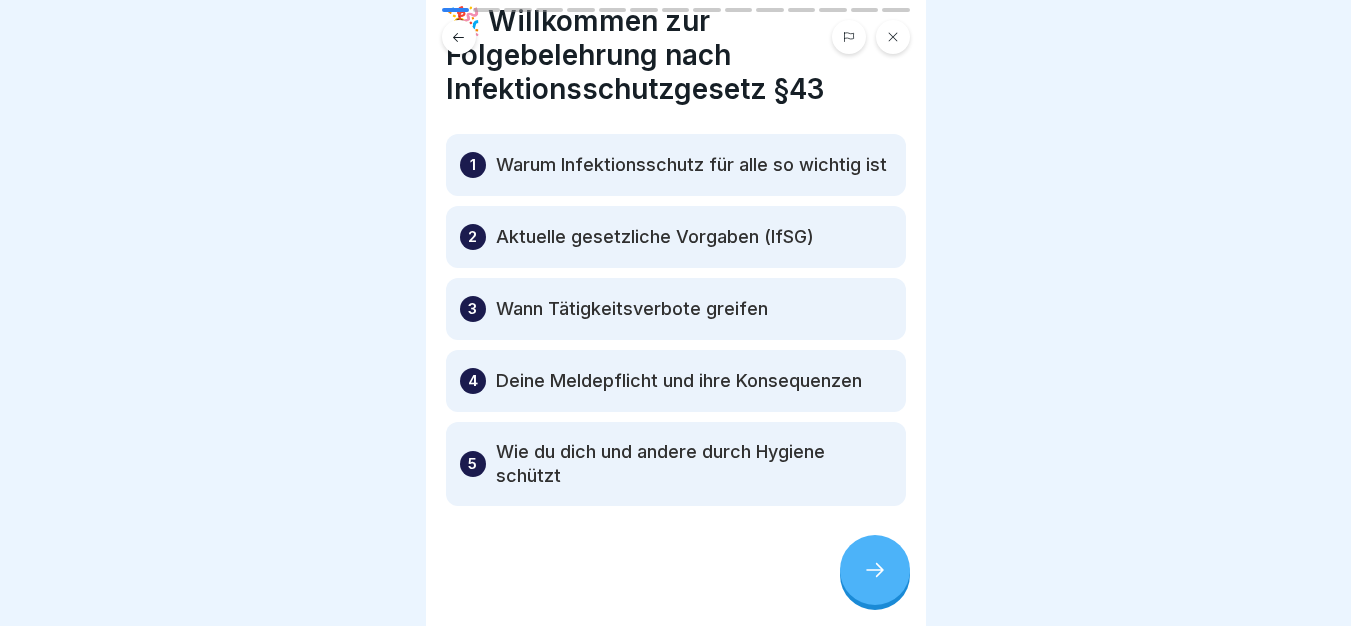 scroll, scrollTop: 96, scrollLeft: 0, axis: vertical 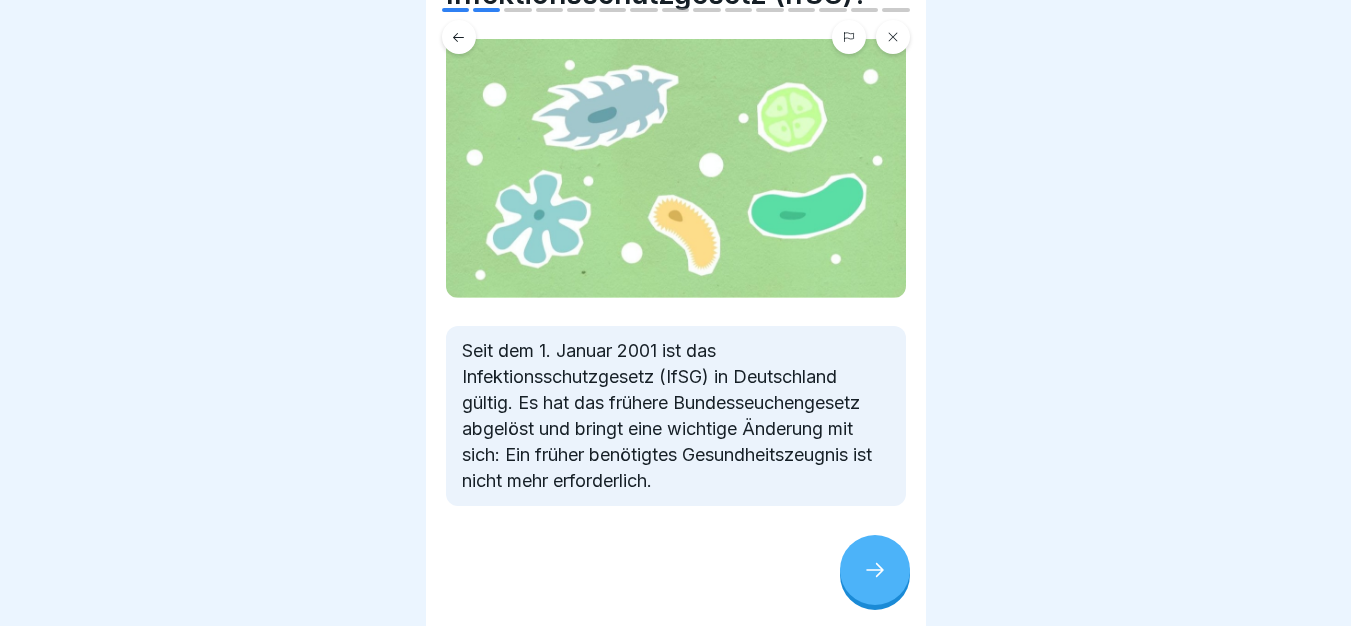 click at bounding box center (875, 570) 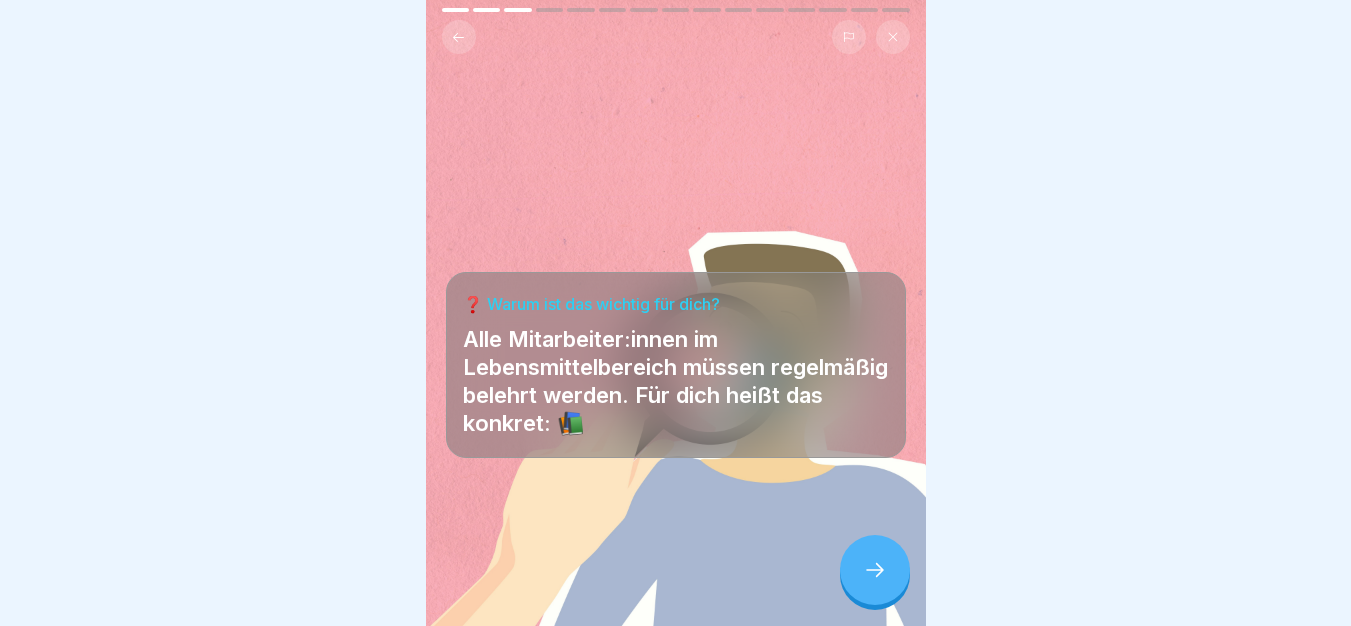 click at bounding box center [875, 570] 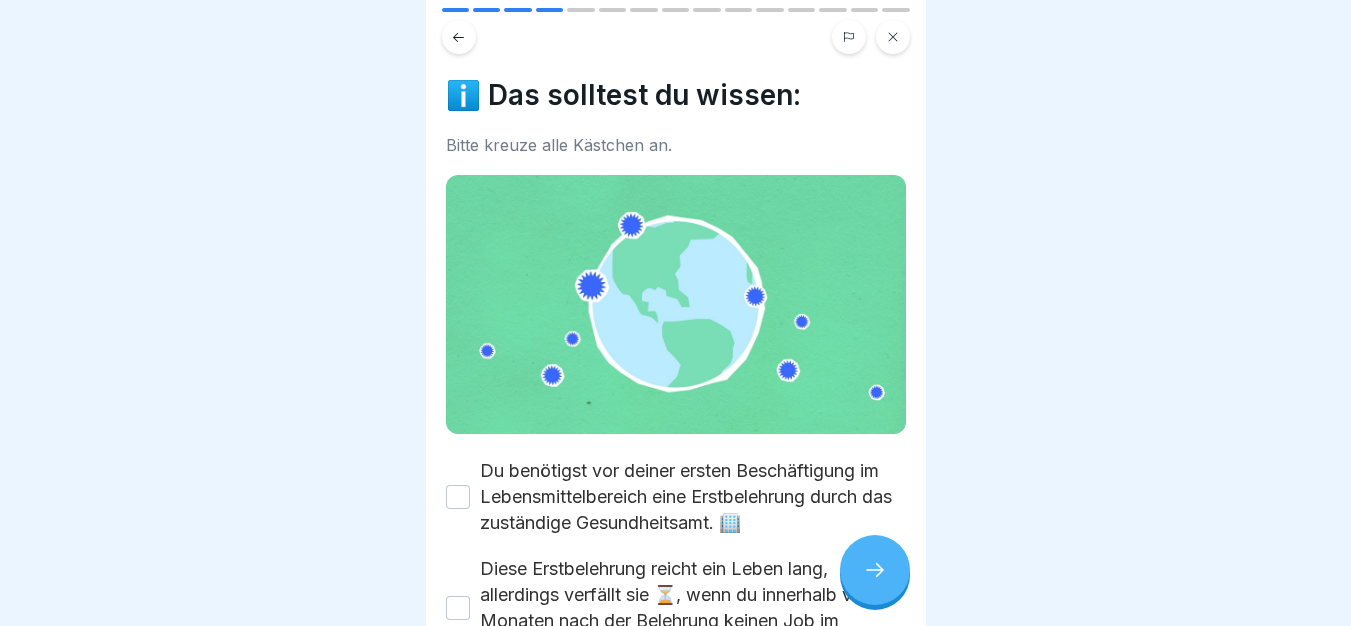 click at bounding box center [875, 570] 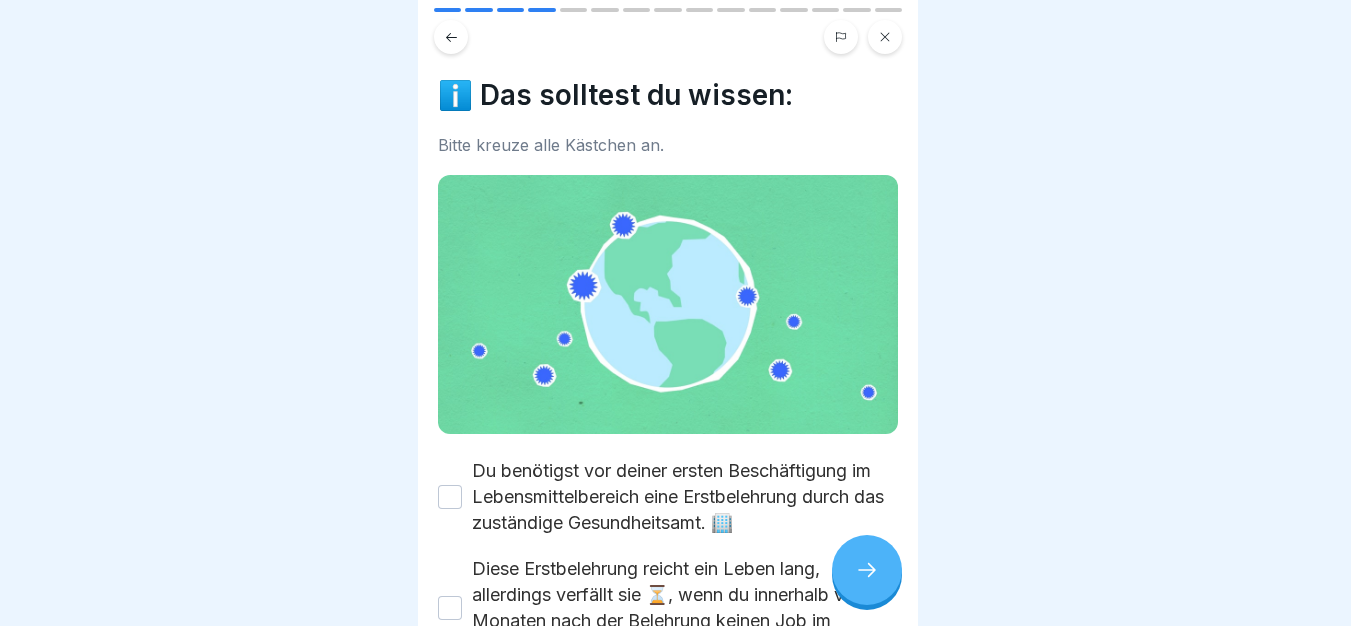 scroll, scrollTop: 0, scrollLeft: 0, axis: both 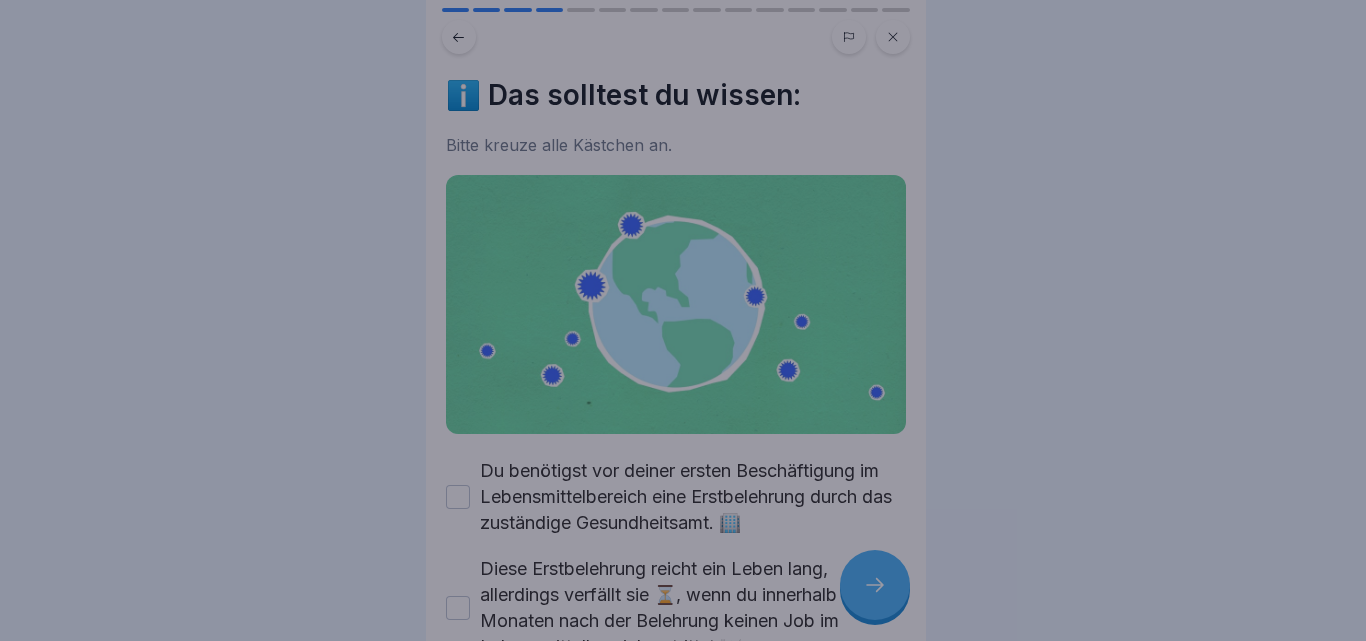 click at bounding box center [683, 320] 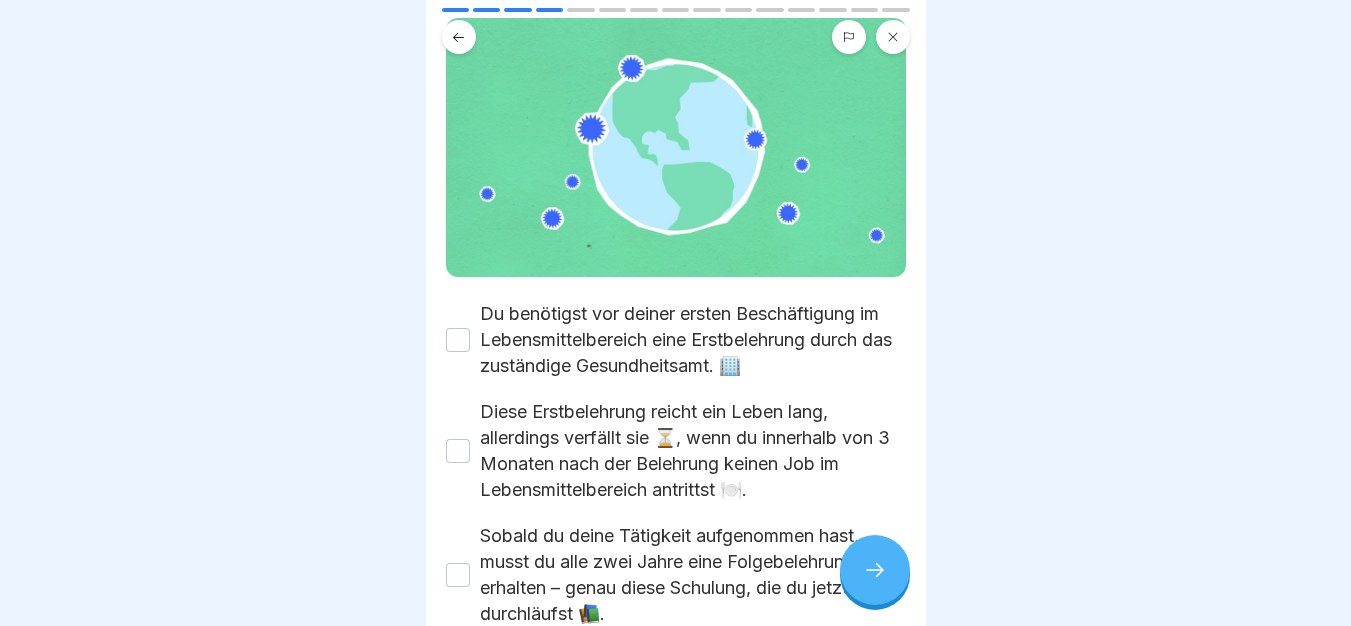 scroll, scrollTop: 269, scrollLeft: 0, axis: vertical 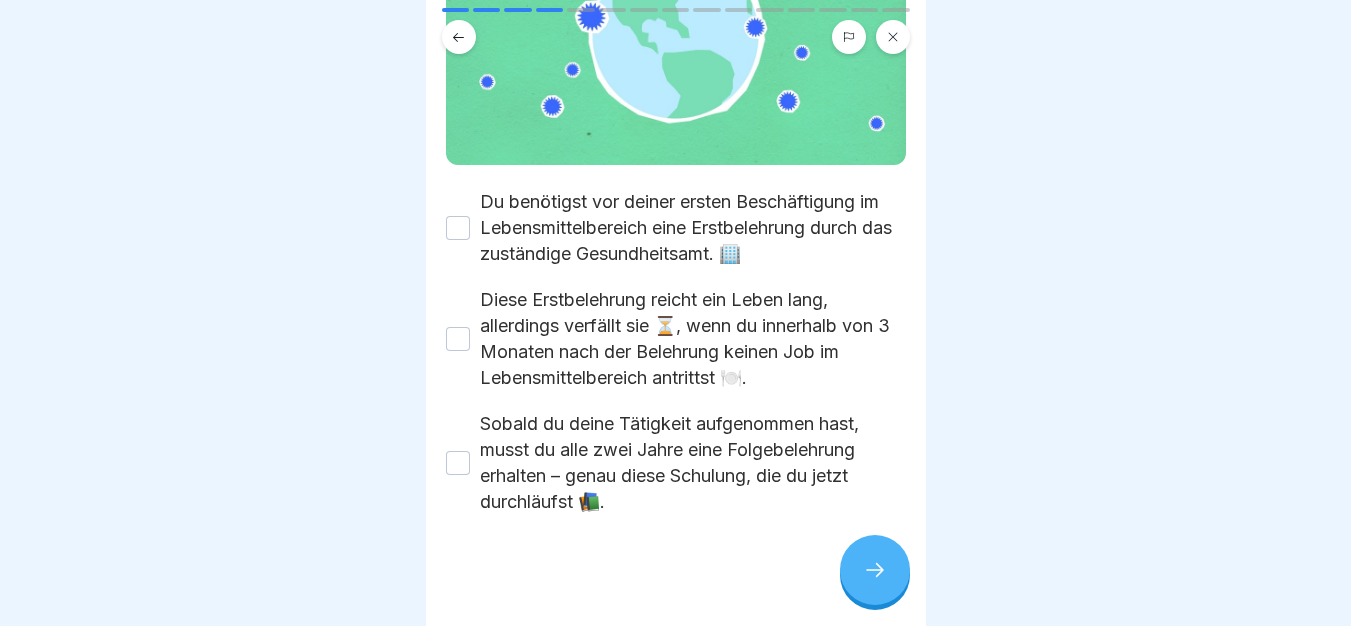click on "Du benötigst vor deiner ersten Beschäftigung im Lebensmittelbereich eine Erstbelehrung durch das zuständige Gesundheitsamt. 🏢" at bounding box center [693, 228] 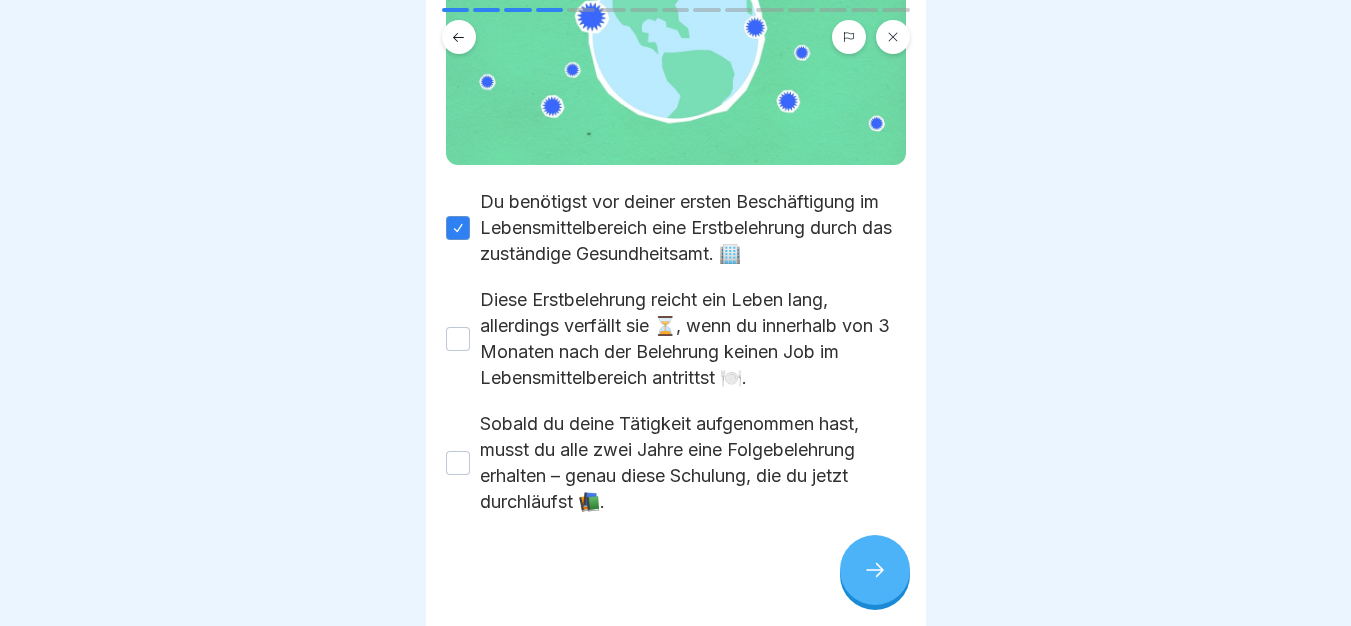 click on "Diese Erstbelehrung reicht ein Leben lang, allerdings verfällt sie ⏳, wenn du innerhalb von 3 Monaten nach der Belehrung keinen Job im Lebensmittelbereich antrittst 🍽️." at bounding box center (693, 339) 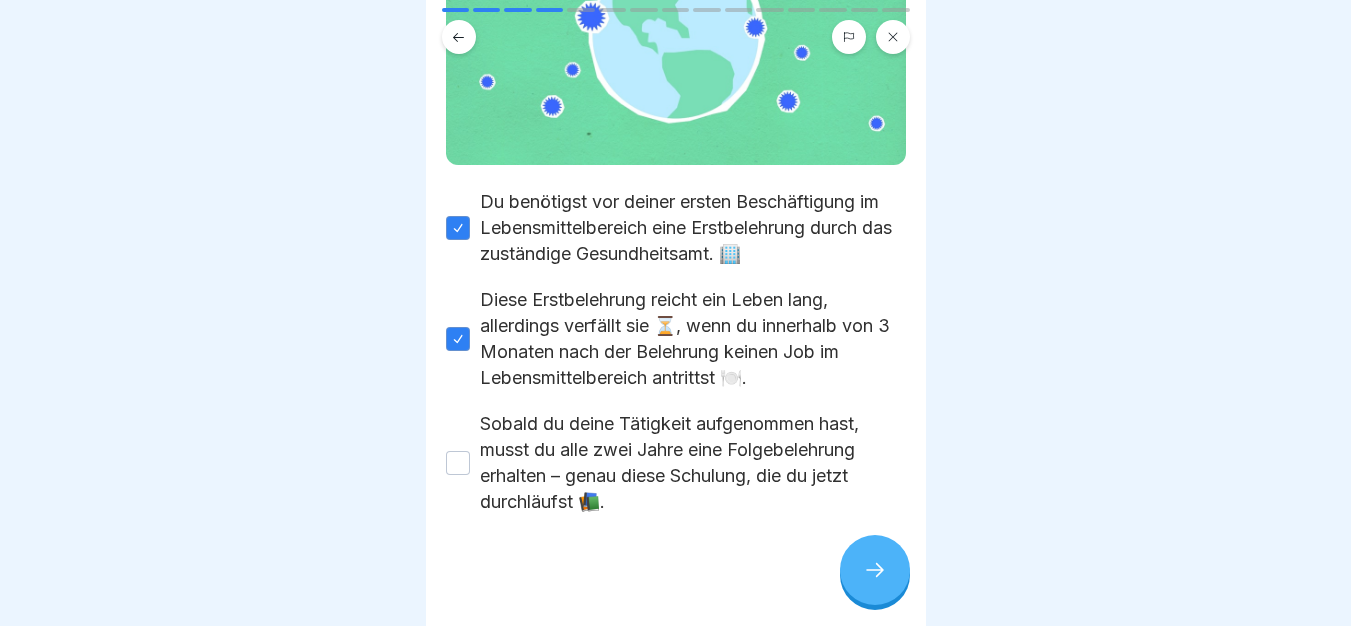 click on "Sobald du deine Tätigkeit aufgenommen hast, musst du alle zwei Jahre eine Folgebelehrung erhalten – genau diese Schulung, die du jetzt durchläufst 📚." at bounding box center (693, 463) 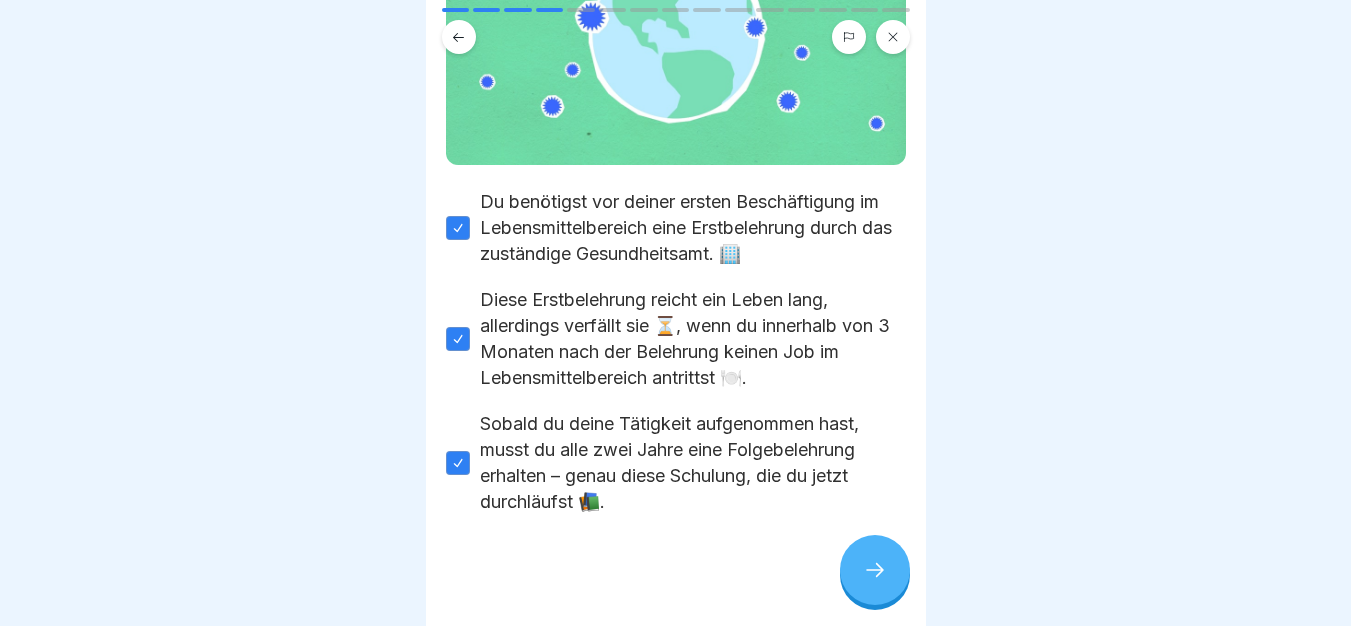 click at bounding box center [875, 570] 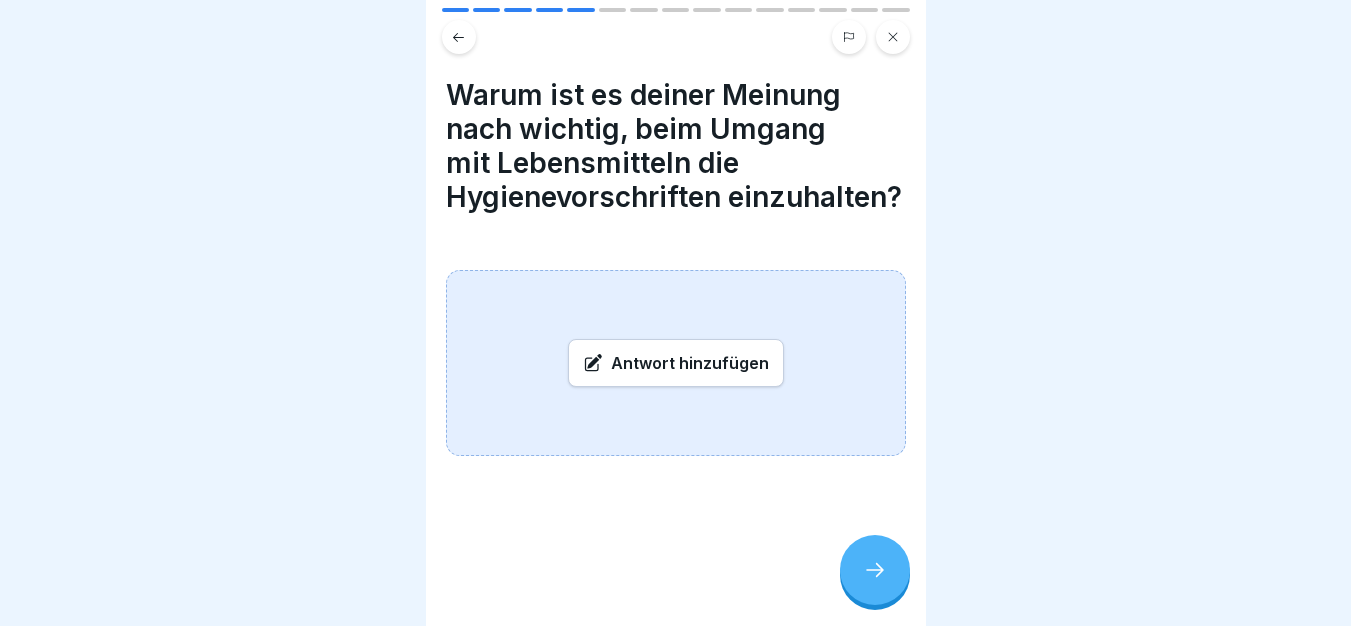 click 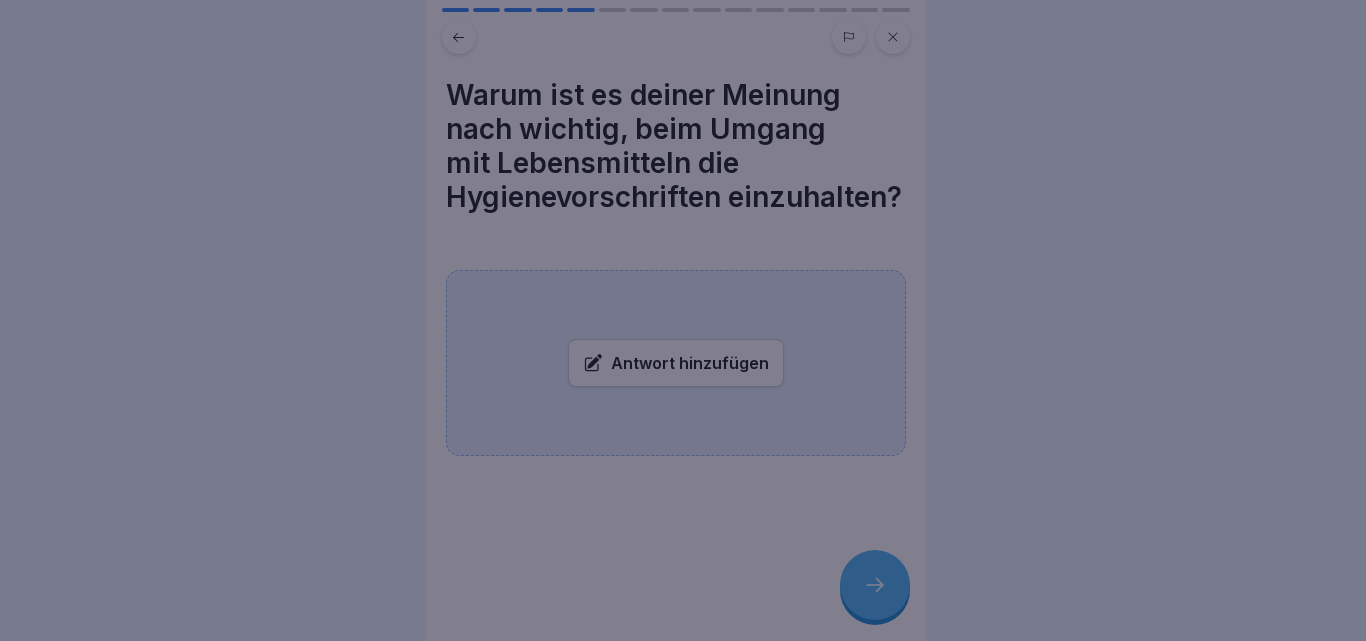 click at bounding box center (683, 320) 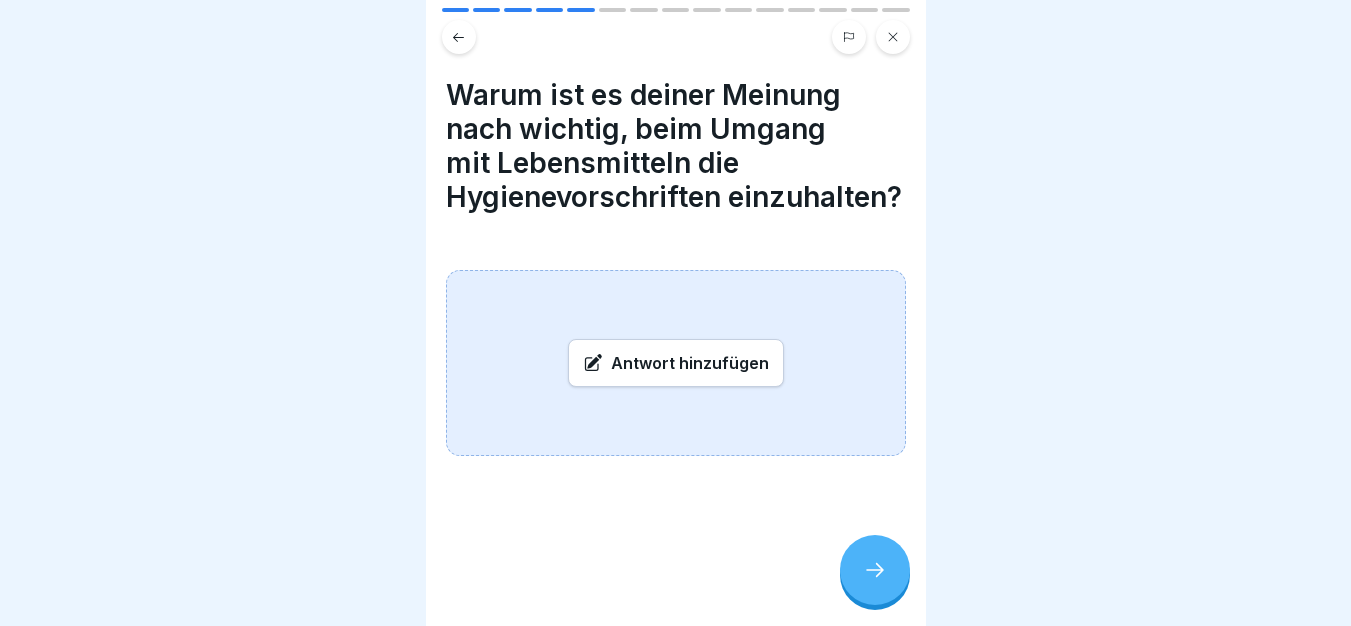 click on "Antwort hinzufügen" at bounding box center [676, 363] 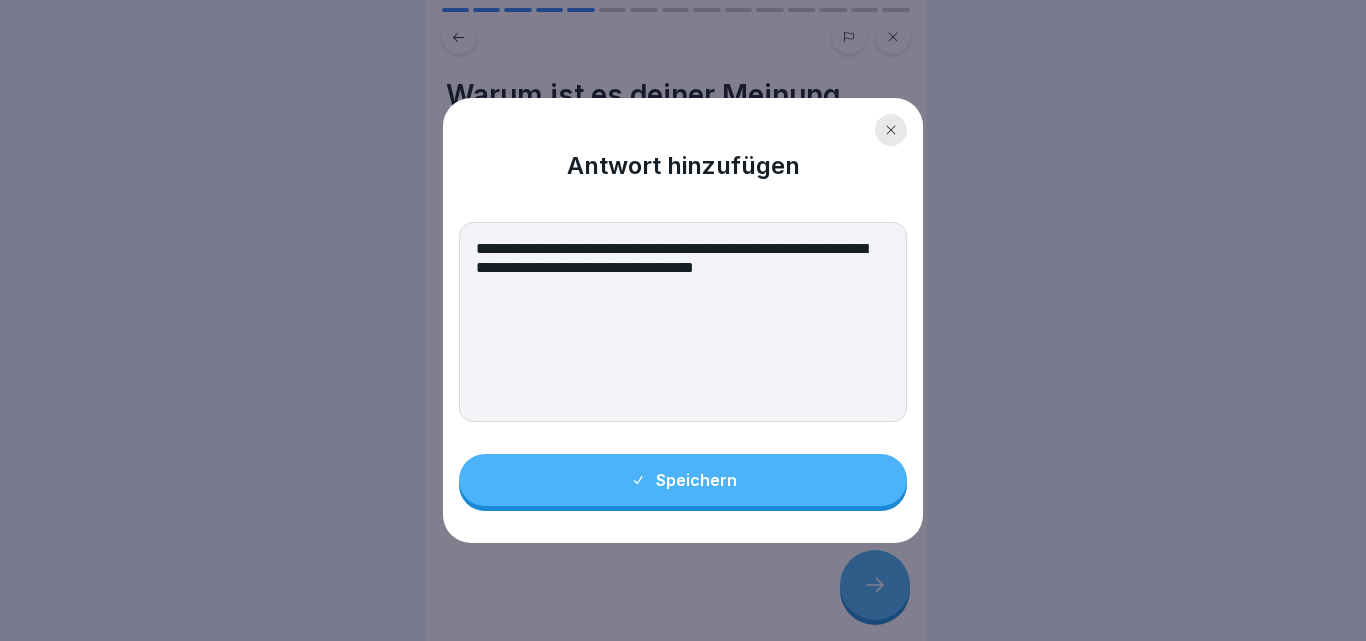 type on "**********" 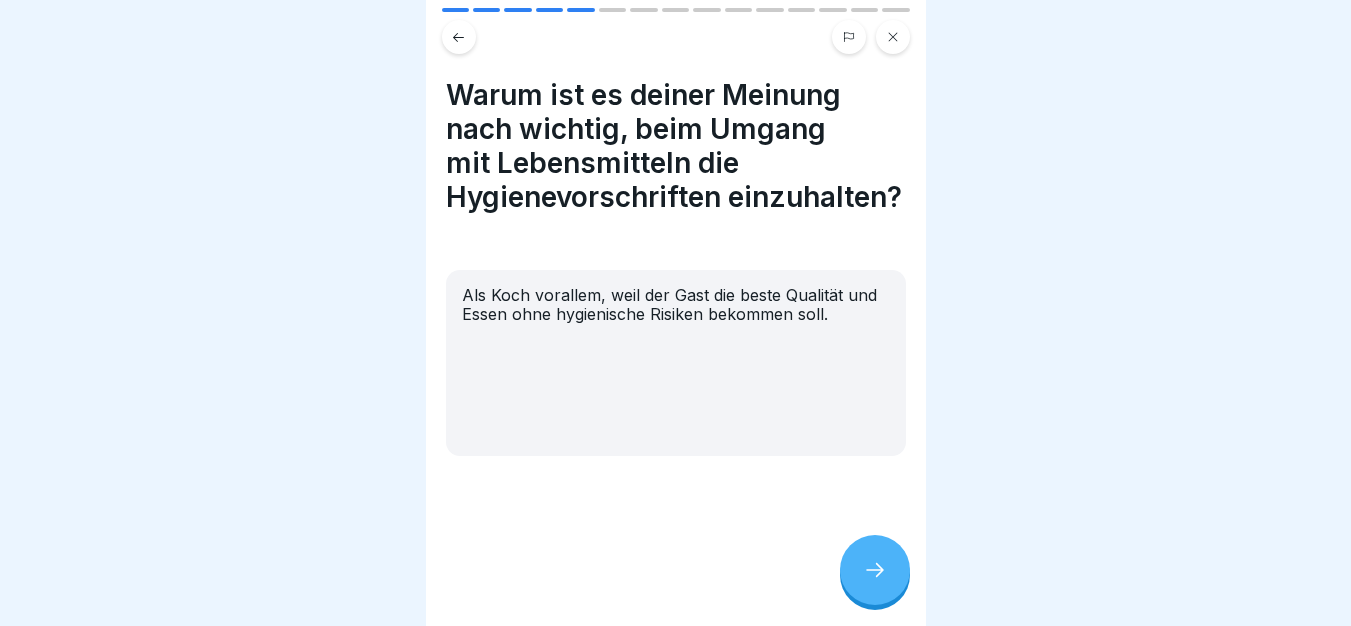 click 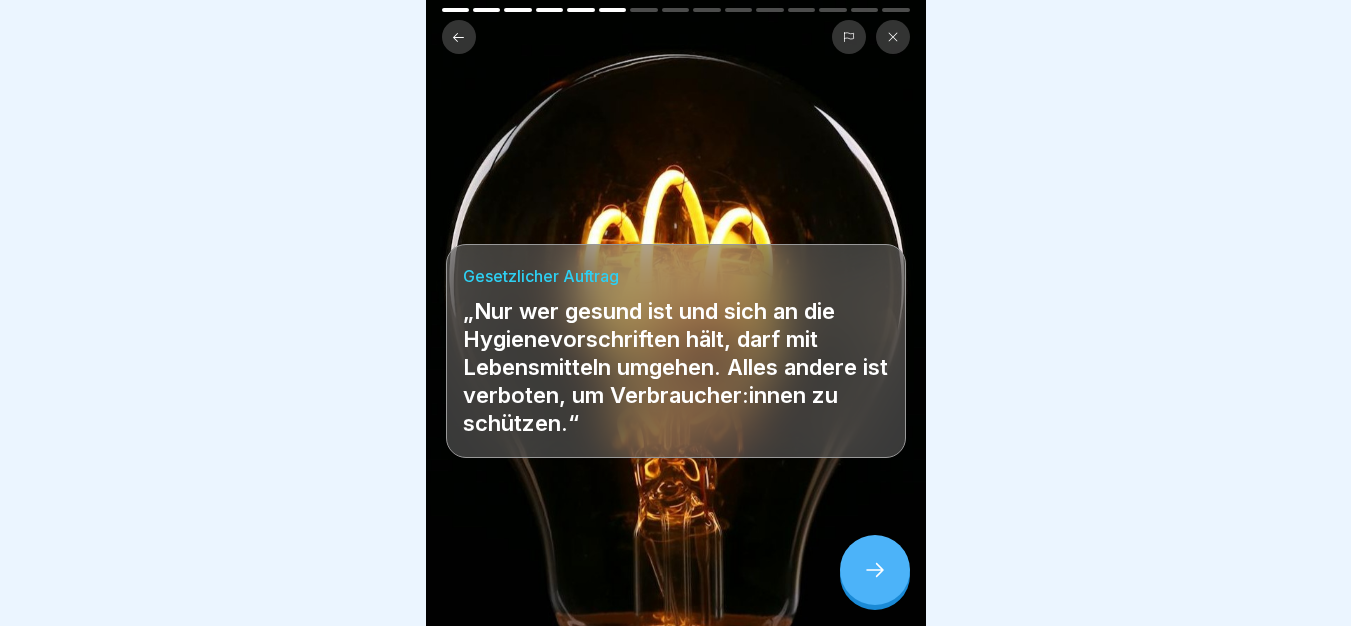 click 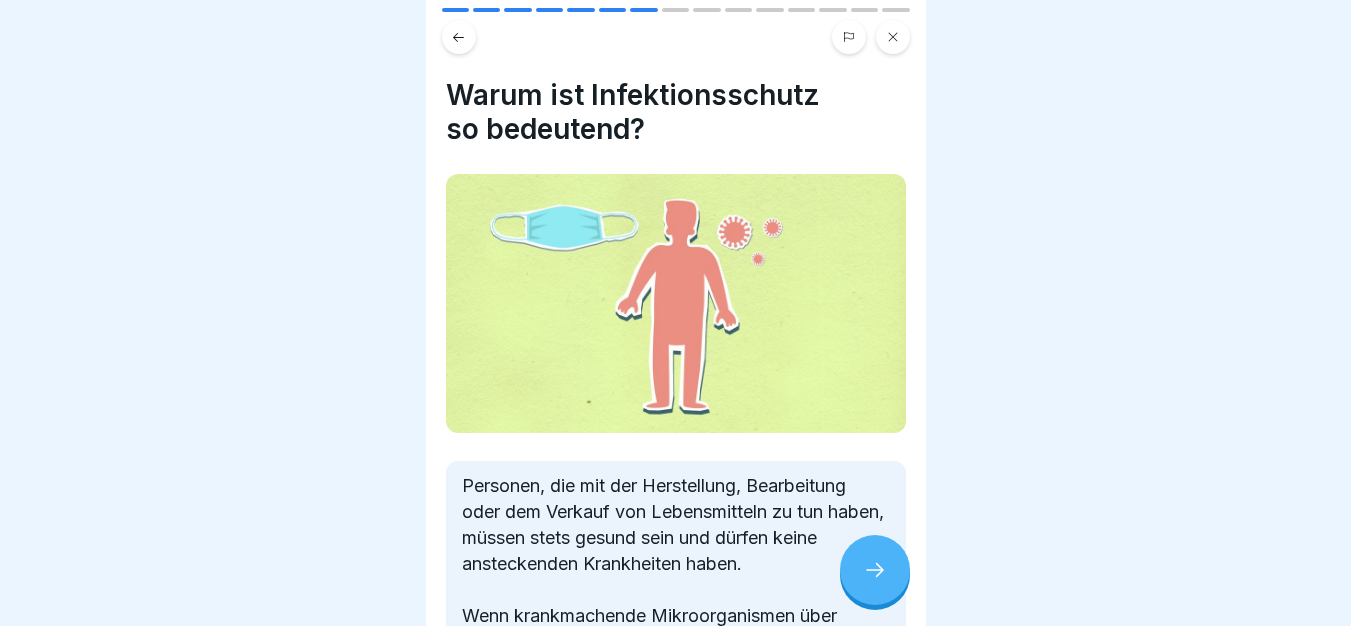 click 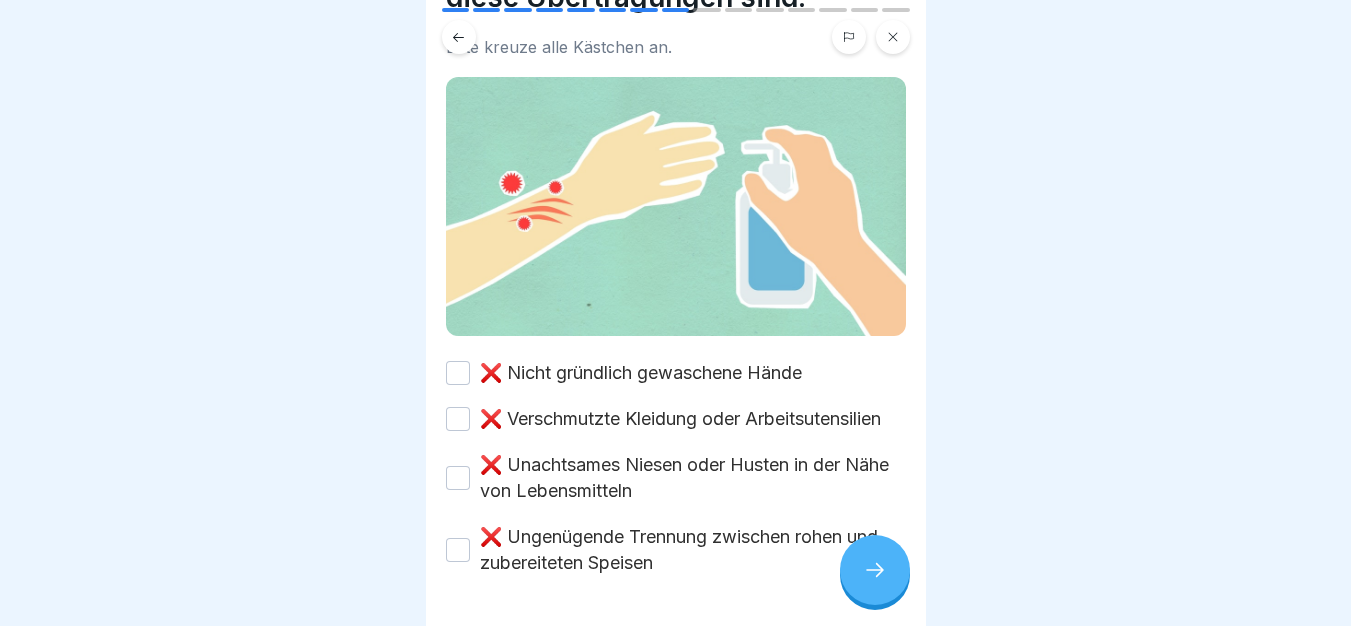 scroll, scrollTop: 219, scrollLeft: 0, axis: vertical 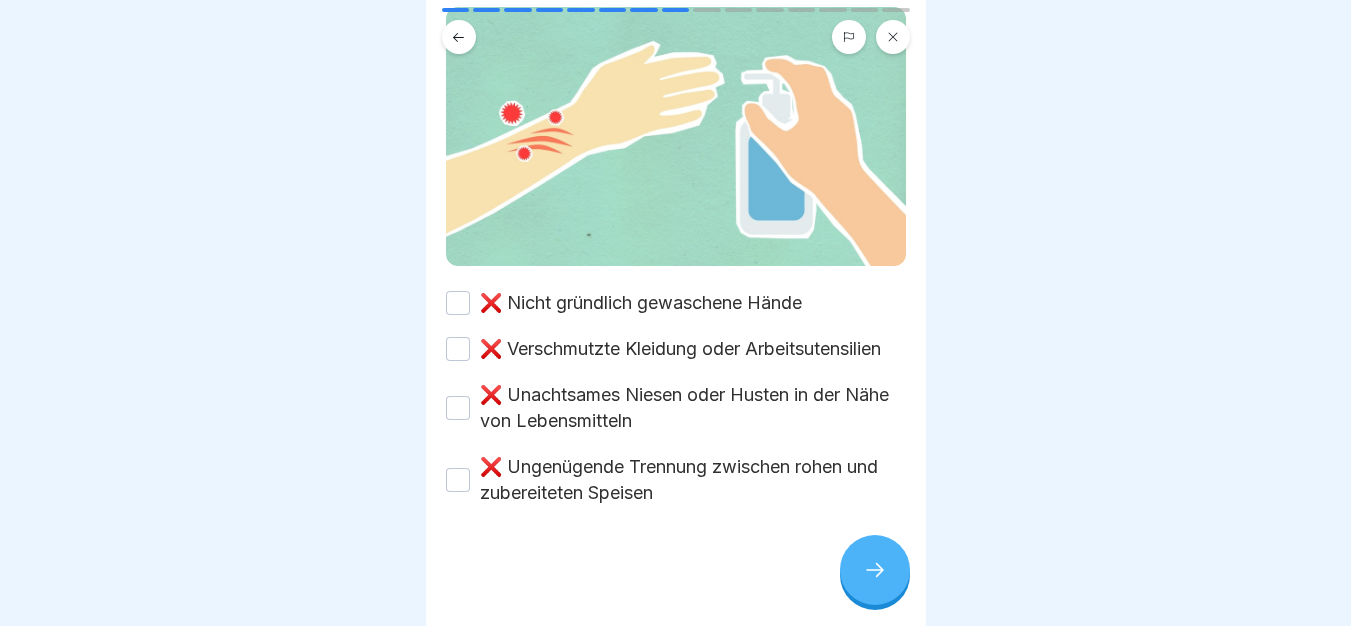 click on "❌ Nicht gründlich gewaschene Hände" at bounding box center (641, 303) 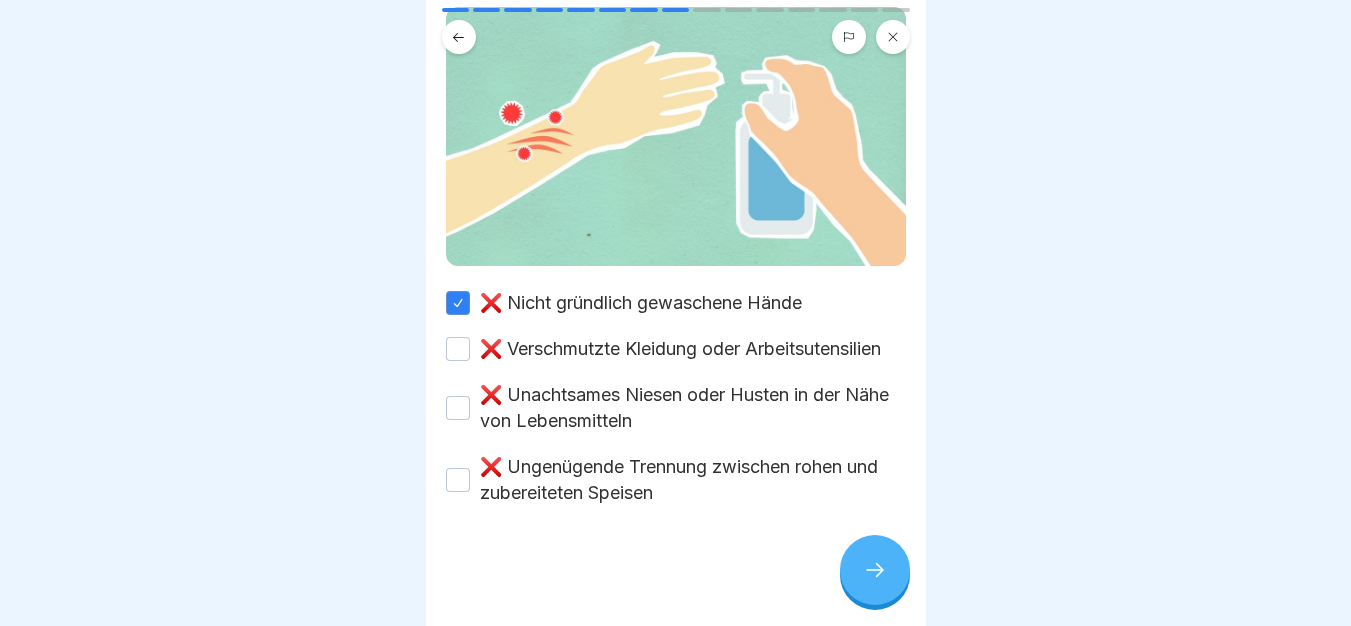 click on "❌ Verschmutzte Kleidung oder Arbeitsutensilien" at bounding box center [680, 349] 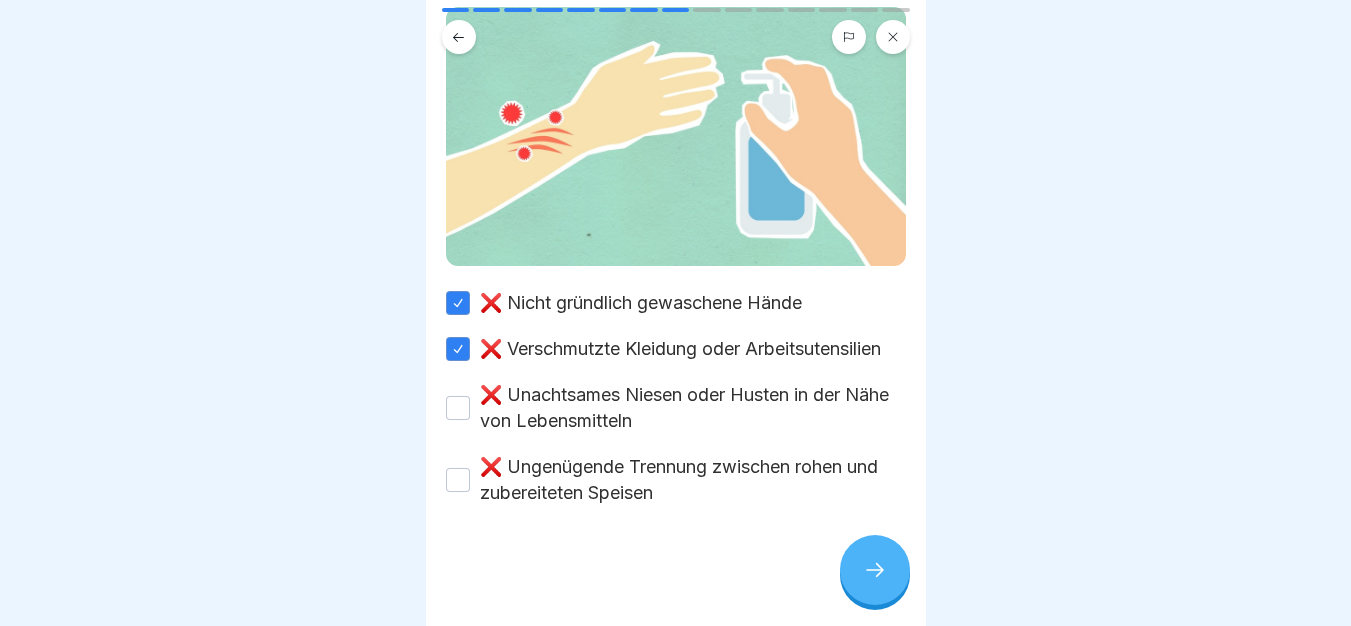 click on "❌ Unachtsames Niesen oder Husten in der Nähe von Lebensmitteln" at bounding box center [693, 408] 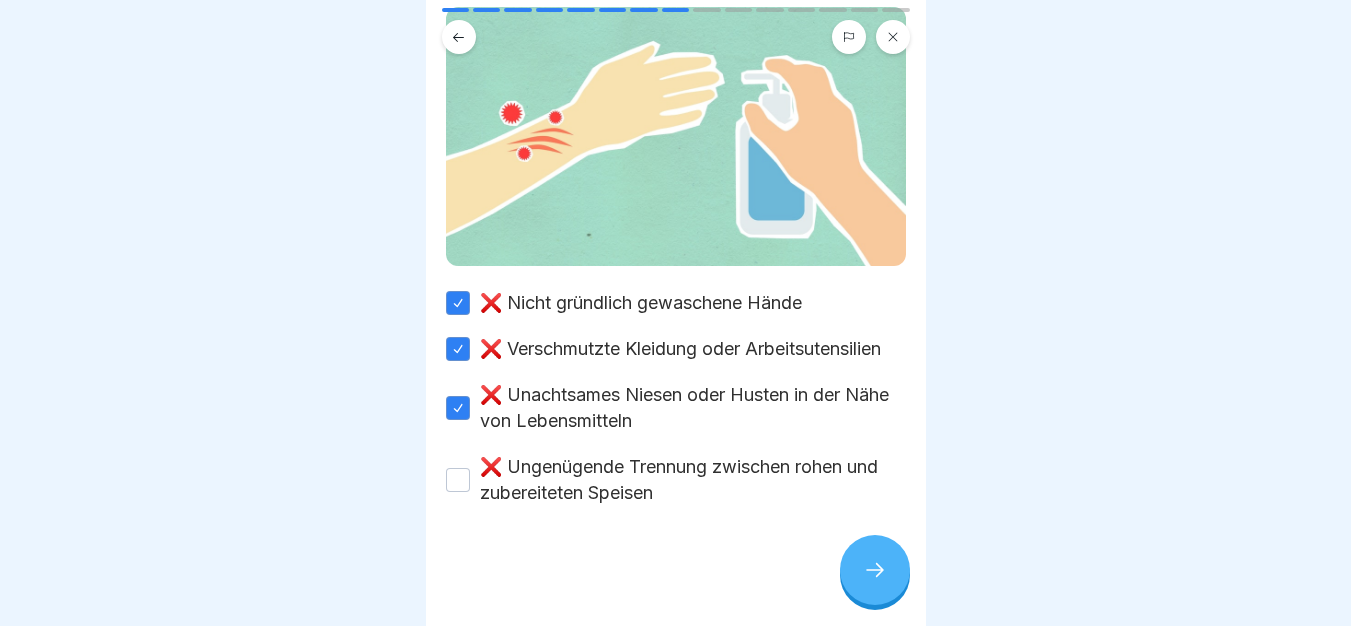 click on "❌ Nicht gründlich gewaschene Hände ❌ Verschmutzte Kleidung oder Arbeitsutensilien ❌ Unachtsames Niesen oder Husten in der Nähe von Lebensmitteln ❌ Ungenügende Trennung zwischen rohen und zubereiteten Speisen" at bounding box center [676, 398] 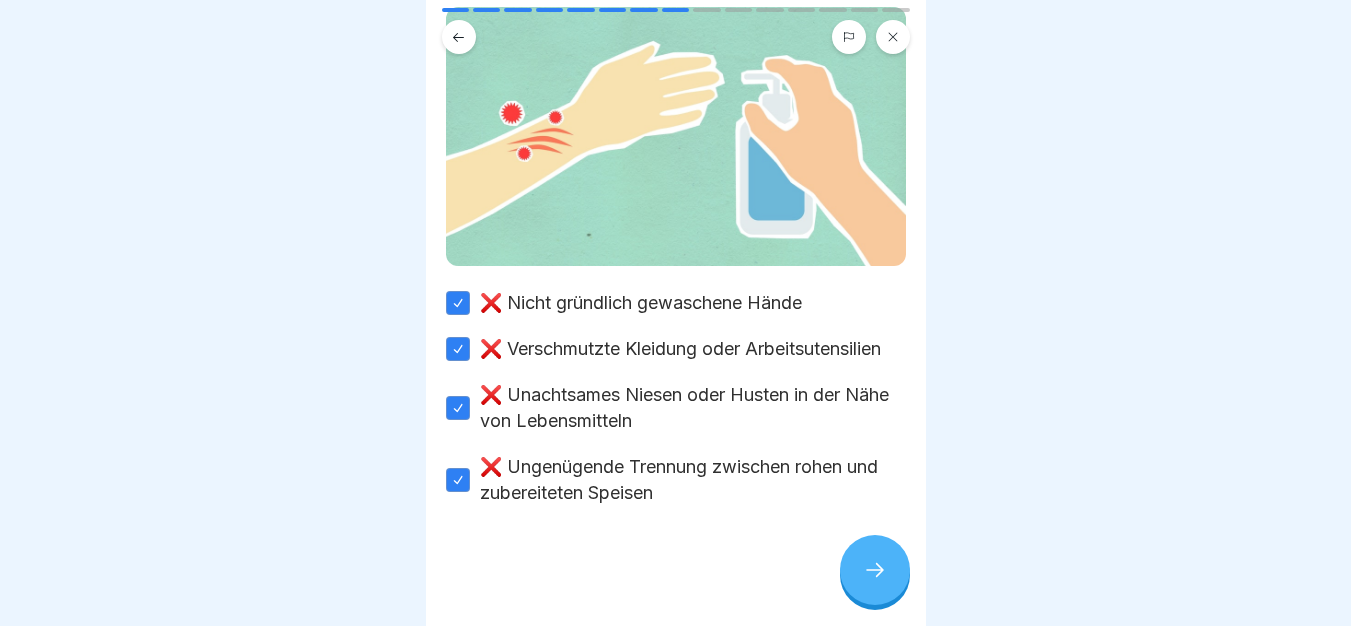 click at bounding box center [875, 570] 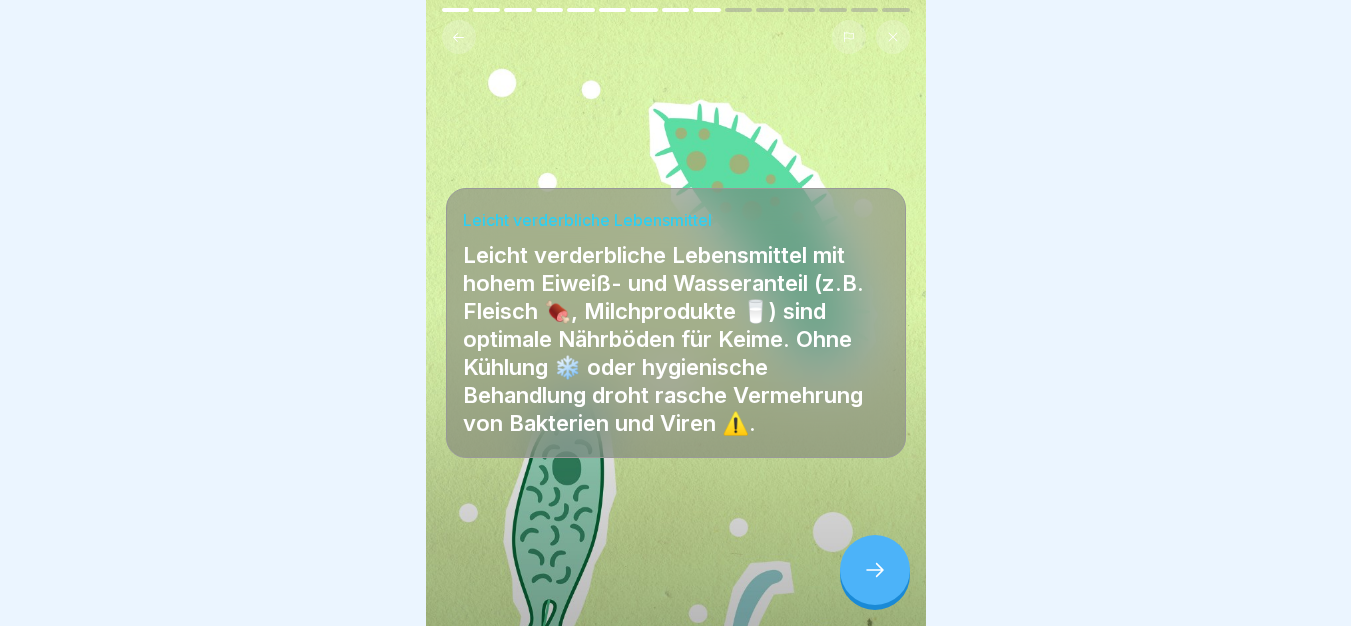 click 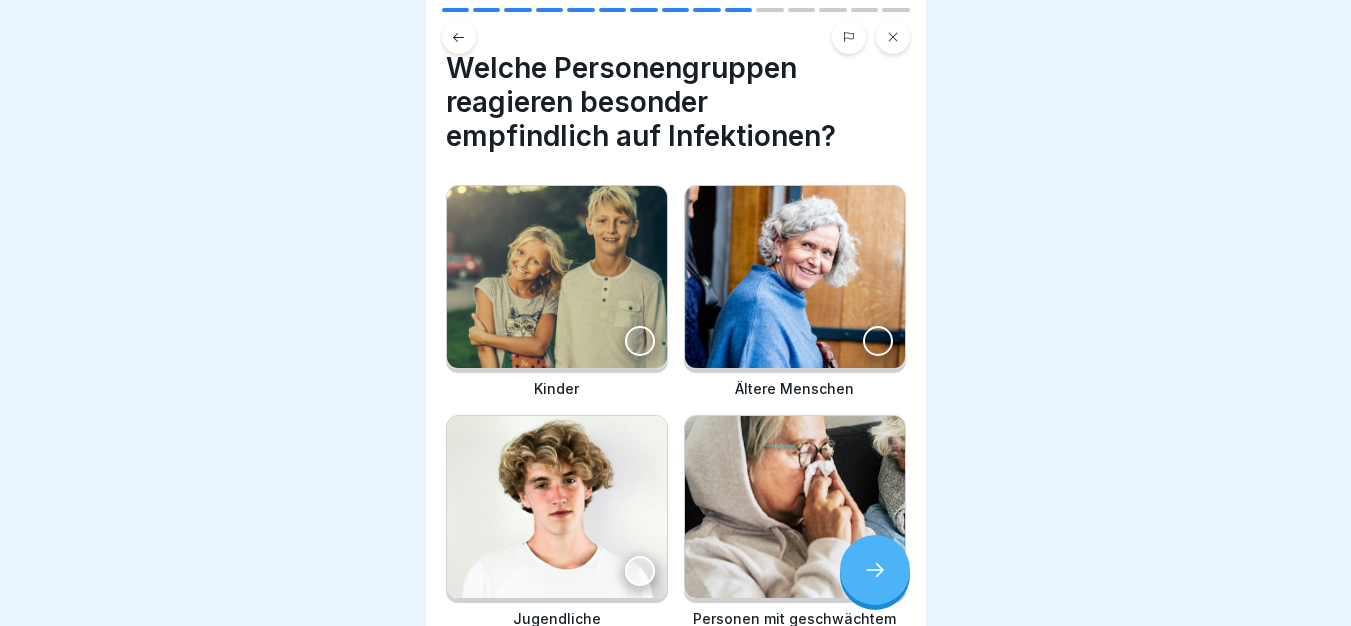 scroll, scrollTop: 53, scrollLeft: 0, axis: vertical 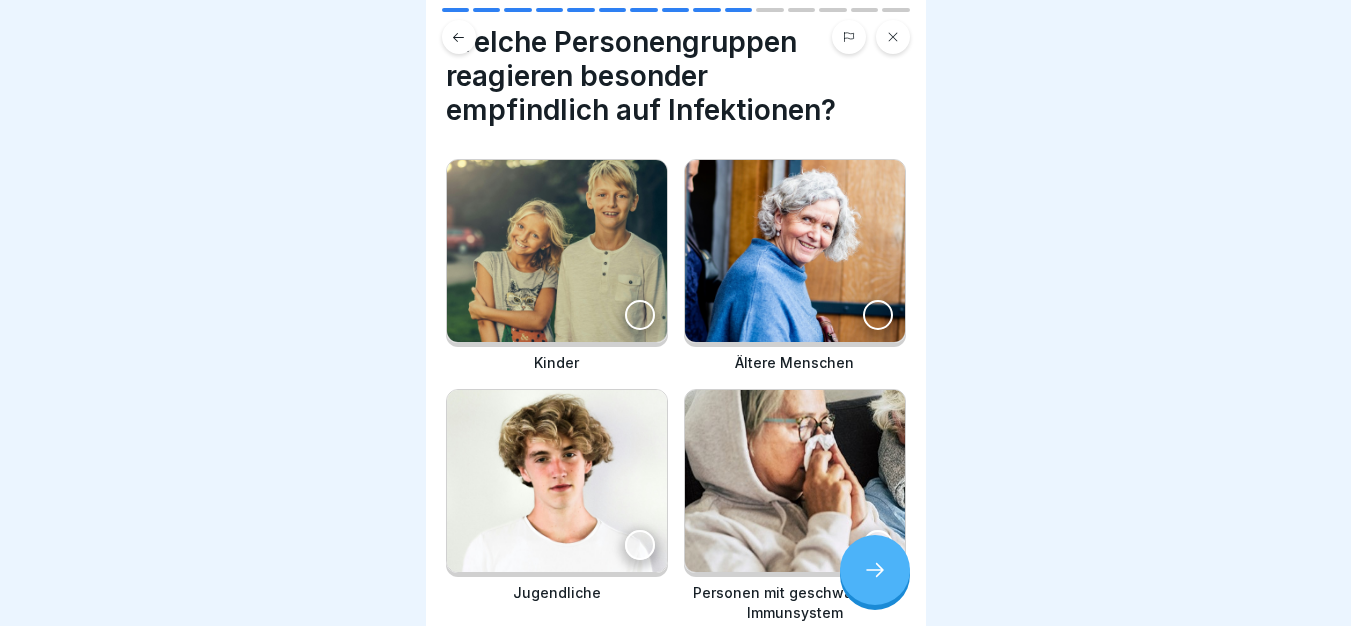 click at bounding box center (557, 251) 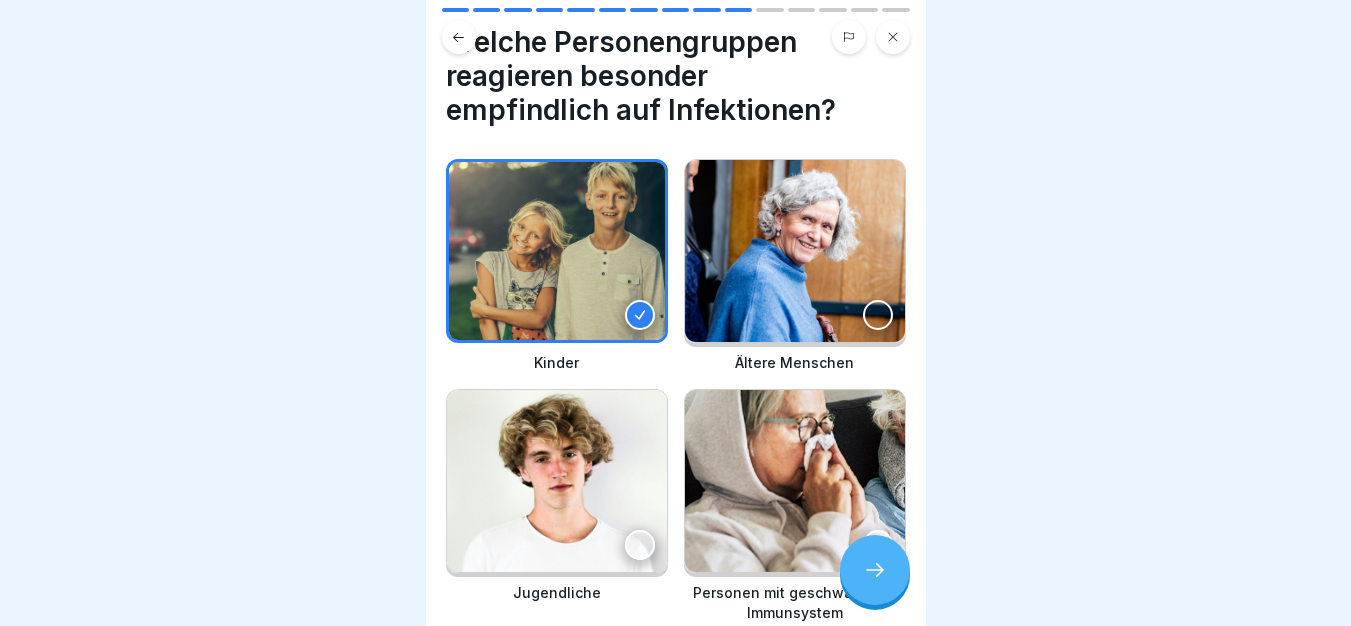 click at bounding box center (795, 251) 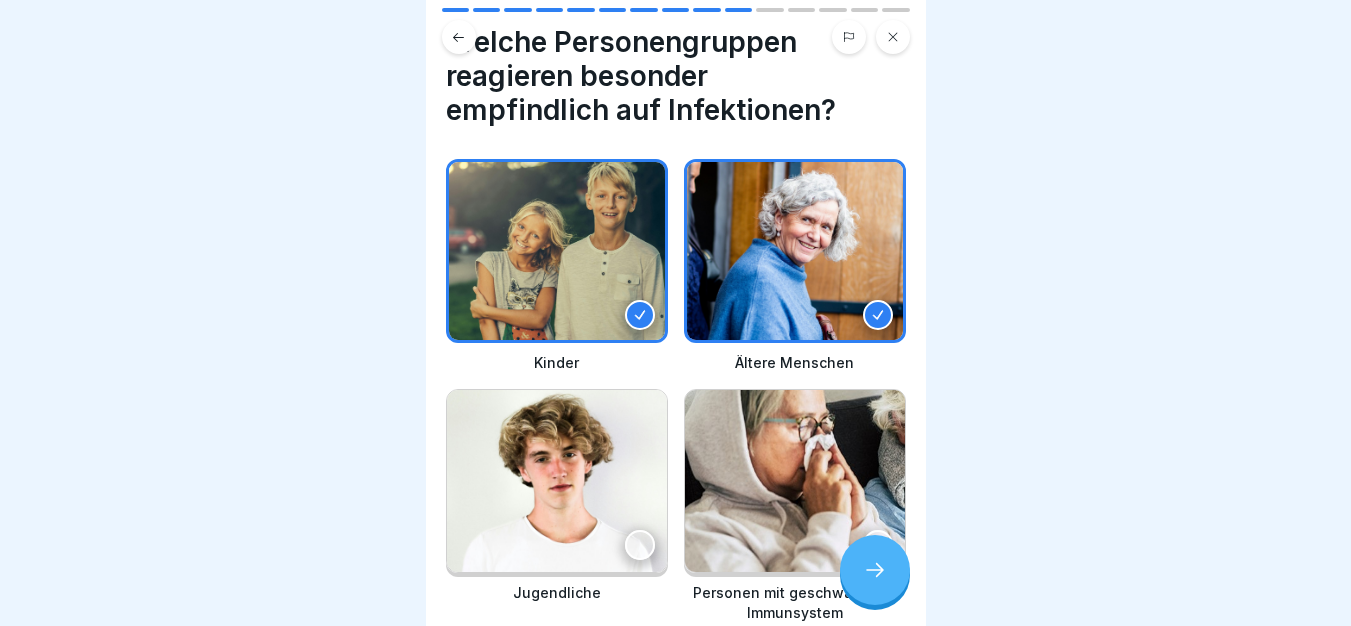 click at bounding box center (795, 481) 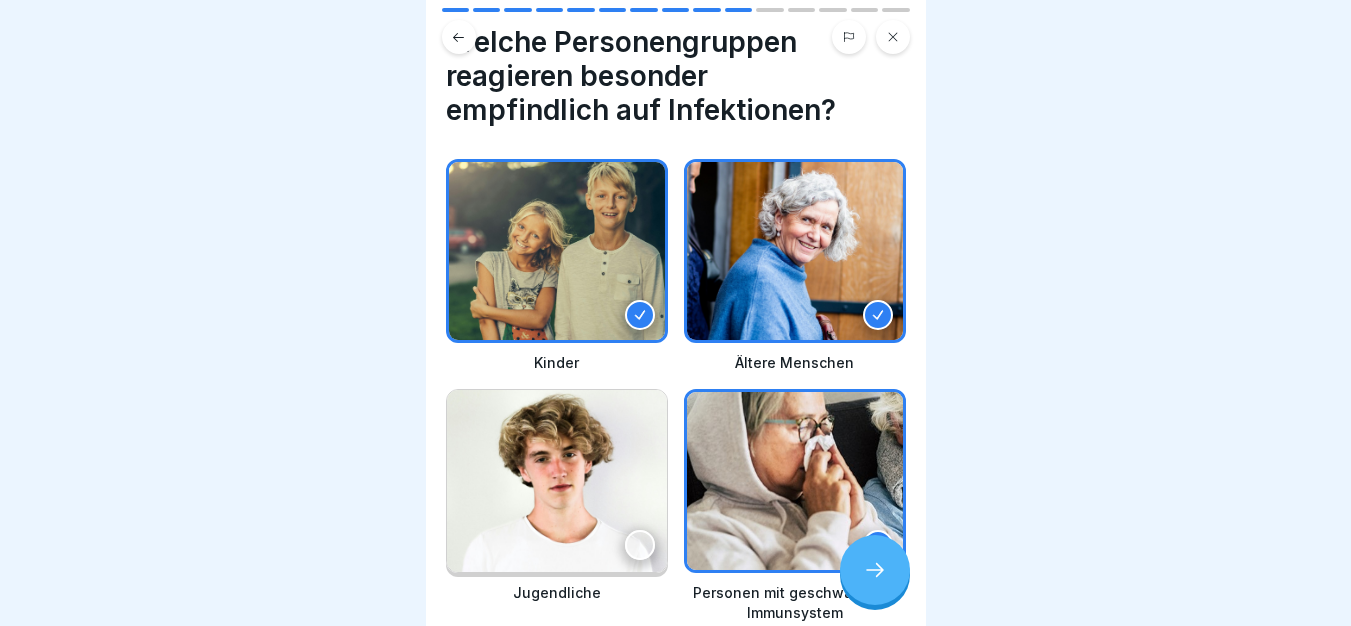 click on "Welche Personengruppen reagieren besonder empfindlich auf Infektionen? Kinder [AGE] Jugendliche Personen mit geschwächtem Immunsystem" at bounding box center (676, 313) 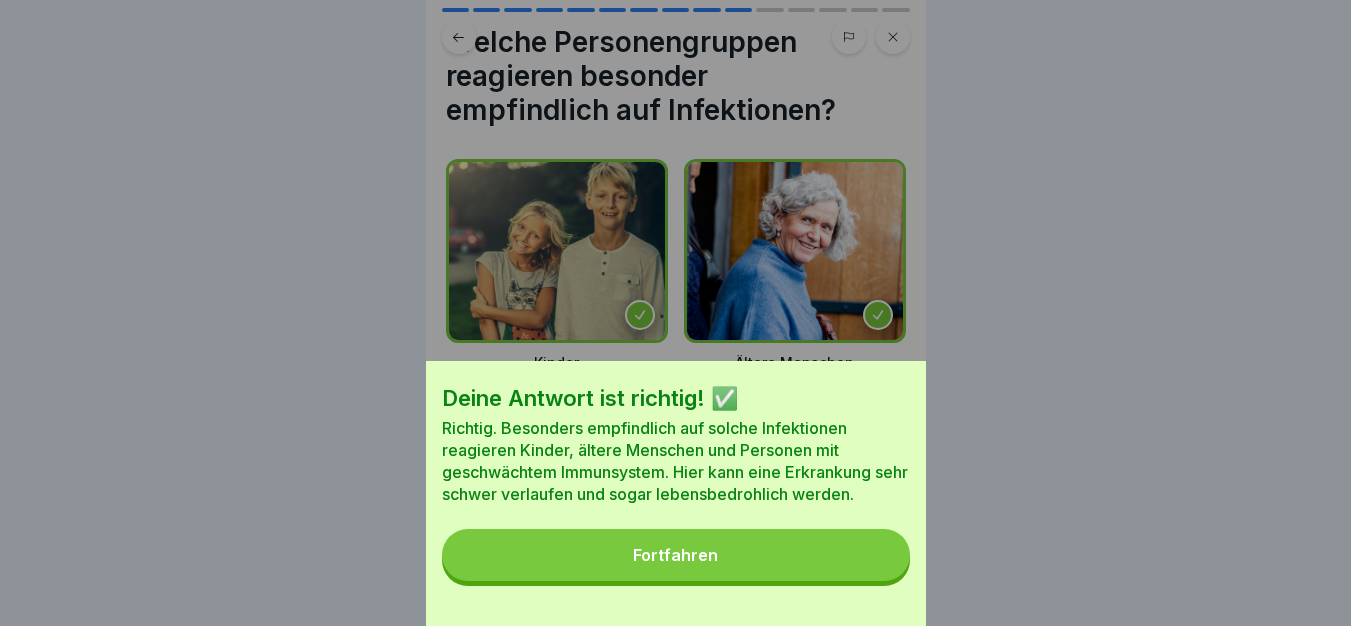 click on "Fortfahren" at bounding box center [676, 555] 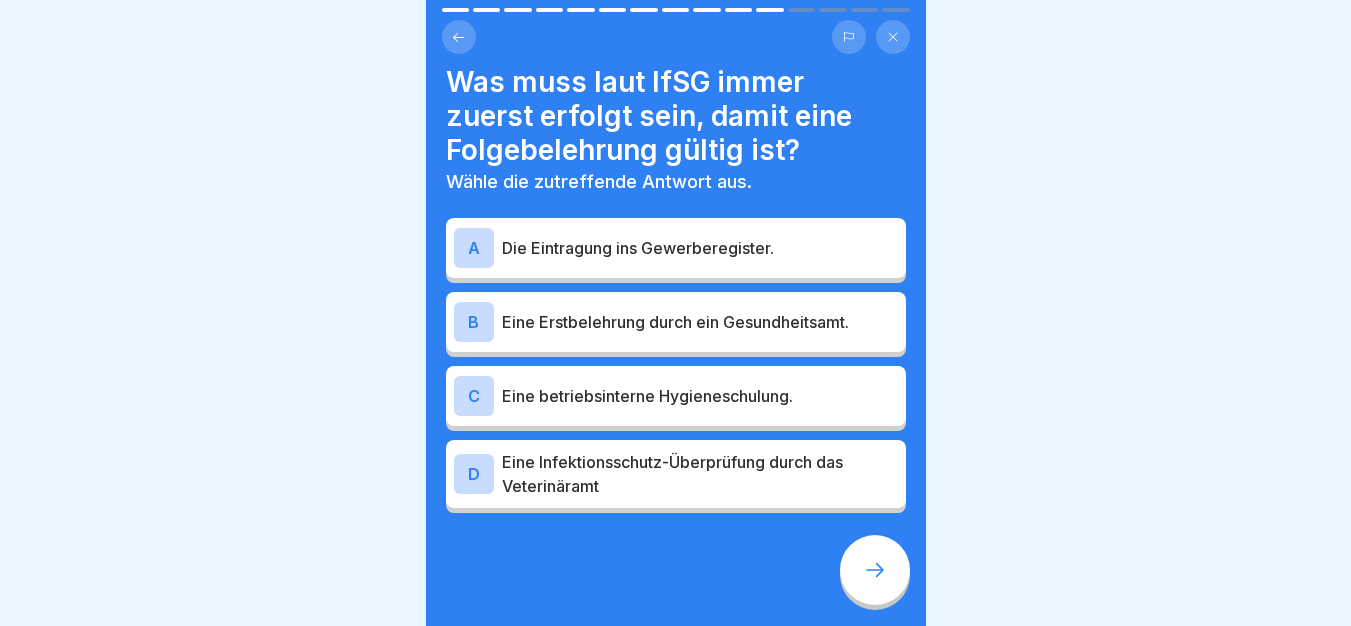 scroll, scrollTop: 20, scrollLeft: 0, axis: vertical 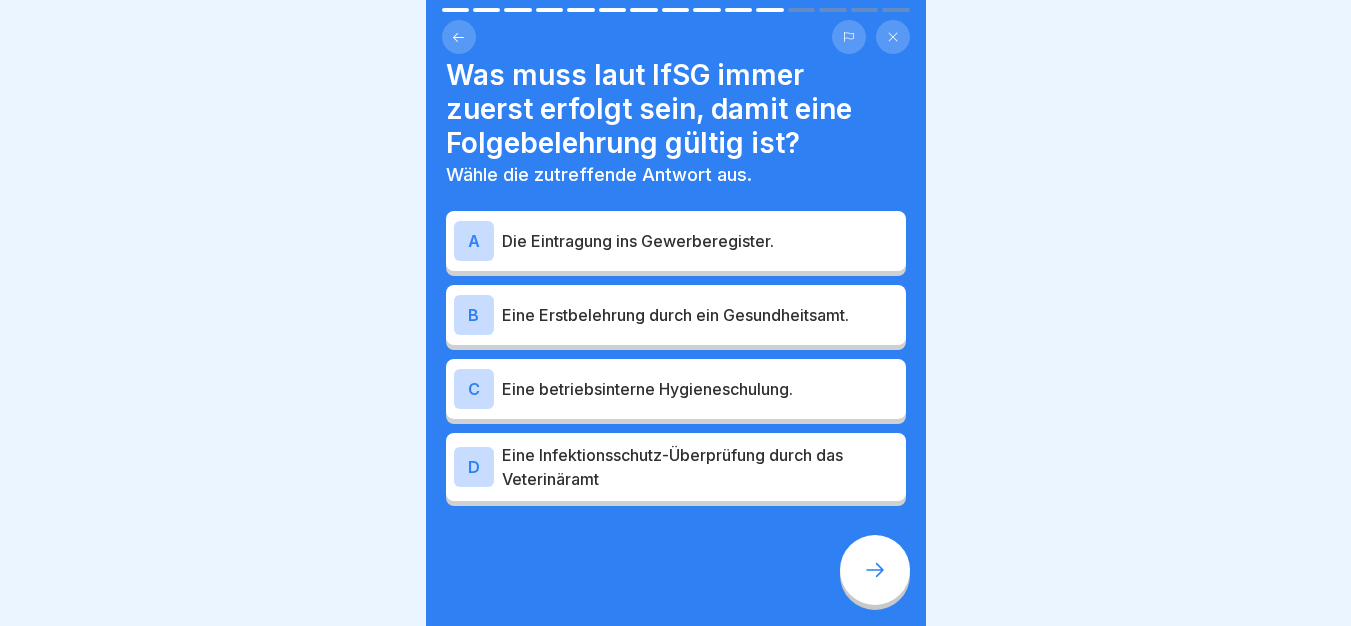 click on "B Eine Erstbelehrung durch ein Gesundheitsamt." at bounding box center [676, 315] 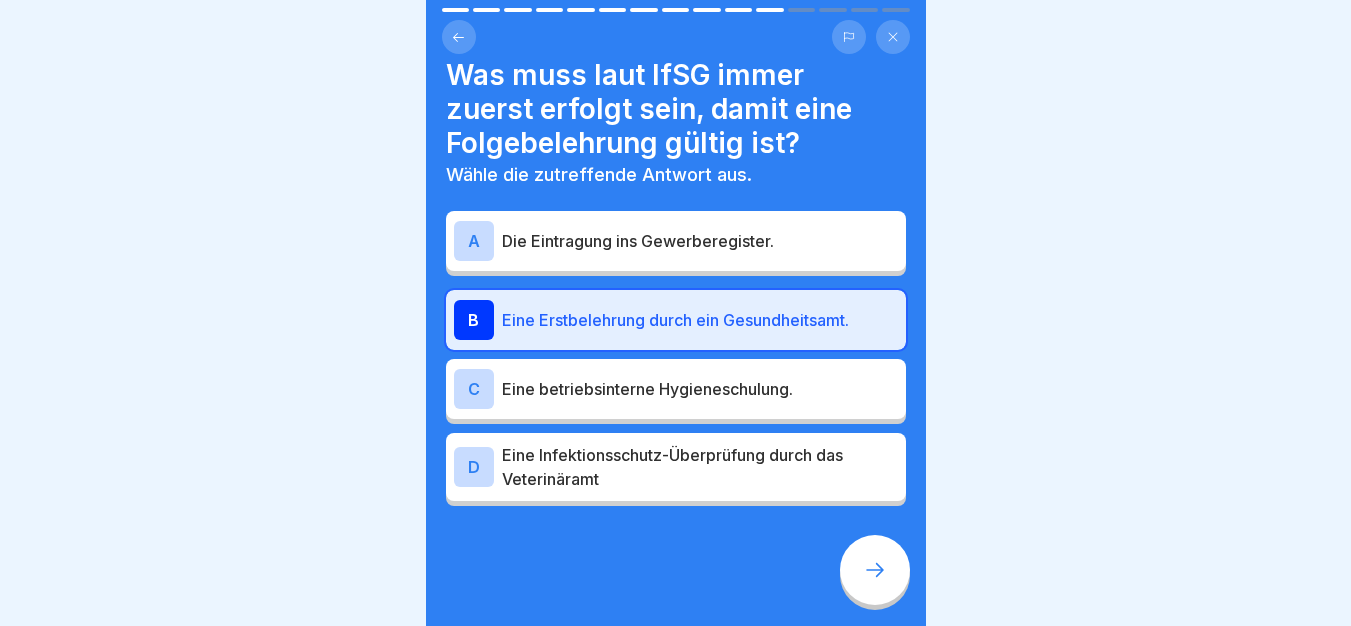 click at bounding box center (875, 570) 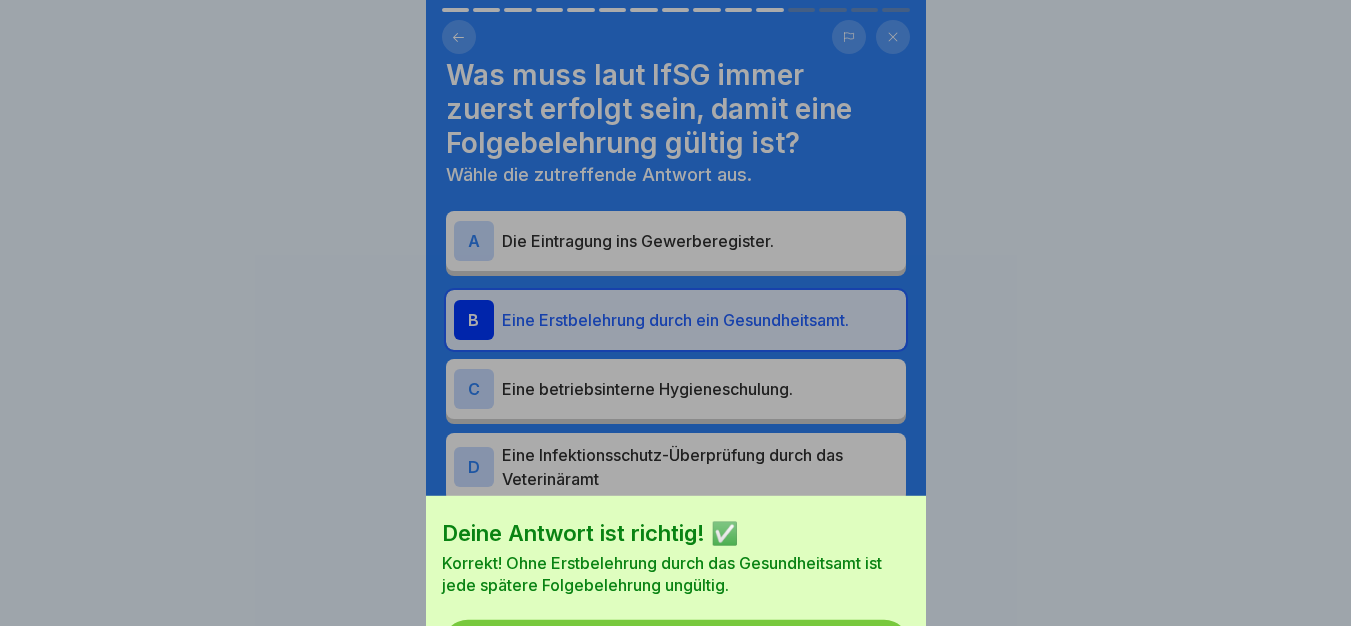 click on "Fortfahren" at bounding box center (676, 646) 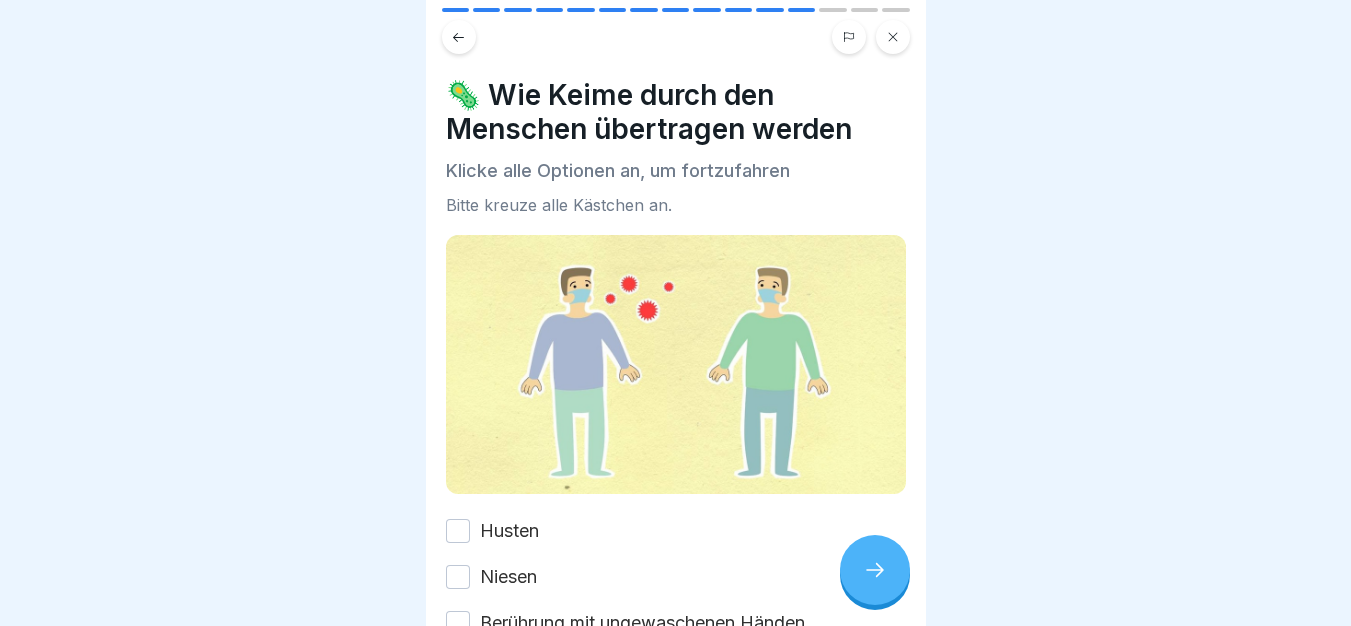 scroll, scrollTop: 213, scrollLeft: 0, axis: vertical 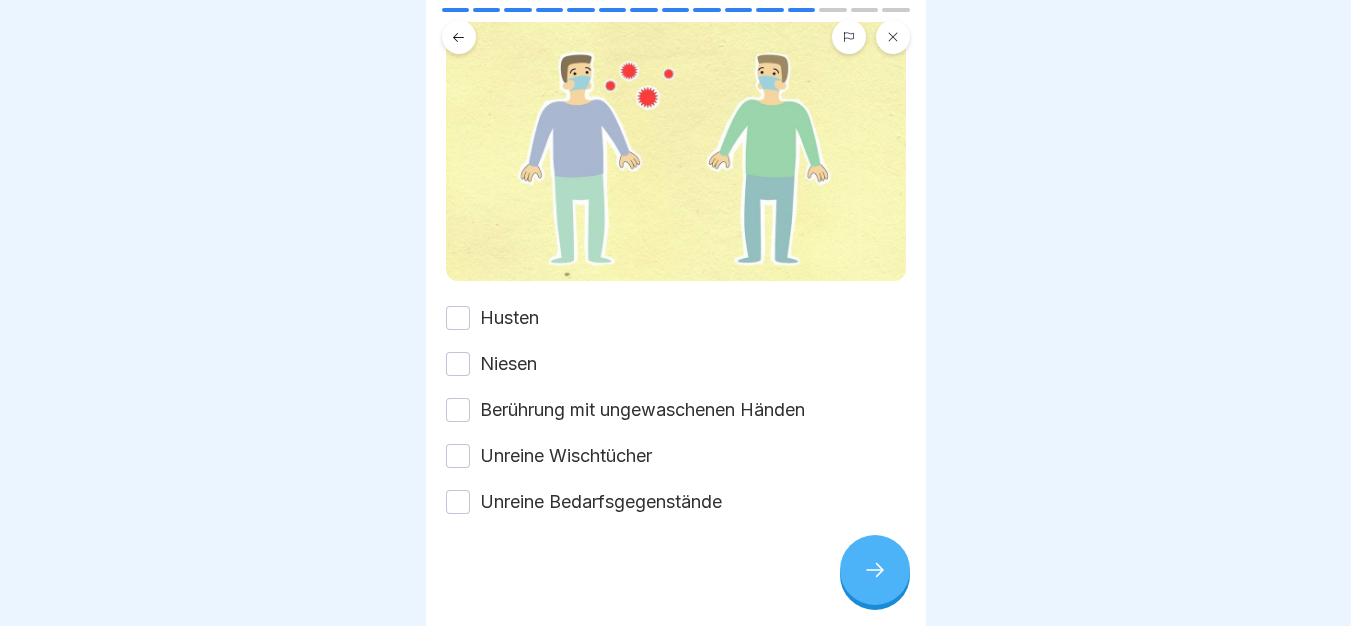 click on "Husten" at bounding box center [509, 318] 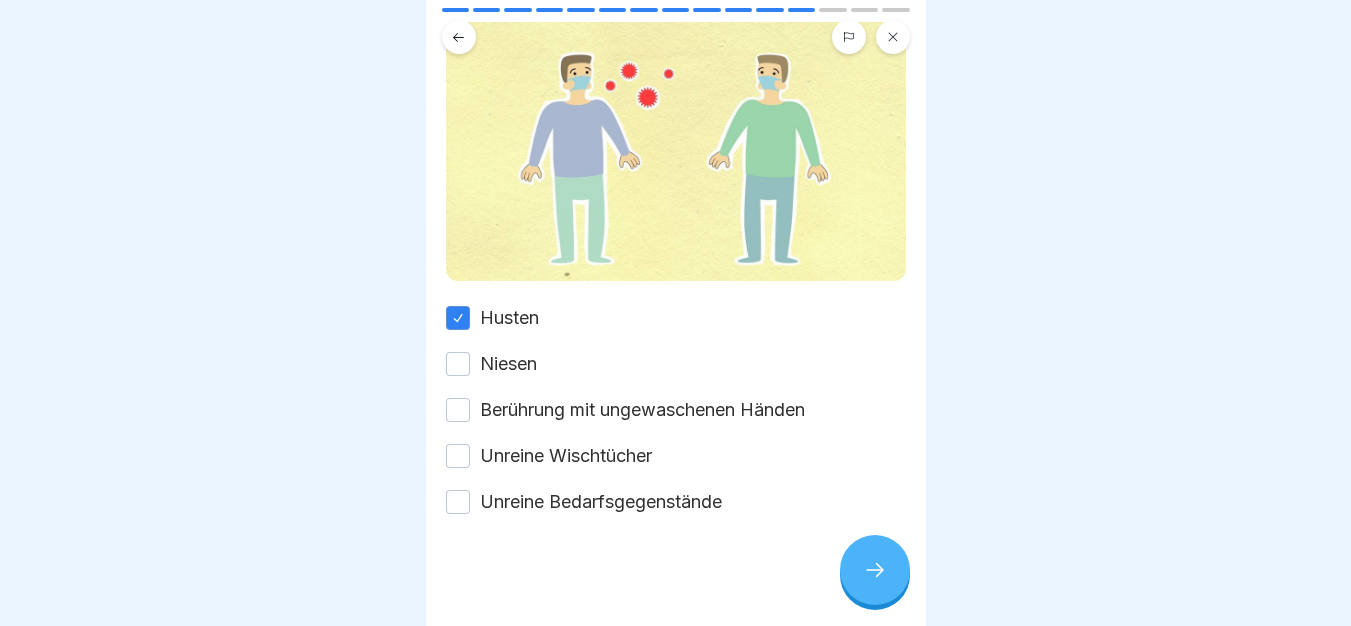 click on "Niesen" at bounding box center [508, 364] 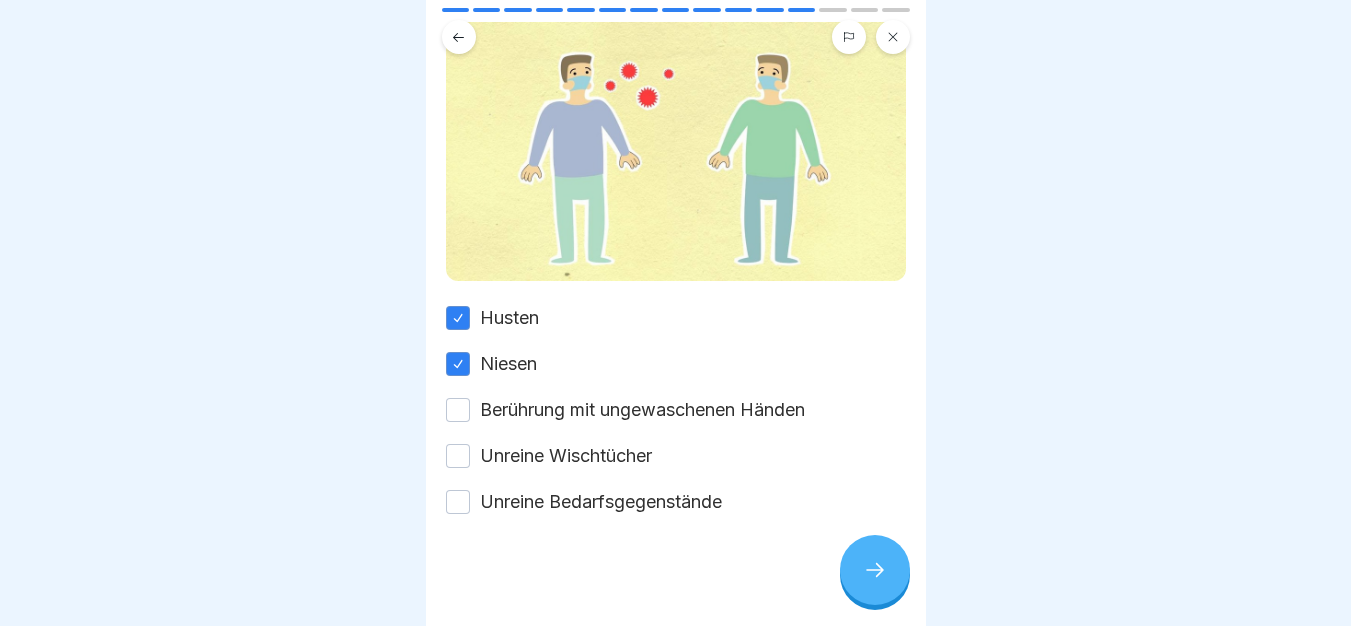 click on "Berührung mit ungewaschenen Händen" at bounding box center [642, 410] 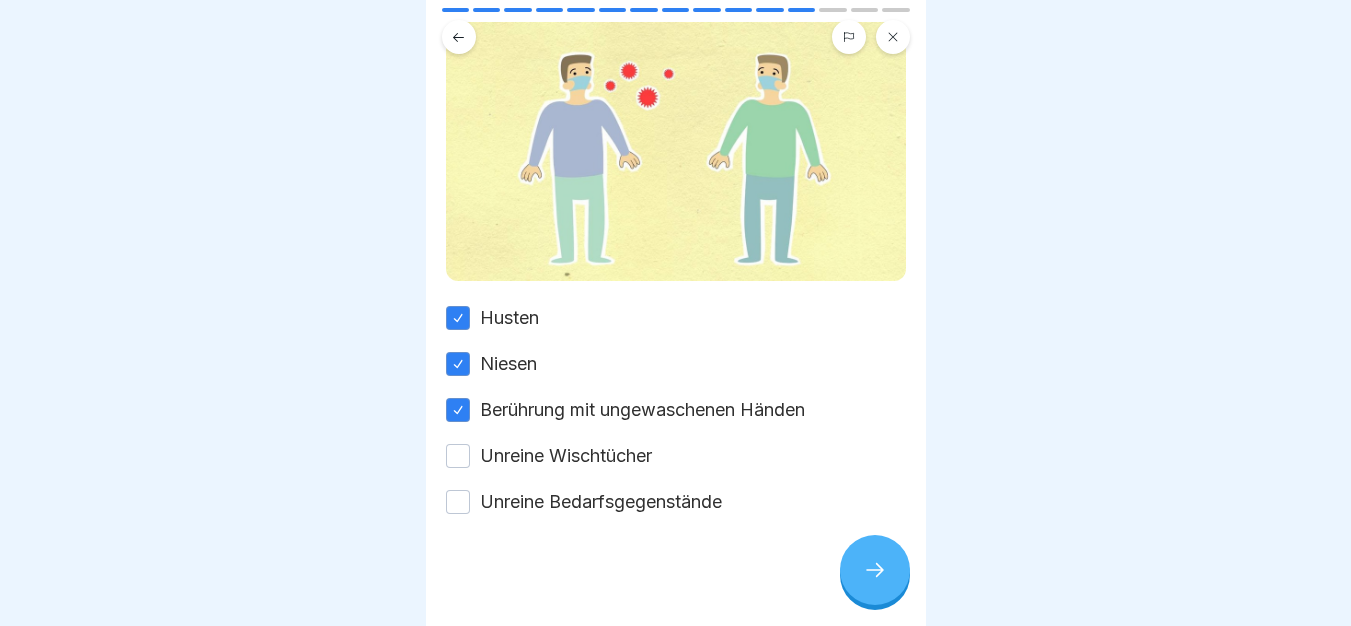 click on "Unreine Wischtücher" at bounding box center [566, 456] 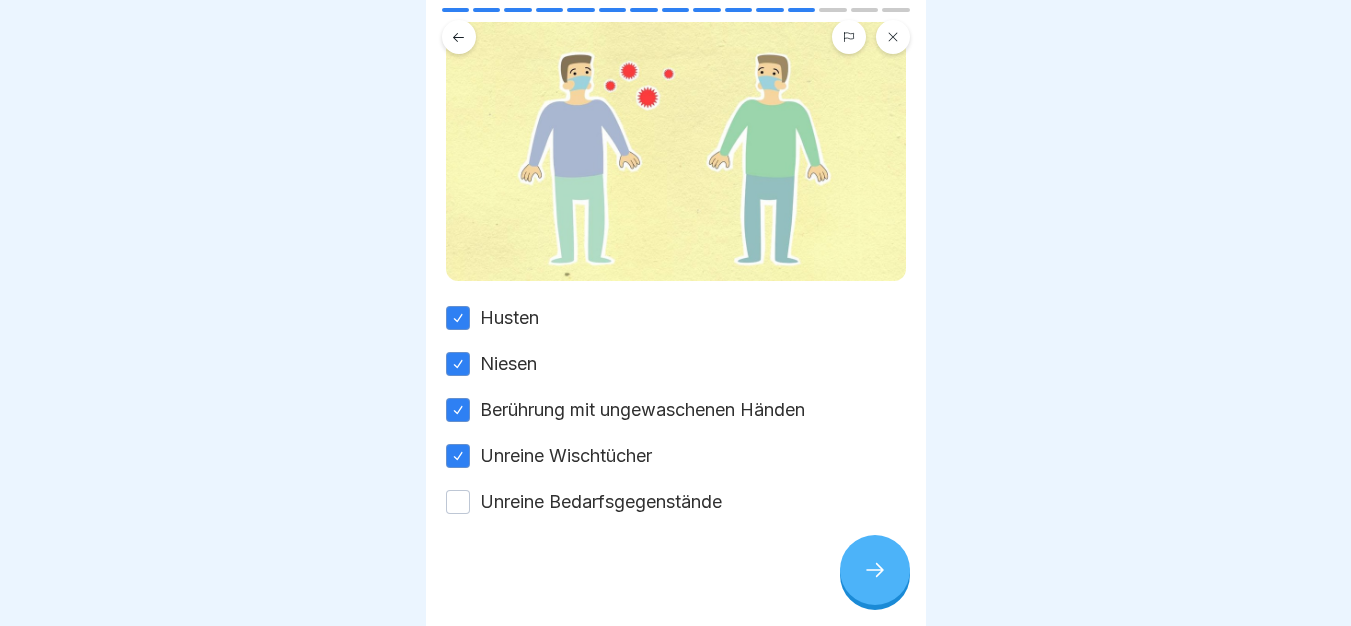 click on "Husten Niesen Berührung mit ungewaschenen Händen Unreine Wischtücher Unreine Bedarfsgegenstände" at bounding box center [676, 410] 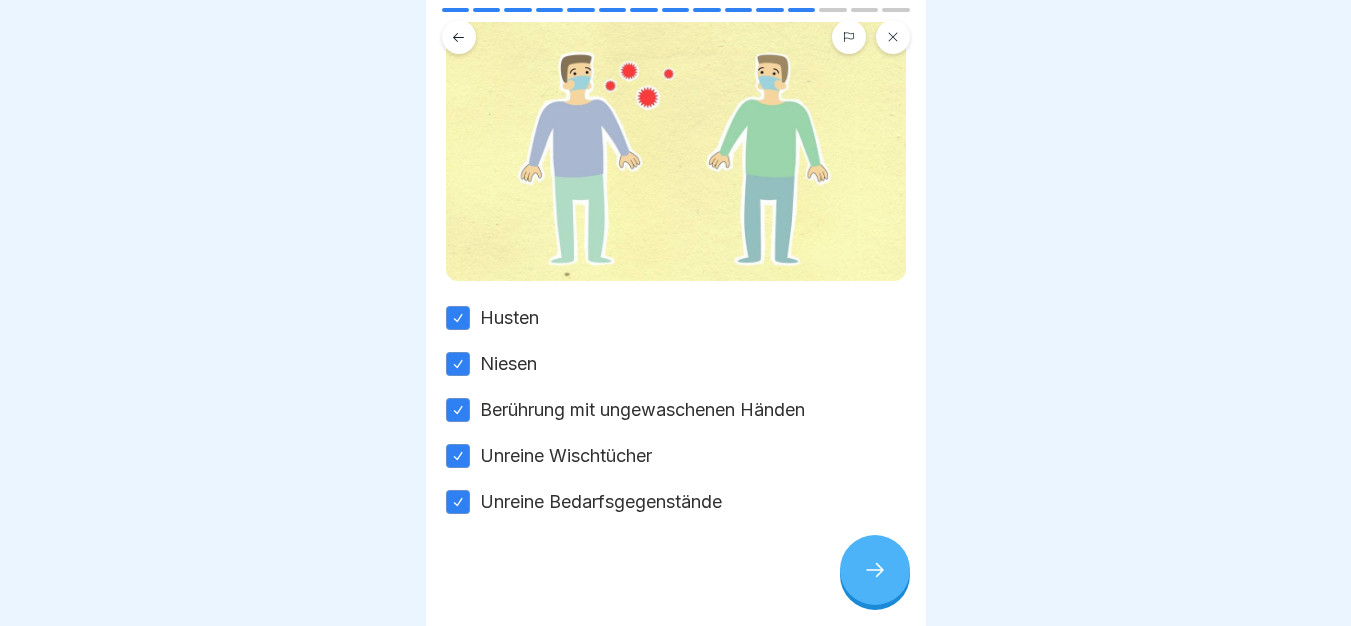click at bounding box center (875, 570) 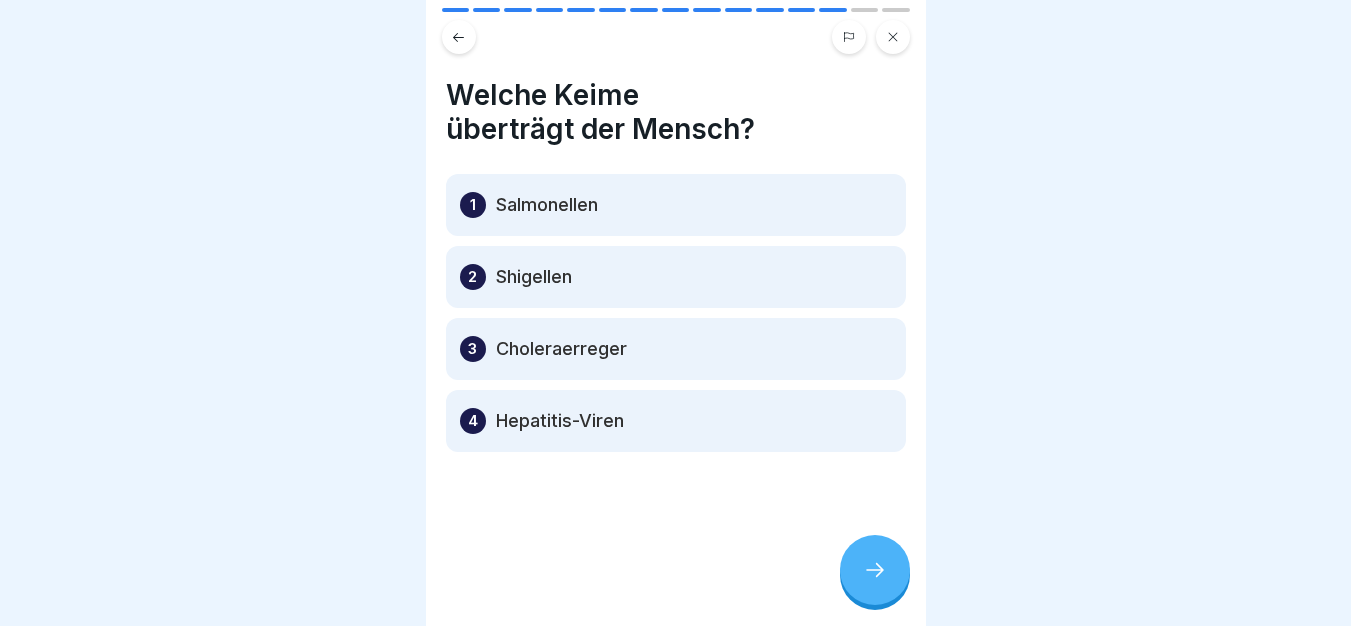 click at bounding box center (875, 570) 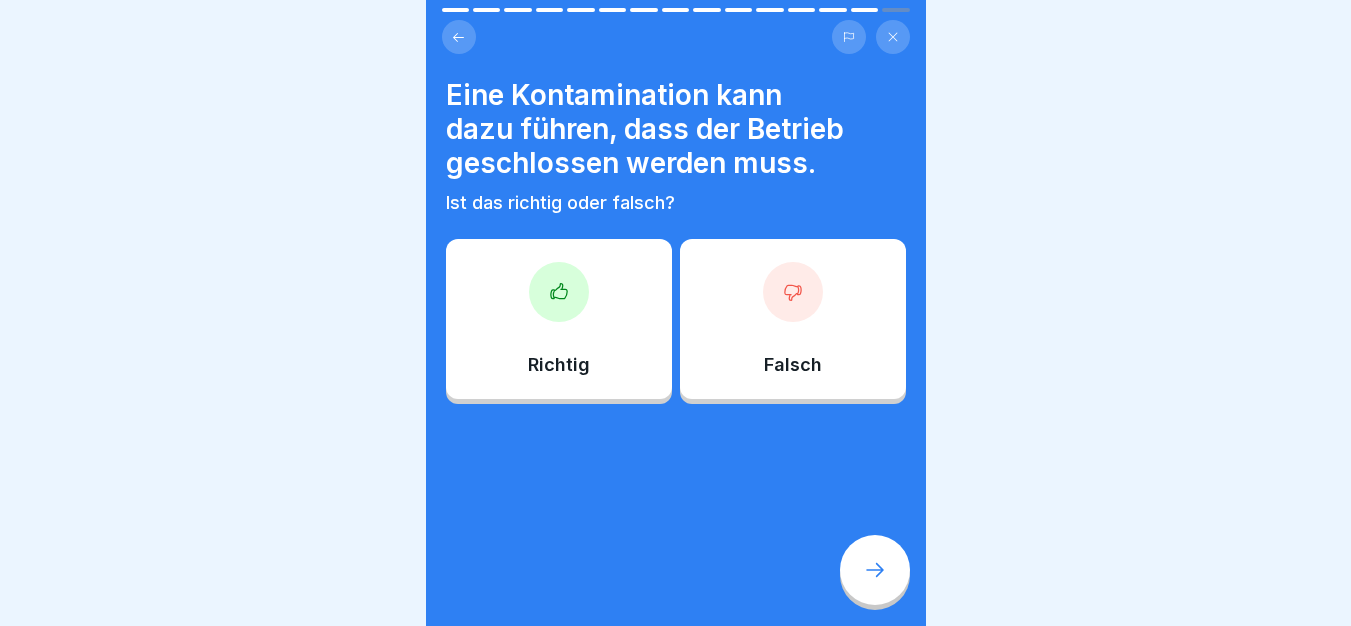 click on "Richtig" at bounding box center [559, 319] 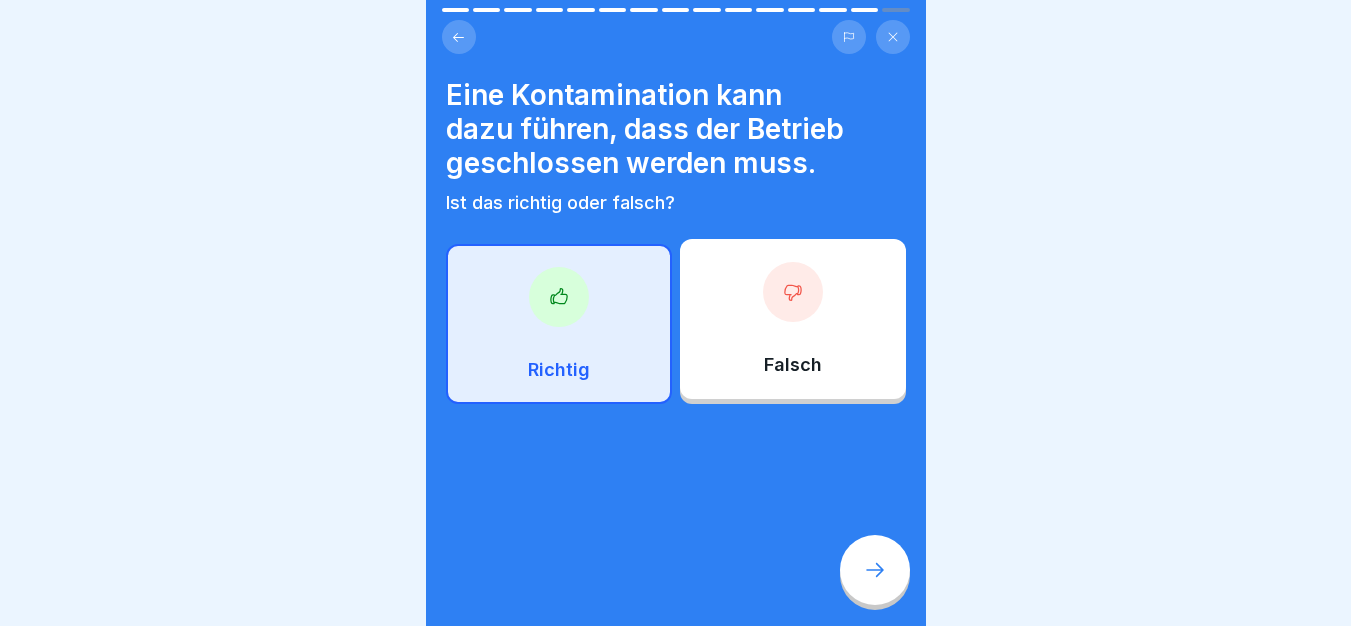 click at bounding box center [875, 570] 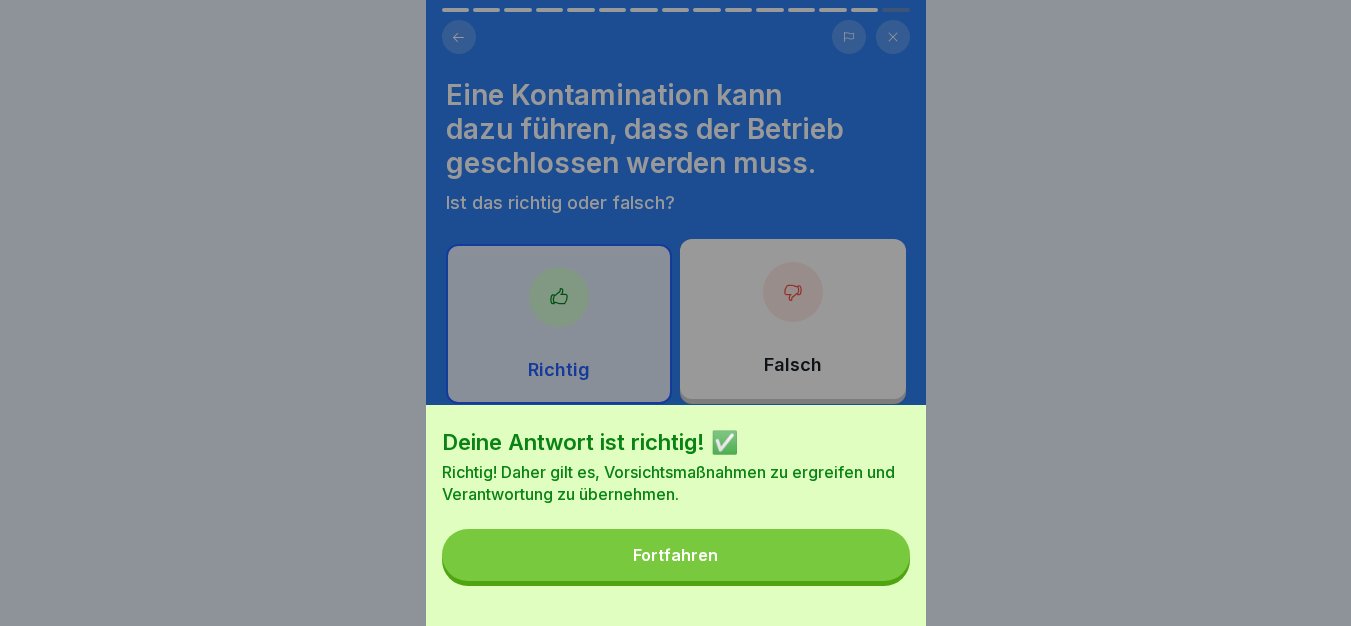 click on "Fortfahren" at bounding box center (676, 555) 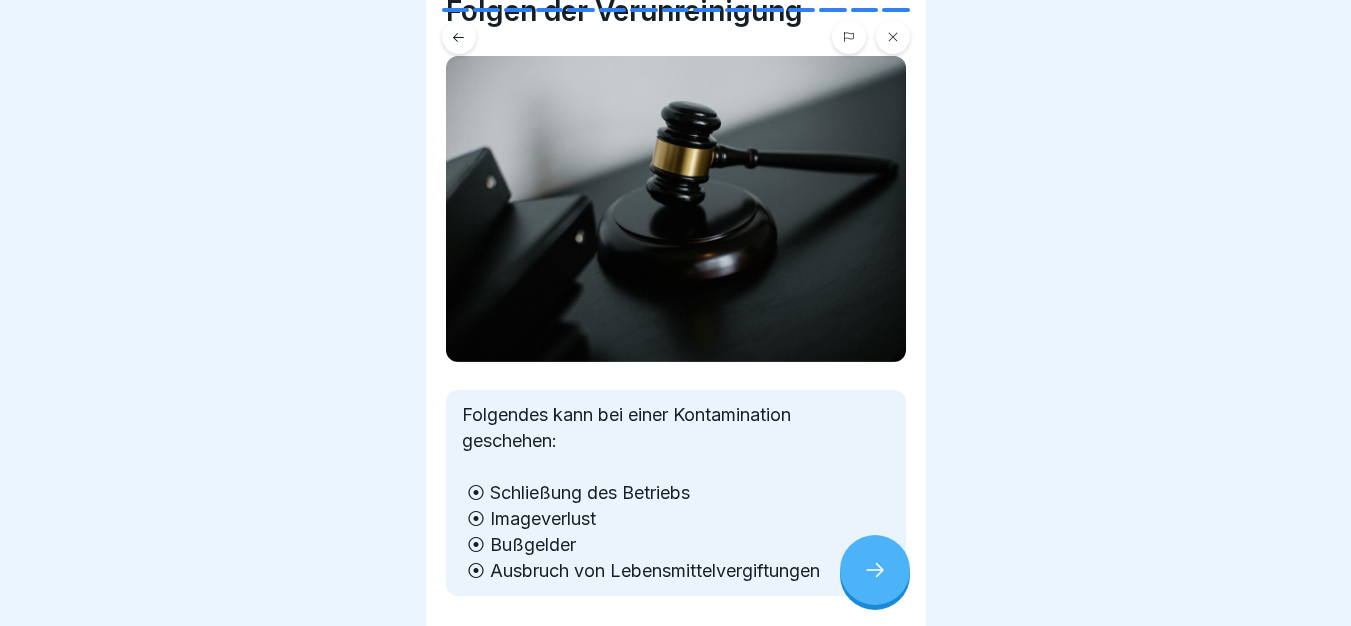scroll, scrollTop: 164, scrollLeft: 0, axis: vertical 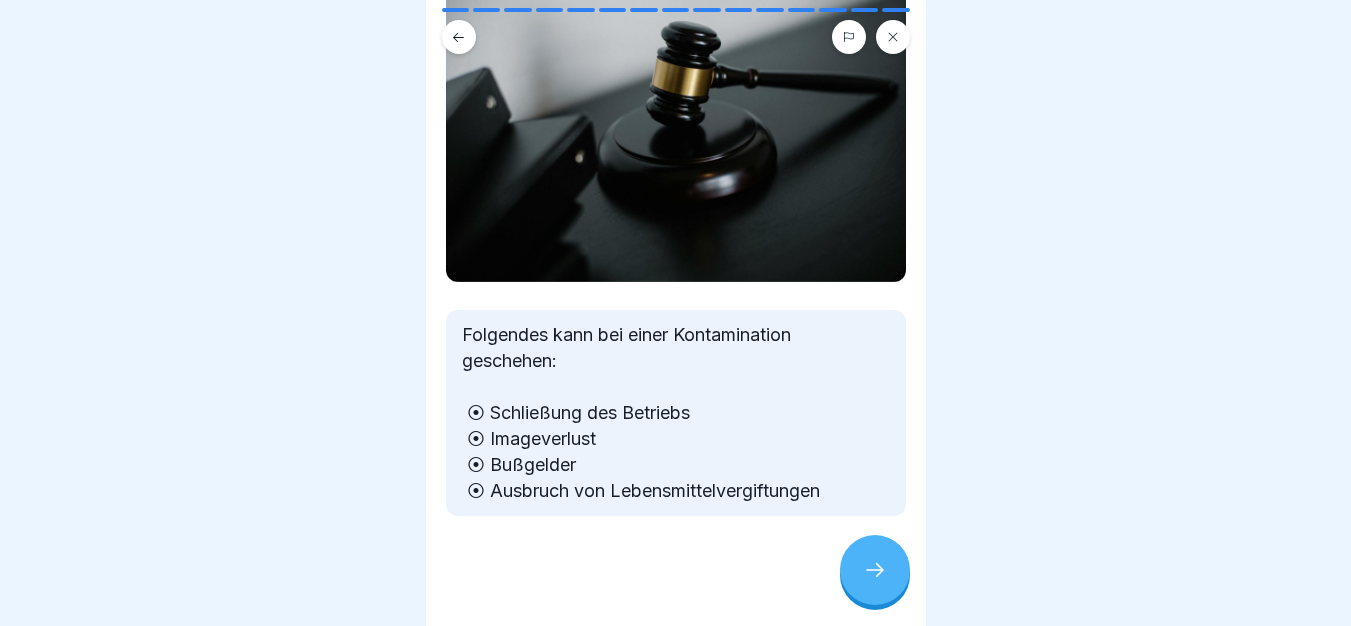 click on "Infektionsschutz Folgebelehrung (nach §43 IfSG) 15 Schritte Deutsch Grundlagen des Infektionsschutzes im Lebensmittelbereich Dein Überblick über das Infektionsschutzgesetz und die Übertragung von Infektionen. Fortfahren 🎉 Willkommen zur Folgebelehrung nach Infektionsschutzgesetz §43 1 Warum Infektionsschutz für alle so wichtig ist 2 Aktuelle gesetzliche Vorgaben (IfSG) 3 Wann Tätigkeitsverbote greifen 4 Deine Meldepflicht und ihre Konsequenzen 5 Wie du dich und andere durch Hygiene schützt Was ist das Infektionsschutzgesetz (IfSG)? Seit dem 1. Januar 2001 ist das Infektionsschutzgesetz (IfSG) in Deutschland gültig. Es hat das frühere Bundesseuchengesetz abgelöst und bringt eine wichtige Änderung mit sich: Ein früher benötigtes Gesundheitszeugnis ist nicht mehr erforderlich.  ❓ Warum ist das wichtig für dich? Alle Mitarbeiter:innen im Lebensmittelbereich müssen regelmäßig belehrt werden. Für dich heißt das konkret: 📚 ℹ️ Das solltest du wissen: Bitte kreuze alle Kästchen an. A B" at bounding box center (676, 313) 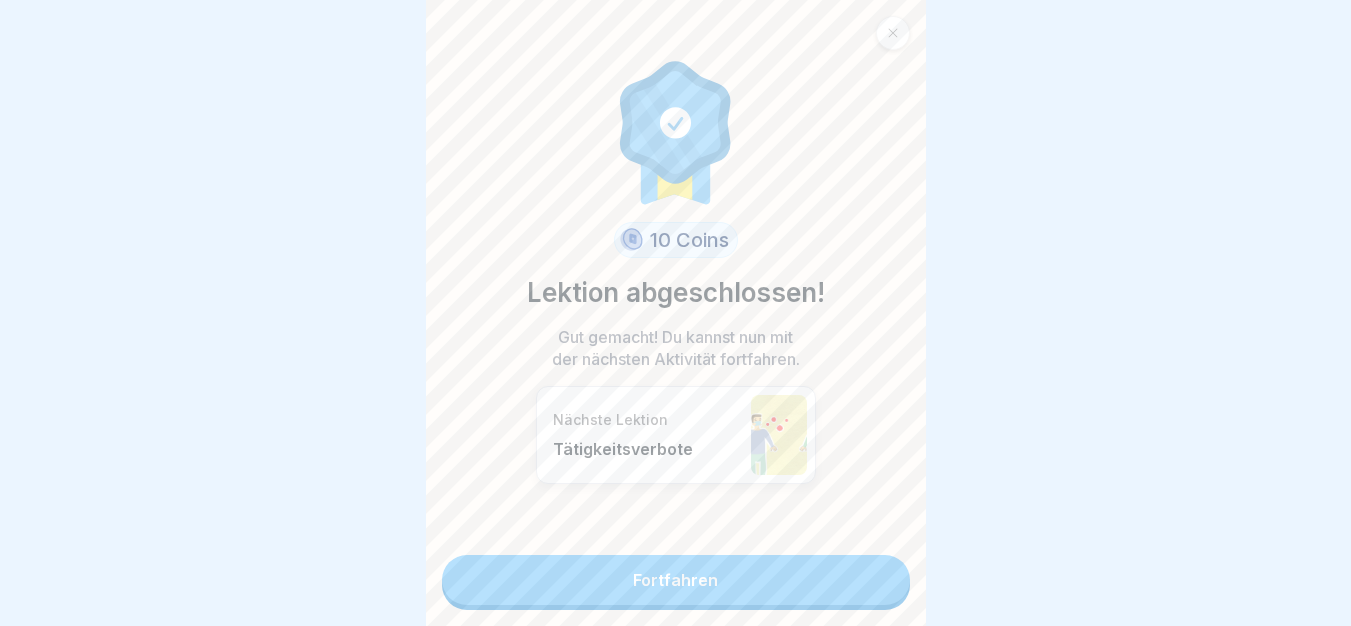 scroll, scrollTop: 15, scrollLeft: 0, axis: vertical 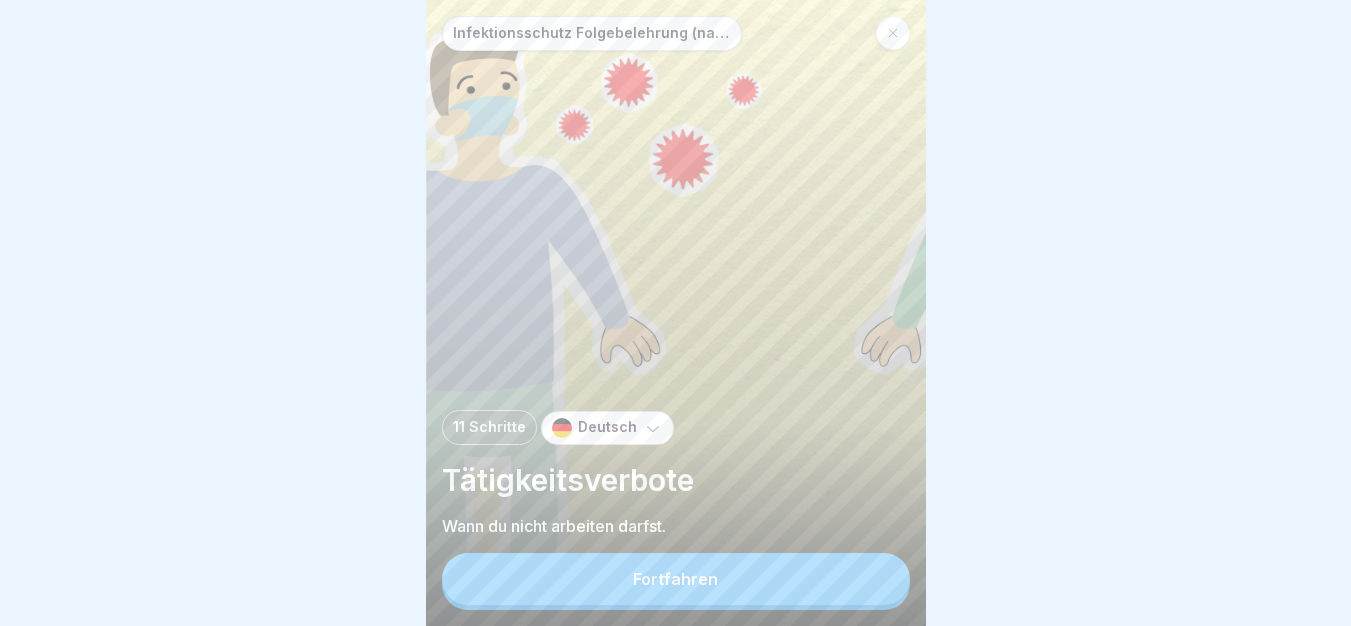 click on "Fortfahren" at bounding box center [676, 579] 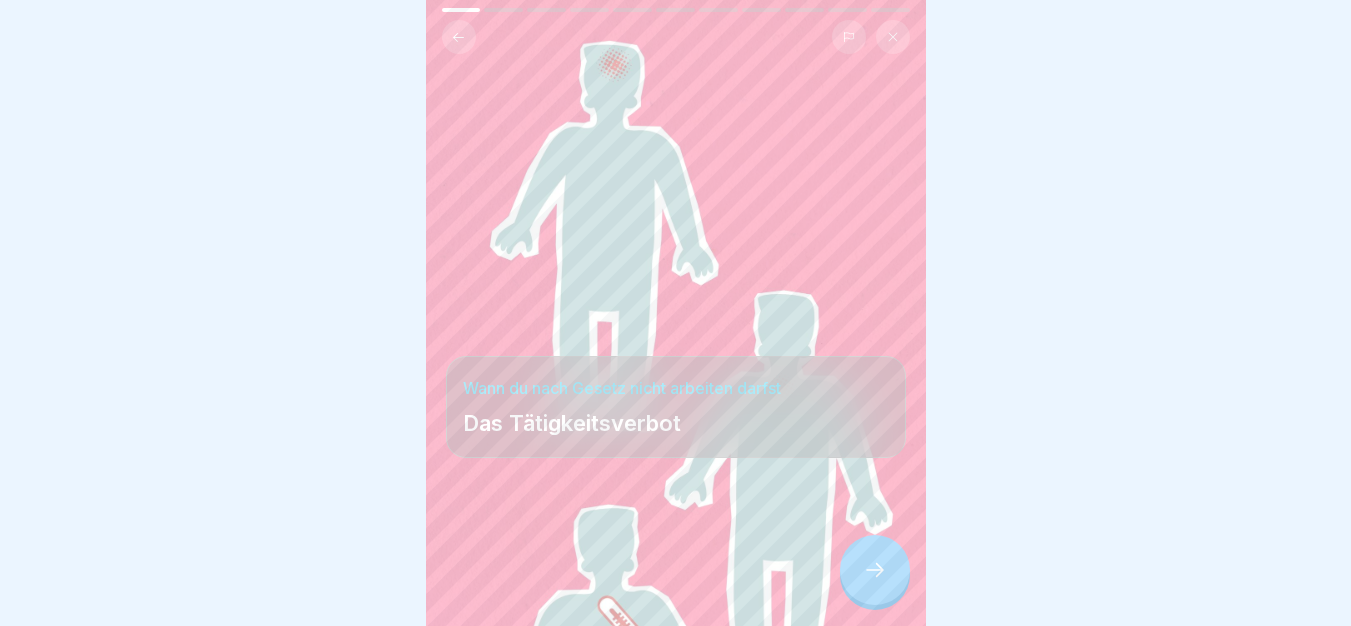scroll, scrollTop: 15, scrollLeft: 0, axis: vertical 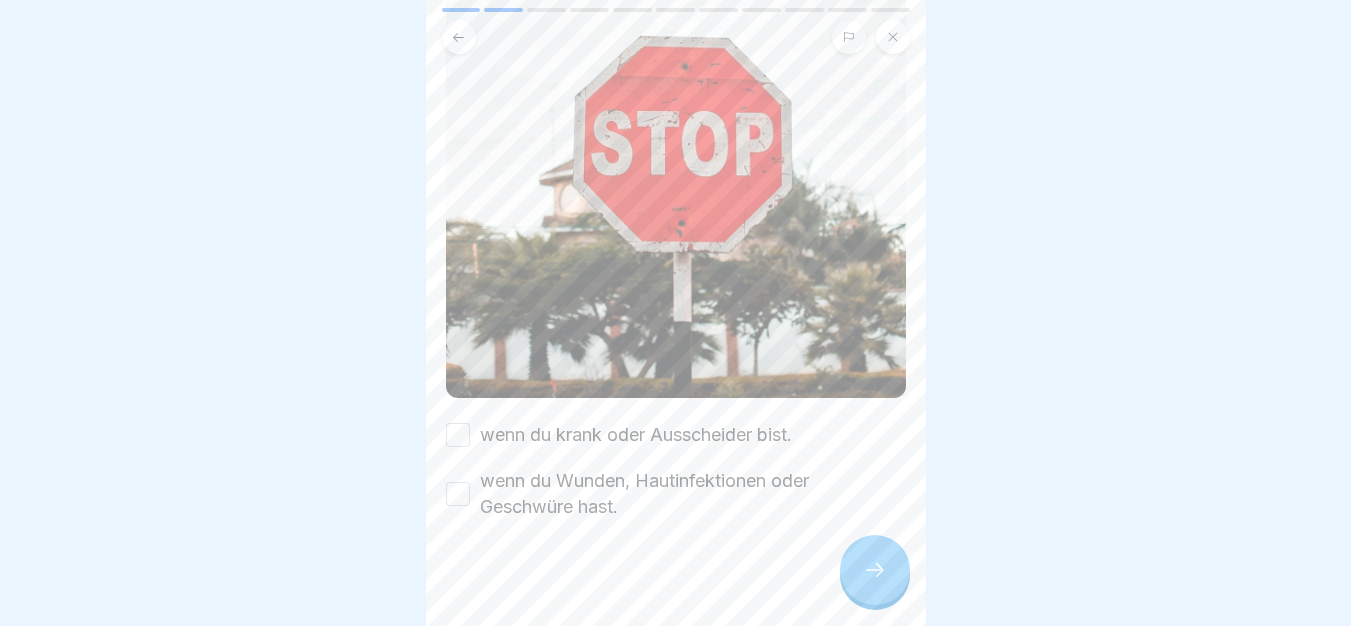 click on "🚨 Wann du NICHT arbeiten darfst! Laut Gesetz darfst du nicht arbeiten, Bitte kreuze alle Kästchen an. wenn du krank oder Ausscheider bist. wenn du Wunden, Hautinfektionen oder Geschwüre hast." at bounding box center [676, 168] 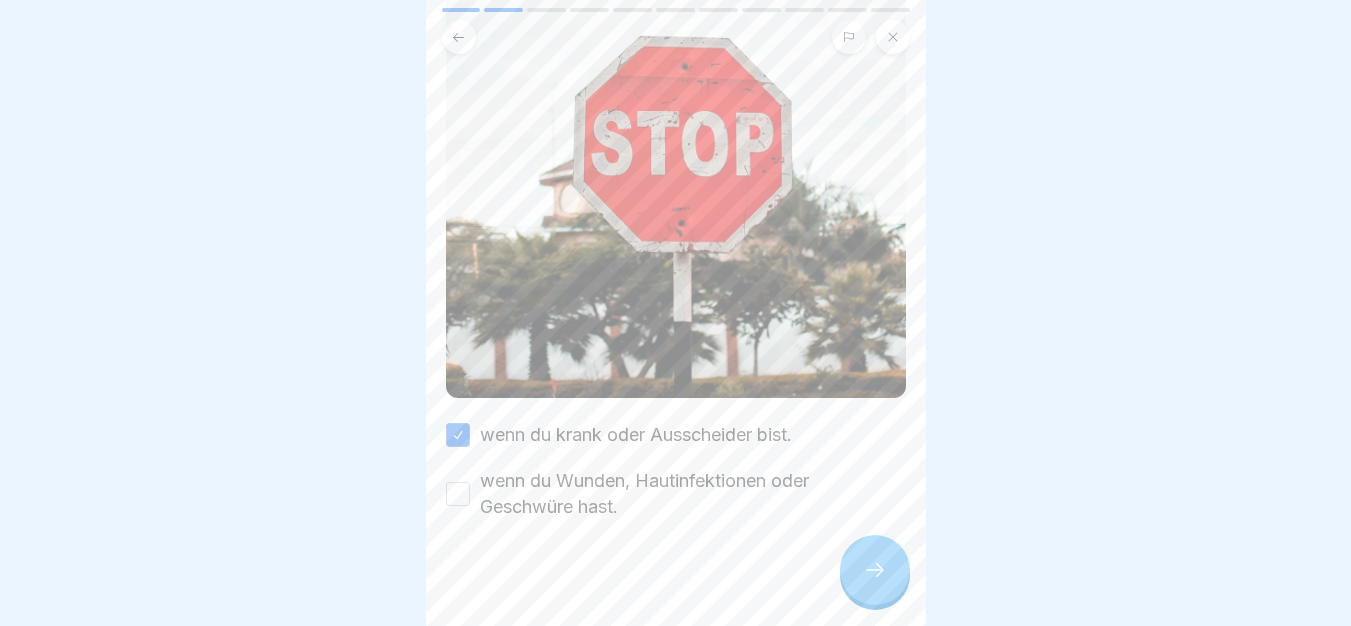 click on "wenn du Wunden, Hautinfektionen oder Geschwüre hast." at bounding box center (693, 494) 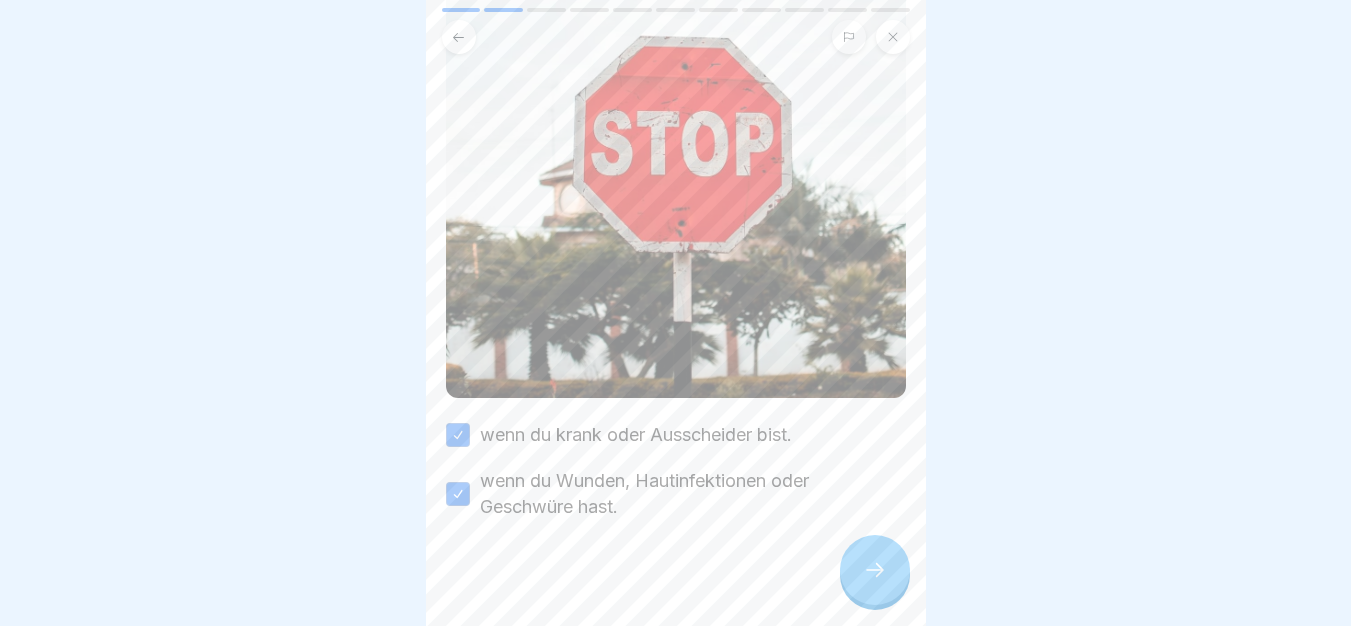 click 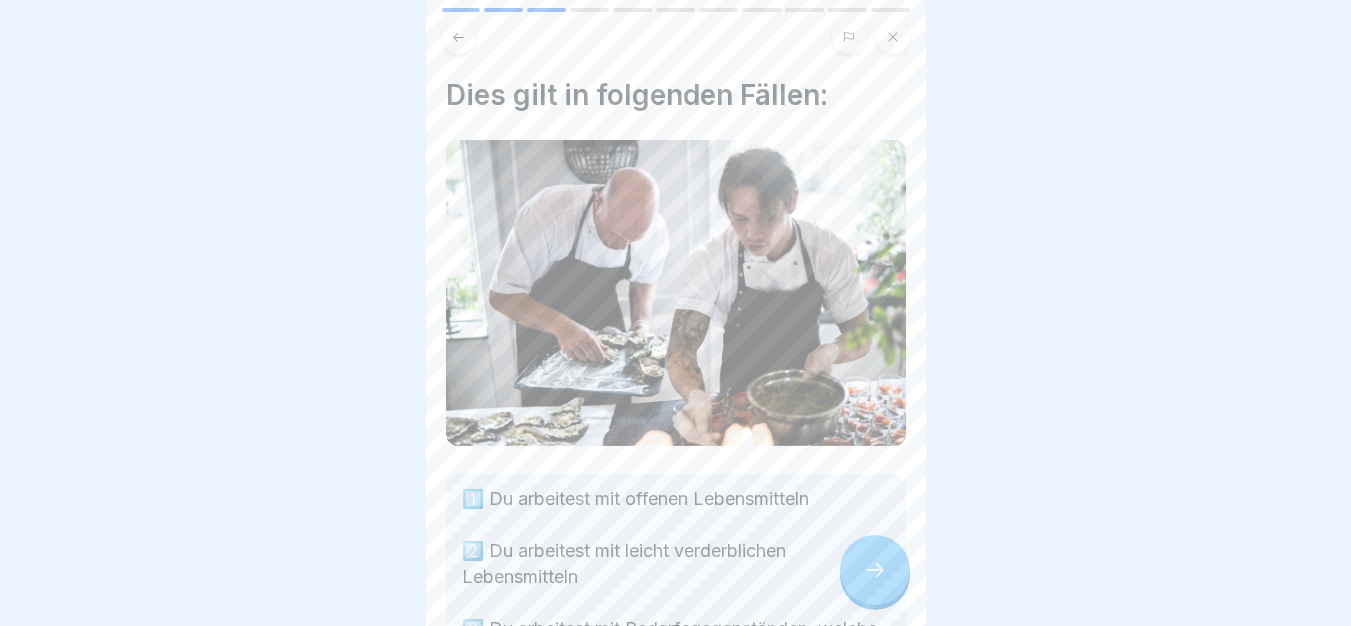 click 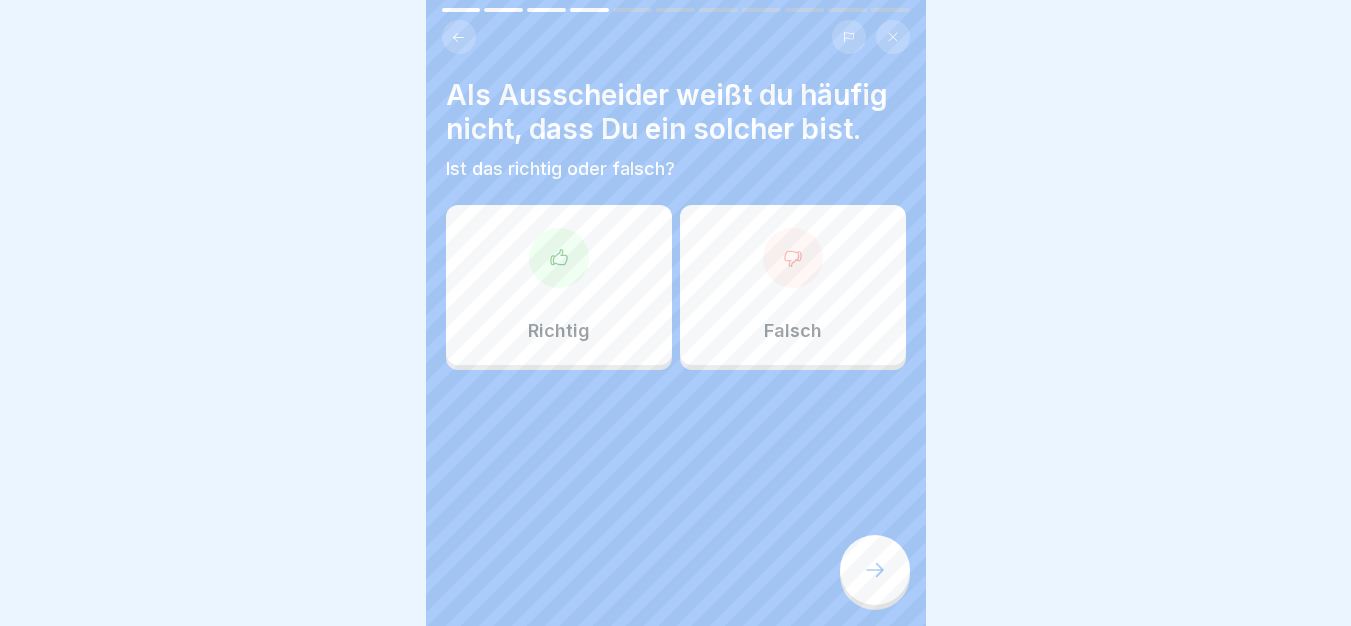 click on "Richtig" at bounding box center [559, 285] 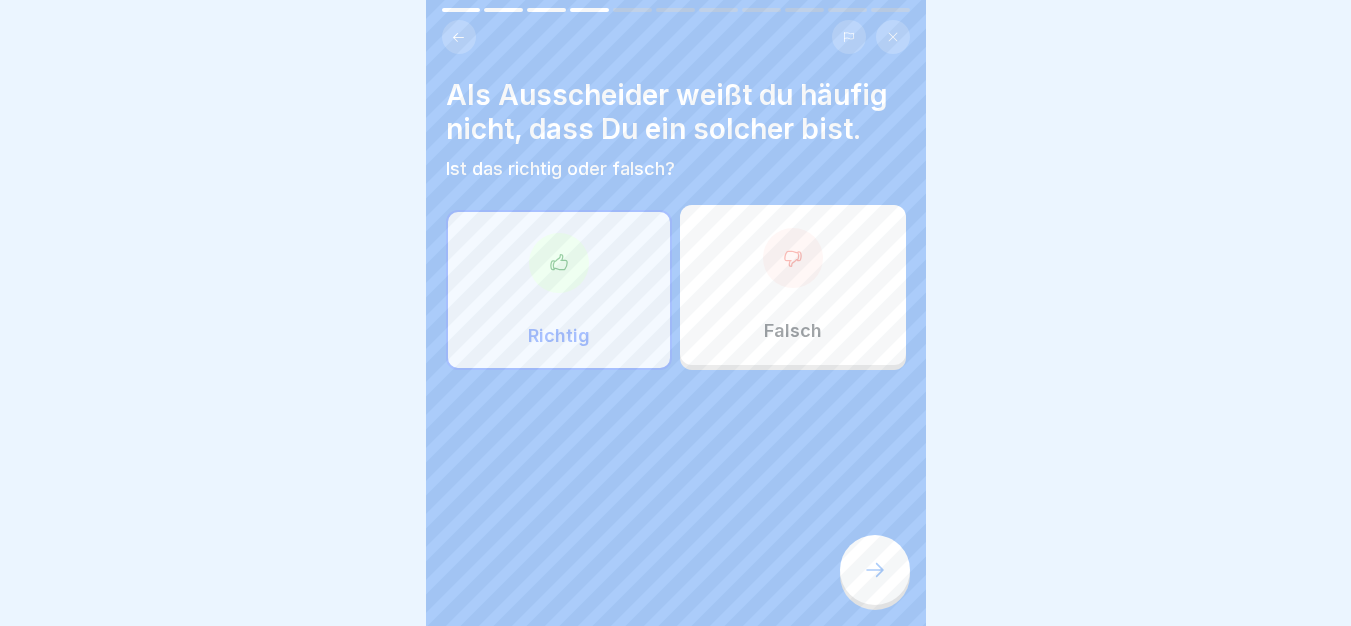 click at bounding box center (875, 570) 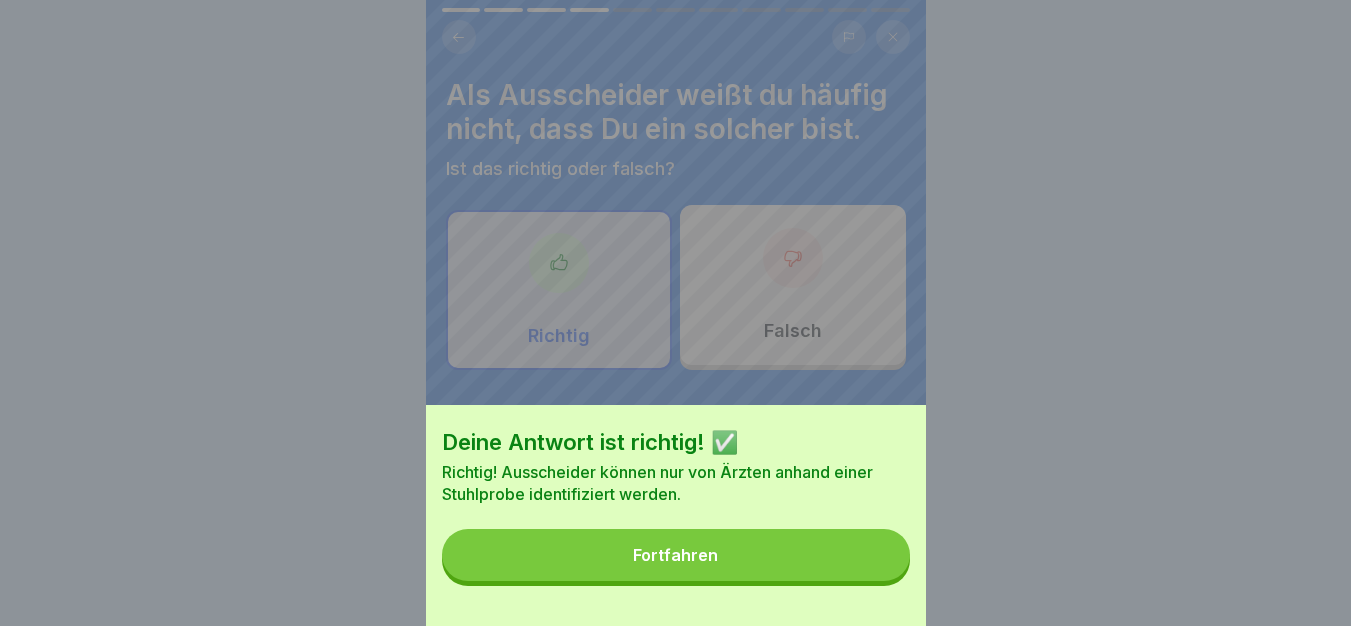 click on "Fortfahren" at bounding box center [676, 555] 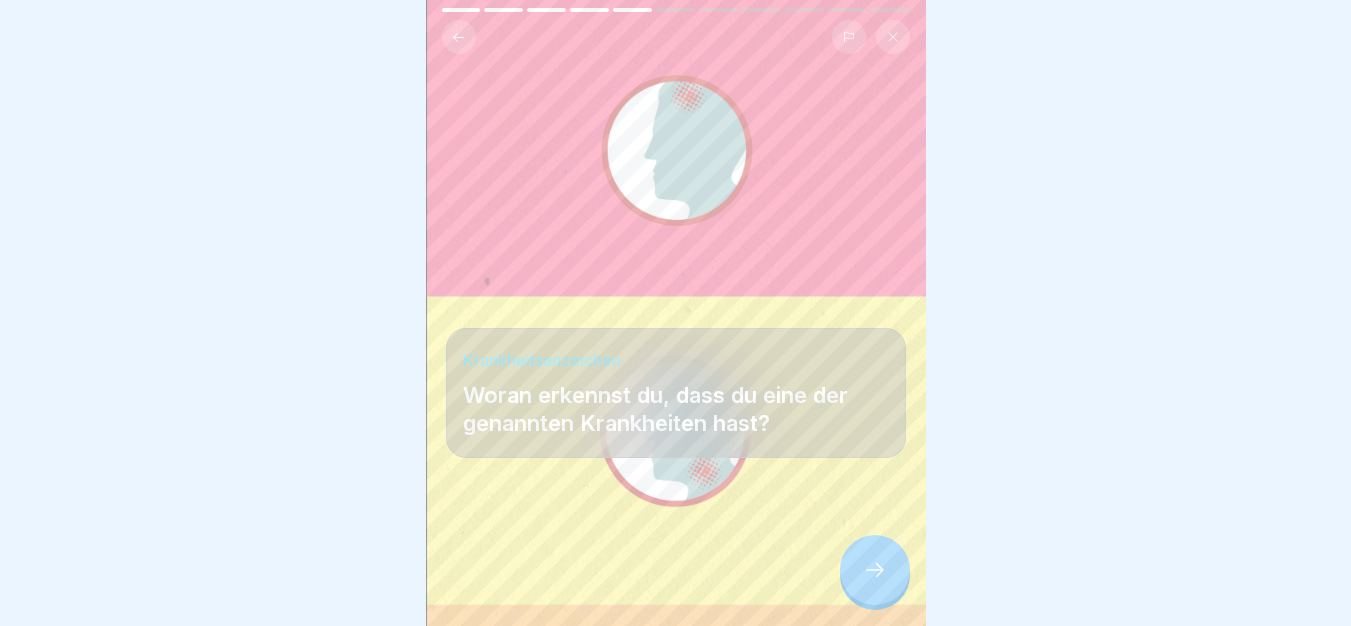 drag, startPoint x: 771, startPoint y: 508, endPoint x: 873, endPoint y: 590, distance: 130.87398 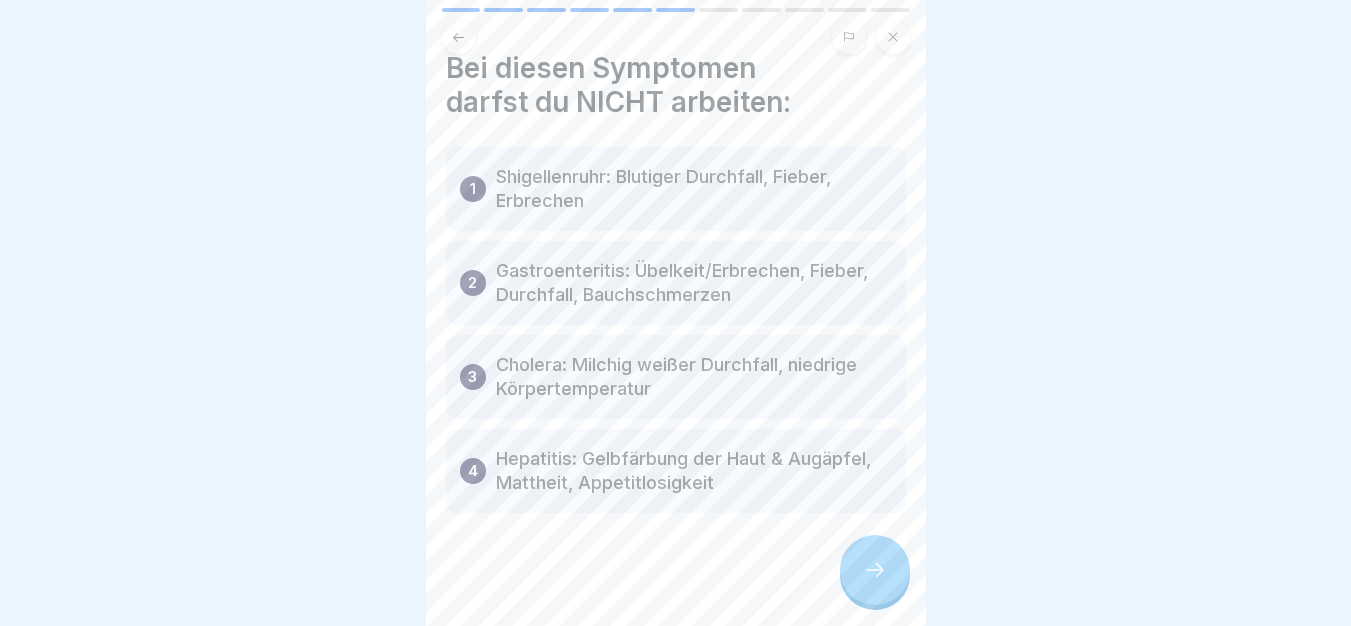 scroll, scrollTop: 34, scrollLeft: 0, axis: vertical 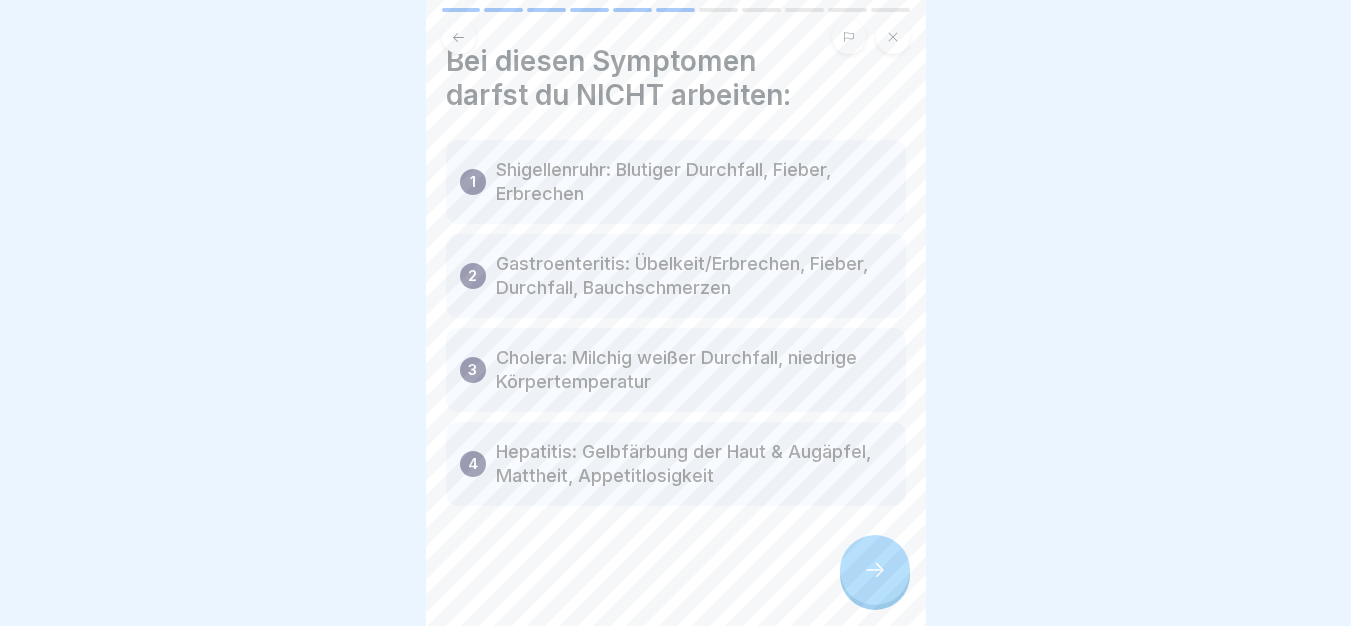 click at bounding box center [875, 570] 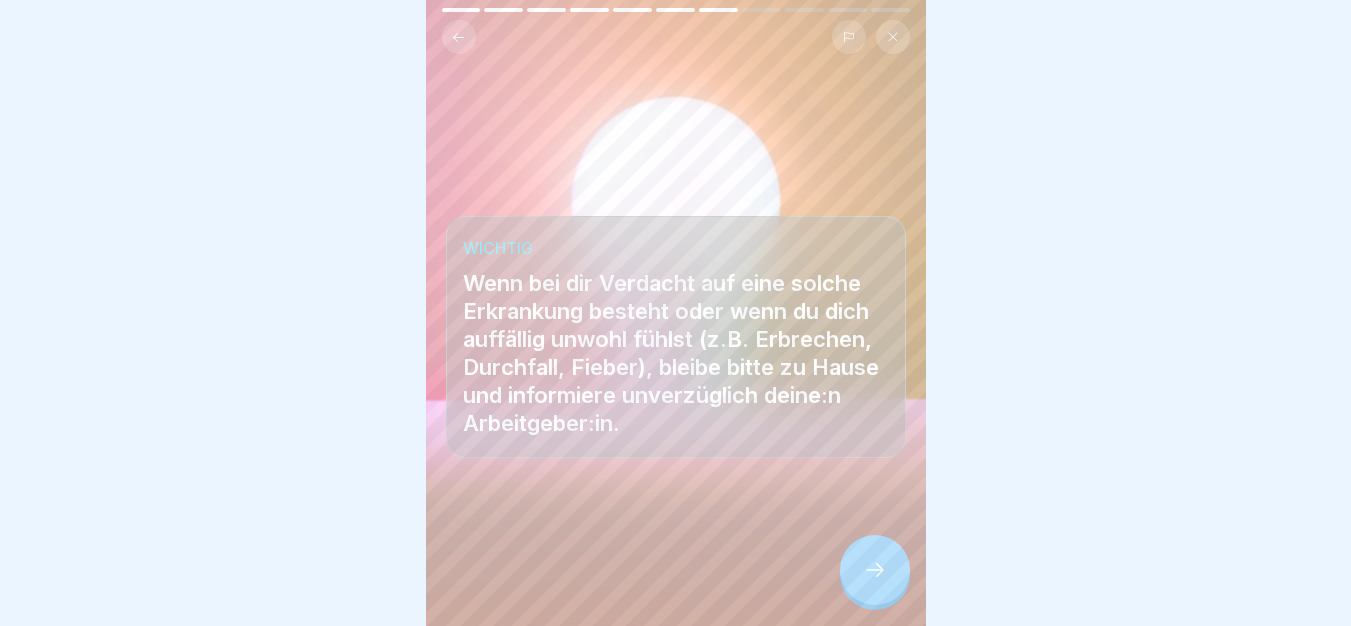 click at bounding box center [875, 570] 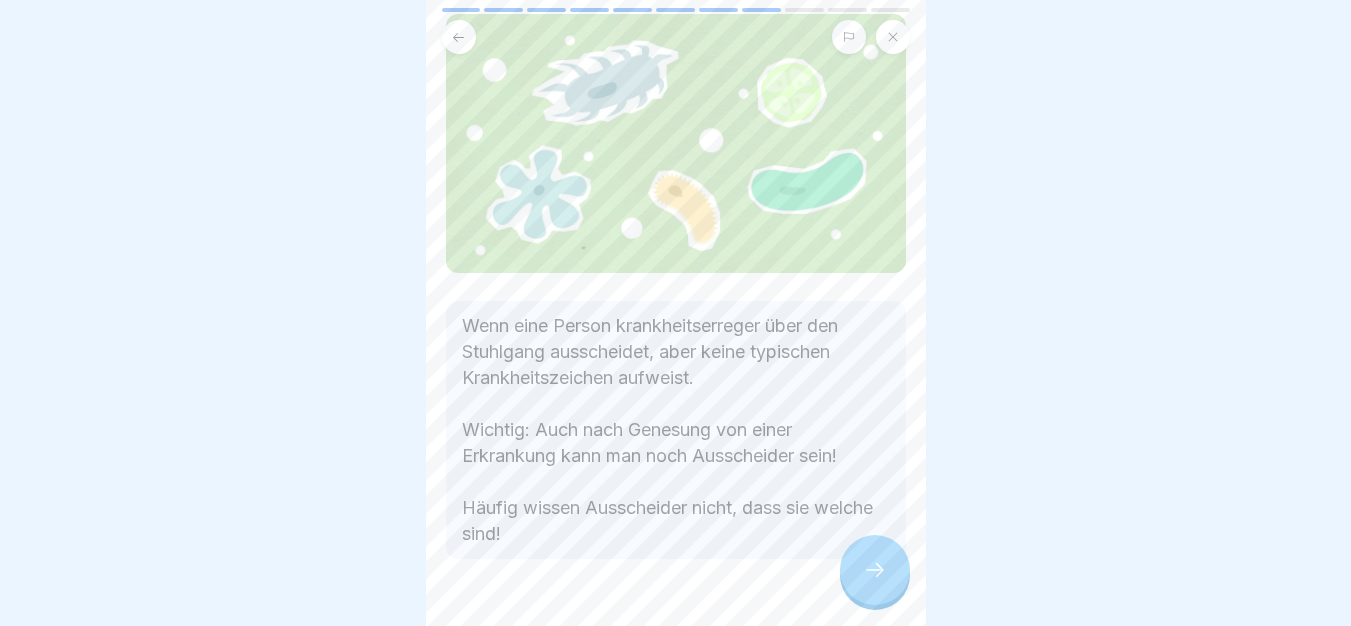 scroll, scrollTop: 170, scrollLeft: 0, axis: vertical 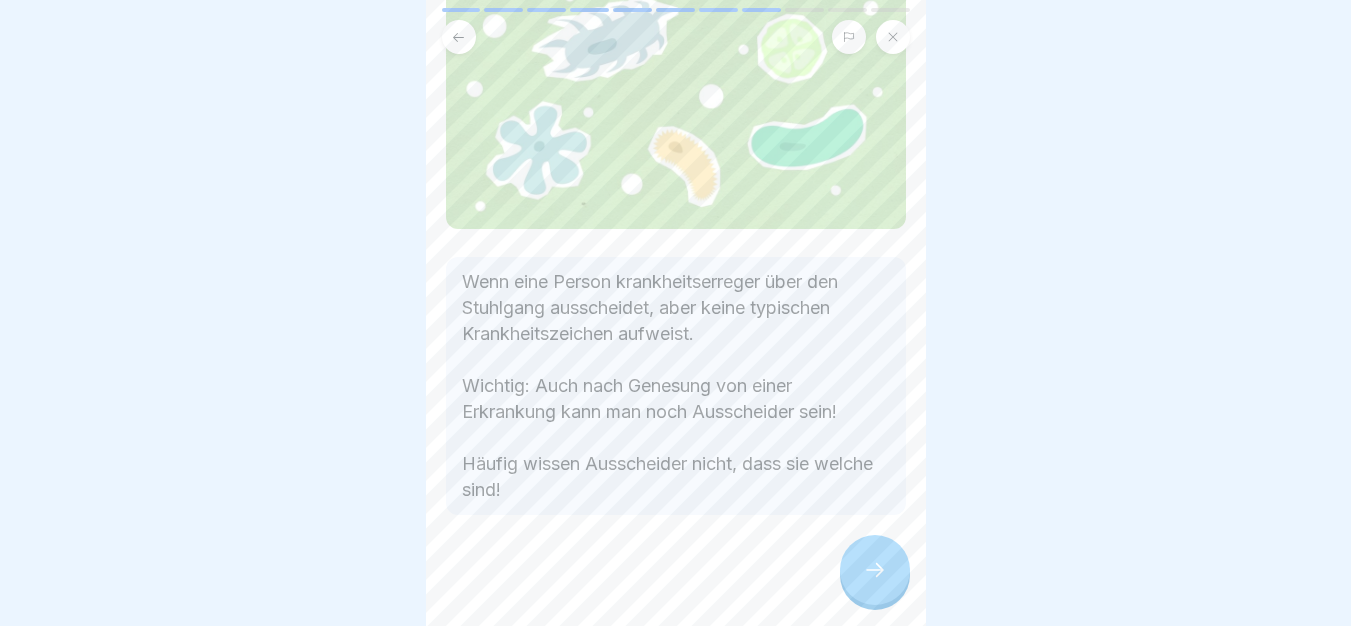 click at bounding box center [875, 570] 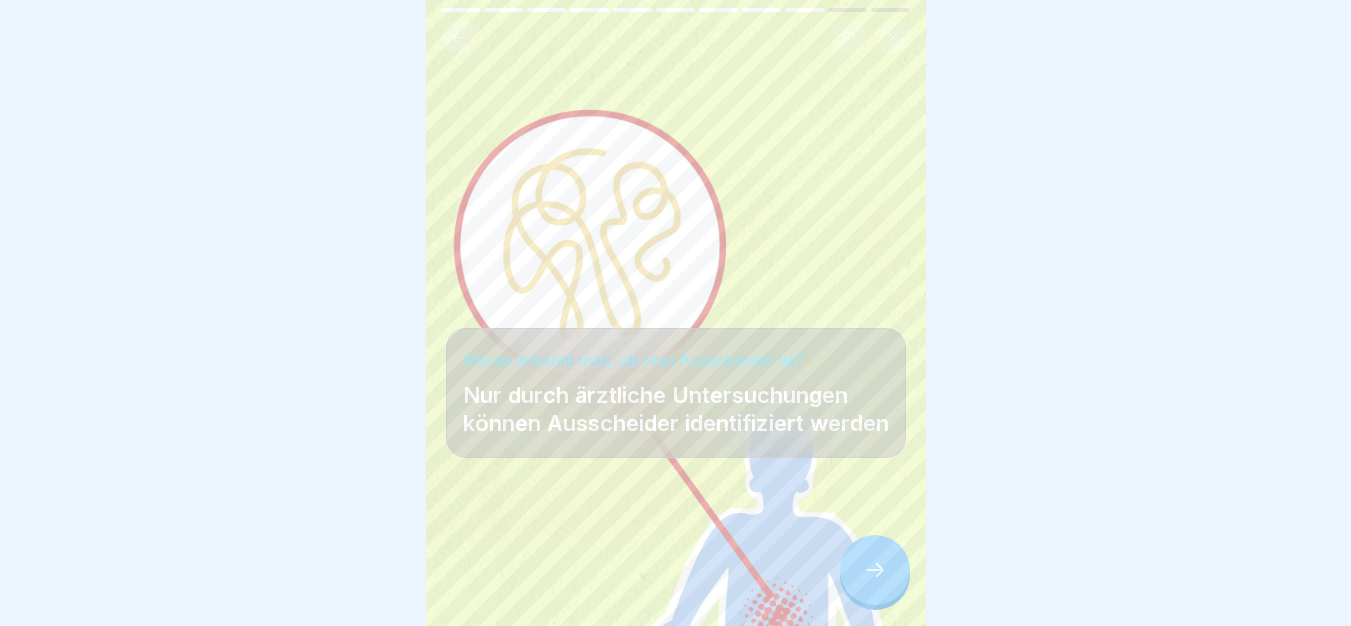click 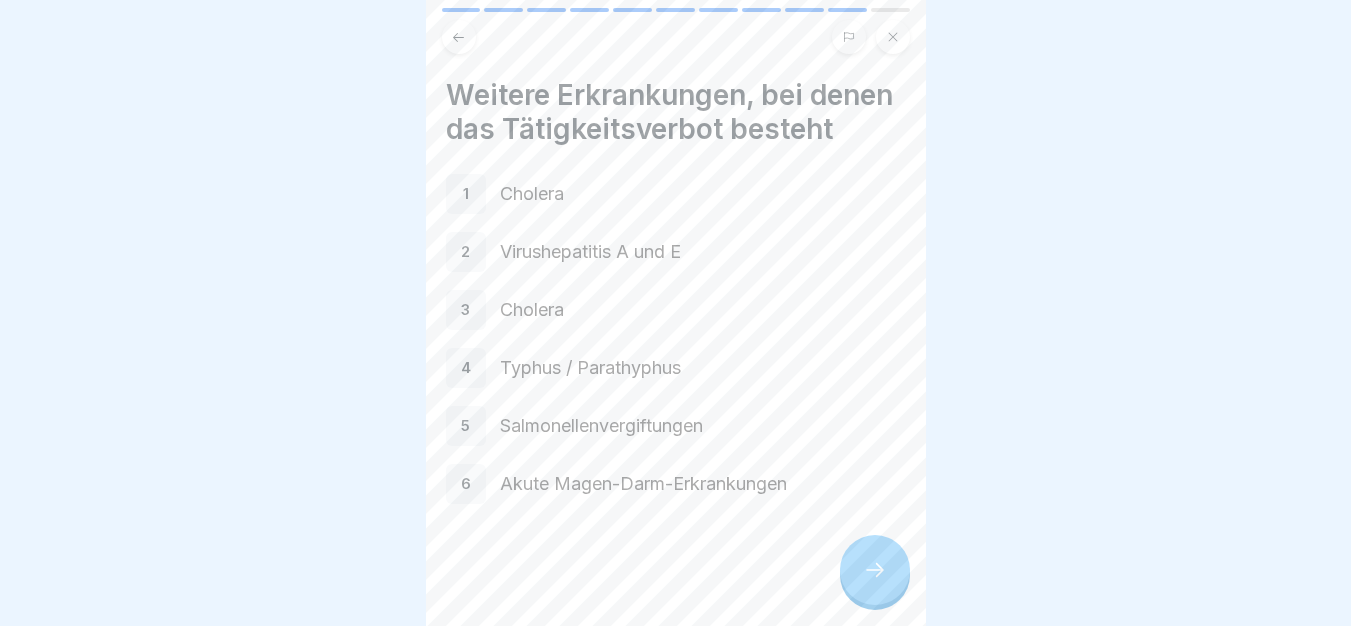 scroll, scrollTop: 32, scrollLeft: 0, axis: vertical 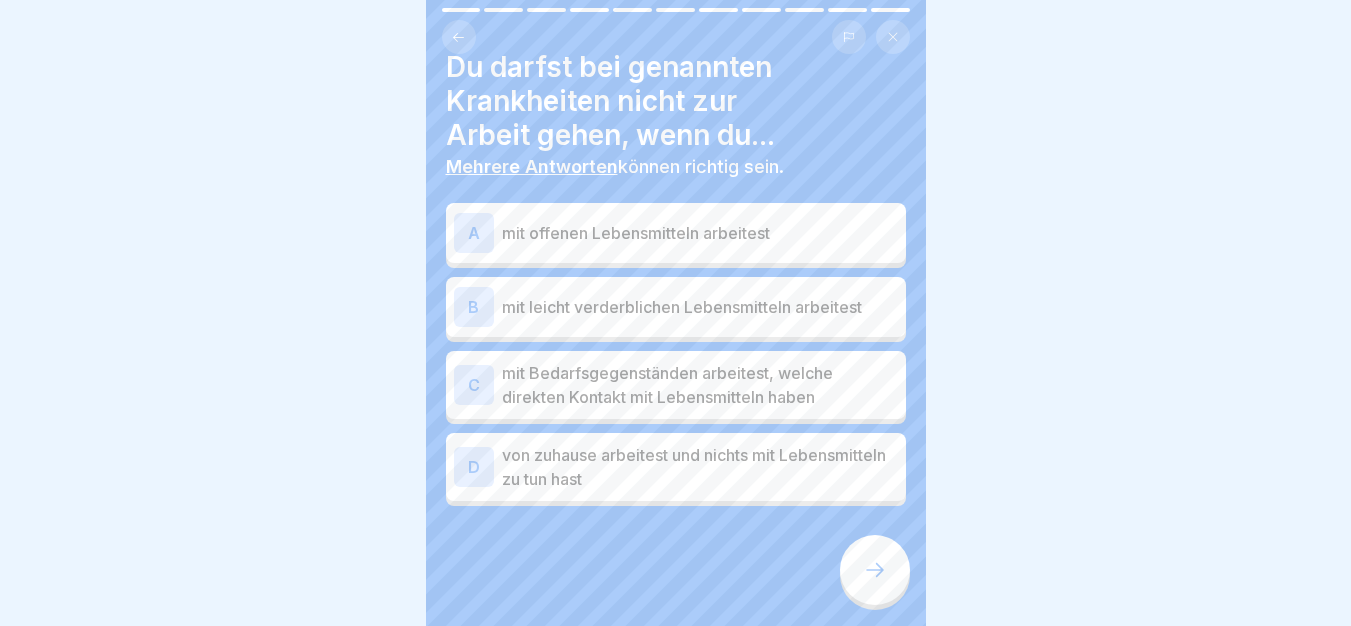 click on "mit leicht verderblichen Lebensmitteln arbeitest" at bounding box center (700, 307) 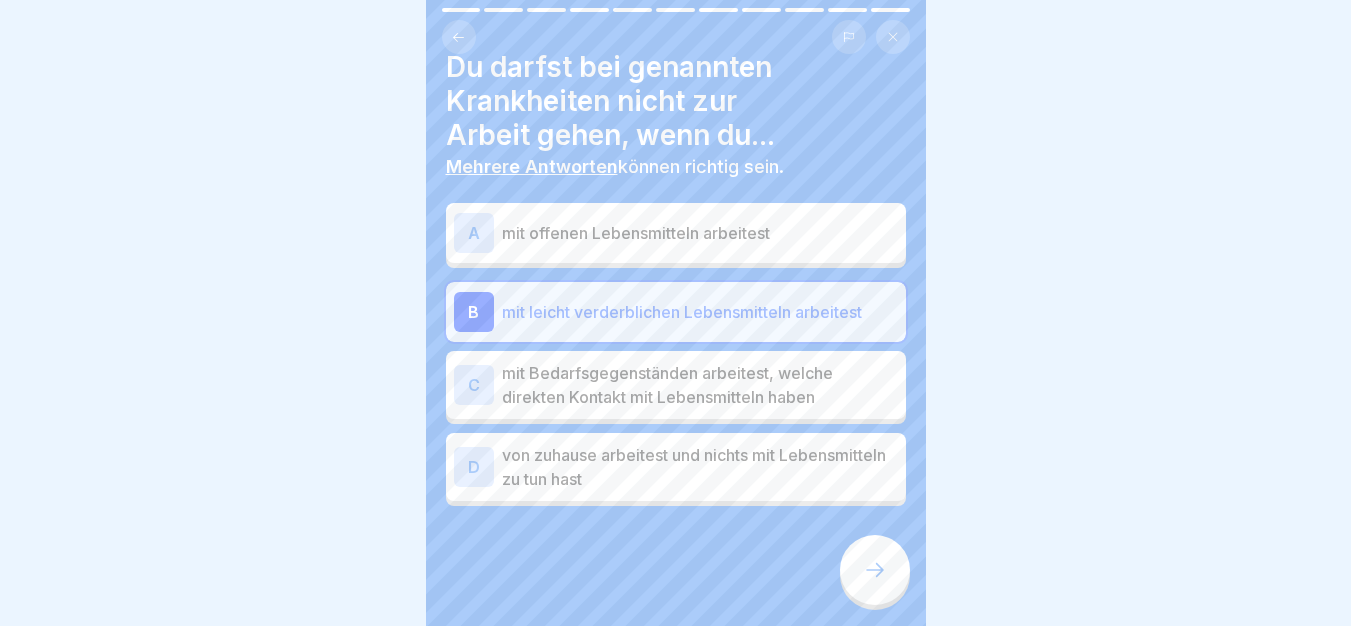 click on "mit offenen Lebensmitteln arbeitest" at bounding box center (700, 233) 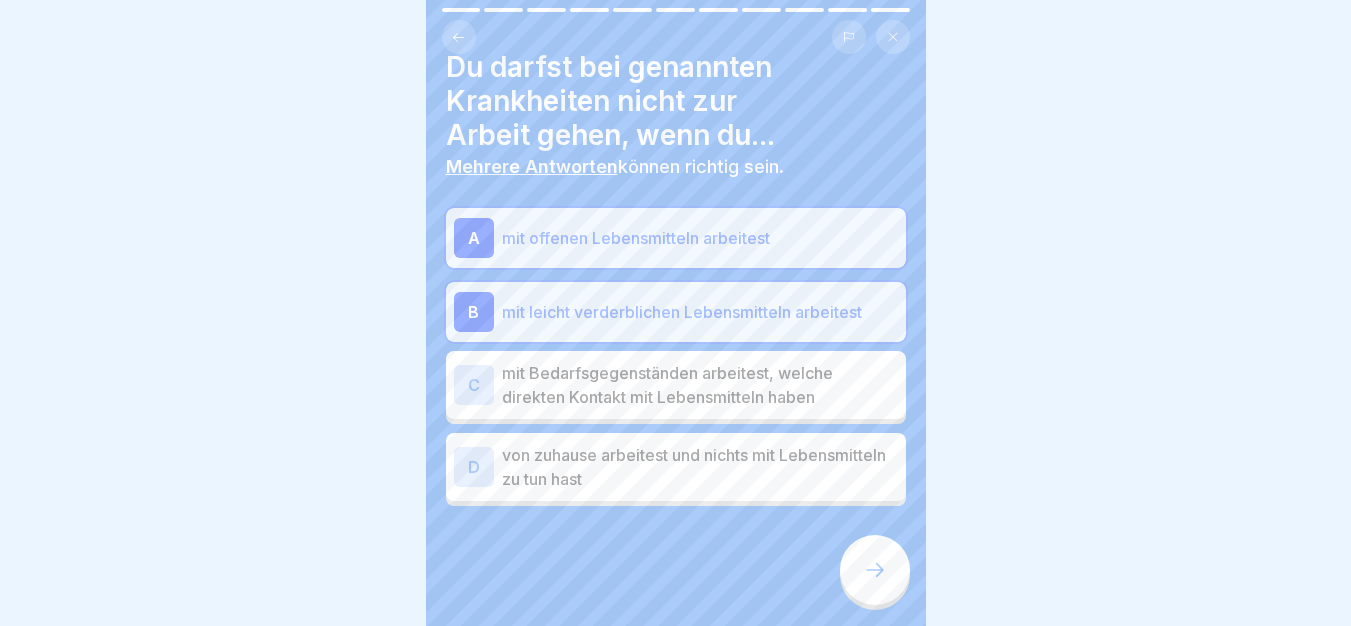 click on "mit Bedarfsgegenständen arbeitest, welche direkten Kontakt mit Lebensmitteln haben" at bounding box center (700, 385) 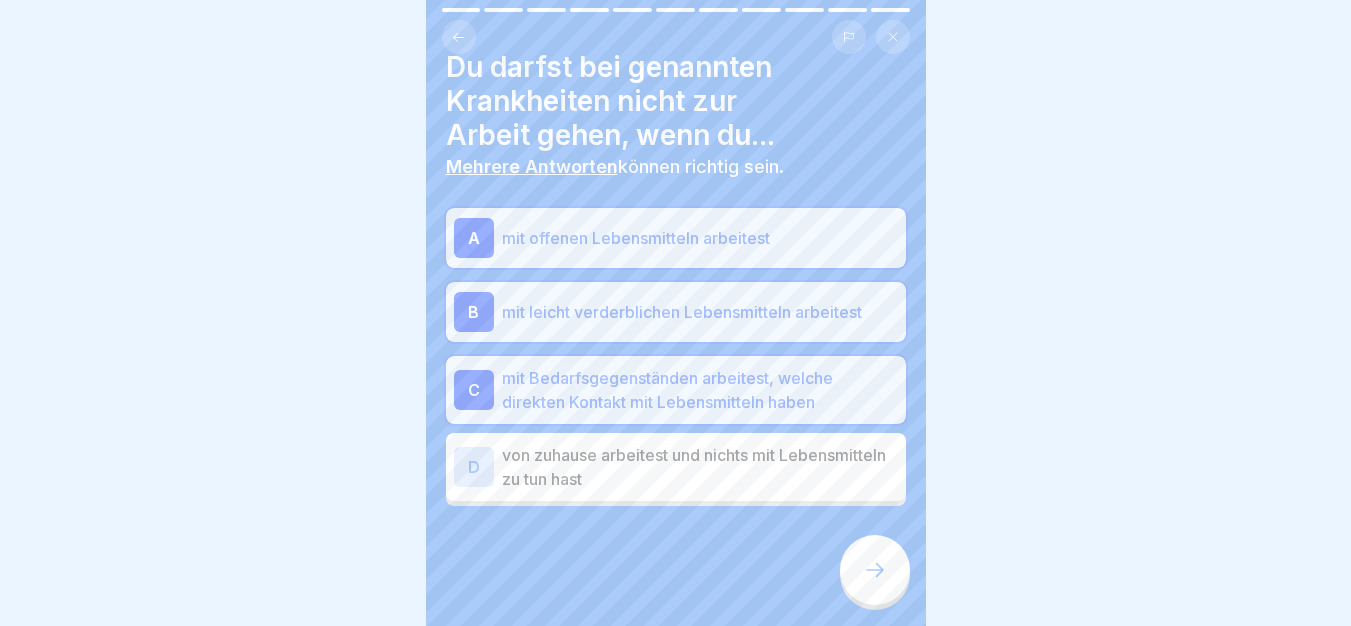 click on "Du darfst bei genannten Krankheiten nicht zur Arbeit gehen, wenn du... Mehrere Antworten  können richtig sein. A mit offenen Lebensmitteln arbeitest B mit leicht verderblichen Lebensmitteln arbeitest C mit Bedarfsgegenständen arbeitest, welche direkten Kontakt mit Lebensmitteln haben D von zuhause arbeitest und nichts mit Lebensmitteln zu tun hast" at bounding box center (676, 313) 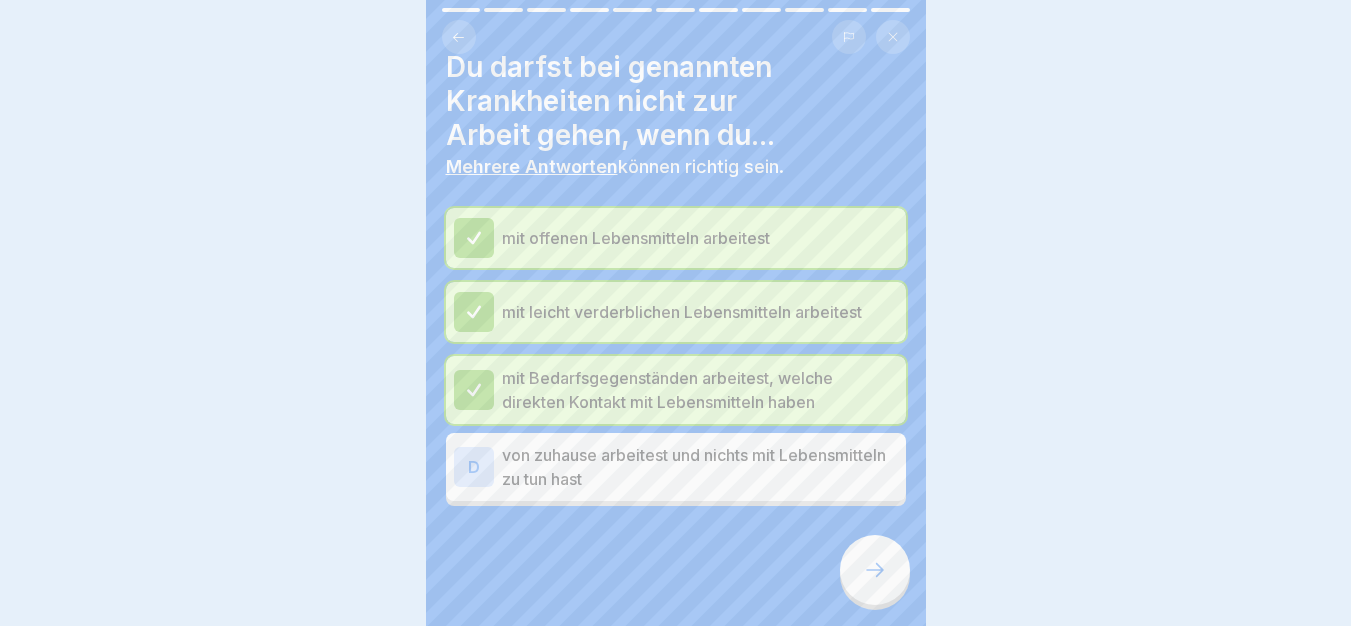 click on "Fortfahren" at bounding box center [676, 1118] 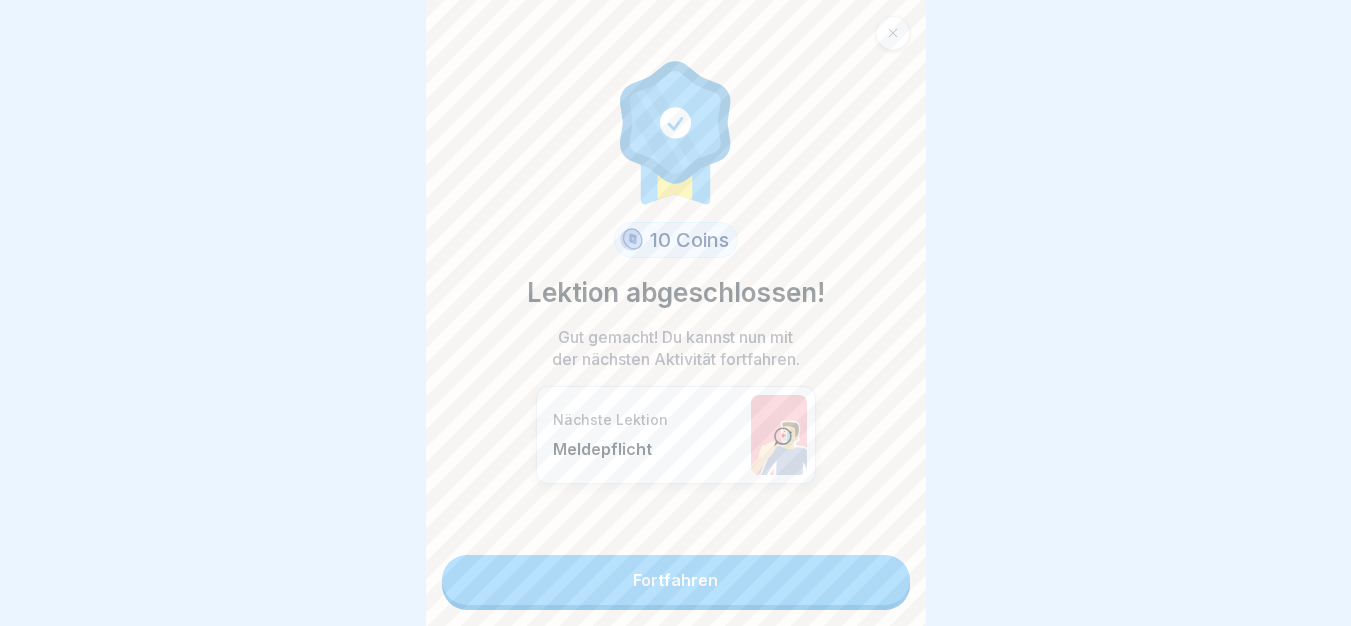 click on "Fortfahren" at bounding box center (676, 580) 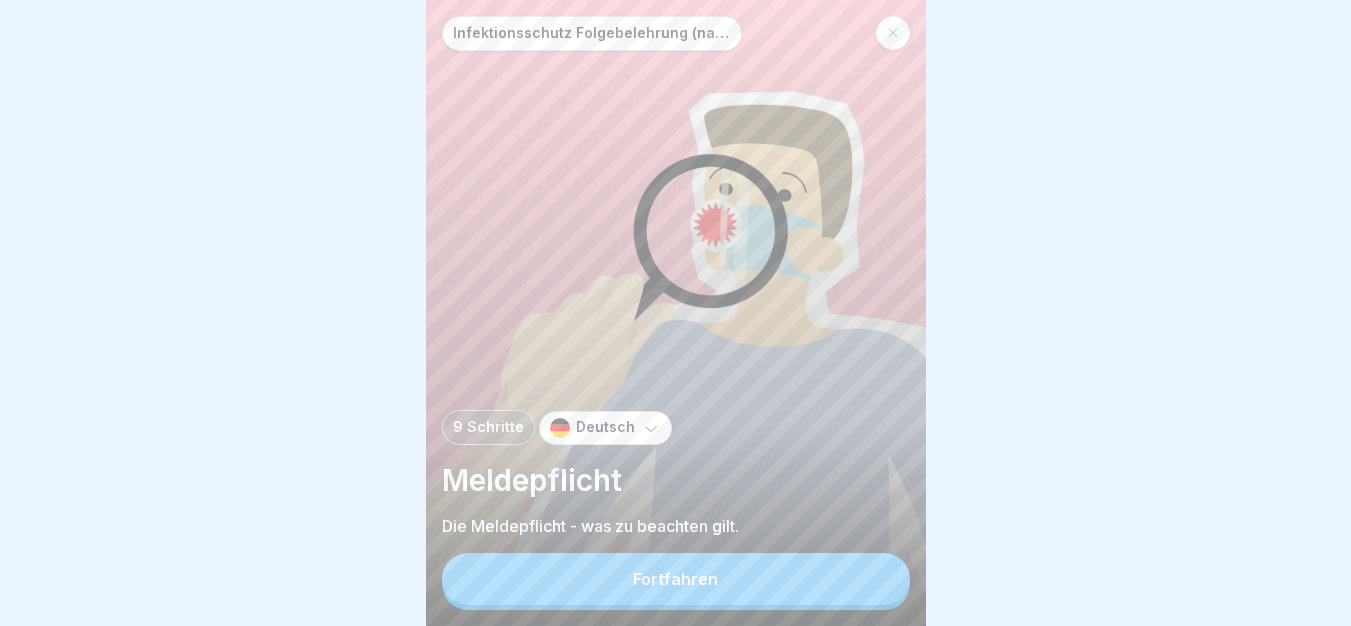 click on "Infektionsschutz Folgebelehrung (nach §43 IfSG) 9 Schritte Deutsch Meldepflicht Die Meldepflicht - was zu beachten gilt. Fortfahren" at bounding box center [676, 313] 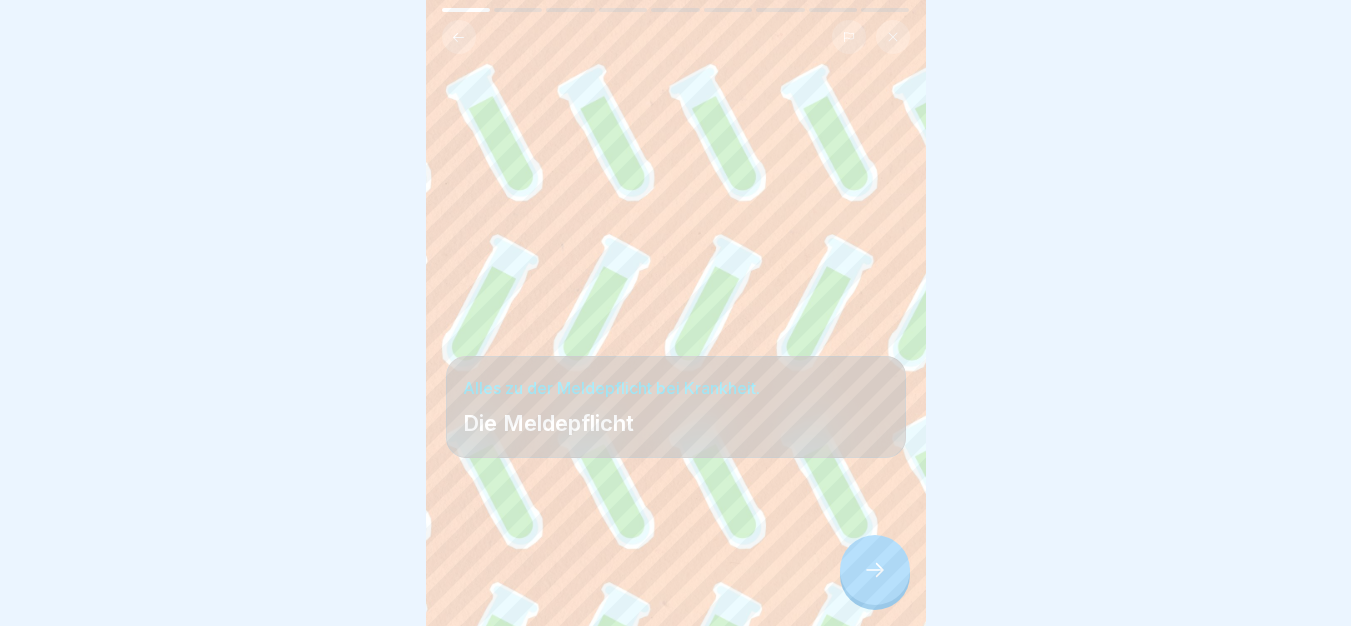 scroll, scrollTop: 15, scrollLeft: 0, axis: vertical 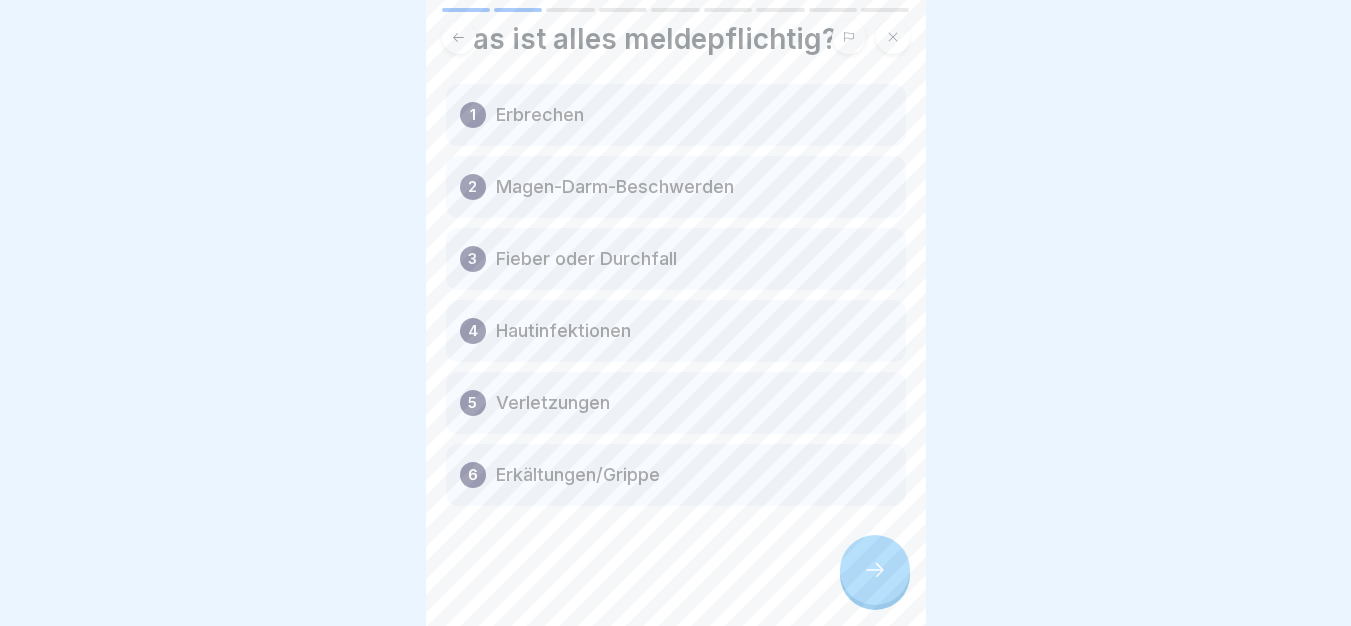drag, startPoint x: 849, startPoint y: 571, endPoint x: 821, endPoint y: 553, distance: 33.286633 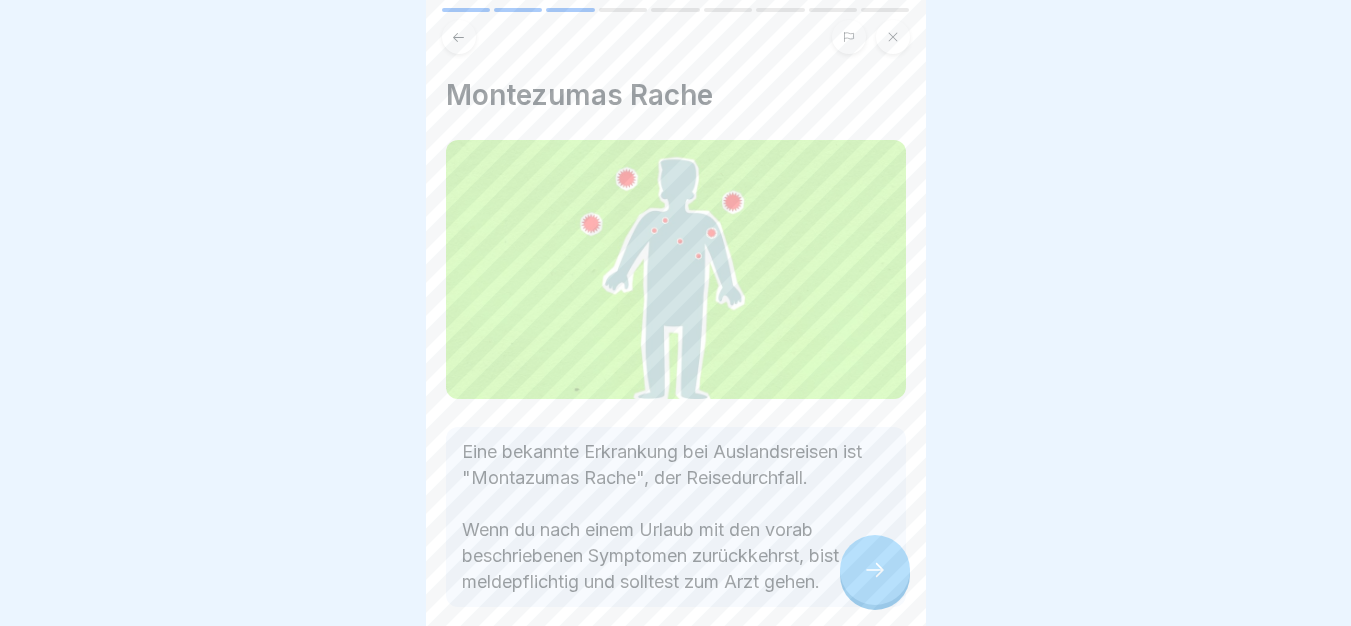 scroll, scrollTop: 92, scrollLeft: 0, axis: vertical 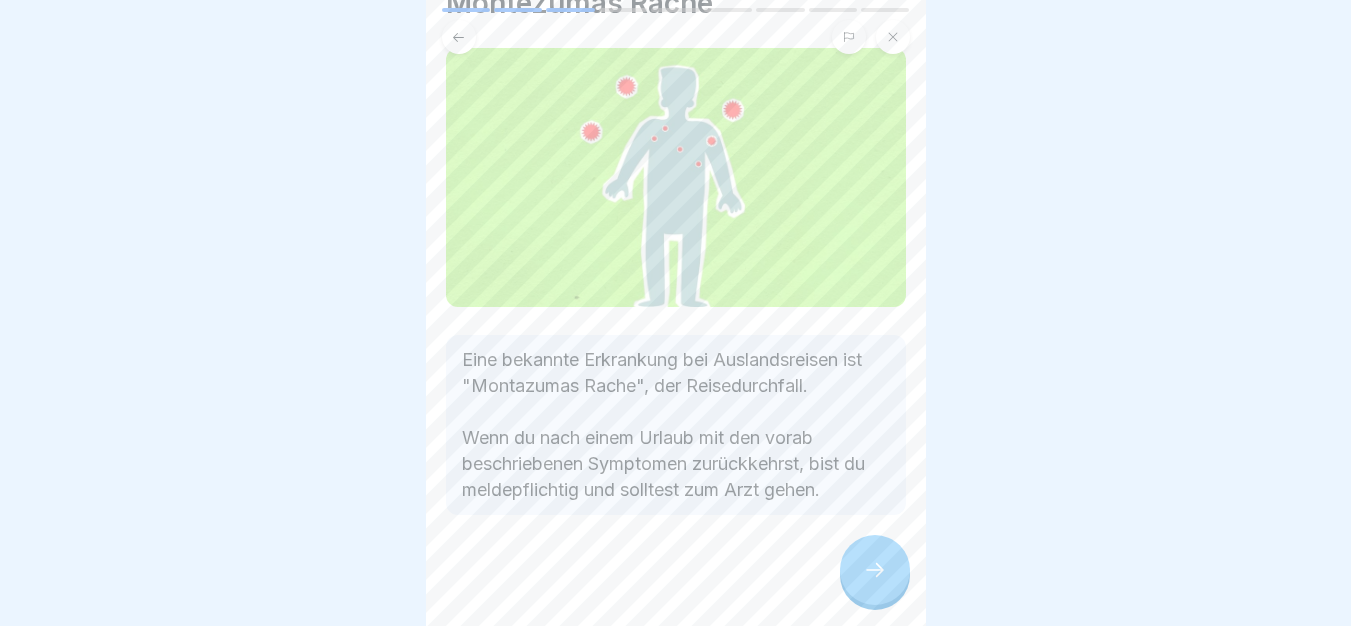 click at bounding box center (875, 570) 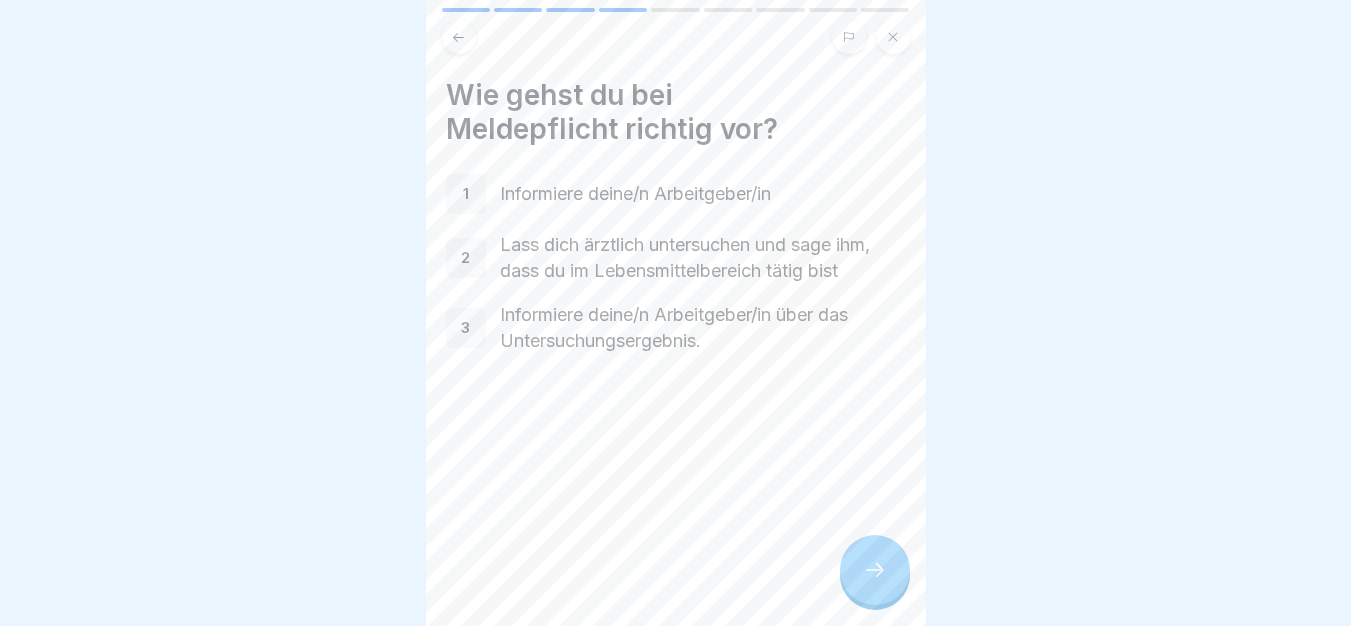 drag, startPoint x: 753, startPoint y: 498, endPoint x: 857, endPoint y: 574, distance: 128.80994 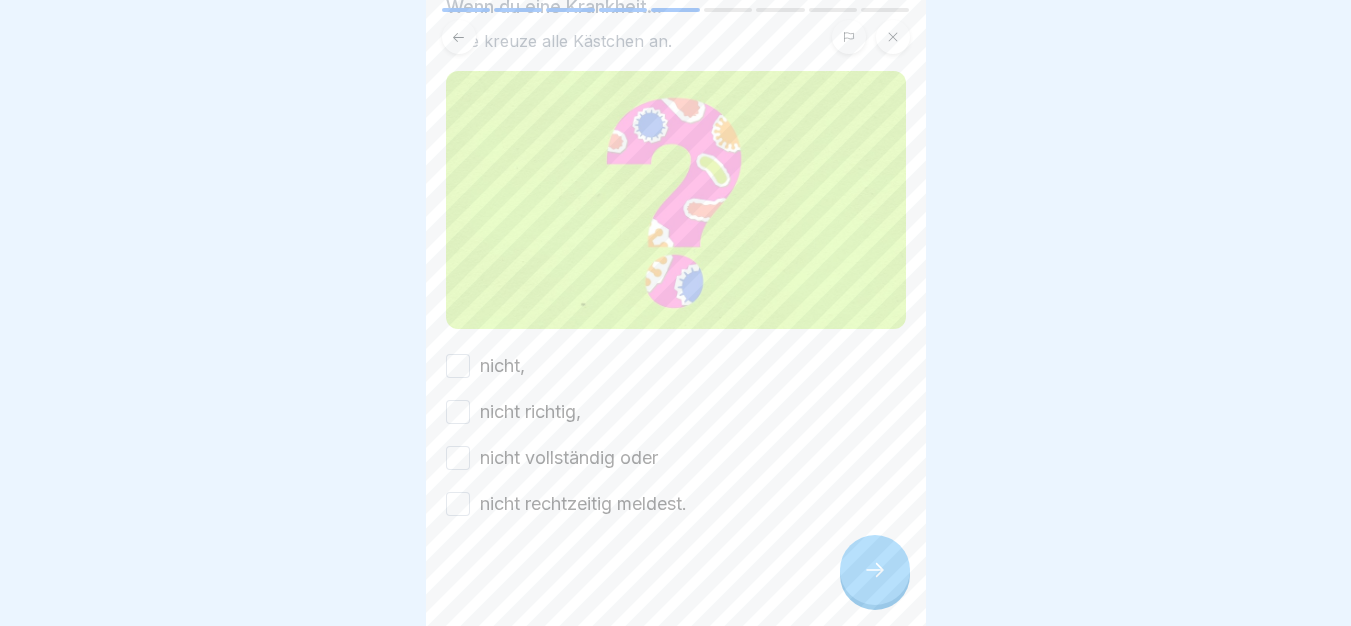 click at bounding box center (676, 577) 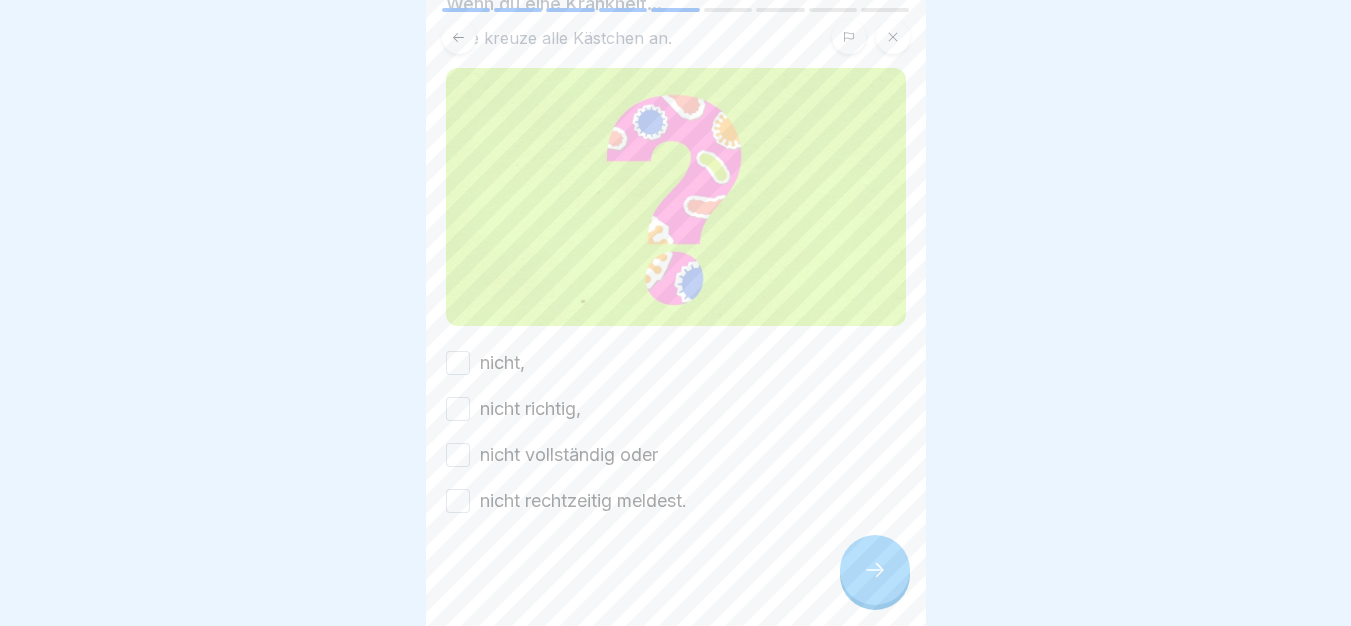 click on "nicht," at bounding box center [676, 363] 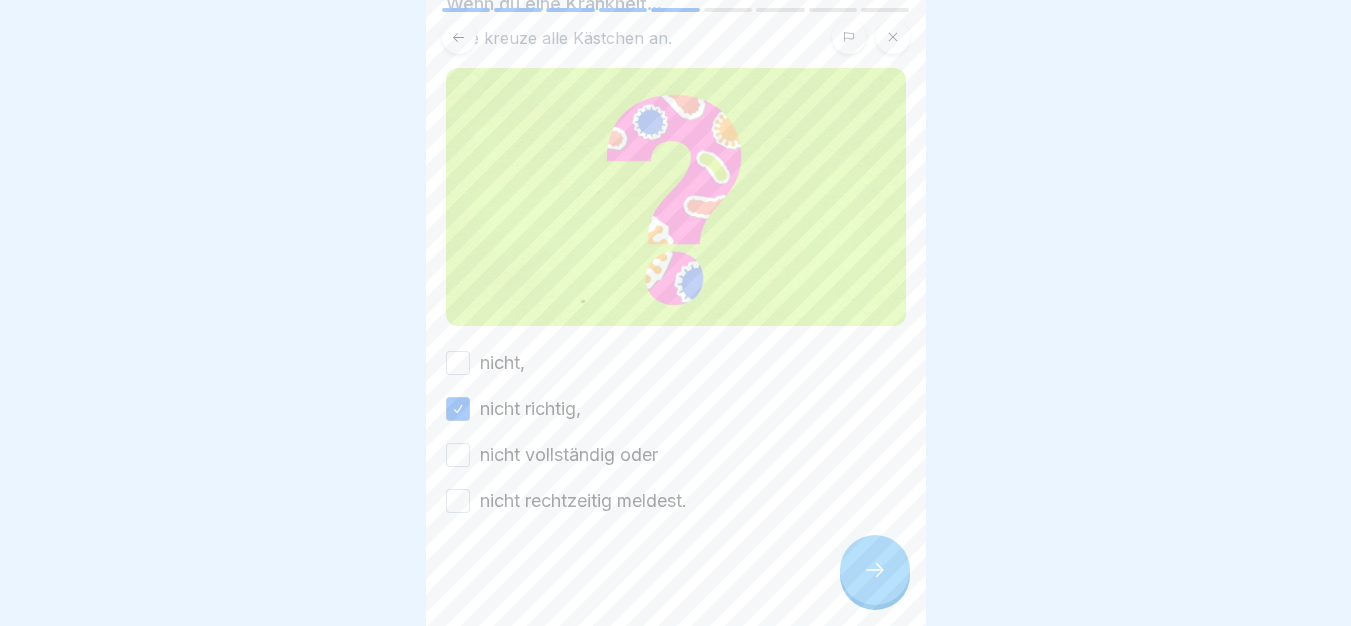 click on "nicht," at bounding box center [502, 363] 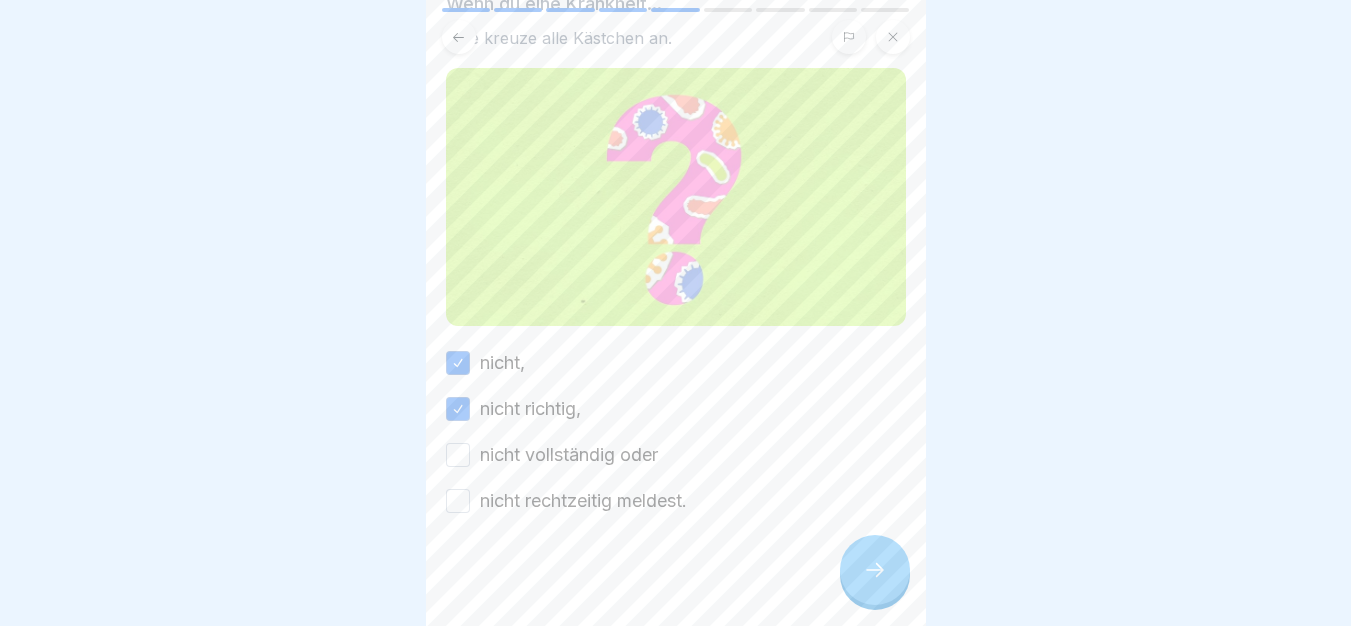 click on "nicht vollständig oder" at bounding box center [569, 455] 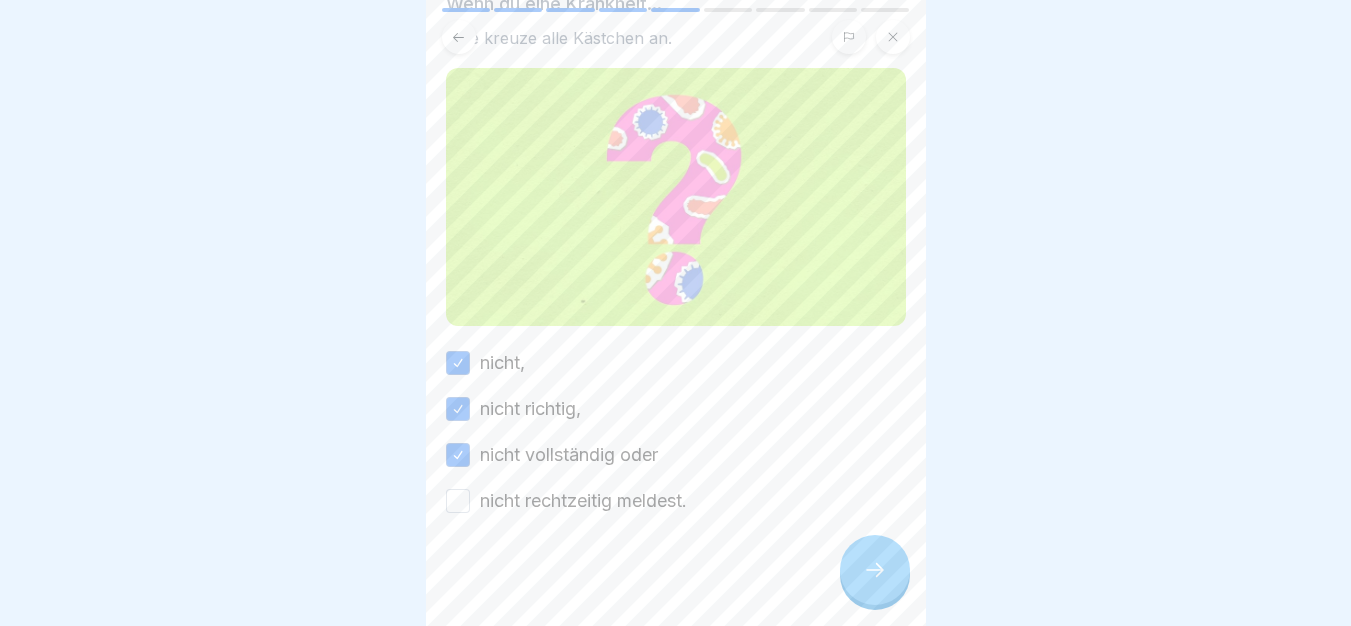 click at bounding box center (676, 574) 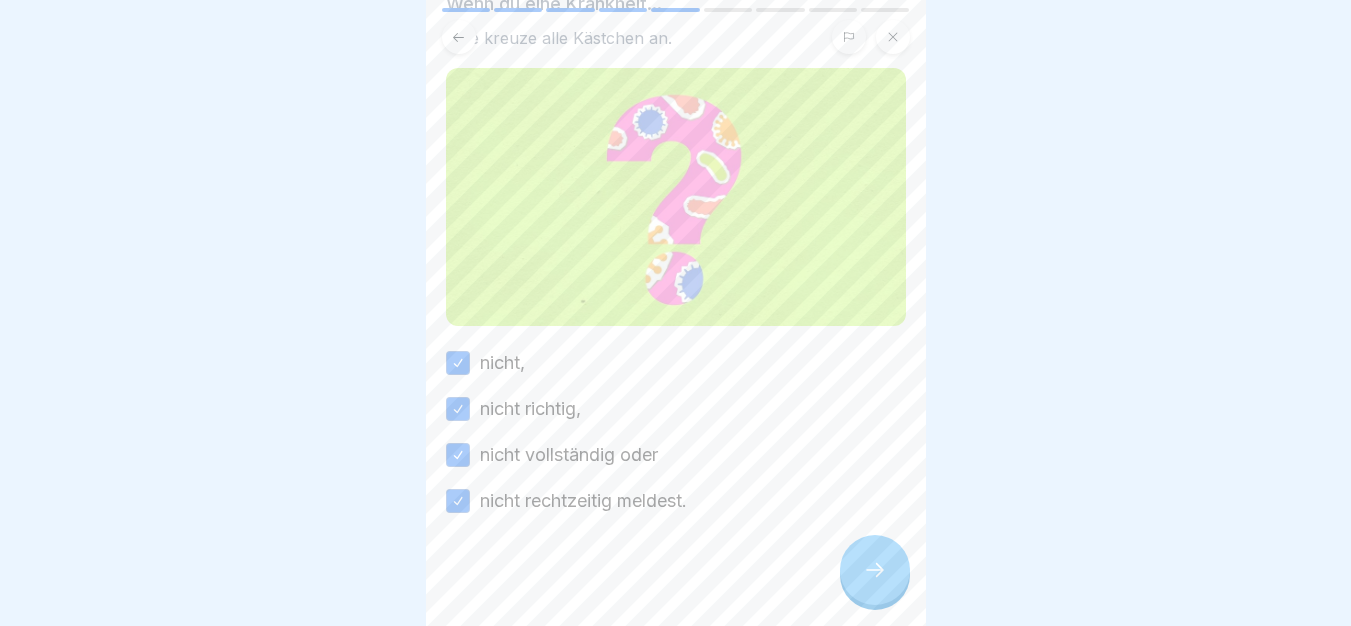 click 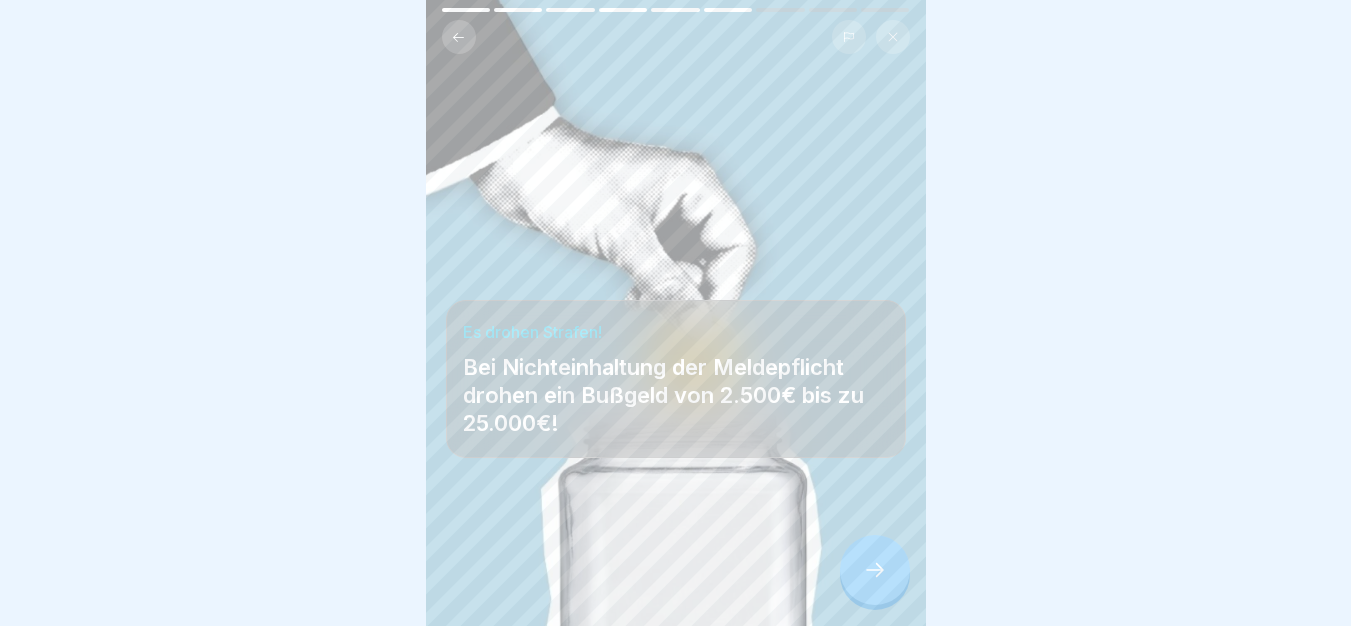 click 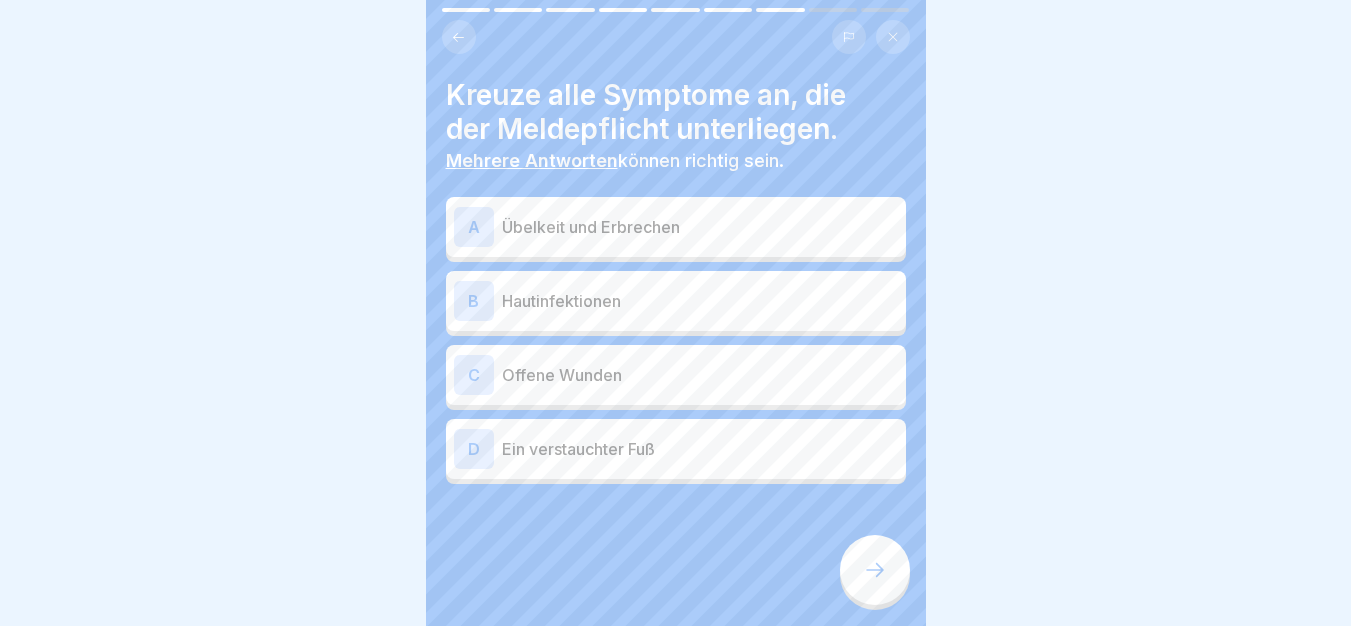 click on "A Übelkeit und Erbrechen" at bounding box center [676, 227] 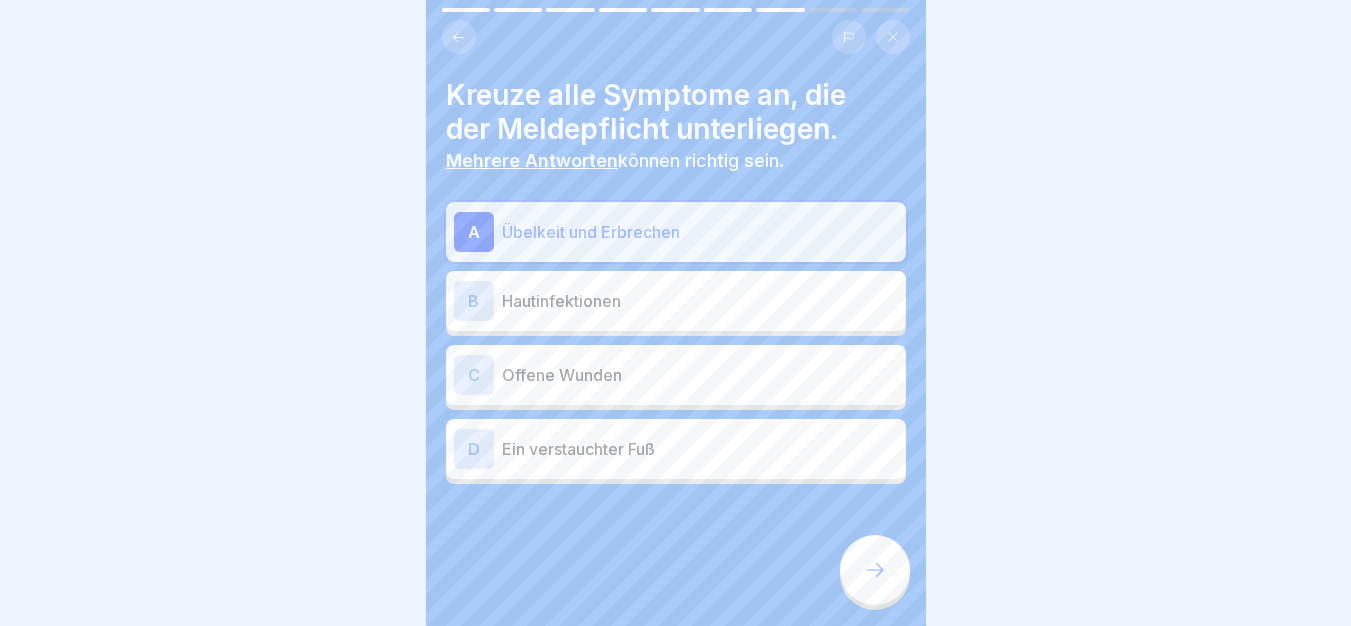 click on "B Hautinfektionen" at bounding box center [676, 301] 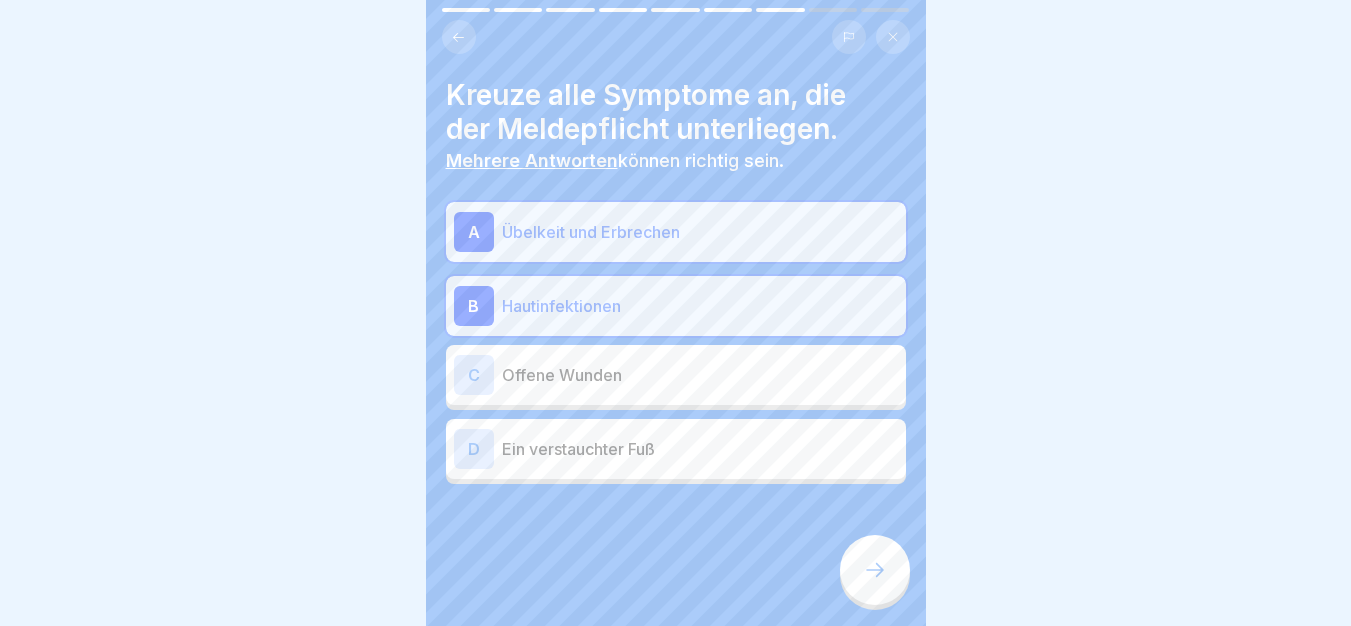 click on "C Offene Wunden" at bounding box center [676, 375] 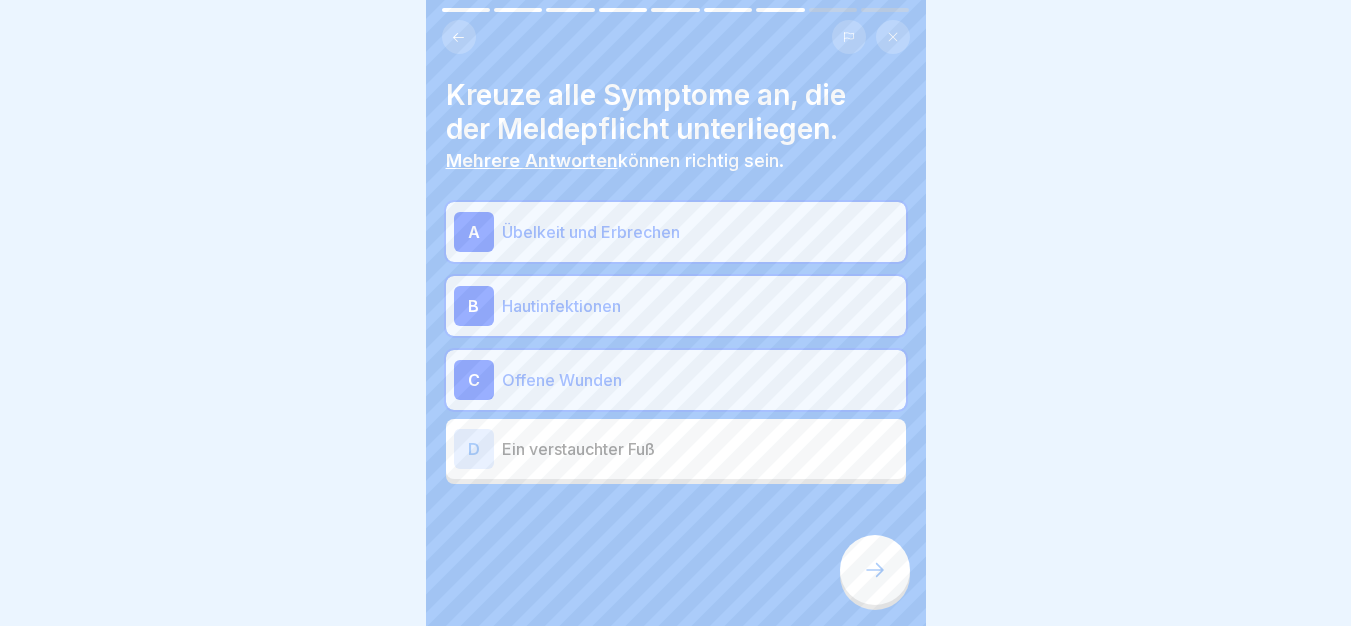 click at bounding box center (875, 570) 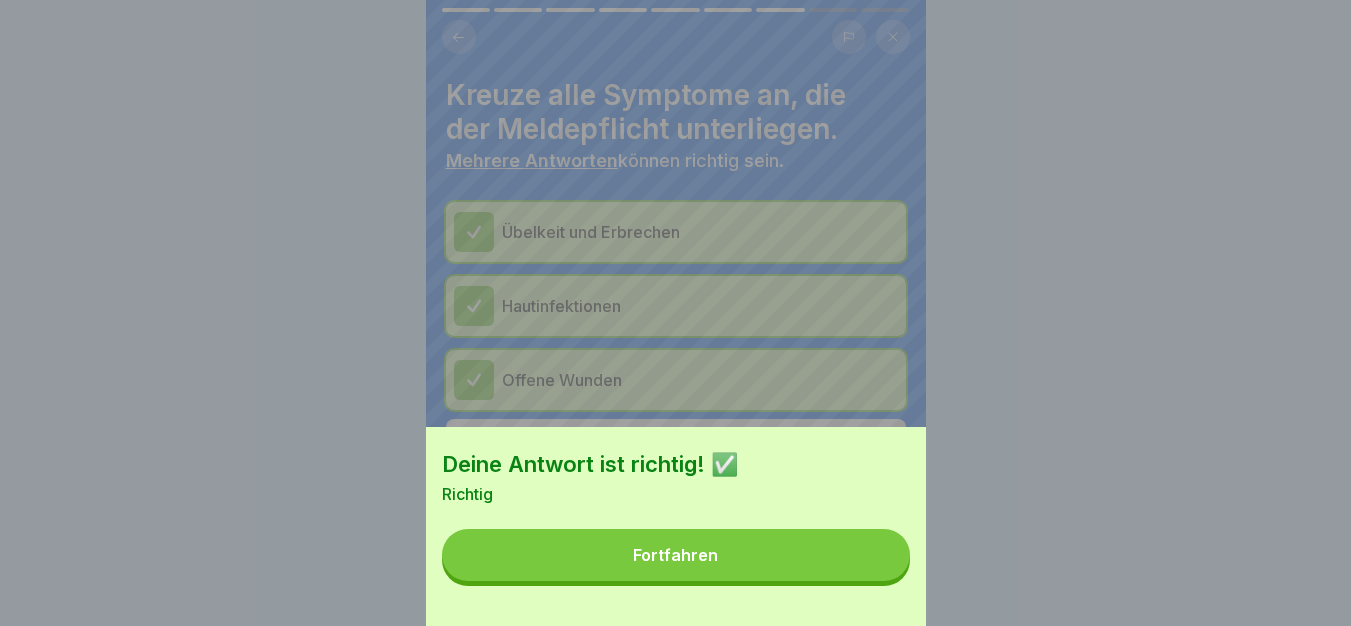 click on "Fortfahren" at bounding box center [676, 555] 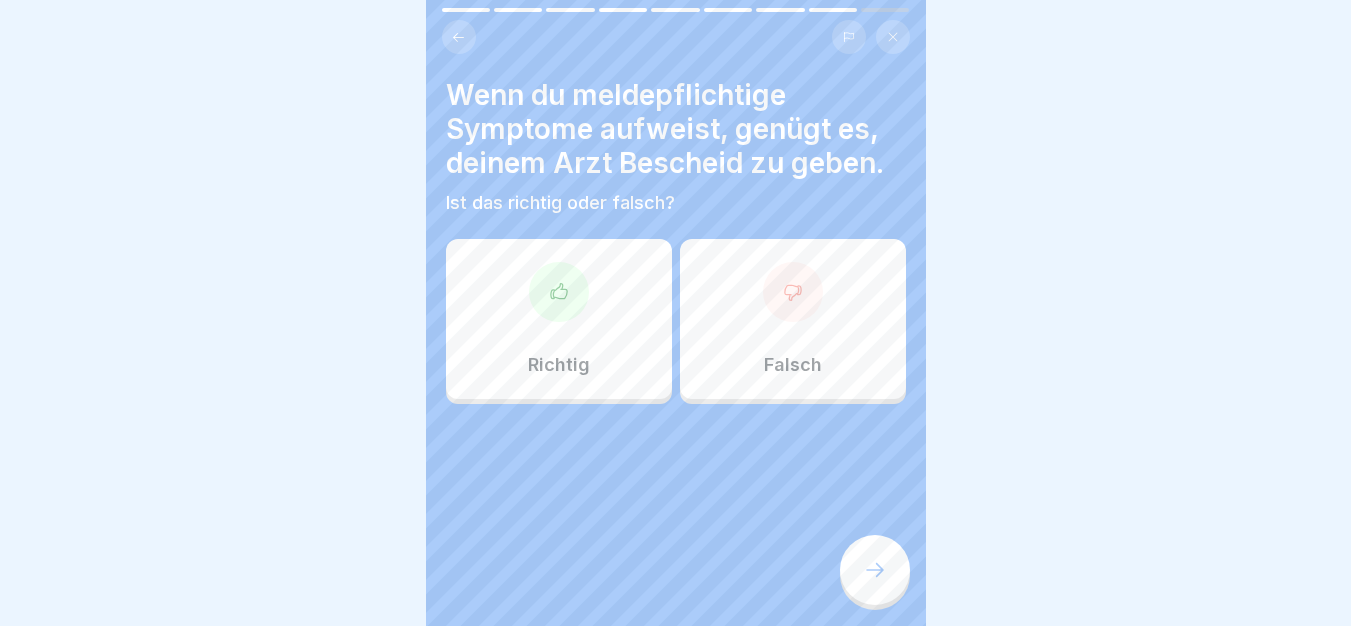 click on "Richtig" at bounding box center [559, 319] 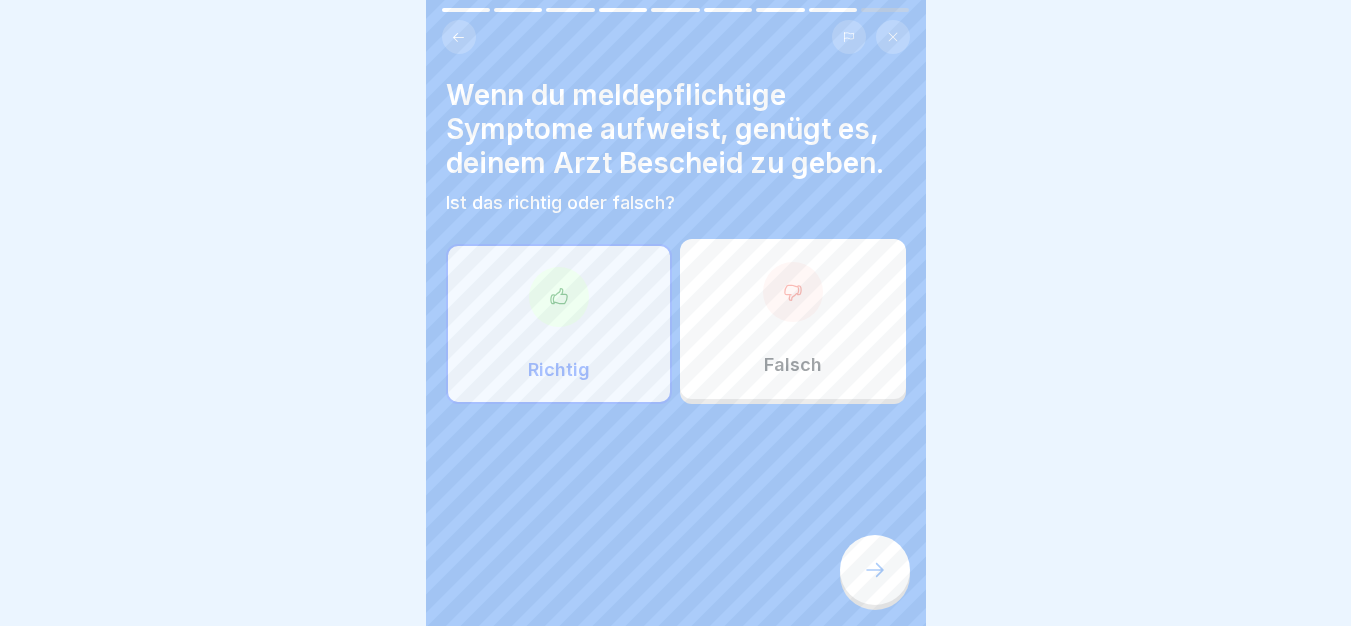 click on "Falsch" at bounding box center (793, 319) 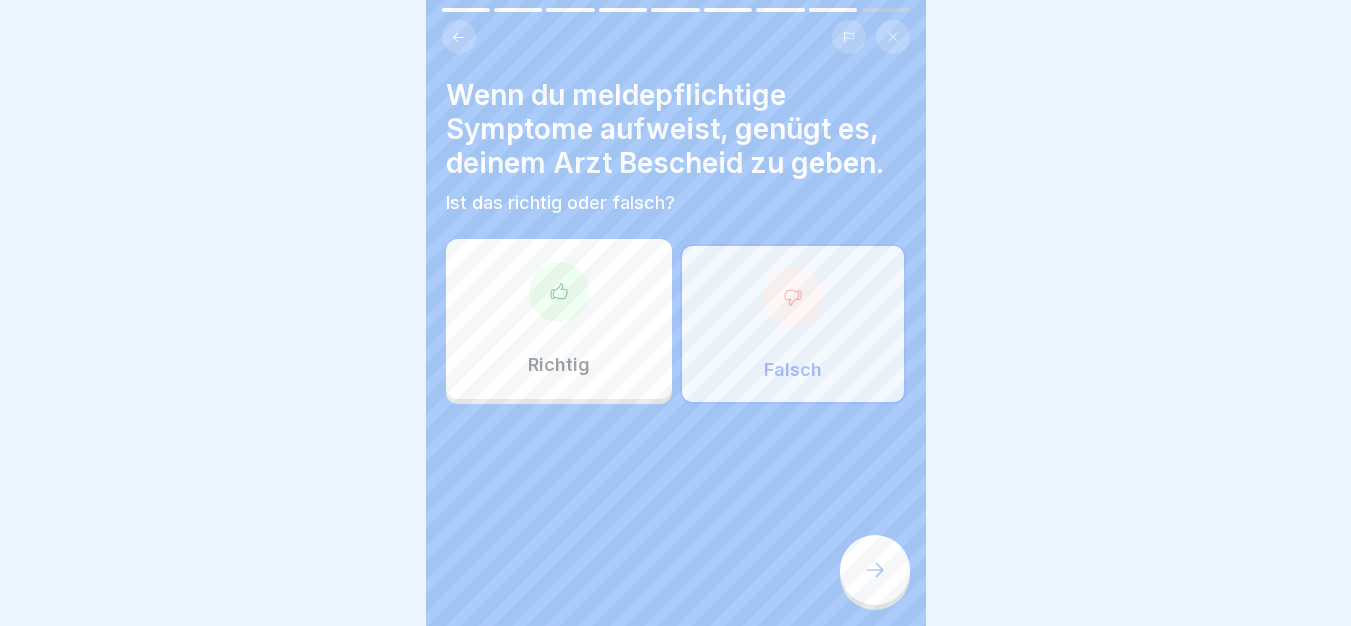 click 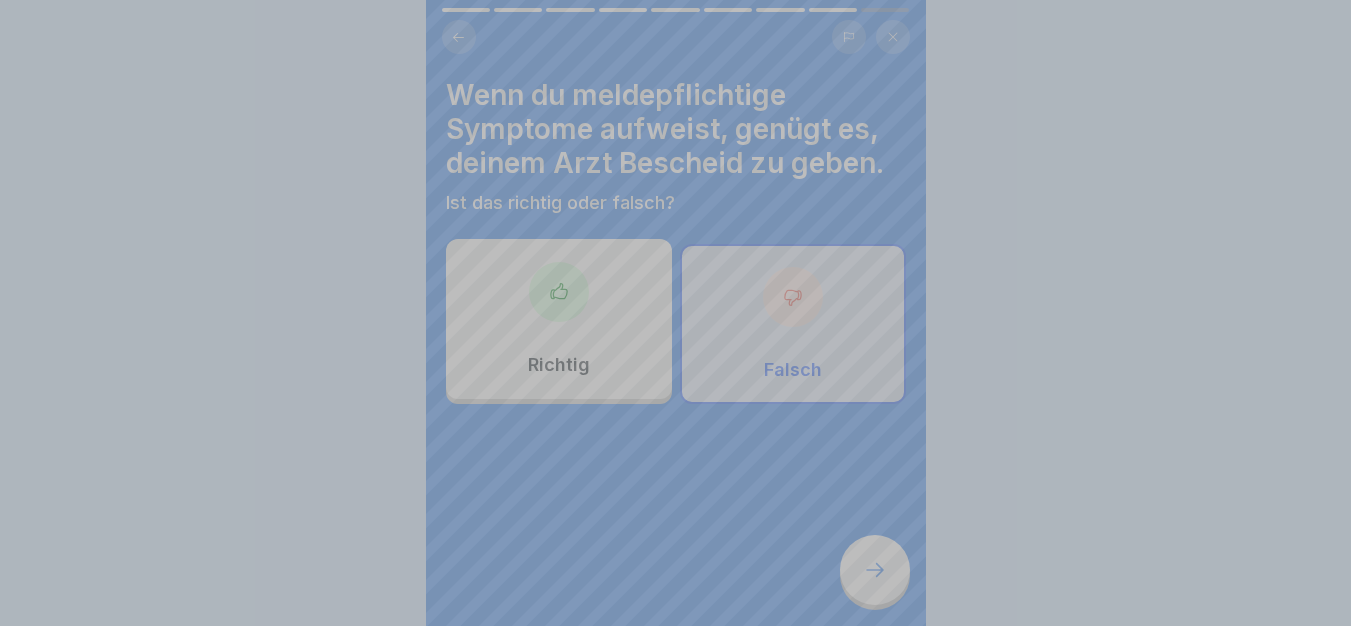 click on "Deine Antwort ist richtig!
✅ Richtig! Es ist sehr wichtig, deinen Arbeitgeber zu informieren, damit dieser ggf. nächste Schritte einleiten kann.   Fortfahren" at bounding box center [676, 747] 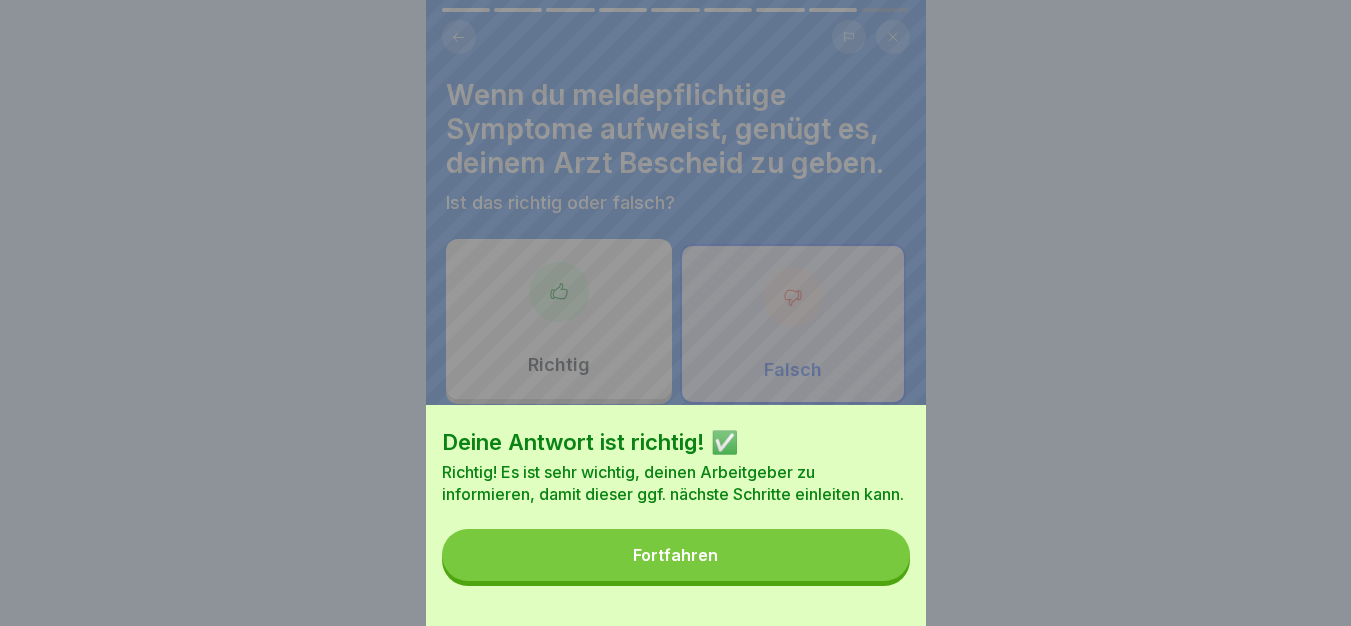 click on "Fortfahren" at bounding box center [676, 555] 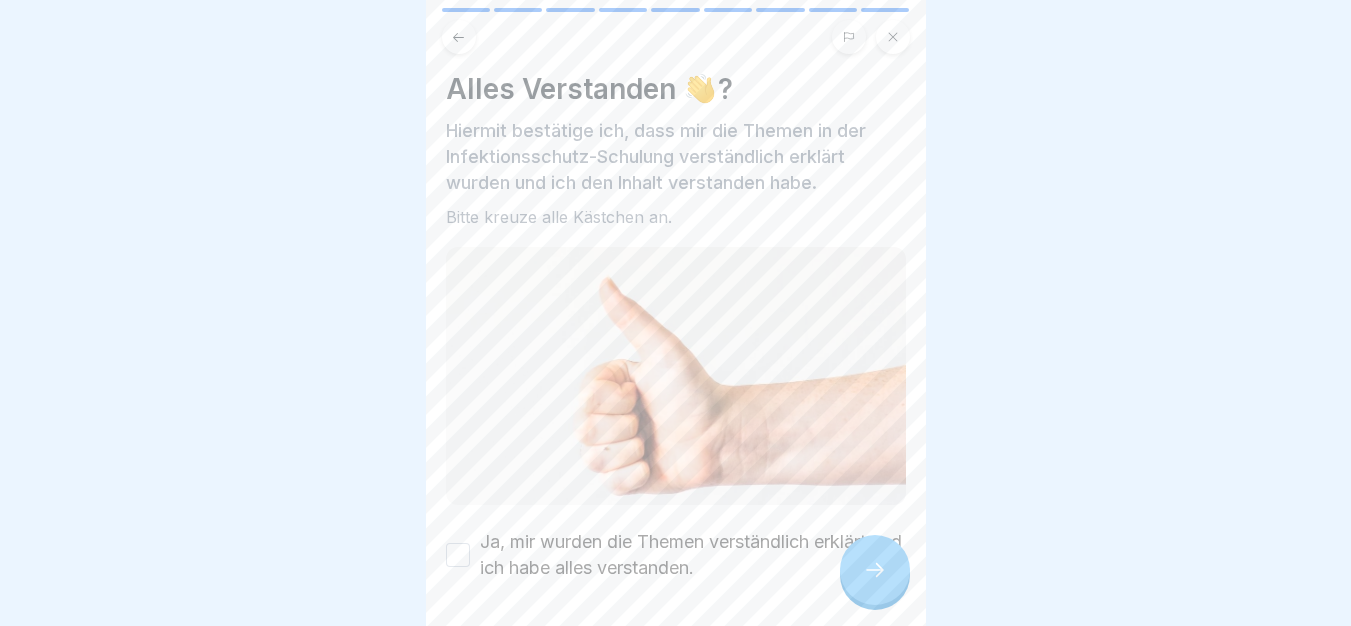 scroll, scrollTop: 7, scrollLeft: 0, axis: vertical 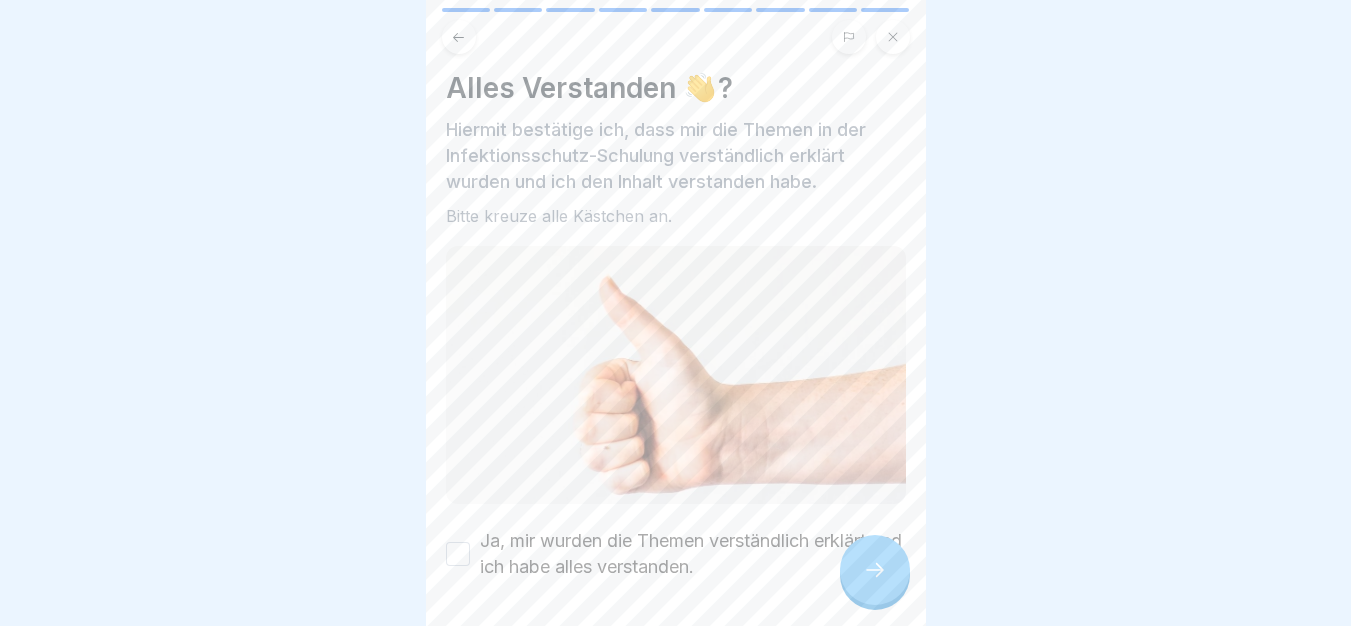 drag, startPoint x: 843, startPoint y: 511, endPoint x: 763, endPoint y: 525, distance: 81.21576 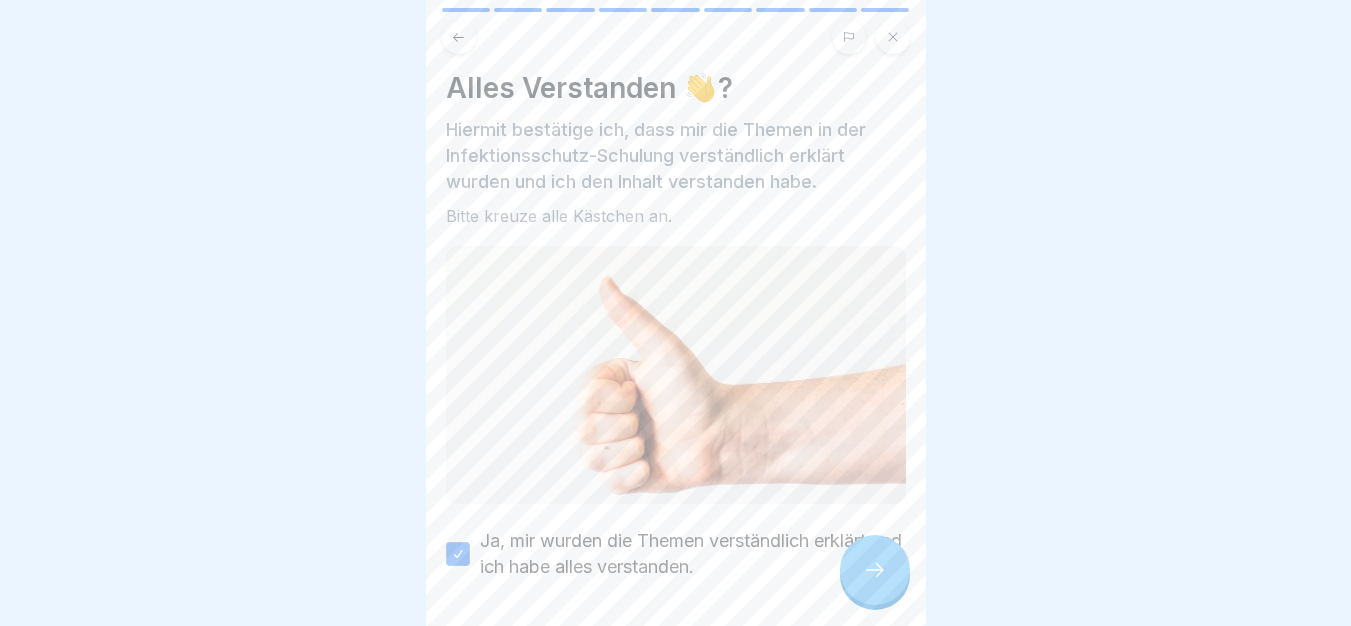 click at bounding box center [875, 570] 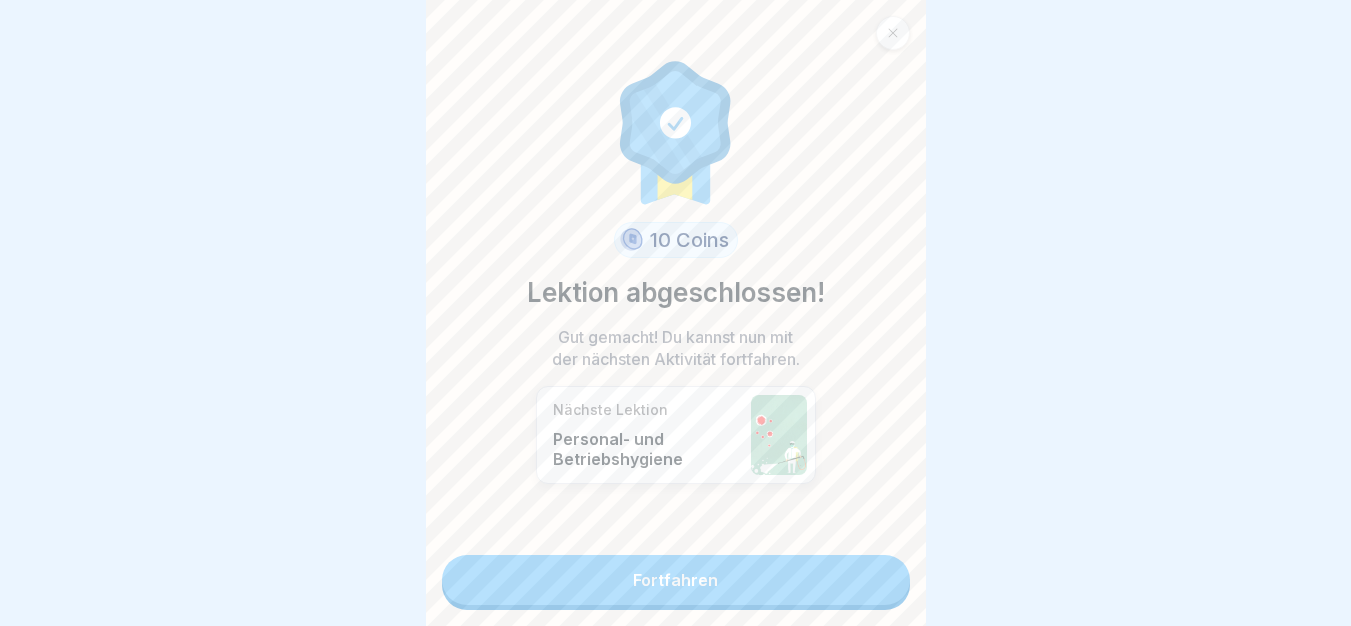 click on "Fortfahren" at bounding box center (676, 580) 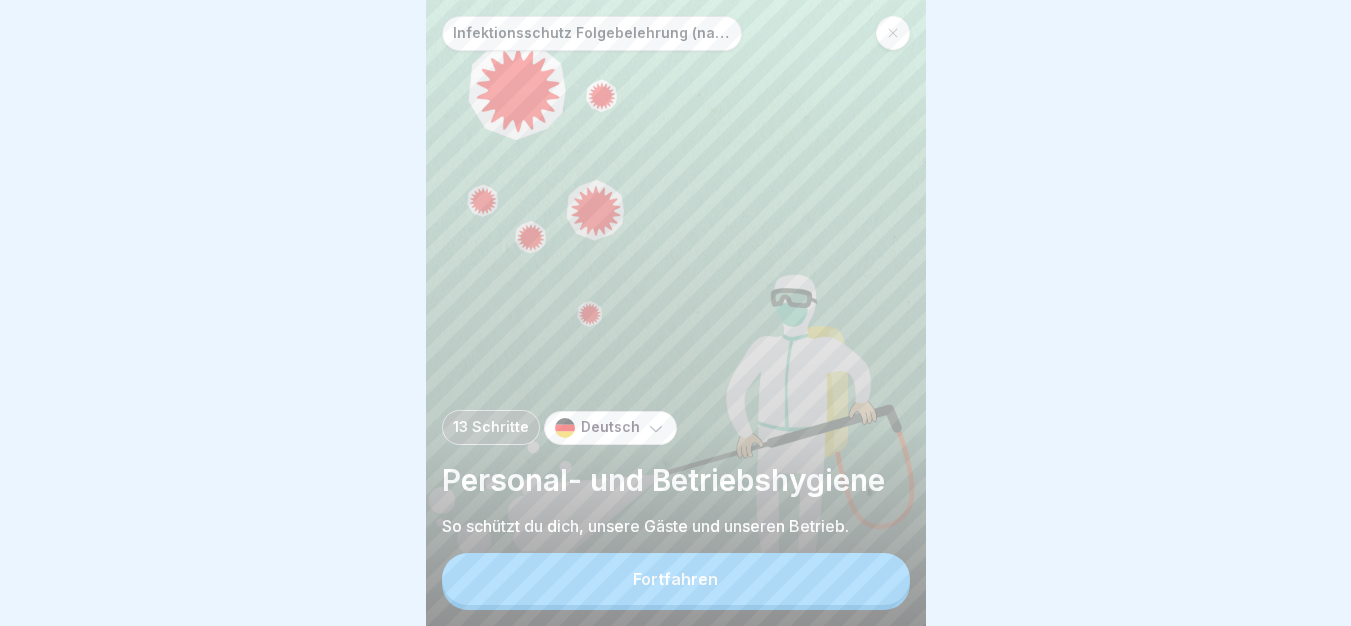 scroll, scrollTop: 0, scrollLeft: 0, axis: both 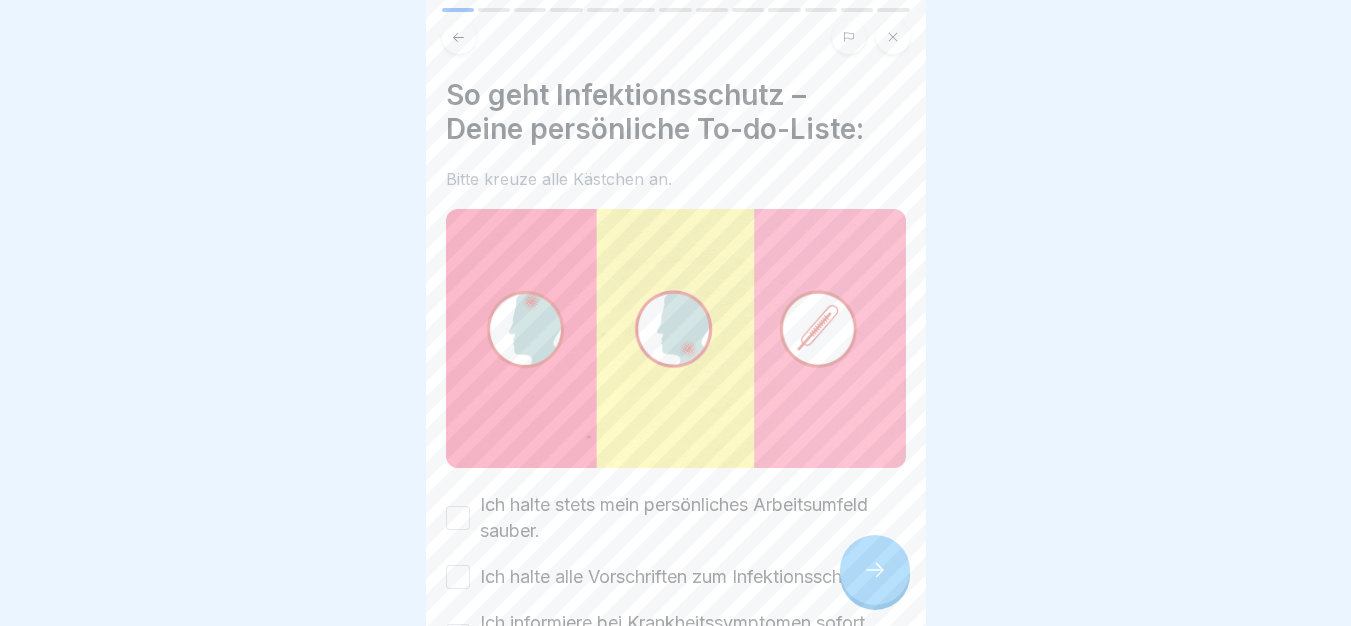 click on "Ich halte stets mein persönliches Arbeitsumfeld sauber." at bounding box center [693, 518] 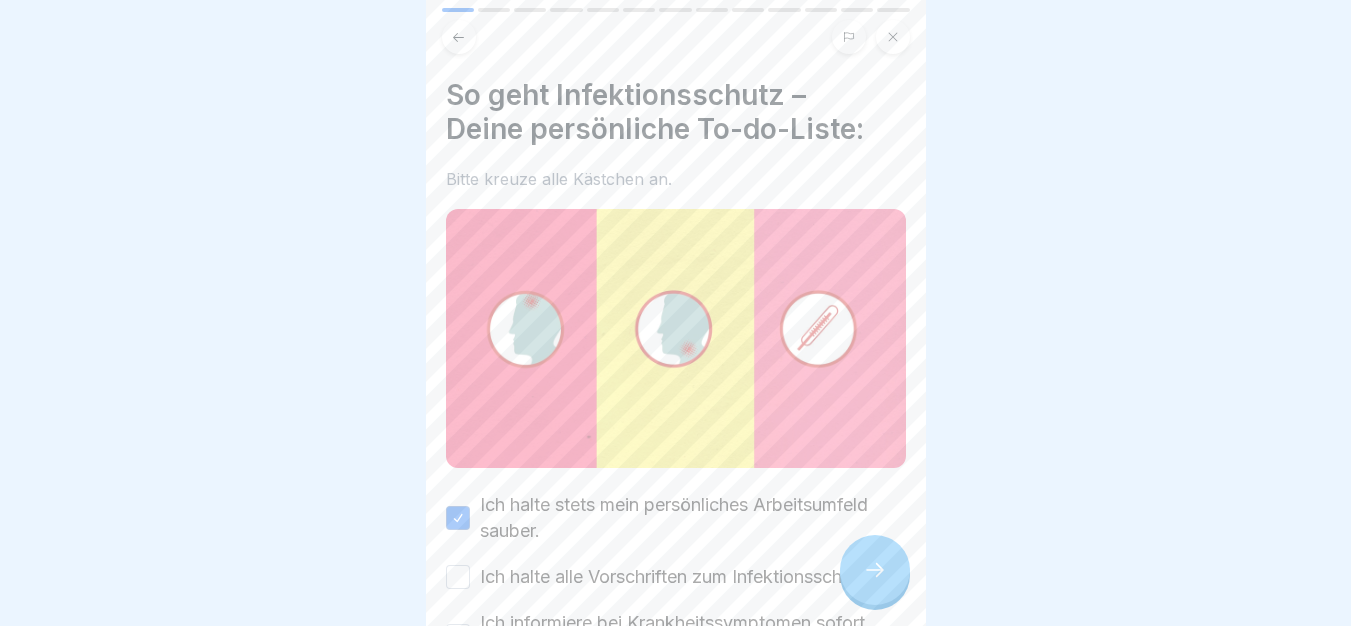 click on "Ich halte alle Vorschriften zum Infektionsschutz ein." at bounding box center (691, 577) 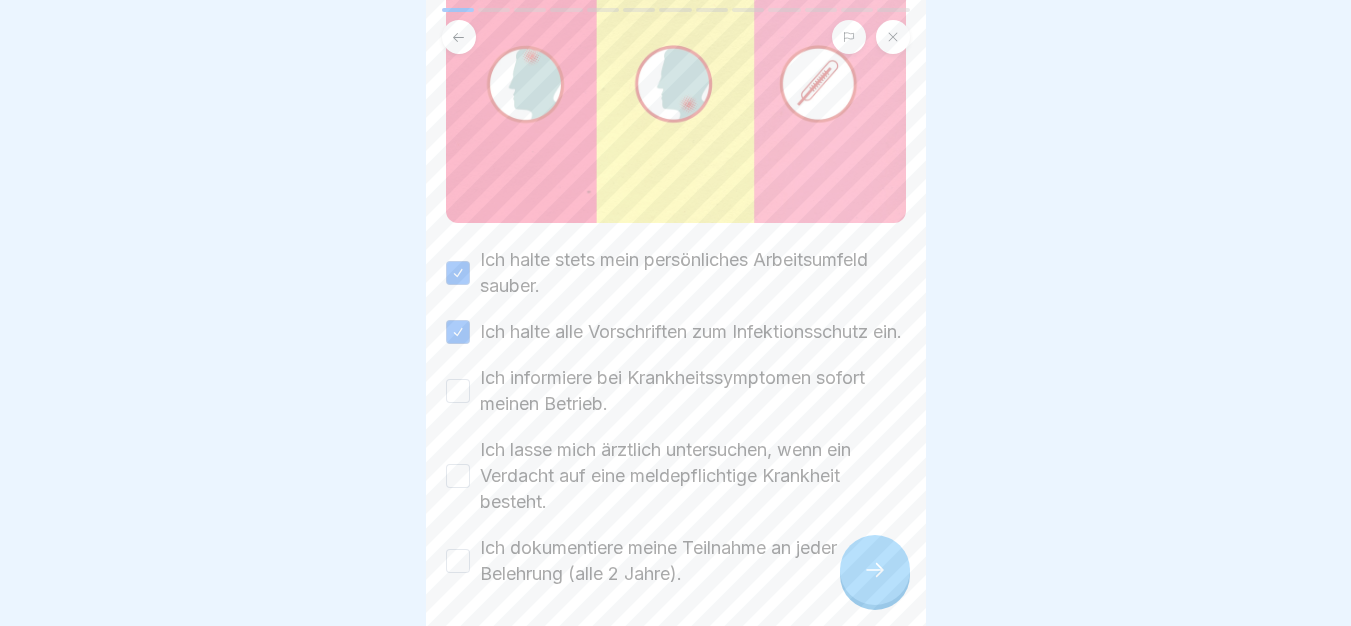 scroll, scrollTop: 343, scrollLeft: 0, axis: vertical 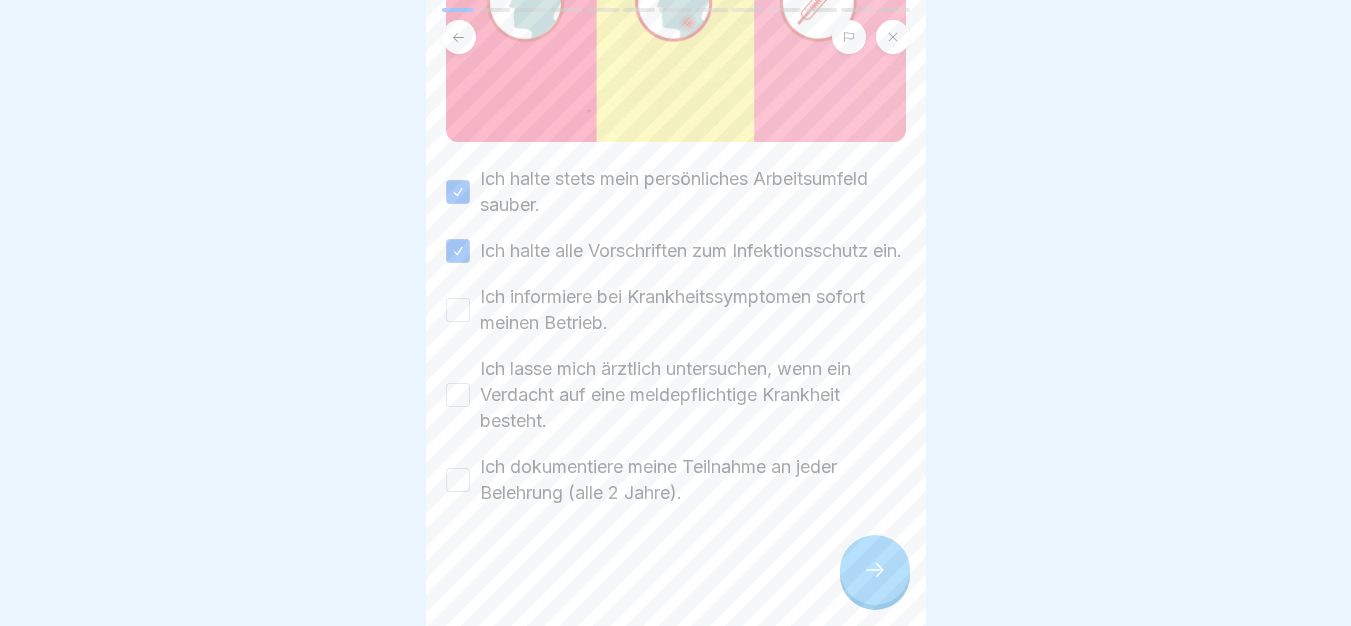 click on "Ich informiere bei Krankheitssymptomen sofort meinen Betrieb." at bounding box center [693, 310] 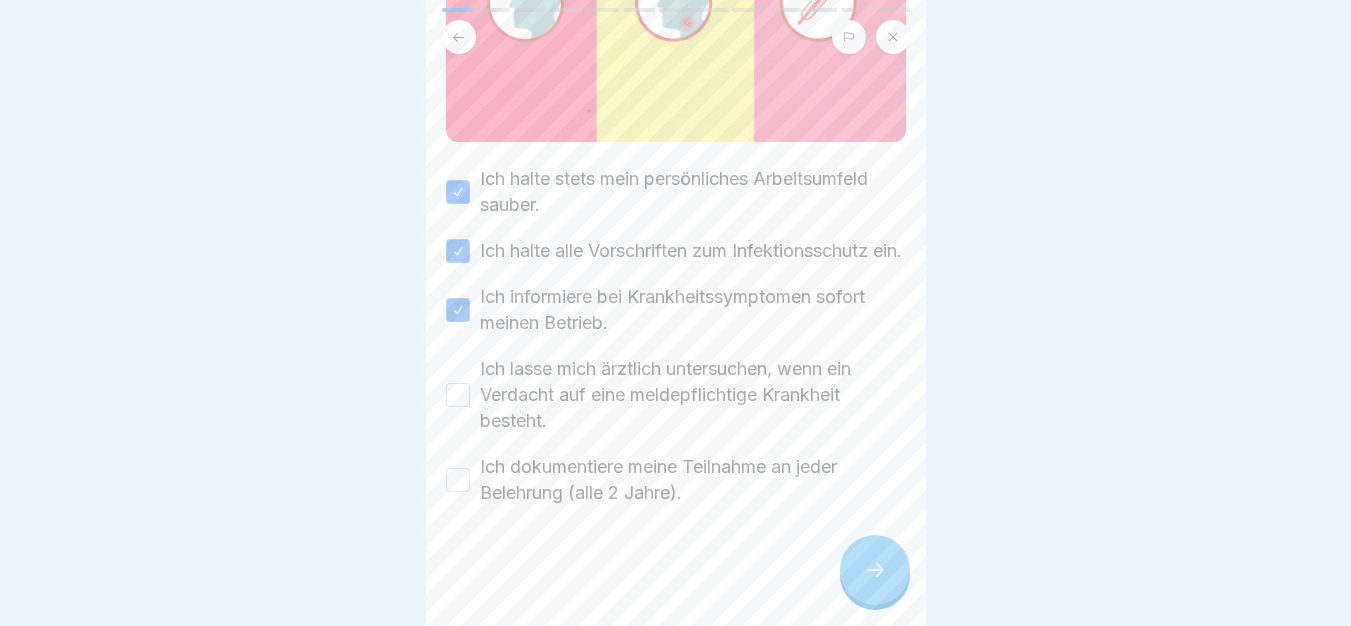 click on "Ich lasse mich ärztlich untersuchen, wenn ein Verdacht auf eine meldepflichtige Krankheit besteht." at bounding box center [693, 395] 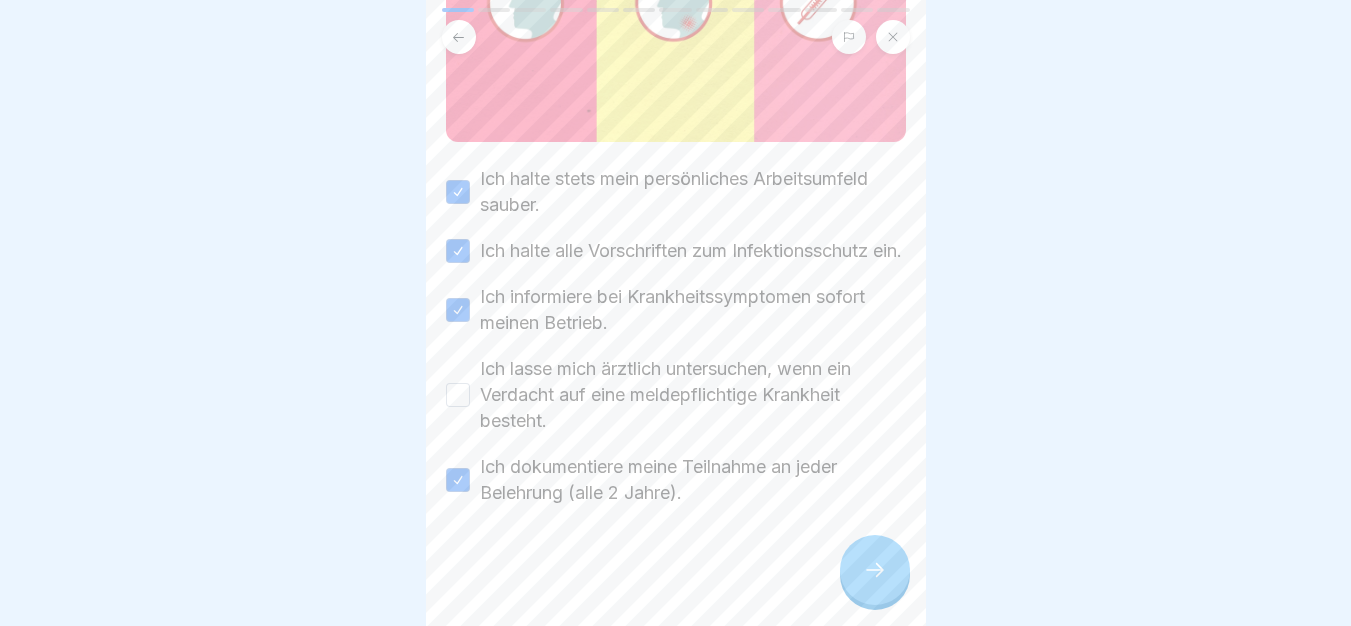 click on "Ich lasse mich ärztlich untersuchen, wenn ein Verdacht auf eine meldepflichtige Krankheit besteht." at bounding box center (693, 395) 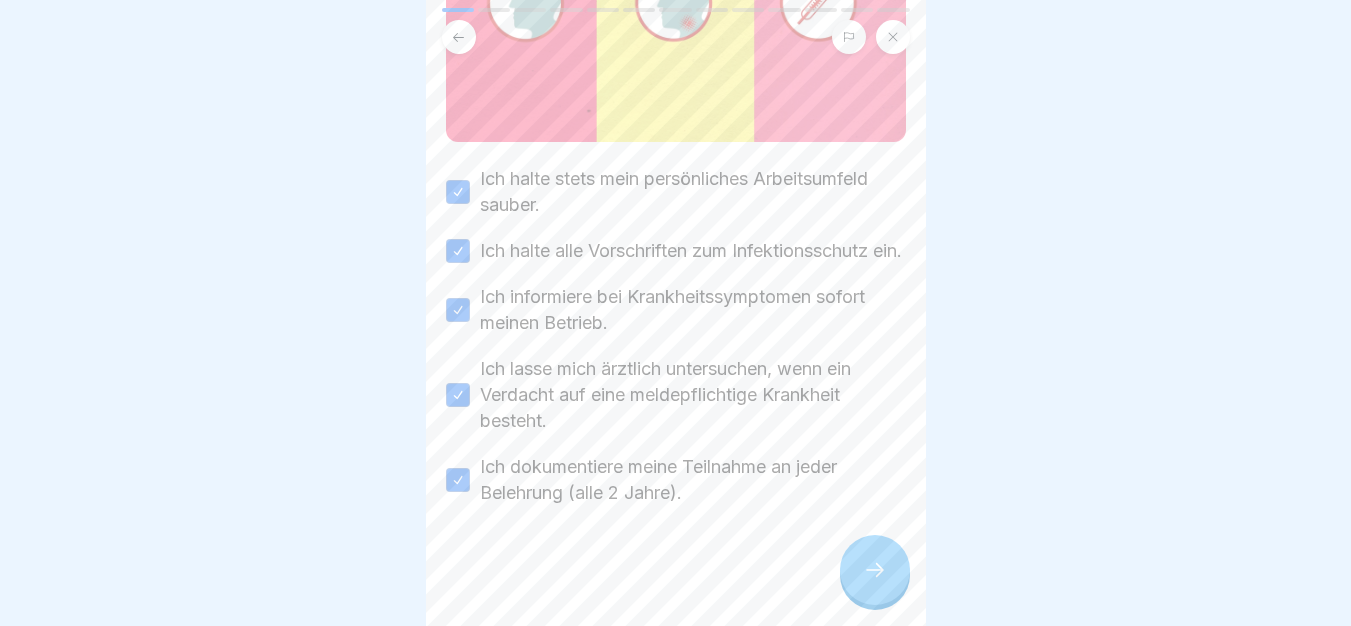 click 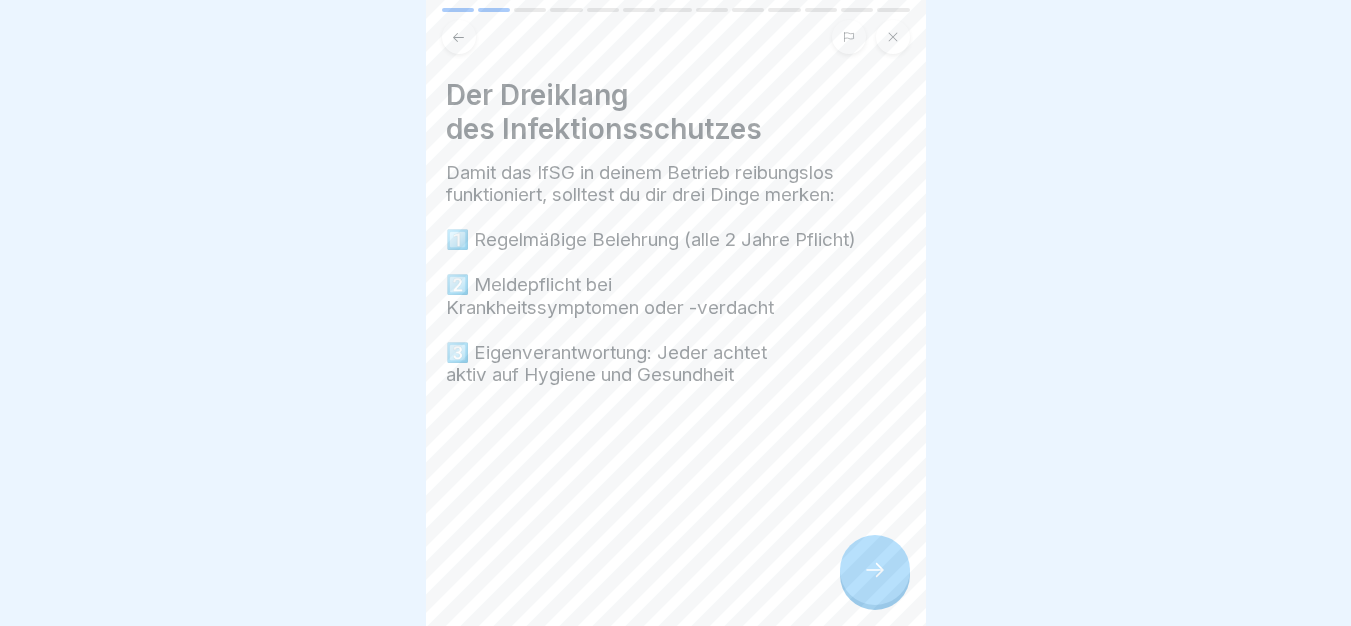 click 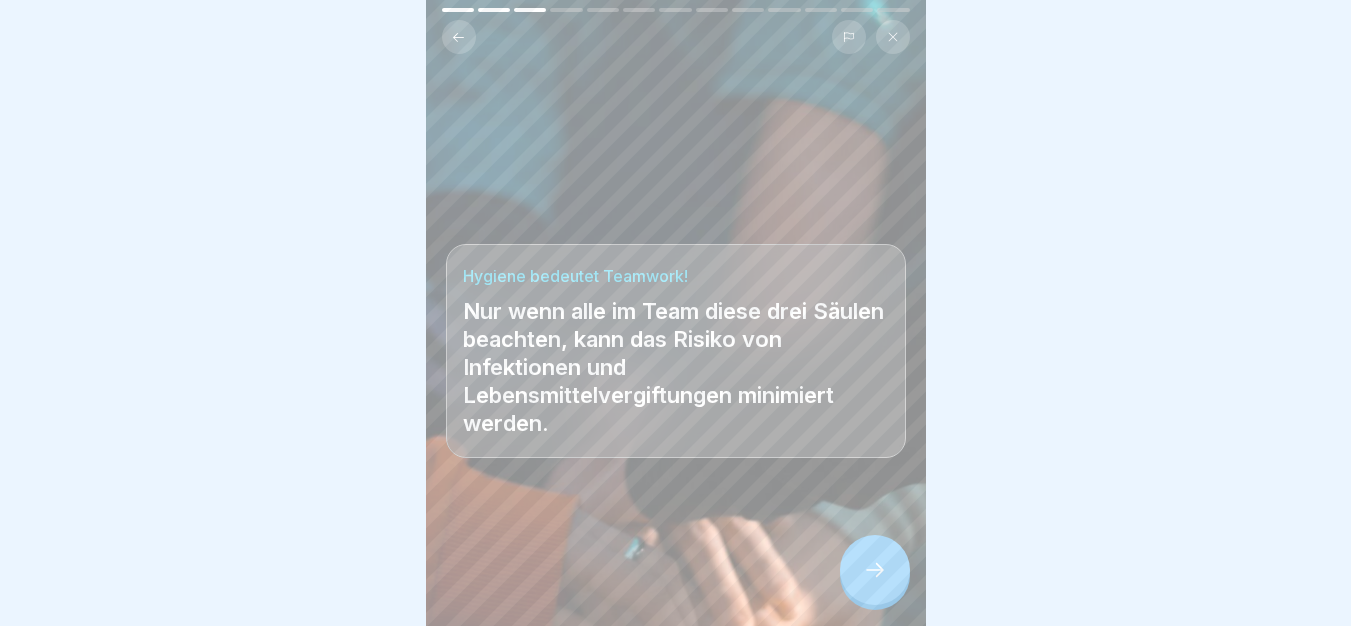 click 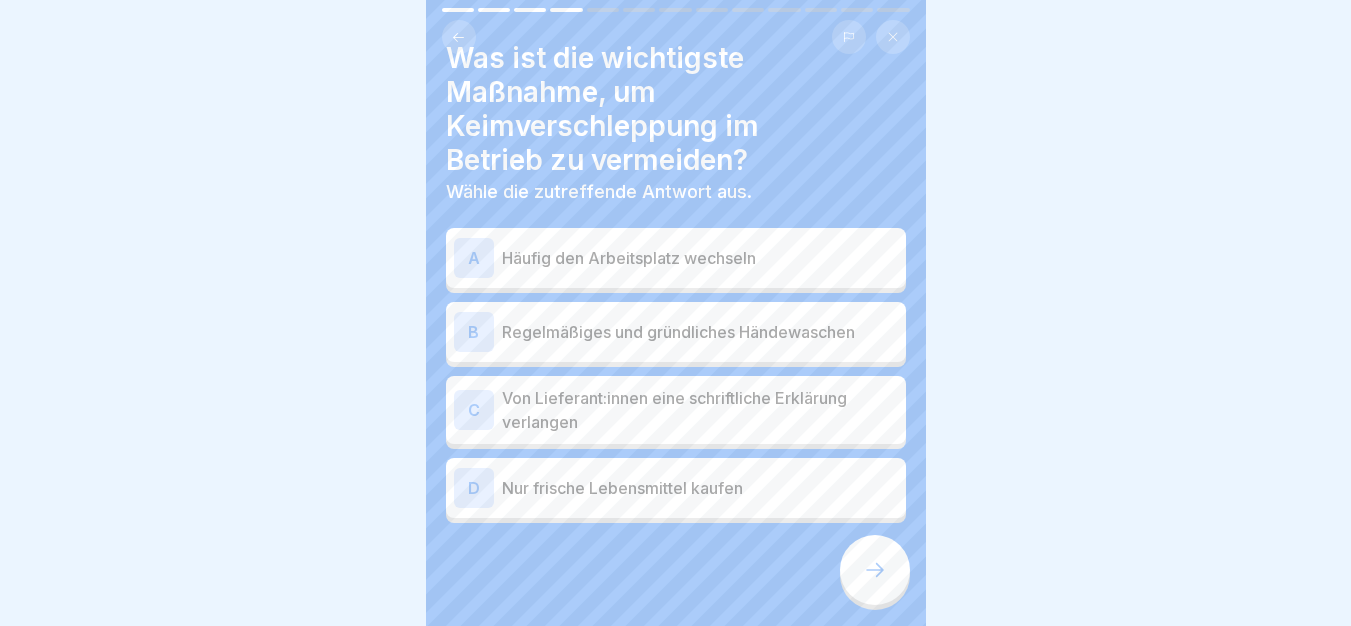 scroll, scrollTop: 54, scrollLeft: 0, axis: vertical 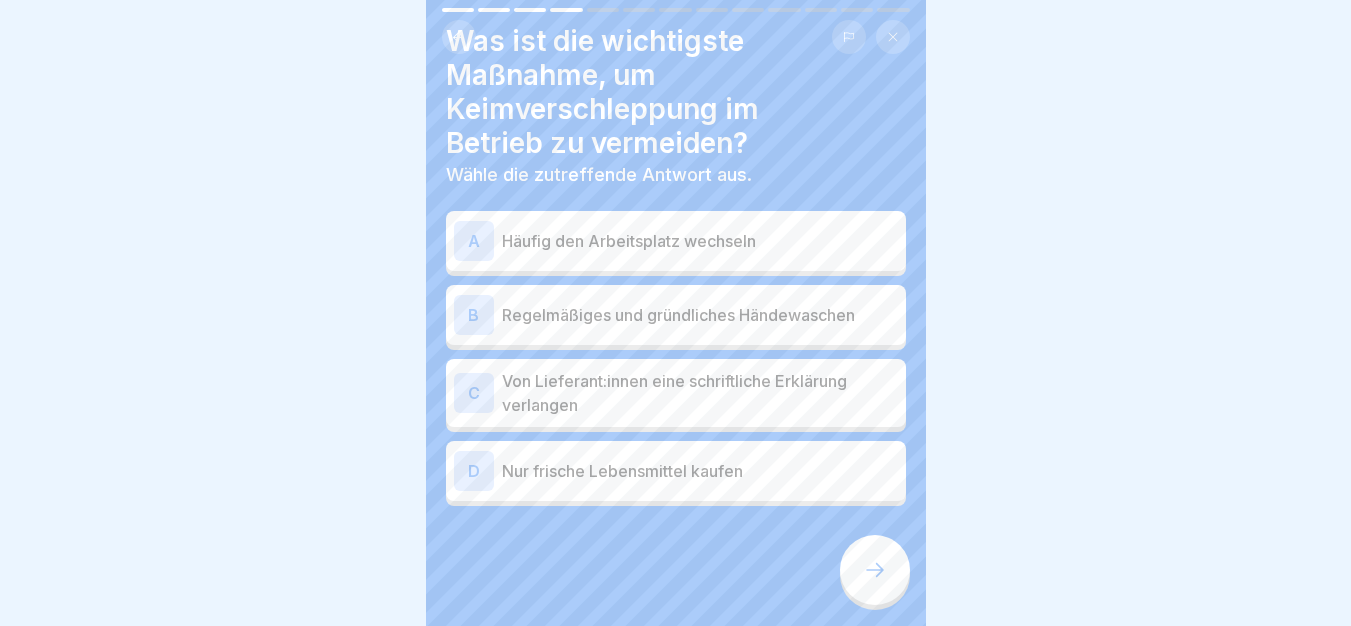 click on "A Häufig den Arbeitsplatz wechseln" at bounding box center (676, 241) 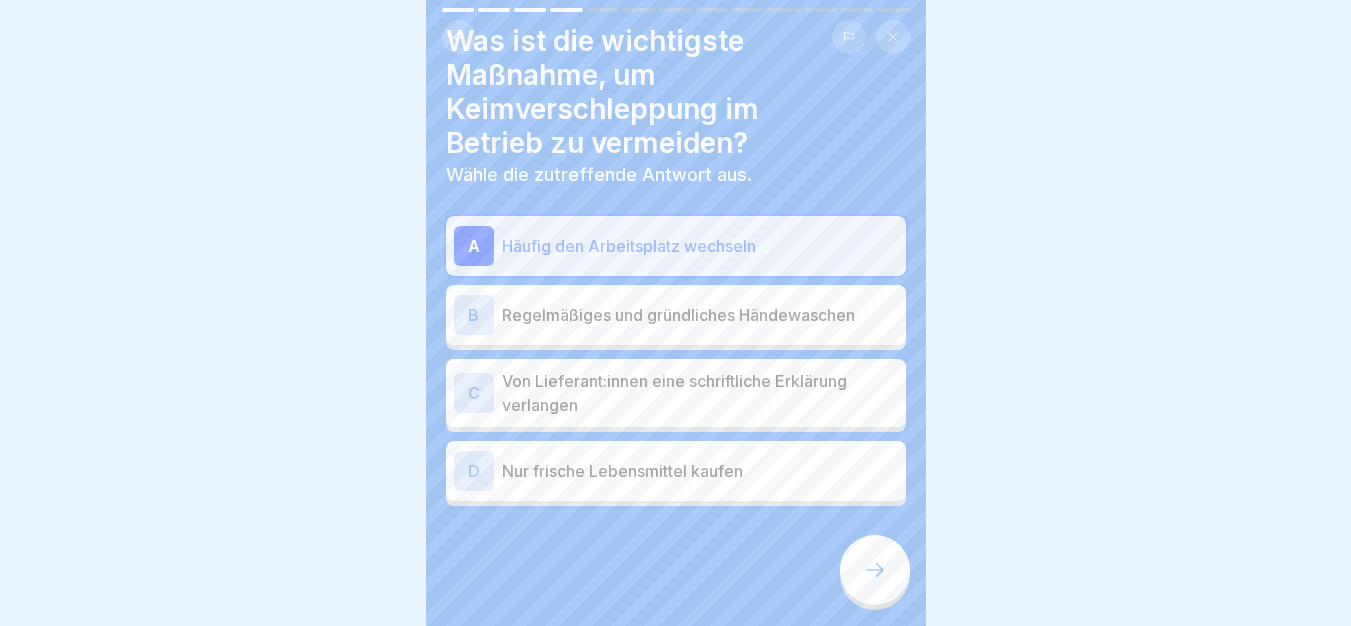click on "Häufig den Arbeitsplatz wechseln" at bounding box center (700, 246) 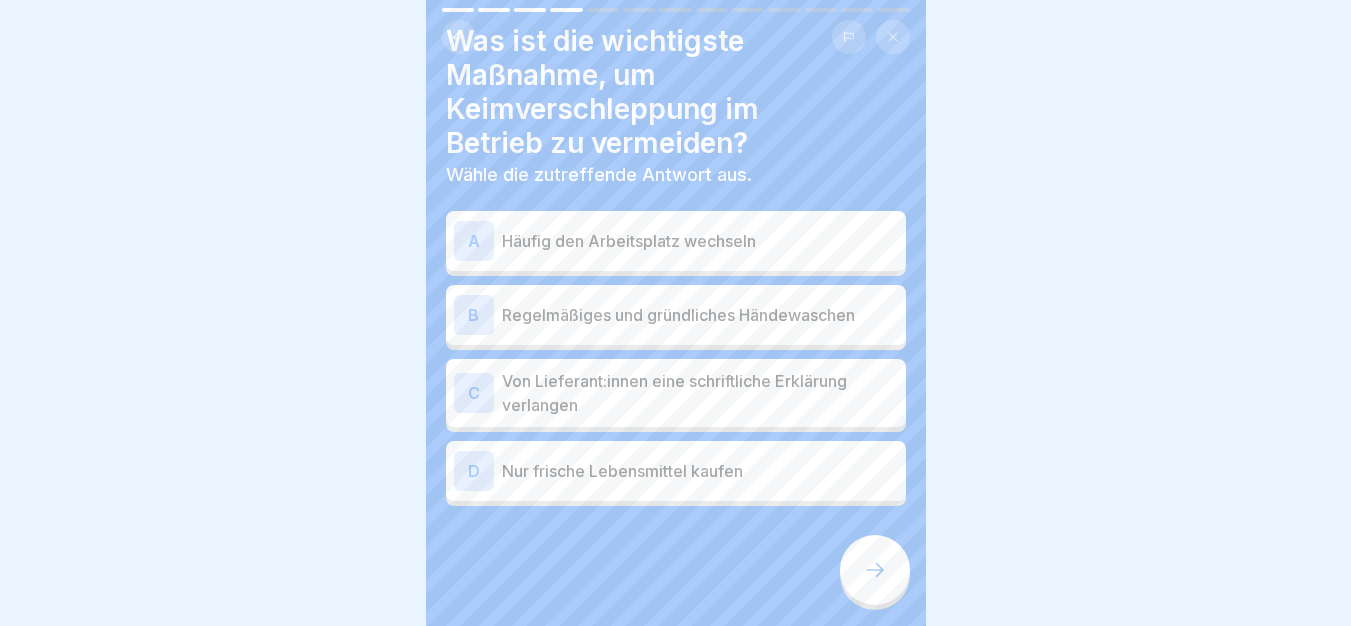 click on "Regelmäßiges und gründliches Händewaschen" at bounding box center (700, 315) 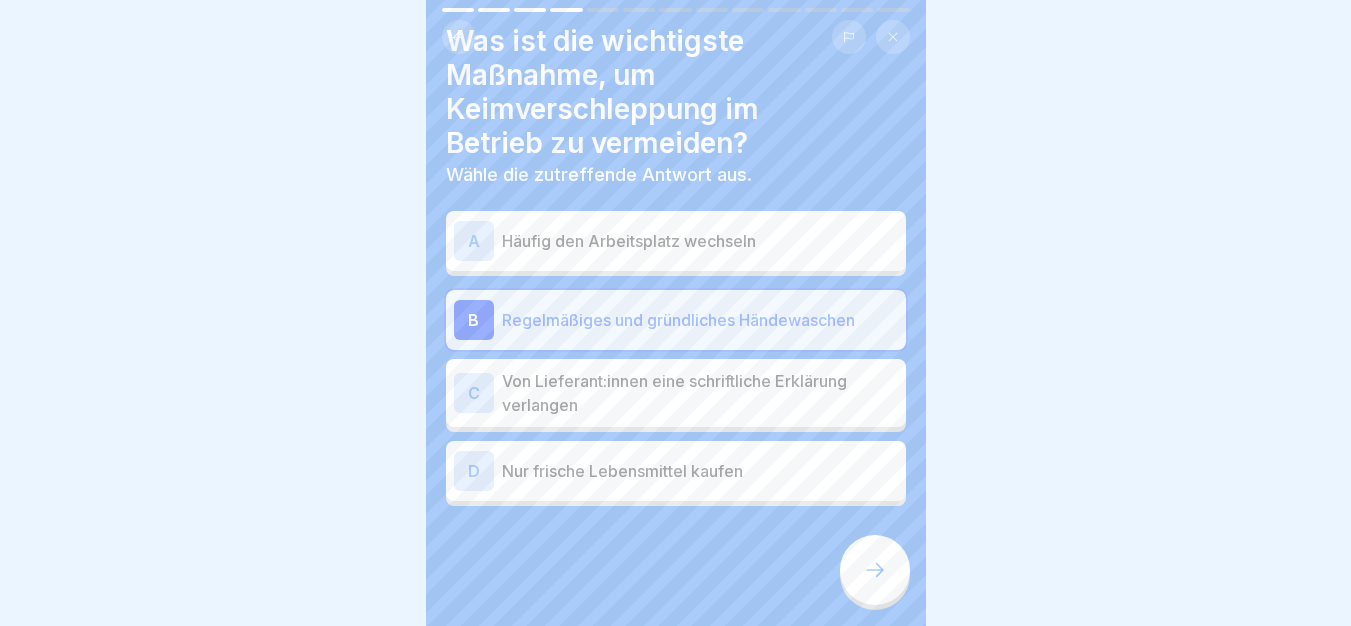 click at bounding box center (875, 570) 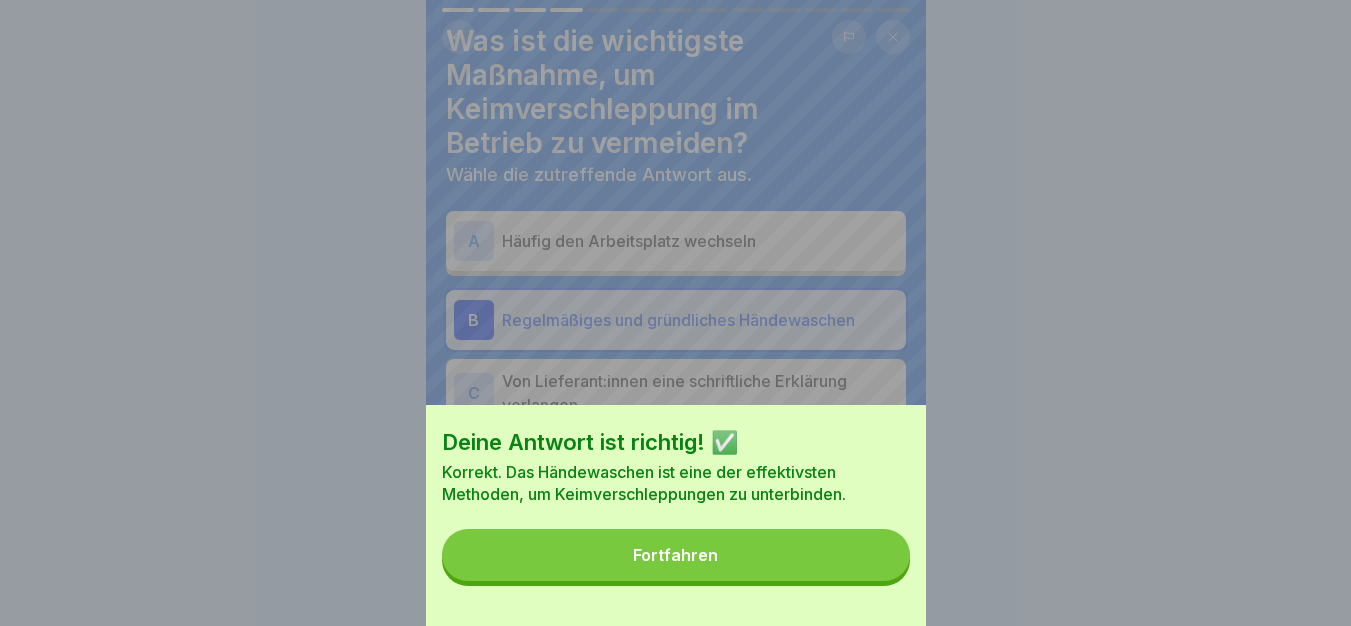 click on "Fortfahren" at bounding box center [676, 555] 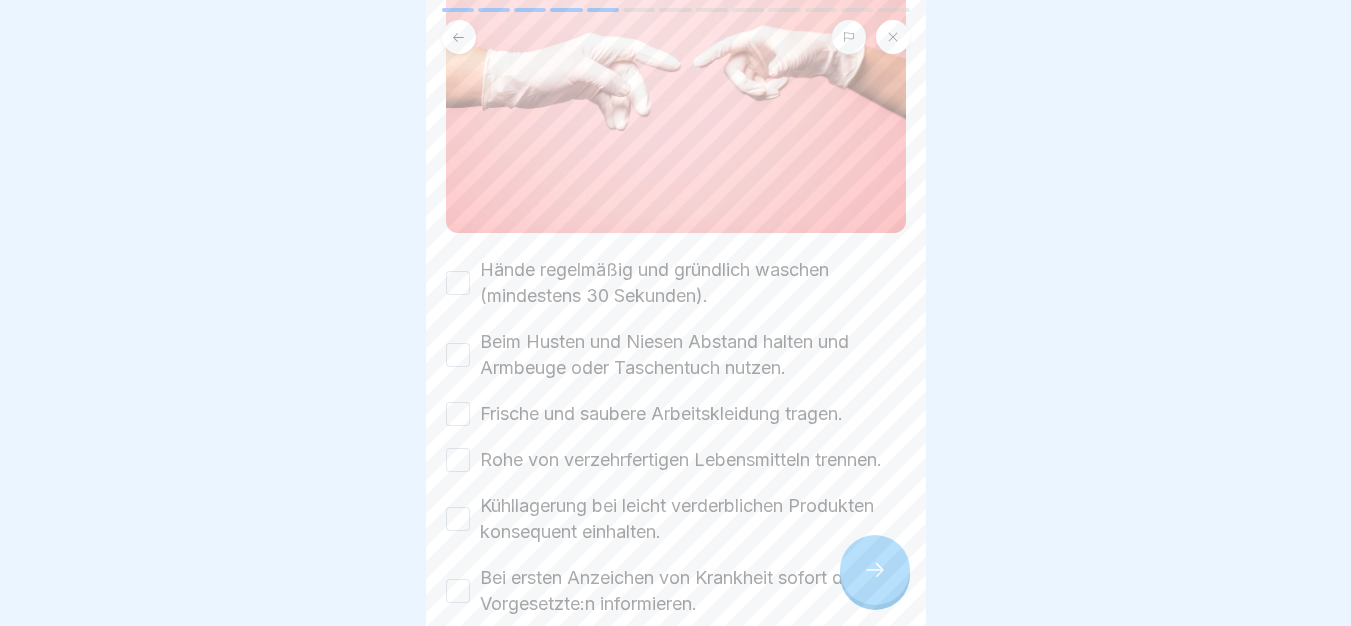 scroll, scrollTop: 307, scrollLeft: 0, axis: vertical 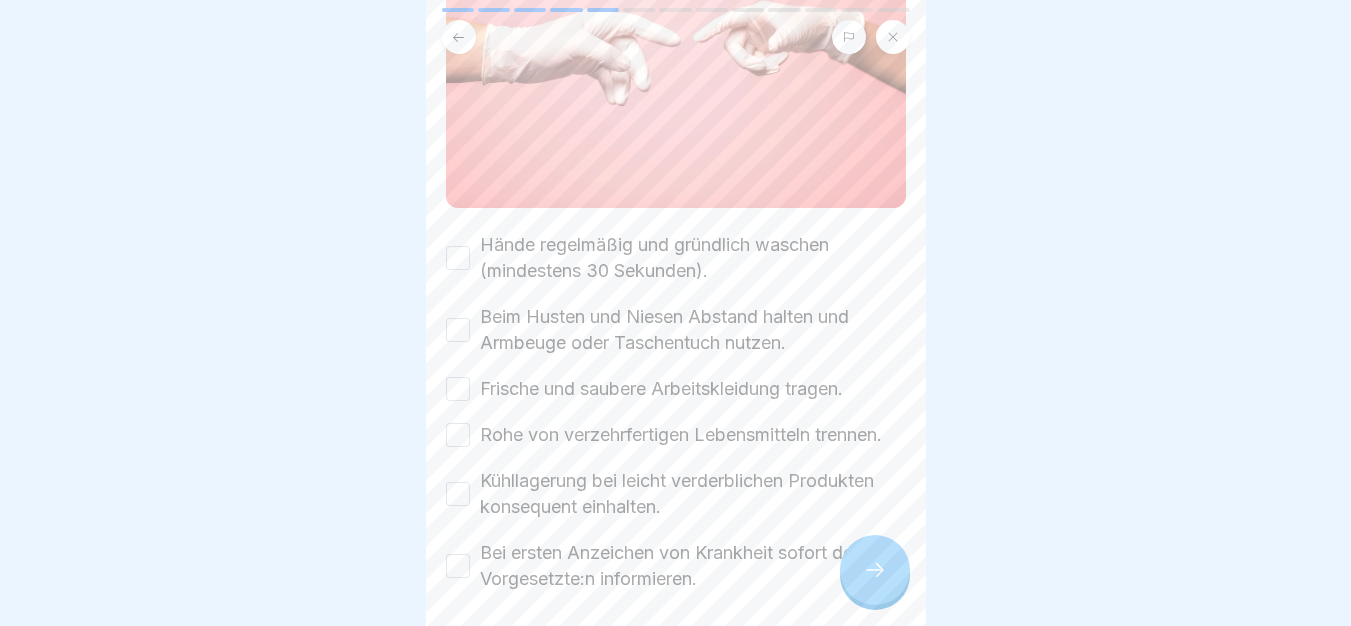 click on "Hände regelmäßig und gründlich waschen (mindestens 30 Sekunden)." at bounding box center (693, 258) 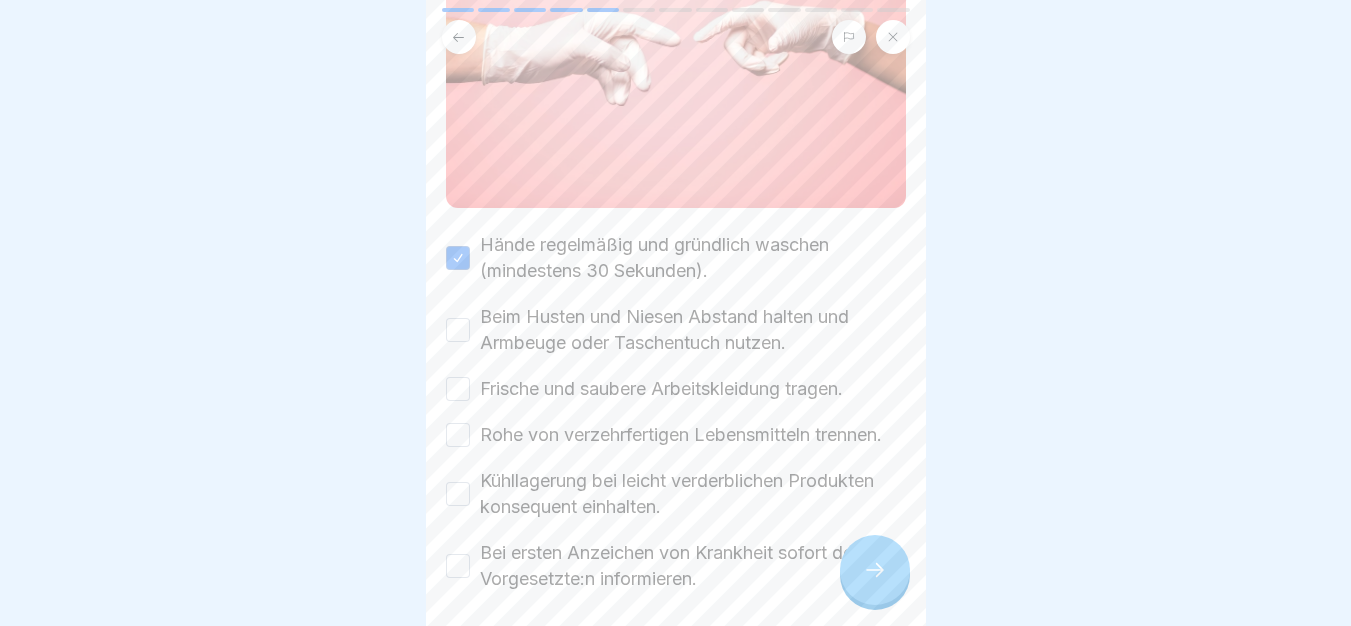 click on "Beim Husten und Niesen Abstand halten und Armbeuge oder Taschentuch nutzen." at bounding box center [693, 330] 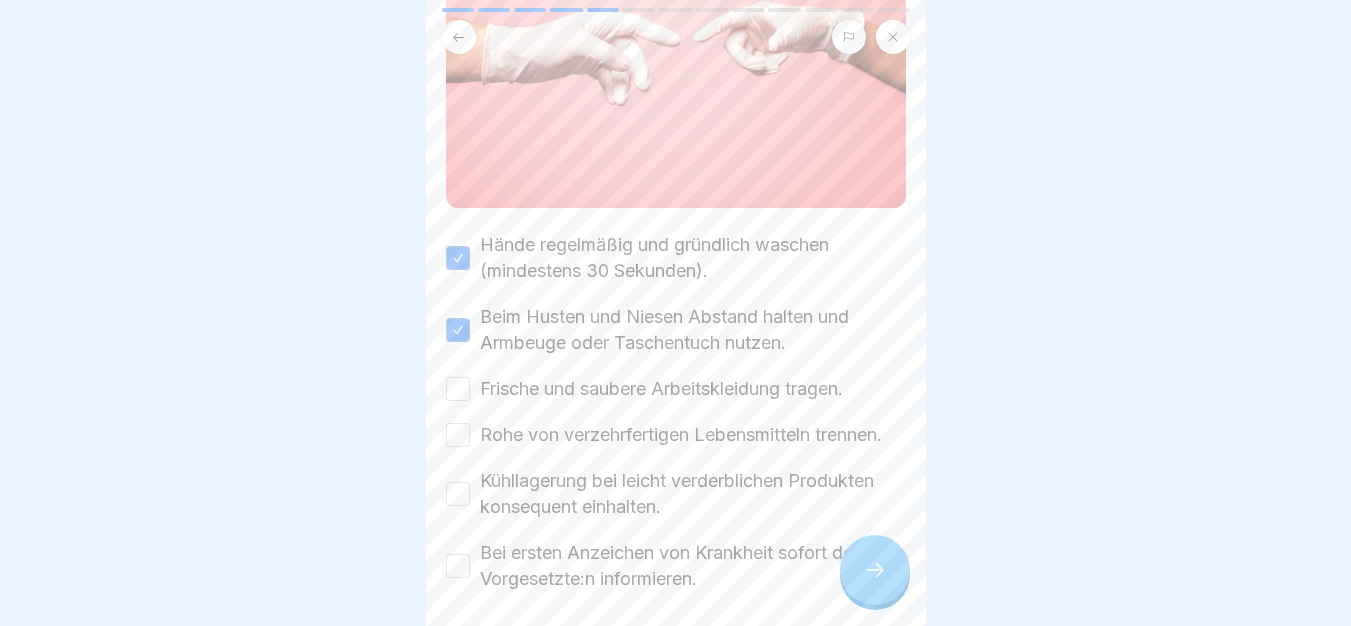 click on "Frische und saubere Arbeitskleidung tragen." at bounding box center [661, 389] 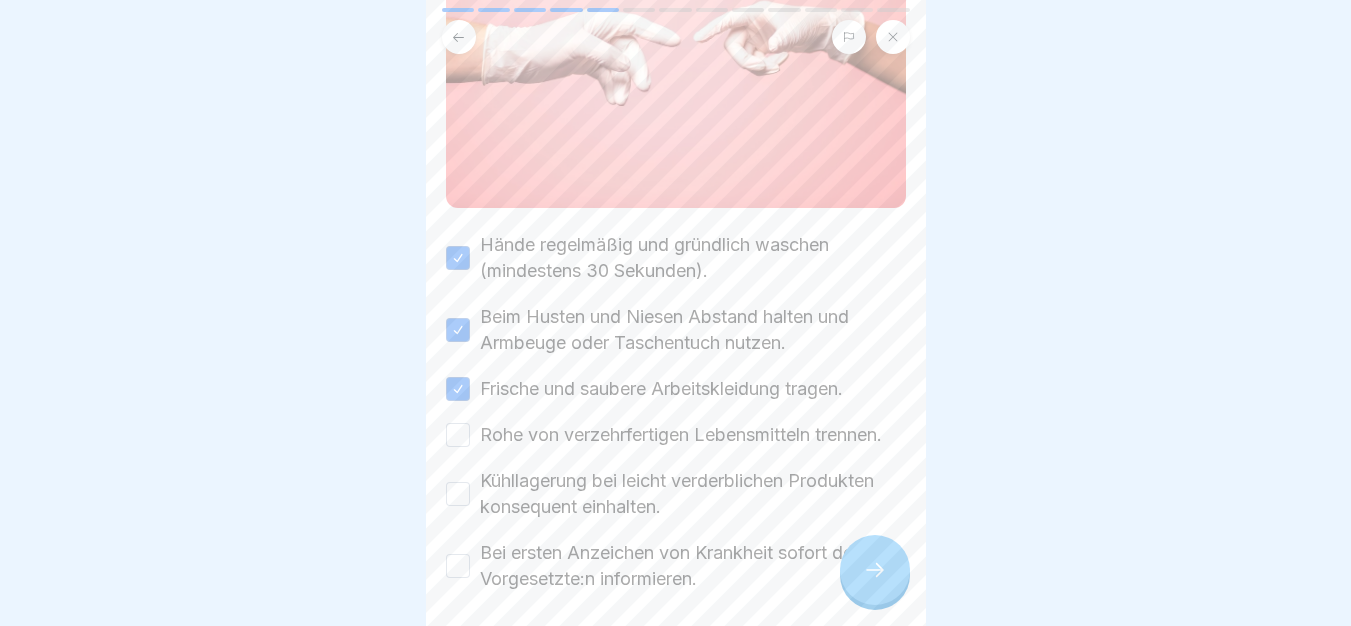 click on "Rohe von verzehrfertigen Lebensmitteln trennen." at bounding box center [681, 435] 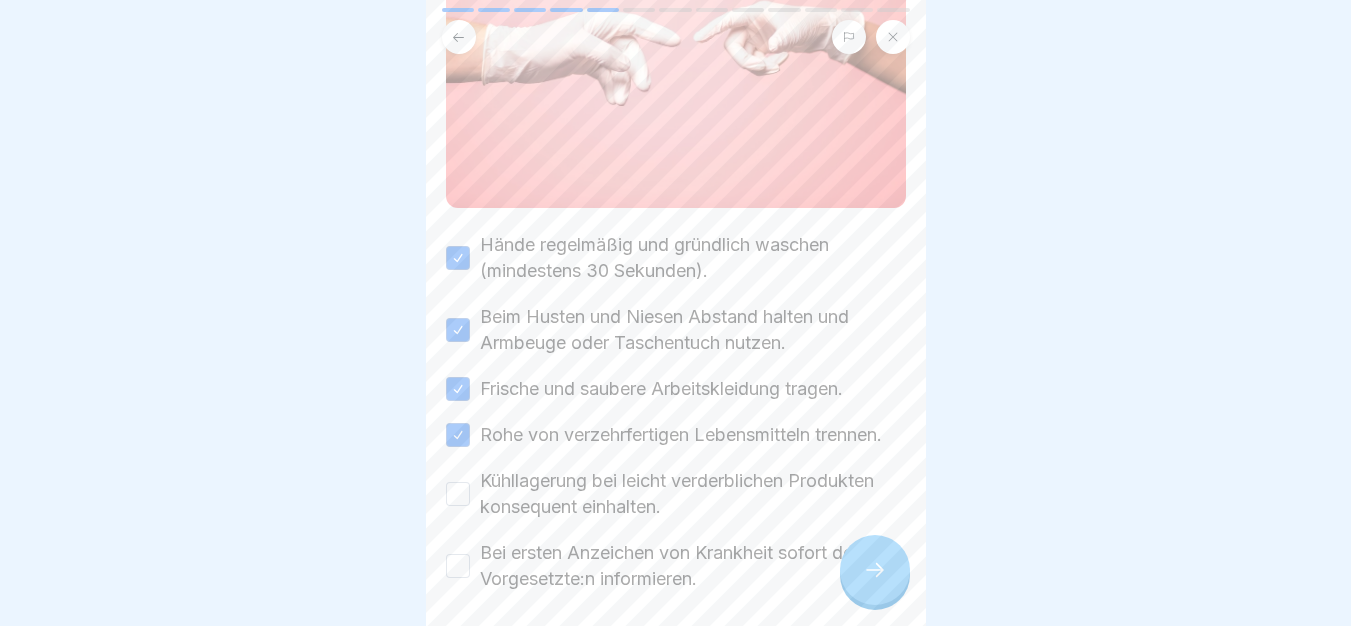 click on "Kühllagerung bei leicht verderblichen Produkten konsequent einhalten." at bounding box center [693, 494] 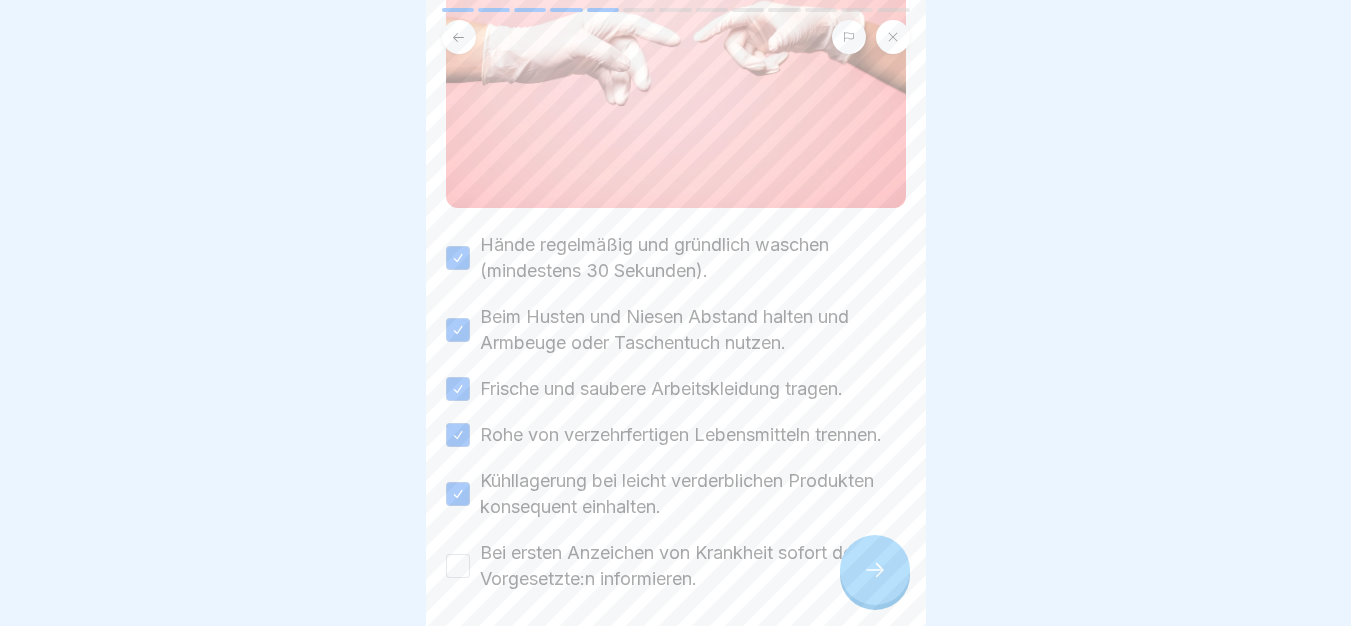 click on "Bei ersten Anzeichen von Krankheit sofort den/die Vorgesetzte:n informieren." at bounding box center [693, 566] 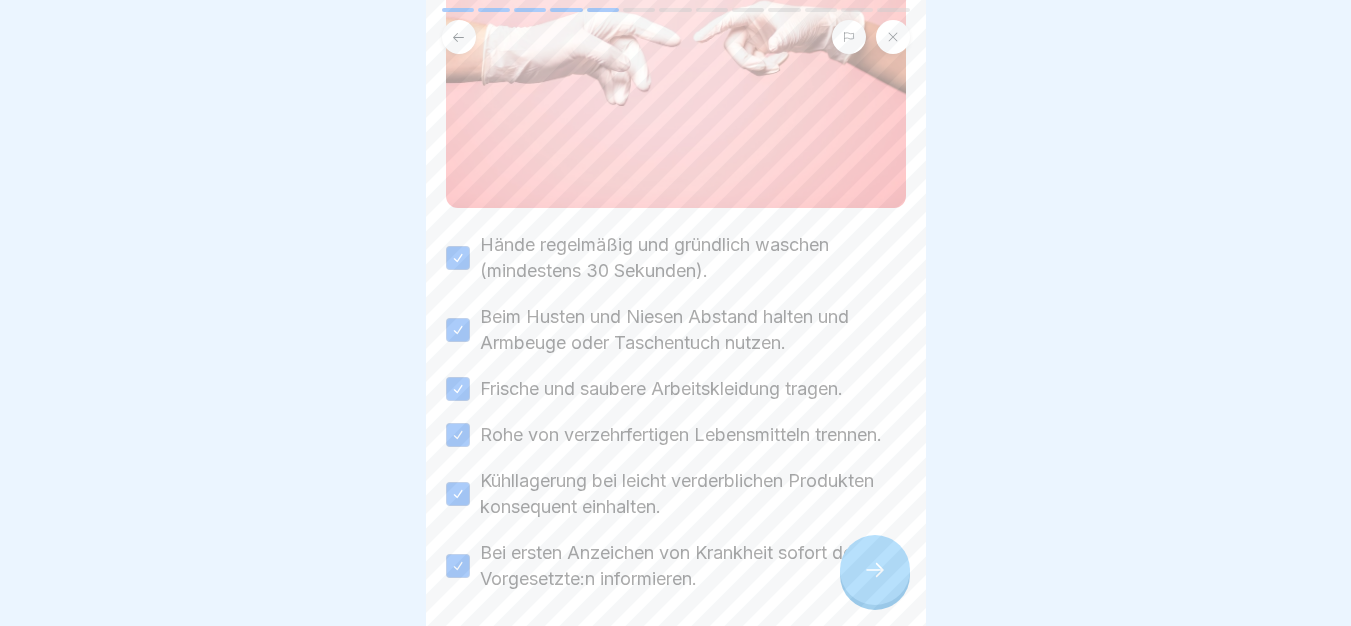 click at bounding box center (875, 570) 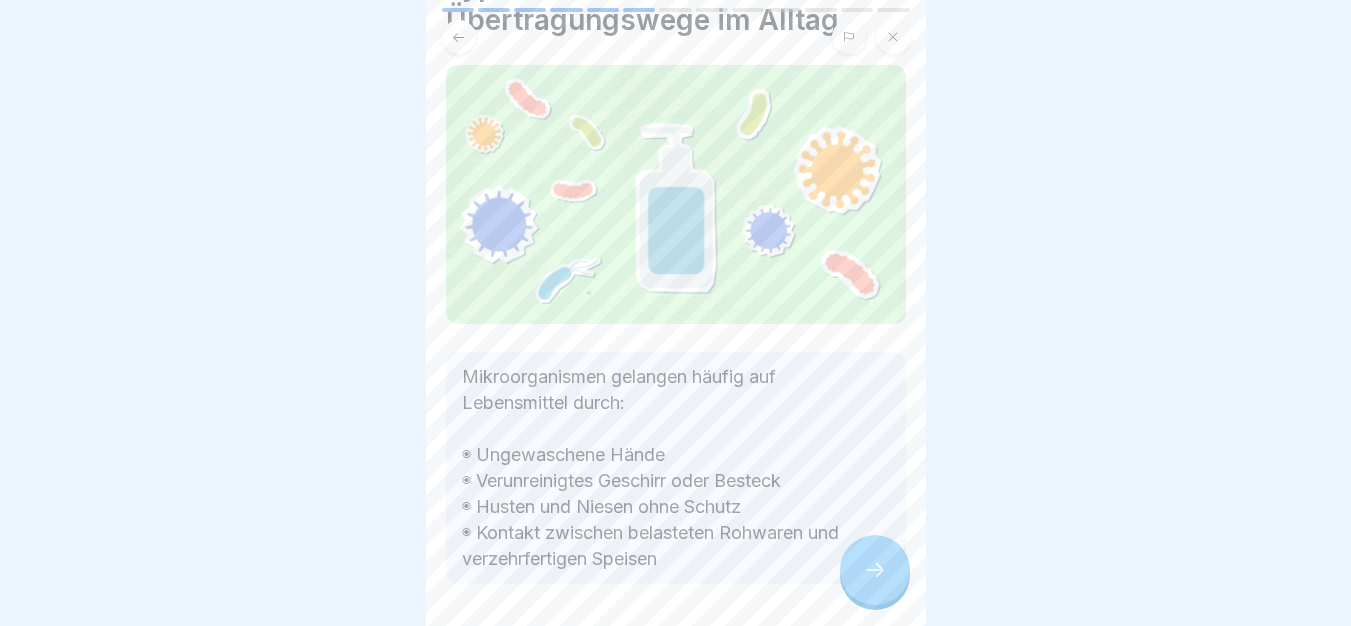 scroll, scrollTop: 178, scrollLeft: 0, axis: vertical 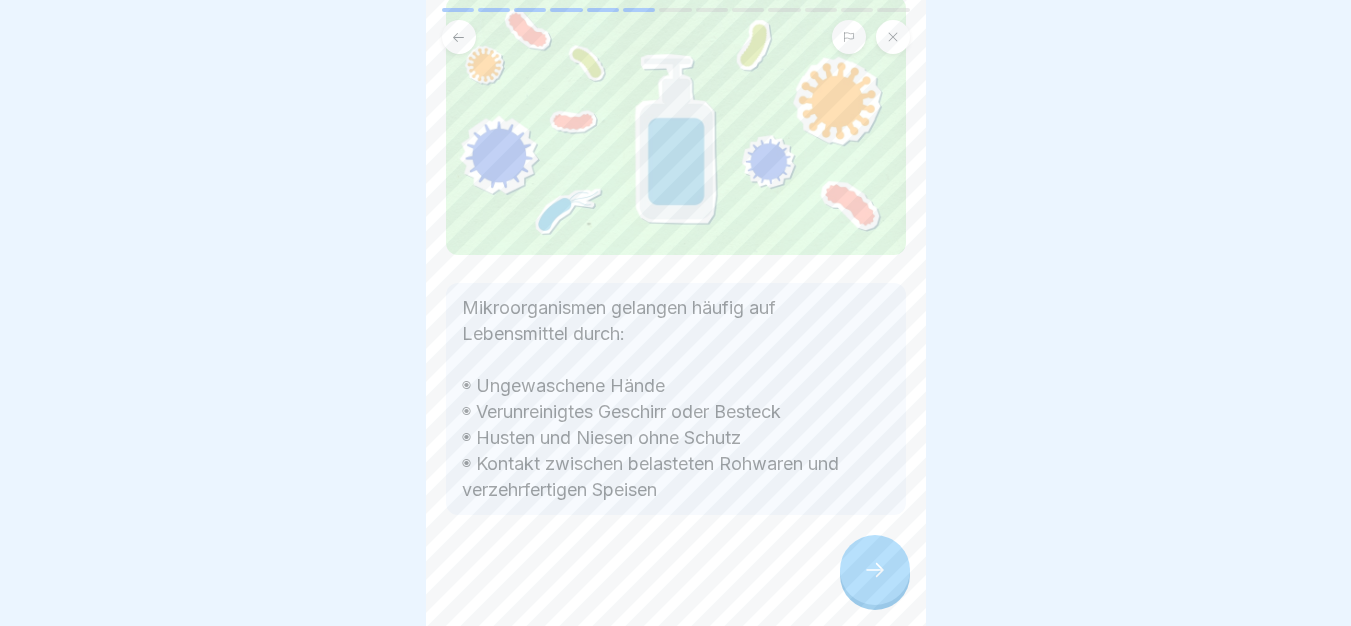click at bounding box center [676, 575] 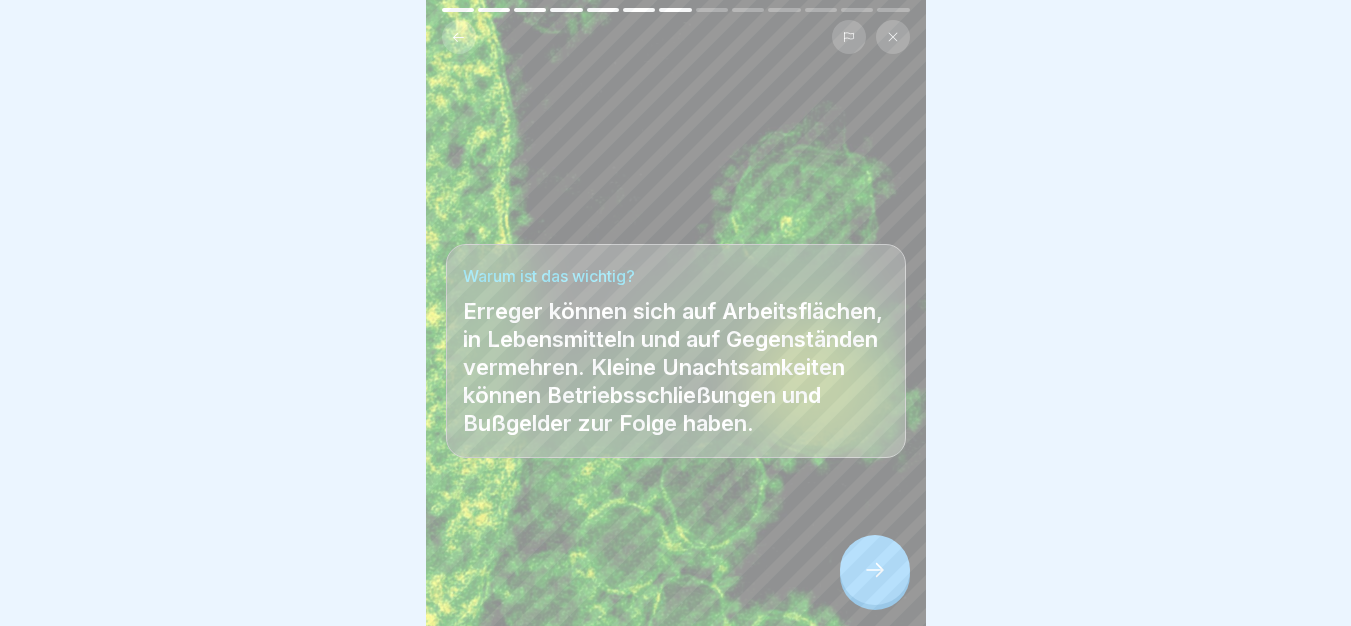 scroll, scrollTop: 15, scrollLeft: 0, axis: vertical 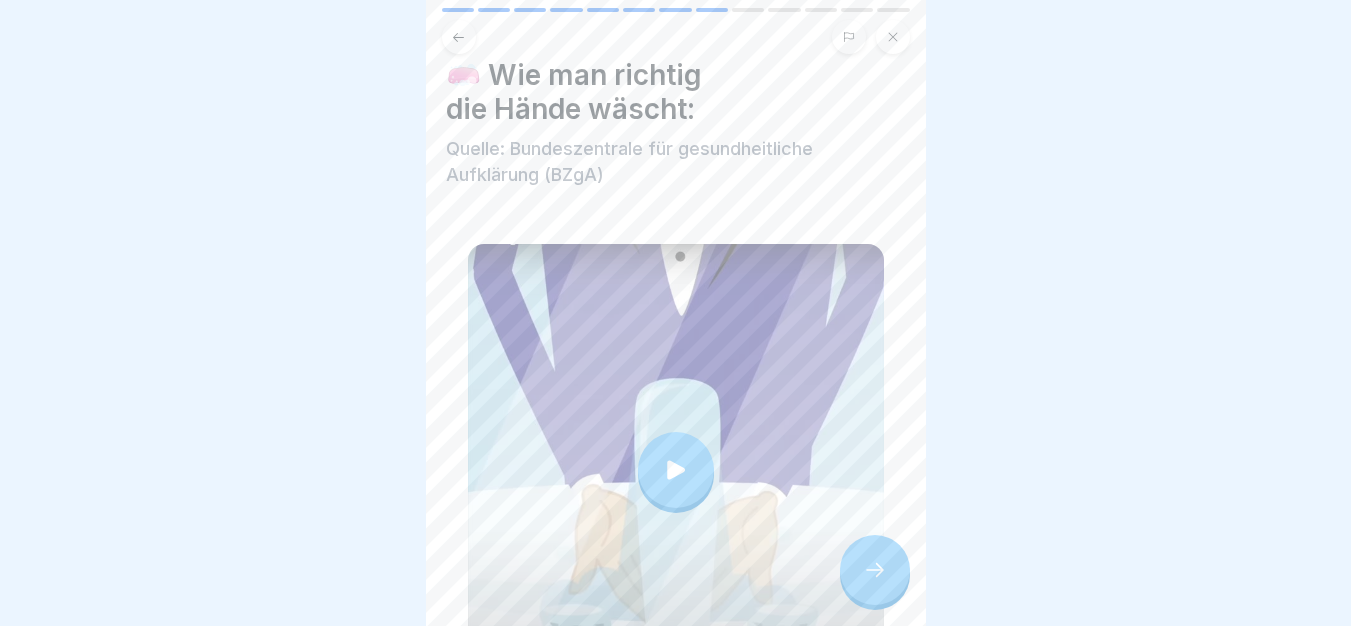 click at bounding box center [676, 470] 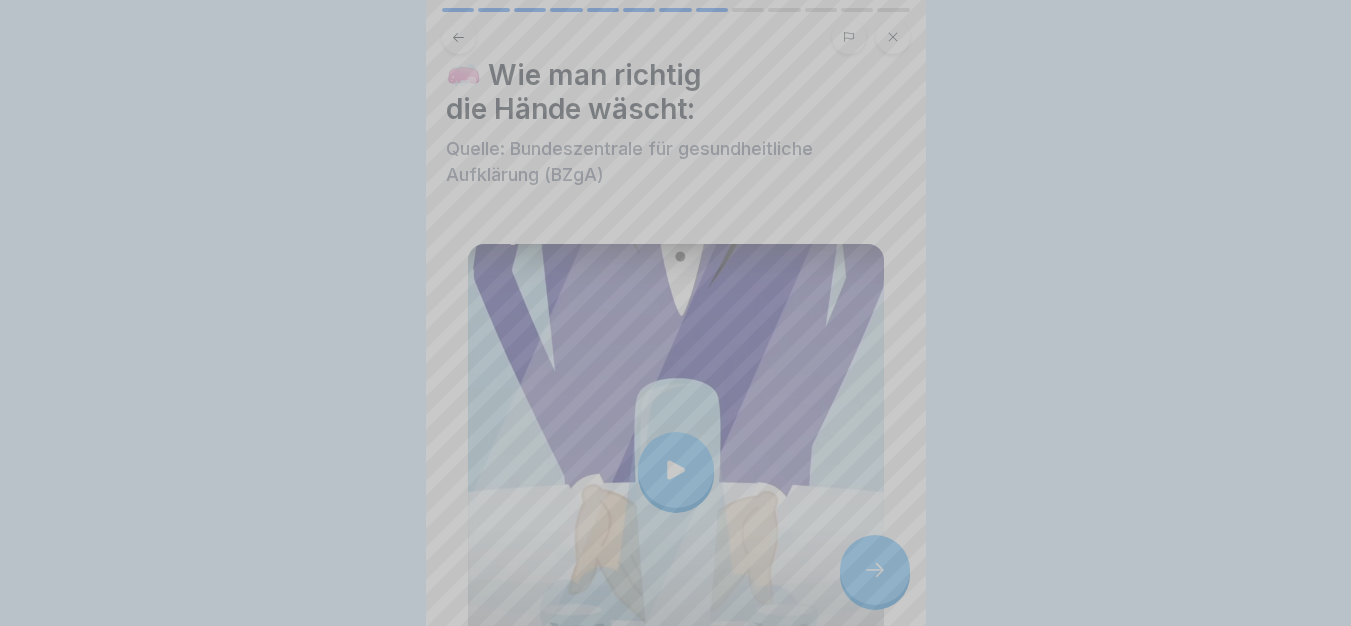 click at bounding box center (676, 313) 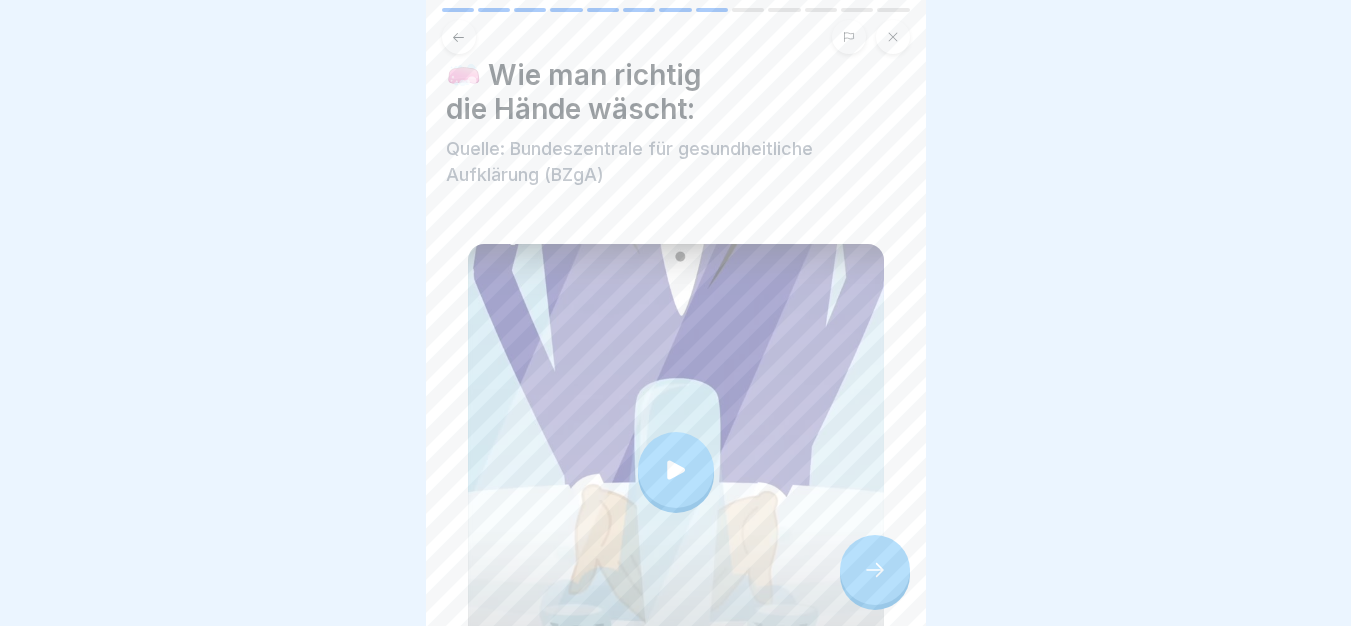 click at bounding box center (676, 470) 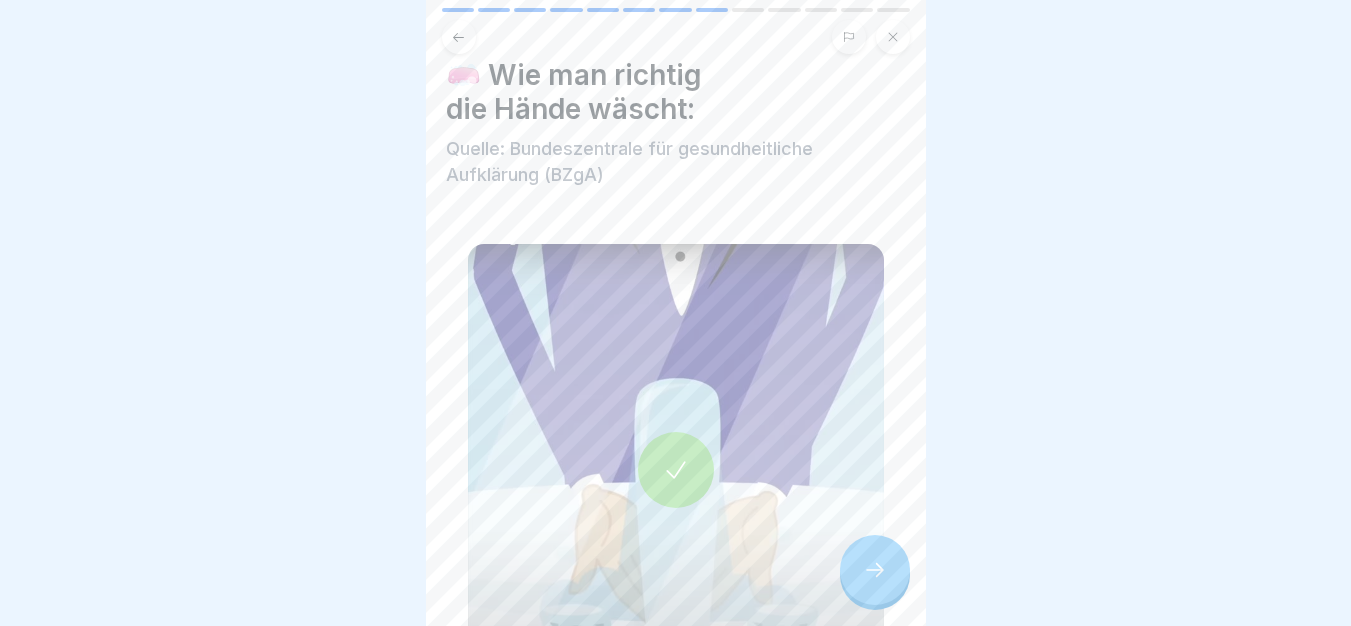click at bounding box center (875, 570) 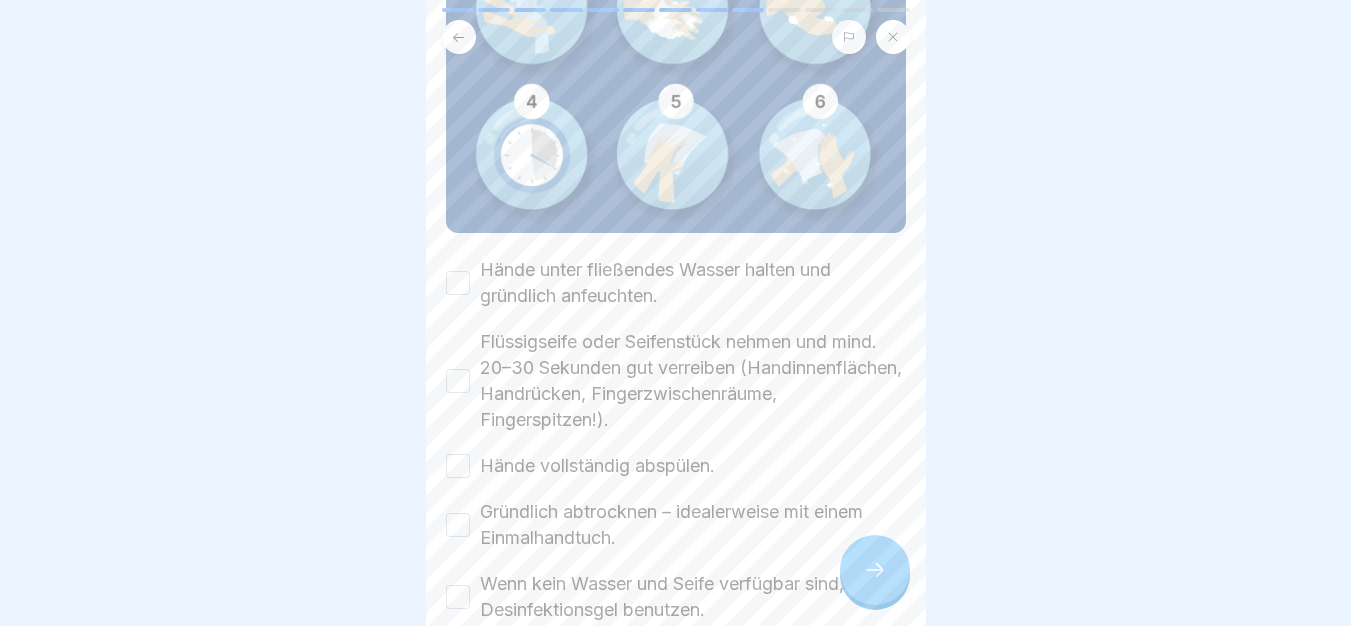 scroll, scrollTop: 390, scrollLeft: 0, axis: vertical 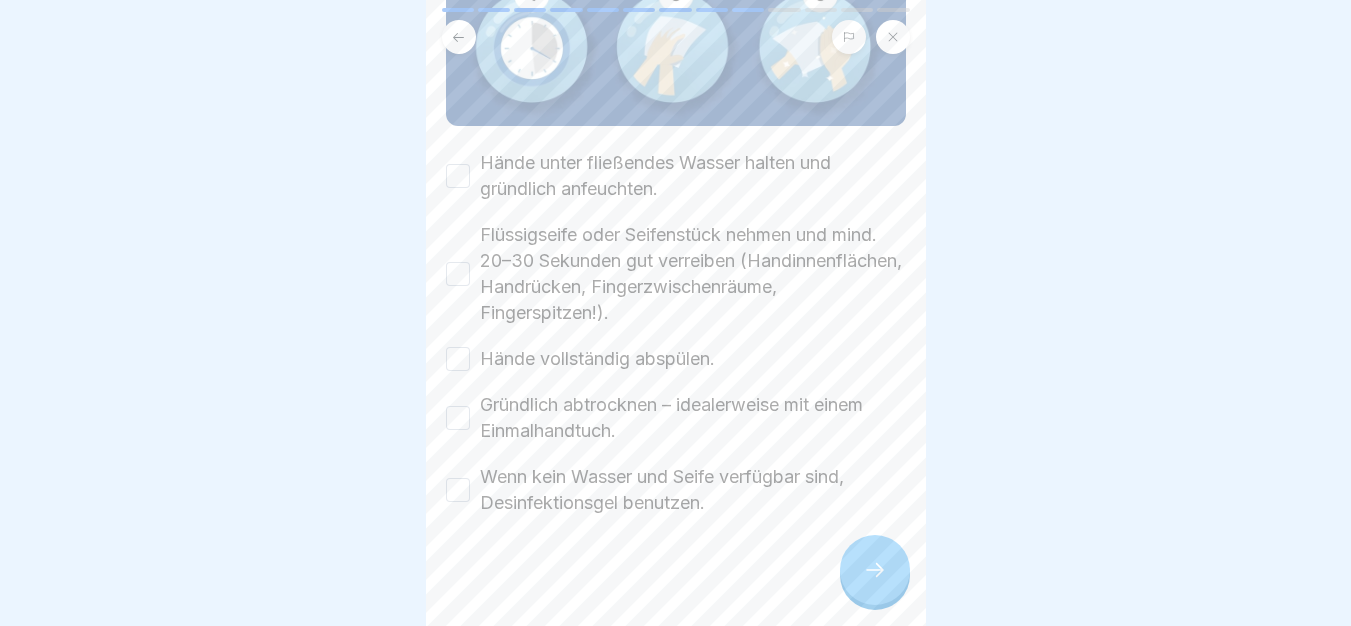 click on "Hände unter fließendes Wasser halten und gründlich anfeuchten." at bounding box center (693, 176) 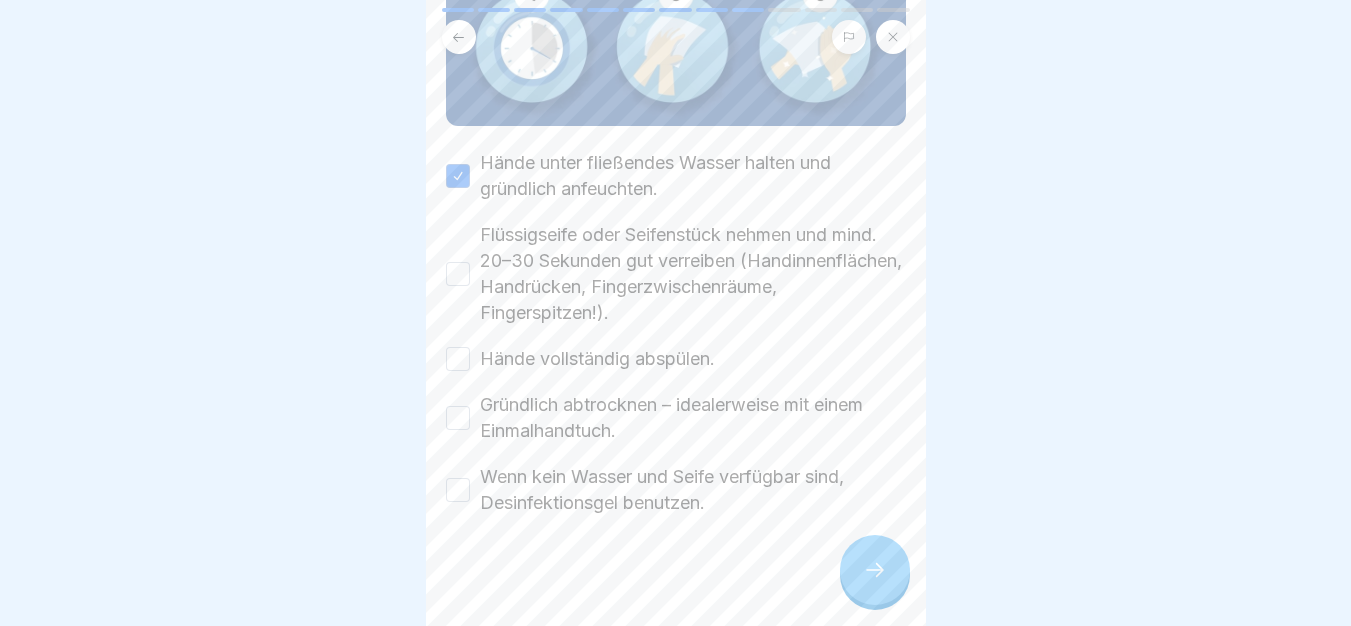 click on "Flüssigseife oder Seifenstück nehmen und mind. 20–30 Sekunden gut verreiben (Handinnenflächen, Handrücken, Fingerzwischenräume, Fingerspitzen!)." at bounding box center (693, 274) 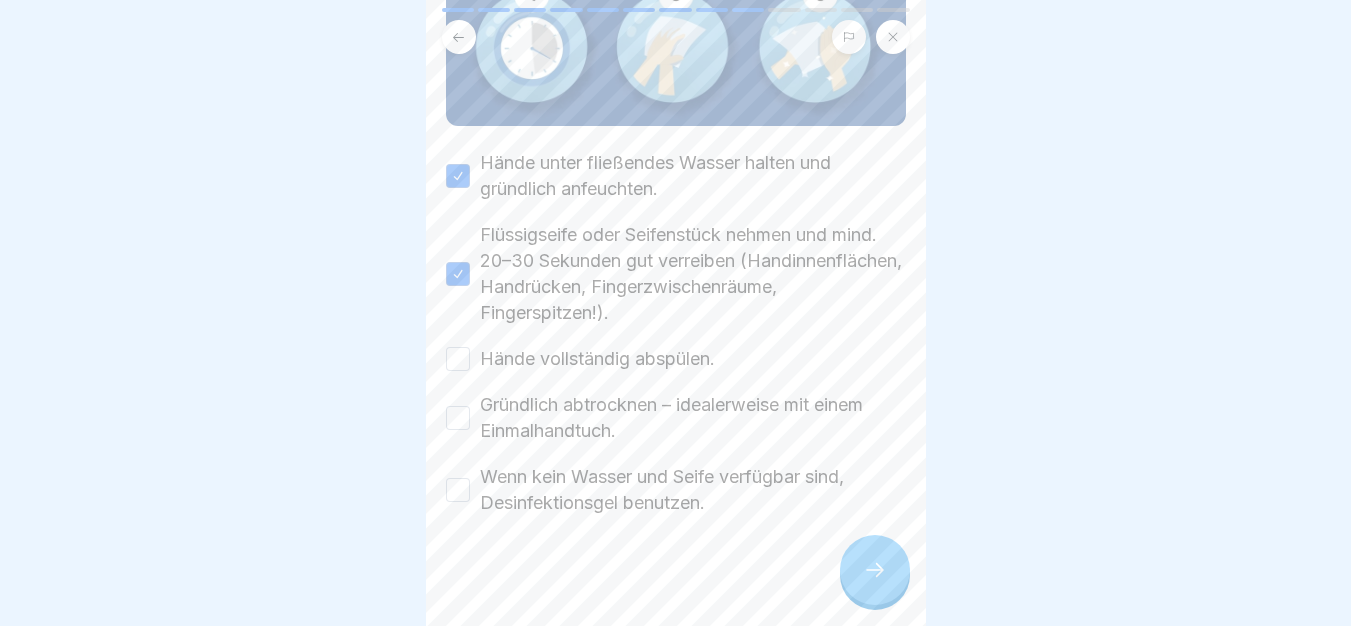 click on "Hände vollständig abspülen." at bounding box center (597, 359) 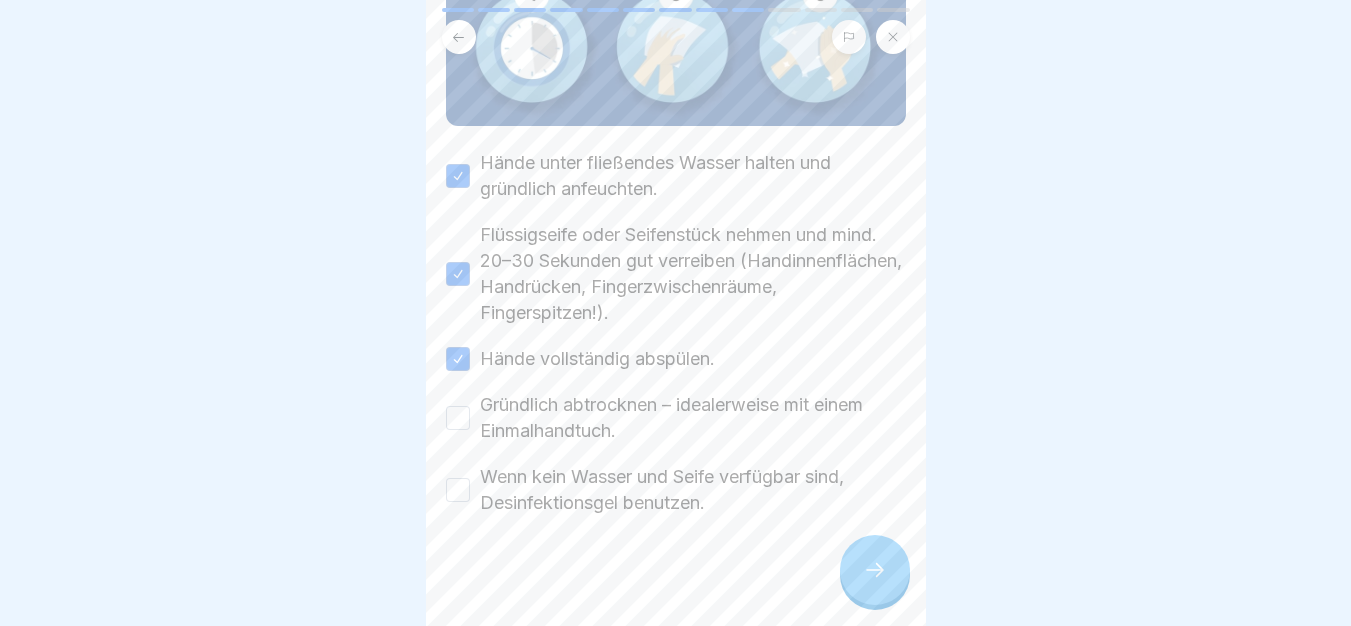 click on "Gründlich abtrocknen – idealerweise mit einem Einmalhandtuch." at bounding box center [693, 418] 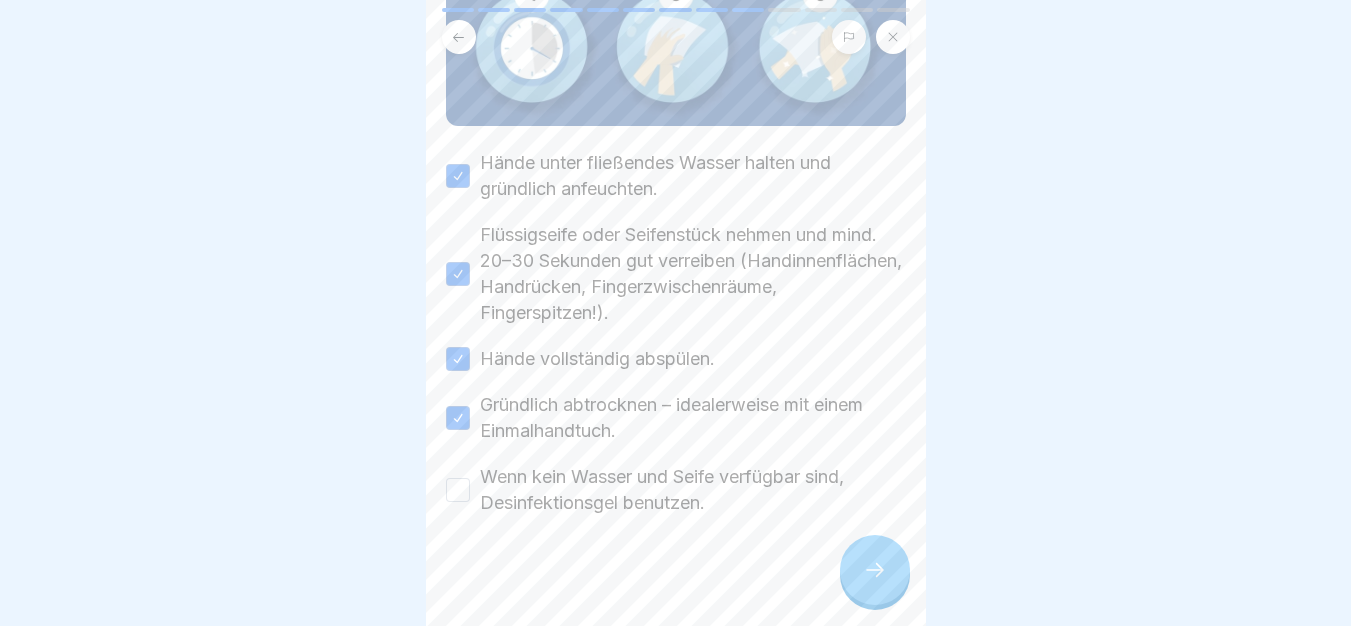 click on "Hände unter fließendes Wasser halten und gründlich anfeuchten. Flüssigseife oder Seifenstück nehmen und mind. 20–30 Sekunden gut verreiben (Handinnenflächen, Handrücken, Fingerzwischenräume, Fingerspitzen!). Hände vollständig abspülen. Gründlich abtrocknen – idealerweise mit einem Einmalhandtuch. Wenn kein Wasser und Seife verfügbar sind, Desinfektionsgel benutzen." at bounding box center [676, 333] 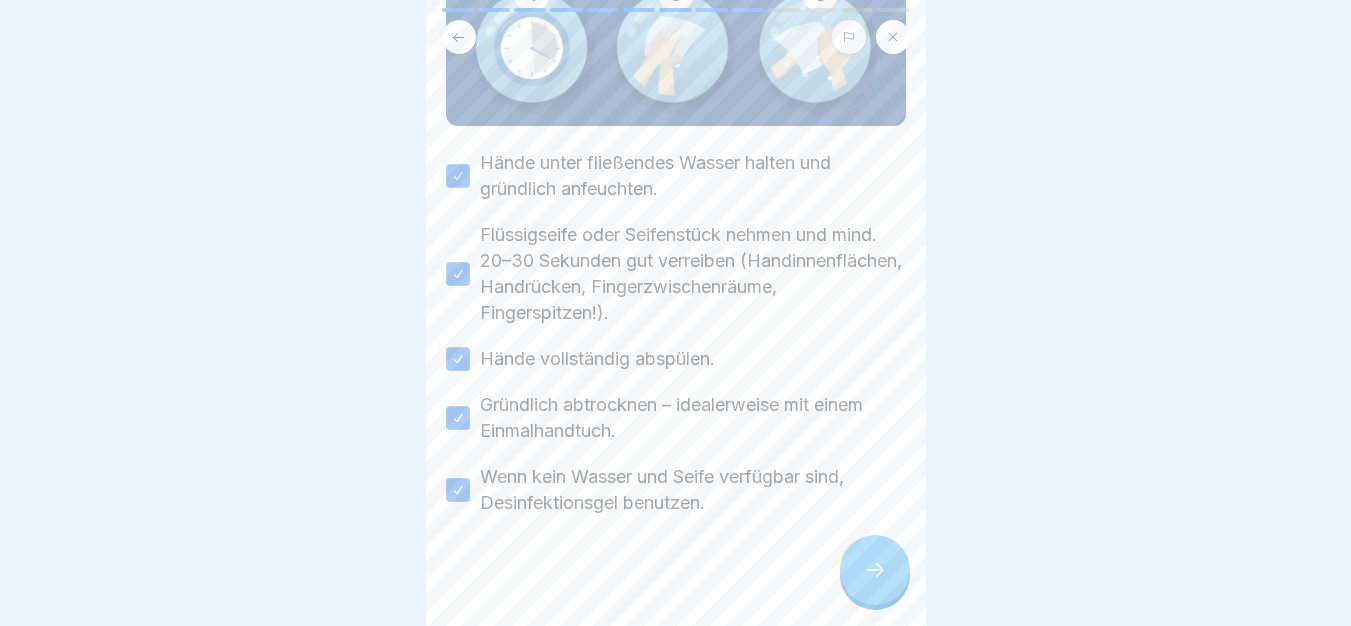 click 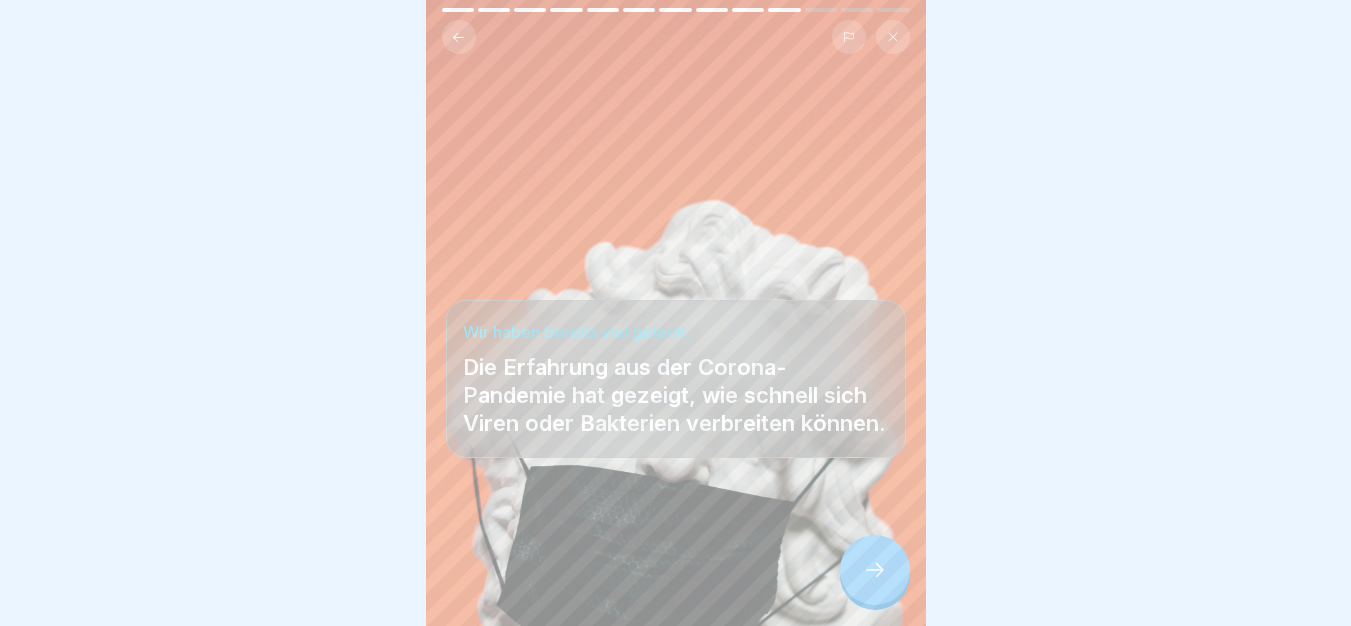 click 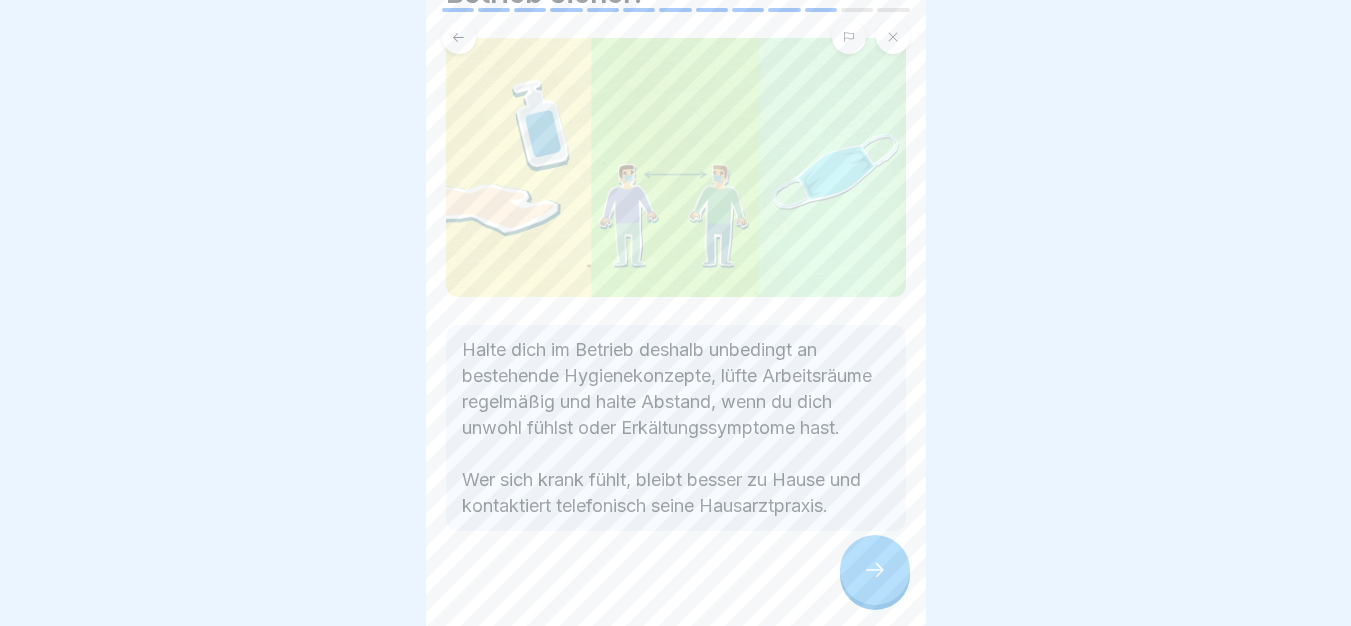 scroll, scrollTop: 204, scrollLeft: 0, axis: vertical 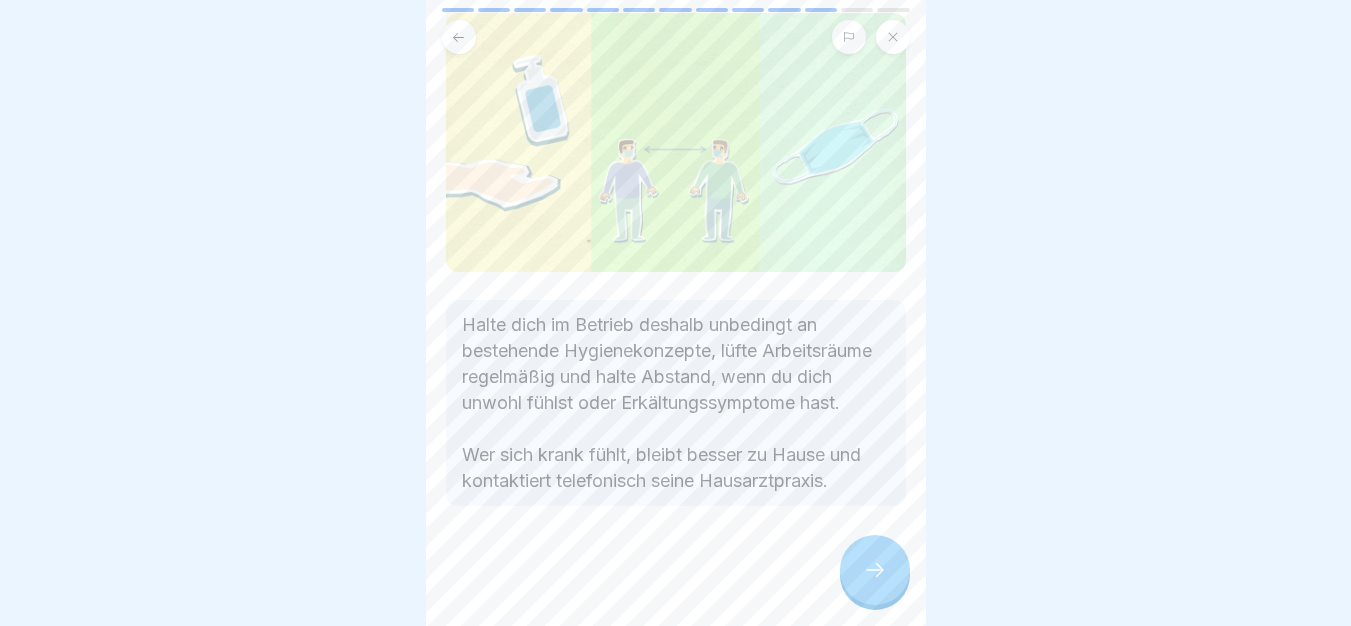 click 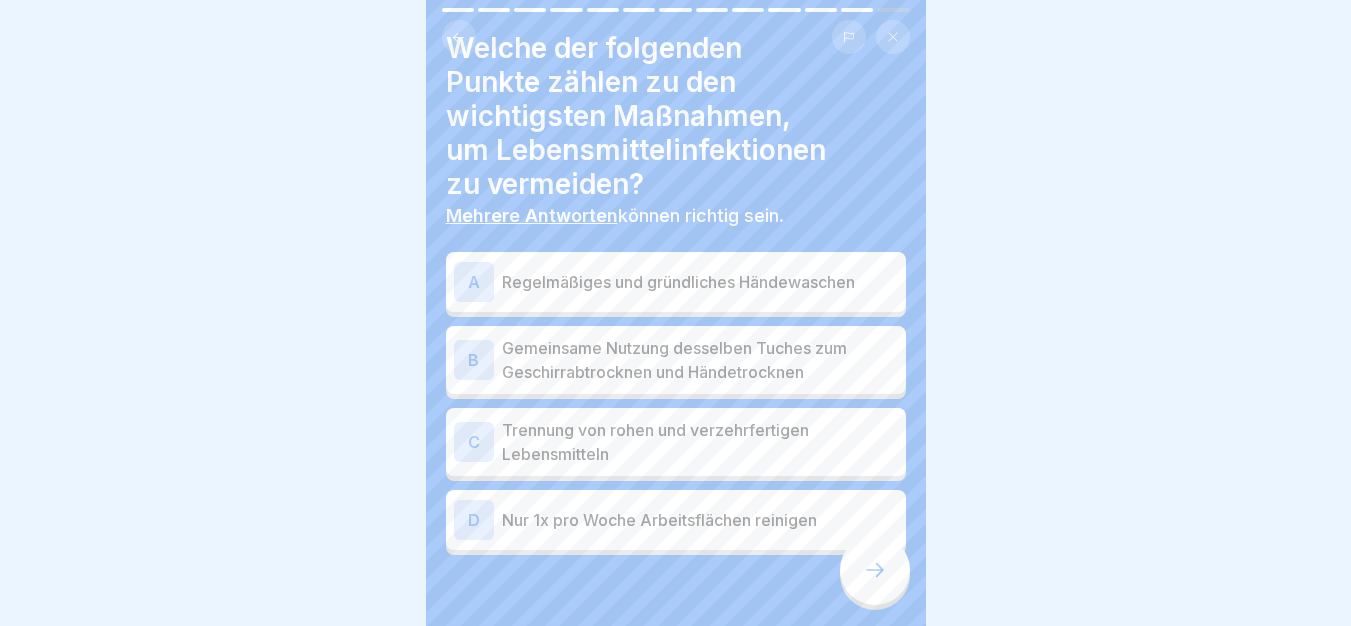 scroll, scrollTop: 96, scrollLeft: 0, axis: vertical 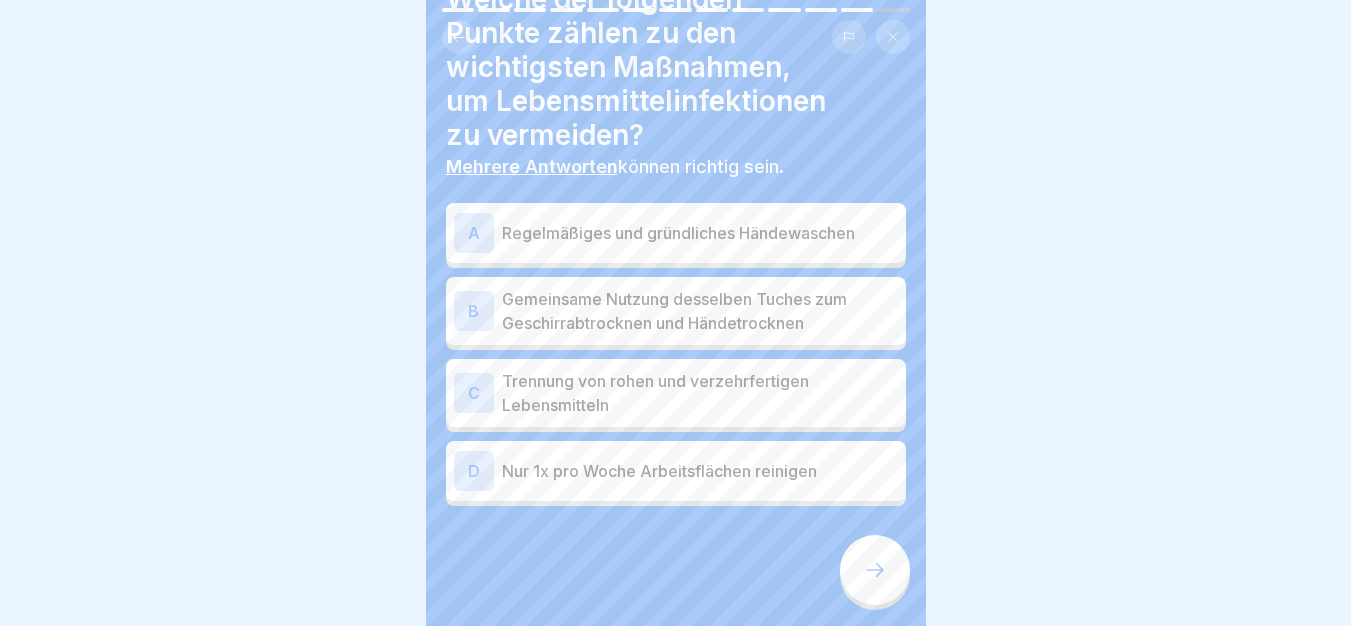 click on "A  Regelmäßiges und gründliches Händewaschen" at bounding box center (676, 233) 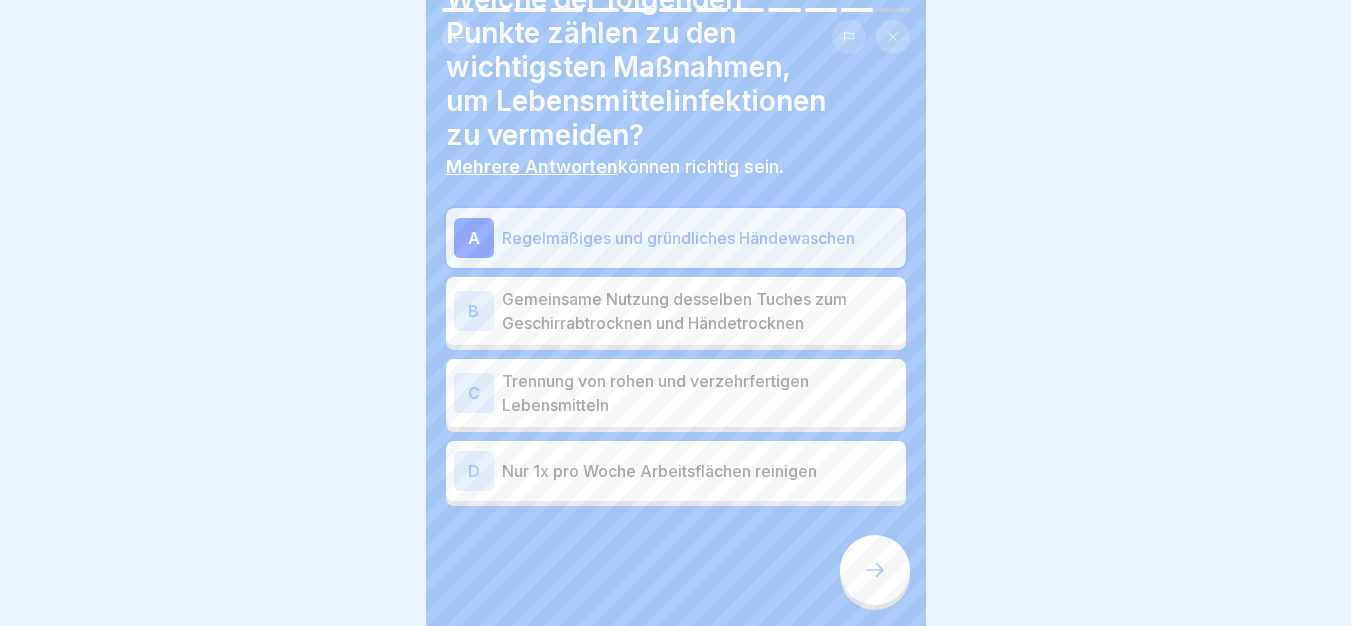 click on "Trennung von rohen und verzehrfertigen Lebensmitteln" at bounding box center (700, 393) 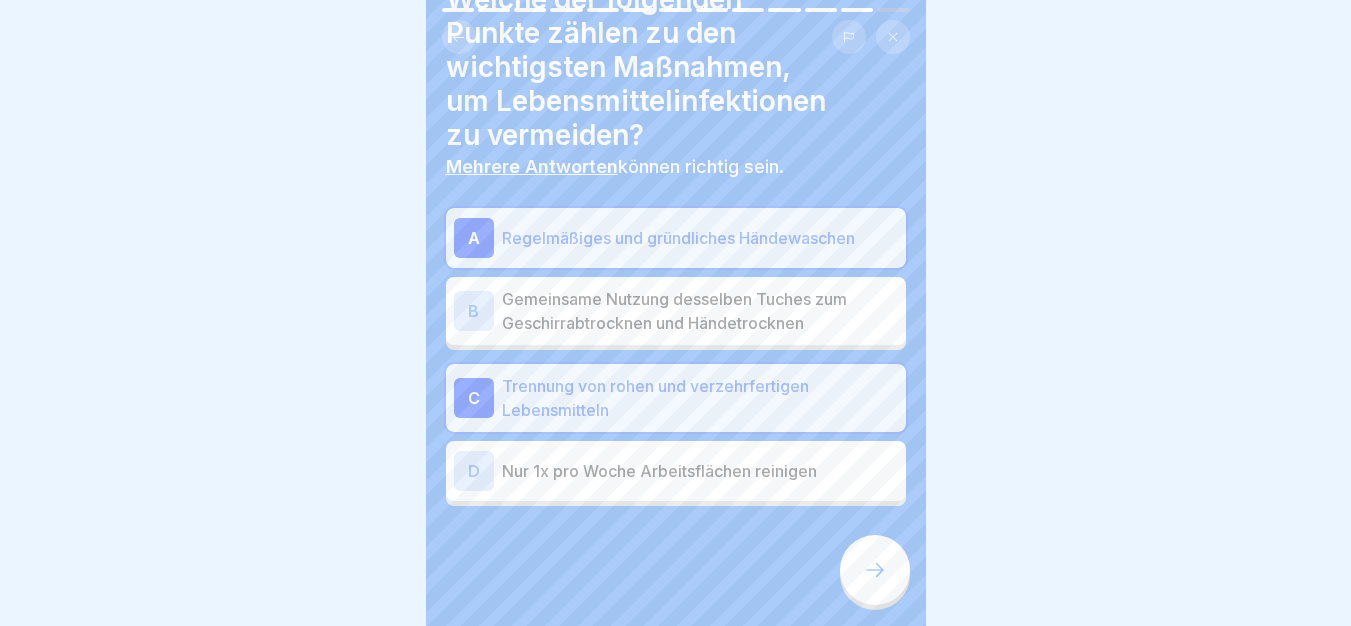 click at bounding box center [875, 570] 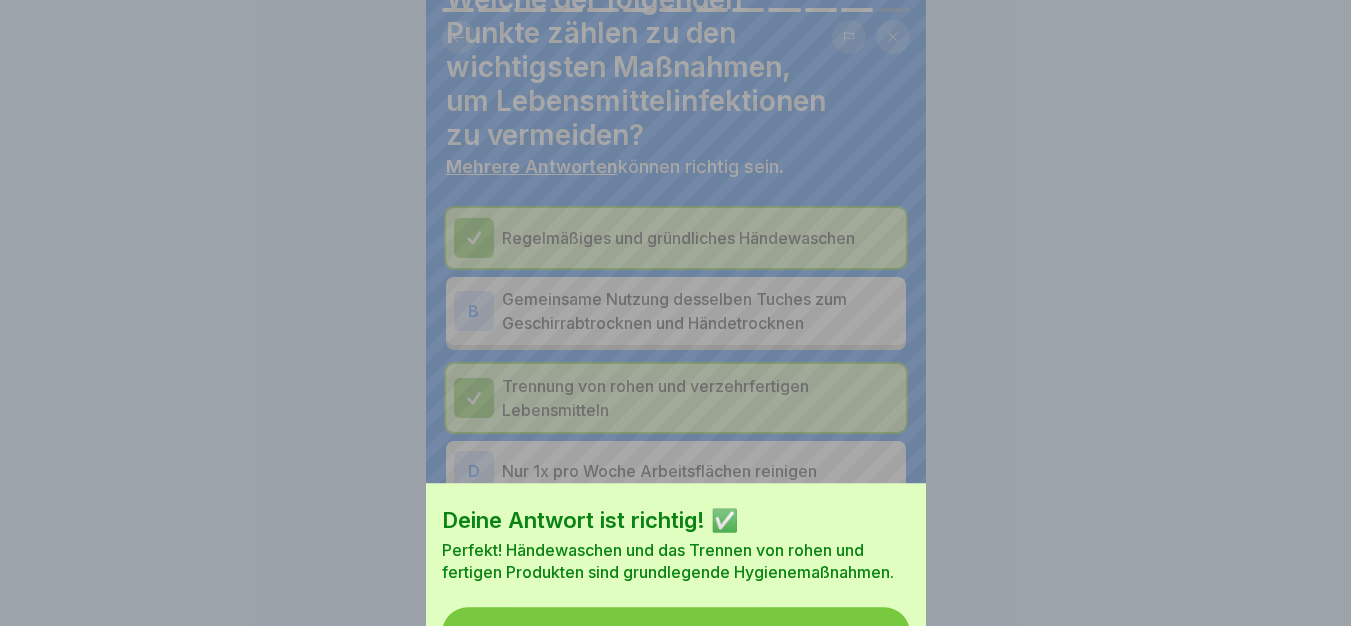 click on "Deine Antwort ist richtig!
✅ Perfekt! Händewaschen und das Trennen von rohen und fertigen Produkten sind grundlegende Hygienemaßnahmen.   Fortfahren" at bounding box center (676, 593) 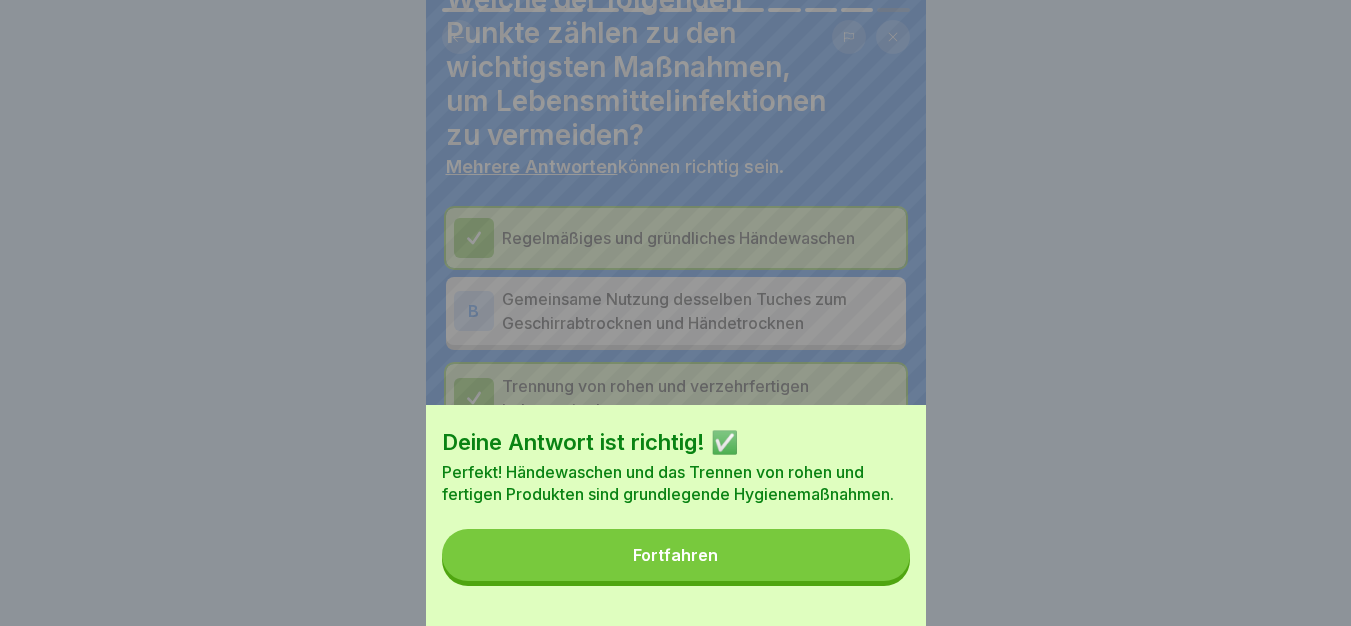 click on "Fortfahren" at bounding box center [676, 555] 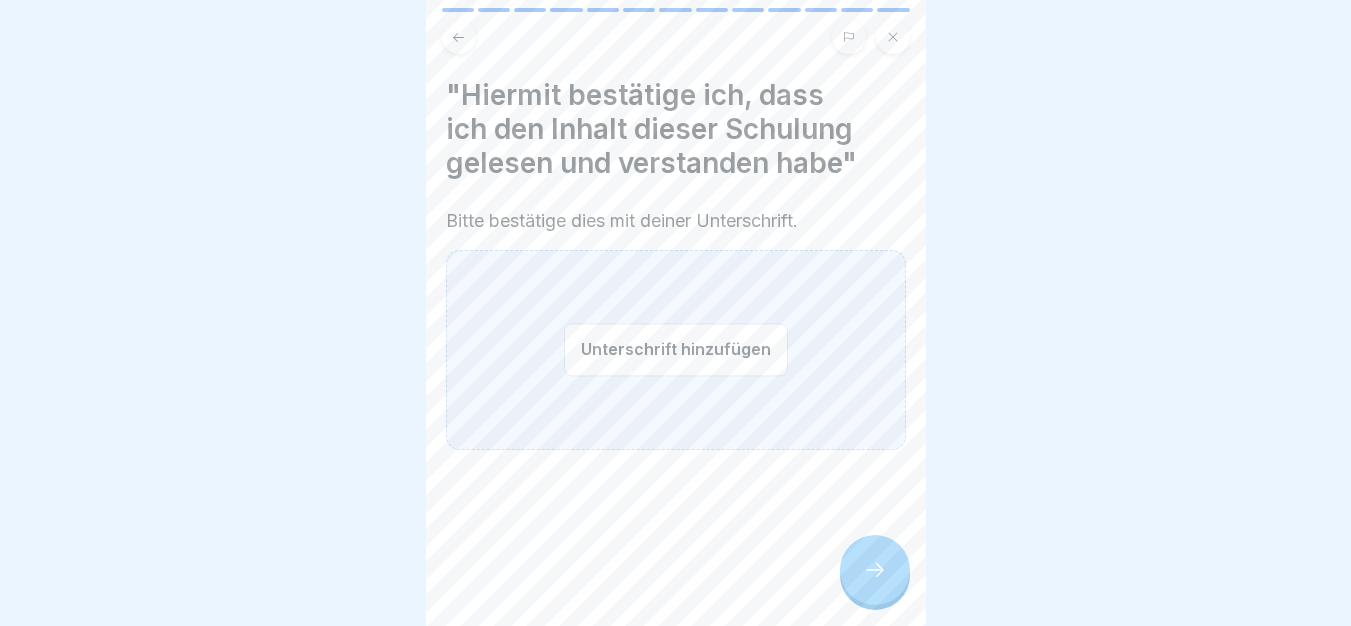 click on ""Hiermit bestätige ich, dass ich den Inhalt dieser Schulung gelesen und verstanden habe" Bitte bestätige dies mit deiner Unterschrift. Unterschrift hinzufügen" at bounding box center [676, 313] 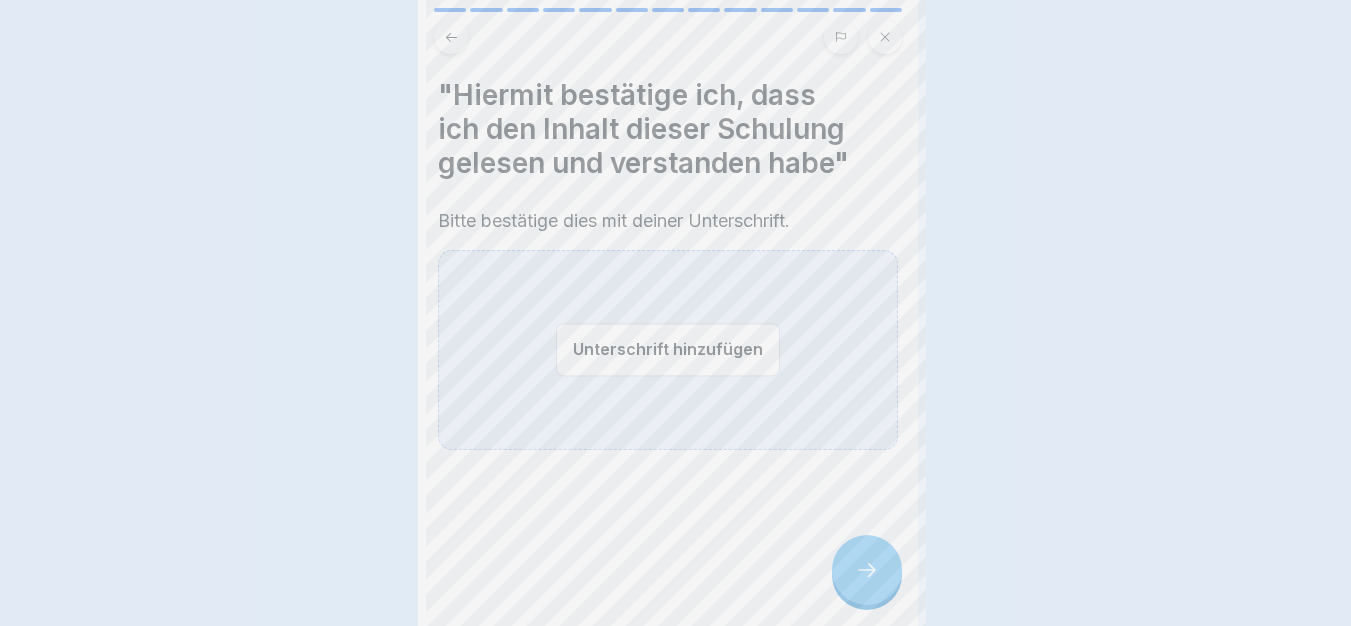scroll, scrollTop: 0, scrollLeft: 0, axis: both 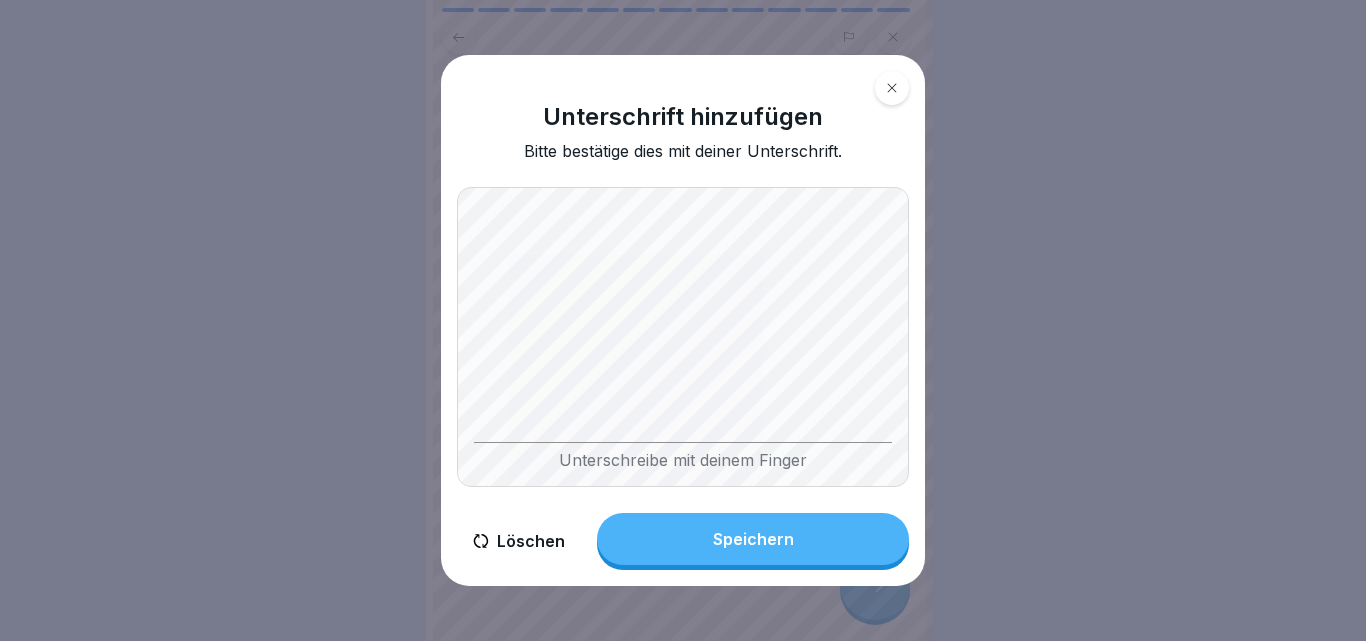 click on "Speichern" at bounding box center [753, 539] 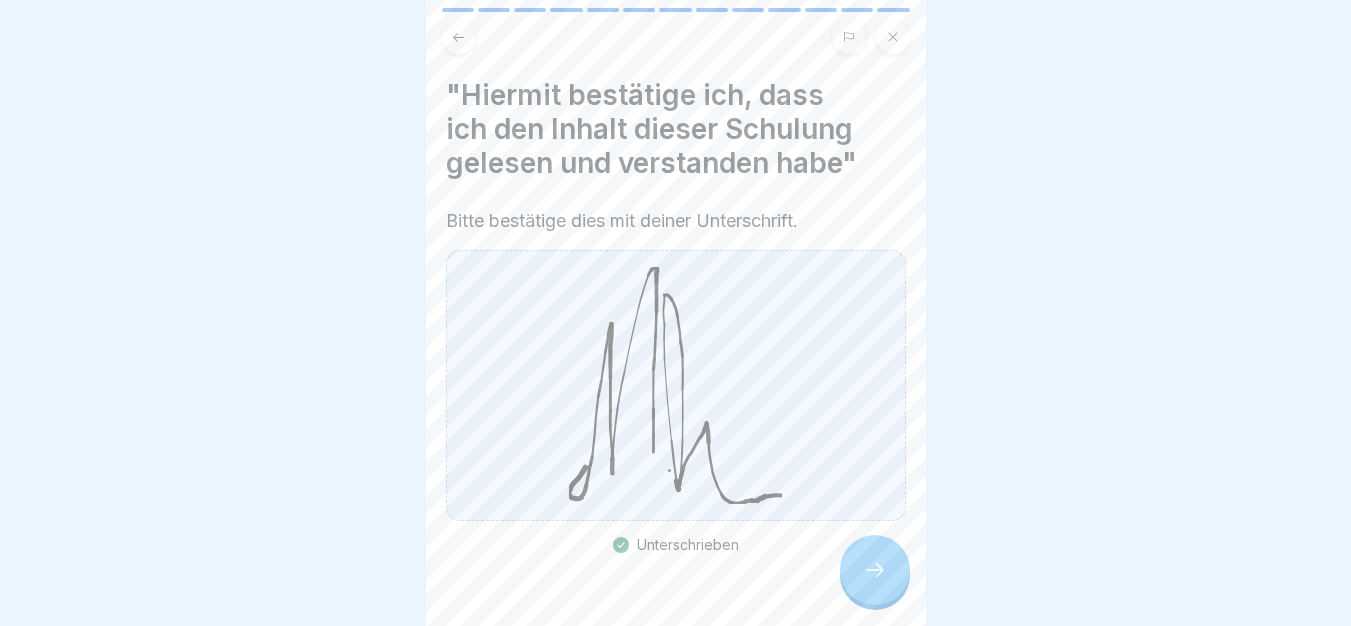 click 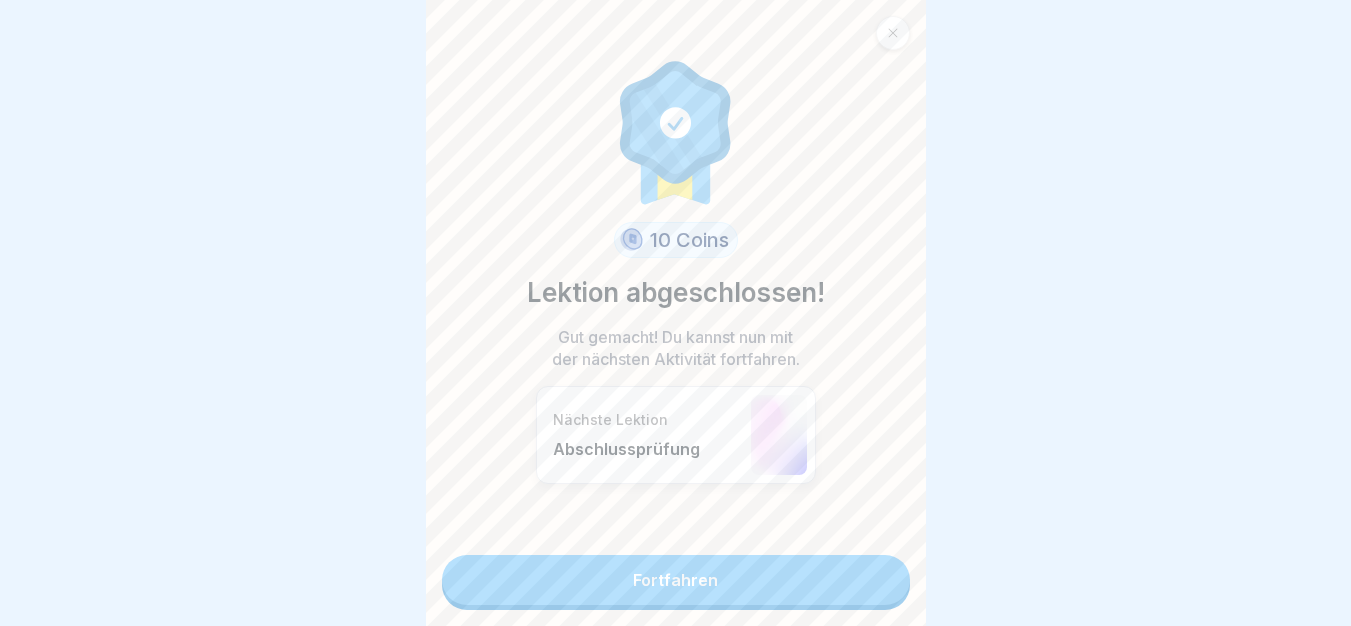 click on "Fortfahren" at bounding box center (676, 580) 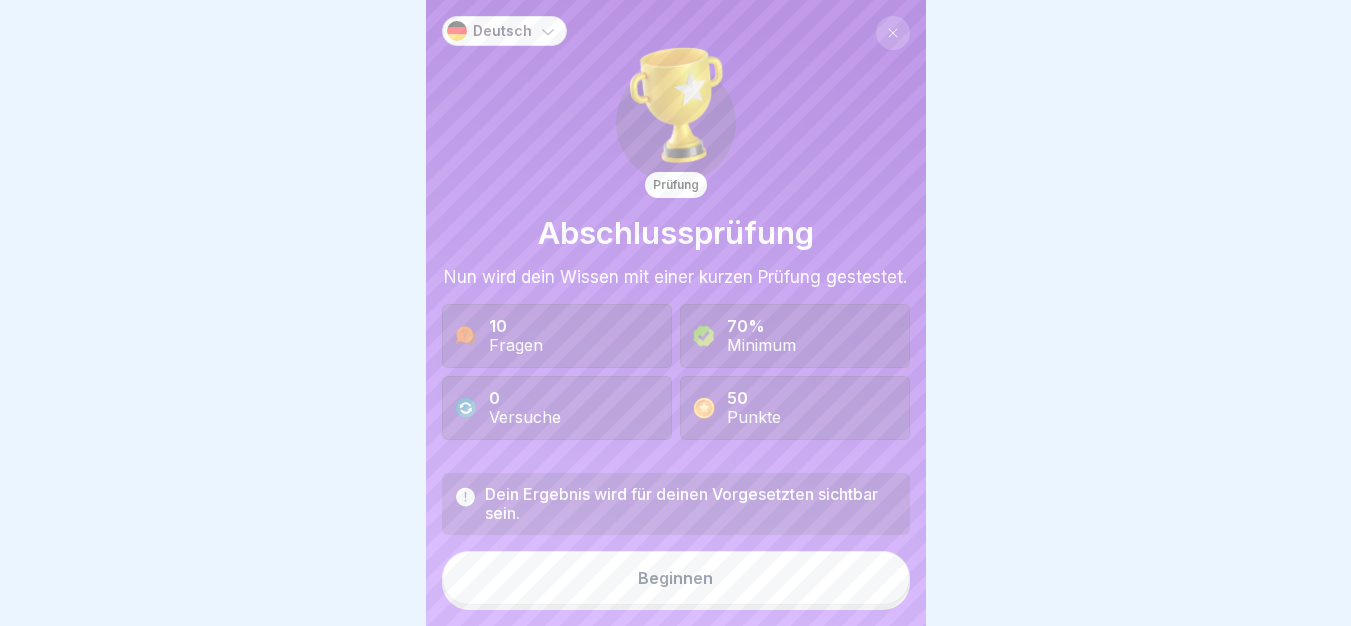 click on "Beginnen" at bounding box center (676, 578) 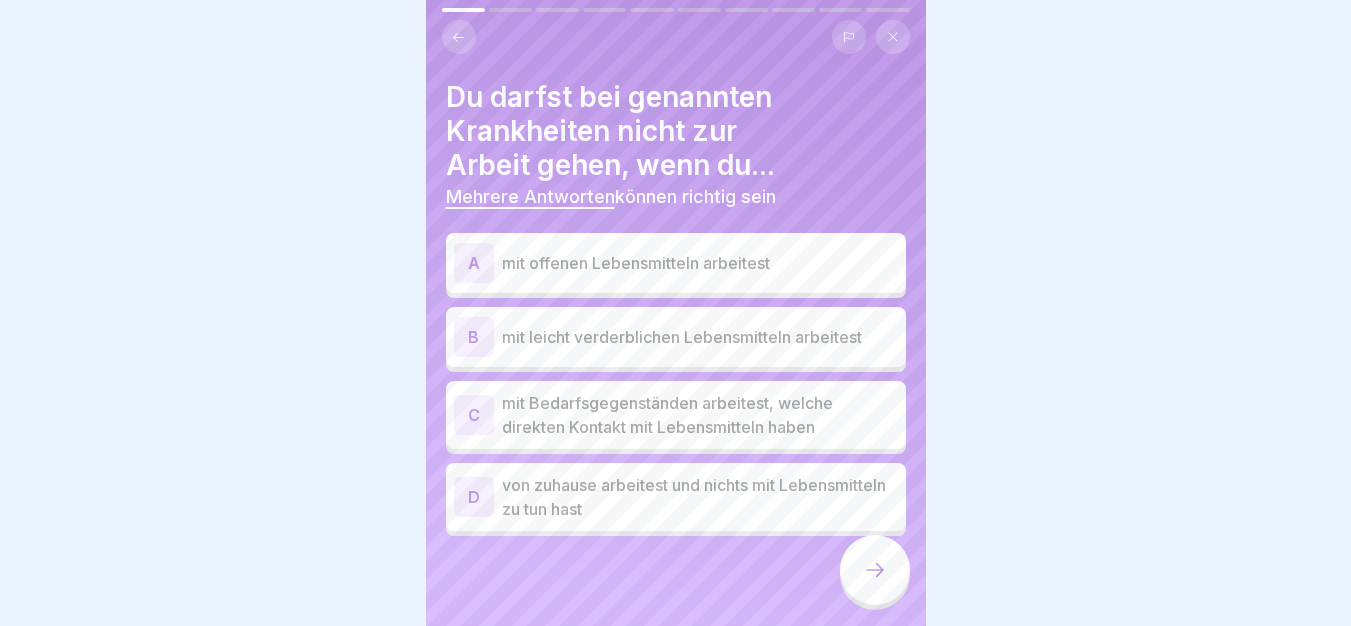click on "mit offenen Lebensmitteln arbeitest" at bounding box center [700, 263] 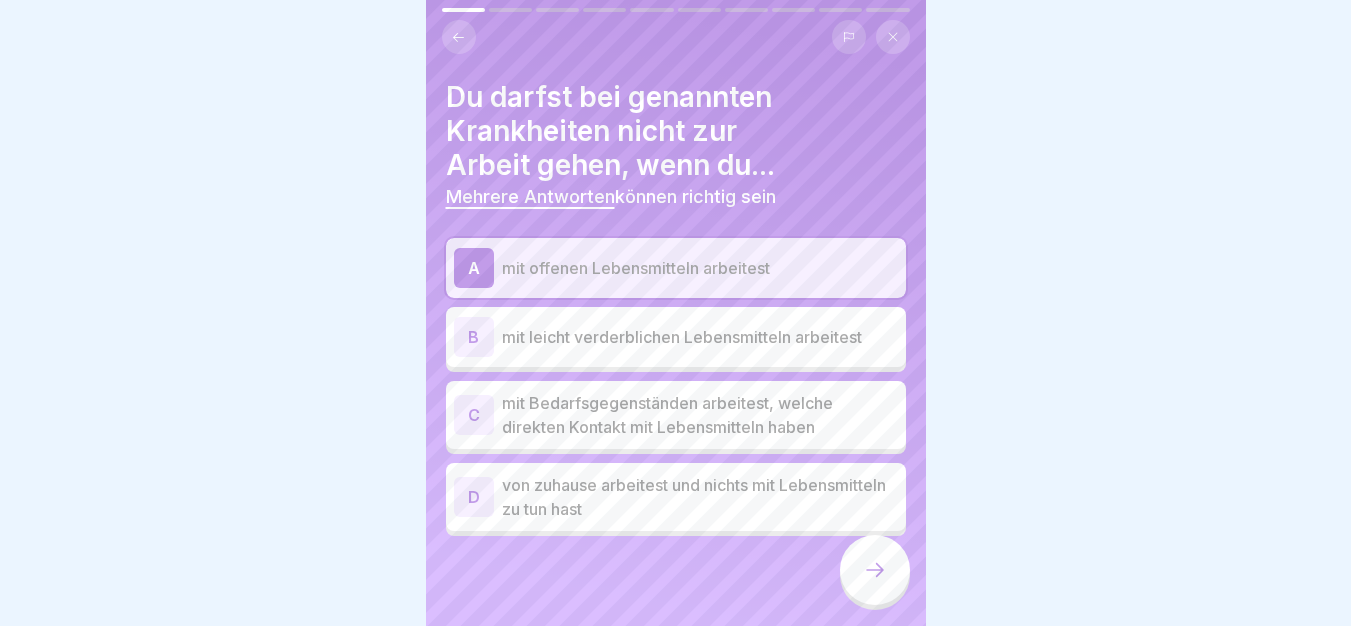 click on "mit leicht verderblichen Lebensmitteln arbeitest" at bounding box center (700, 337) 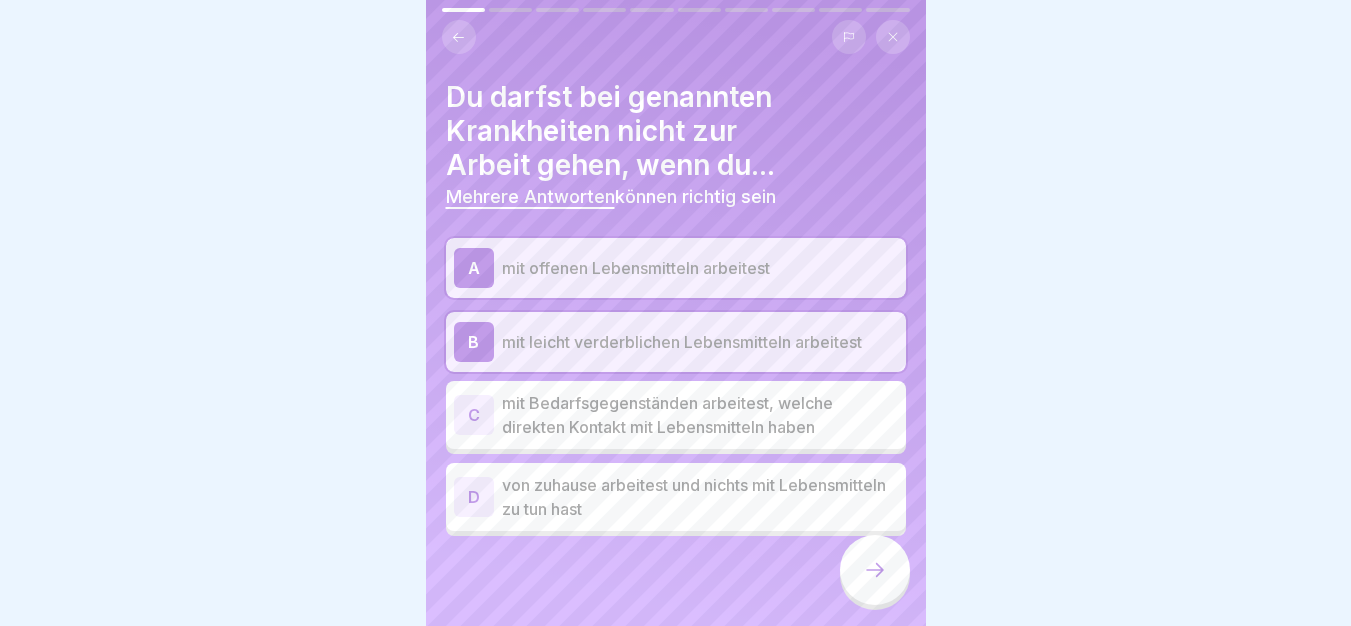 click on "mit Bedarfsgegenständen arbeitest, welche direkten Kontakt mit Lebensmitteln haben" at bounding box center [700, 415] 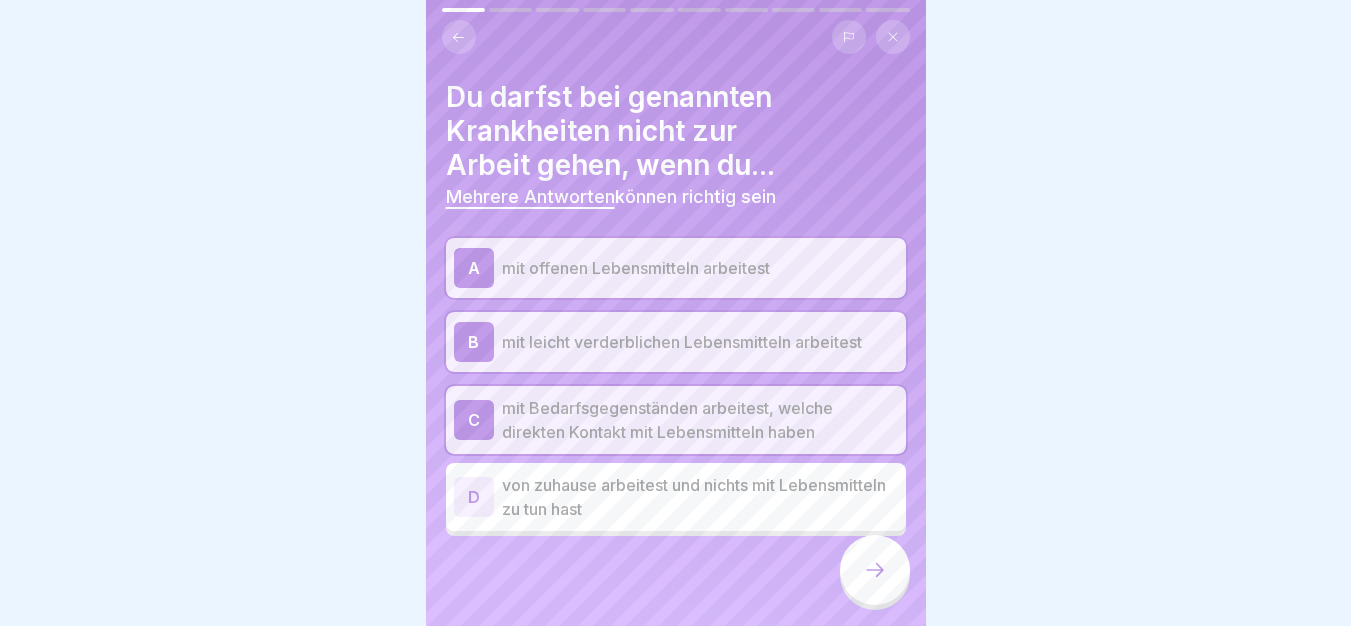 click at bounding box center [875, 570] 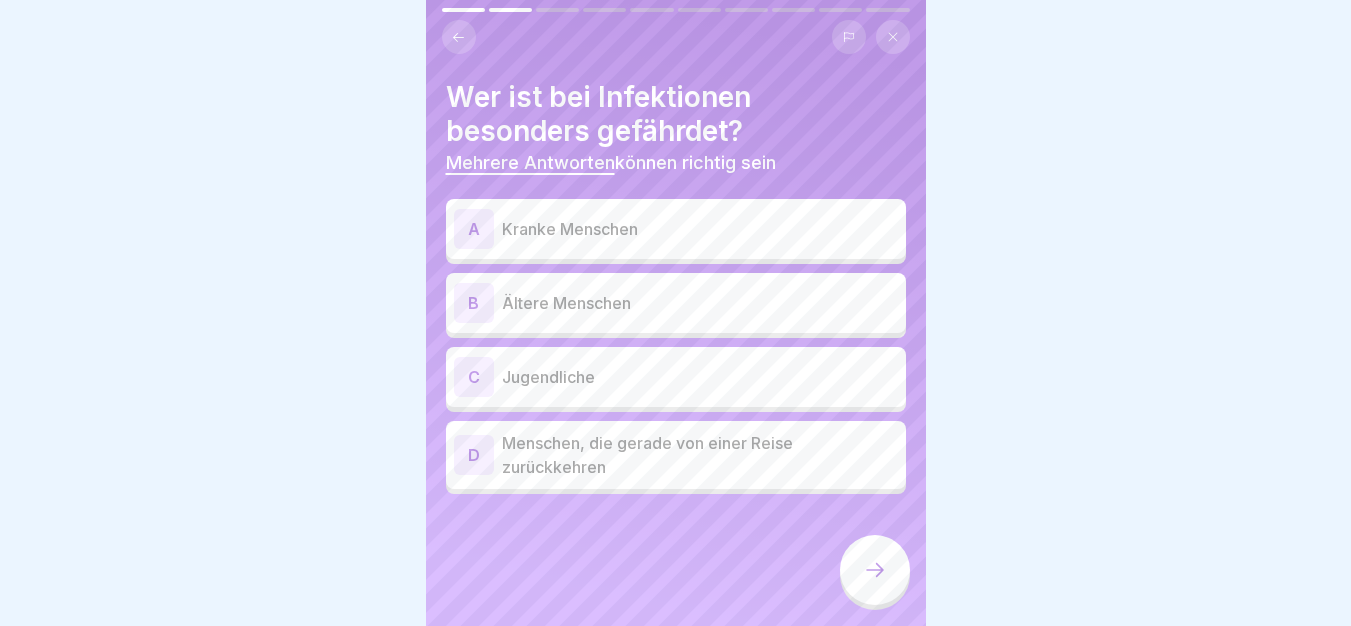 click on "A Kranke Menschen" at bounding box center (676, 229) 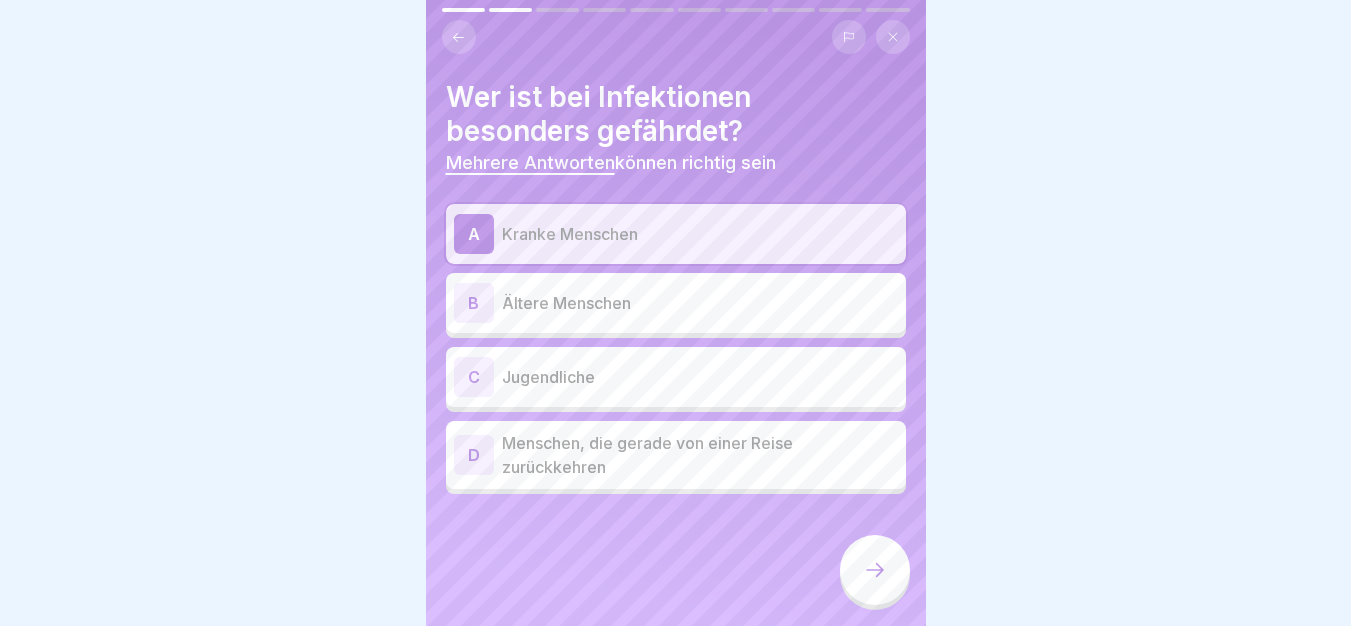 click on "B Ältere Menschen" at bounding box center (676, 303) 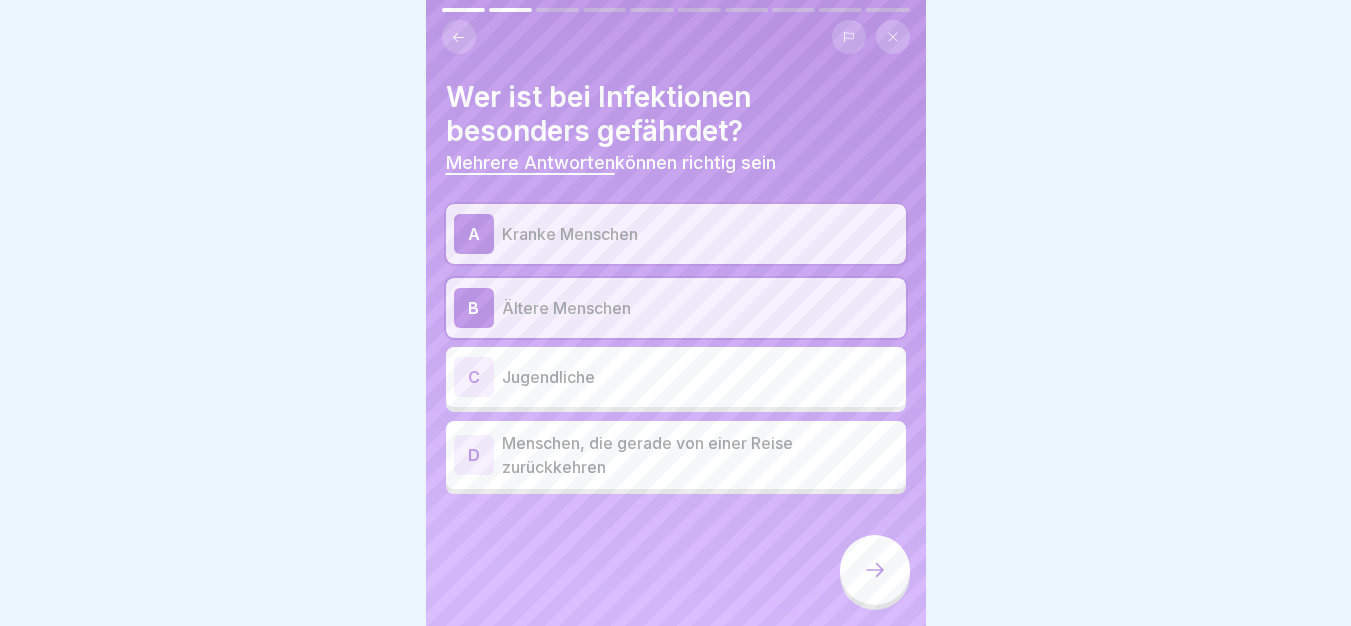click at bounding box center [875, 570] 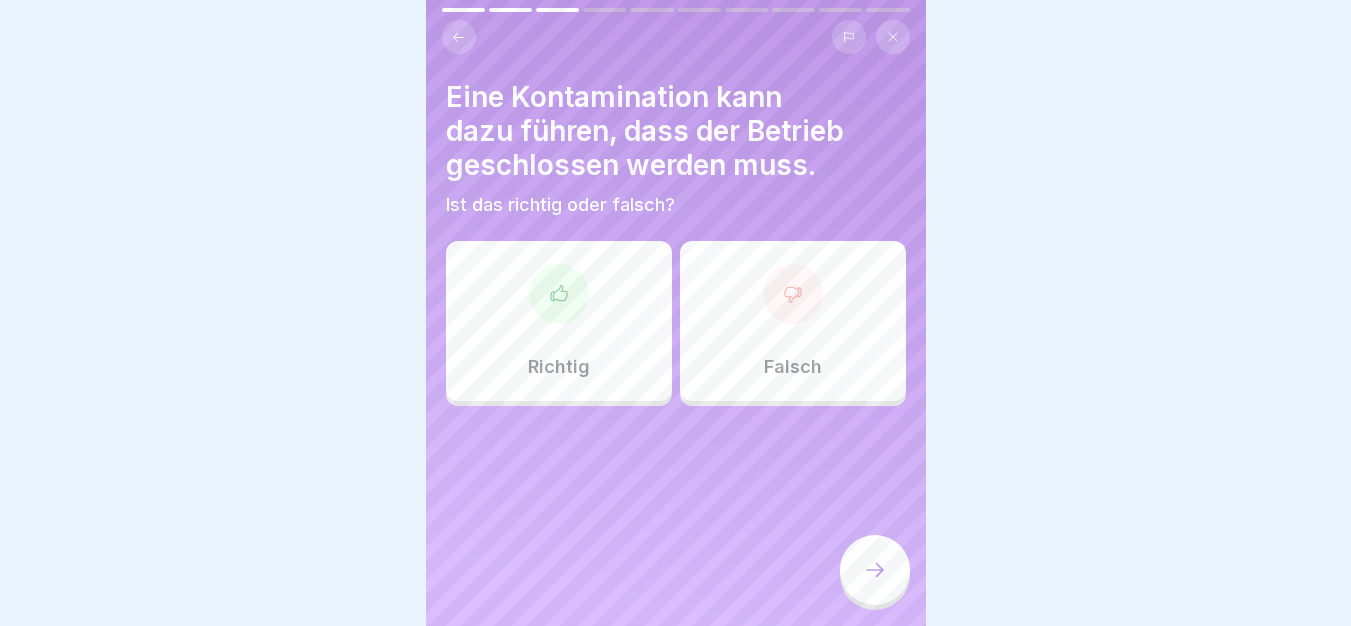 click on "Richtig" at bounding box center [559, 321] 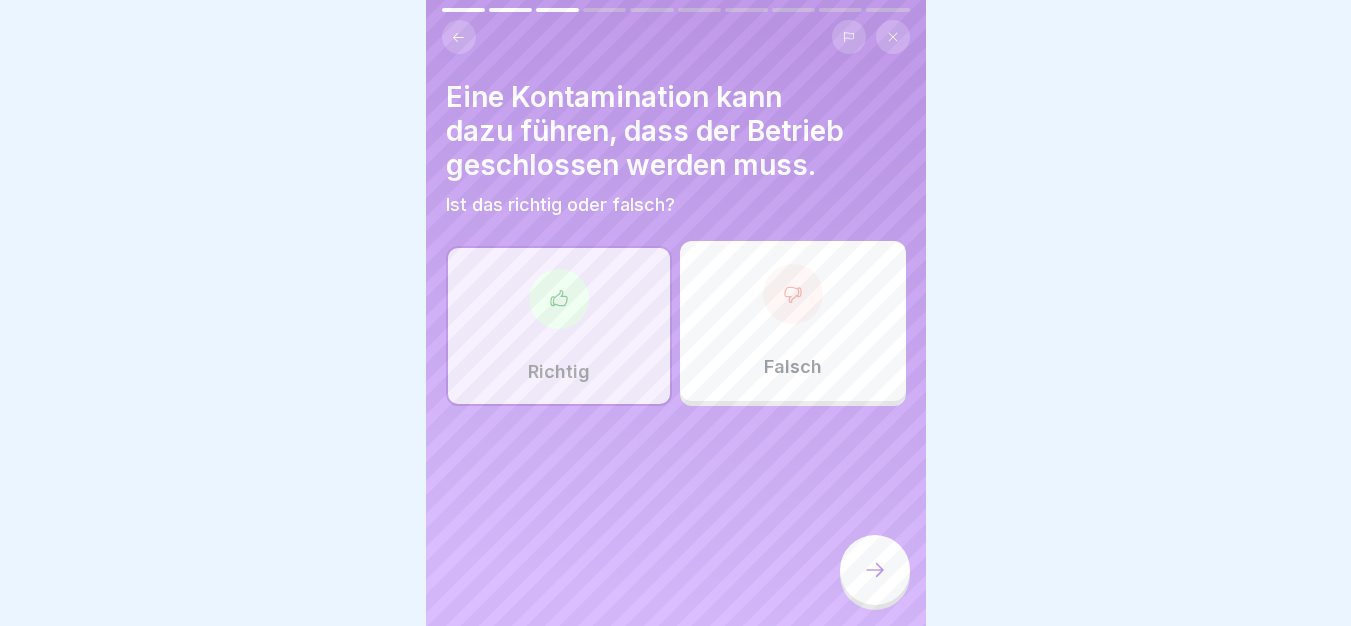 click at bounding box center [875, 570] 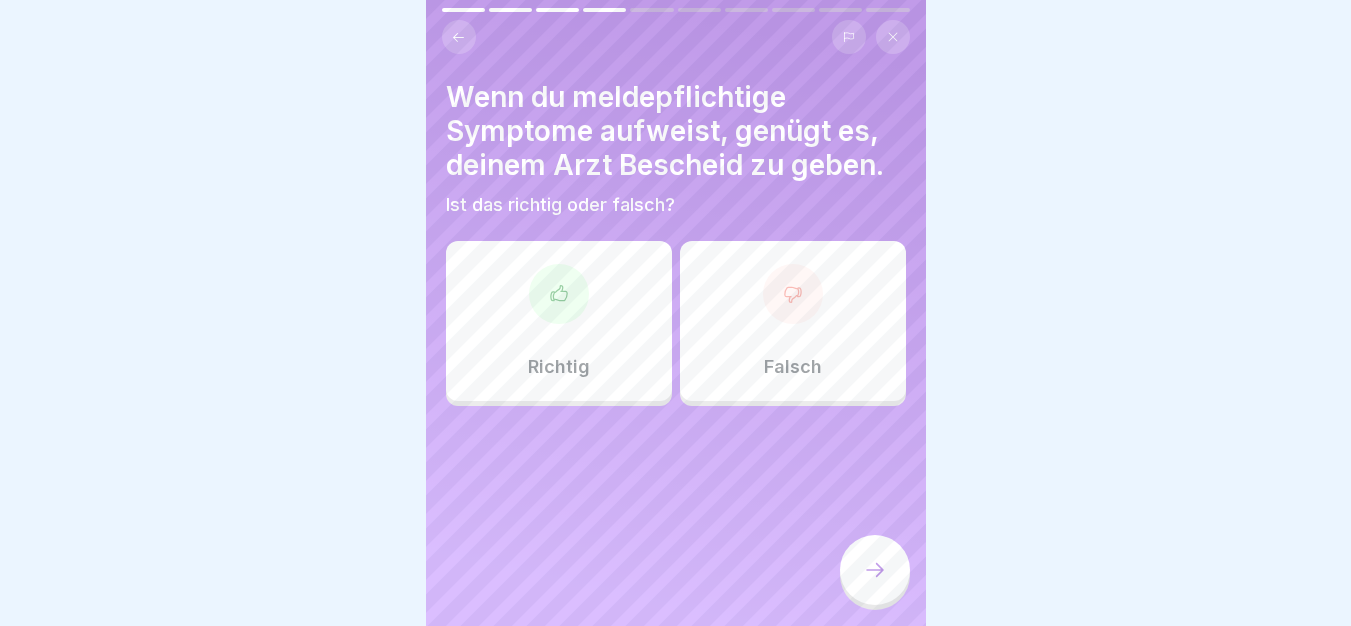 click on "Richtig" at bounding box center (559, 321) 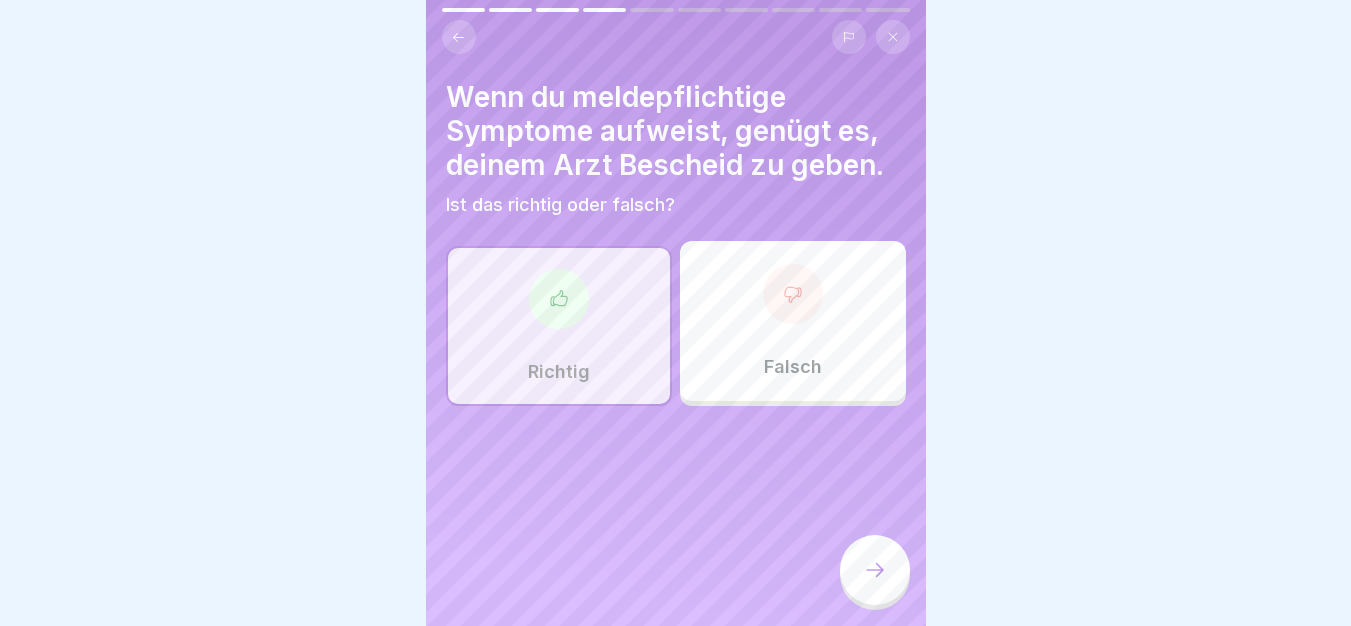 click on "Falsch" at bounding box center [793, 321] 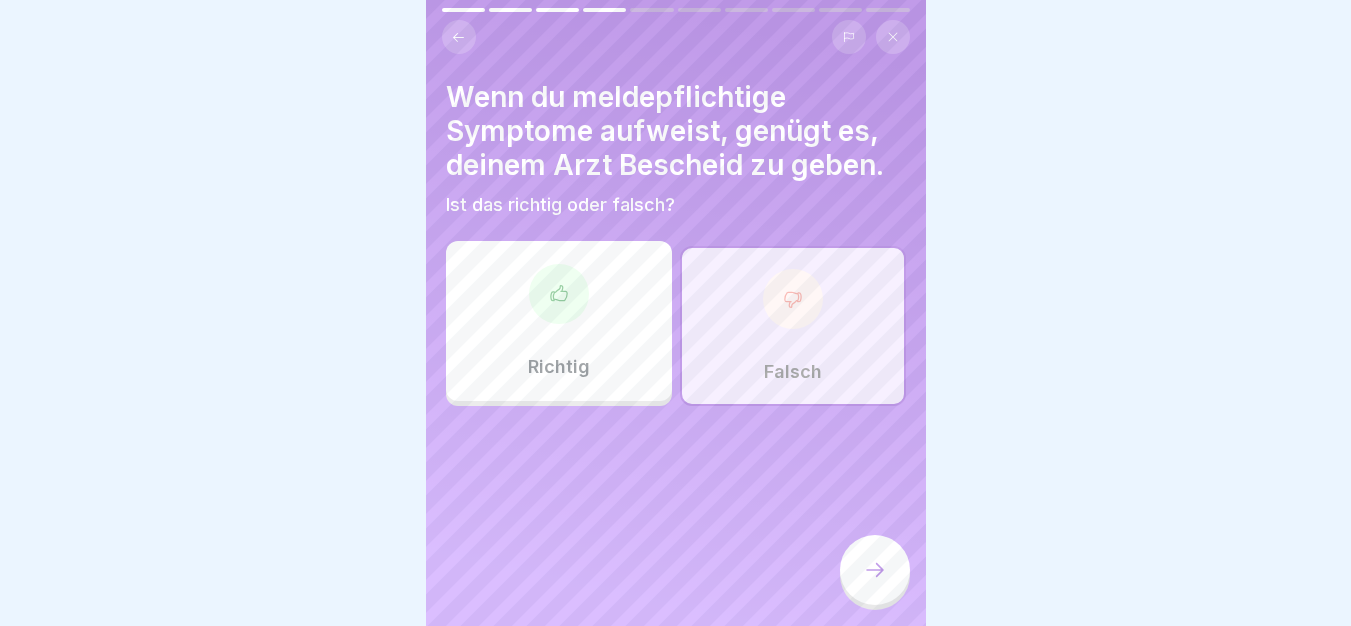 click at bounding box center (875, 570) 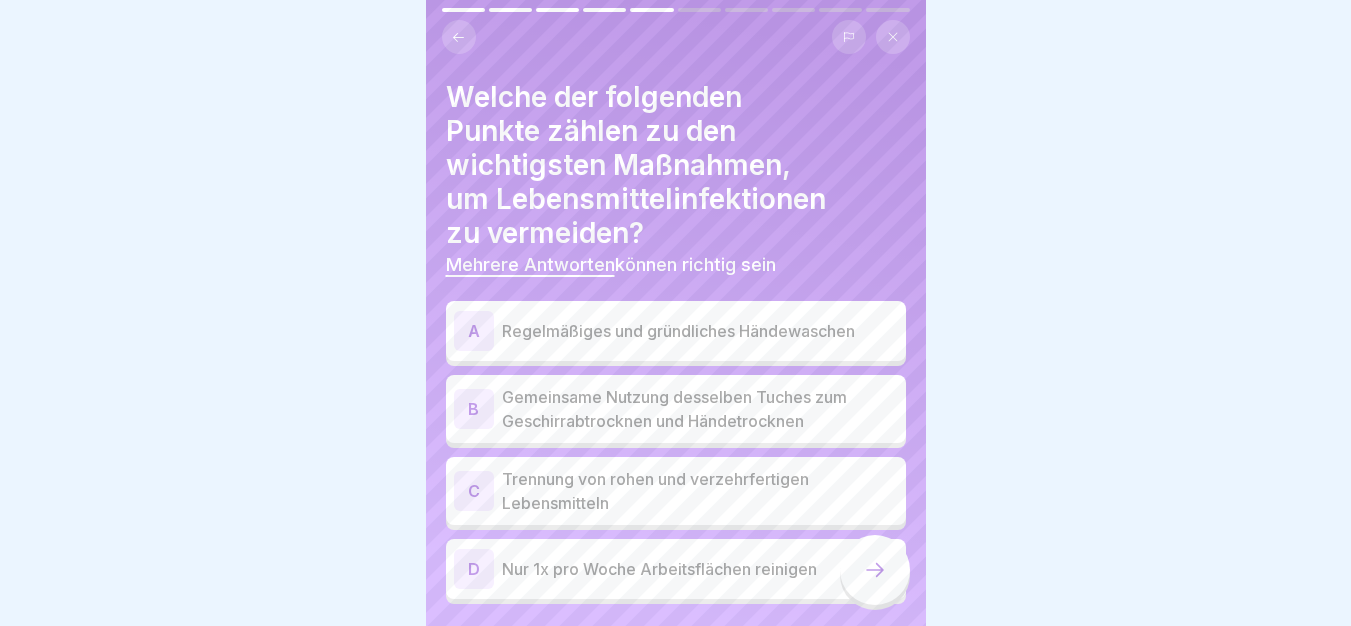 click on "Regelmäßiges und gründliches Händewaschen" at bounding box center [700, 331] 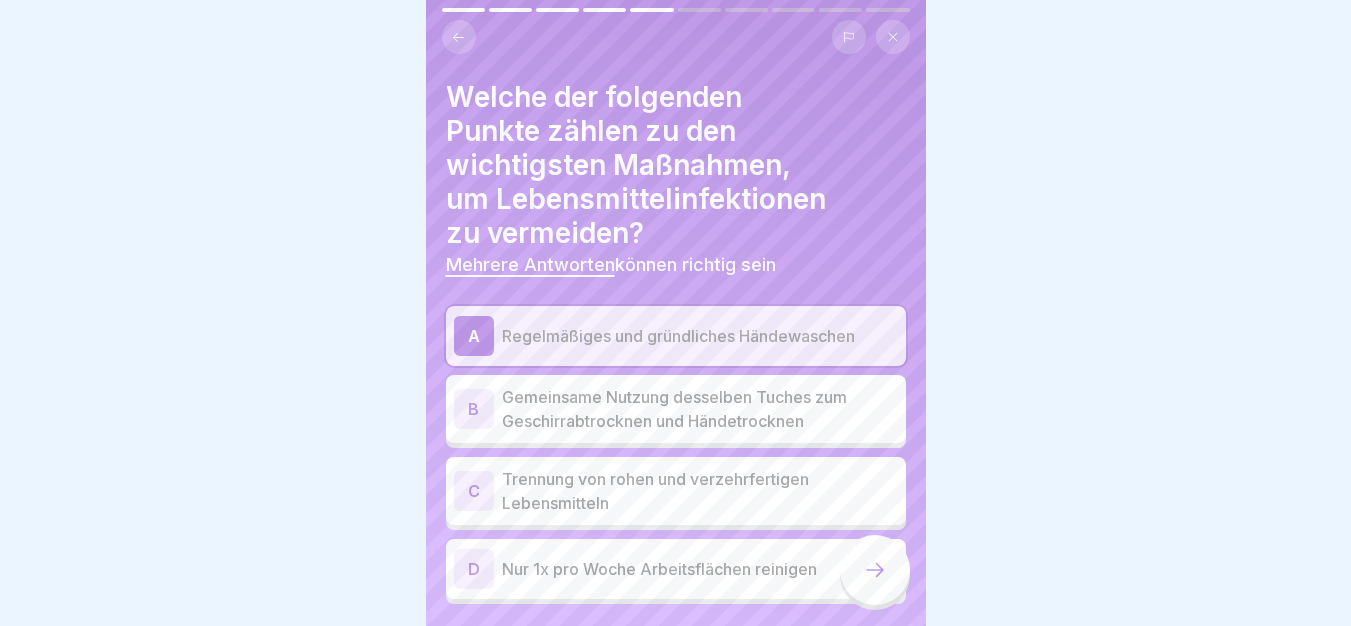 click on "Trennung von rohen und verzehrfertigen Lebensmitteln" at bounding box center [700, 491] 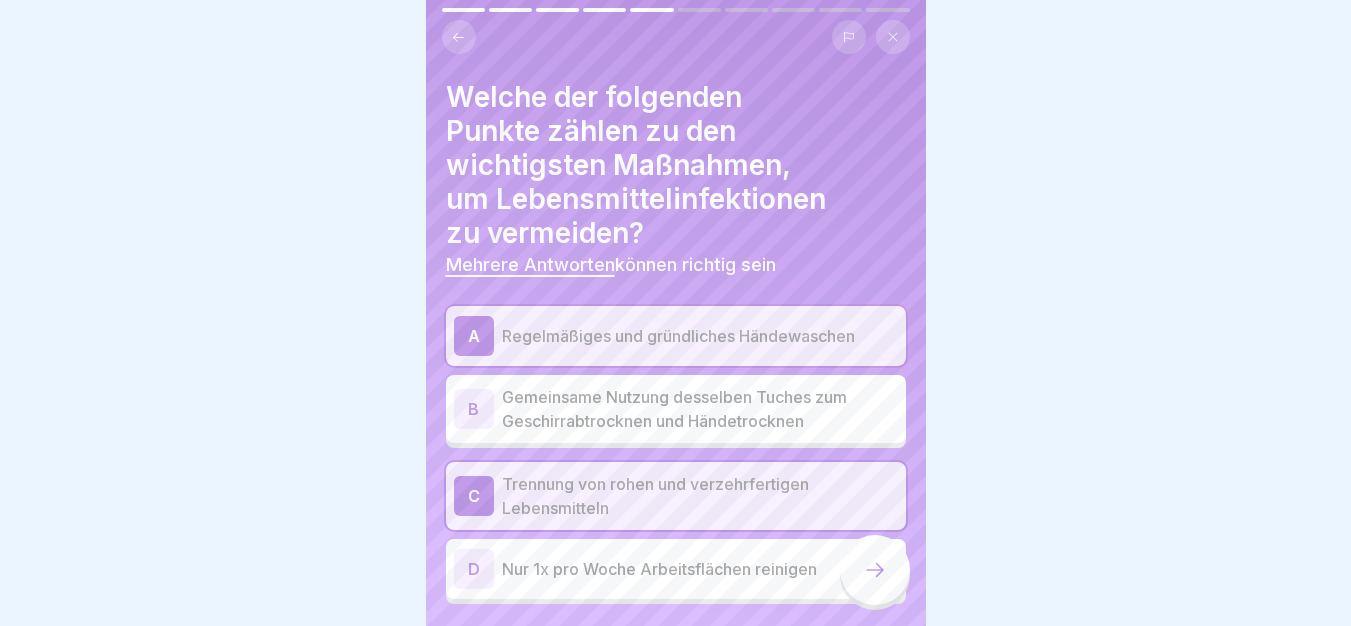 click 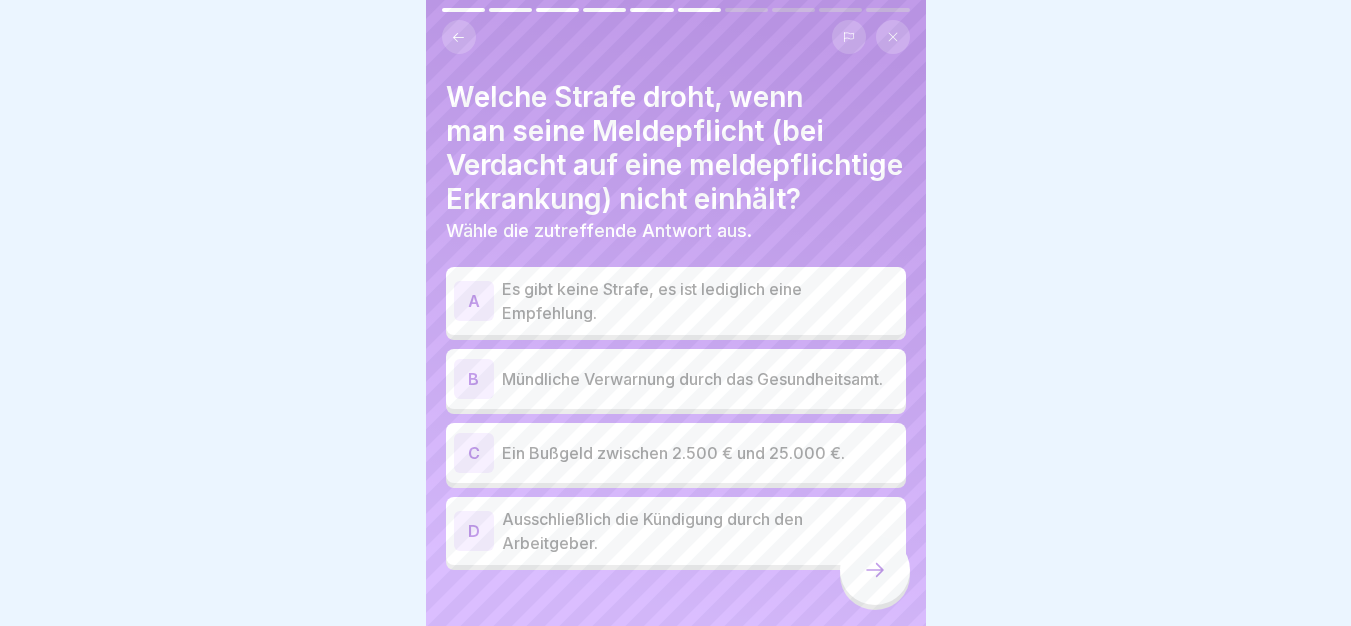 click on "Ein Bußgeld zwischen 2.500 € und 25.000 €." at bounding box center (700, 453) 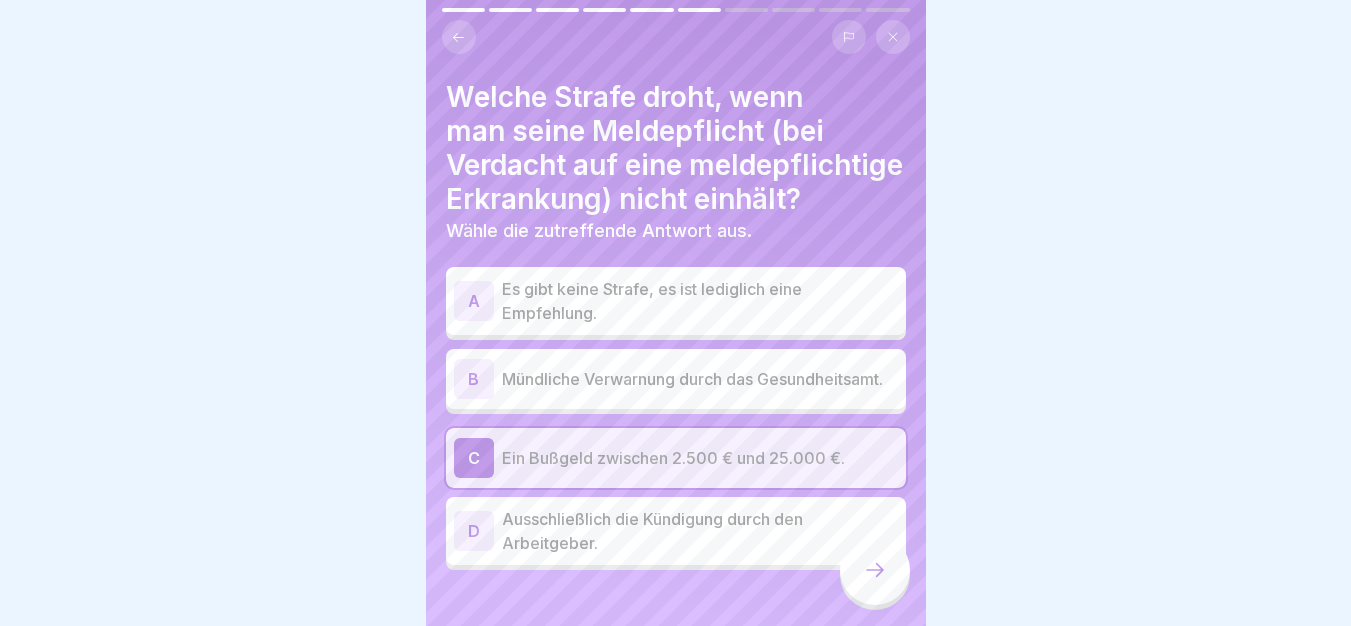 click 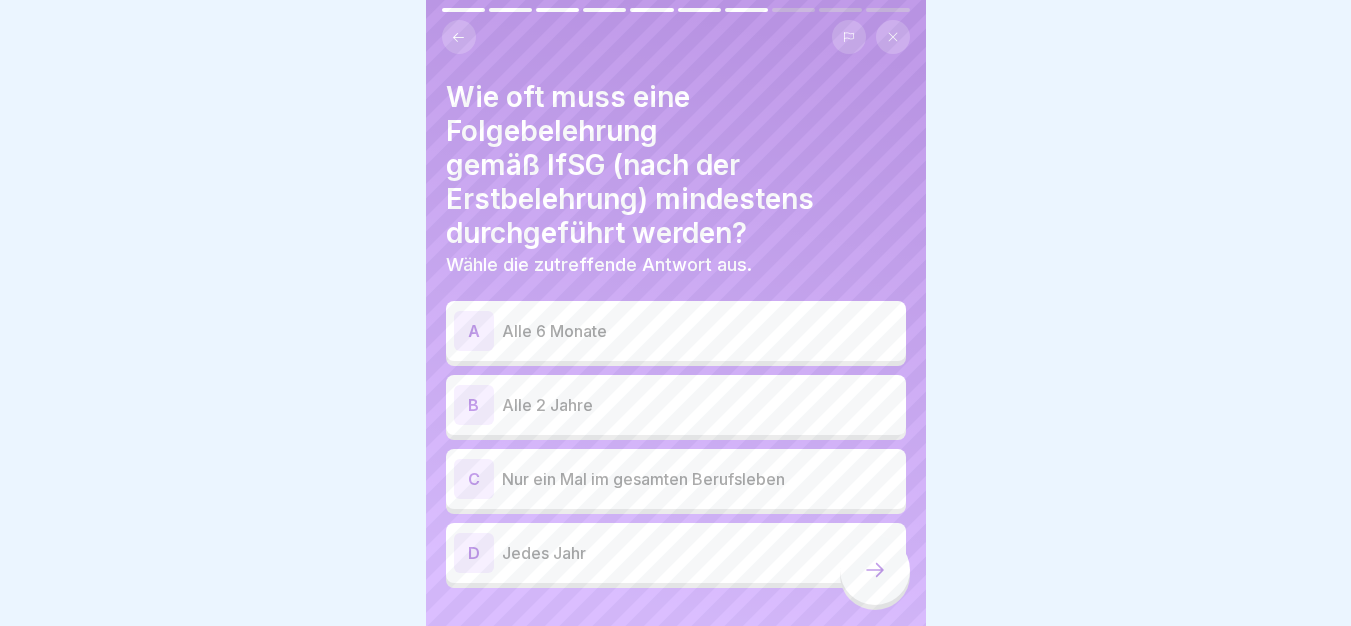 click on "Alle 2 Jahre" at bounding box center (700, 405) 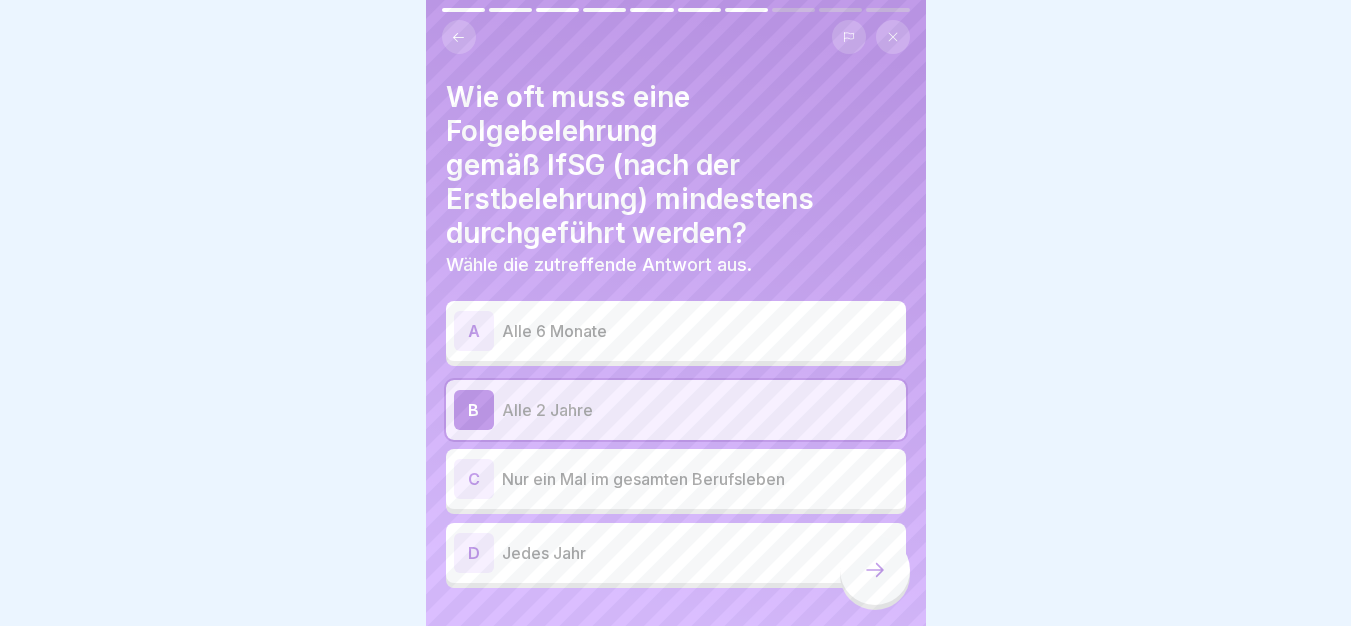 click at bounding box center [875, 570] 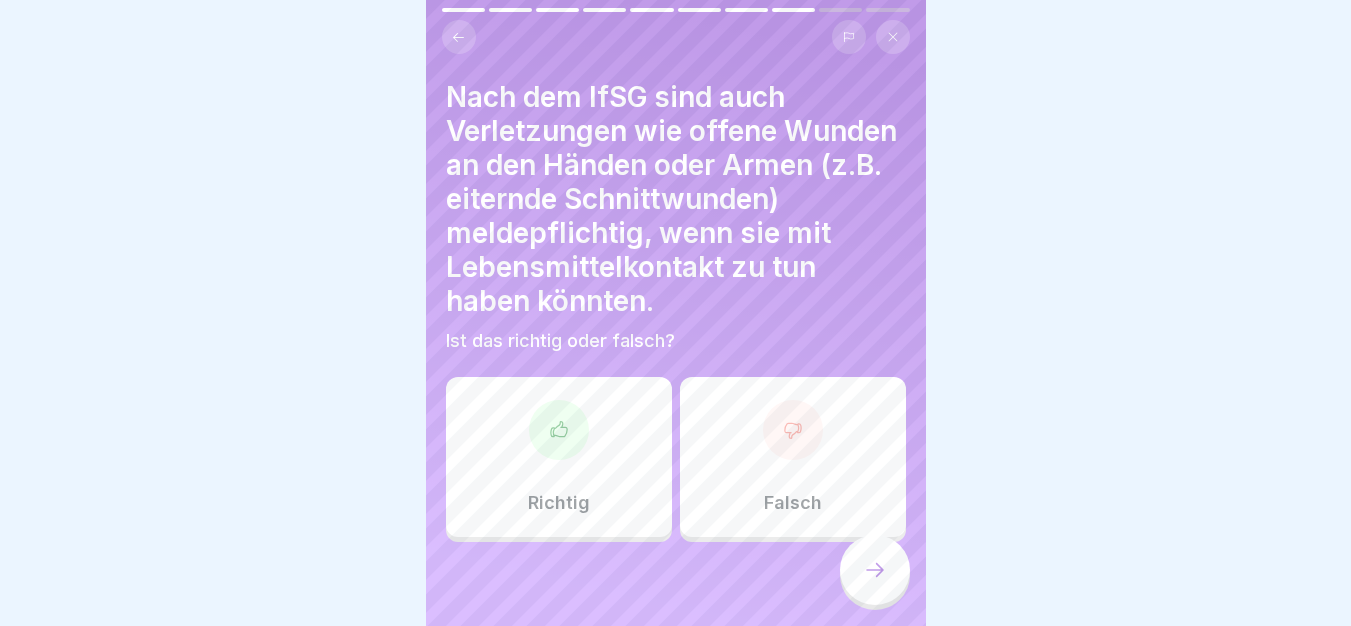 click on "Richtig" at bounding box center (559, 457) 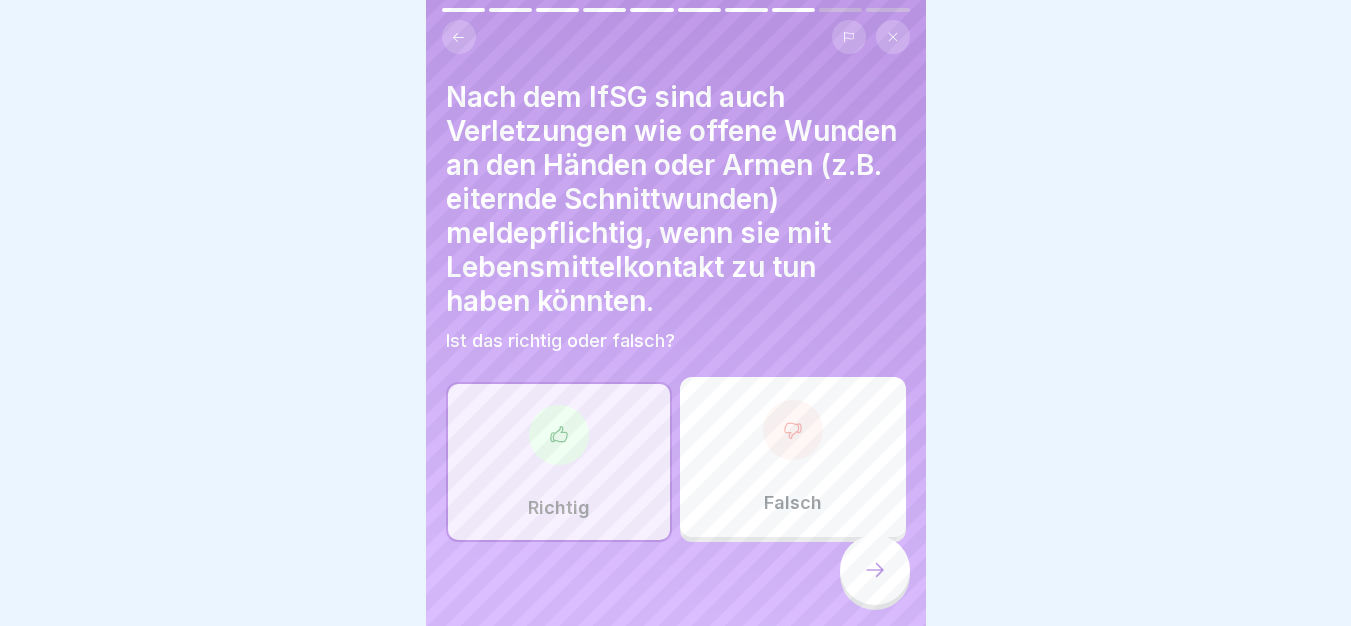 click at bounding box center [875, 570] 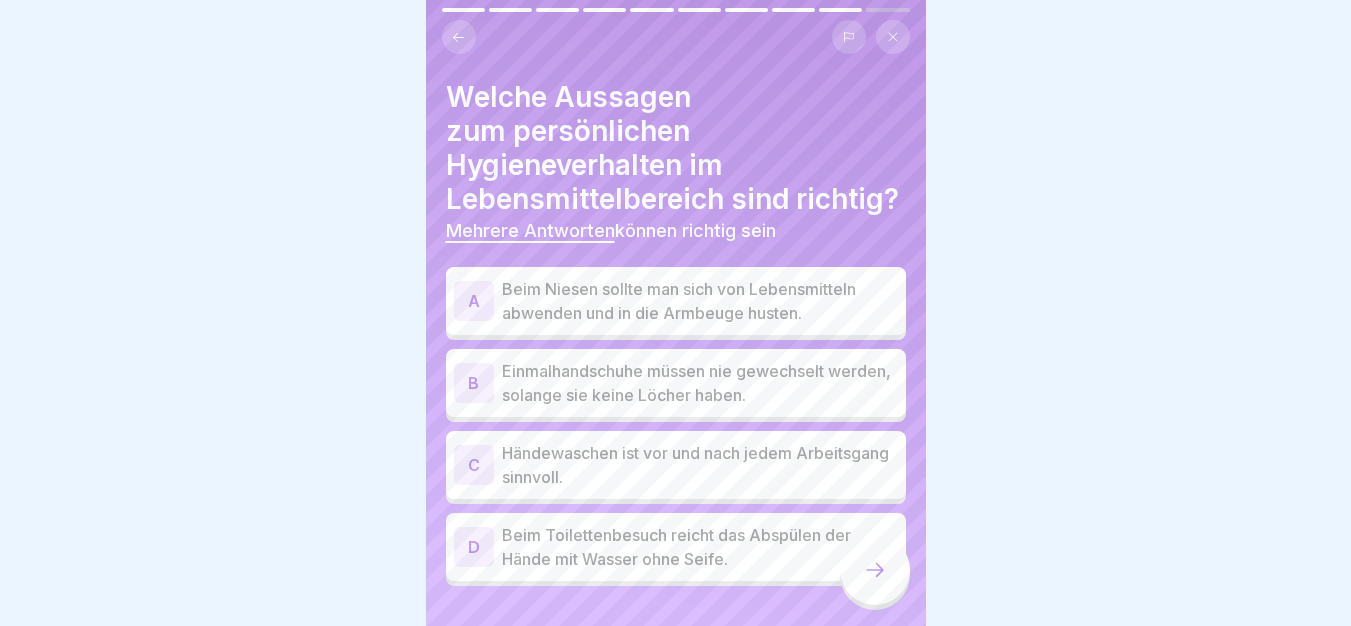 click on "Händewaschen ist vor und nach jedem Arbeitsgang sinnvoll." at bounding box center (700, 465) 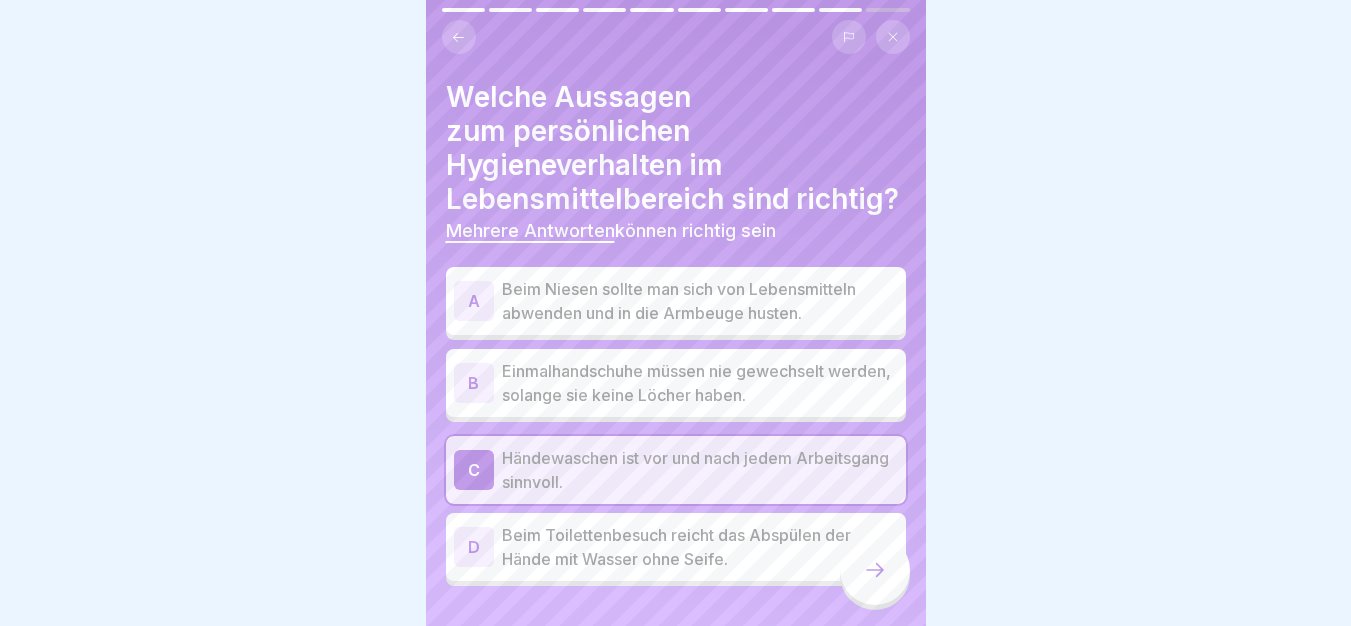 click on "Beim Niesen sollte man sich von Lebensmitteln abwenden und in die Armbeuge husten." at bounding box center (700, 301) 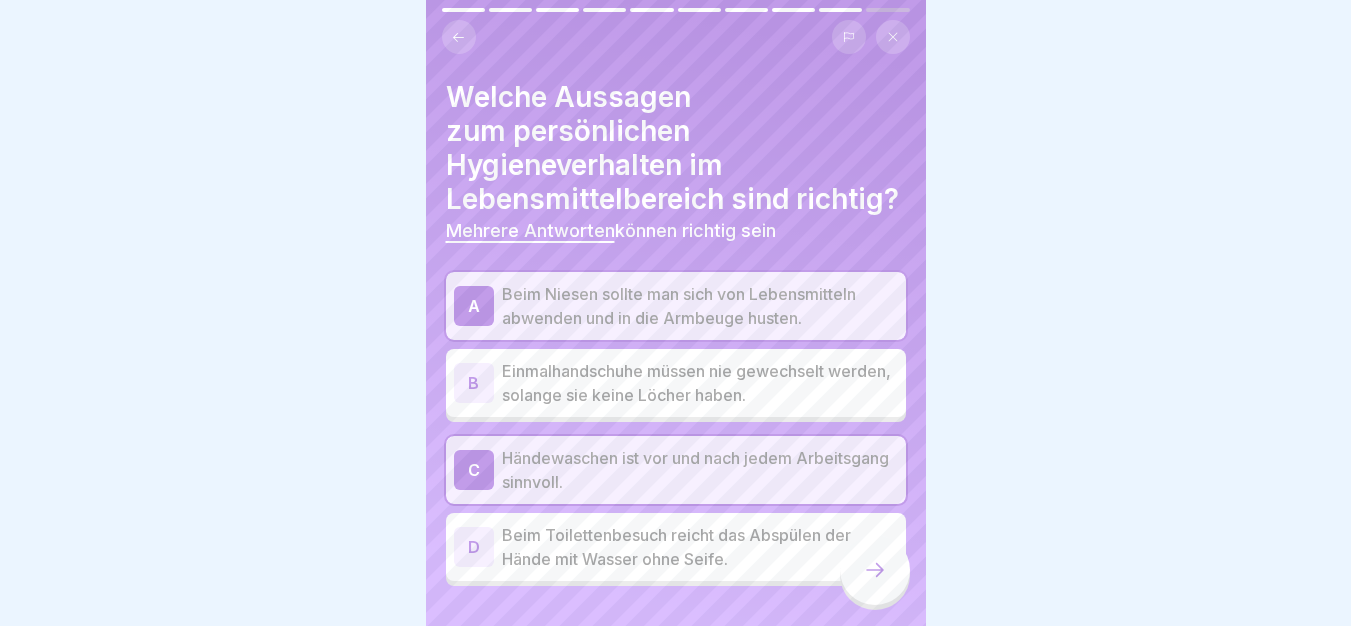 click at bounding box center (875, 570) 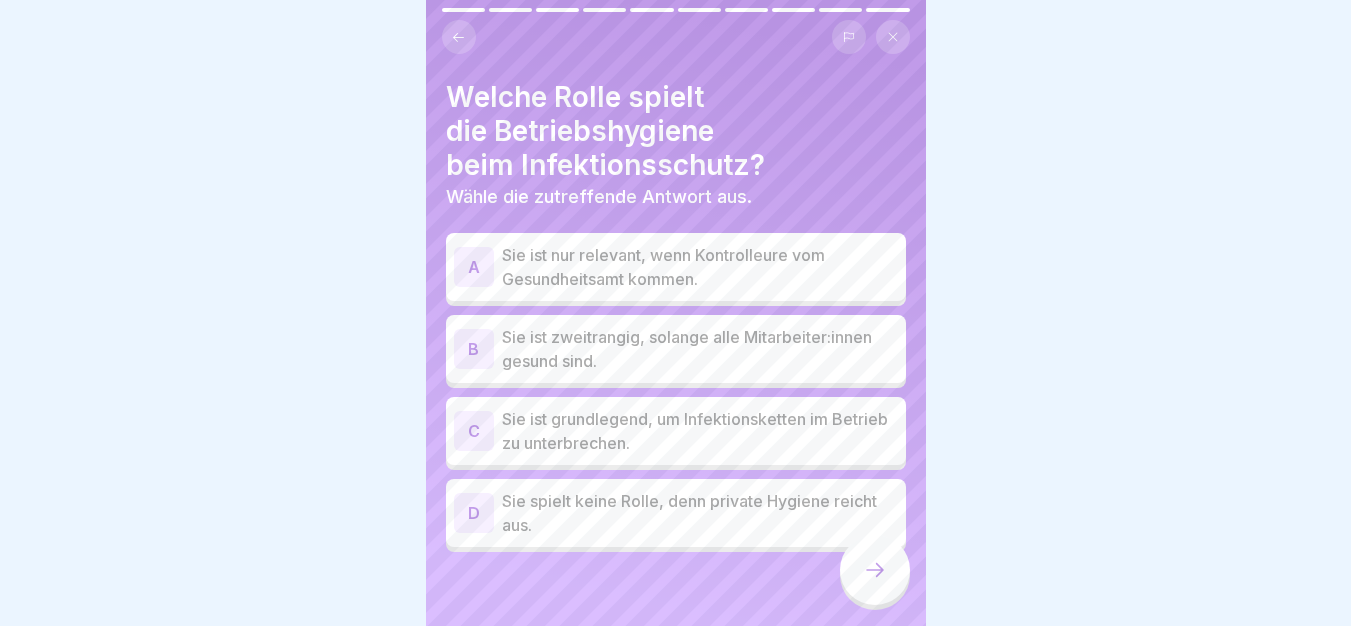 click on "Sie ist grundlegend, um Infektionsketten im Betrieb zu unterbrechen." at bounding box center (700, 431) 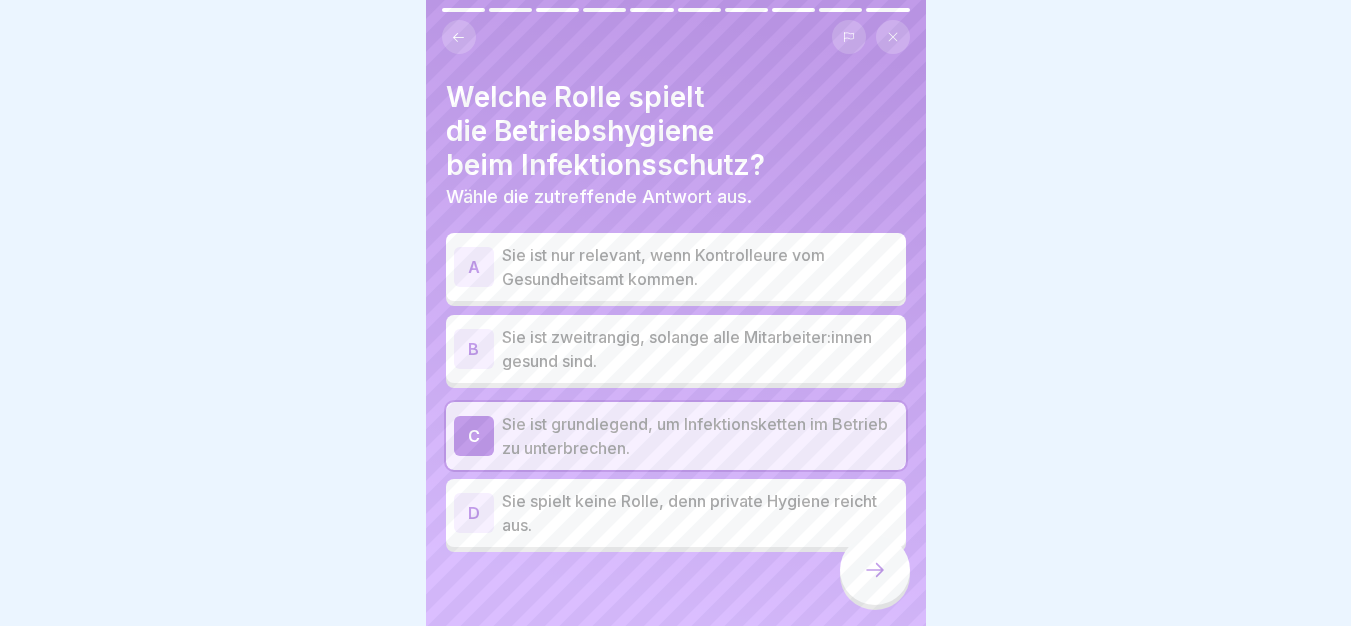 click at bounding box center (875, 570) 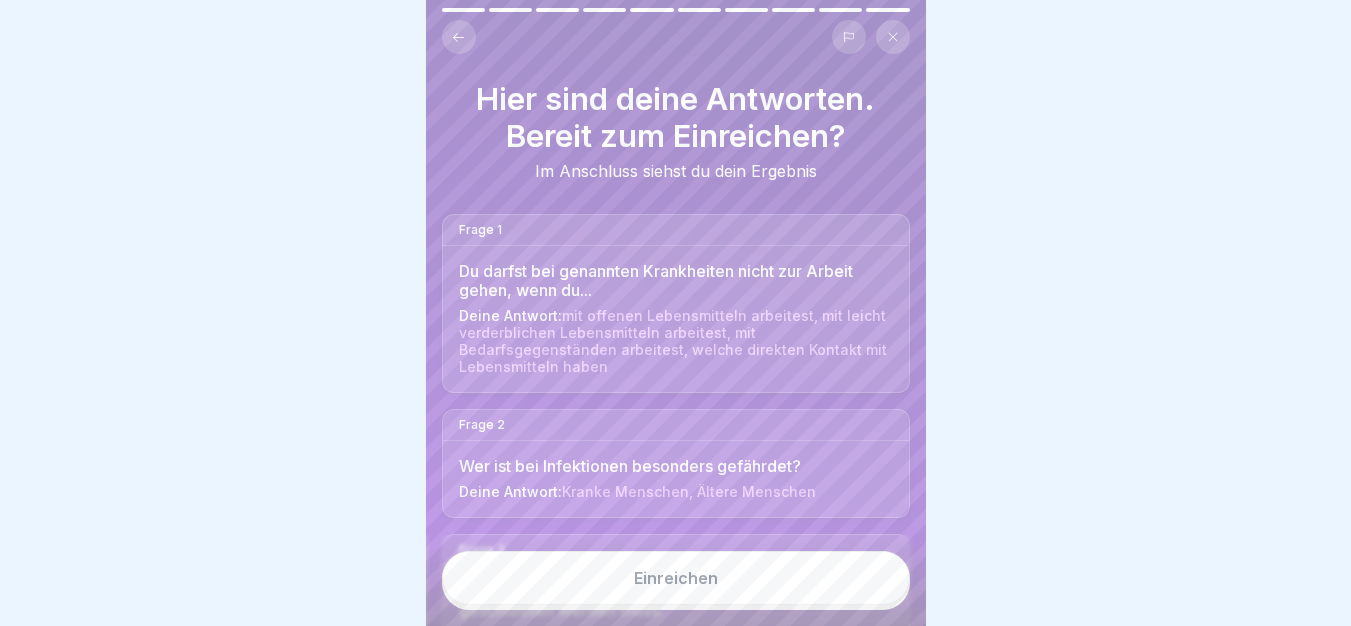 click on "Einreichen" at bounding box center [676, 578] 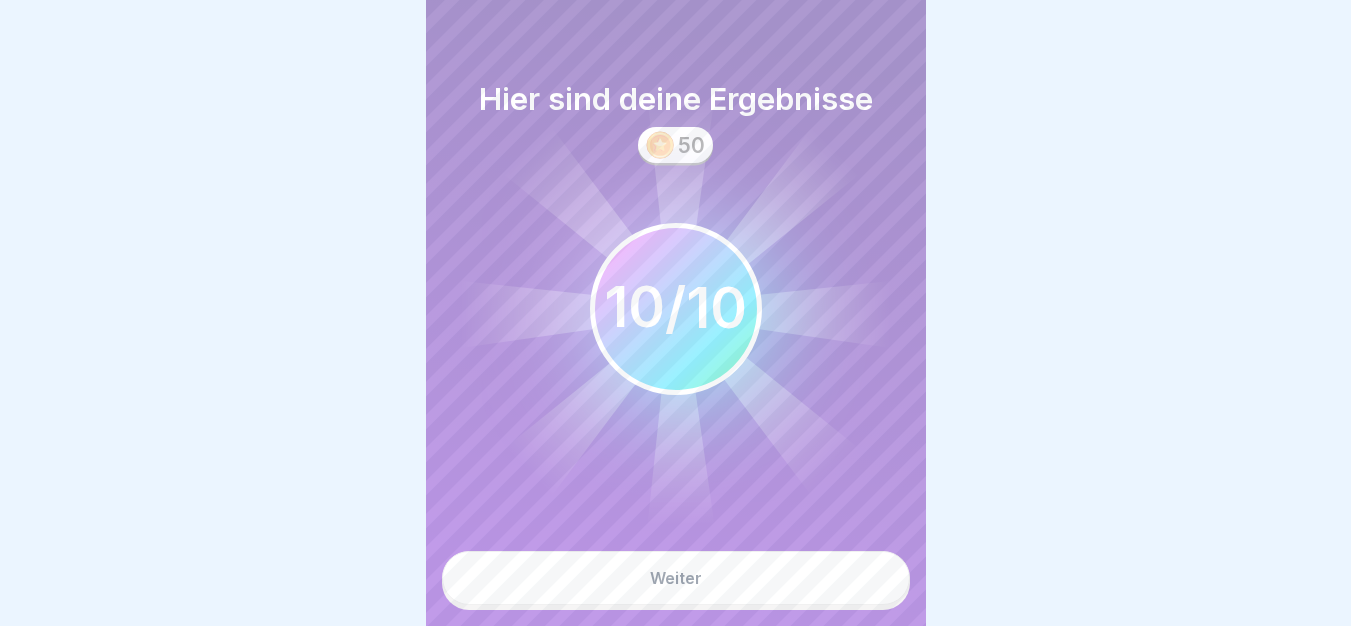 click on "Weiter" at bounding box center [676, 578] 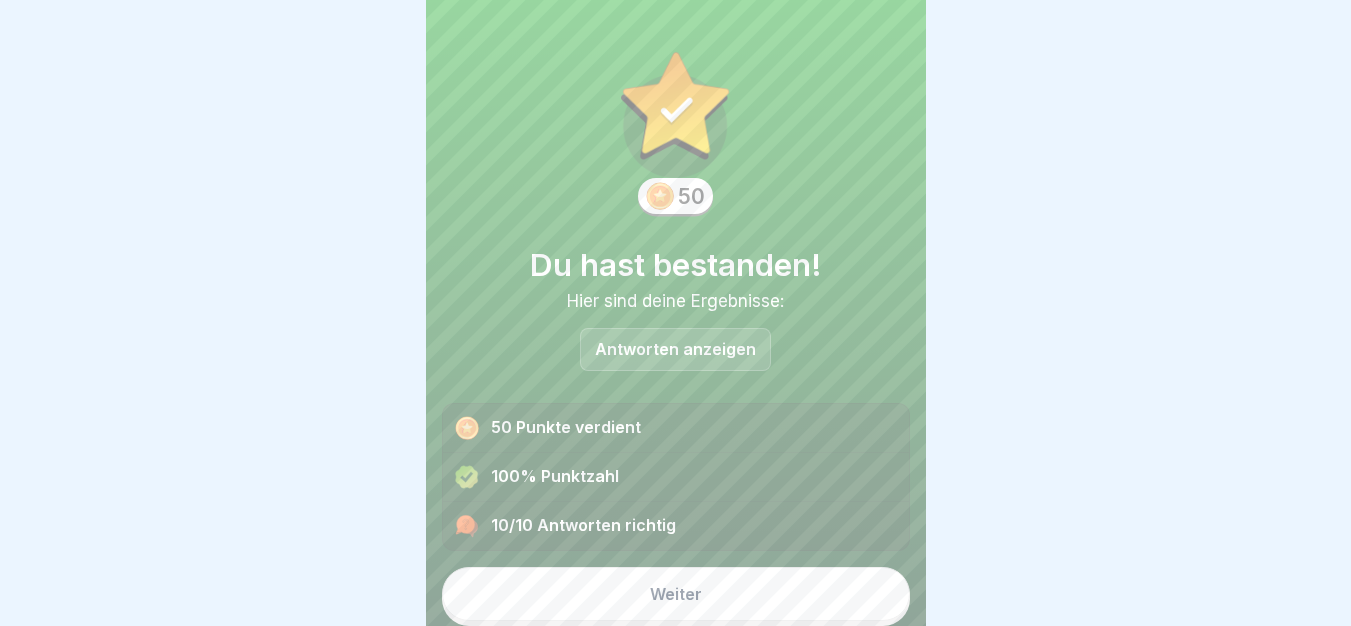 click on "Weiter" at bounding box center [676, 594] 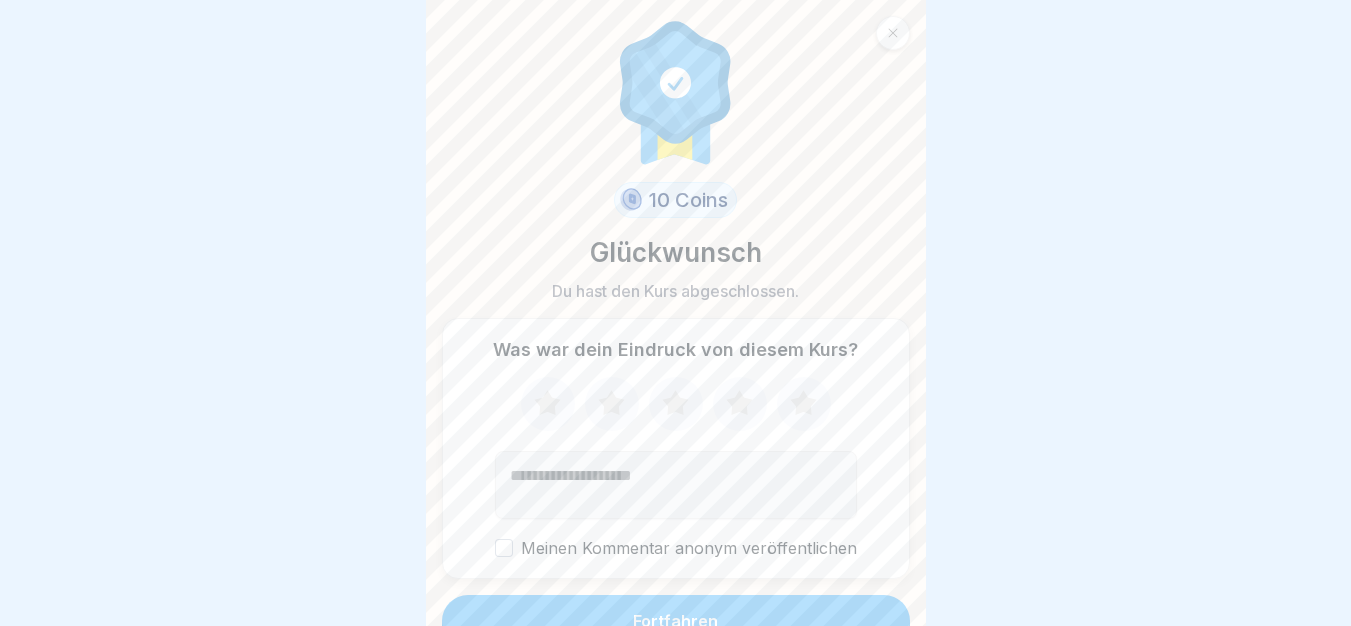 click on "Fortfahren" at bounding box center (676, 621) 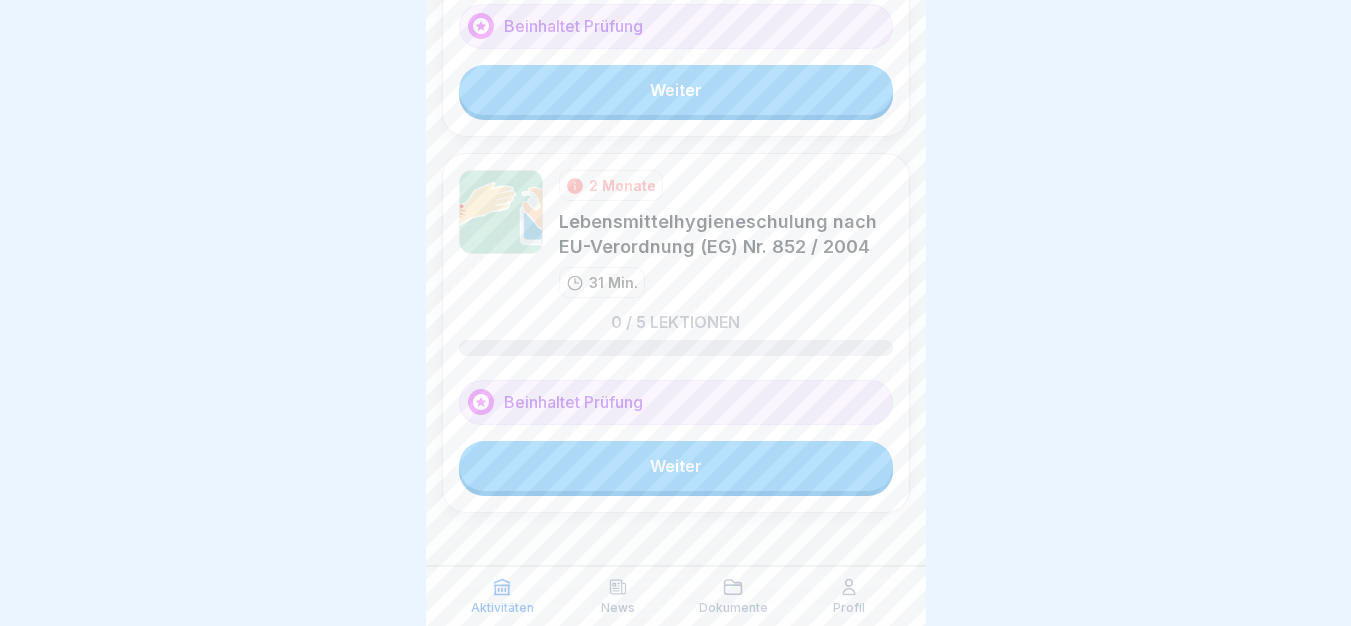 scroll, scrollTop: 1364, scrollLeft: 0, axis: vertical 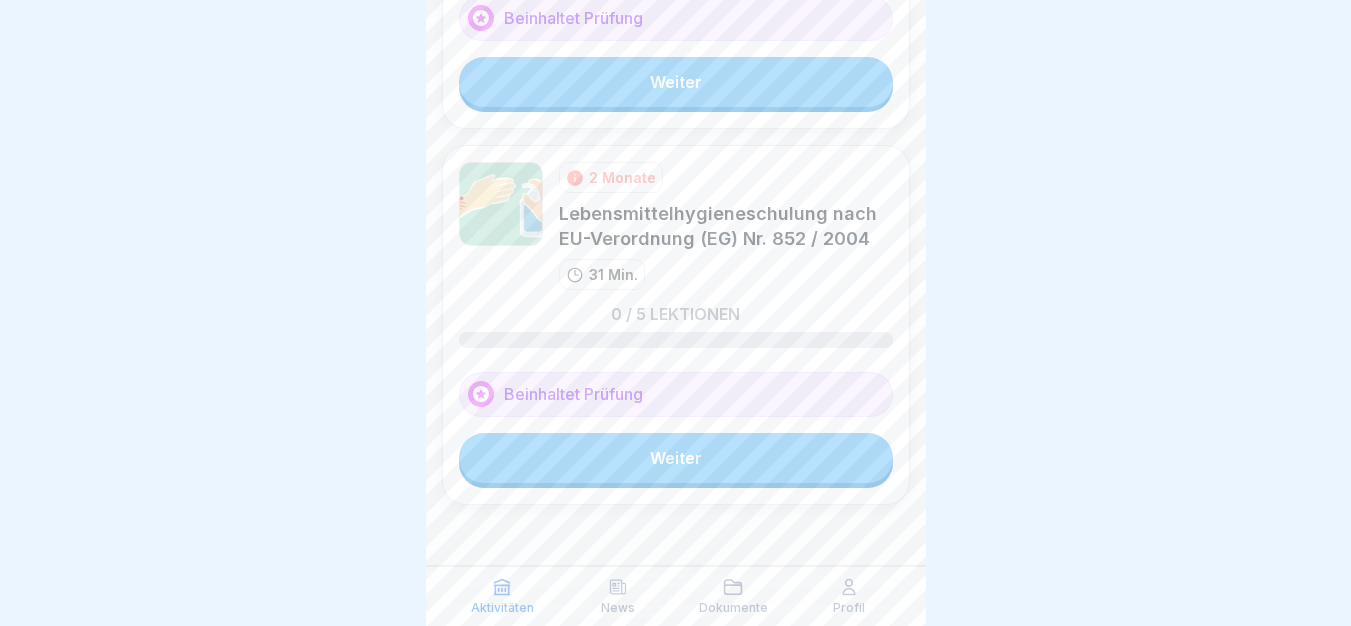 click on "Weiter" at bounding box center (676, 458) 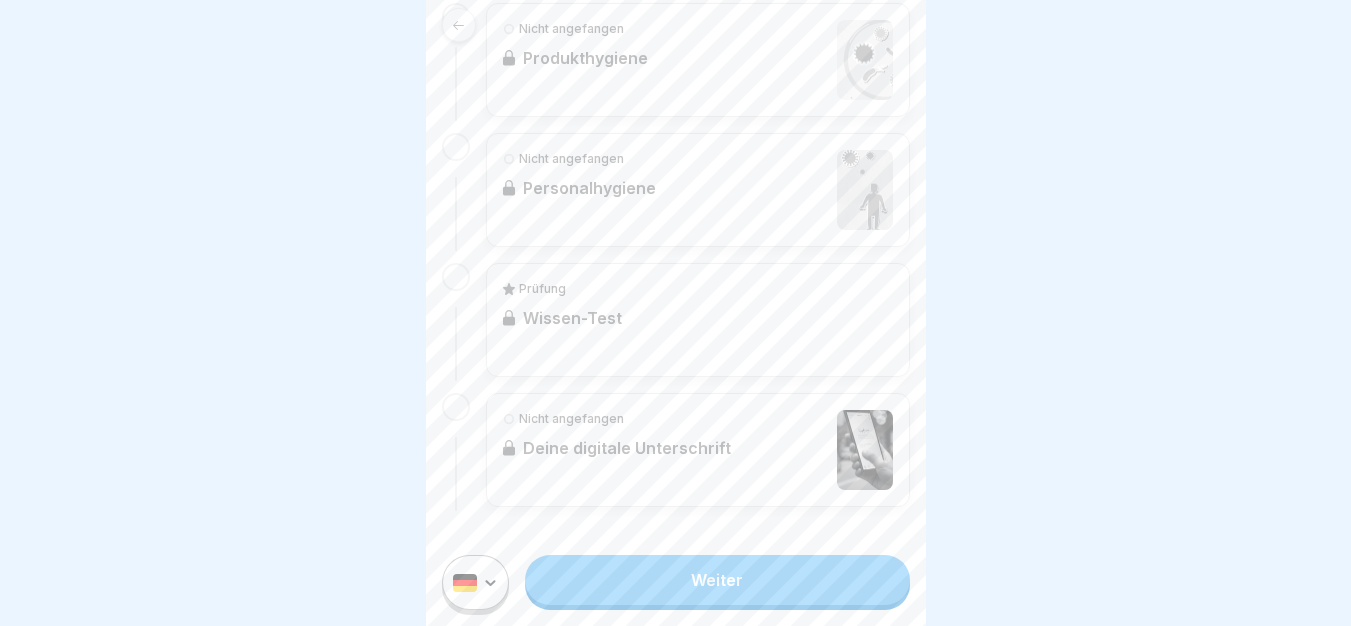 scroll, scrollTop: 0, scrollLeft: 0, axis: both 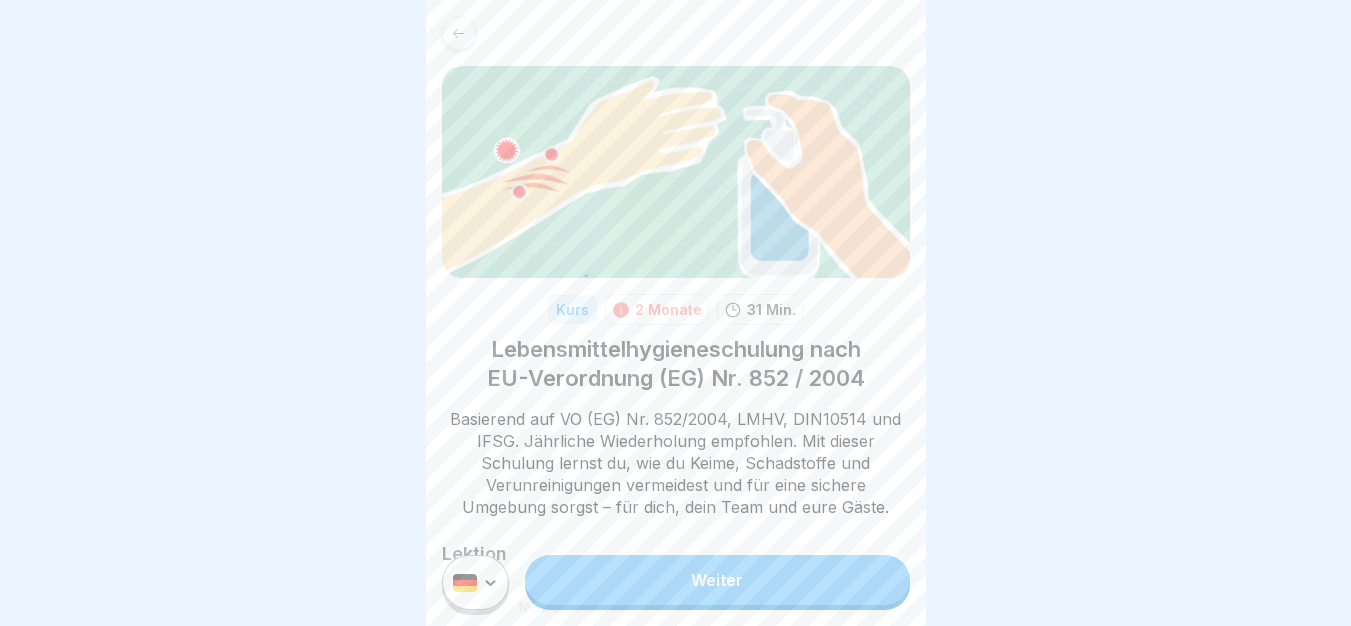 click on "Weiter" at bounding box center [717, 580] 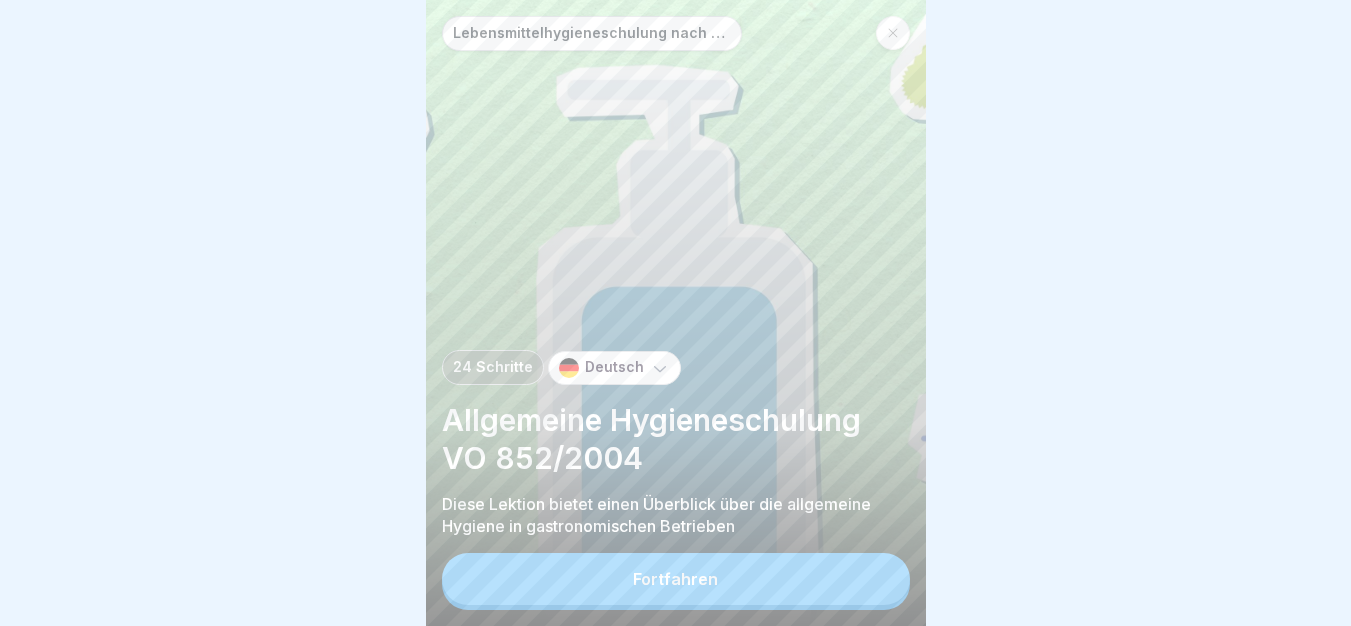click on "Fortfahren" at bounding box center [676, 579] 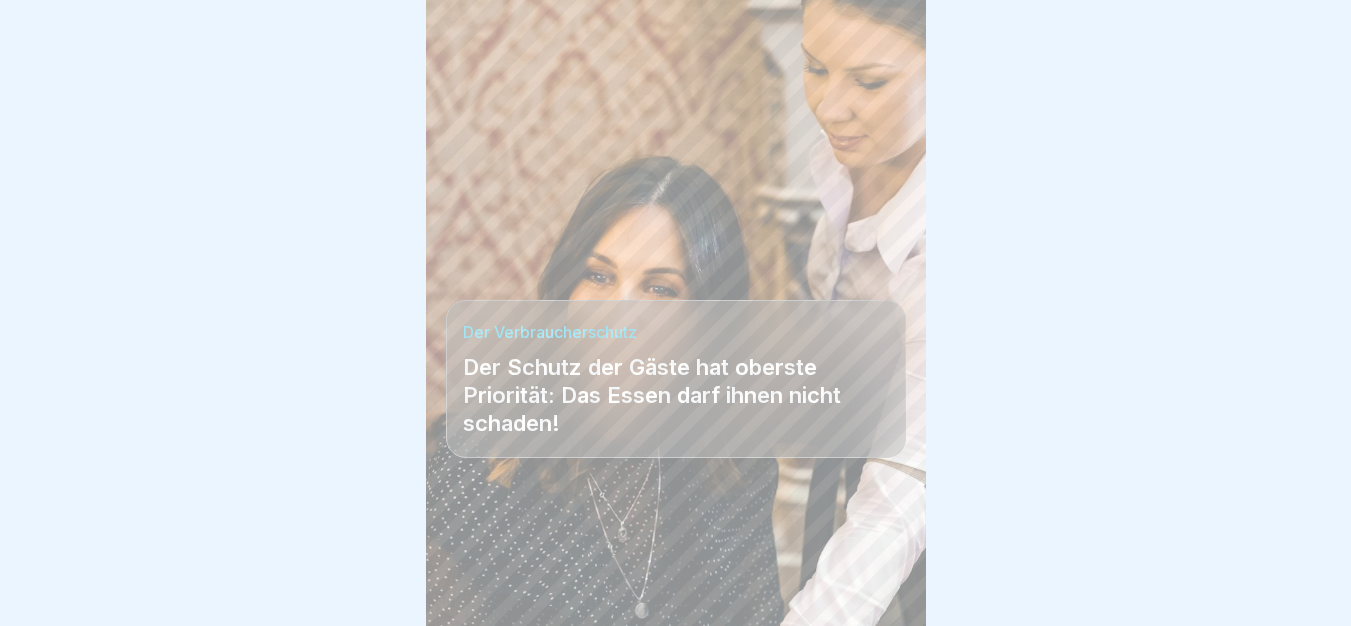 click at bounding box center [676, 566] 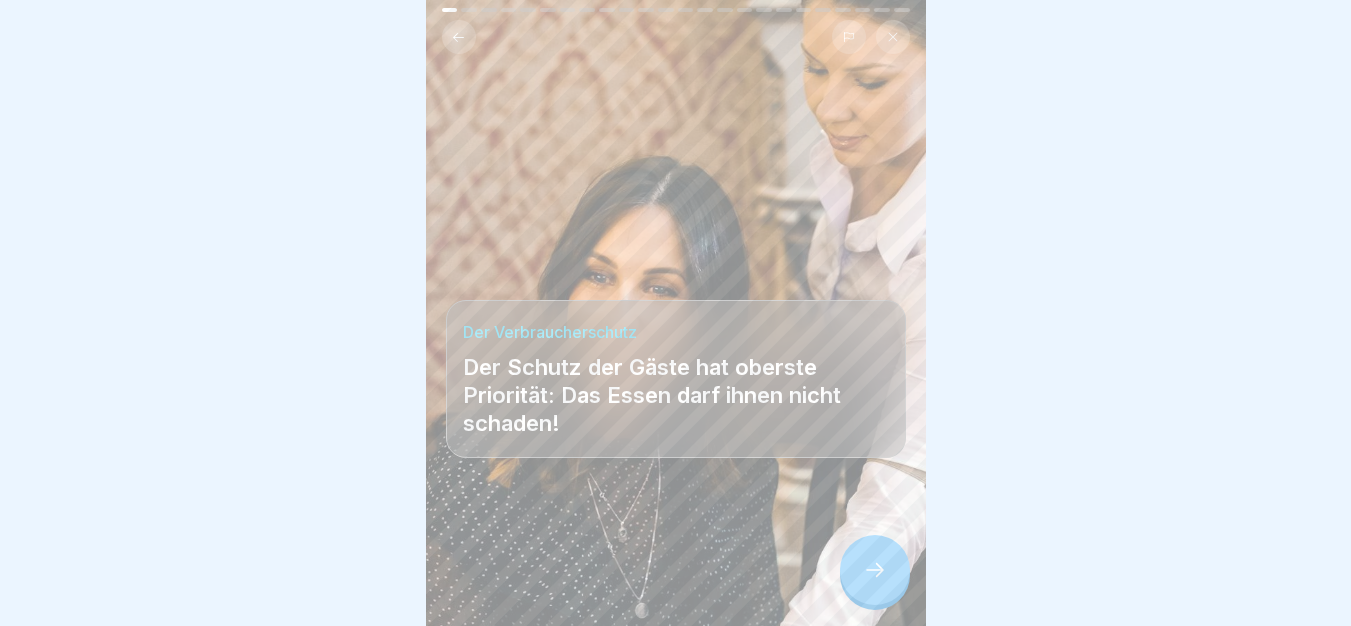 click at bounding box center (875, 570) 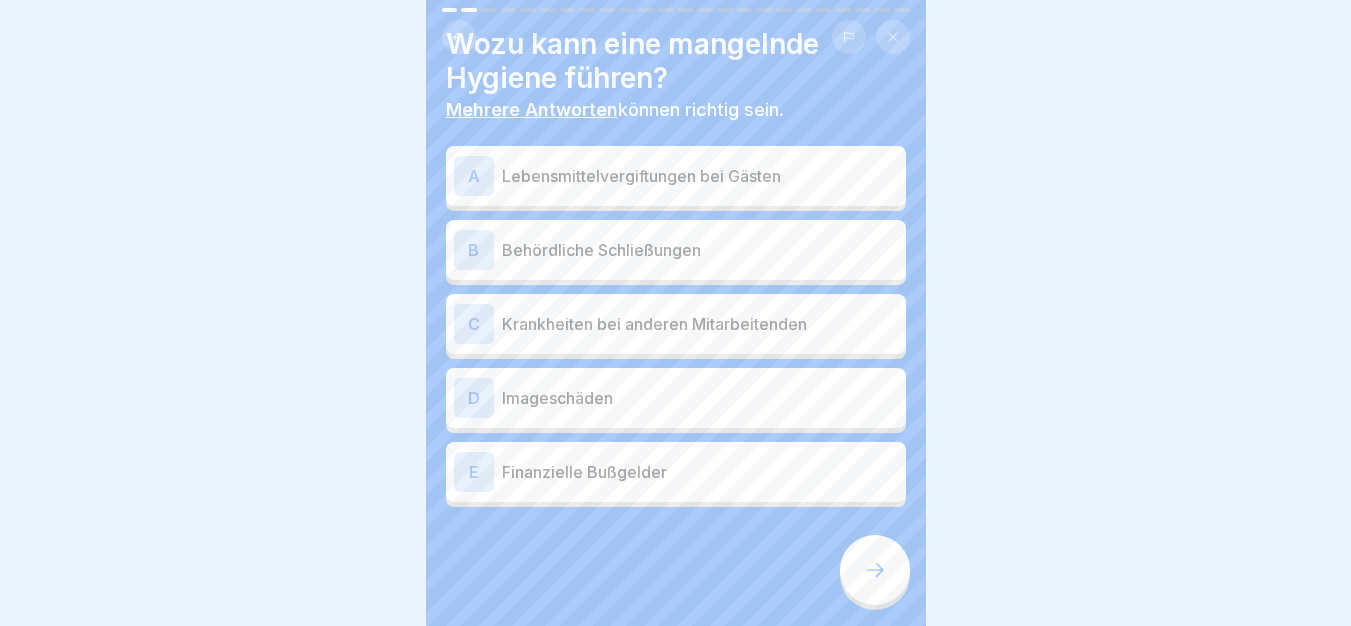 scroll, scrollTop: 52, scrollLeft: 0, axis: vertical 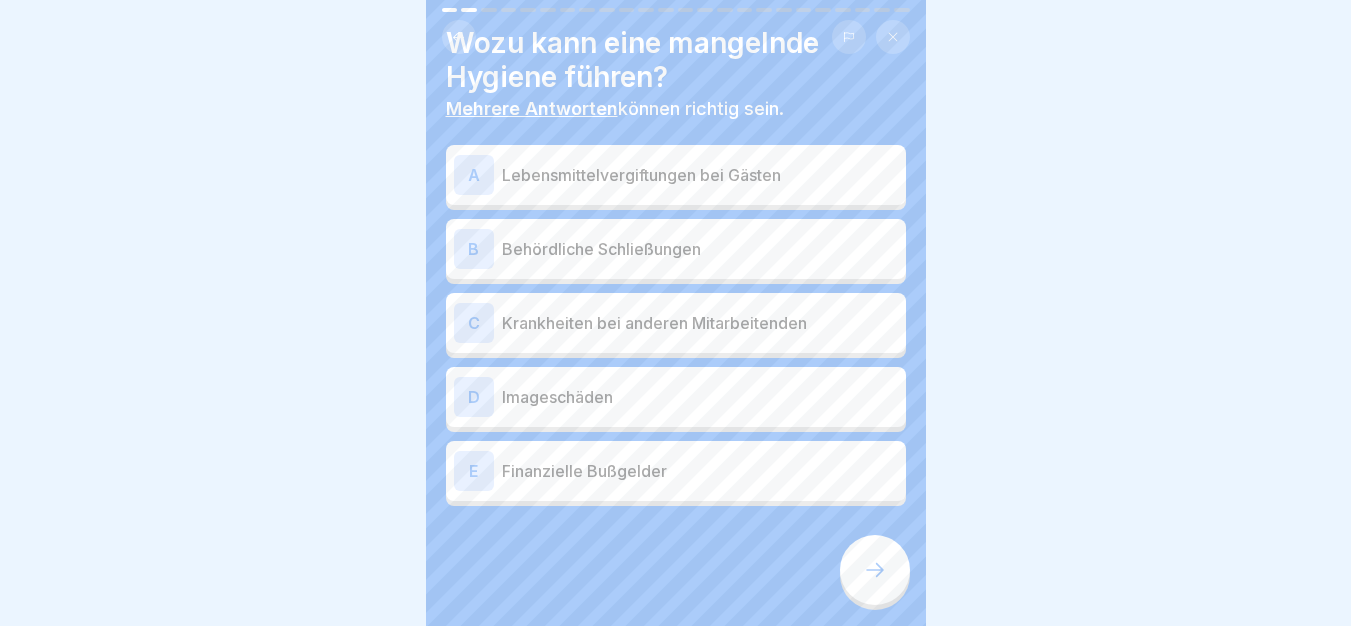 click on "A Lebensmittelvergiftungen bei Gästen" at bounding box center [676, 175] 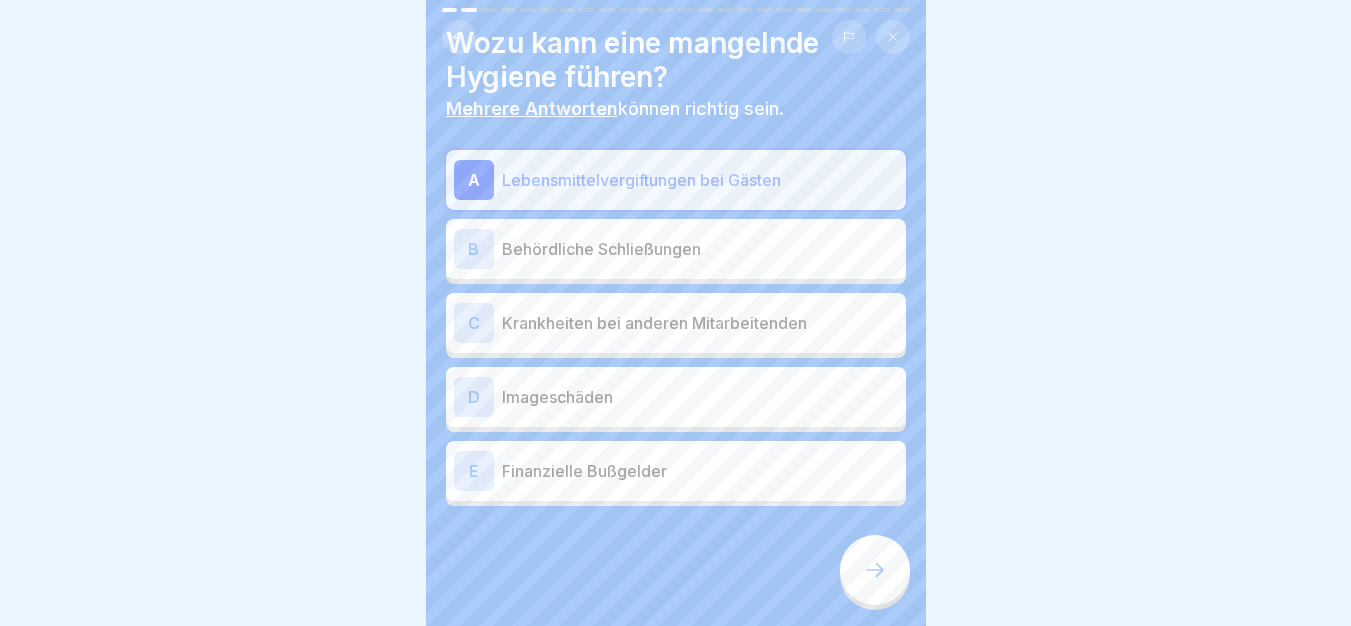 click on "Behördliche Schließungen" at bounding box center [700, 249] 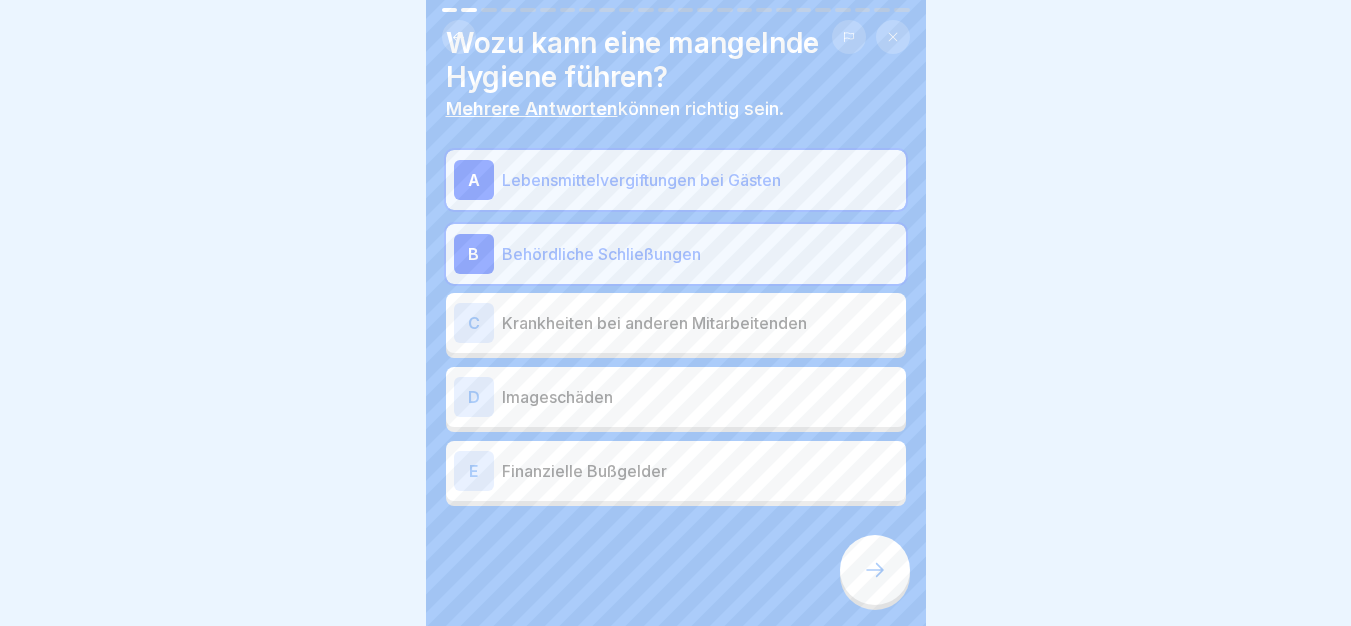 click on "C Krankheiten bei anderen Mitarbeitenden" at bounding box center (676, 323) 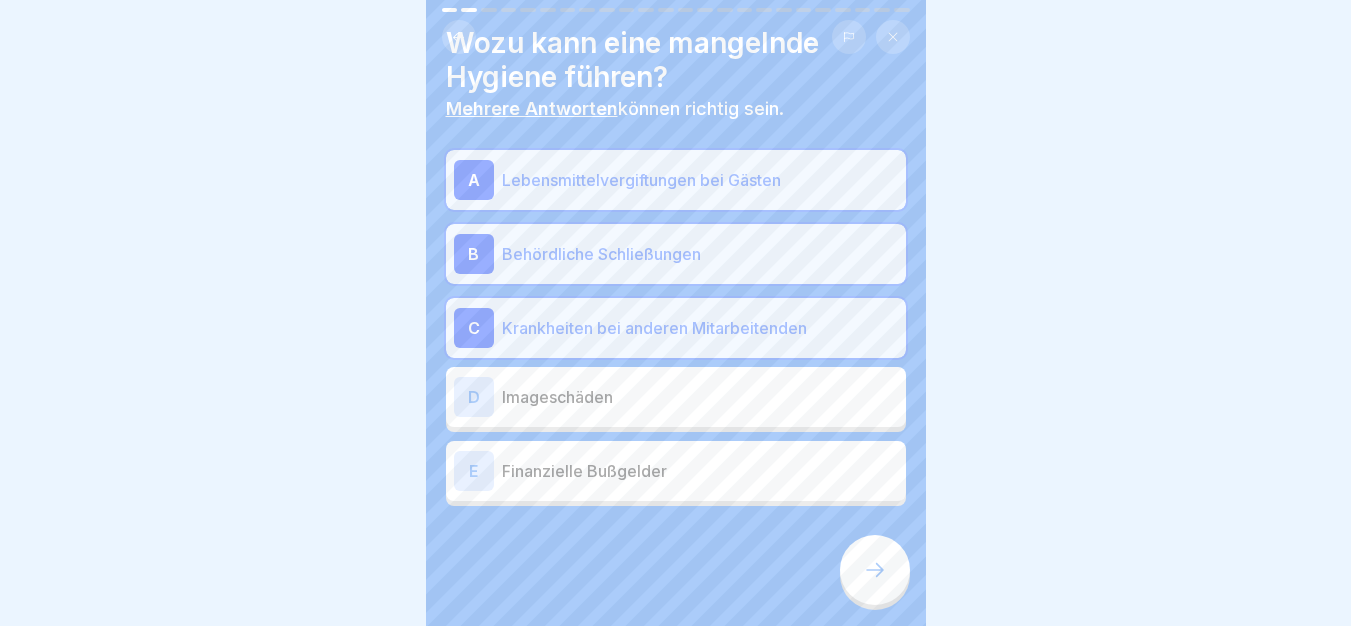 click on "Imageschäden" at bounding box center (700, 397) 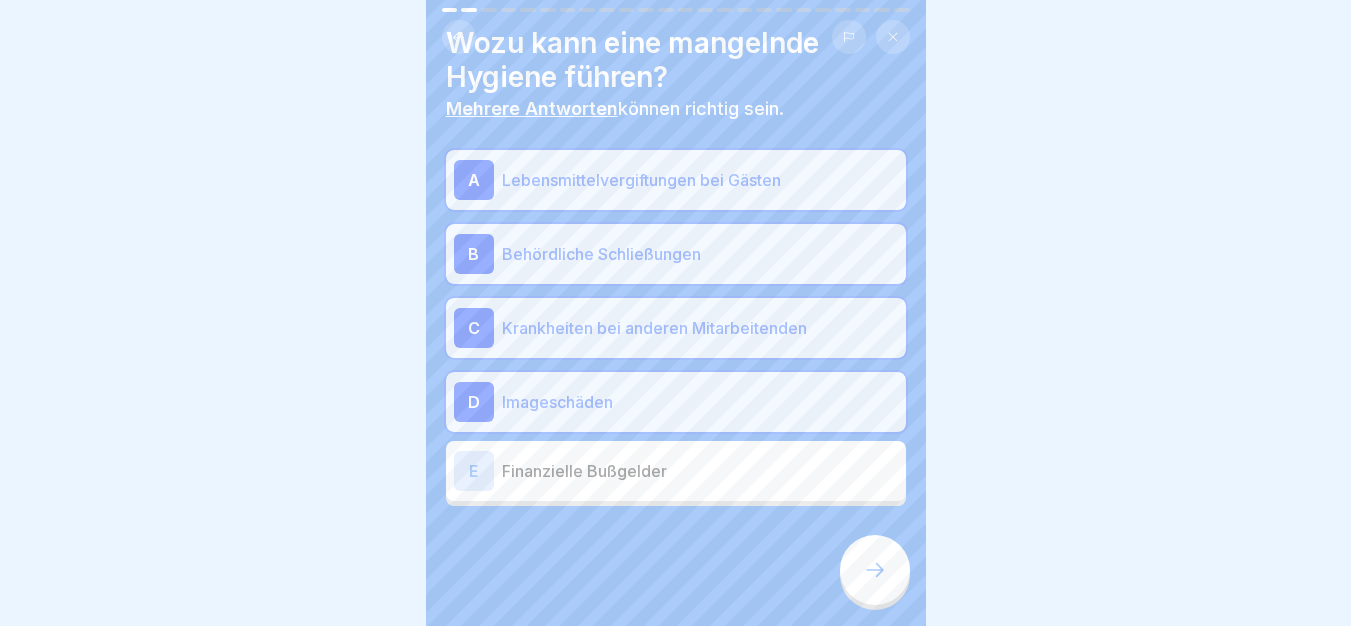click on "Finanzielle Bußgelder" at bounding box center (700, 471) 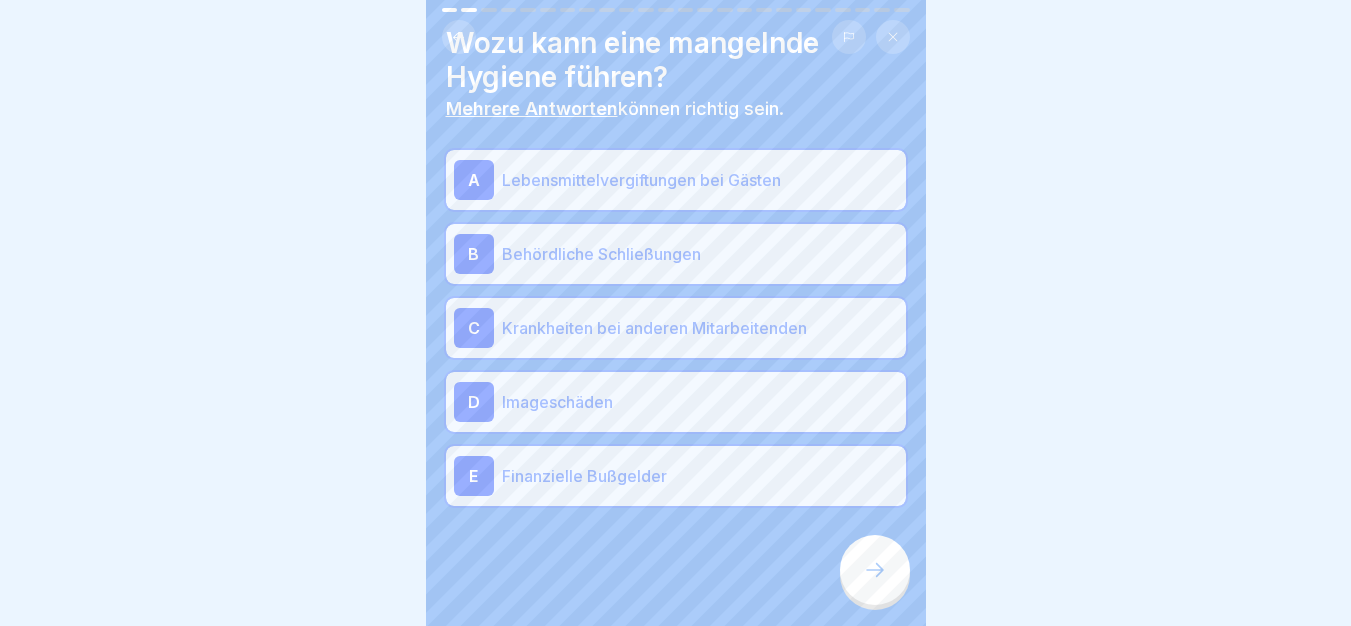 click at bounding box center [875, 570] 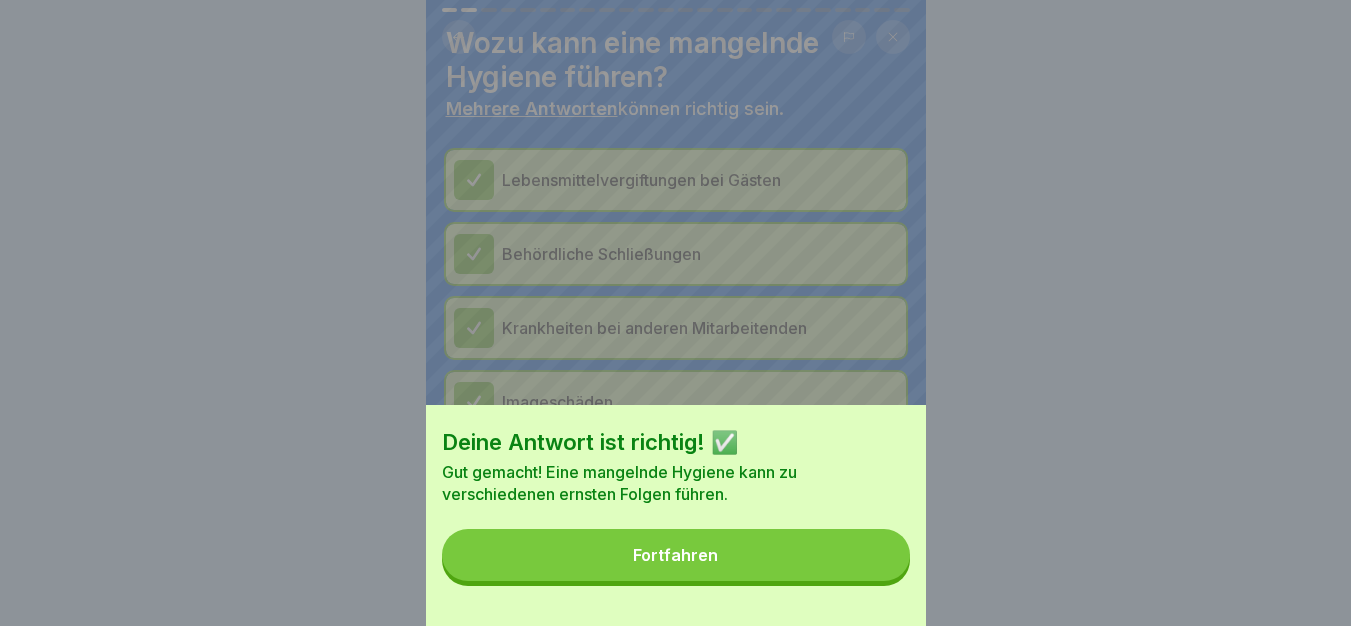 click on "Fortfahren" at bounding box center [676, 555] 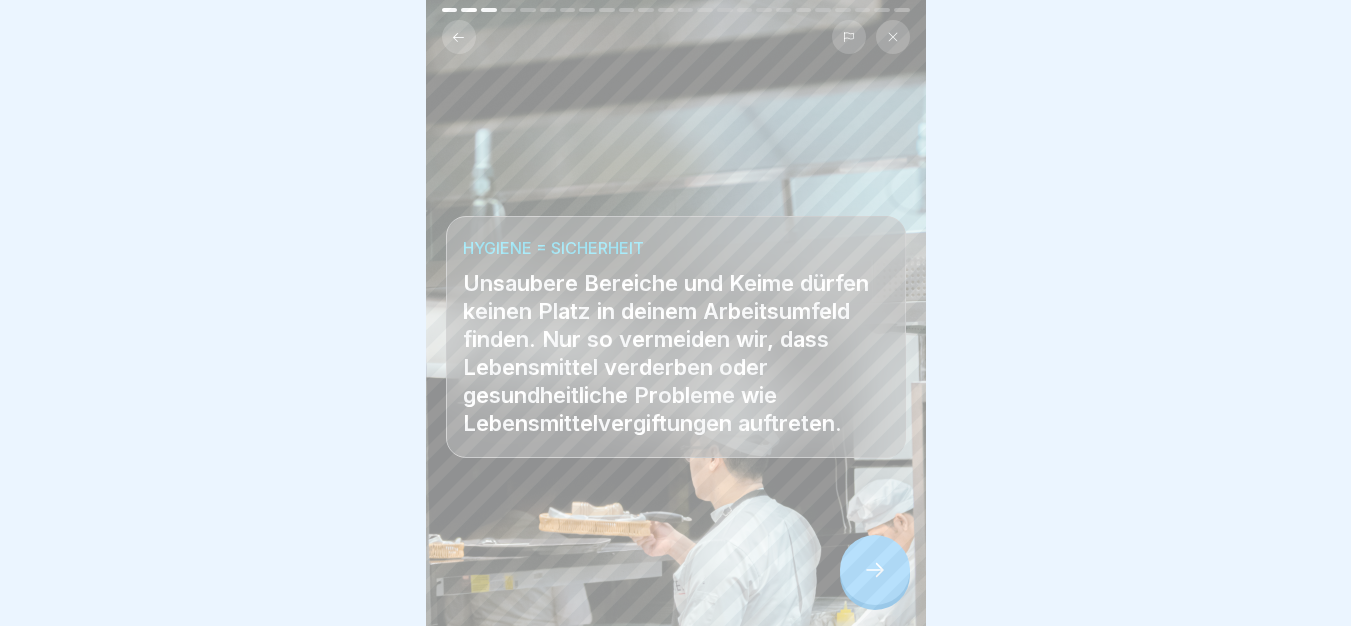 click 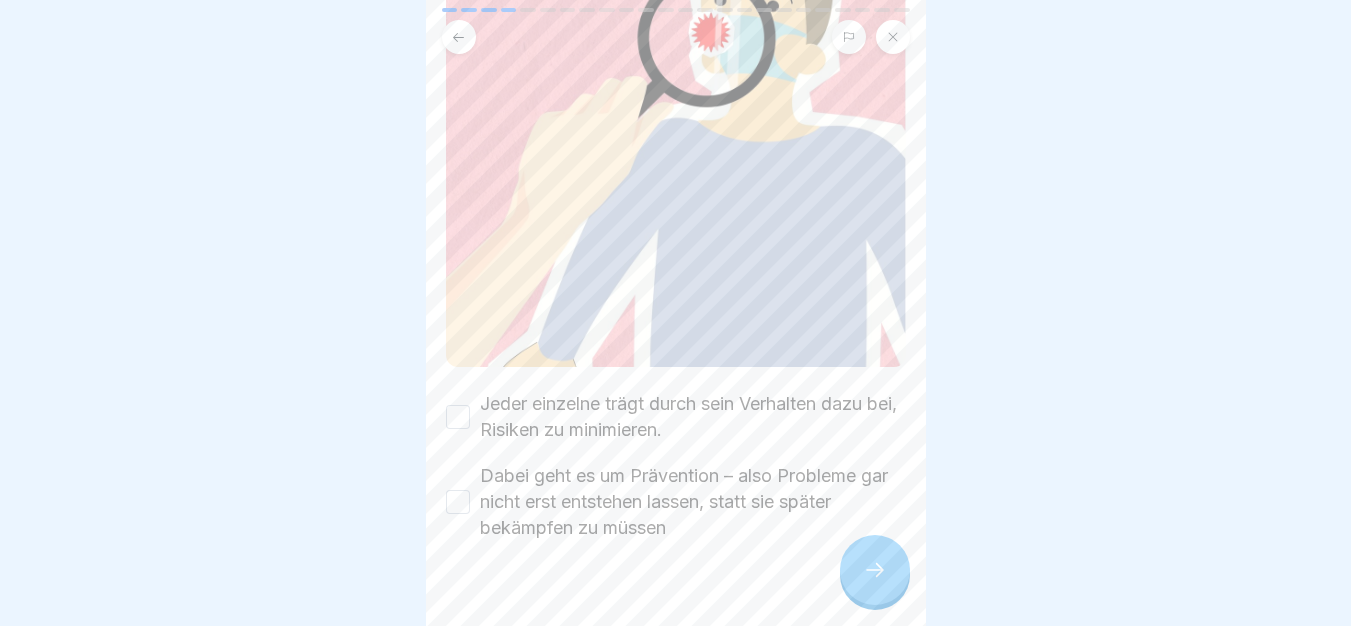 scroll, scrollTop: 383, scrollLeft: 0, axis: vertical 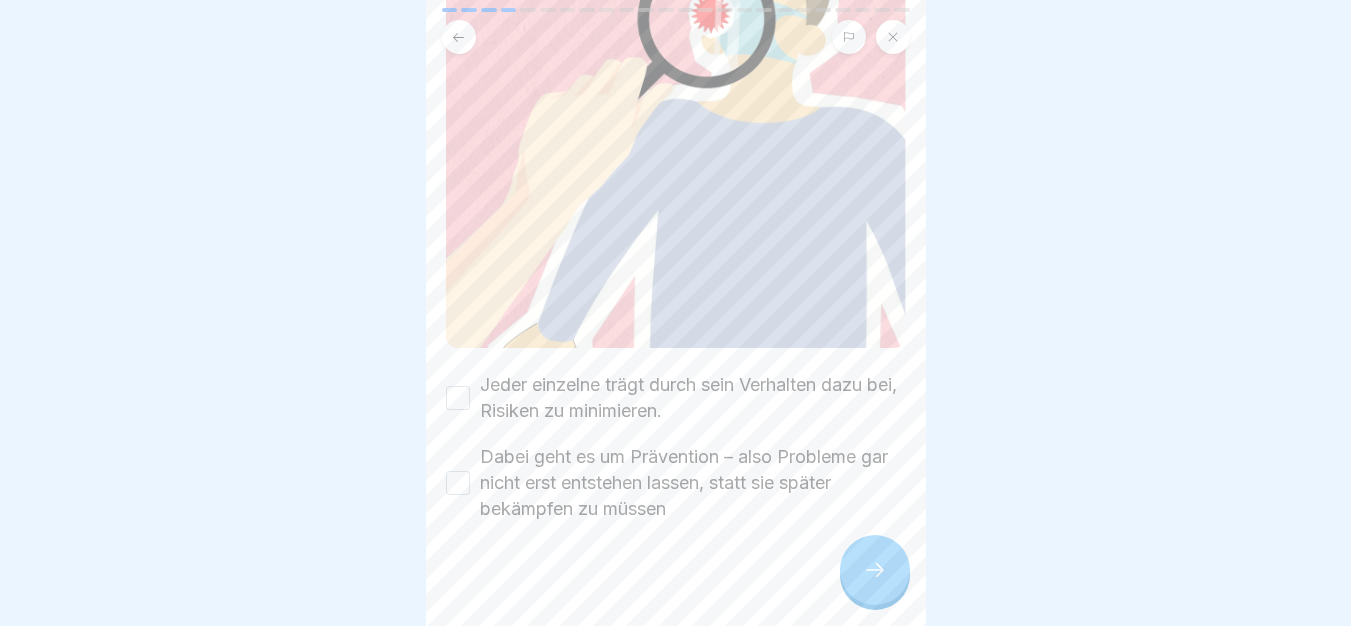 click at bounding box center [676, 582] 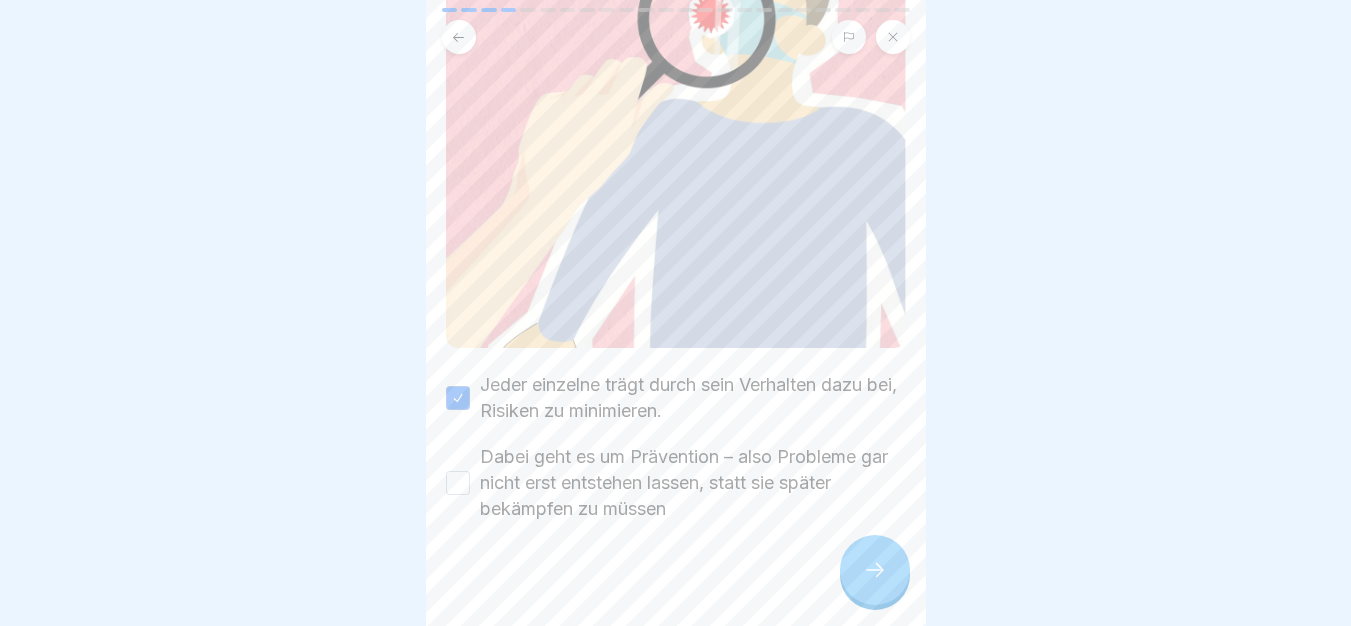 click on "Dabei geht es um Prävention – also Probleme gar nicht erst entstehen lassen, statt sie später bekämpfen zu müssen" at bounding box center [693, 483] 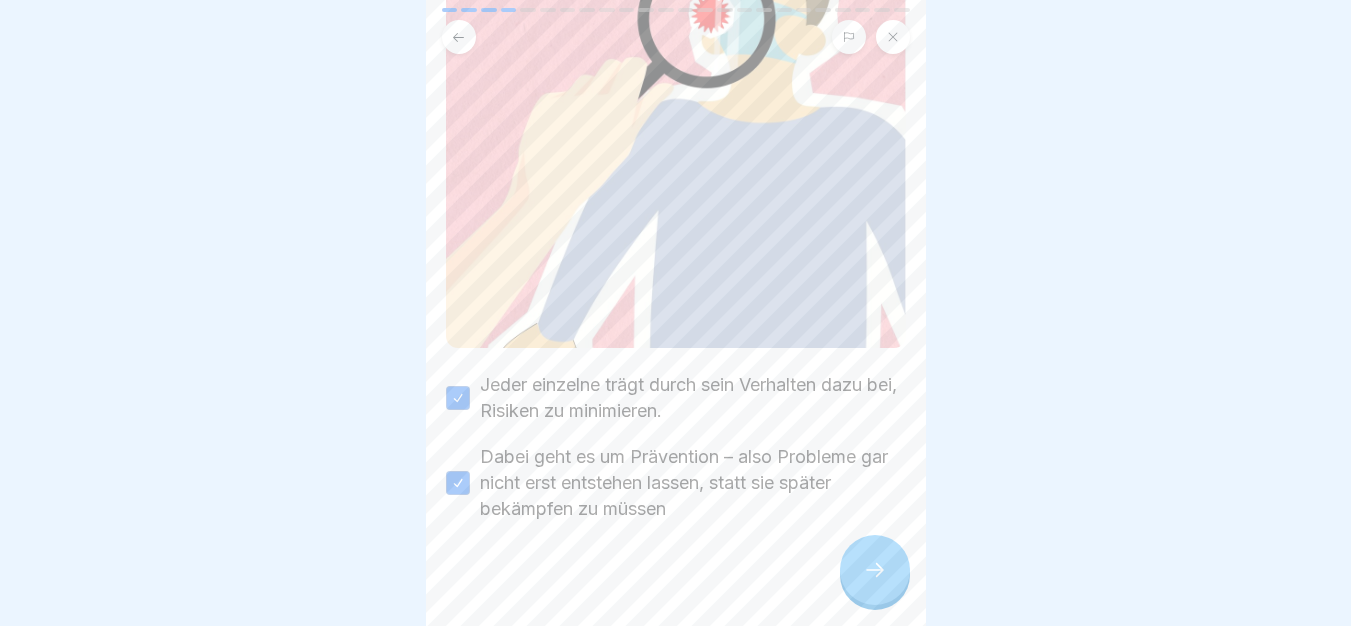 click at bounding box center [875, 570] 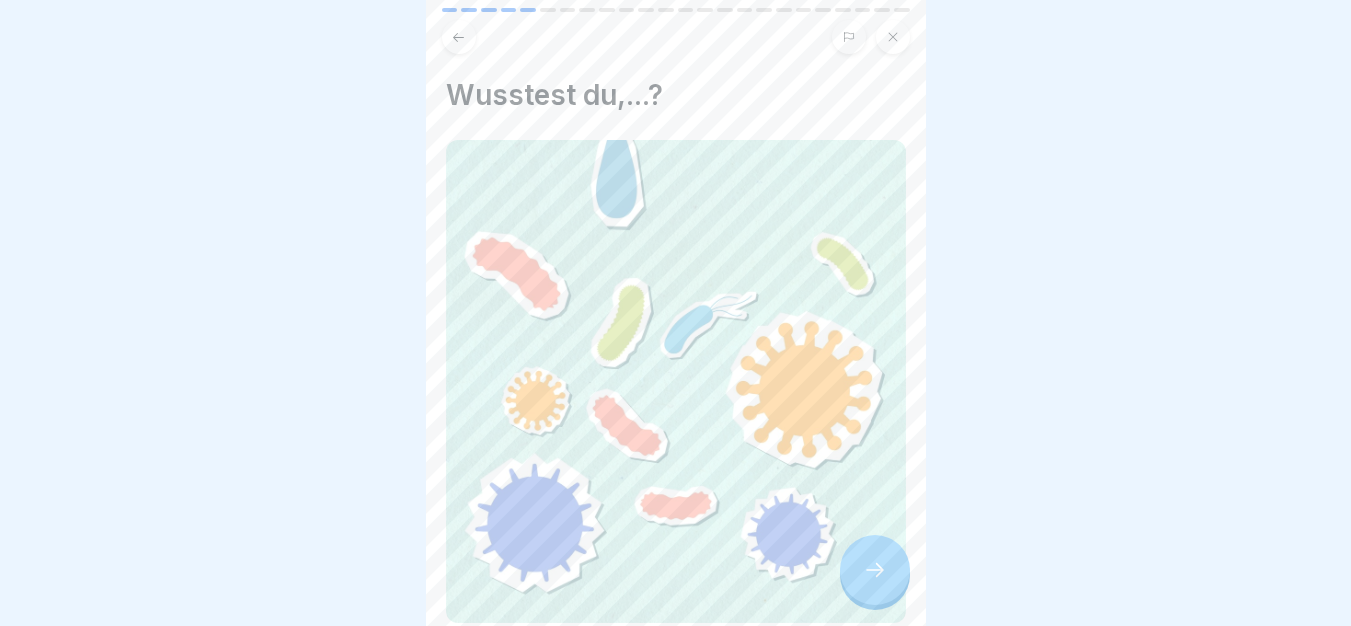 click at bounding box center [875, 570] 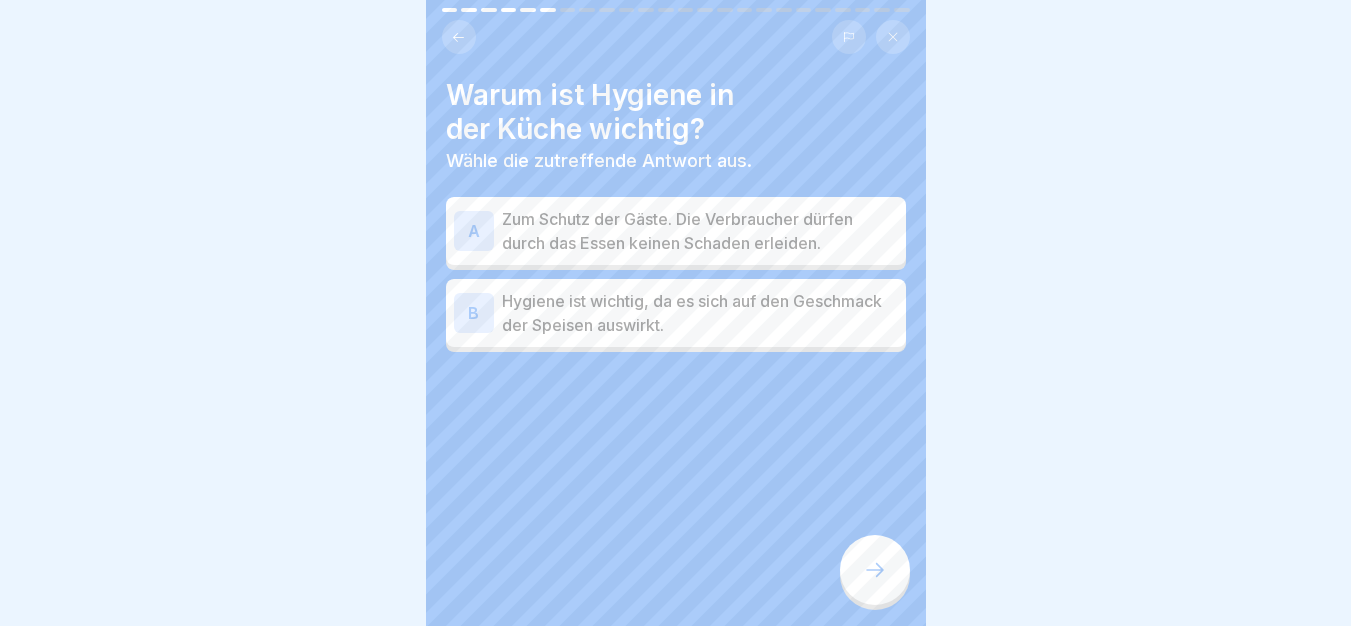 click on "Zum Schutz der Gäste. Die Verbraucher dürfen durch das Essen keinen Schaden erleiden." at bounding box center [700, 231] 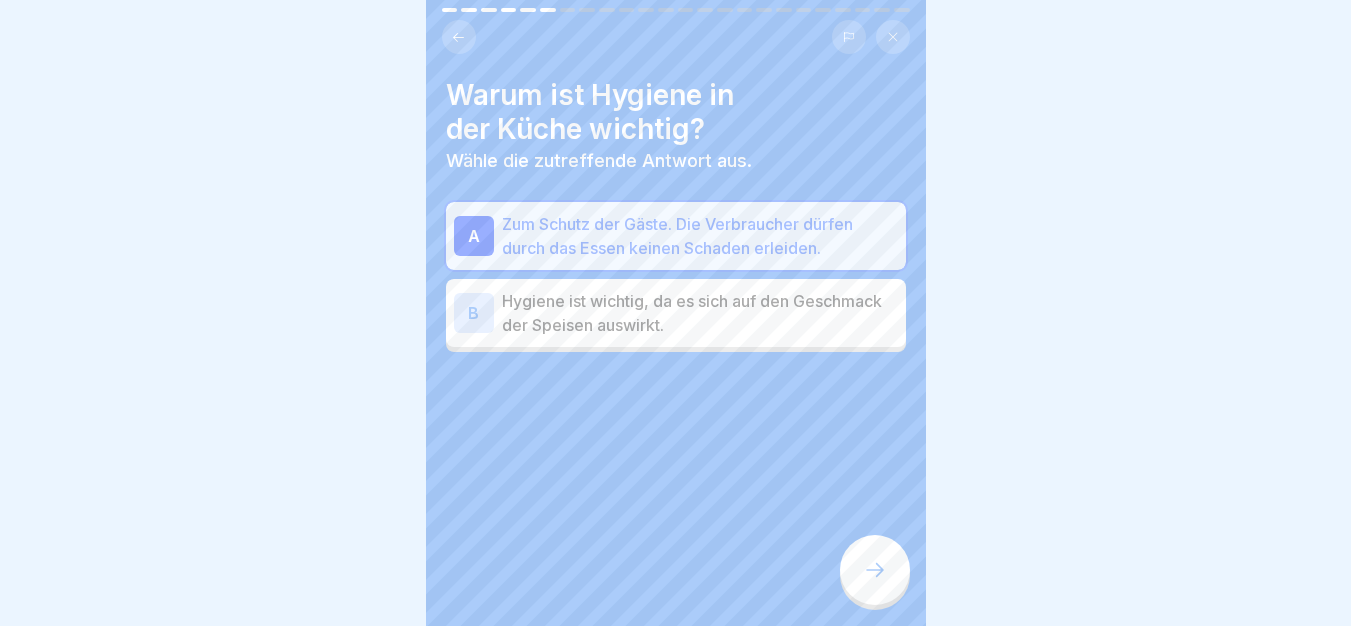 click at bounding box center [875, 570] 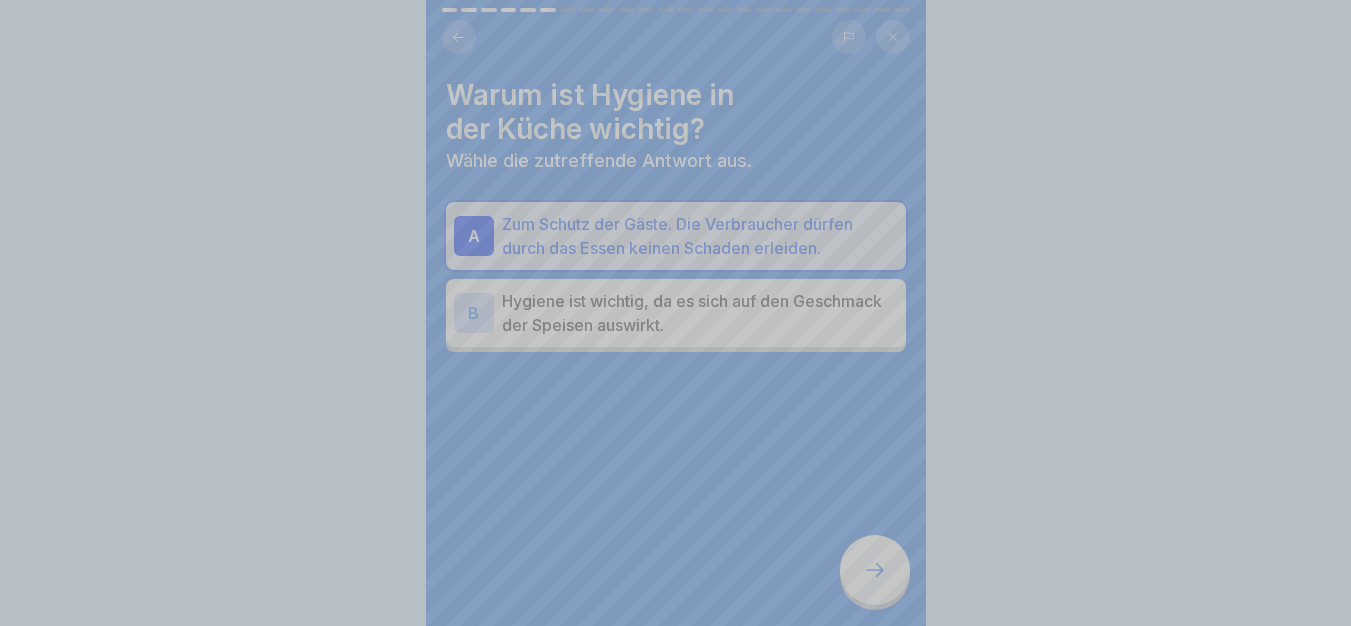 click on "Deine Antwort ist richtig!
✅ Richtig! Hygiene in der Küche ist entscheidend, um die Gäste vor Gesundheitsrisiken zu schützen und sicherzustellen, dass das Essen sicher konsumiert werden kann.   Fortfahren" at bounding box center [676, 792] 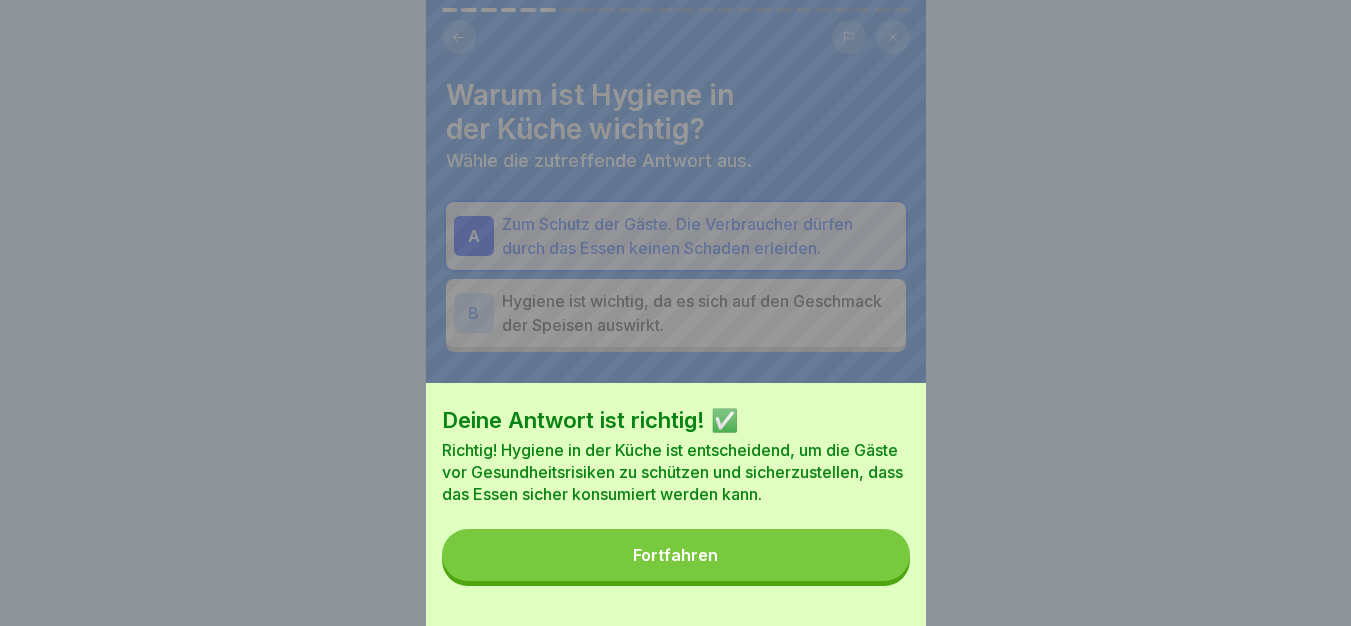 click on "Fortfahren" at bounding box center [676, 555] 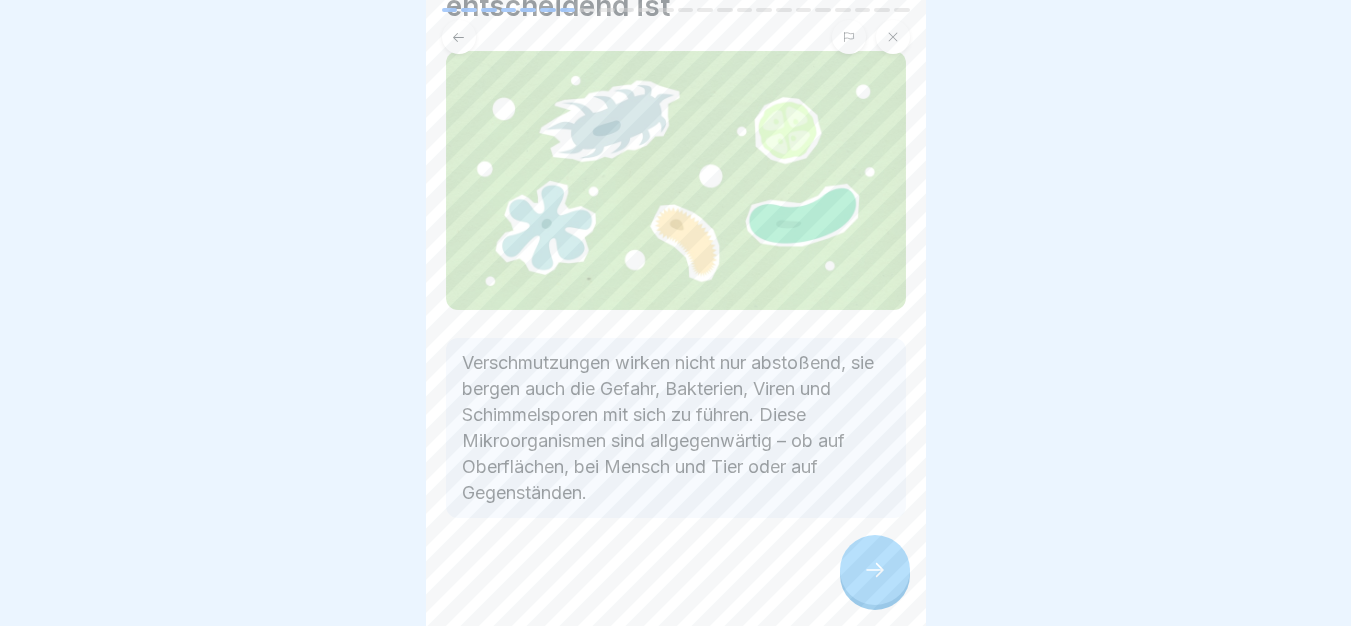 scroll, scrollTop: 126, scrollLeft: 0, axis: vertical 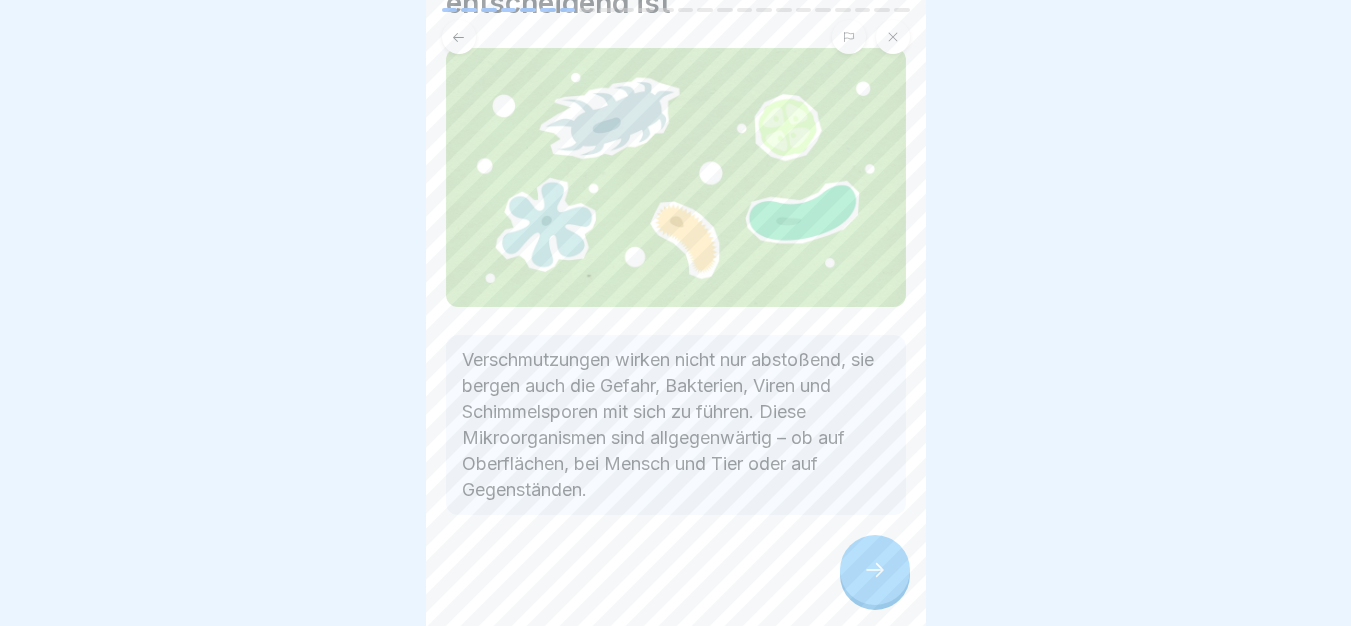 click at bounding box center [875, 570] 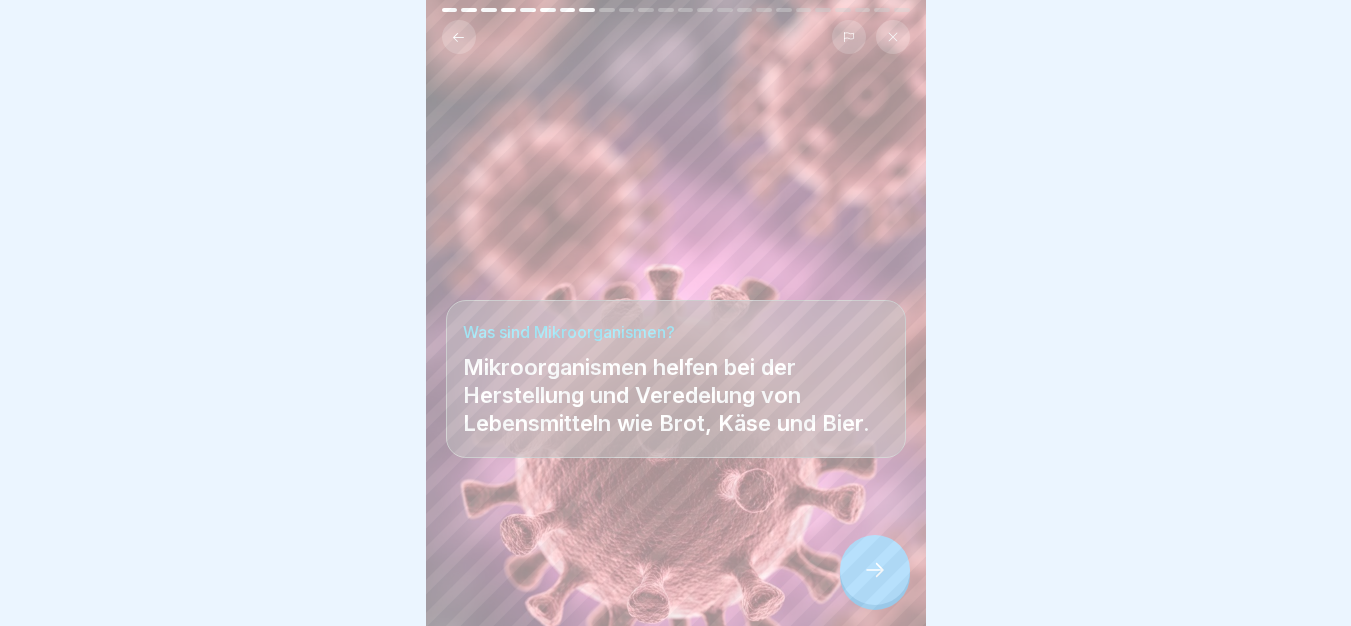 scroll, scrollTop: 15, scrollLeft: 0, axis: vertical 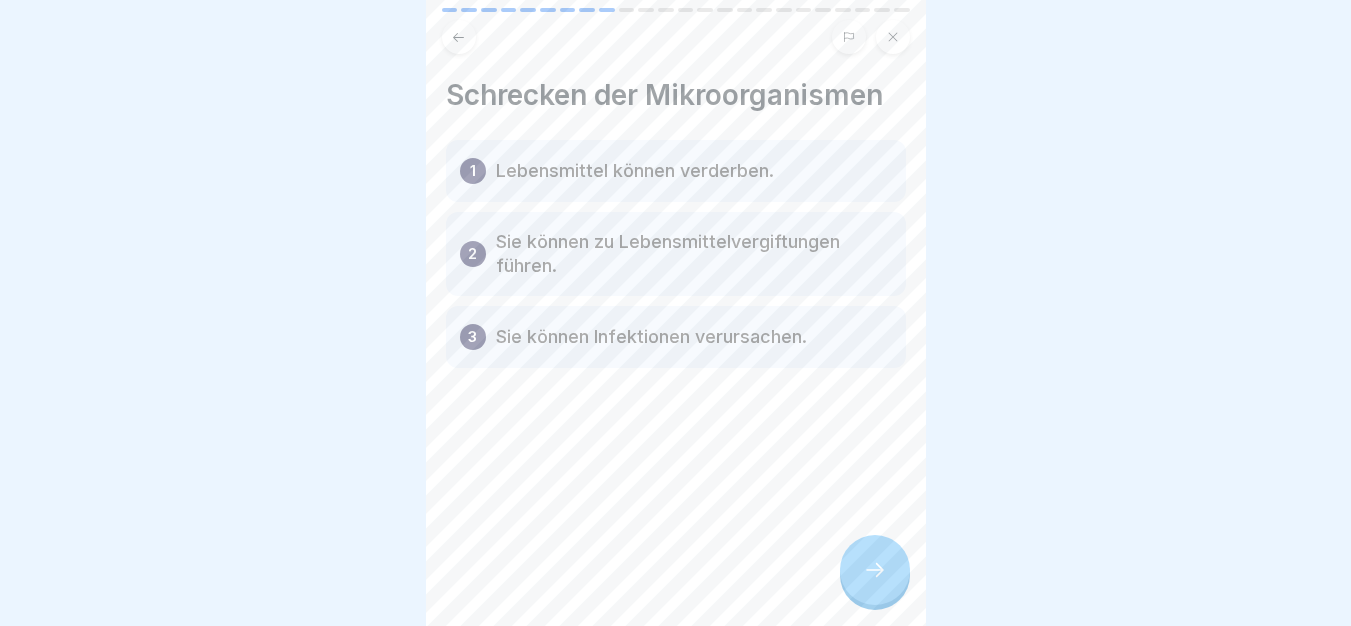 click 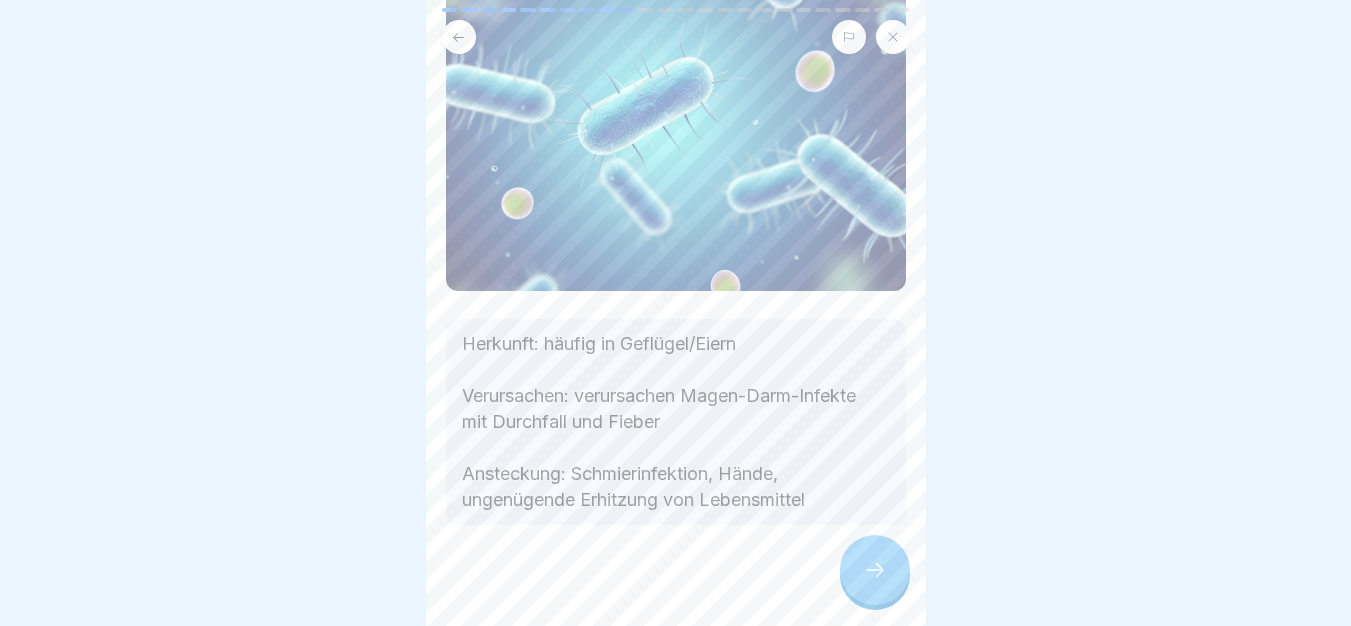 scroll, scrollTop: 180, scrollLeft: 0, axis: vertical 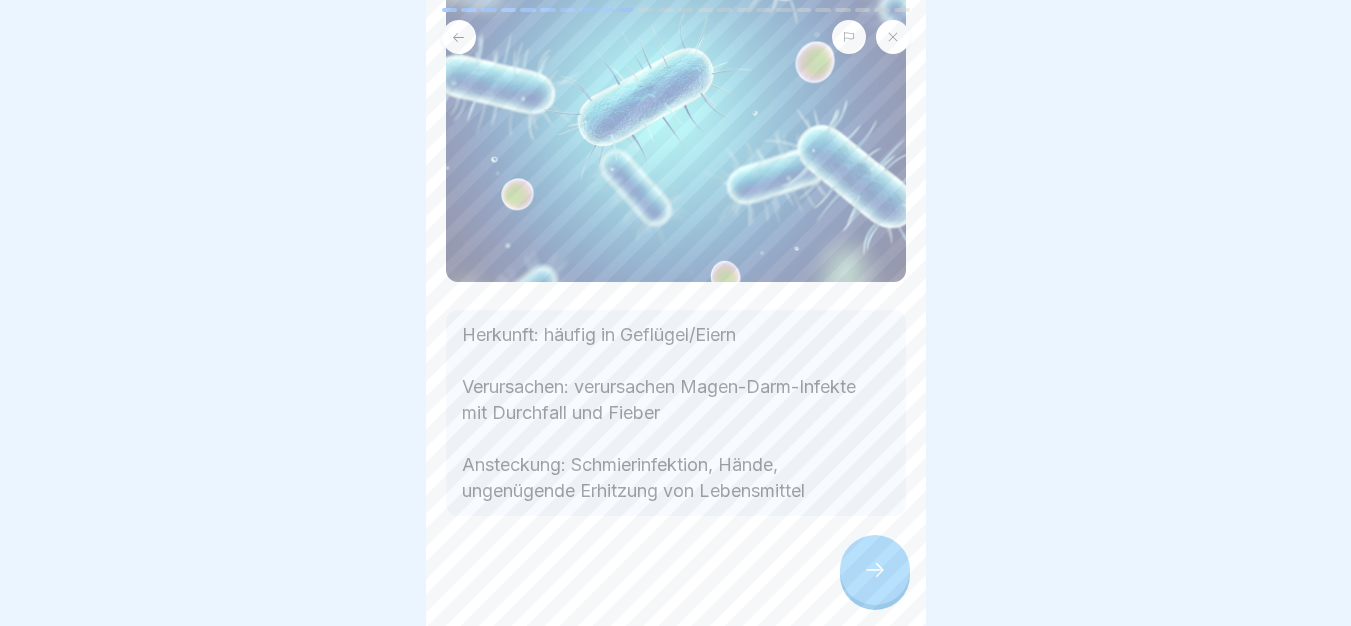 click 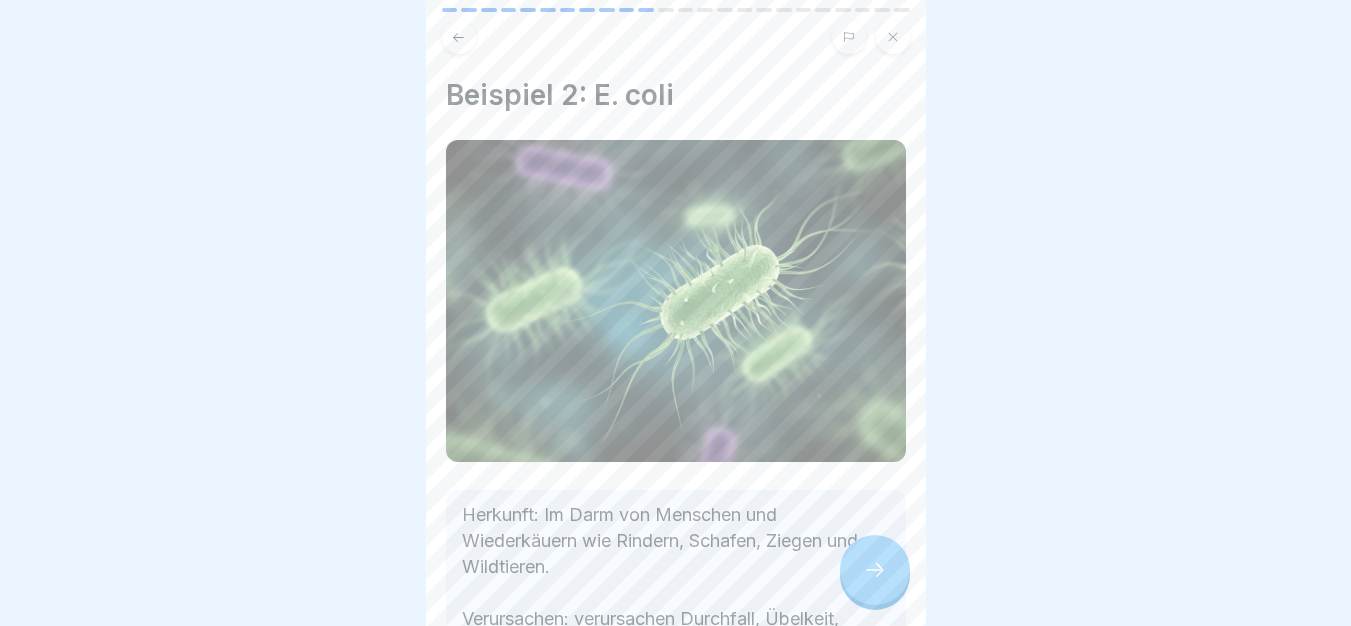 click at bounding box center (875, 570) 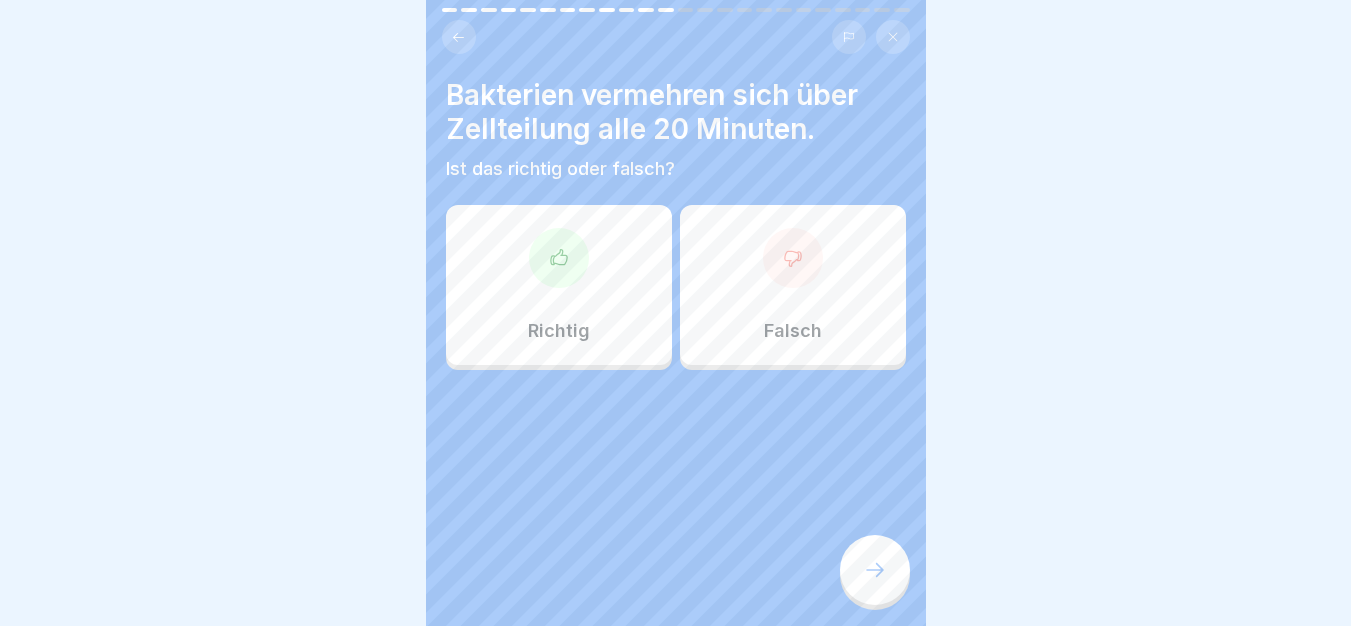 click on "Richtig" at bounding box center [559, 285] 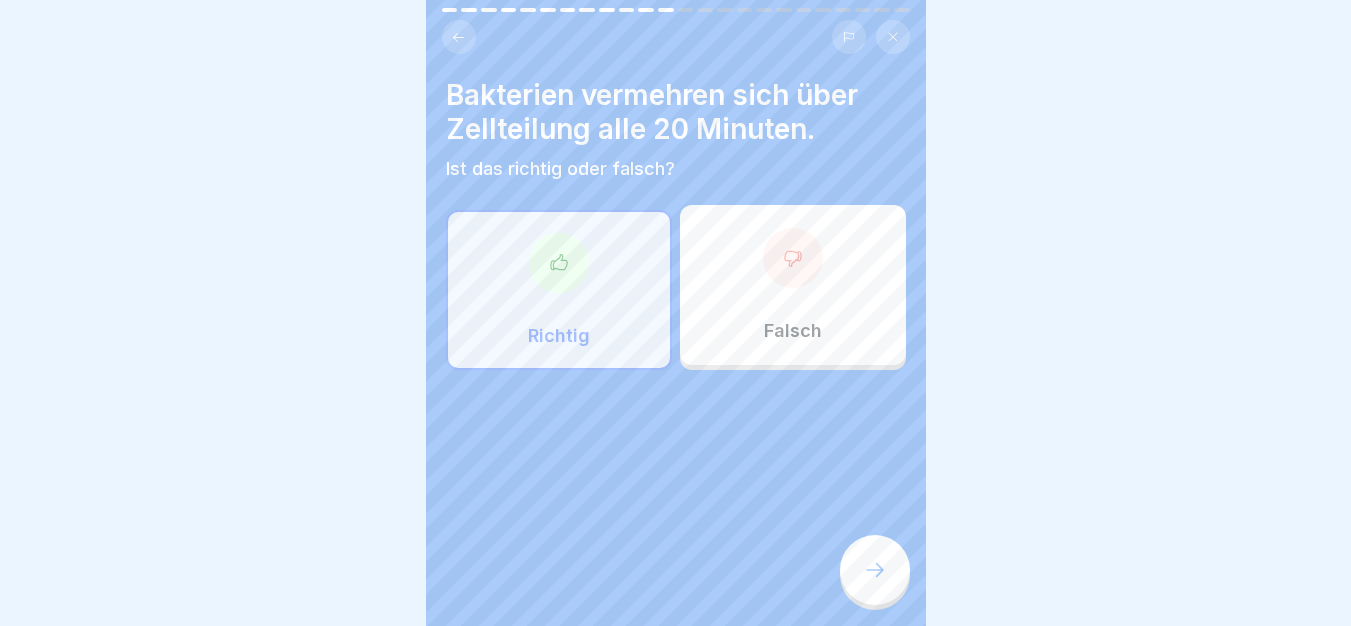 click at bounding box center [875, 570] 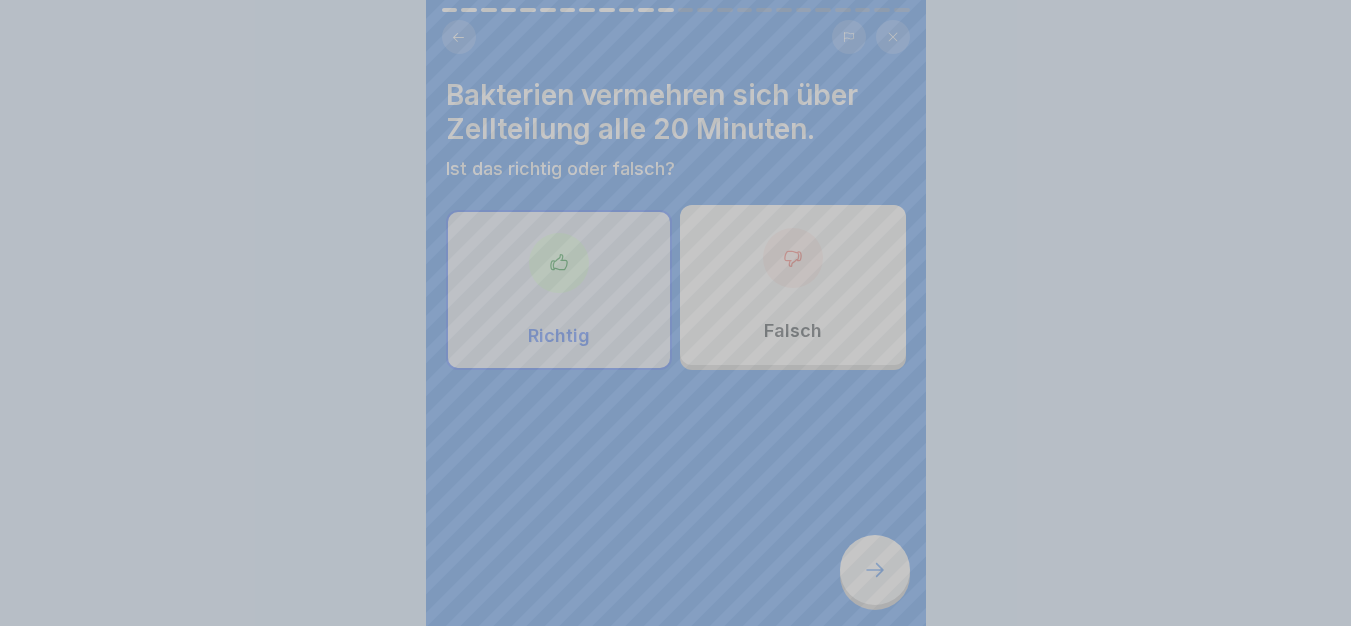 click on "Fortfahren" at bounding box center (676, 843) 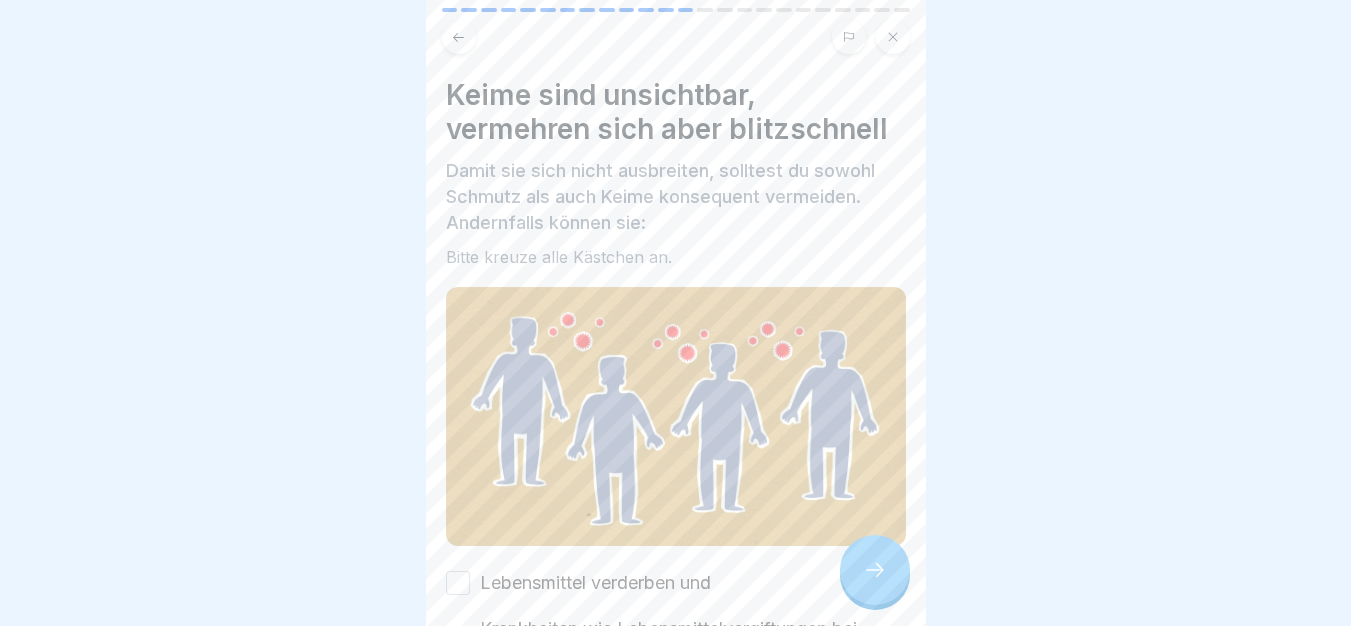 scroll, scrollTop: 153, scrollLeft: 0, axis: vertical 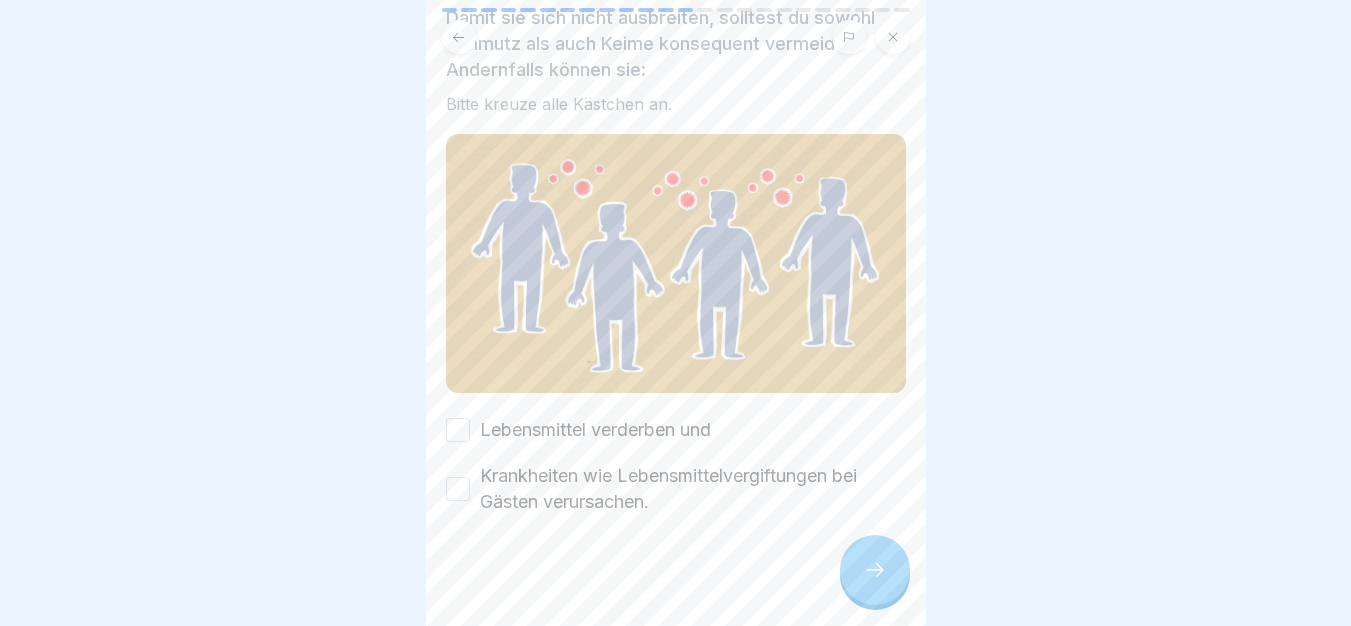 click at bounding box center [676, 575] 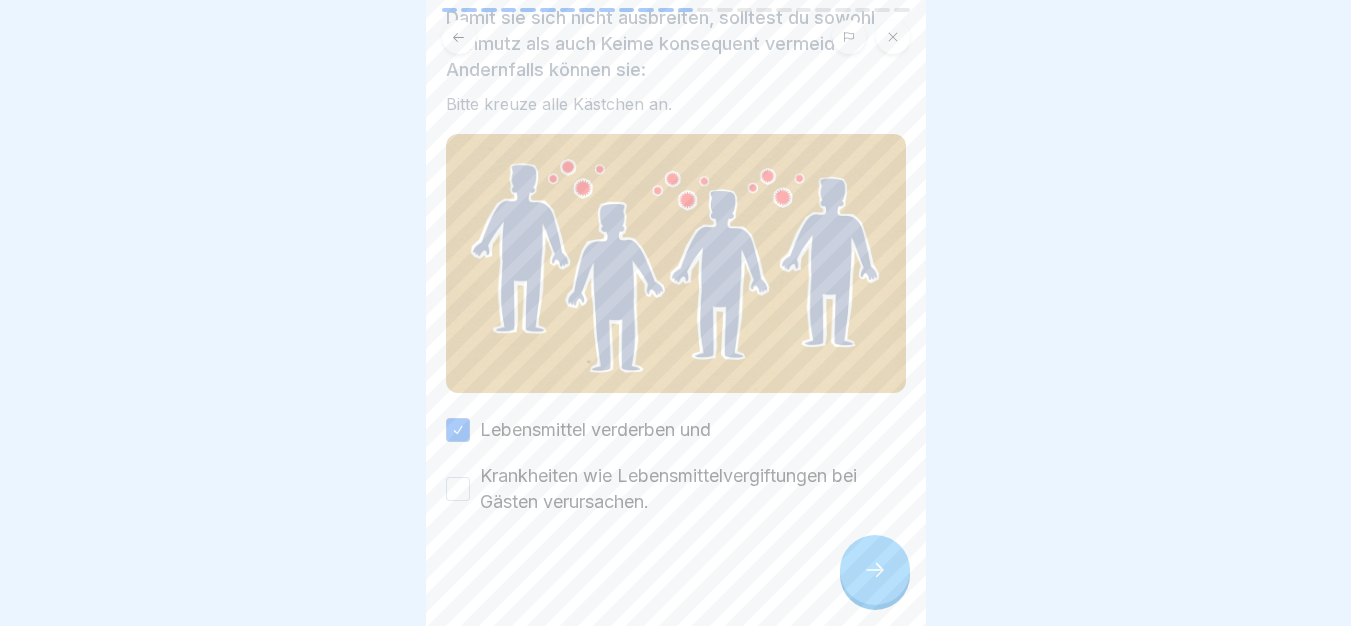 click on "Krankheiten wie Lebensmittelvergiftungen bei Gästen verursachen." at bounding box center [693, 489] 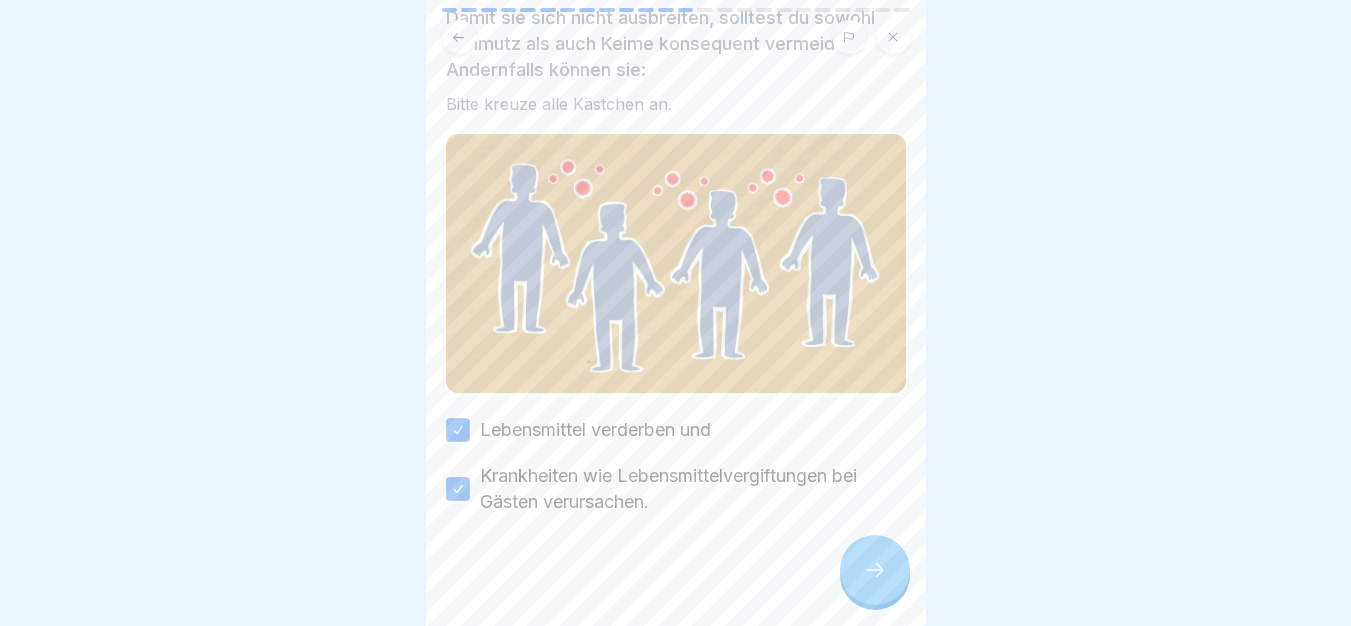 click at bounding box center (875, 570) 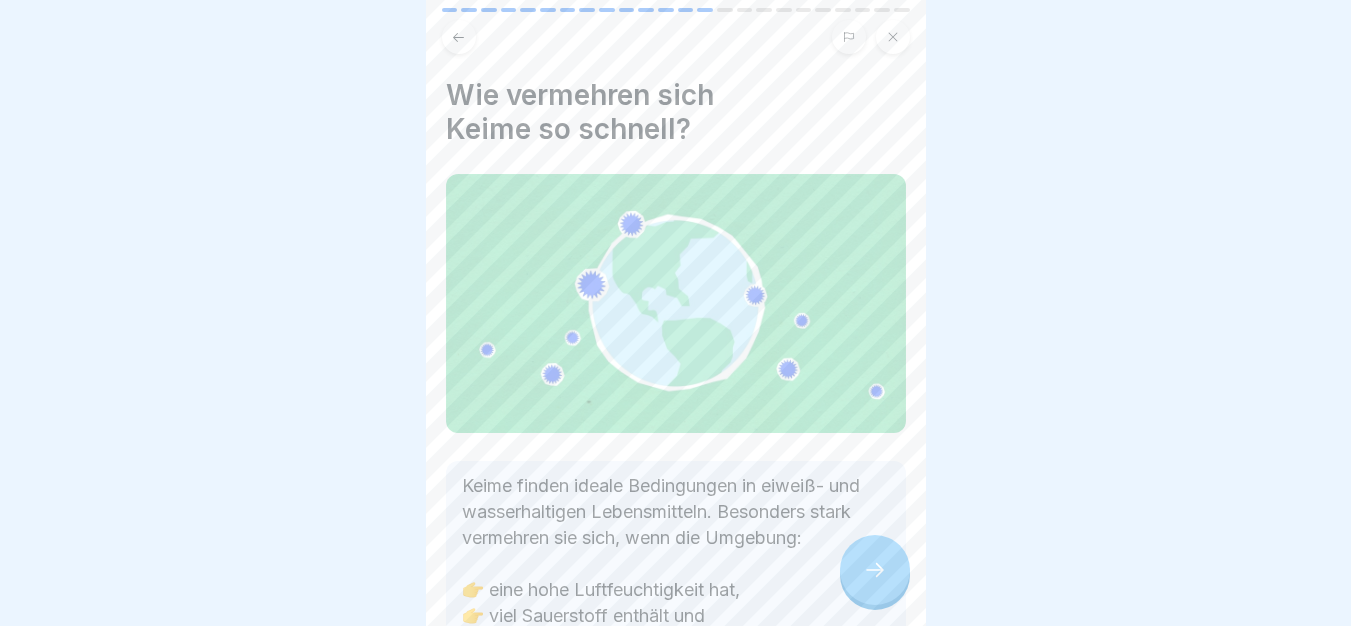 click at bounding box center [875, 570] 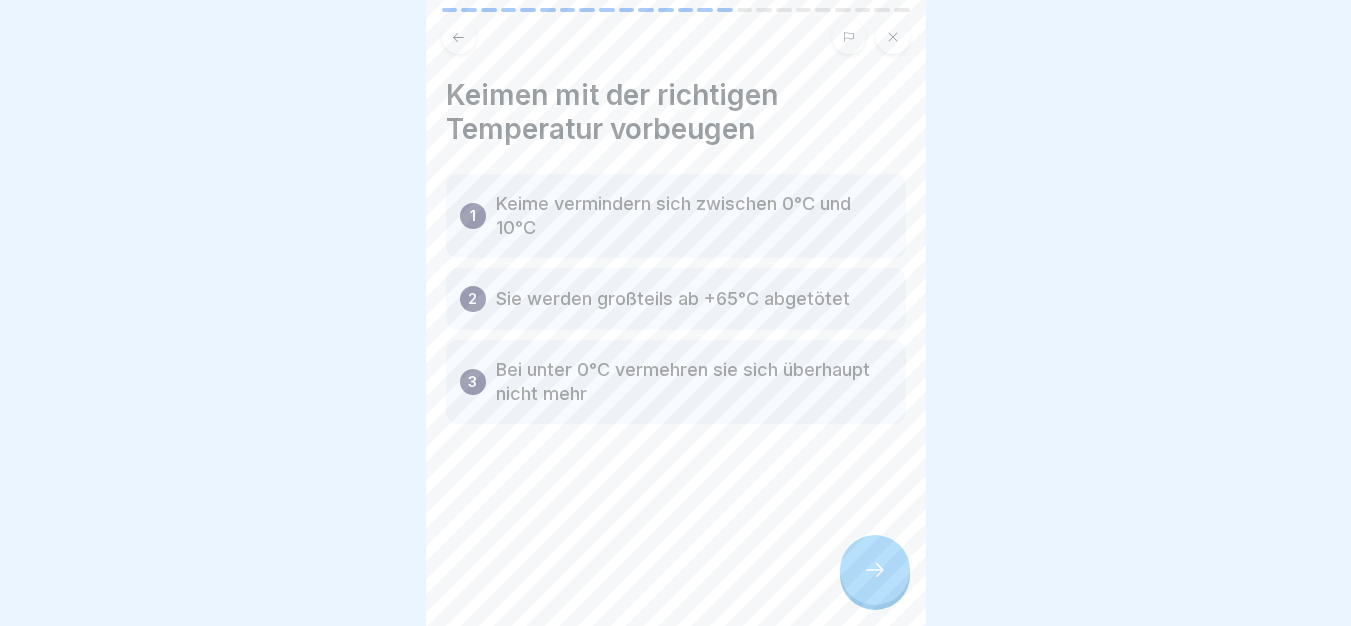 click at bounding box center (875, 570) 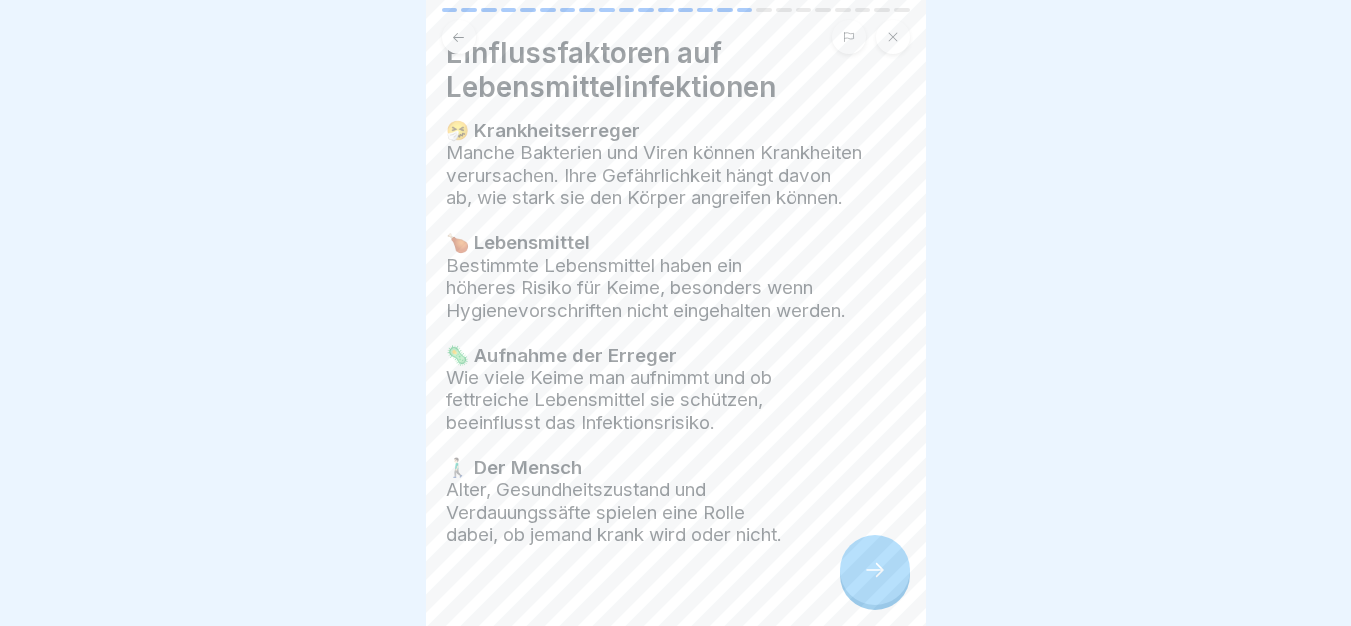 scroll, scrollTop: 83, scrollLeft: 0, axis: vertical 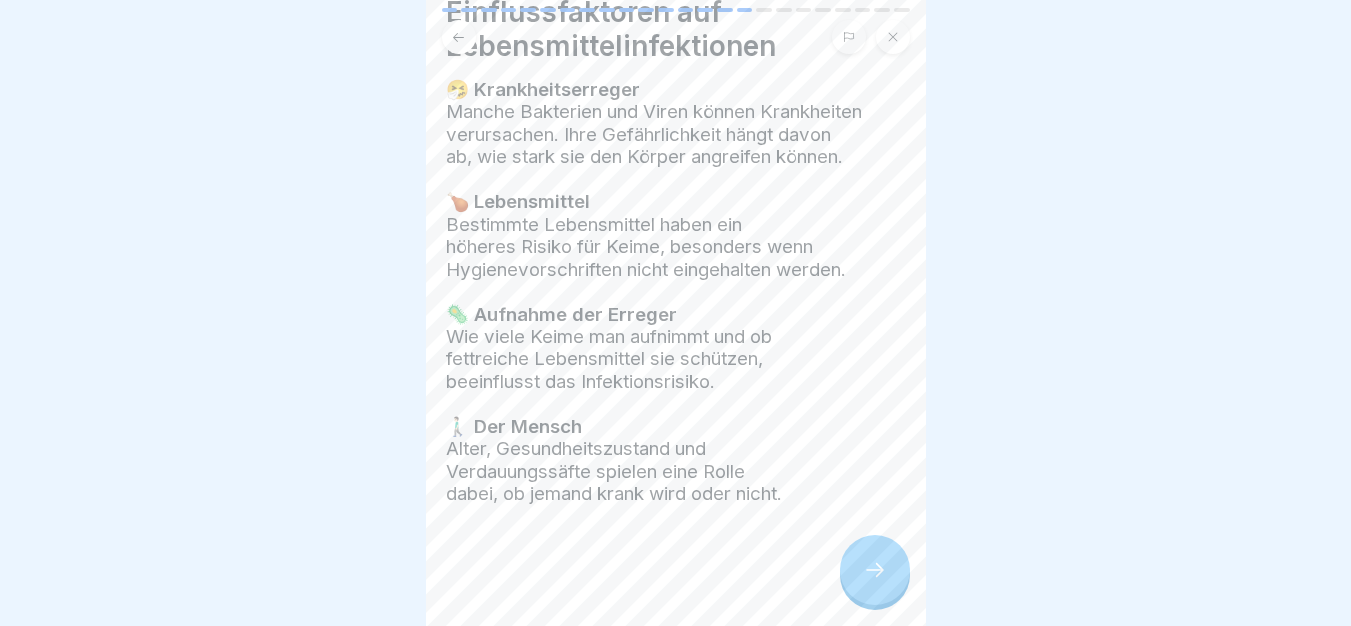 click at bounding box center (875, 570) 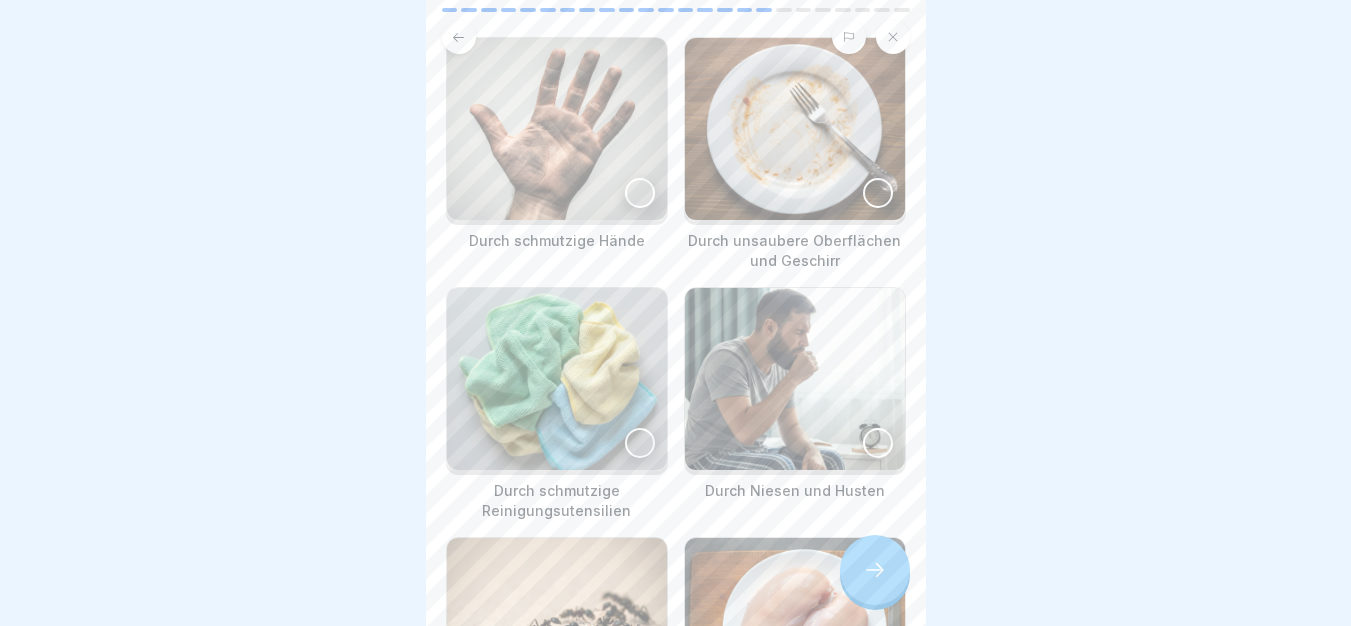 scroll, scrollTop: 0, scrollLeft: 0, axis: both 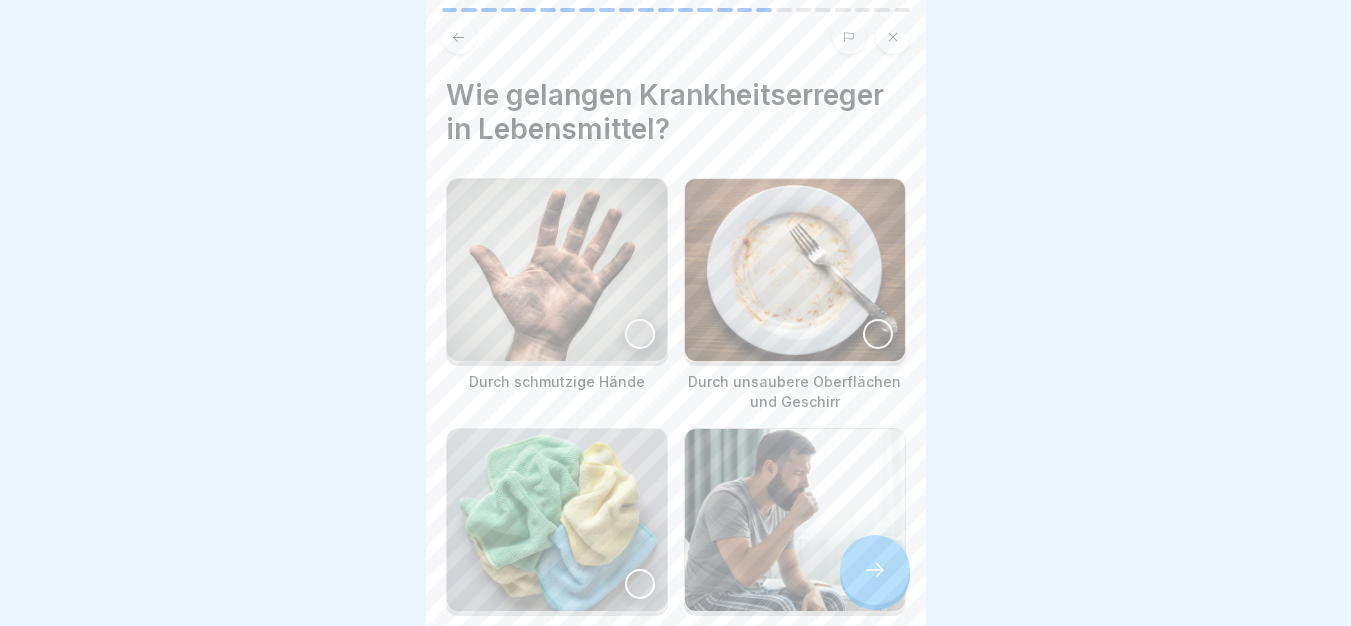 click at bounding box center (557, 270) 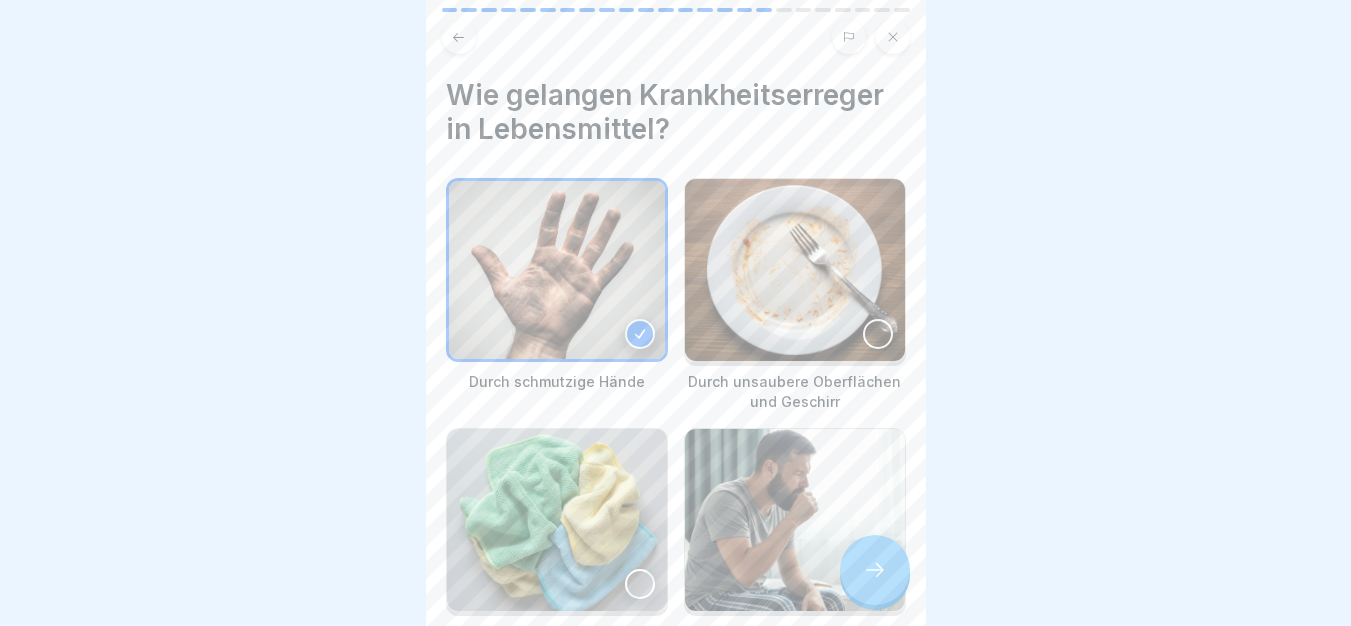 click at bounding box center [795, 270] 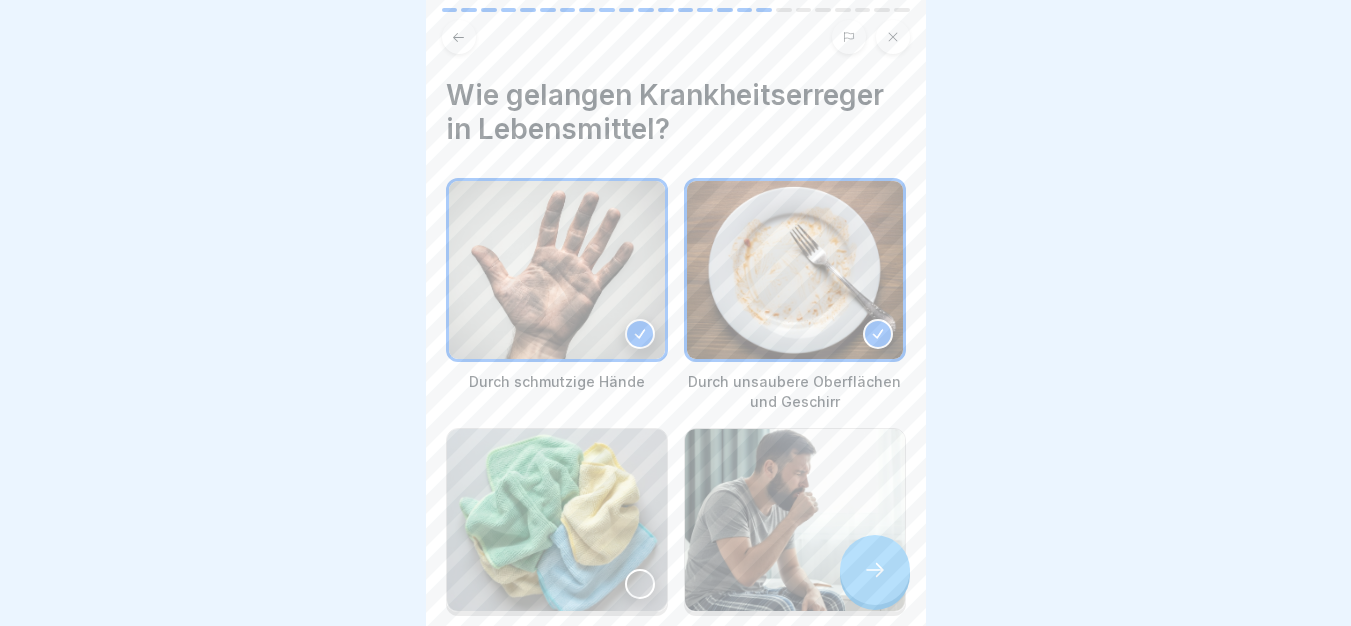 click at bounding box center (795, 520) 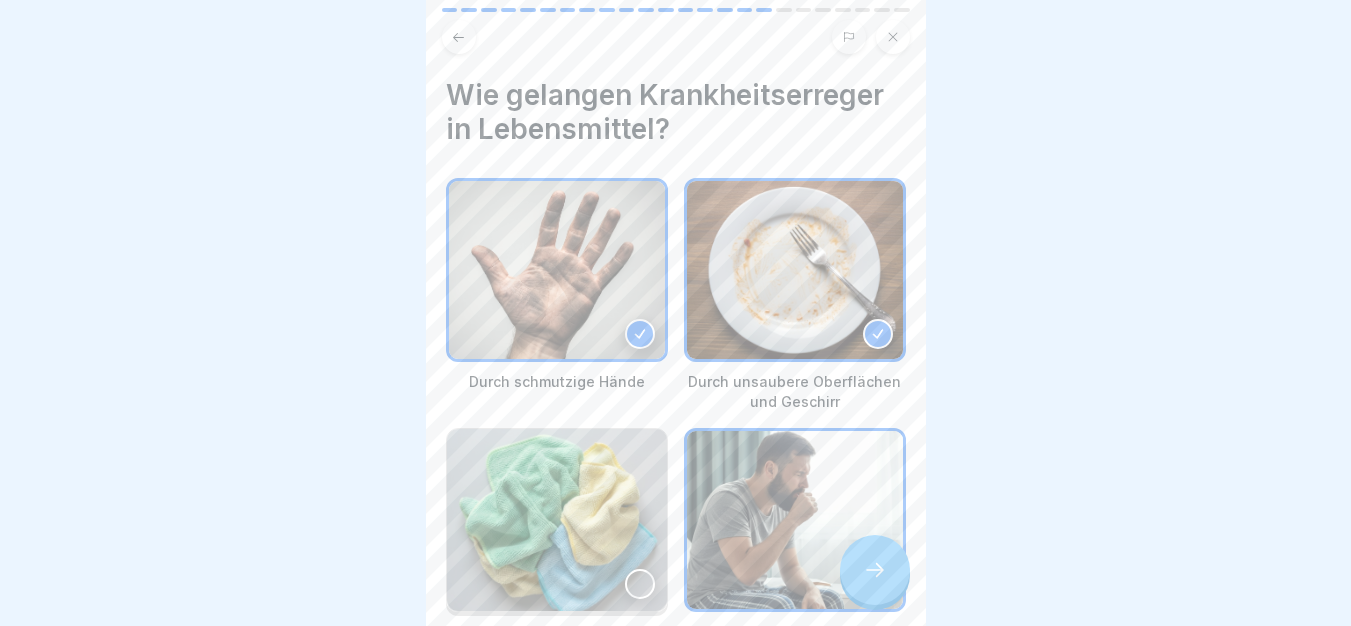 click at bounding box center [557, 520] 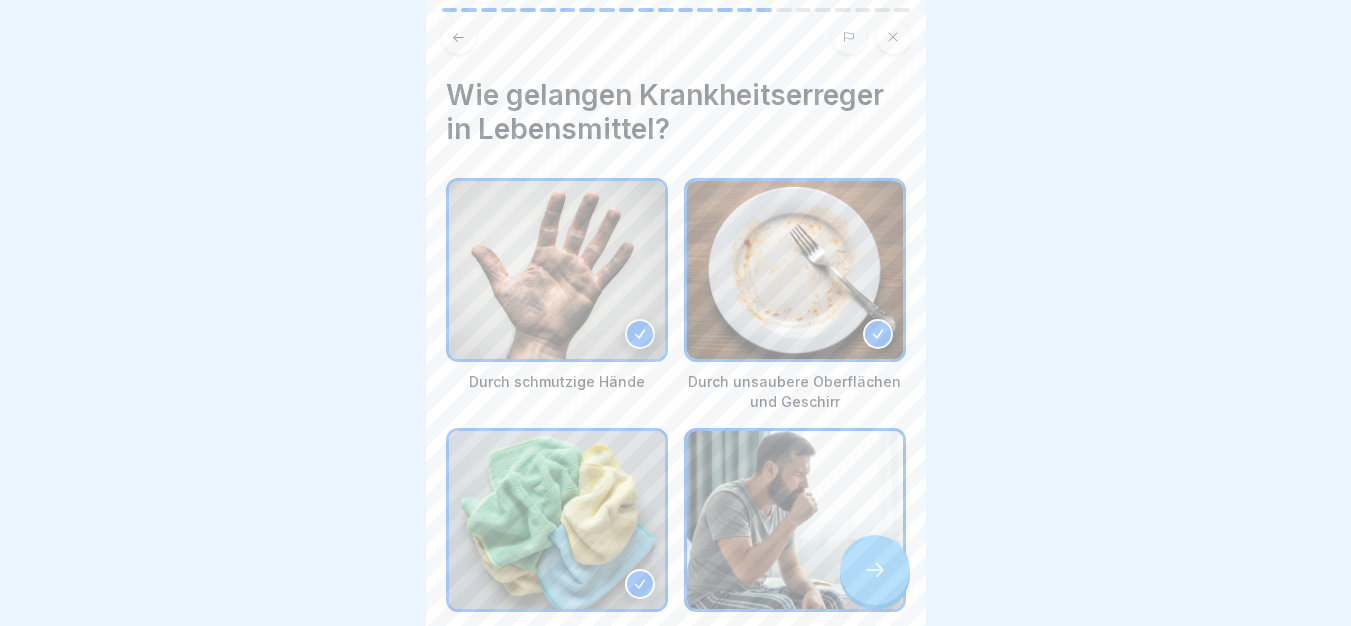 scroll, scrollTop: 386, scrollLeft: 0, axis: vertical 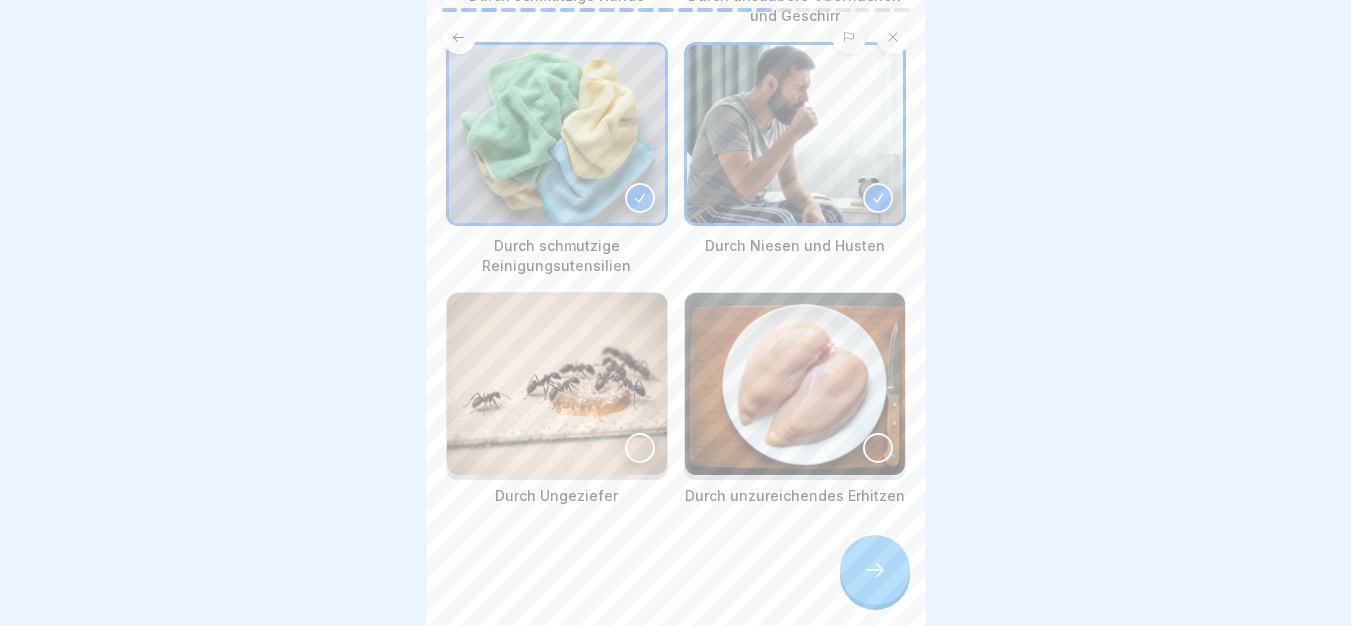 click at bounding box center (557, 384) 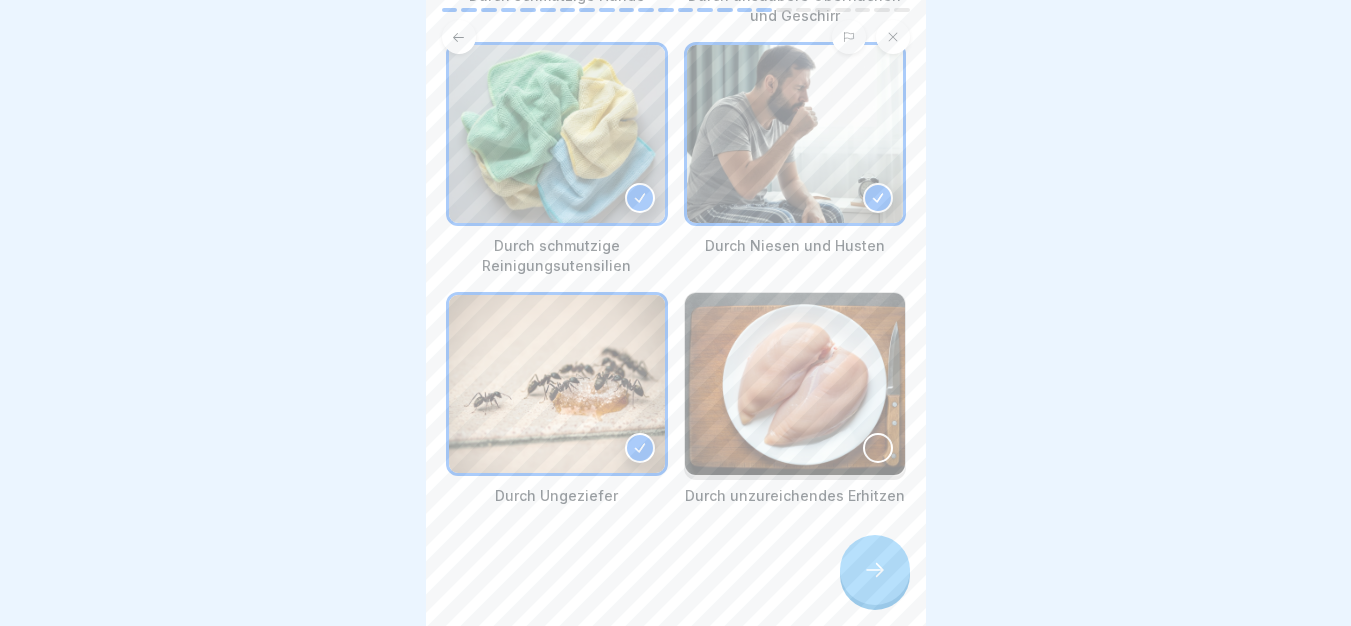 click at bounding box center (795, 384) 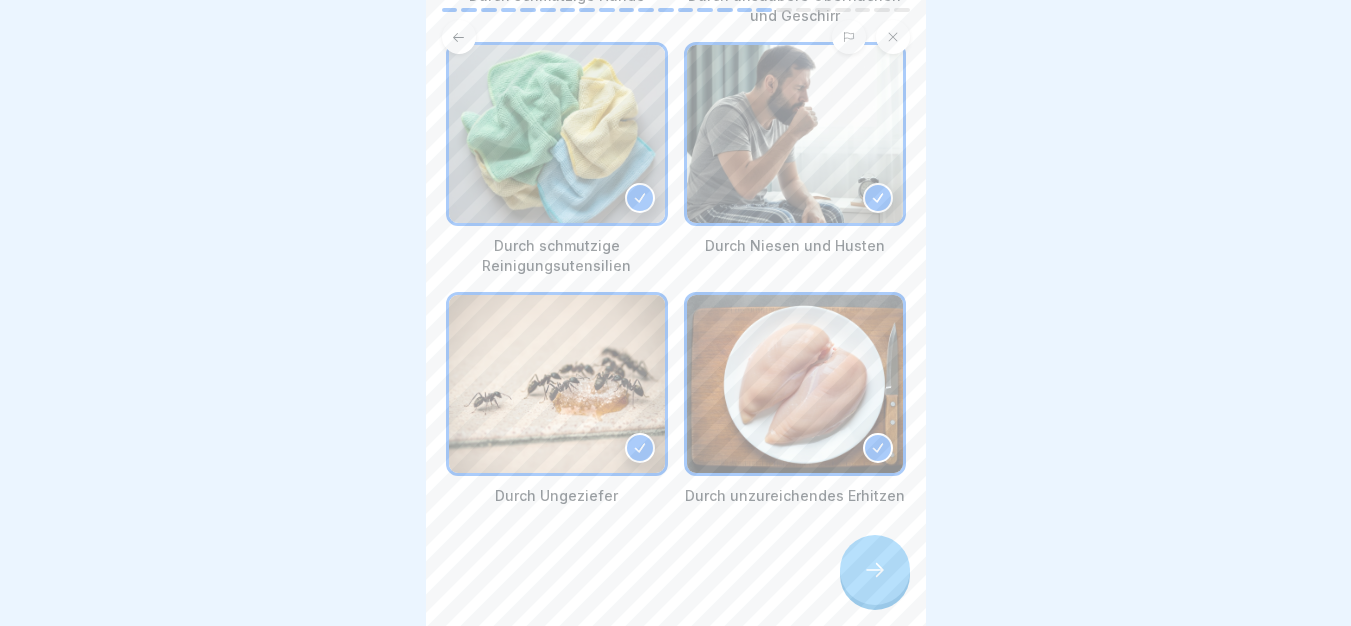 click at bounding box center [875, 570] 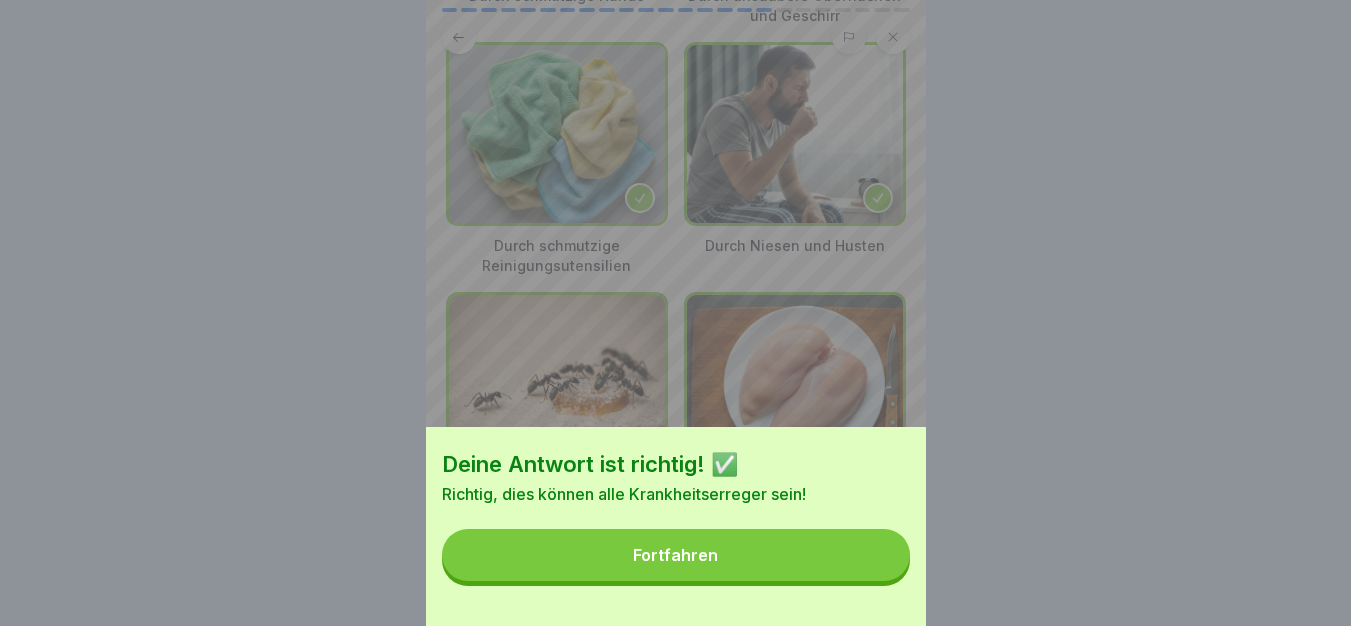 click on "Fortfahren" at bounding box center [676, 555] 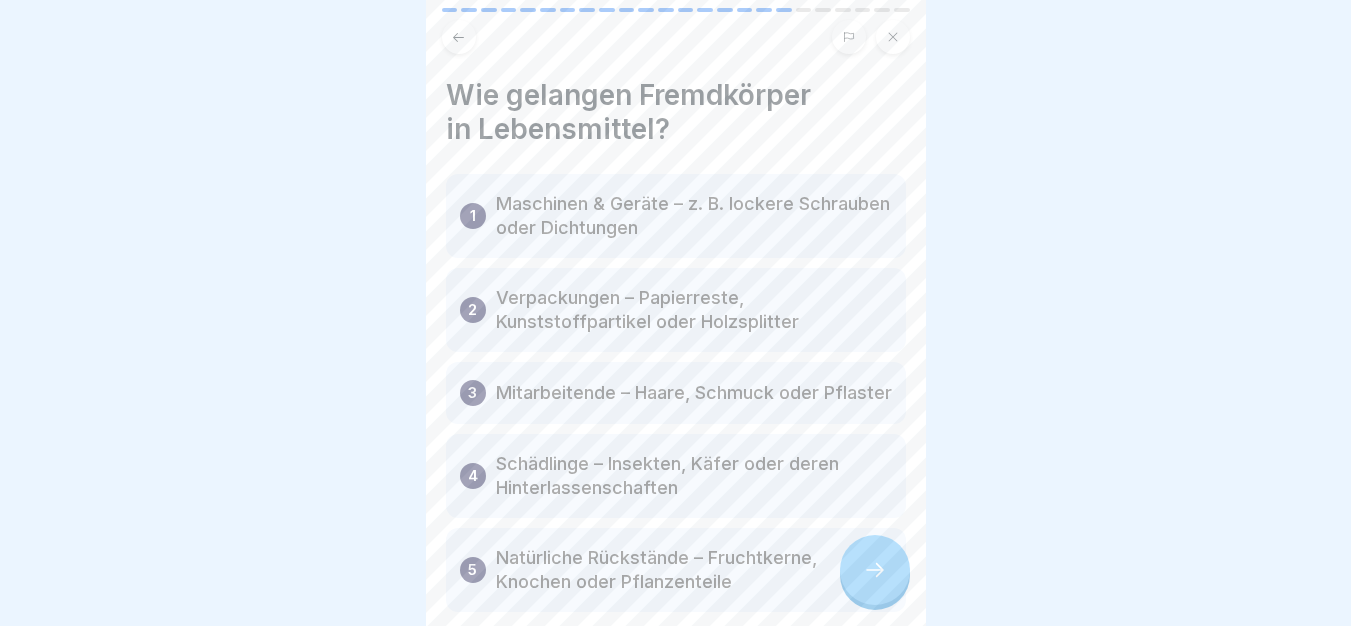 click at bounding box center (875, 570) 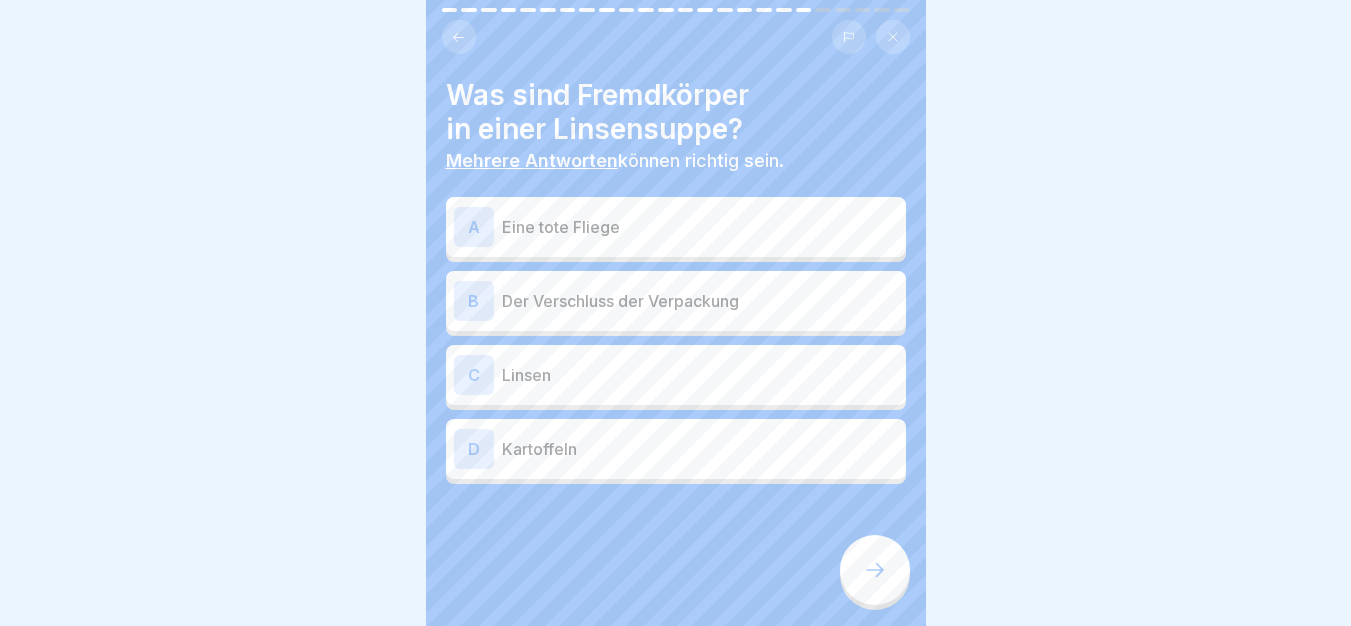 click on "A Eine tote Fliege" at bounding box center [676, 227] 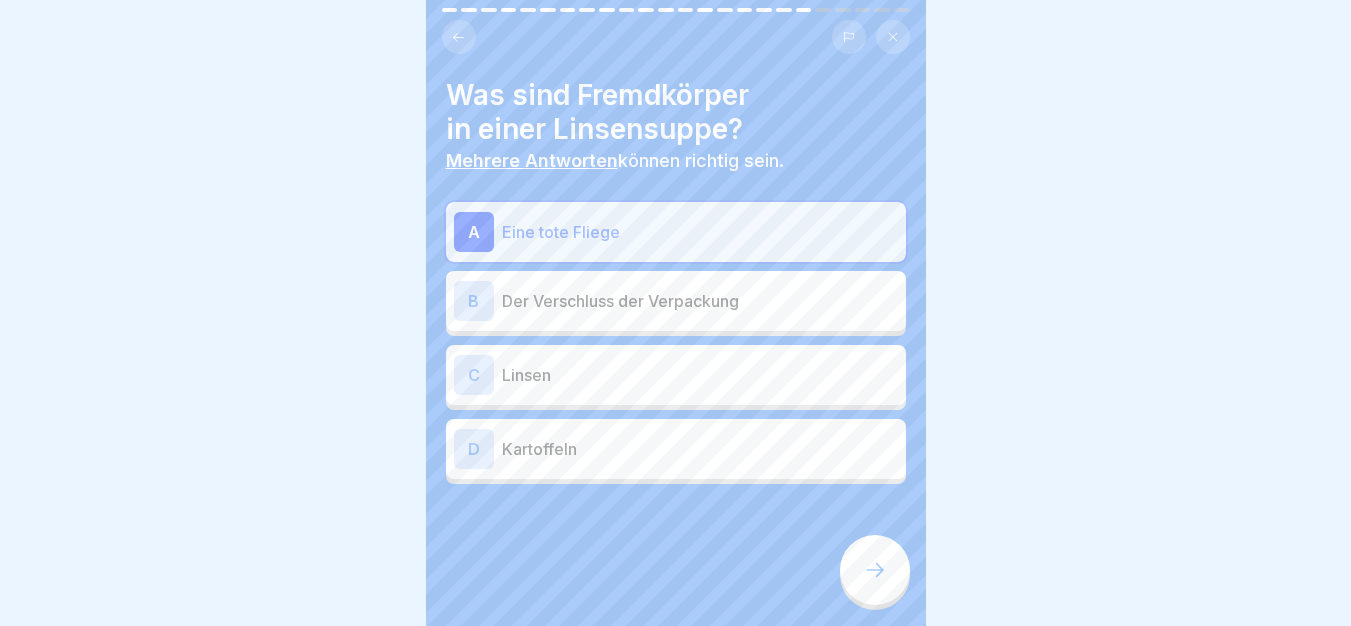 click on "B Der Verschluss der Verpackung" at bounding box center [676, 301] 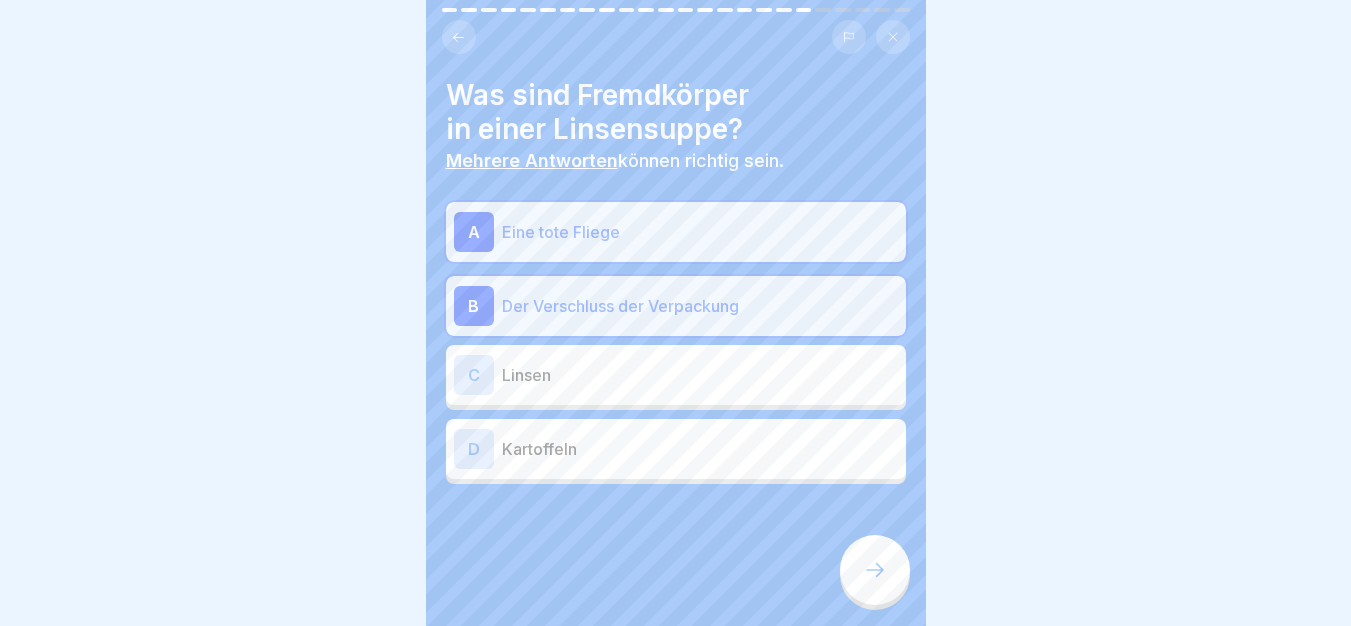 click at bounding box center (676, 544) 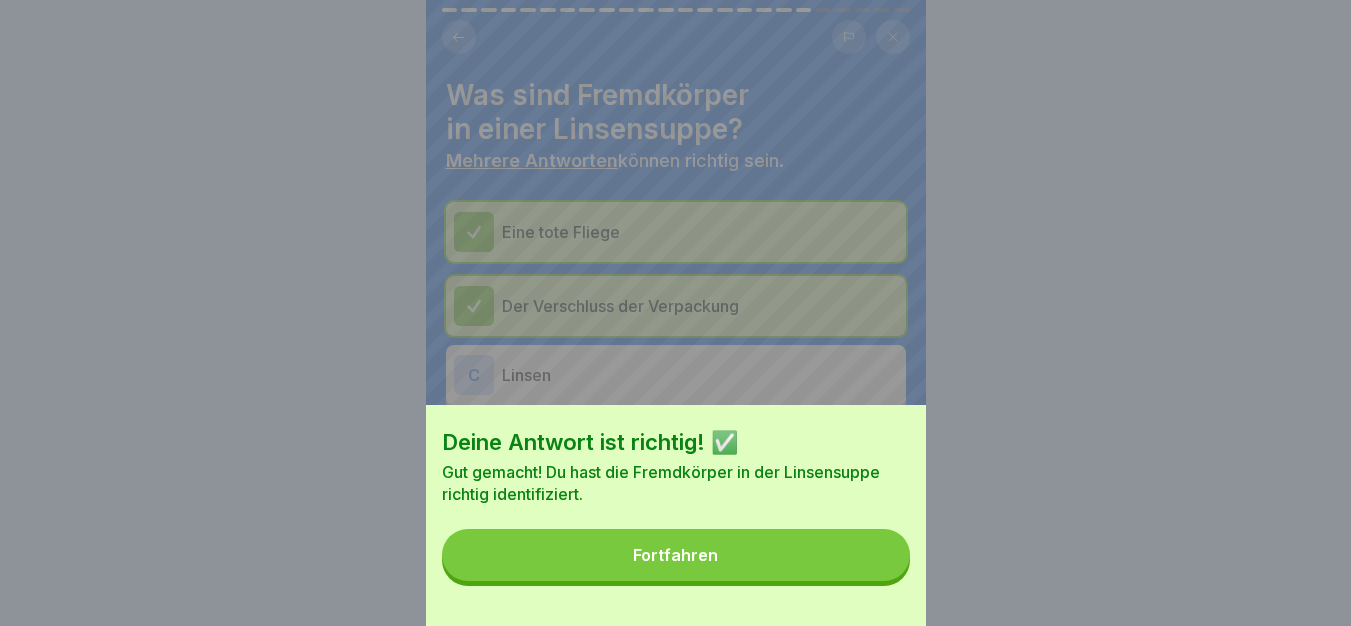 click on "Fortfahren" at bounding box center [676, 555] 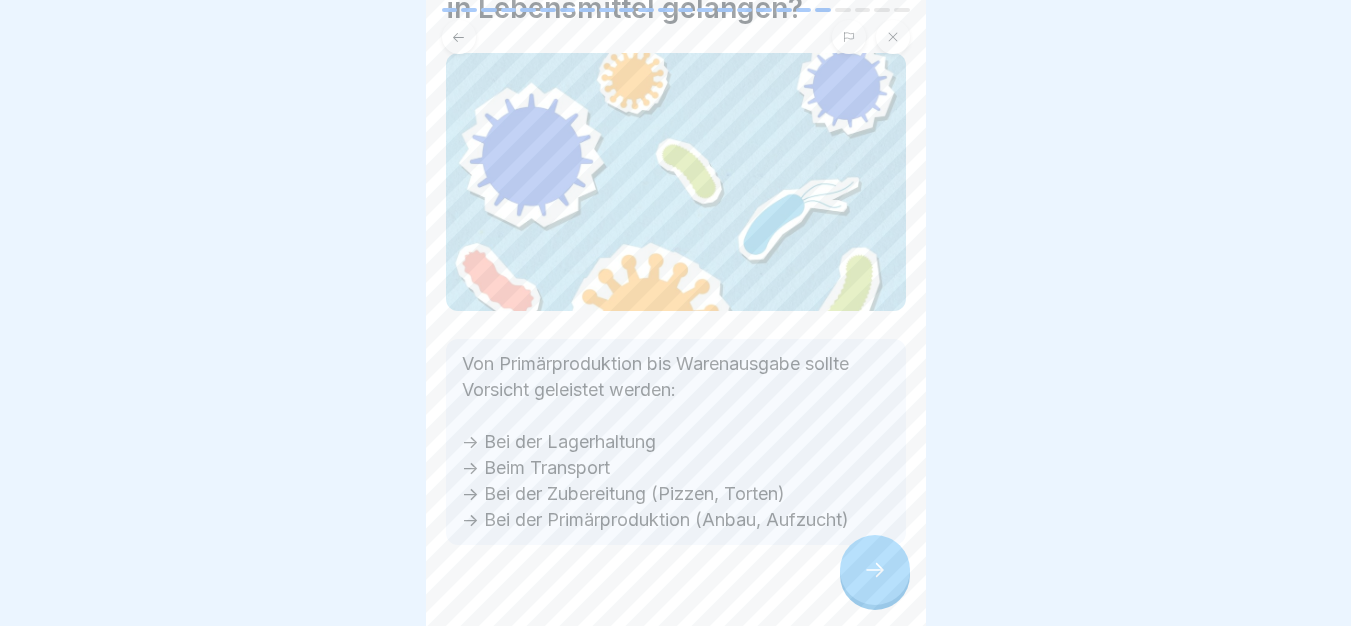 click at bounding box center (676, 605) 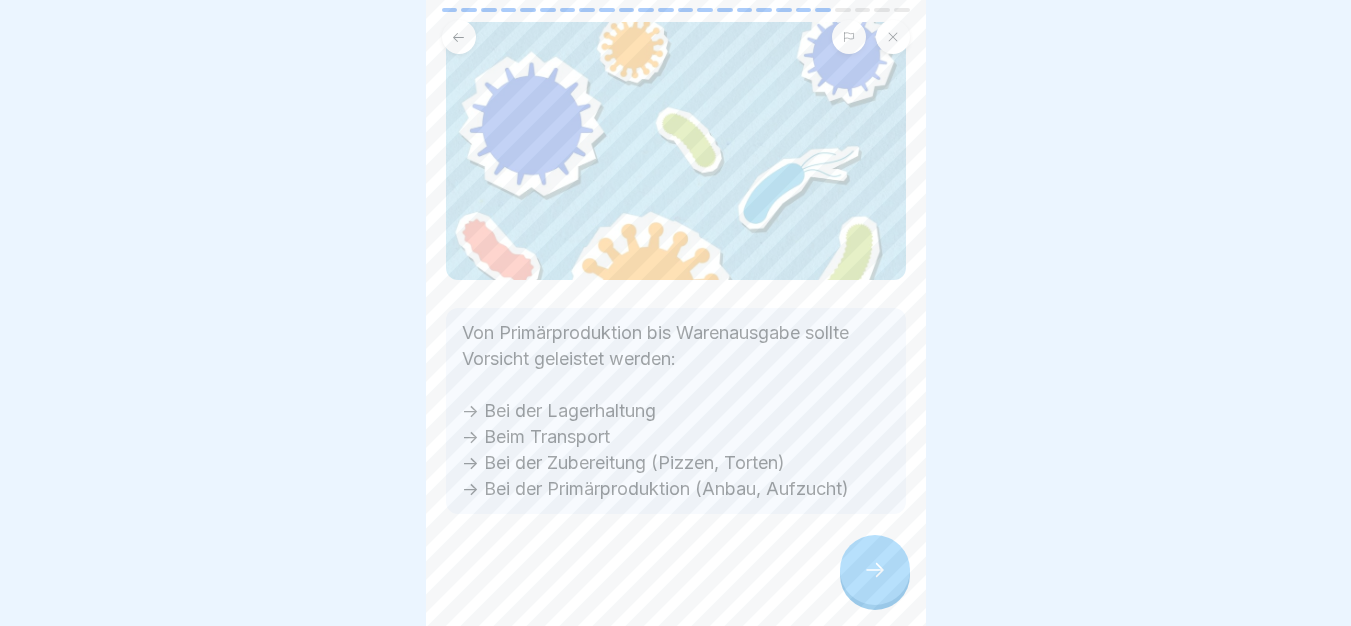 click at bounding box center (875, 570) 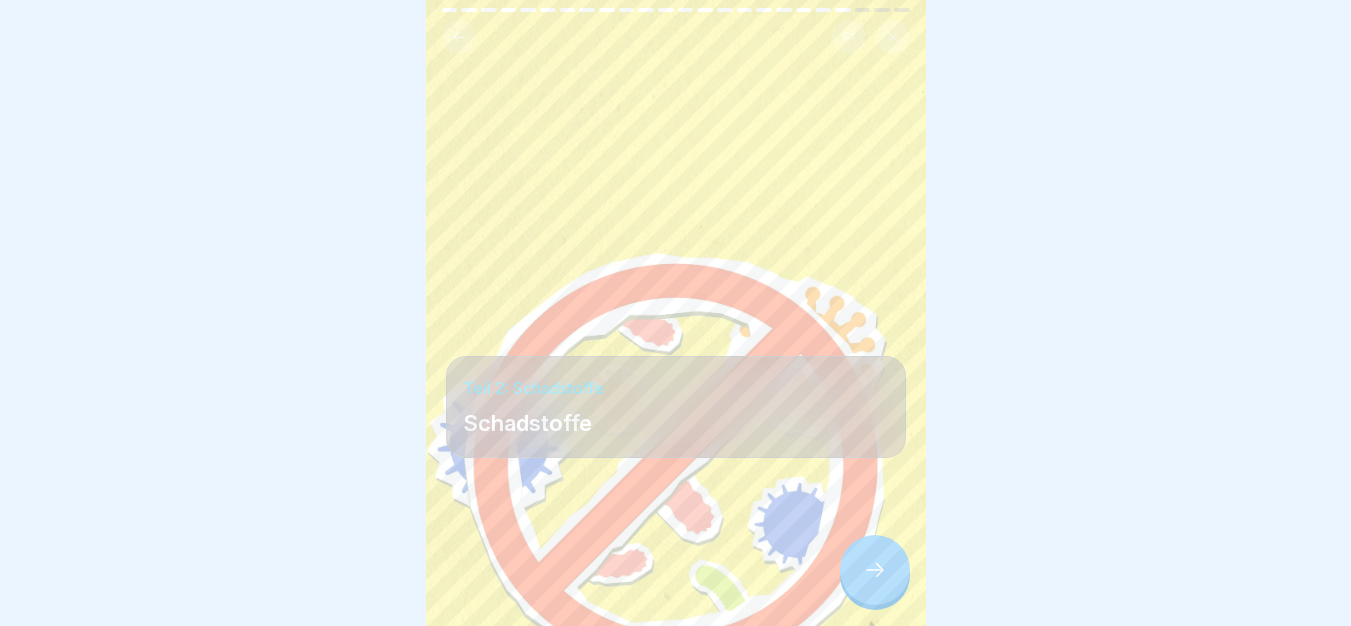 click at bounding box center [875, 570] 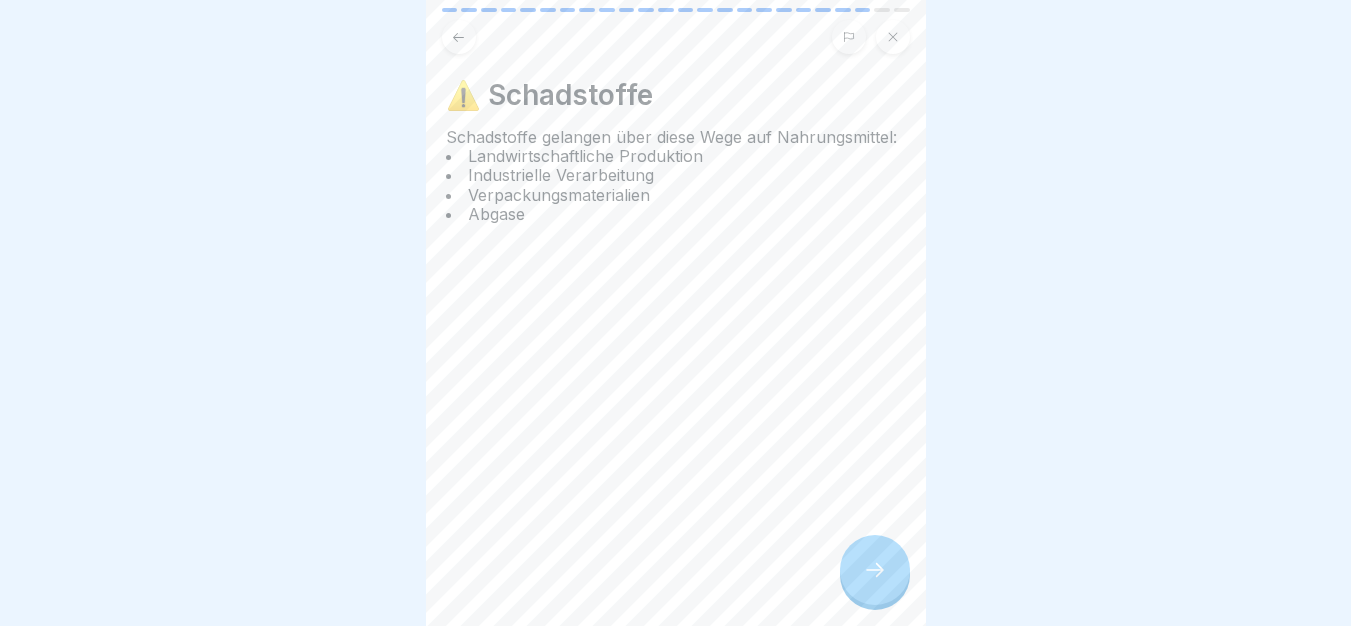 click on "Lebensmittelhygieneschulung nach EU-Verordnung (EG) Nr. 852 / 2004 24 Schritte Deutsch Allgemeine Hygieneschulung VO 852/2004 Diese Lektion bietet einen Überblick über die allgemeine Hygiene in gastronomischen Betrieben Fortfahren Der Verbraucherschutz Der Schutz der Gäste hat oberste Priorität: Das Essen darf ihnen nicht schaden! Wozu kann eine mangelnde Hygiene führen? Mehrere Antworten  können richtig sein. Lebensmittelvergiftungen bei Gästen Behördliche Schließungen Krankheiten bei anderen Mitarbeitenden Imageschäden Finanzielle Bußgelder HYGIENE = SICHERHEIT Unsaubere Bereiche und Keime dürfen keinen Platz in deinem Arbeitsumfeld finden. Nur so vermeiden wir, dass Lebensmittel verderben oder gesundheitliche Probleme wie Lebensmittelvergiftungen auftreten. Welche Rolle hast du beim Einhalten von Hygienemaßnahmen? Bitte kreuze alle Kästchen an. Jeder einzelne trägt durch sein Verhalten dazu bei, Risiken zu minimieren. Wusstest du,...? Warum ist Hygiene in der Küche wichtig? A B 1 2 3 Falsch" at bounding box center (676, 313) 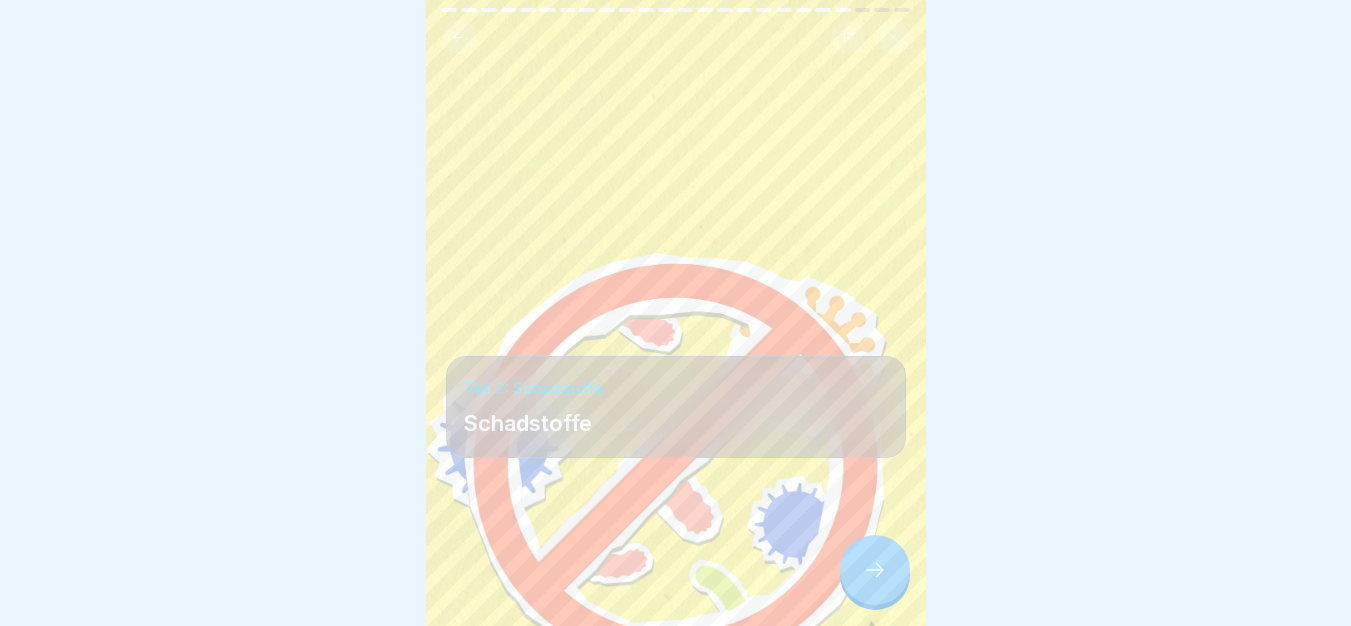 click 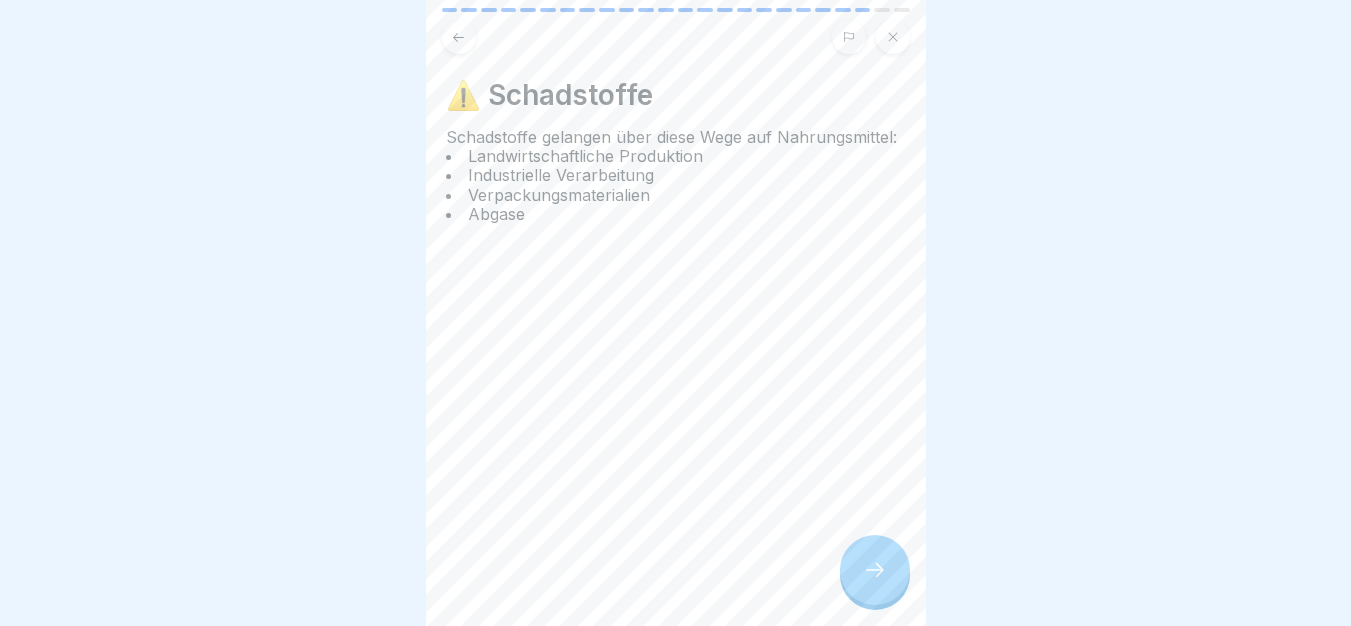 click on "⚠️ Schadstoffe Schadstoffe gelangen über diese Wege auf Nahrungsmittel:   Landwirtschaftliche Produktion   Industrielle Verarbeitung   Verpackungsmaterialien   Abgase" at bounding box center (676, 313) 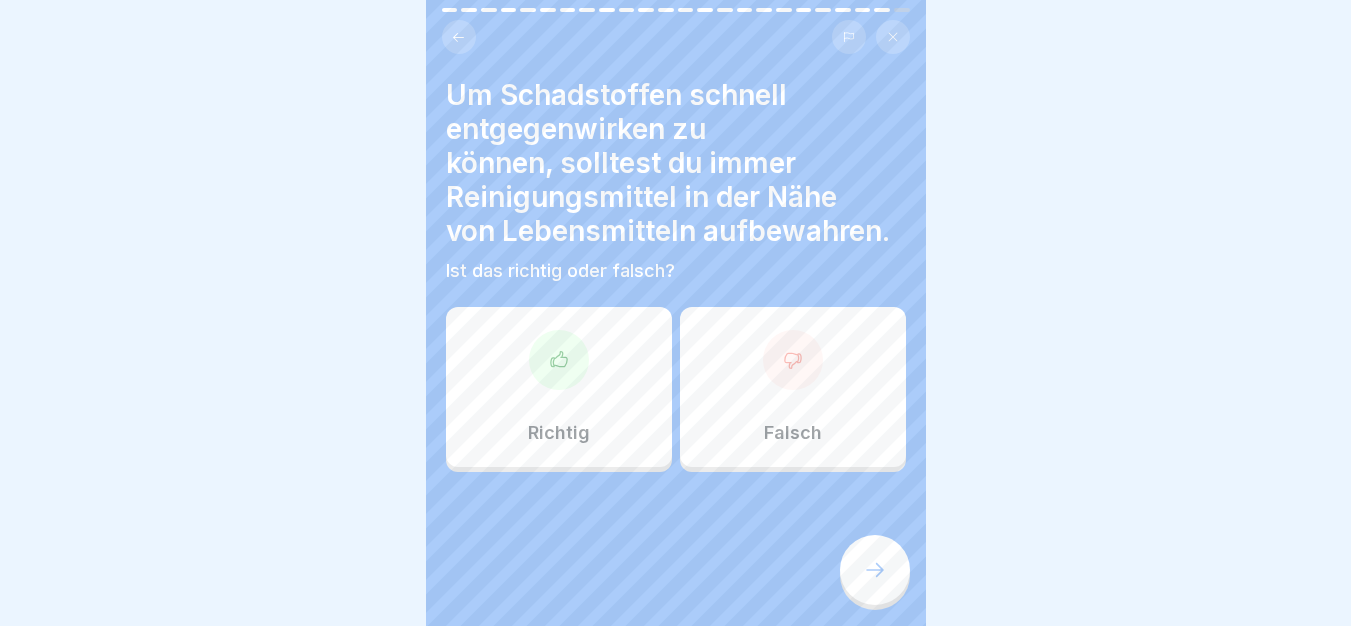 click on "Falsch" at bounding box center (793, 387) 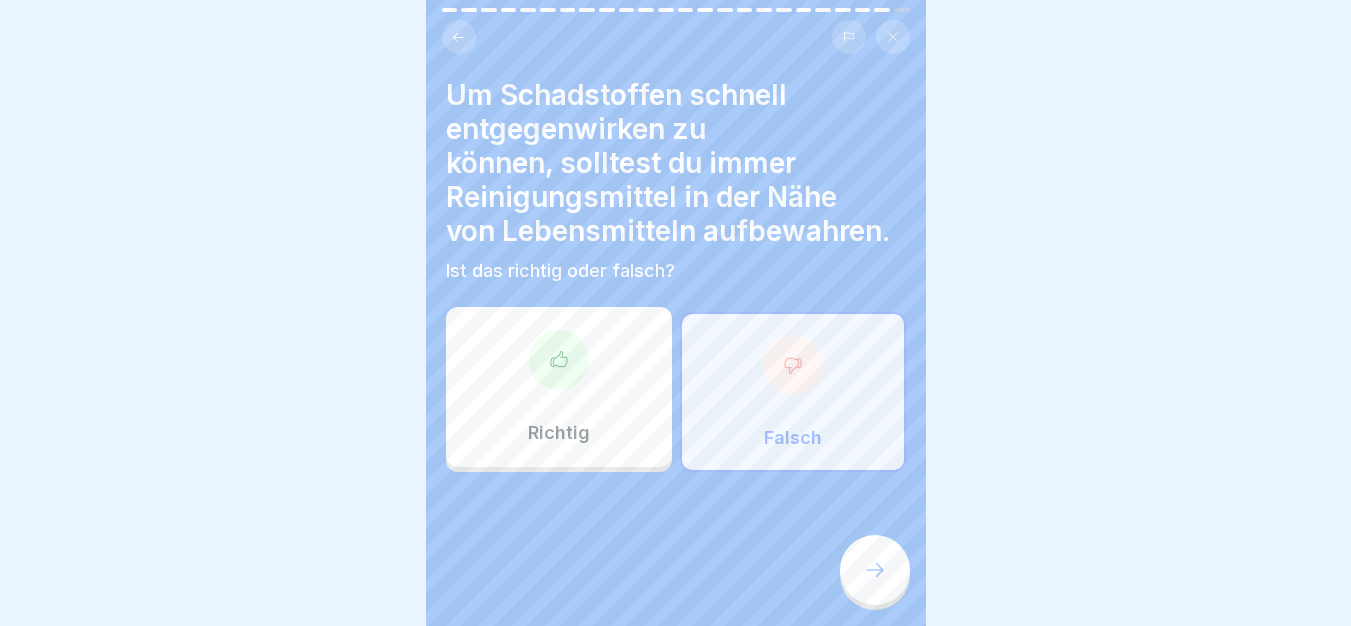 click 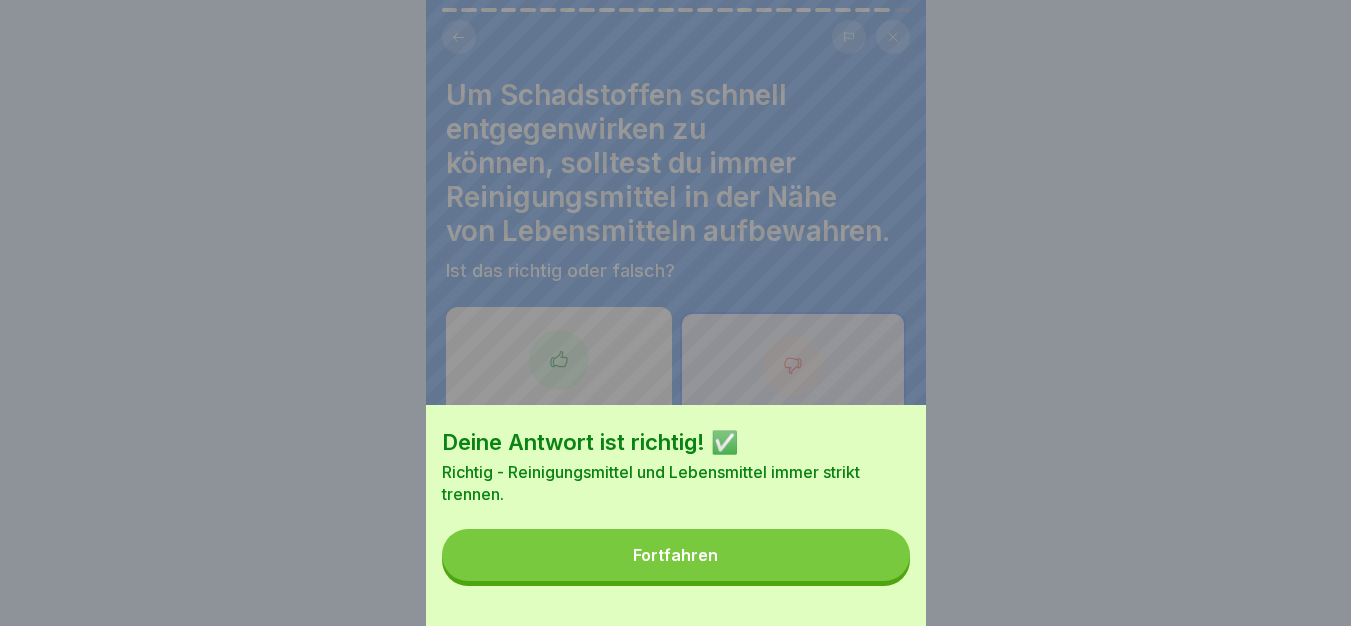 click on "Fortfahren" at bounding box center [676, 555] 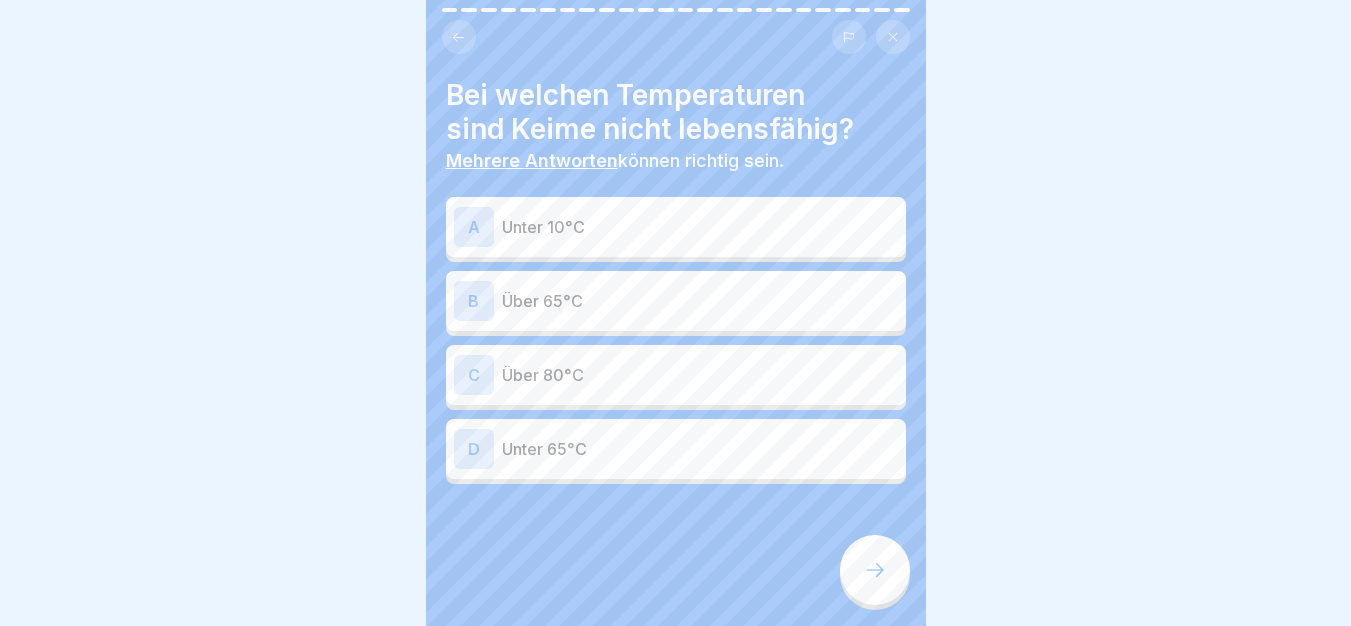 click on "Unter 10°C" at bounding box center (700, 227) 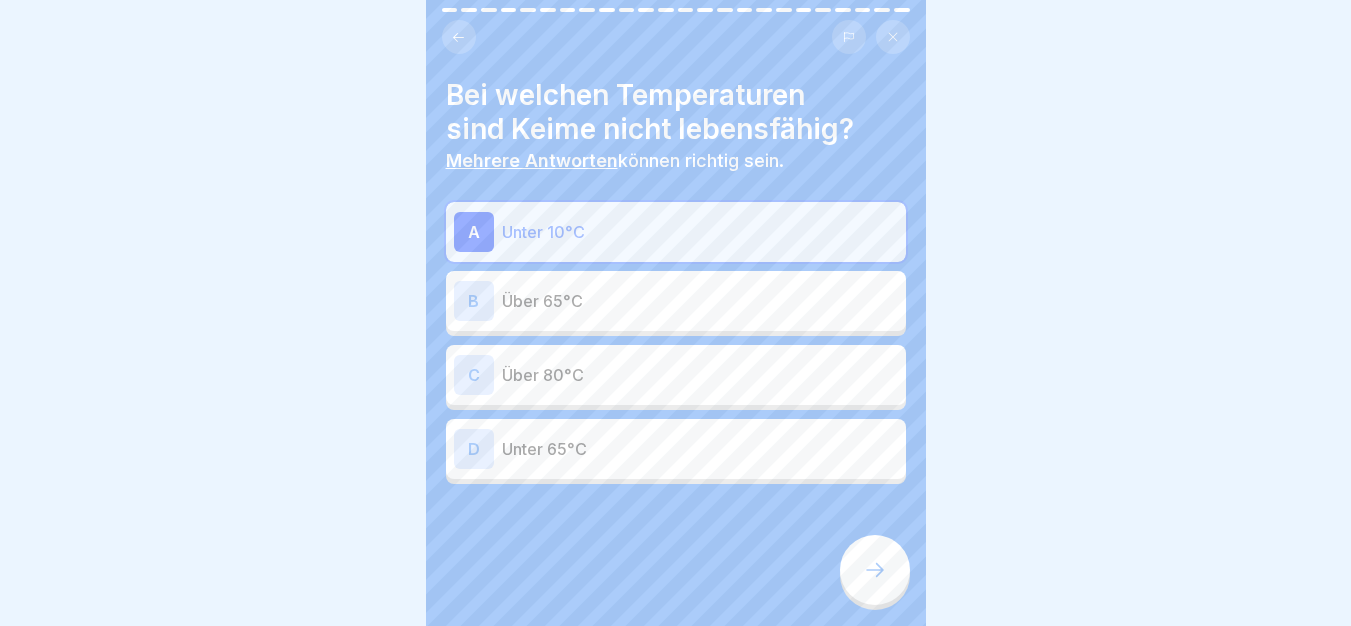 click on "Über 65°C" at bounding box center (700, 301) 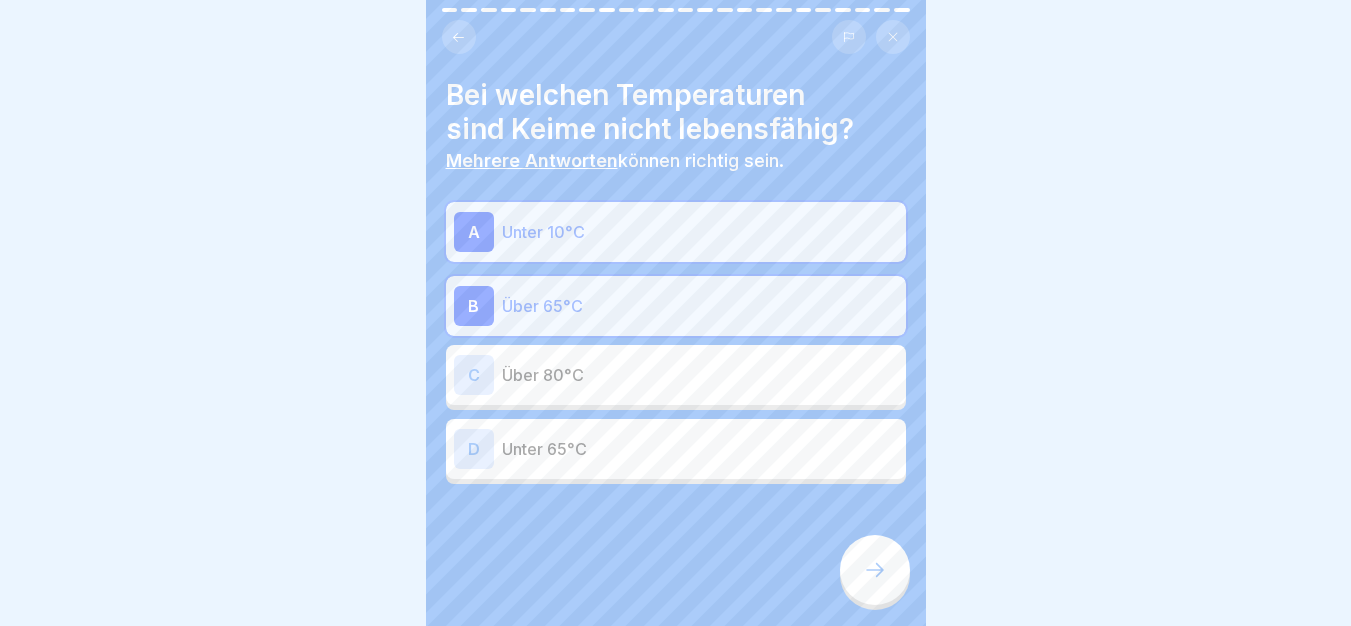 click on "Über 80°C" at bounding box center (700, 375) 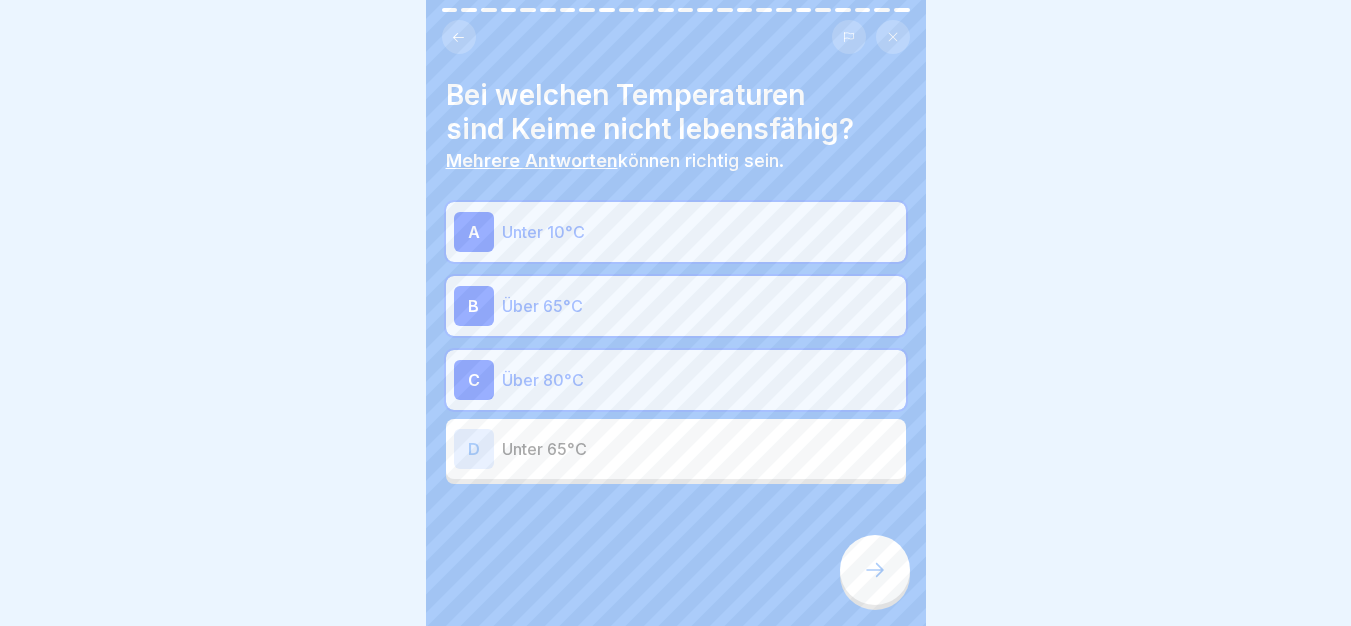 click at bounding box center (875, 570) 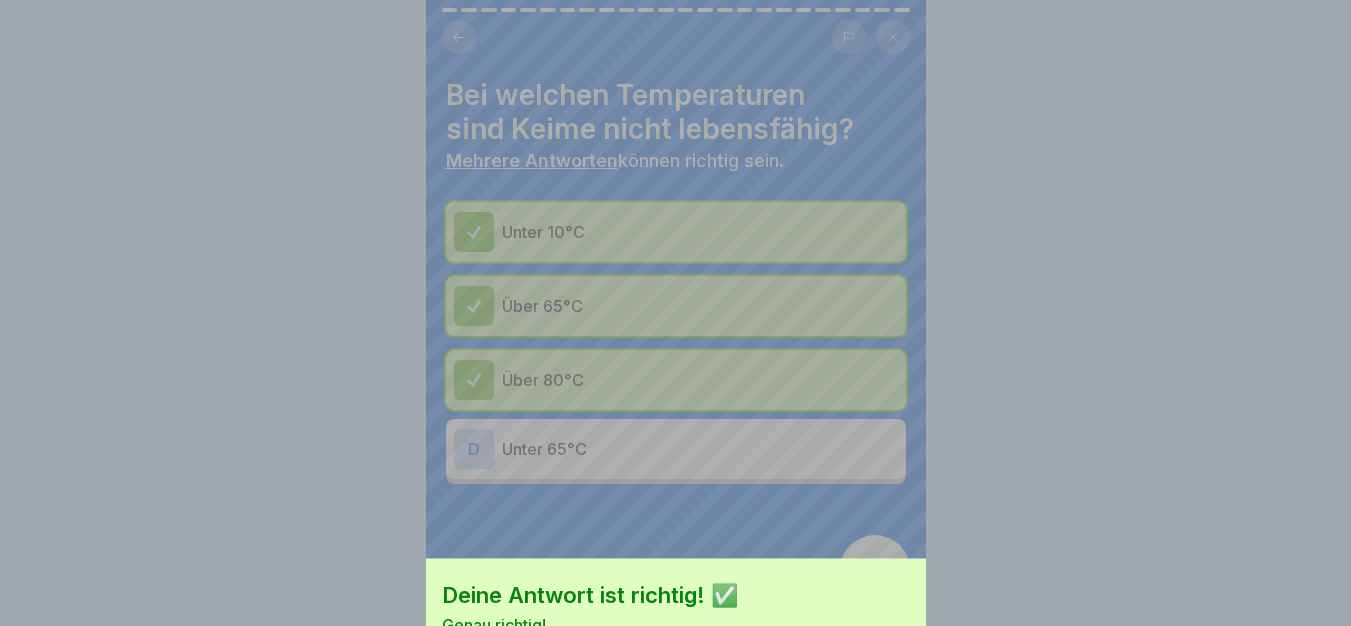click on "Fortfahren" at bounding box center (676, 686) 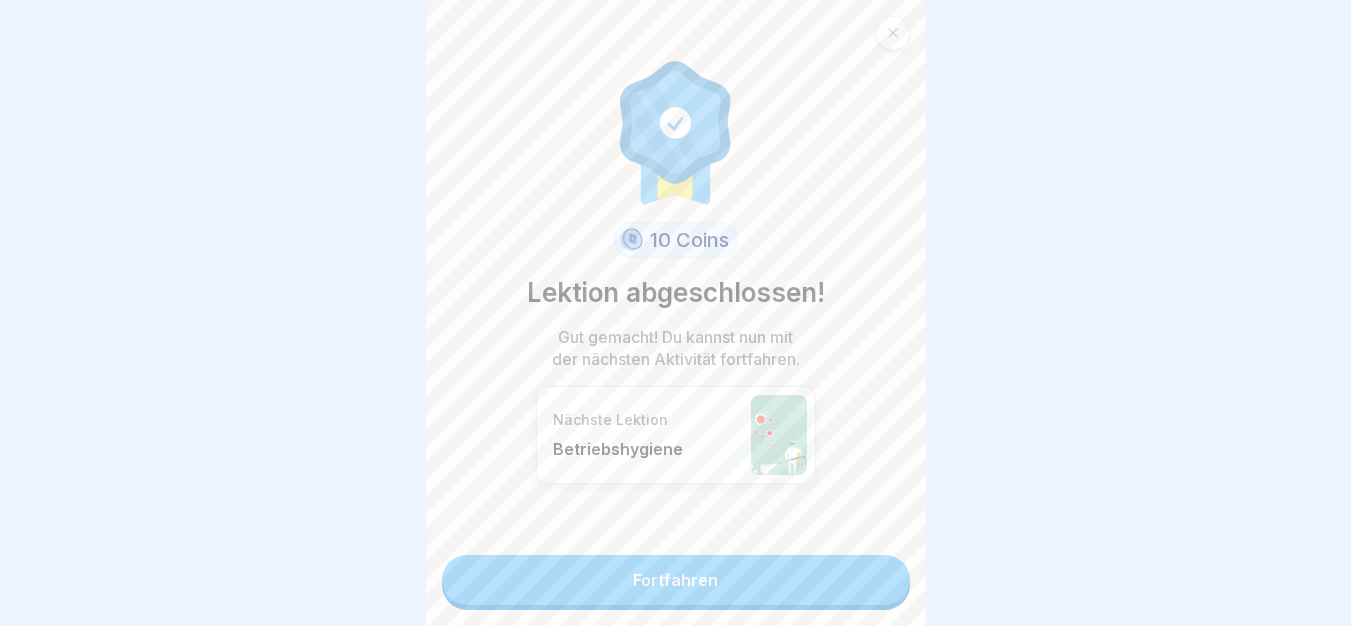 click on "Fortfahren" at bounding box center (676, 580) 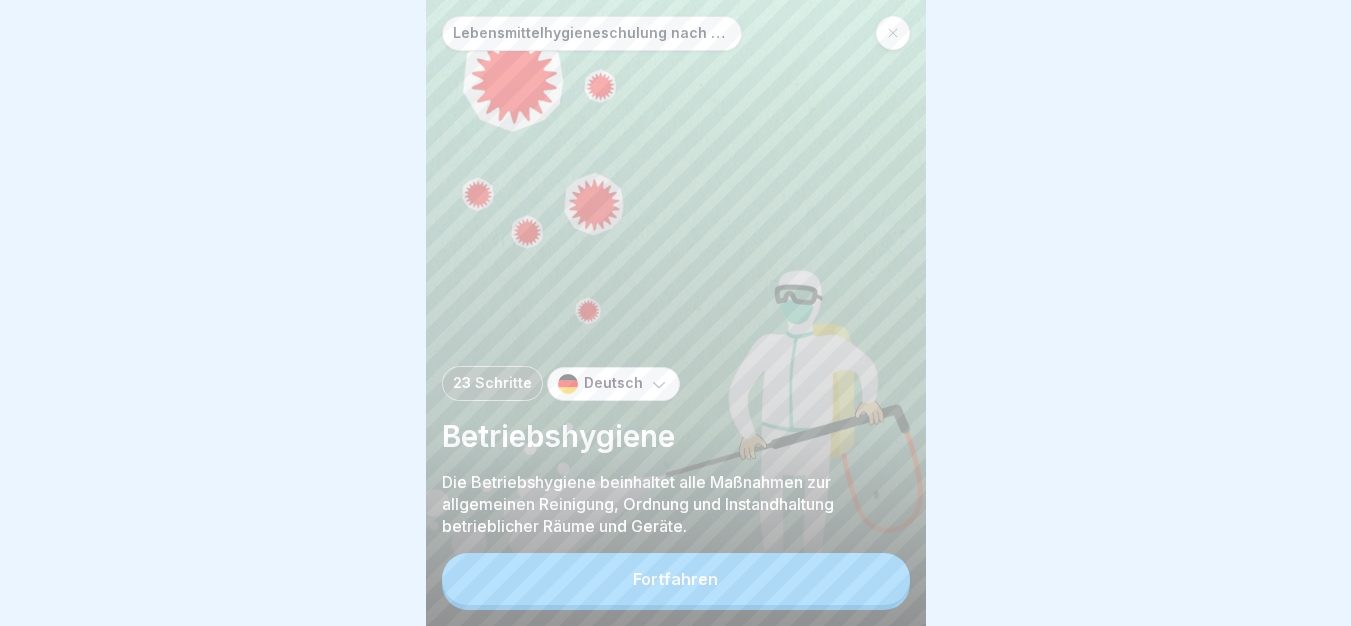scroll, scrollTop: 0, scrollLeft: 0, axis: both 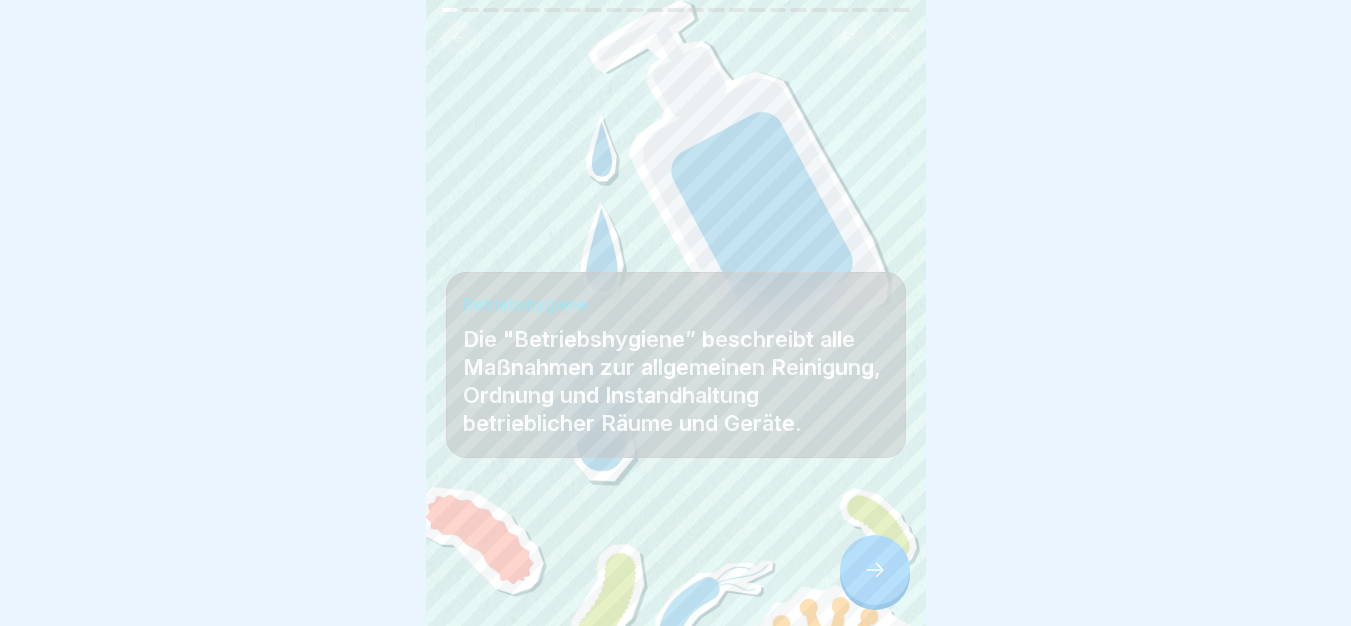 click at bounding box center [875, 570] 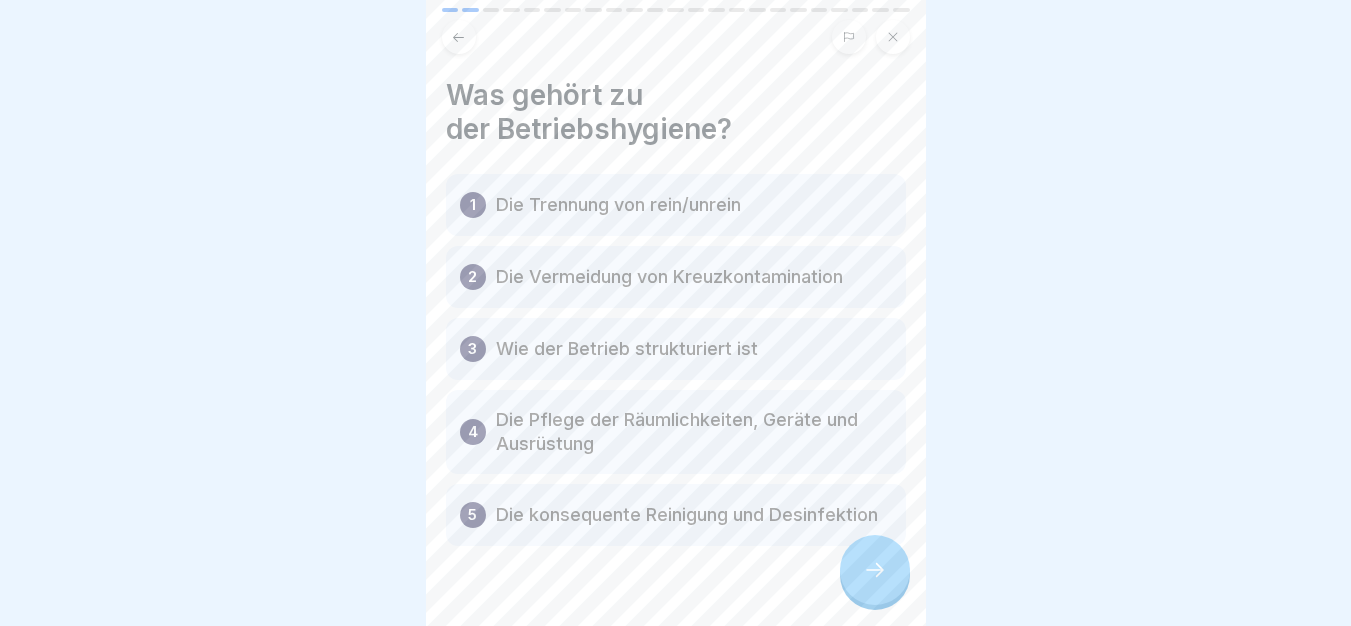 click at bounding box center [875, 570] 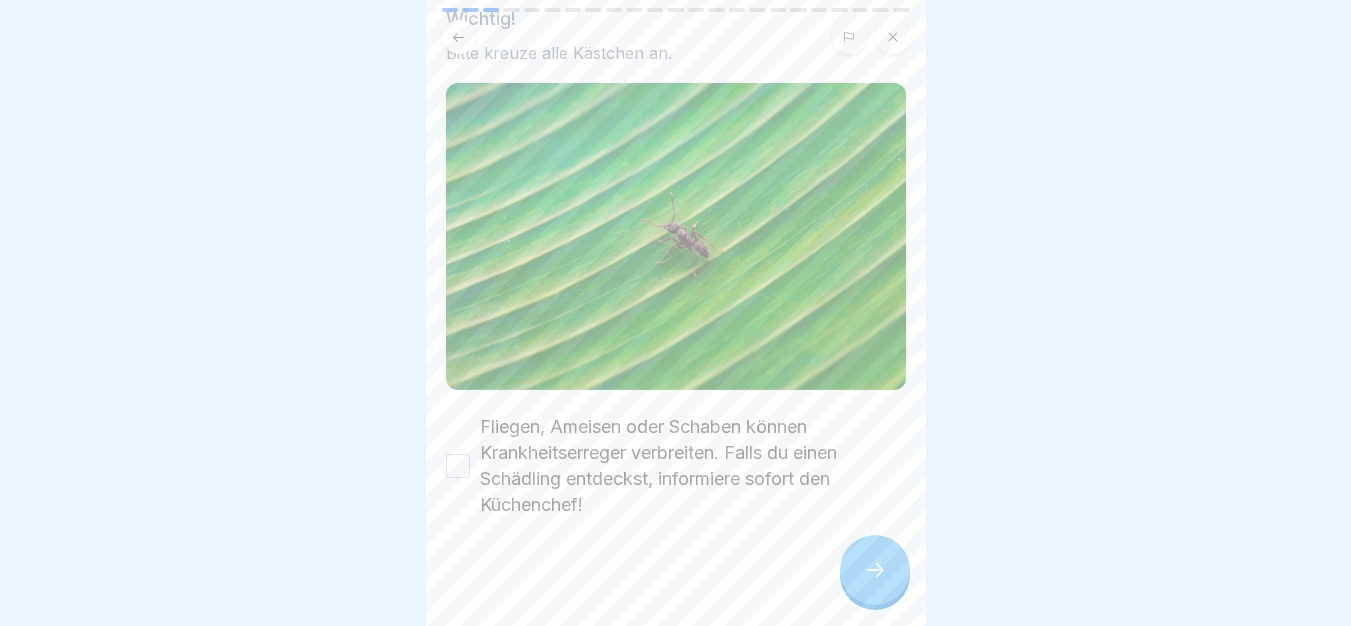 scroll, scrollTop: 188, scrollLeft: 0, axis: vertical 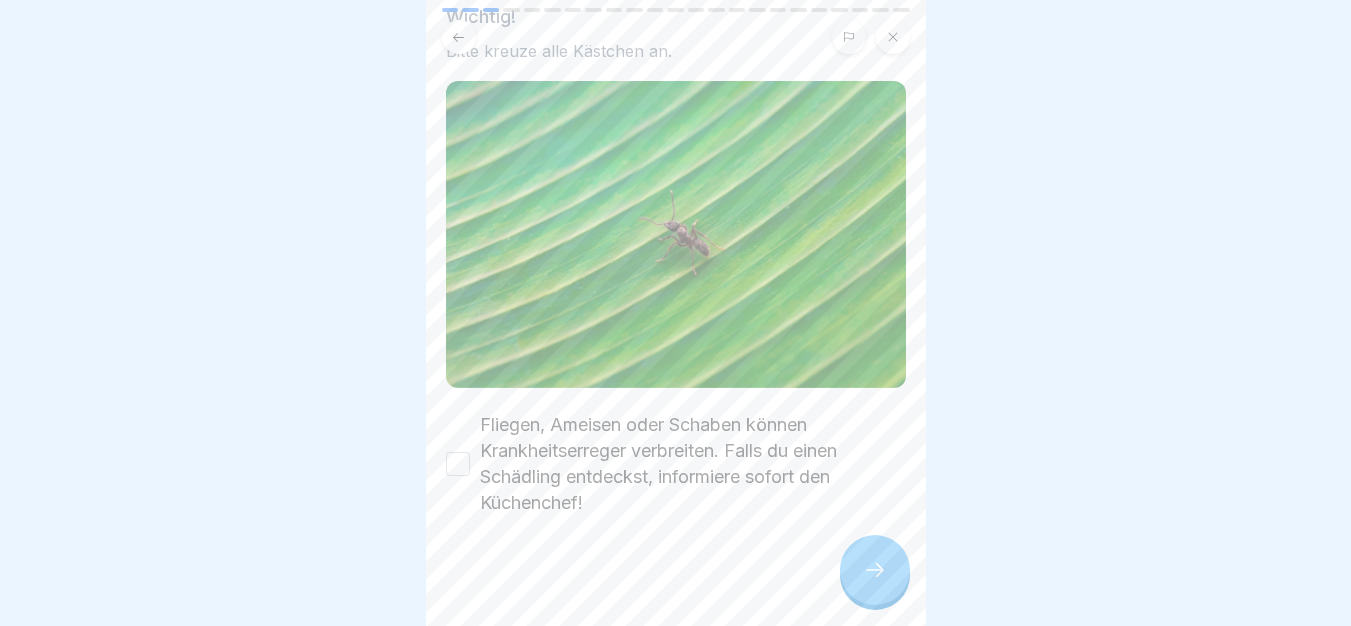 click on "Fliegen, Ameisen oder Schaben können Krankheitserreger verbreiten. Falls du einen Schädling entdeckst, informiere sofort den Küchenchef!" at bounding box center [693, 464] 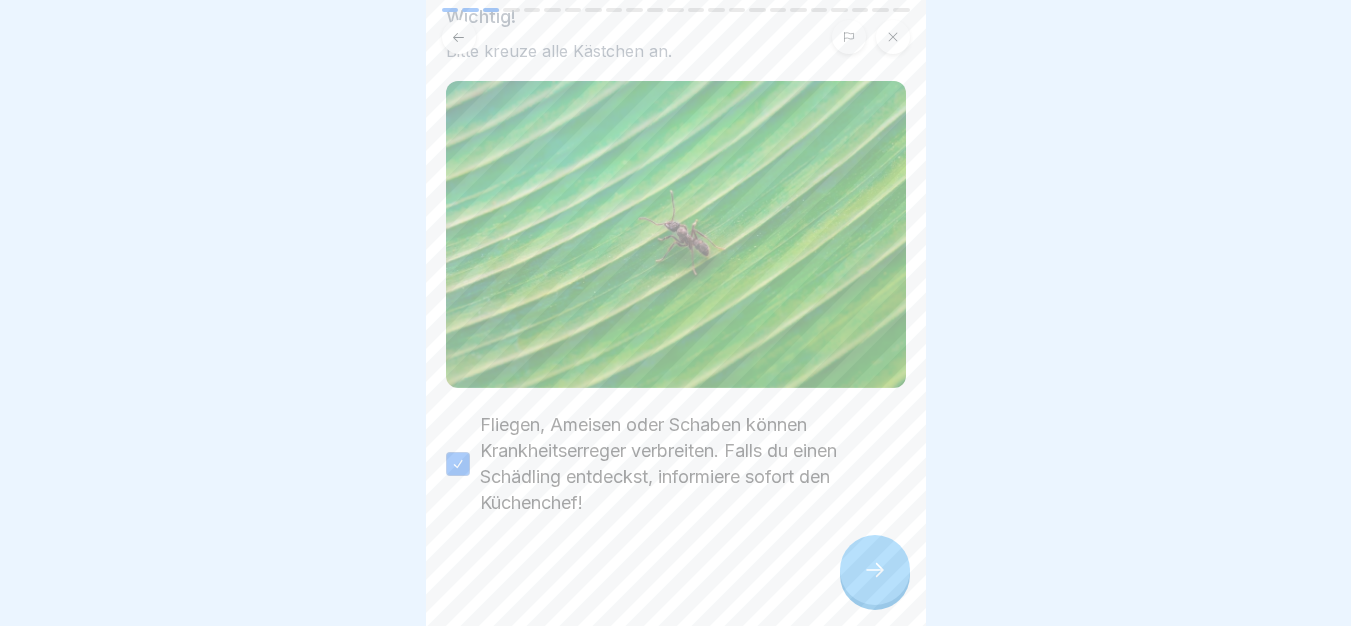 click 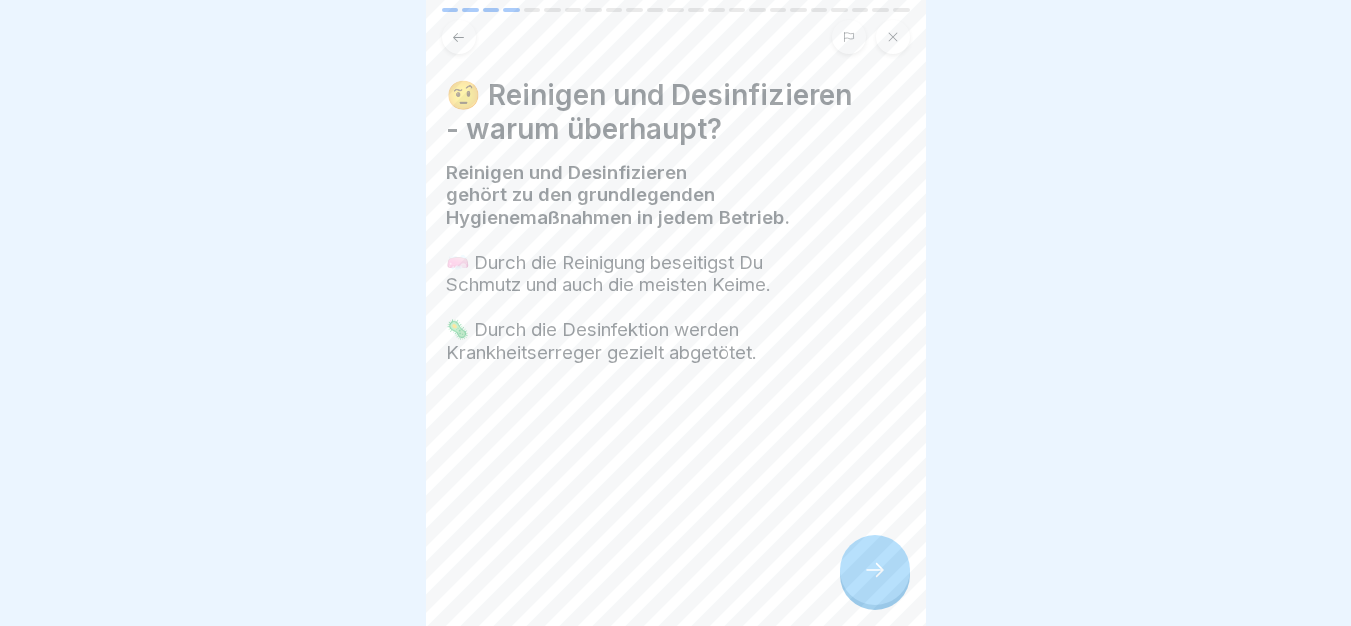 click at bounding box center [875, 570] 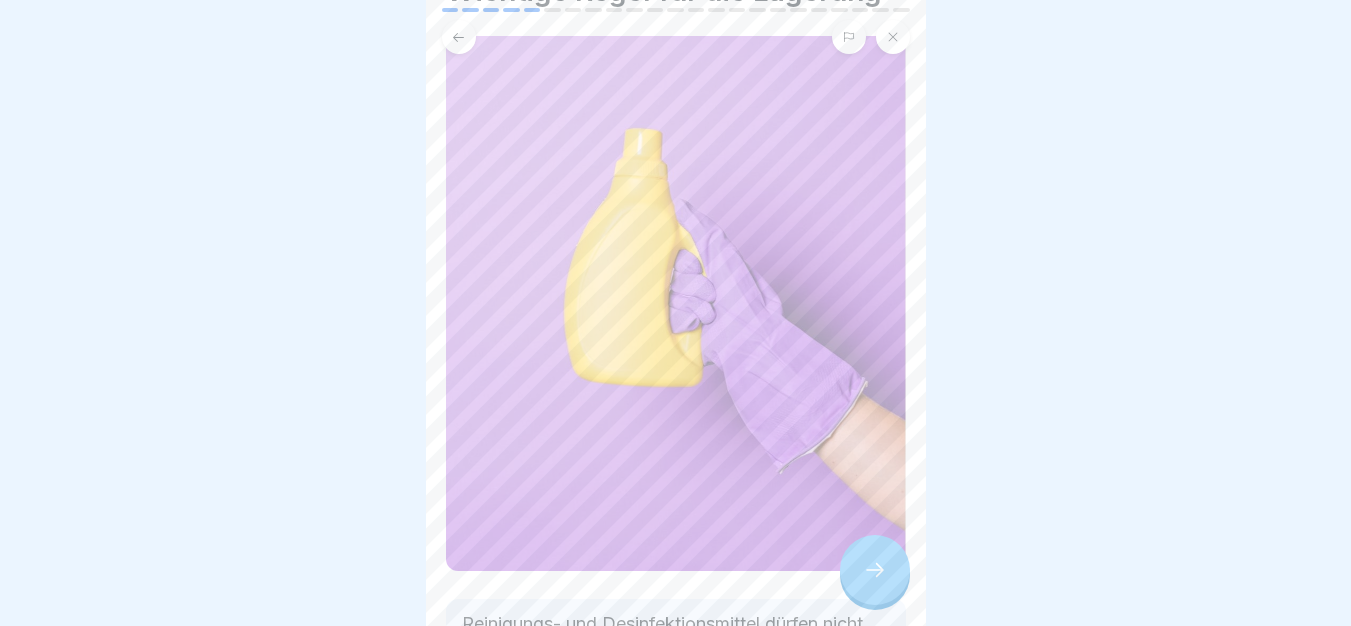 scroll, scrollTop: 282, scrollLeft: 0, axis: vertical 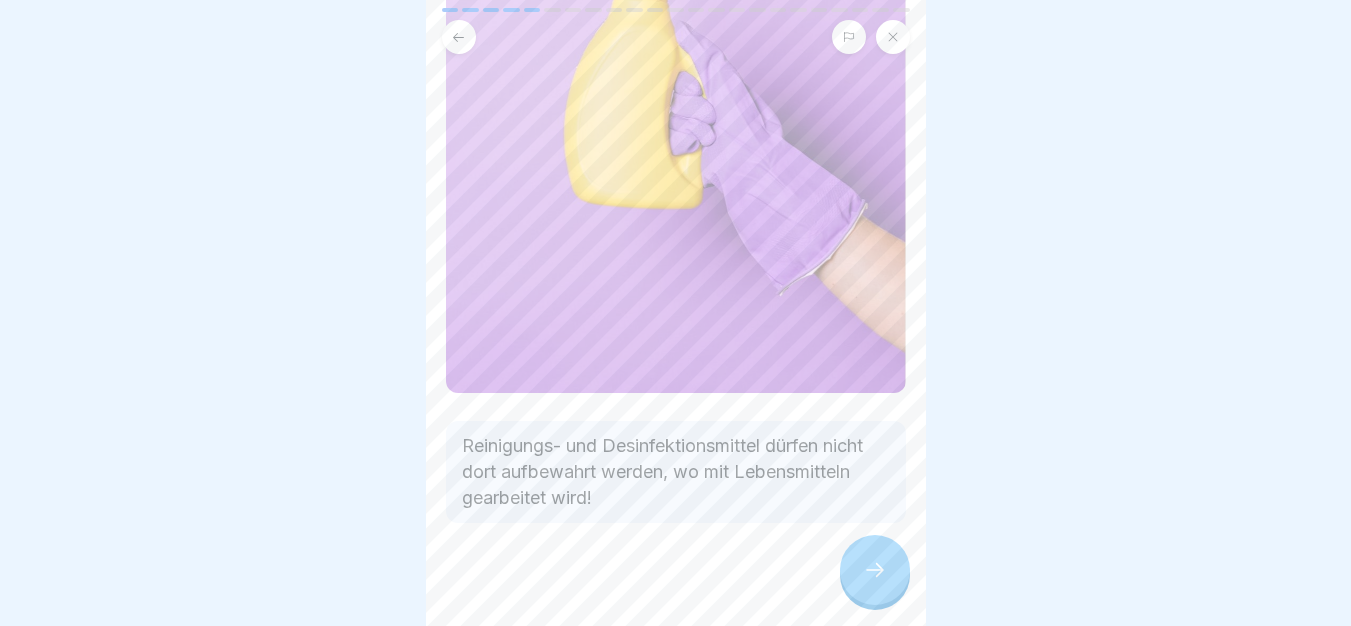click at bounding box center (875, 570) 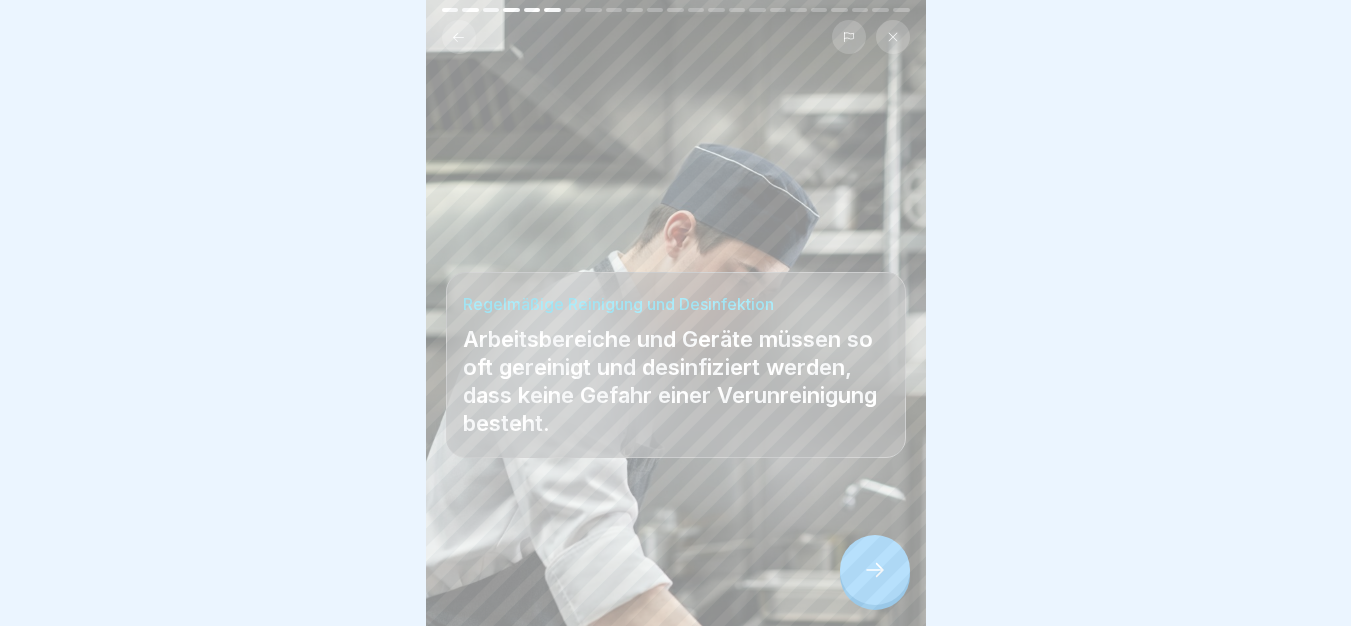 click at bounding box center [875, 570] 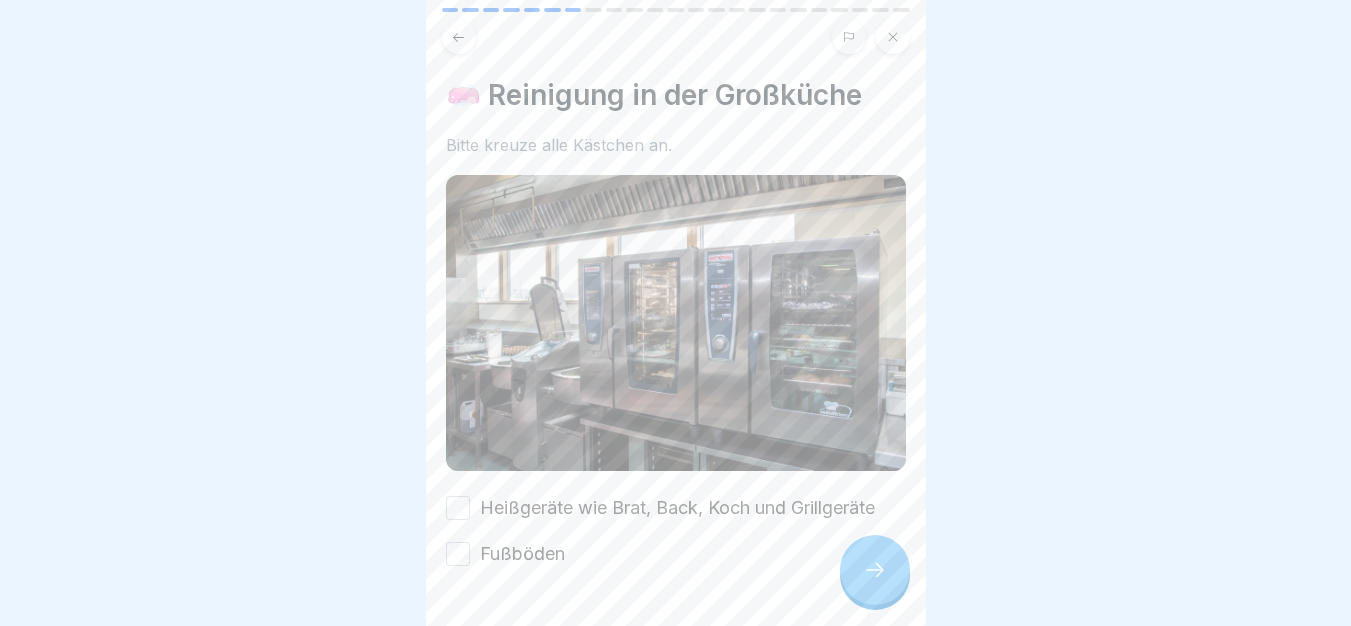 click at bounding box center (676, 323) 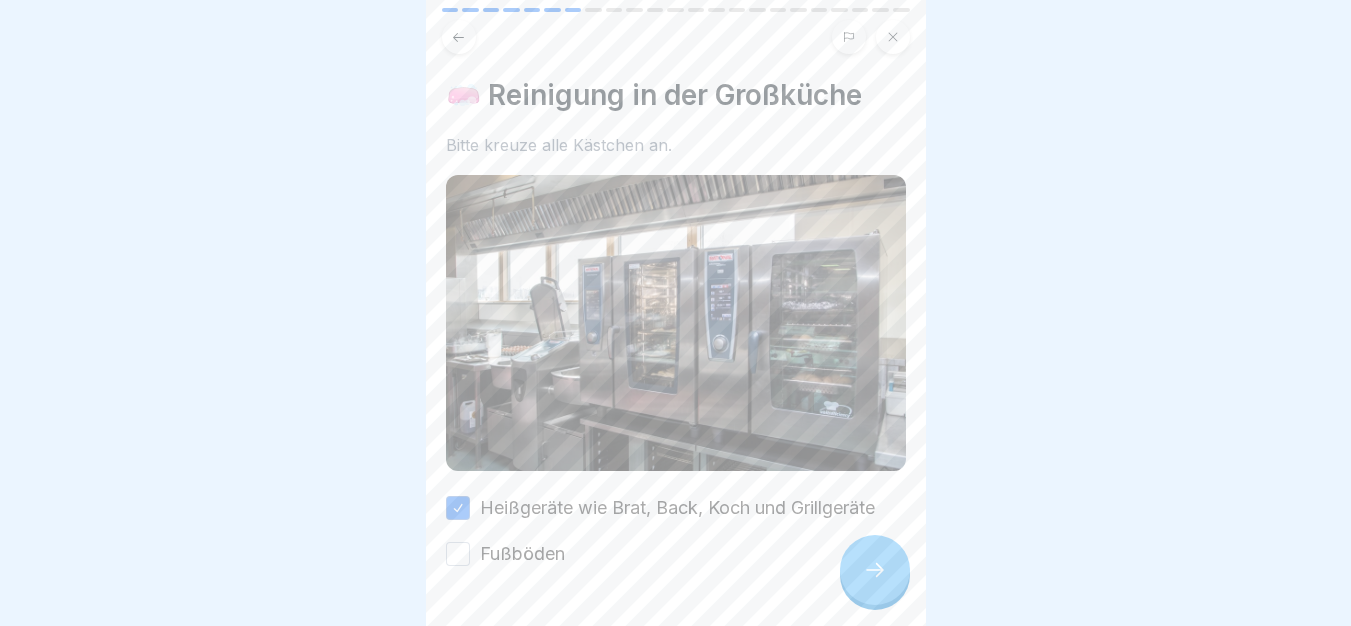 click on "Fußböden" at bounding box center (676, 554) 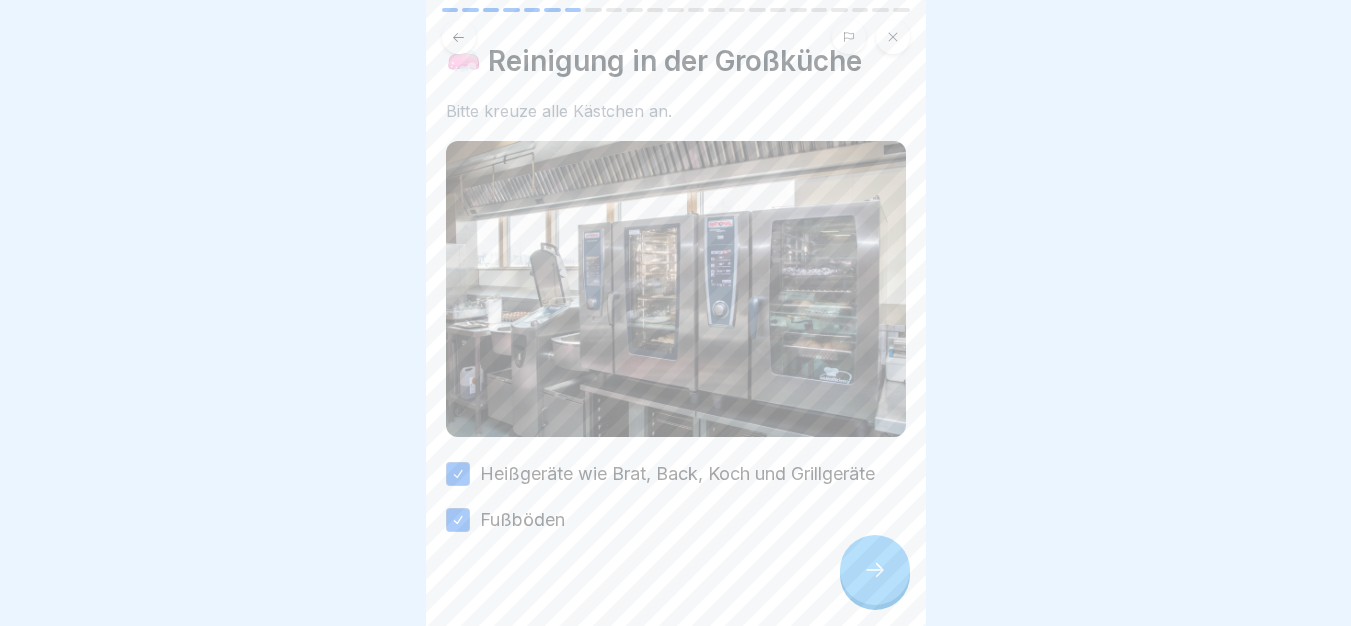 scroll, scrollTop: 52, scrollLeft: 0, axis: vertical 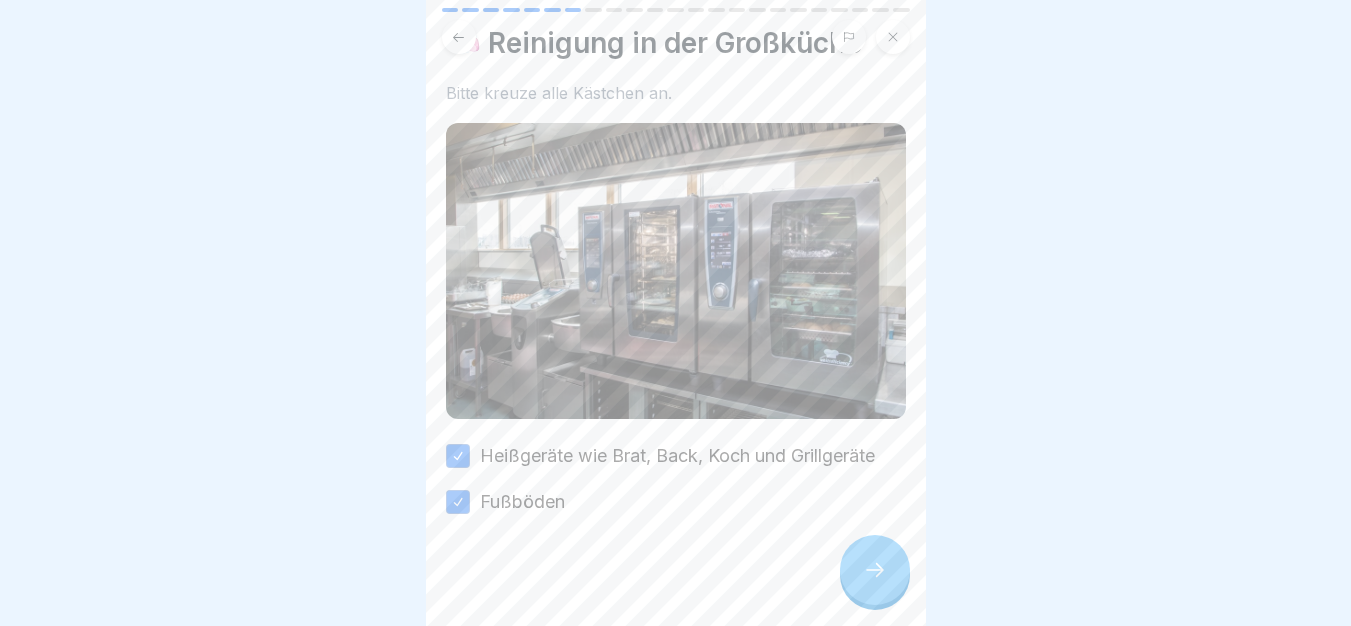 click at bounding box center (875, 570) 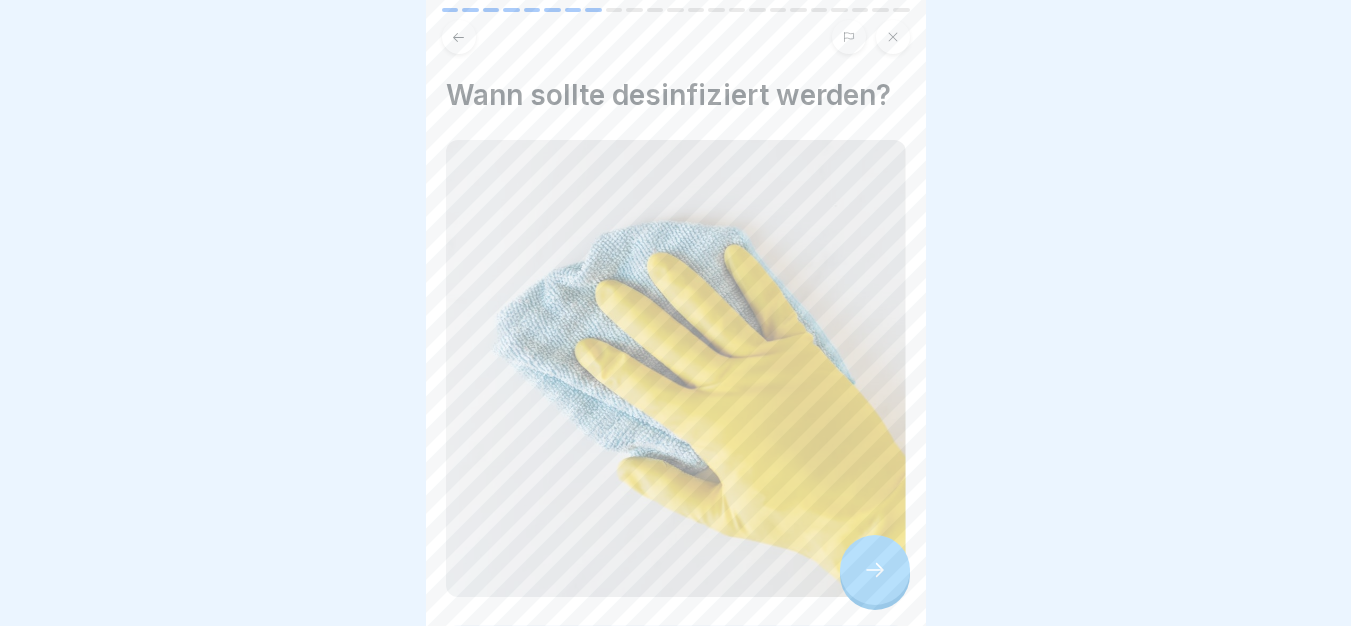 click 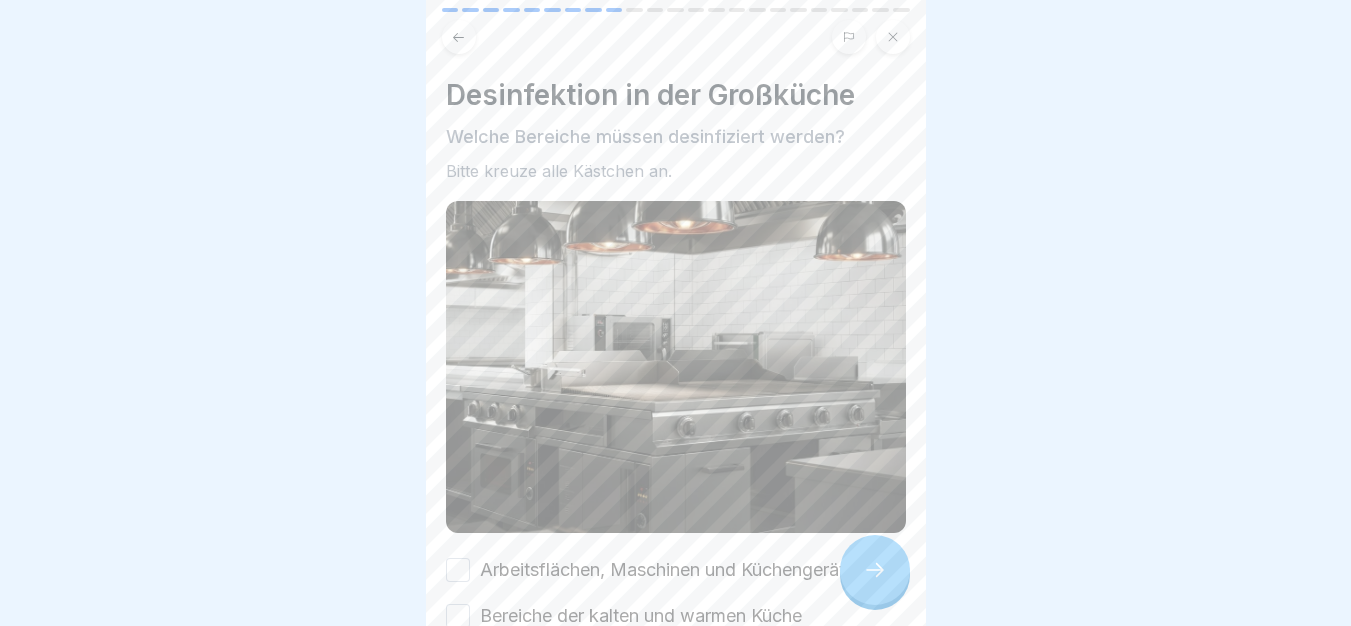 scroll, scrollTop: 256, scrollLeft: 0, axis: vertical 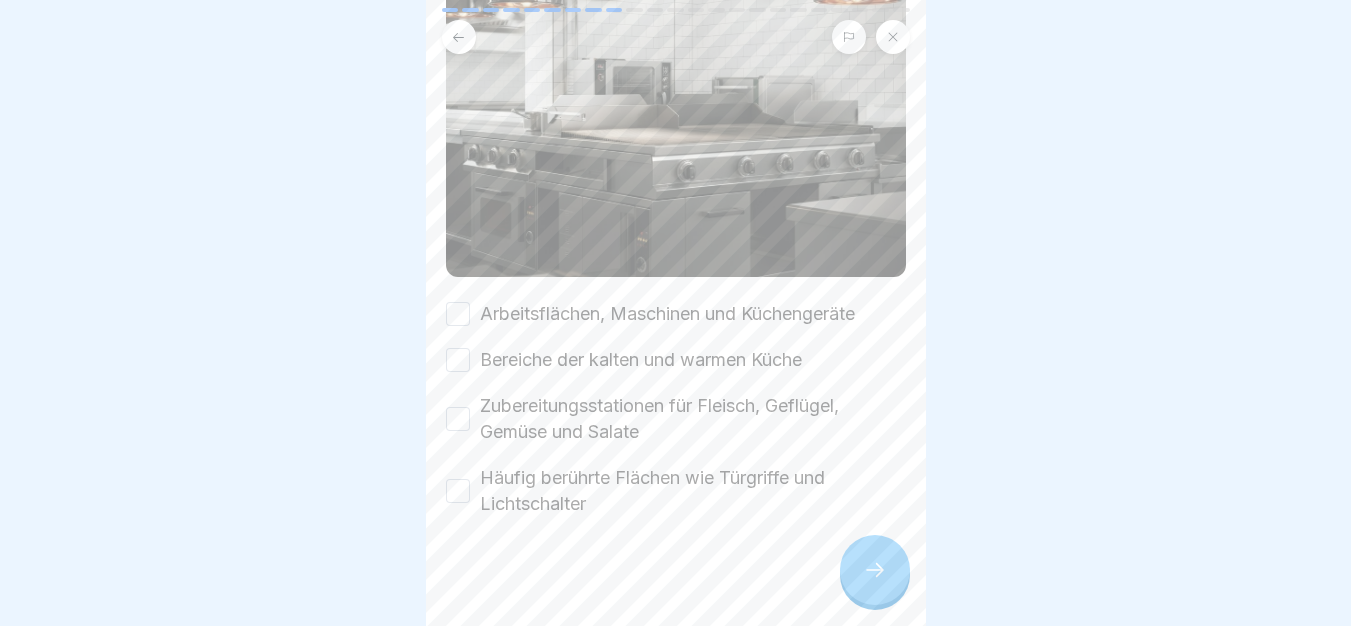 click on "Arbeitsflächen, Maschinen und Küchengeräte Bereiche der kalten und warmen Küche Zubereitungsstationen für Fleisch, Geflügel, Gemüse und Salate Häufig berührte Flächen wie Türgriffe und Lichtschalter" at bounding box center (676, 409) 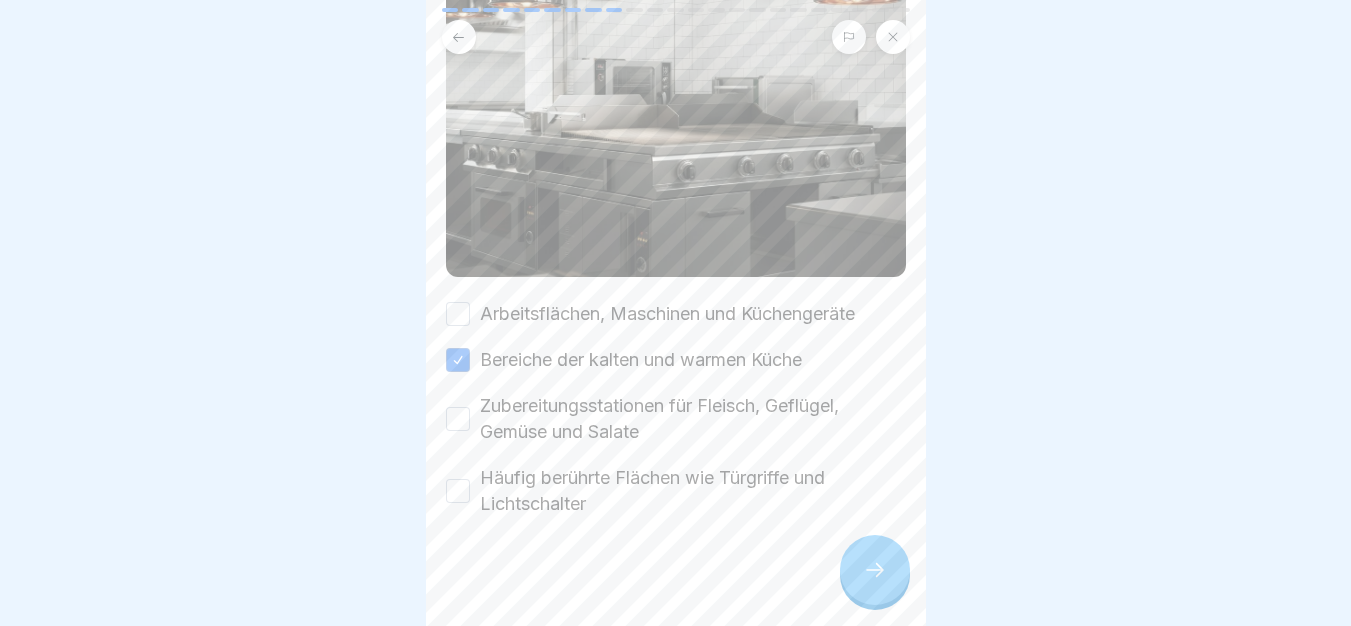 click on "Arbeitsflächen, Maschinen und Küchengeräte" at bounding box center (667, 314) 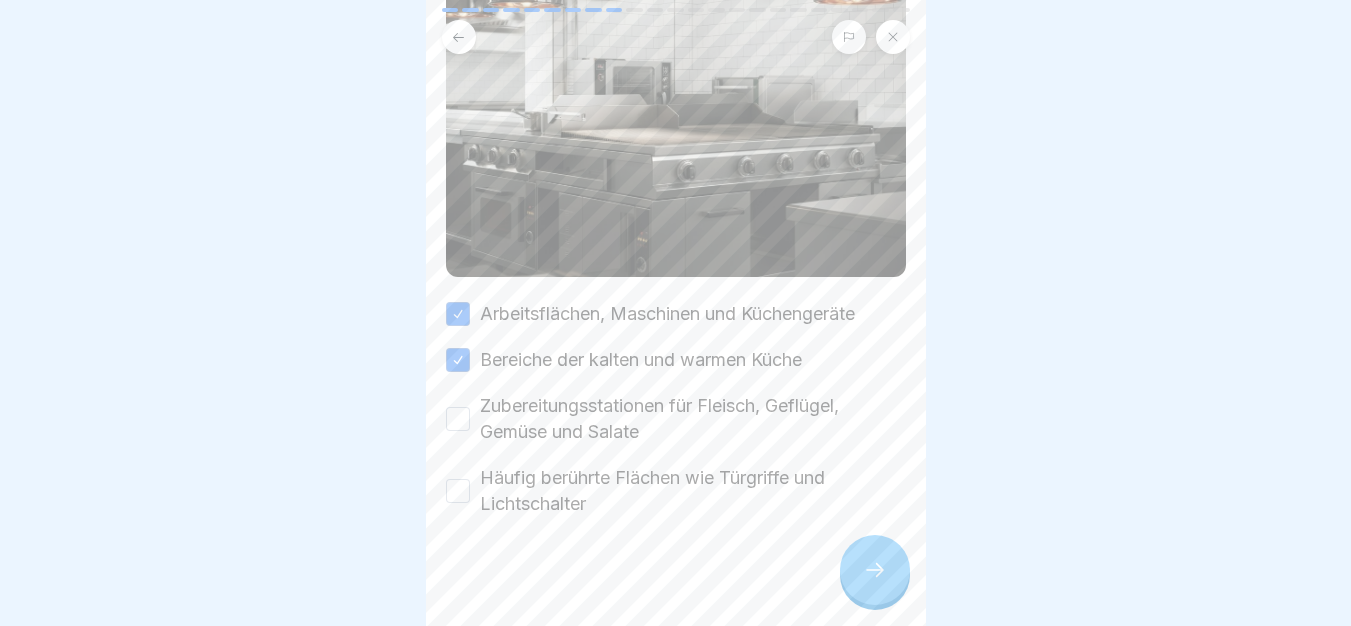 click on "Zubereitungsstationen für Fleisch, Geflügel, Gemüse und Salate" at bounding box center (693, 419) 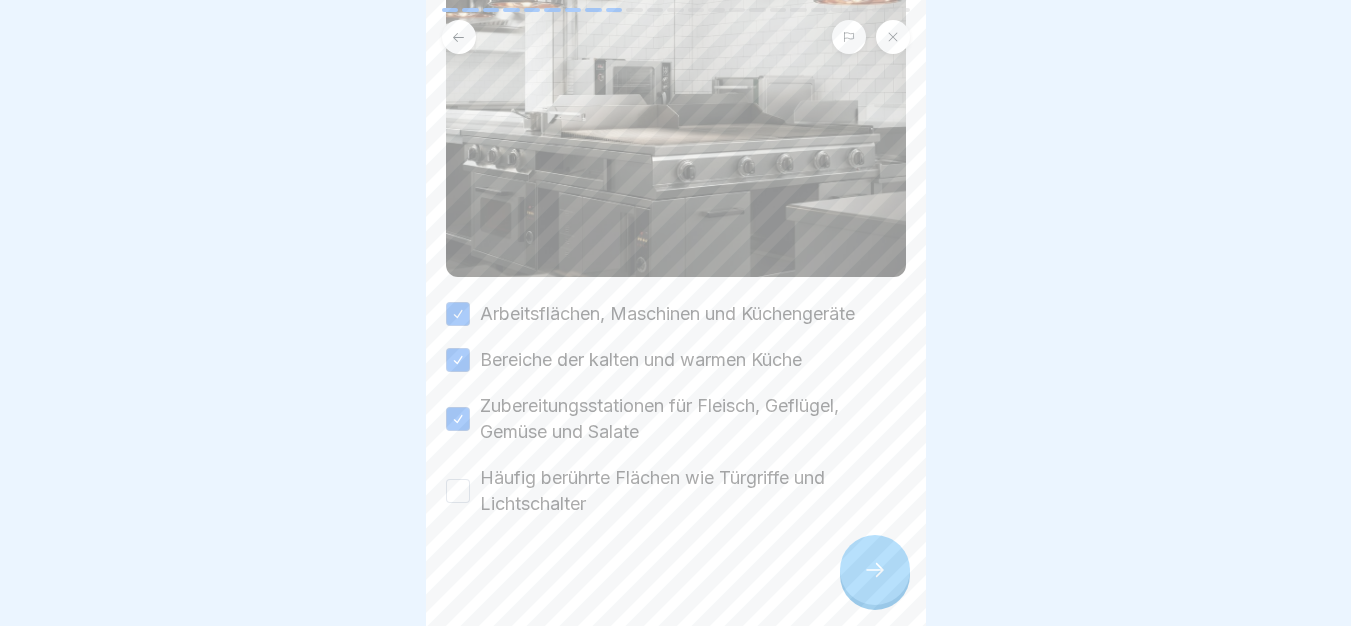 click on "Häufig berührte Flächen wie Türgriffe und Lichtschalter" at bounding box center [693, 491] 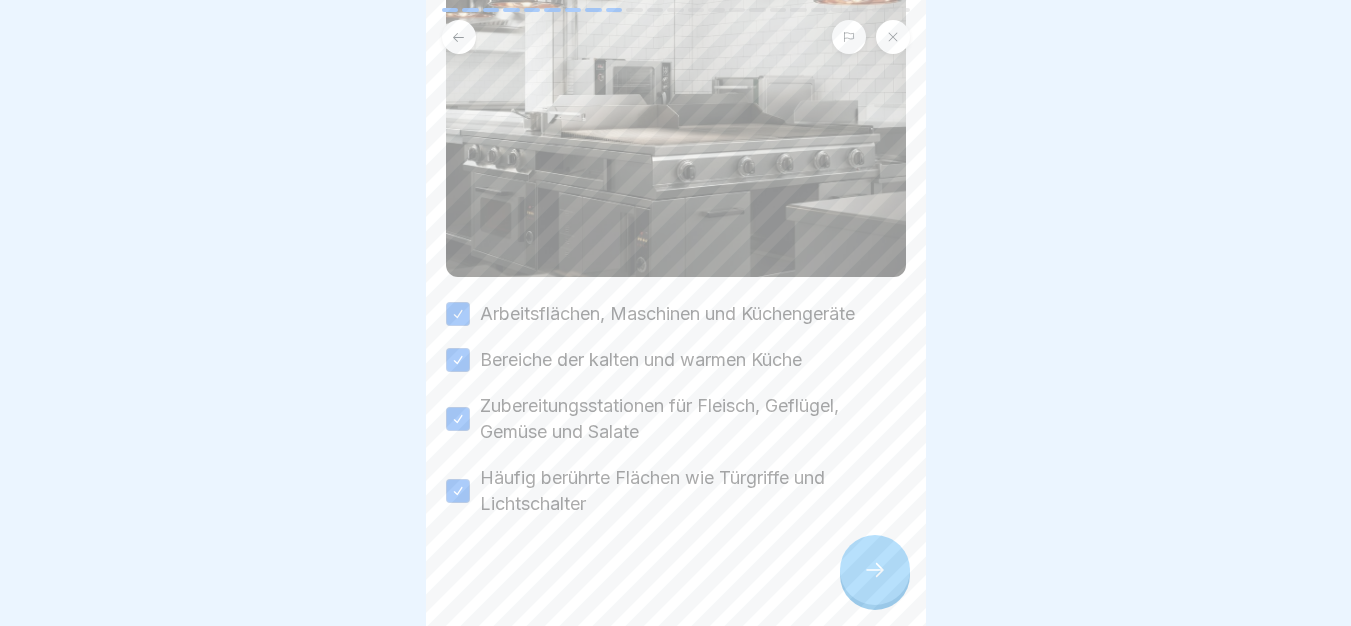 click 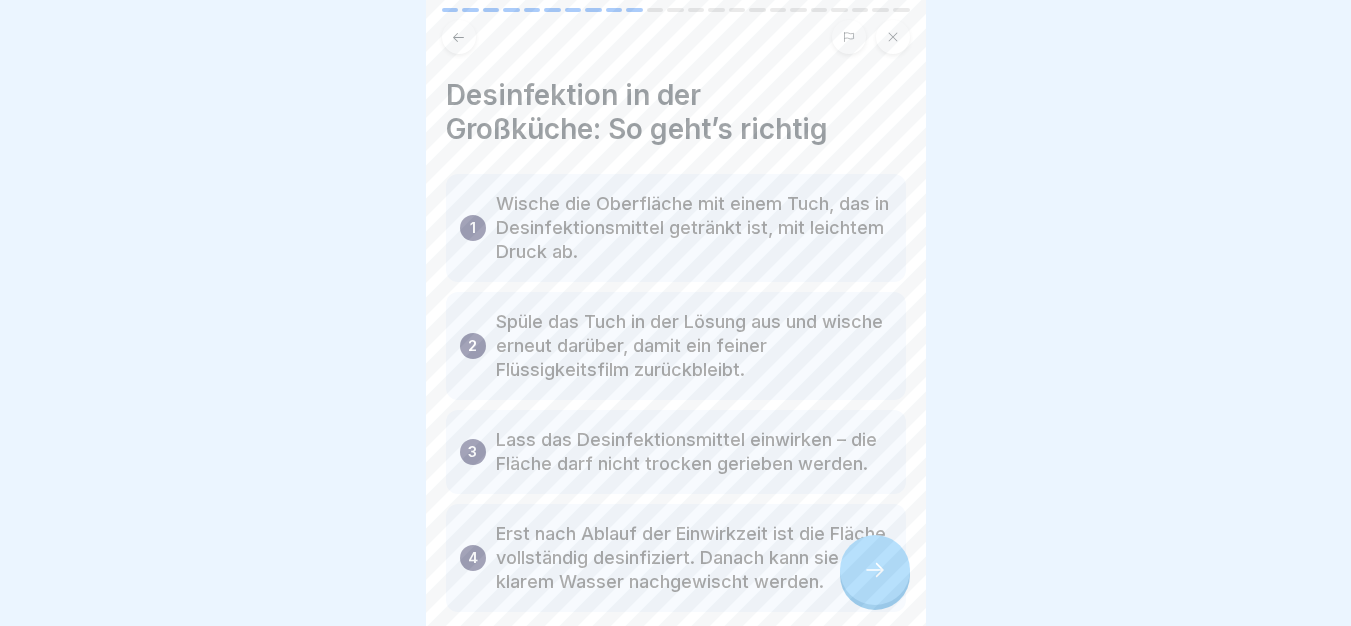 click 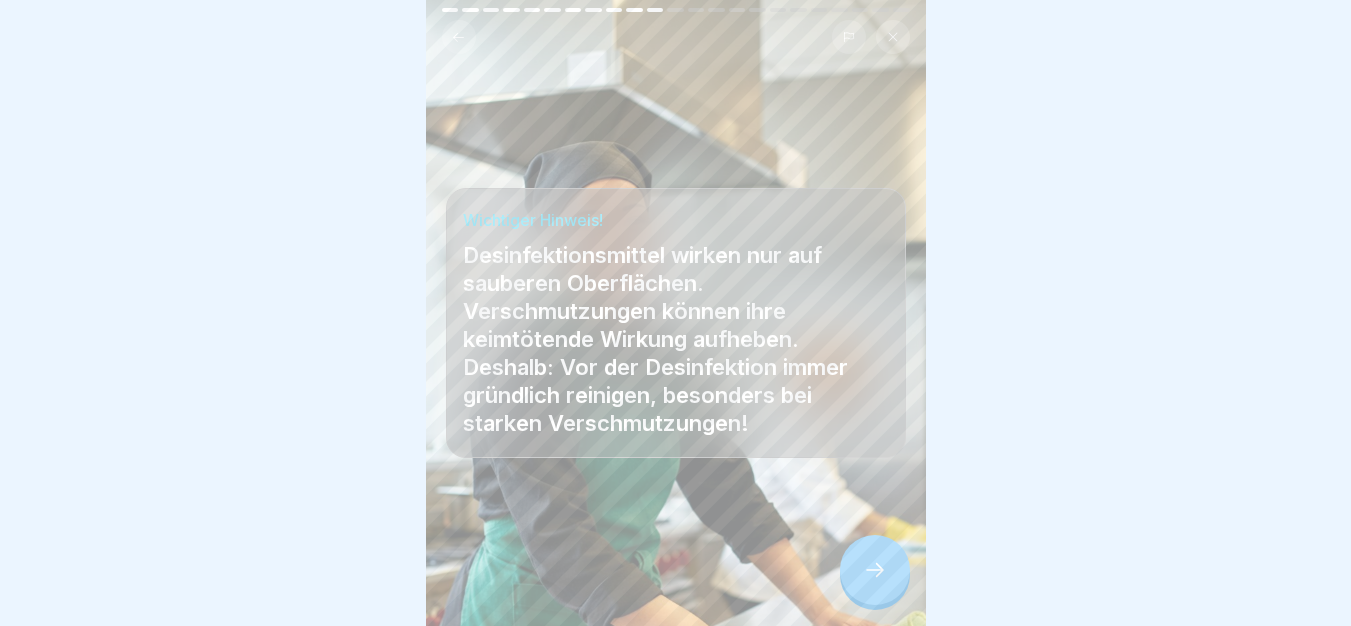 scroll, scrollTop: 15, scrollLeft: 0, axis: vertical 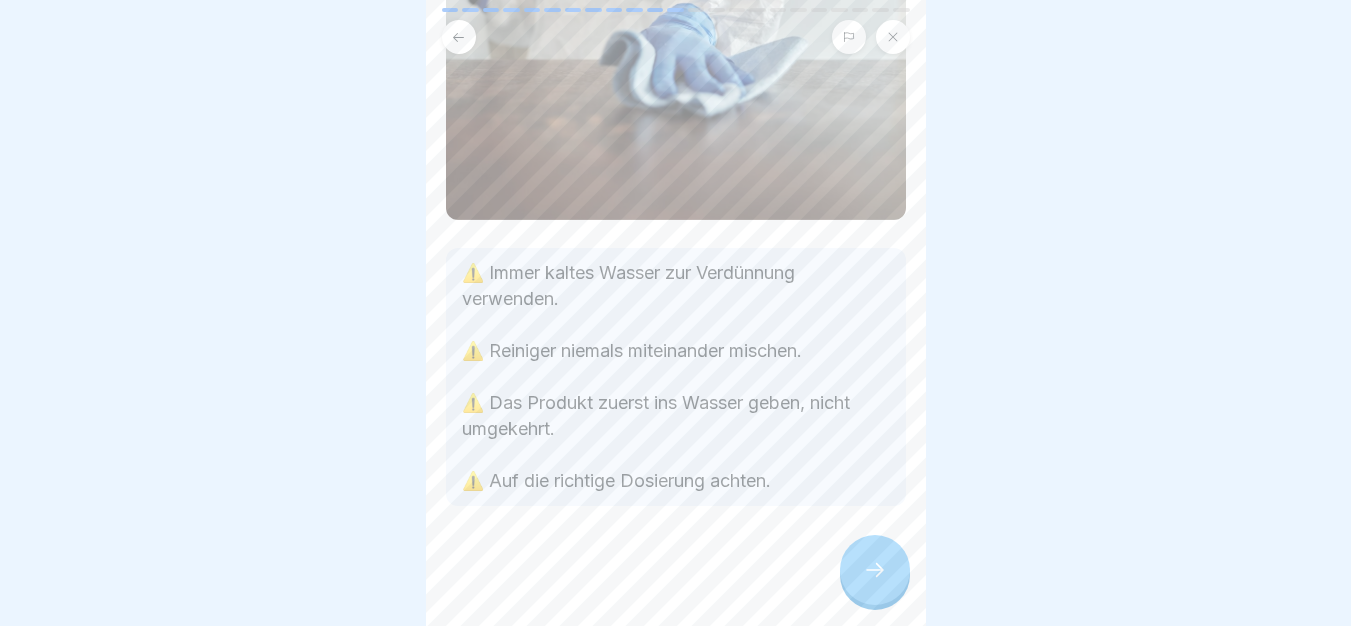 click at bounding box center [875, 570] 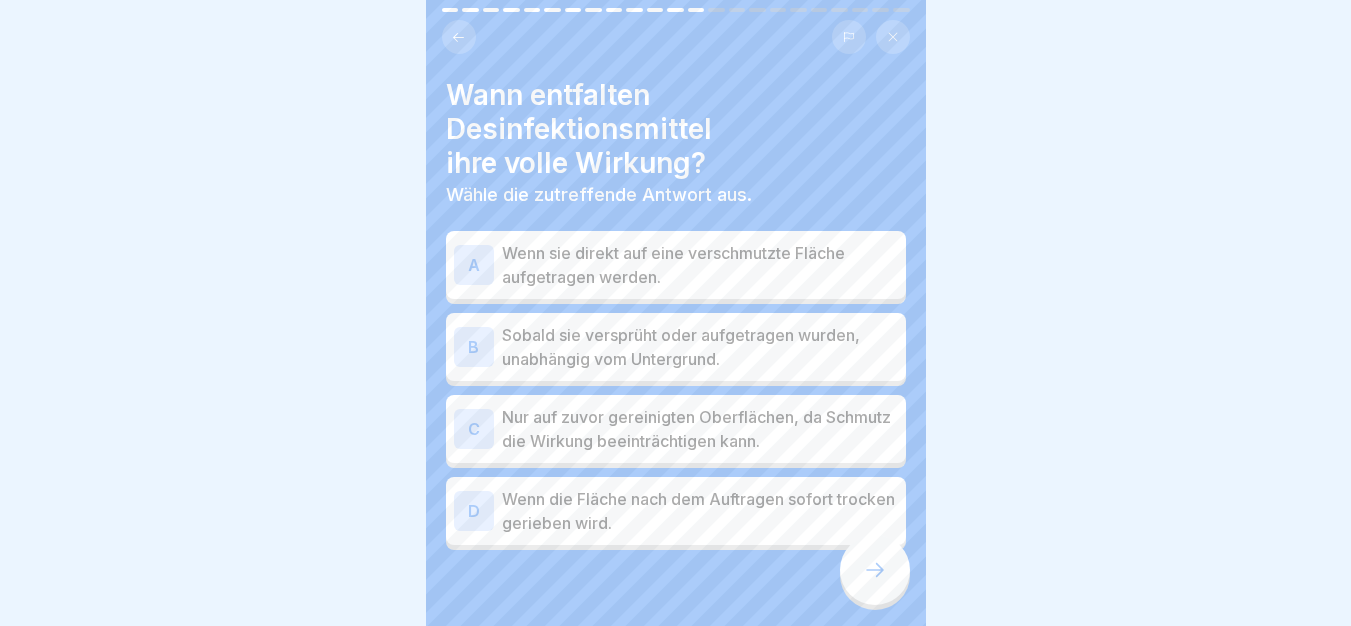 scroll, scrollTop: 44, scrollLeft: 0, axis: vertical 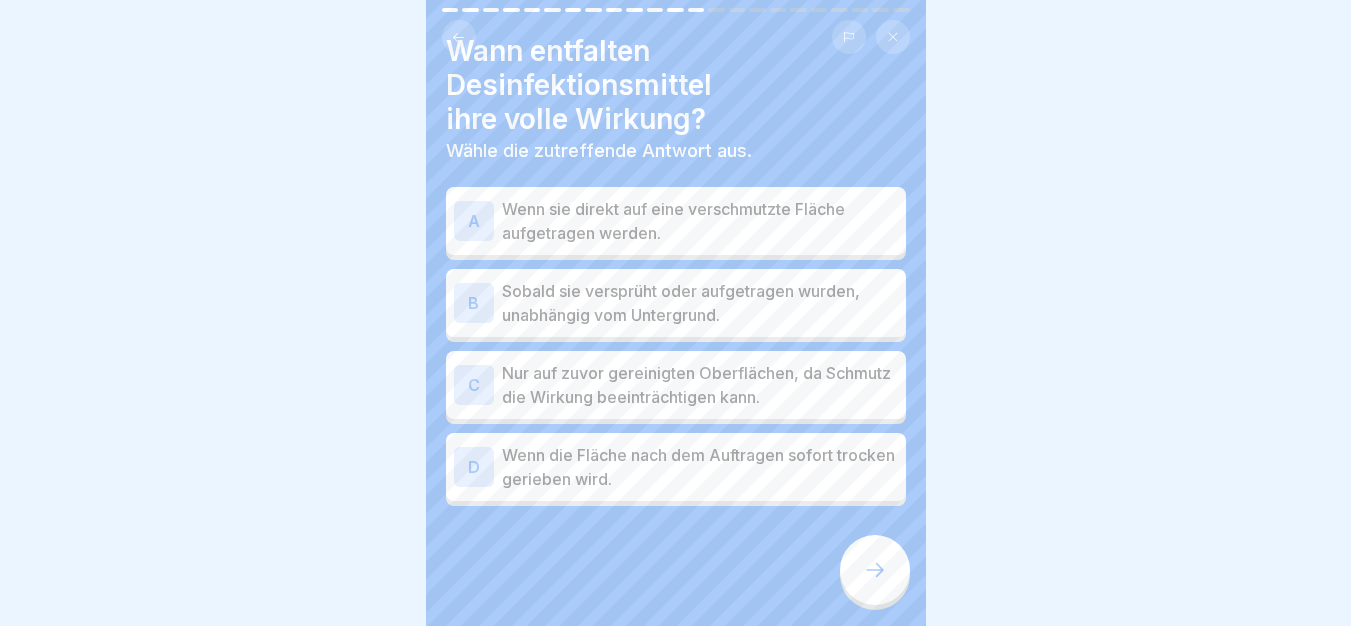 click on "Nur auf zuvor gereinigten Oberflächen, da Schmutz die Wirkung beeinträchtigen kann." at bounding box center (700, 385) 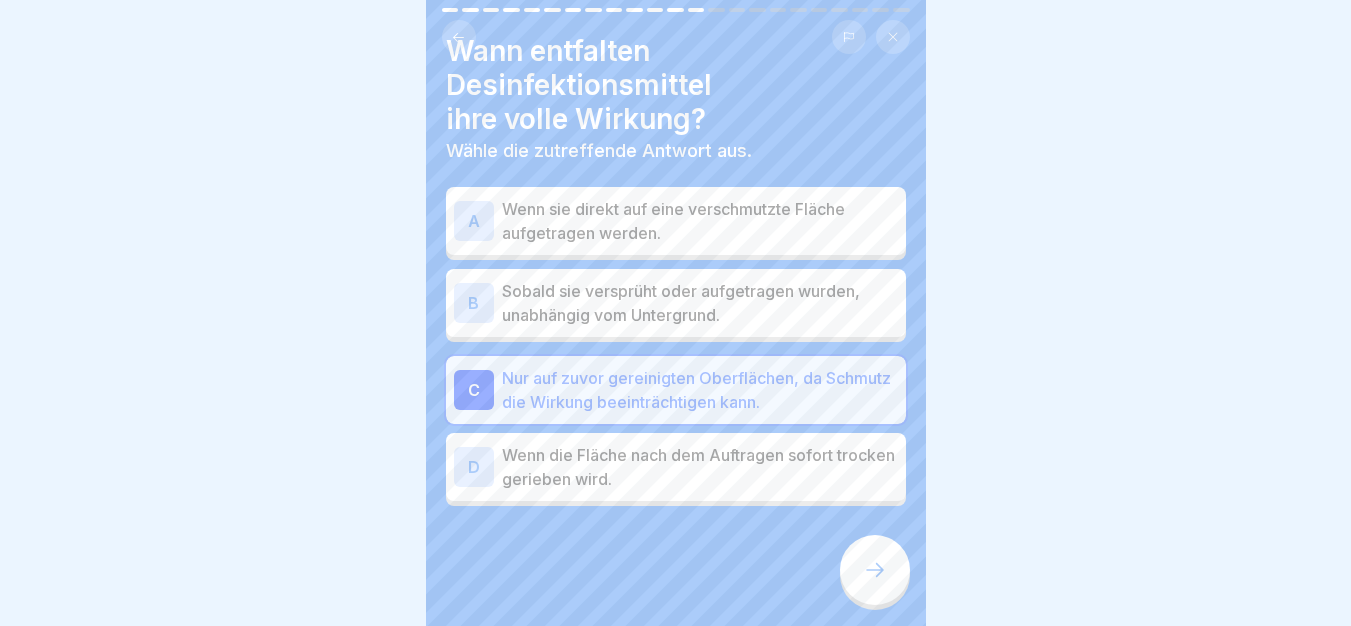 click at bounding box center (875, 570) 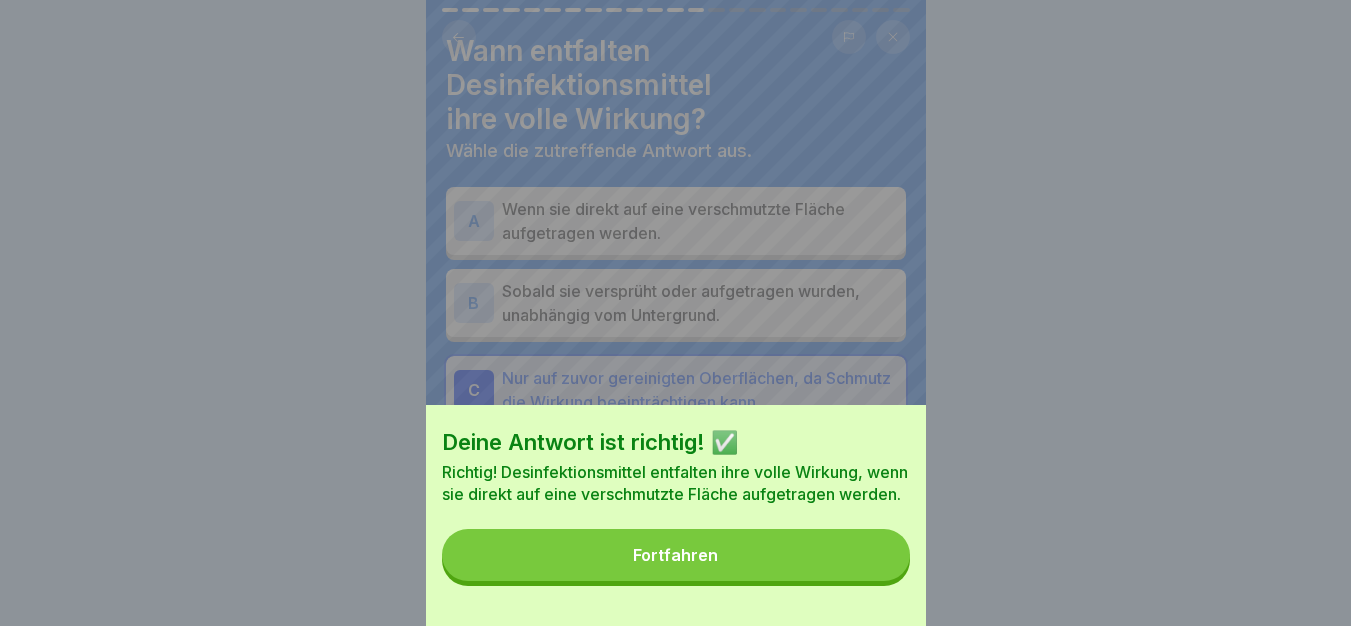 click on "Fortfahren" at bounding box center (676, 555) 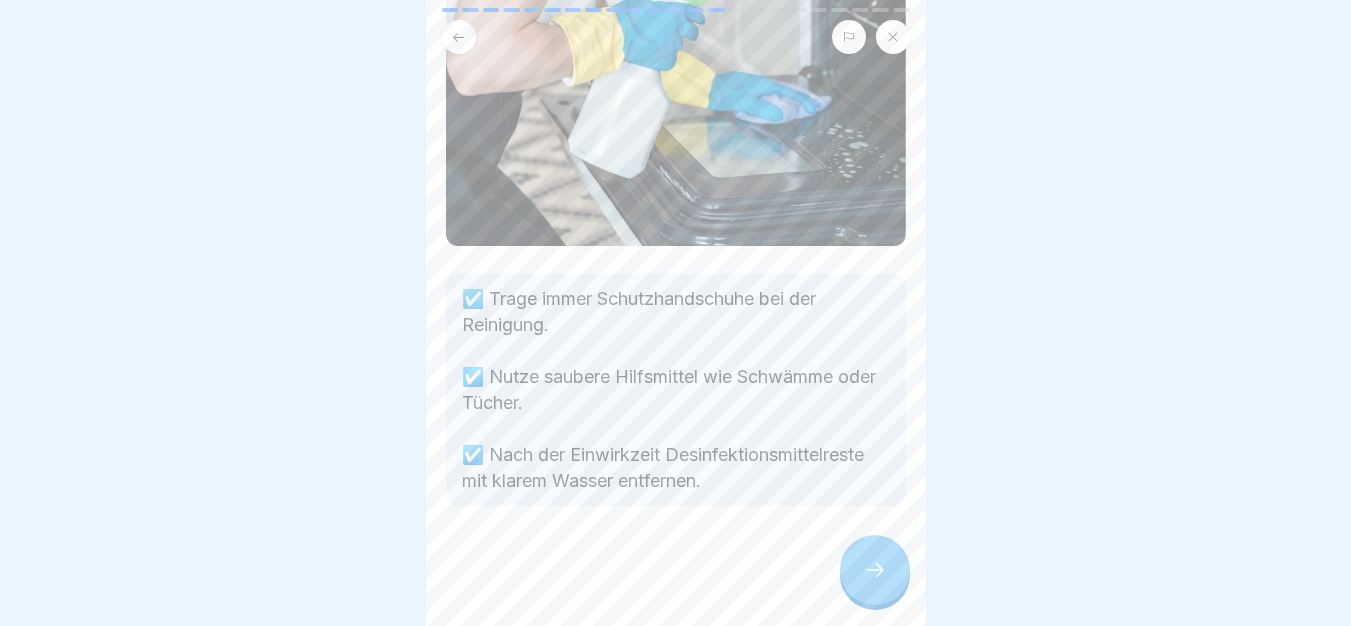 click at bounding box center (676, 566) 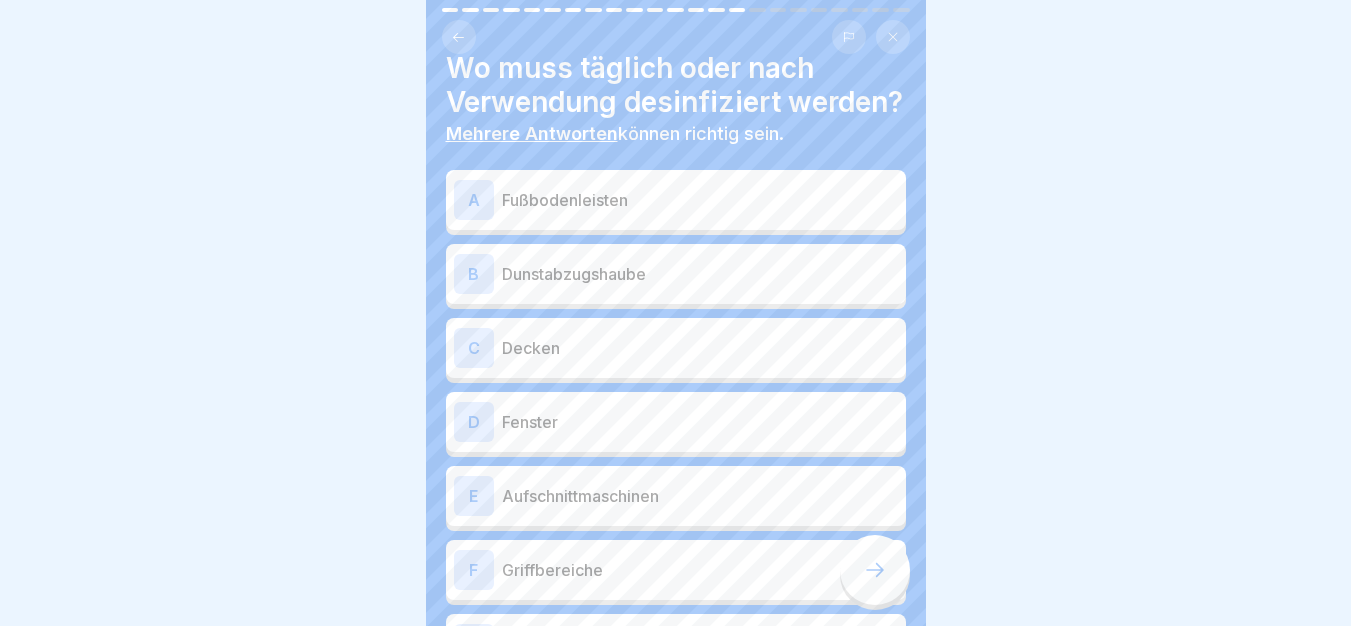 click on "D Fenster" at bounding box center (676, 422) 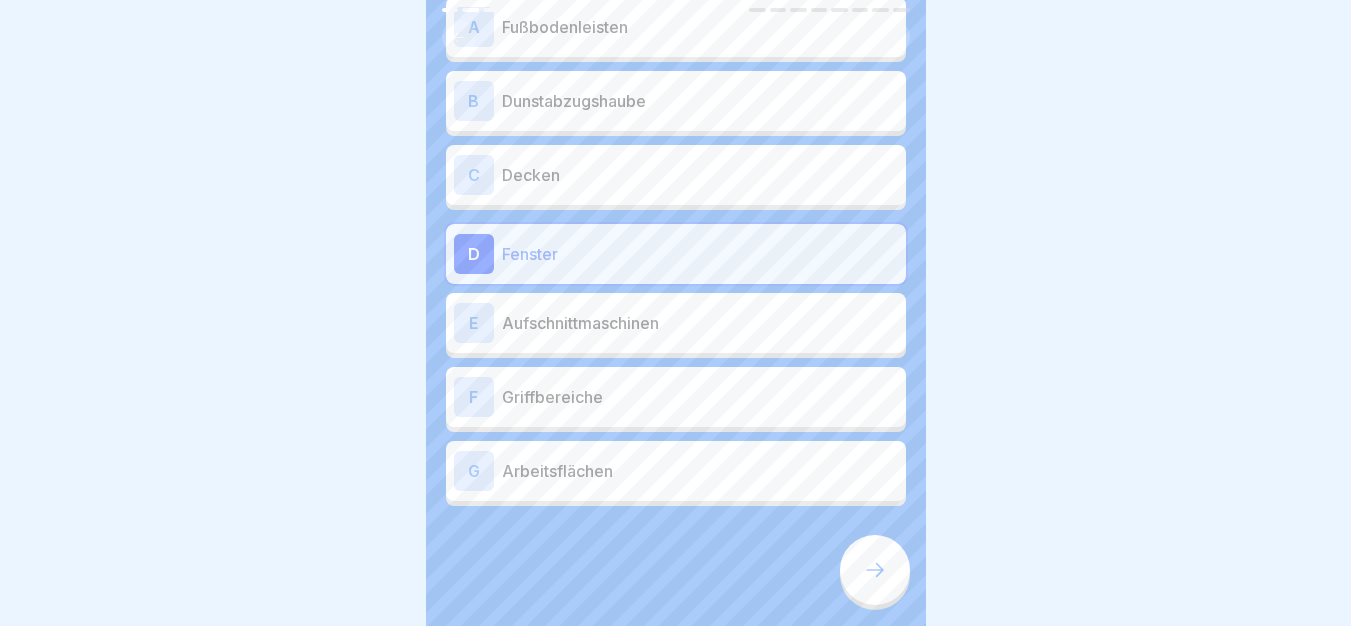 scroll, scrollTop: 234, scrollLeft: 0, axis: vertical 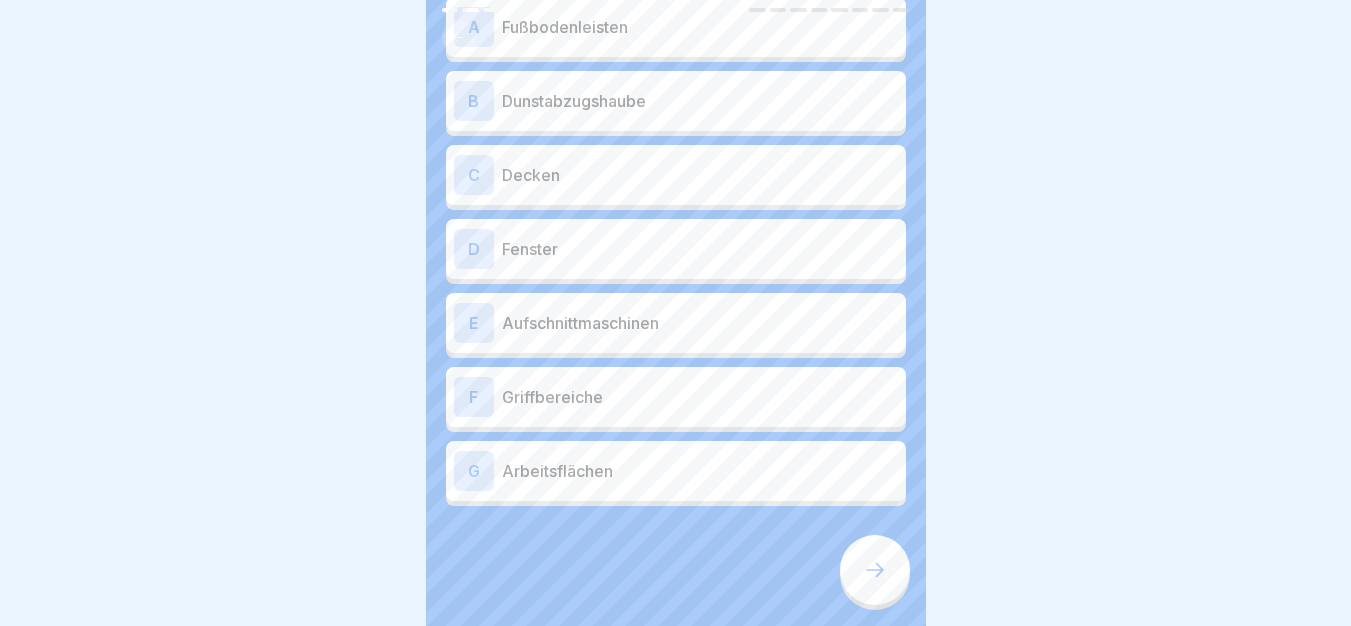 click on "Arbeitsflächen" at bounding box center [700, 471] 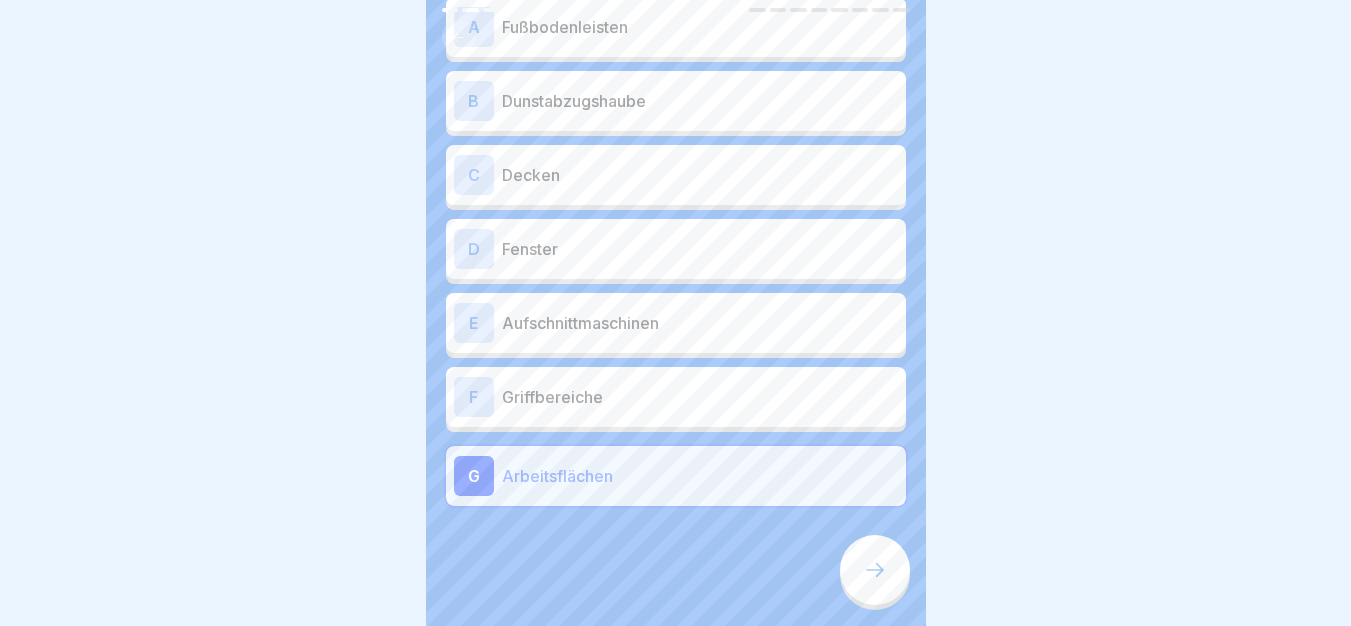 click on "Griffbereiche" at bounding box center [700, 397] 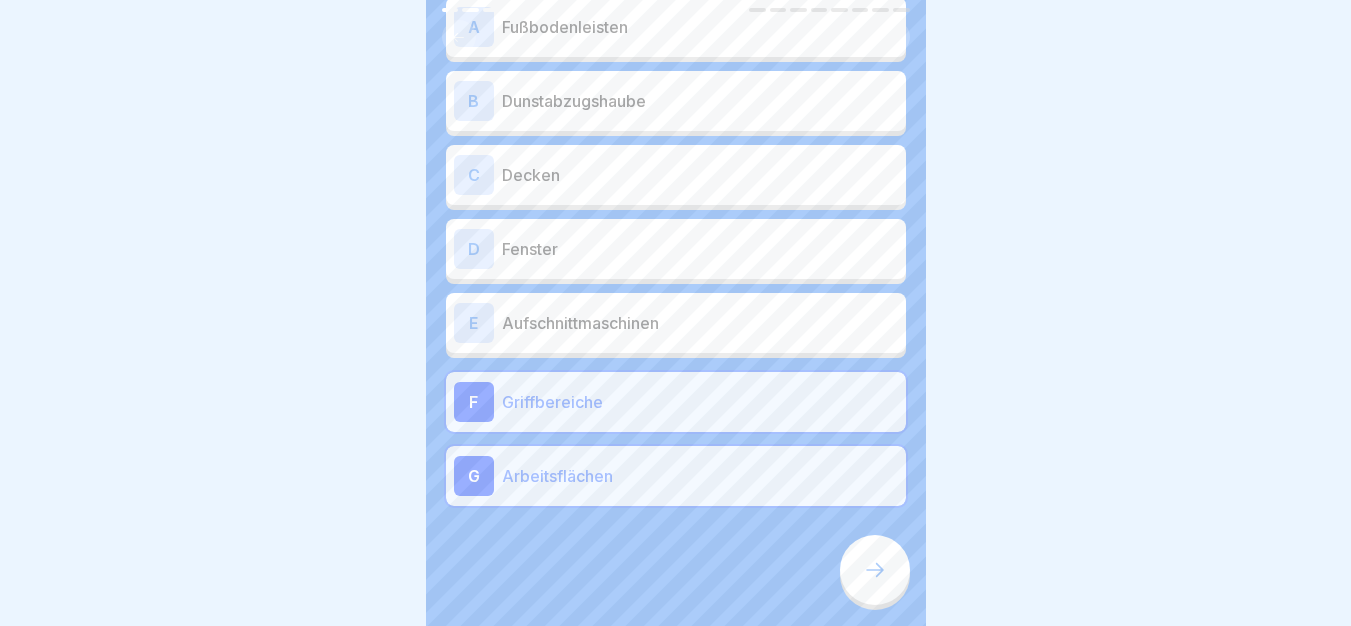 click on "Aufschnittmaschinen" at bounding box center (700, 323) 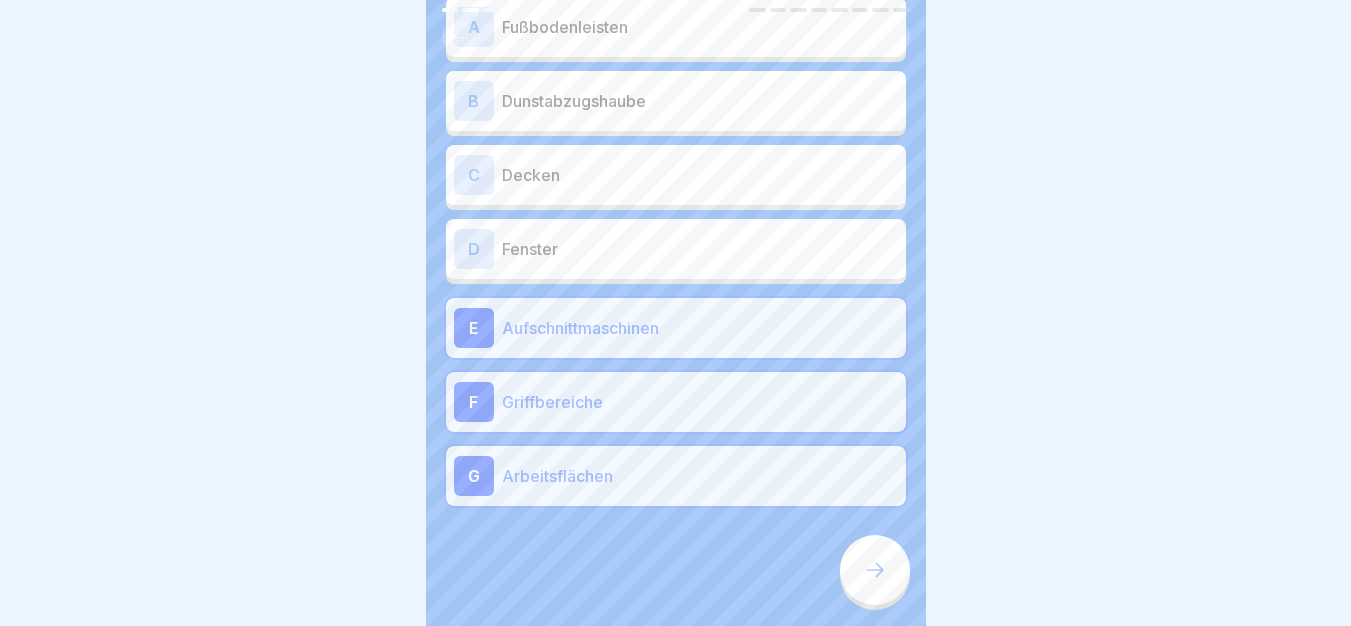 click at bounding box center [875, 570] 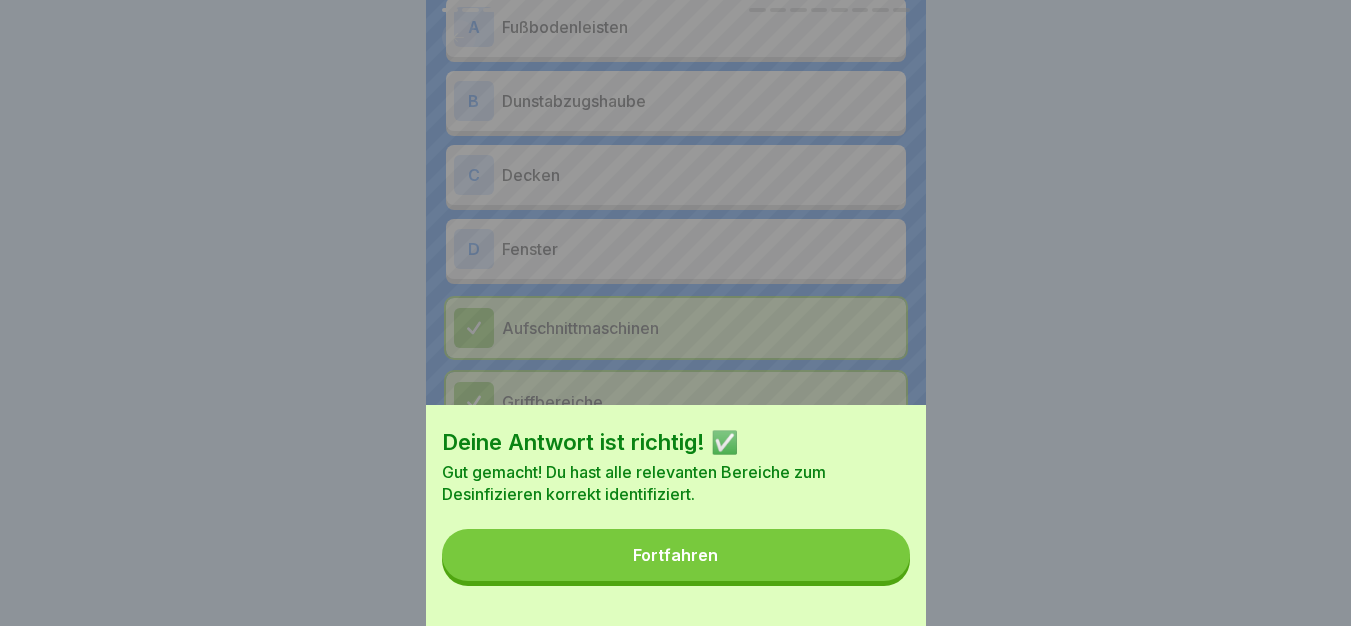 click on "Fortfahren" at bounding box center (676, 555) 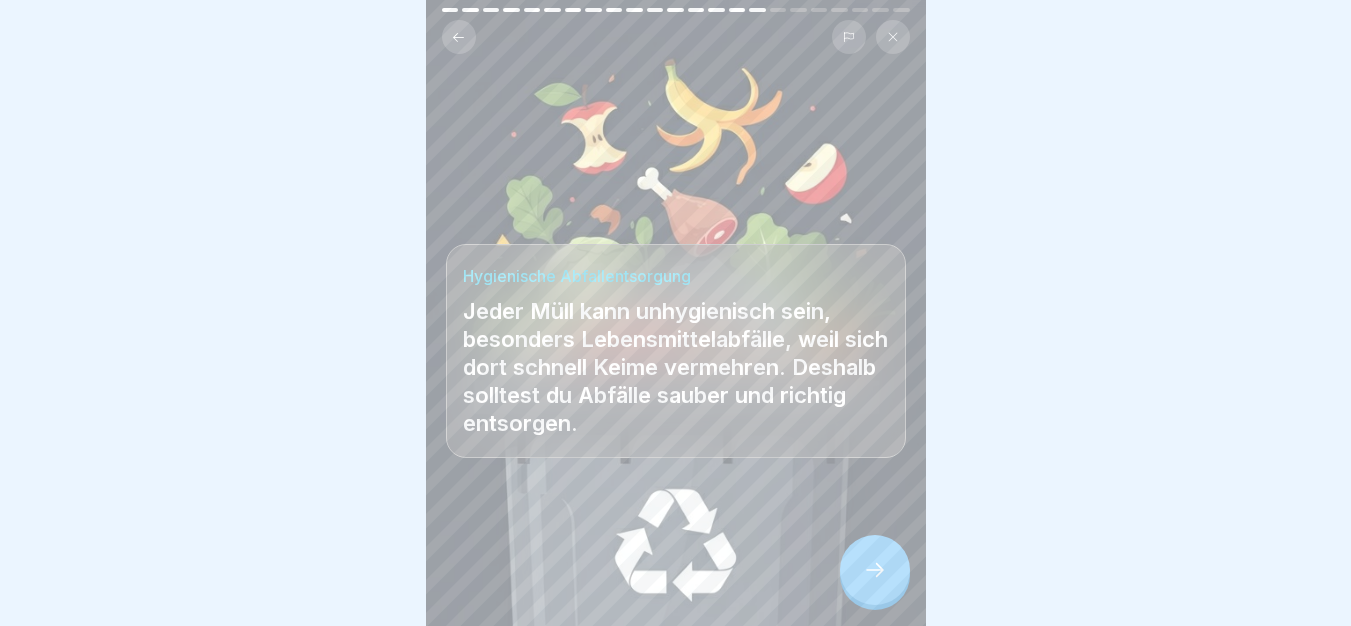 click at bounding box center [875, 570] 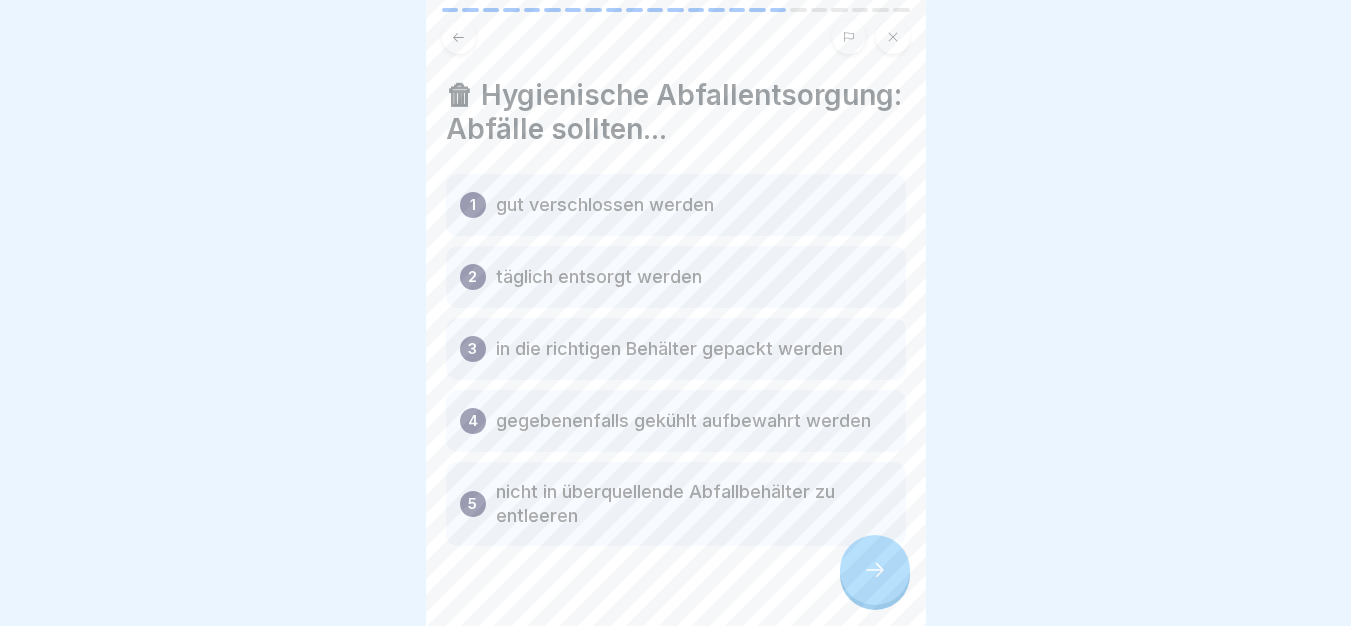 scroll, scrollTop: 74, scrollLeft: 0, axis: vertical 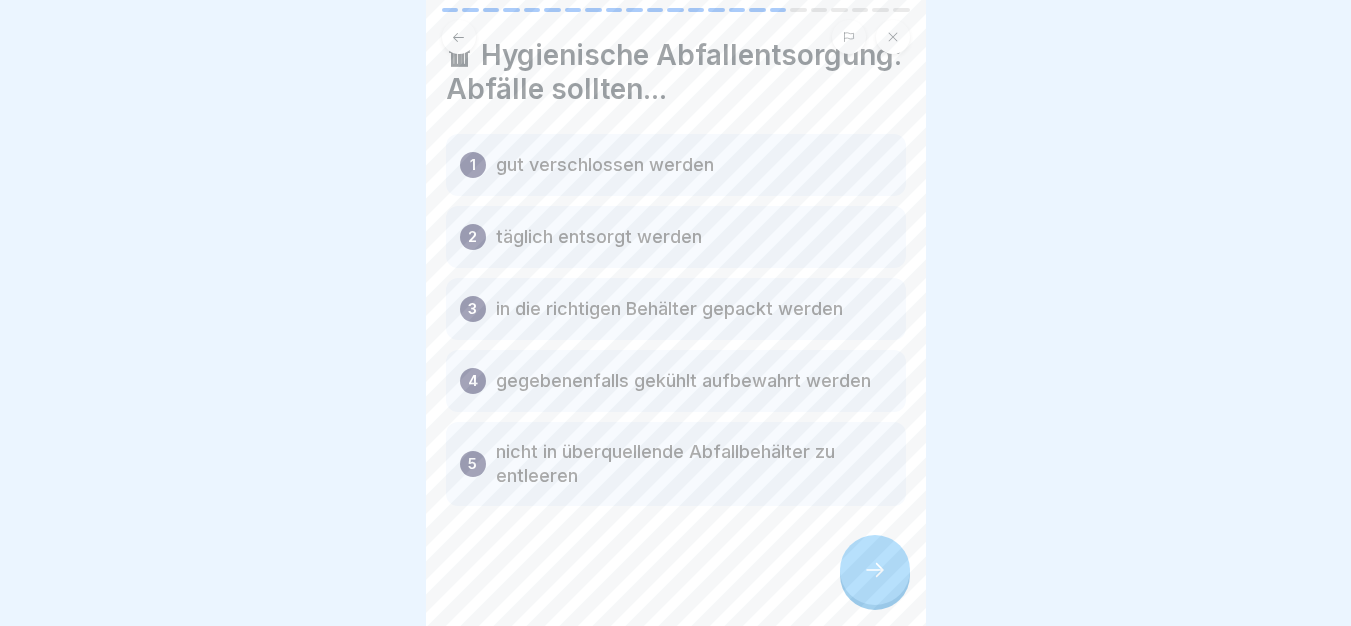 click 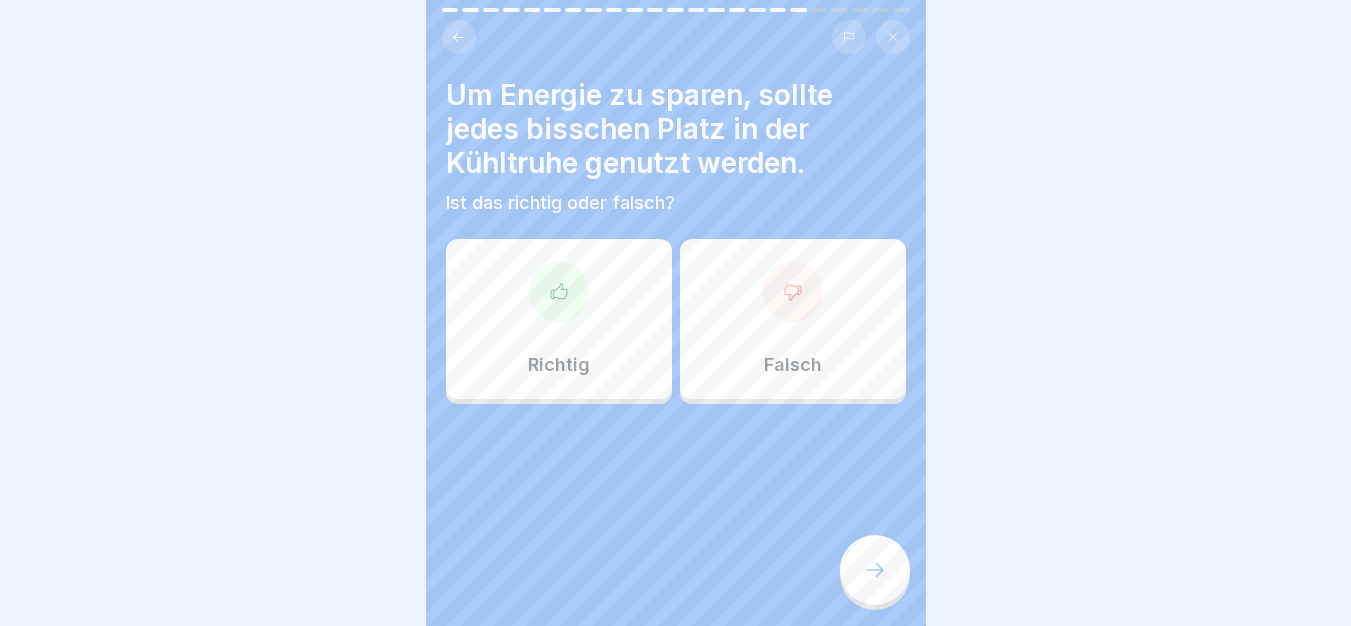 click on "Falsch" at bounding box center [793, 319] 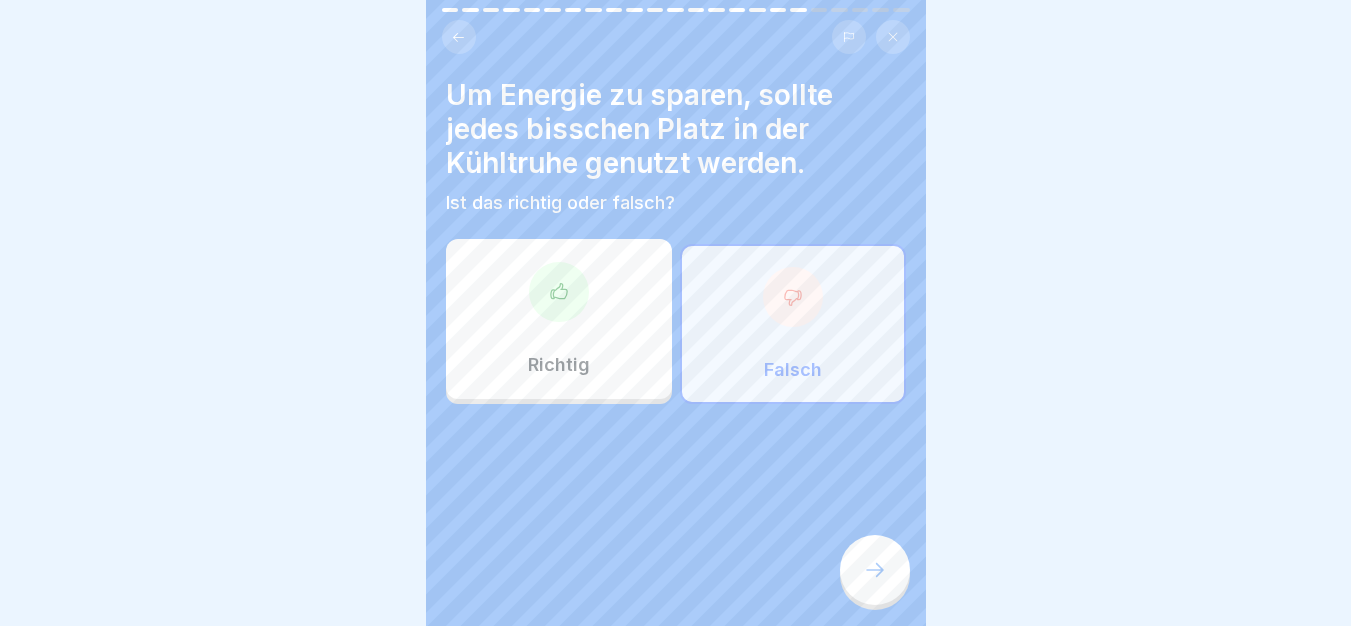 click at bounding box center [875, 570] 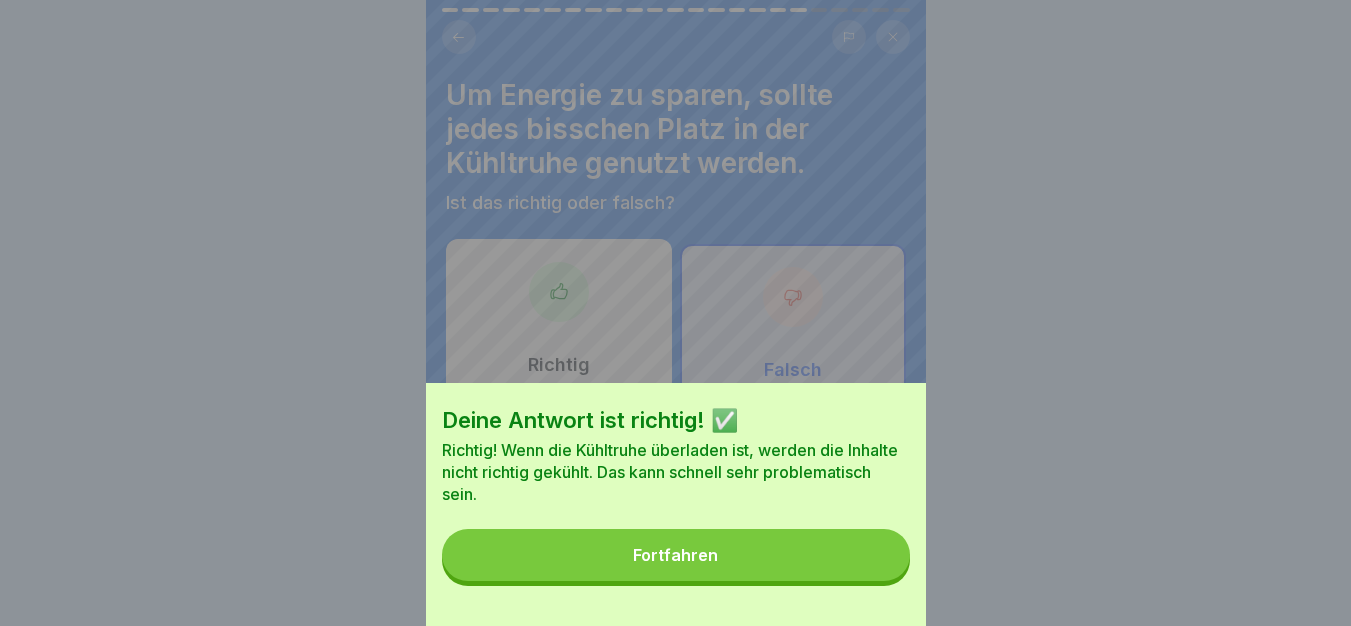 click on "Fortfahren" at bounding box center (676, 555) 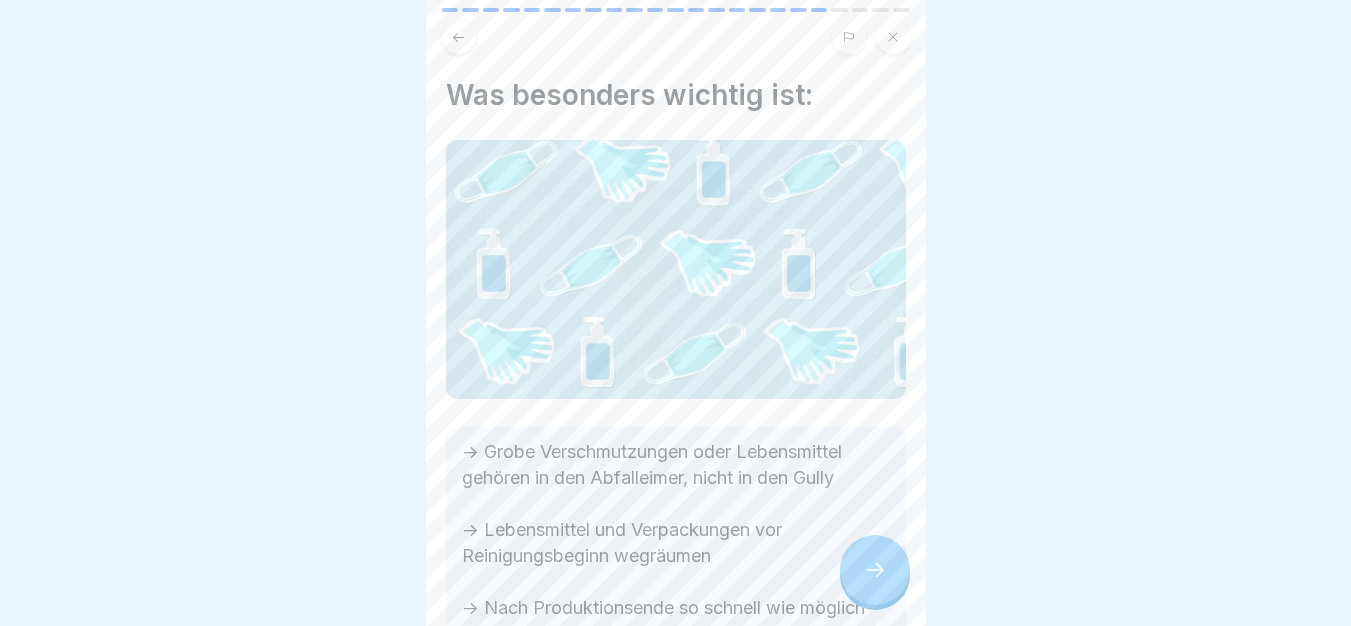 scroll, scrollTop: 144, scrollLeft: 0, axis: vertical 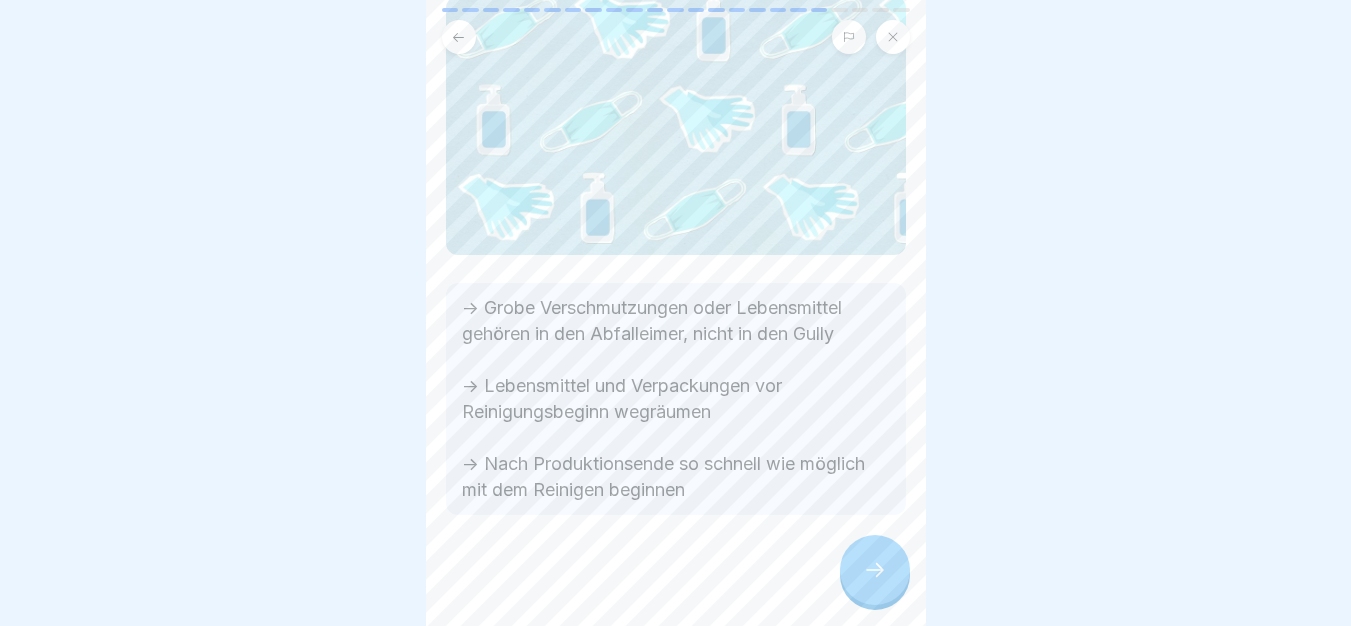 click at bounding box center (676, 575) 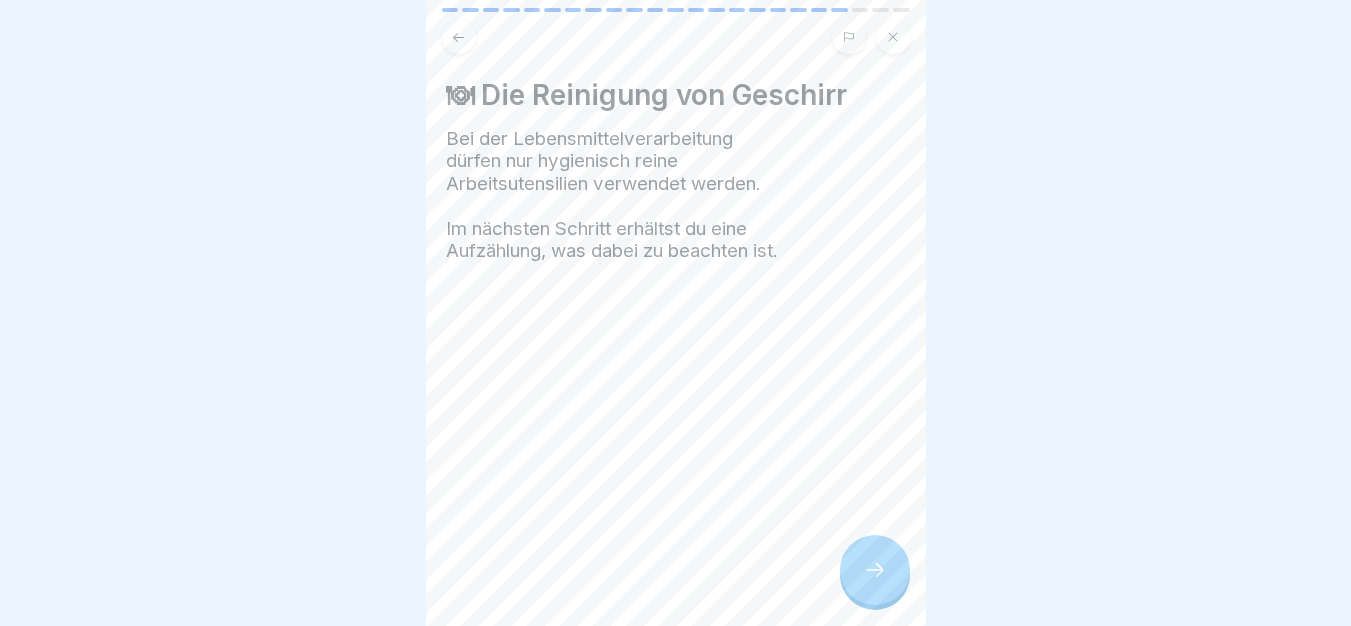 click at bounding box center [875, 570] 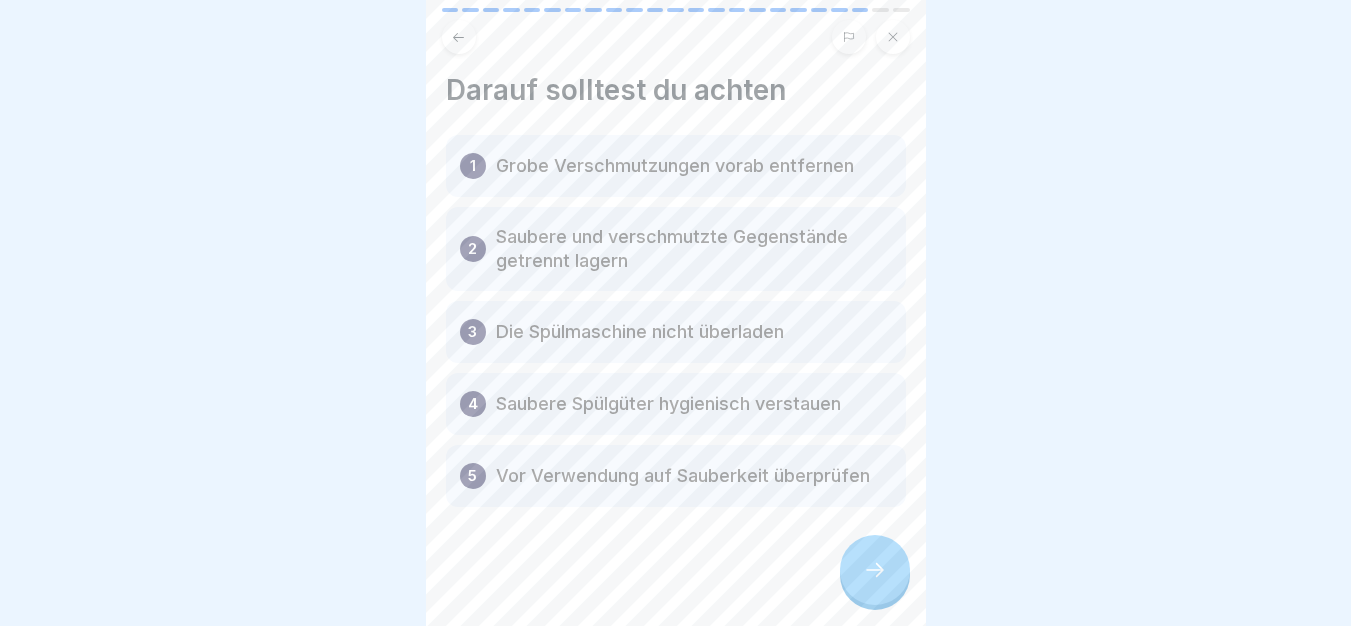 scroll, scrollTop: 6, scrollLeft: 0, axis: vertical 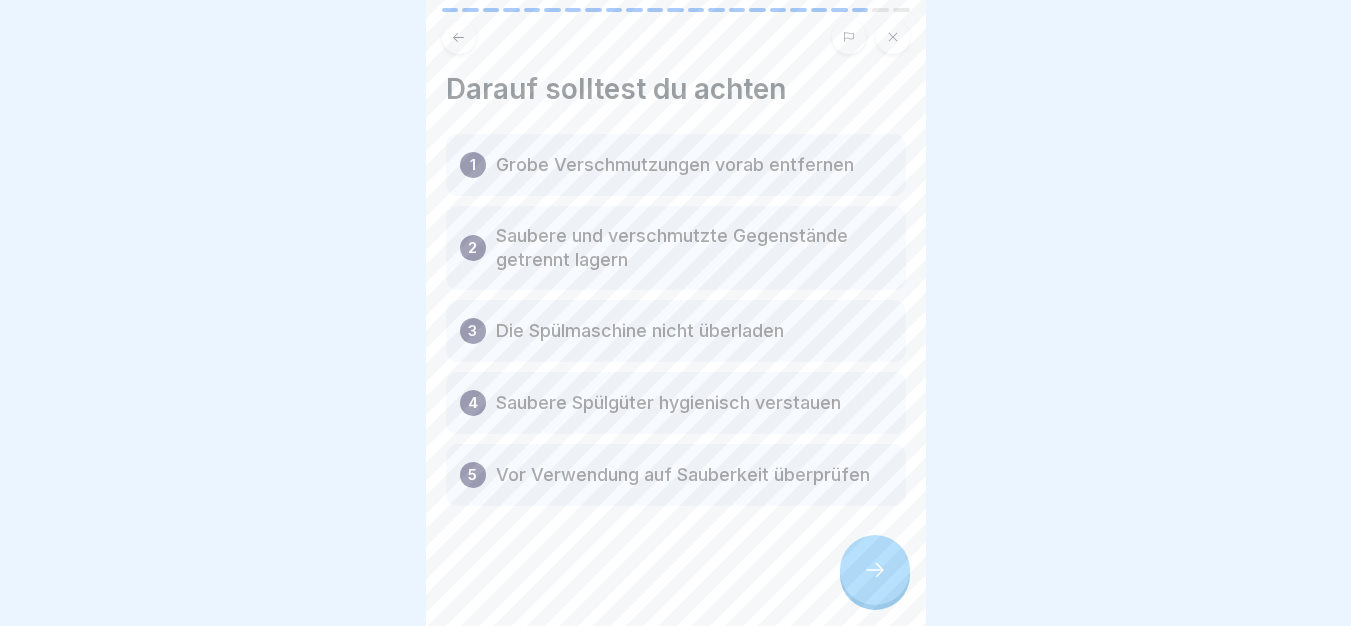 click at bounding box center (875, 570) 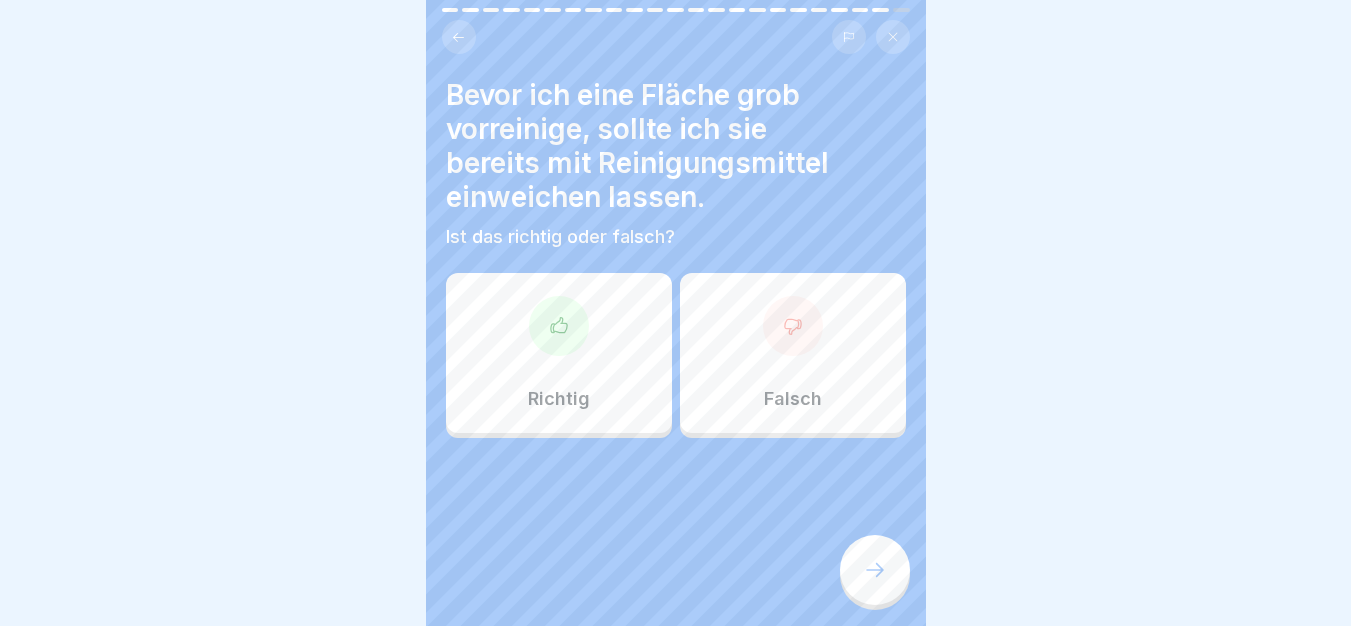 click on "Falsch" at bounding box center (793, 353) 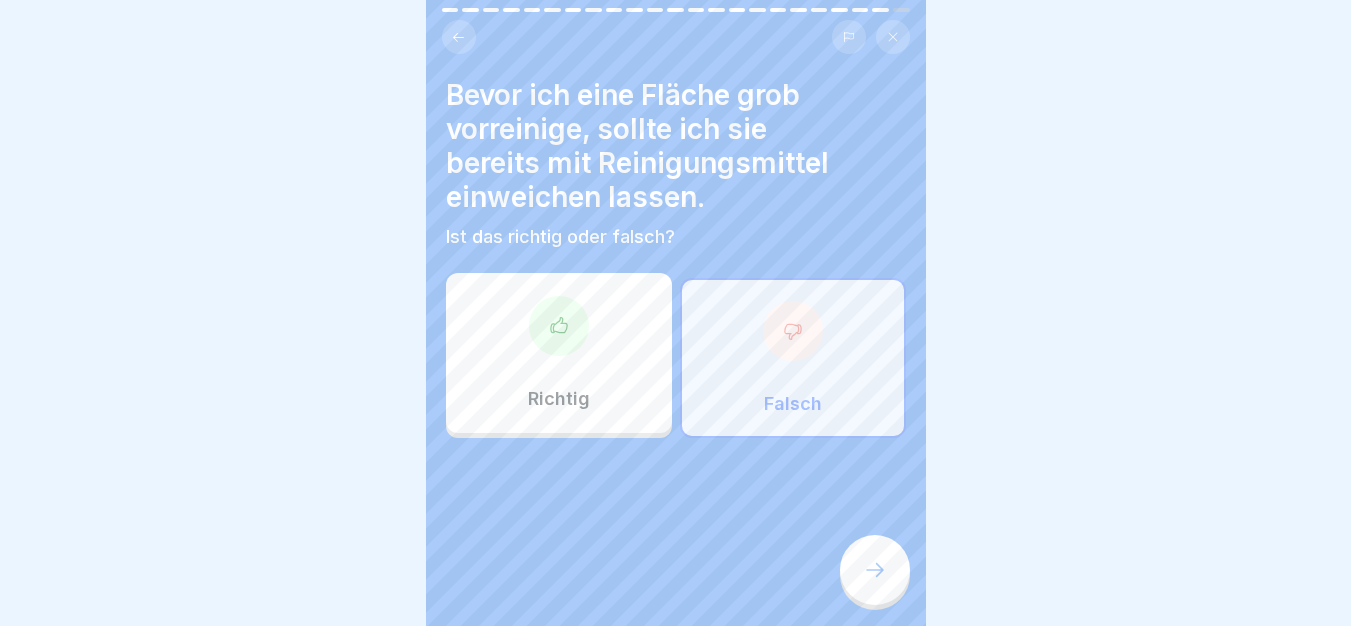click at bounding box center (875, 570) 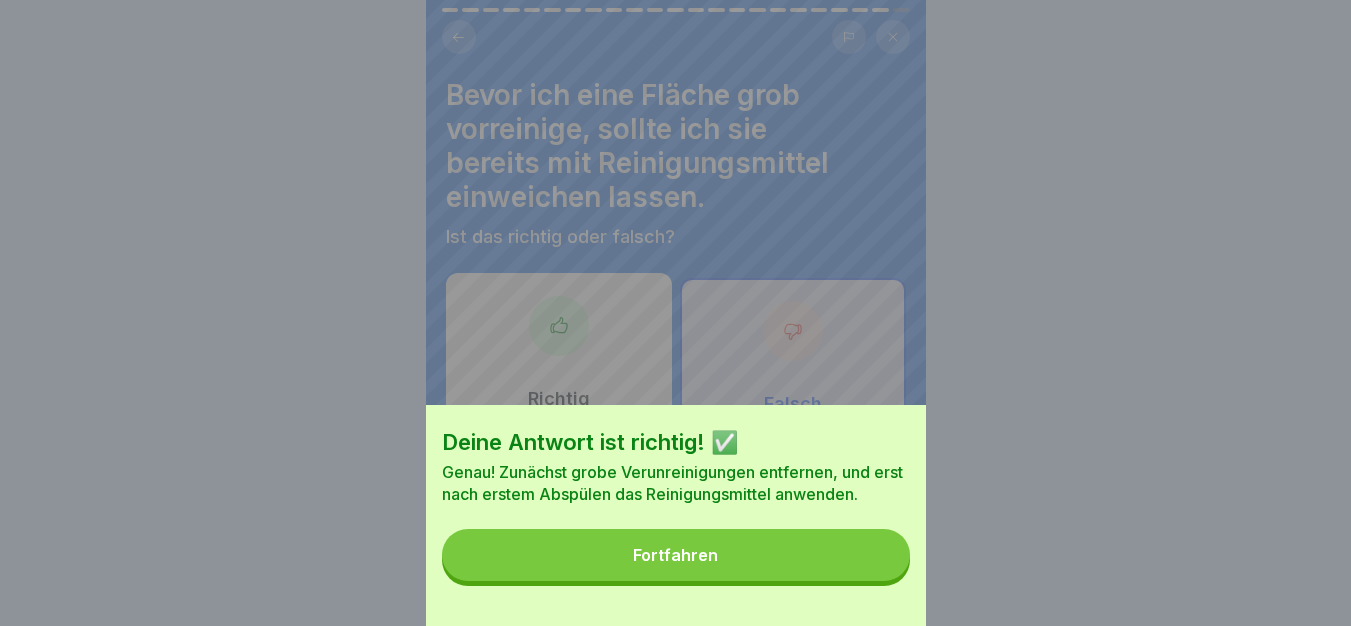 click on "Fortfahren" at bounding box center [676, 555] 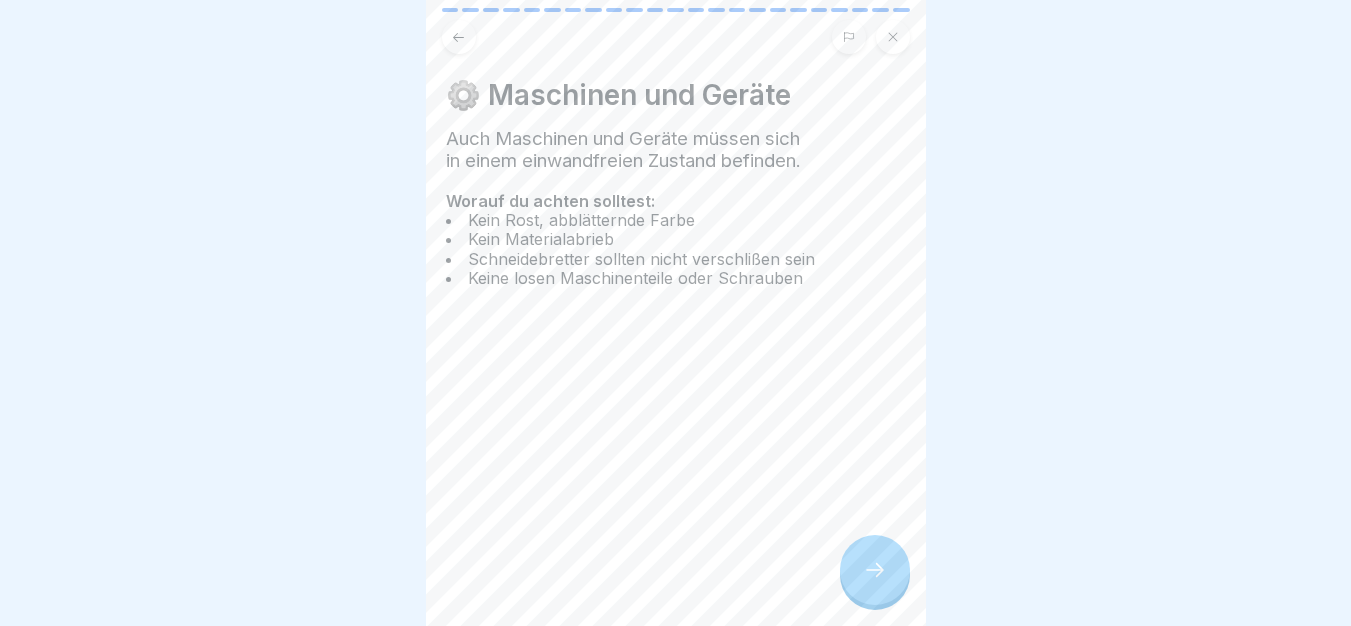 click 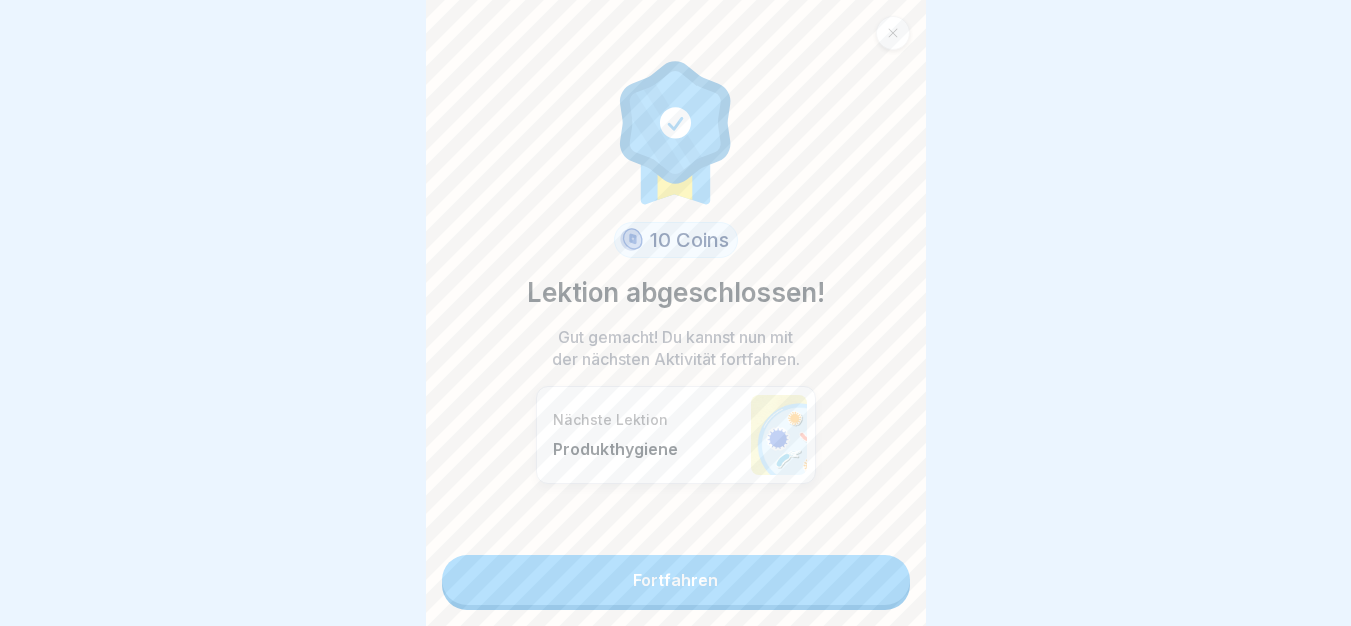 click on "Fortfahren" at bounding box center (676, 580) 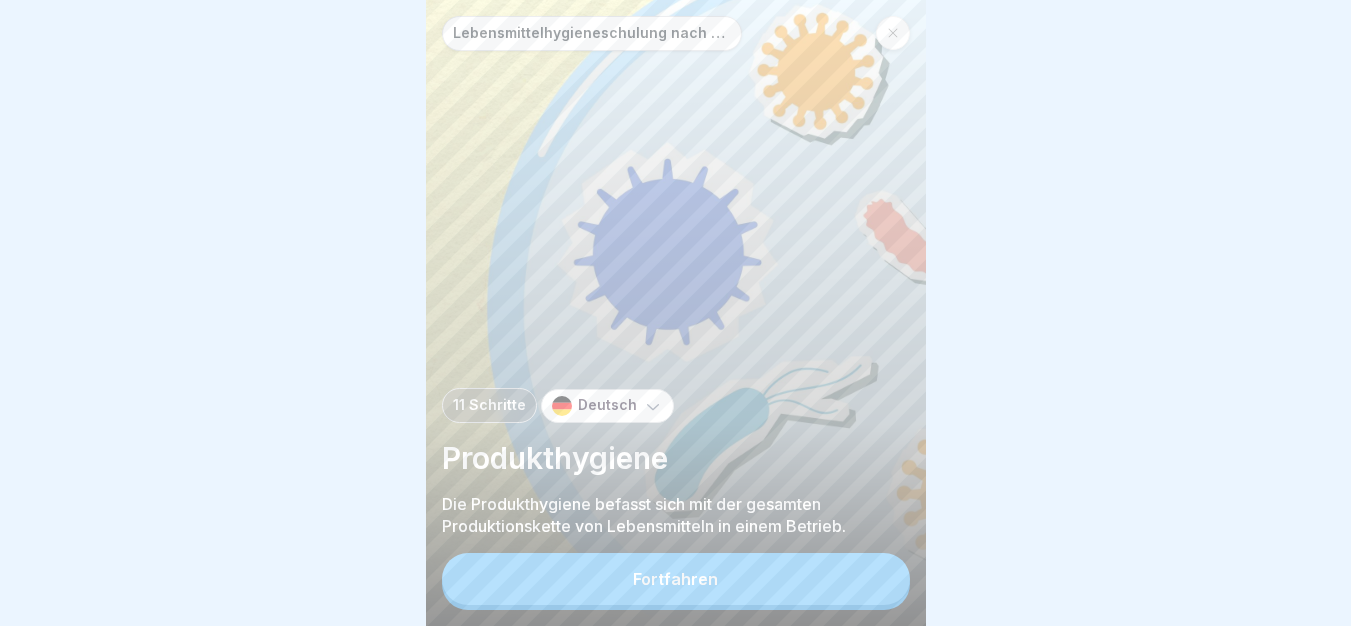 scroll, scrollTop: 0, scrollLeft: 0, axis: both 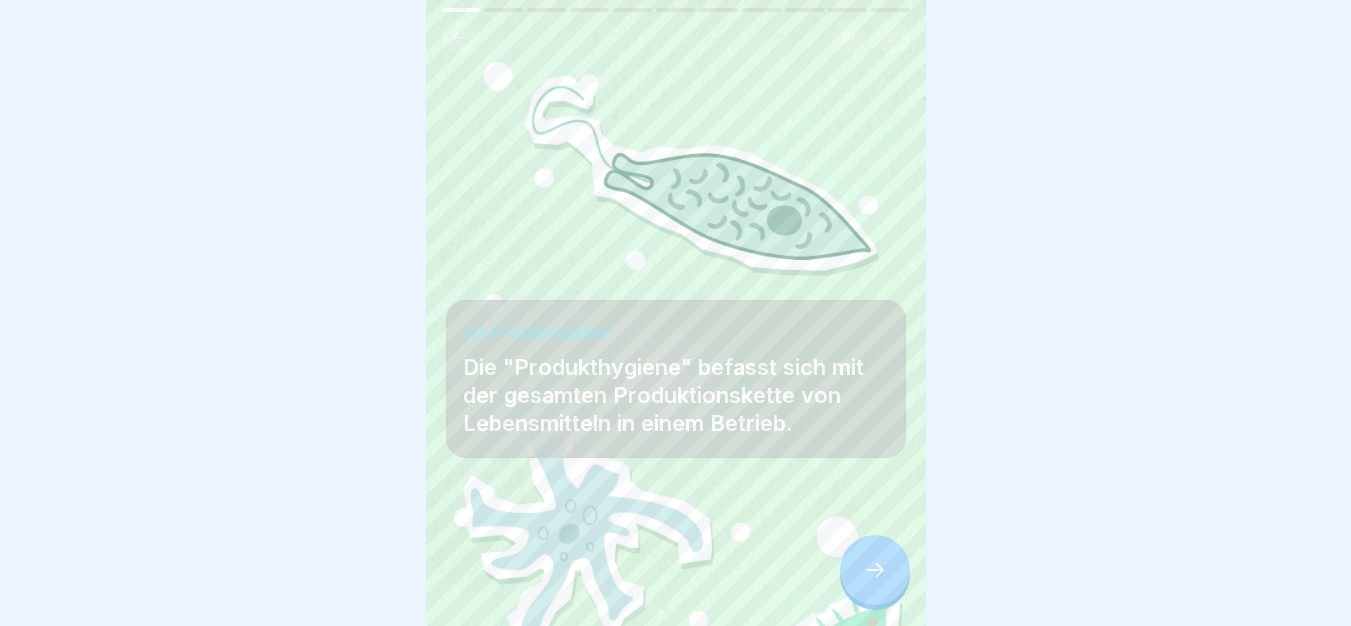 click on "Lebensmittelhygieneschulung nach EU-Verordnung (EG) Nr. 852 / 2004 11 Schritte Deutsch Produkthygiene Die Produkthygiene befasst sich mit der gesamten Produktionskette von Lebensmitteln in einem Betrieb. Fortfahren Die Produkthygiene Die "Produkthygiene" befasst sich mit der gesamten Produktionskette von Lebensmitteln in einem Betrieb. 🦠 So verringerst du das Risiko einer Keimvermehrung: Bitte kreuze alle Kästchen an. Leicht verderbliche Lebensmittel so schnell wie möglich verarbeiten ⏰ Bei Pausen oder längeren Unterbrechungen die Lebensmittel in den Kühlschrank räumen ❄️ Richtige Aufbewahrung der Lebensmittel 🥦 Richtige Temperatur beim Erhitzen TK-Hackfleischprodukte müssen beim Garen eine Kerntemperatur von mindestens 69 °C erreichen
So werden Keime sicher abgetötet. Lebensmittel richtig lagern: Worauf du besonders achten solltest ☑️ FIFO-System (First In - First Out)     ☑️ Lebensmittel kühl und trocken lagern     ☑️ Angebrochene Lebensmittel verschlossen aufbewahren" at bounding box center (676, 313) 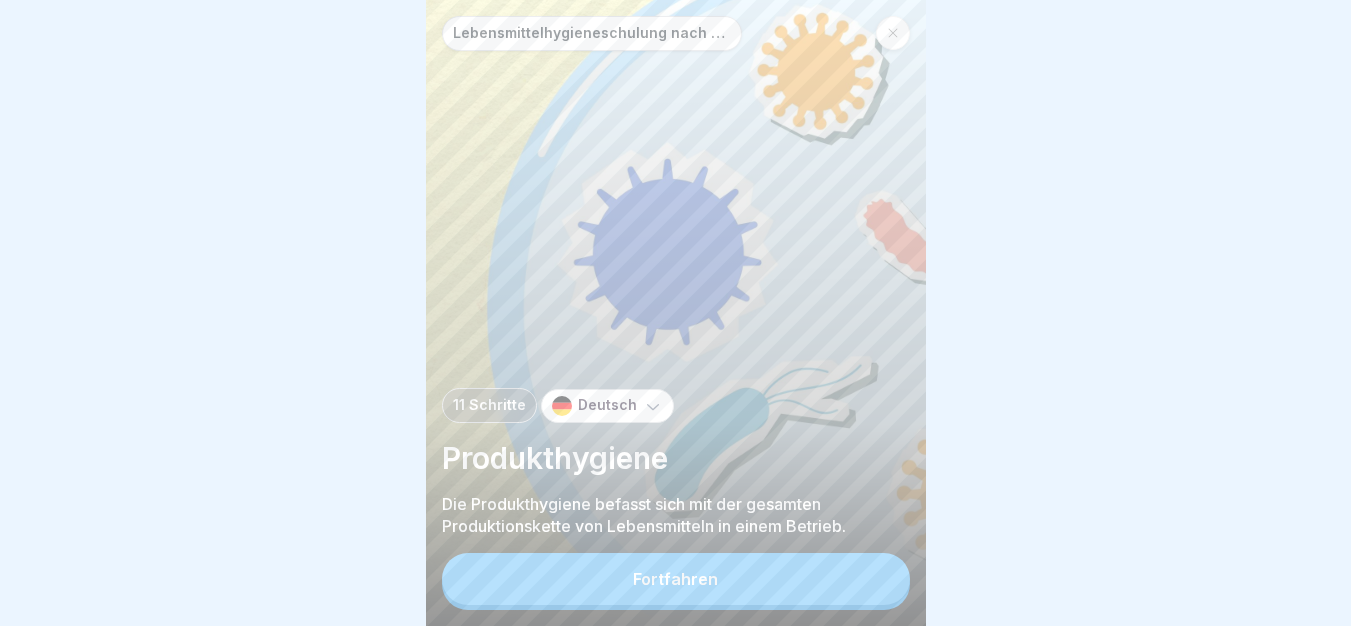 click on "Lebensmittelhygieneschulung nach EU-Verordnung (EG) Nr. 852 / 2004 11 Schritte Deutsch Produkthygiene Die Produkthygiene befasst sich mit der gesamten Produktionskette von Lebensmitteln in einem Betrieb. Fortfahren Die Produkthygiene Die "Produkthygiene" befasst sich mit der gesamten Produktionskette von Lebensmitteln in einem Betrieb. 🦠 So verringerst du das Risiko einer Keimvermehrung: Bitte kreuze alle Kästchen an. Leicht verderbliche Lebensmittel so schnell wie möglich verarbeiten ⏰ Bei Pausen oder längeren Unterbrechungen die Lebensmittel in den Kühlschrank räumen ❄️ Richtige Aufbewahrung der Lebensmittel 🥦 Richtige Temperatur beim Erhitzen TK-Hackfleischprodukte müssen beim Garen eine Kerntemperatur von mindestens 69 °C erreichen
So werden Keime sicher abgetötet. Lebensmittel richtig lagern: Worauf du besonders achten solltest ☑️ FIFO-System (First In - First Out)     ☑️ Lebensmittel kühl und trocken lagern     ☑️ Angebrochene Lebensmittel verschlossen aufbewahren" at bounding box center (676, 313) 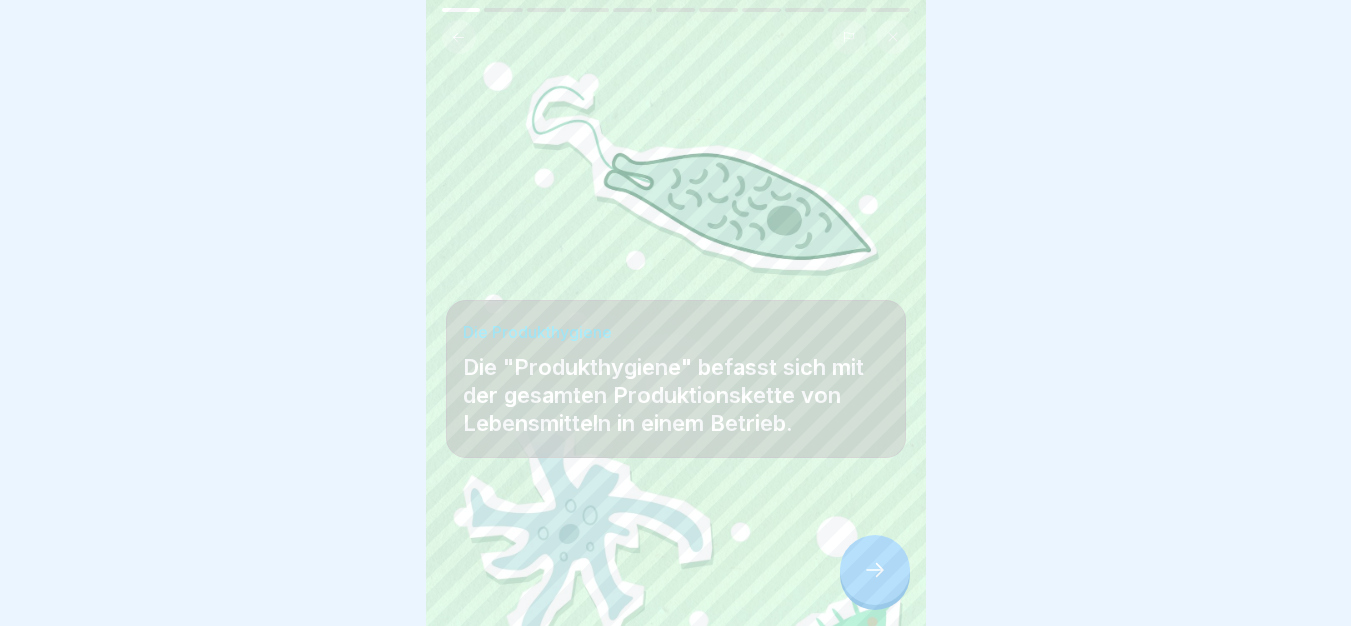 click on "Lebensmittelhygieneschulung nach EU-Verordnung (EG) Nr. 852 / 2004 11 Schritte Deutsch Produkthygiene Die Produkthygiene befasst sich mit der gesamten Produktionskette von Lebensmitteln in einem Betrieb. Fortfahren Die Produkthygiene Die "Produkthygiene" befasst sich mit der gesamten Produktionskette von Lebensmitteln in einem Betrieb. 🦠 So verringerst du das Risiko einer Keimvermehrung: Bitte kreuze alle Kästchen an. Leicht verderbliche Lebensmittel so schnell wie möglich verarbeiten ⏰ Bei Pausen oder längeren Unterbrechungen die Lebensmittel in den Kühlschrank räumen ❄️ Richtige Aufbewahrung der Lebensmittel 🥦 Richtige Temperatur beim Erhitzen TK-Hackfleischprodukte müssen beim Garen eine Kerntemperatur von mindestens 69 °C erreichen
So werden Keime sicher abgetötet. Lebensmittel richtig lagern: Worauf du besonders achten solltest ☑️ FIFO-System (First In - First Out)     ☑️ Lebensmittel kühl und trocken lagern     ☑️ Angebrochene Lebensmittel verschlossen aufbewahren" at bounding box center [676, 313] 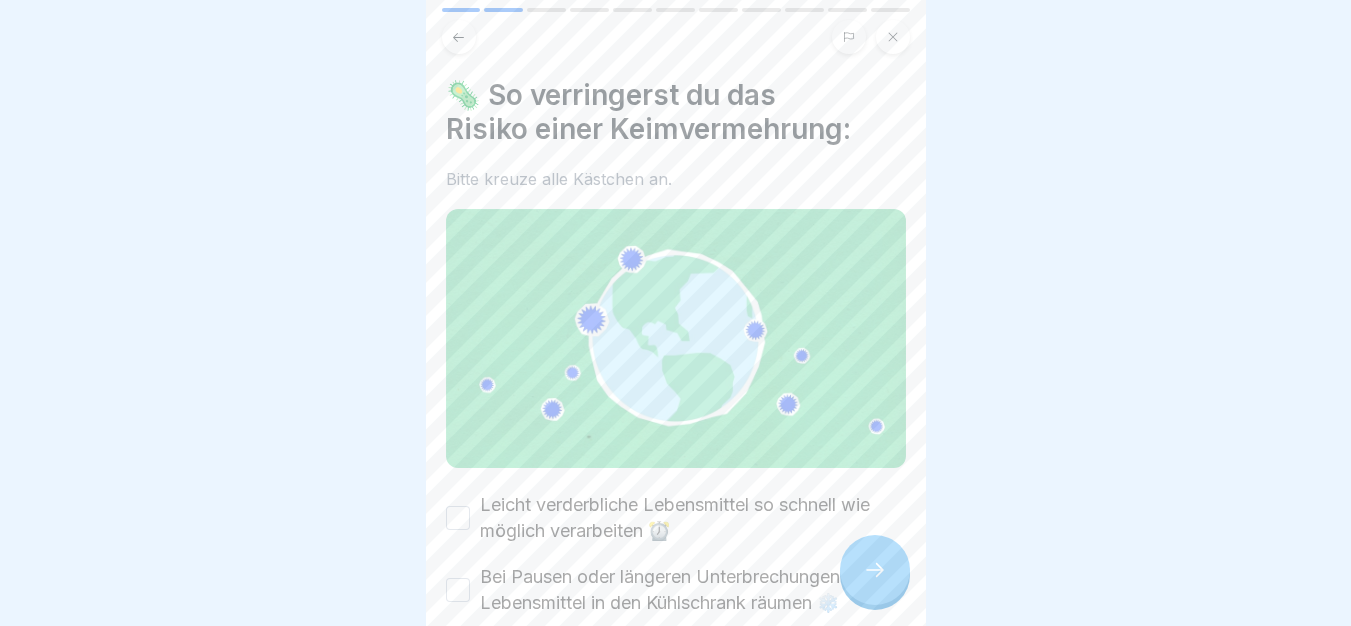 scroll, scrollTop: 147, scrollLeft: 0, axis: vertical 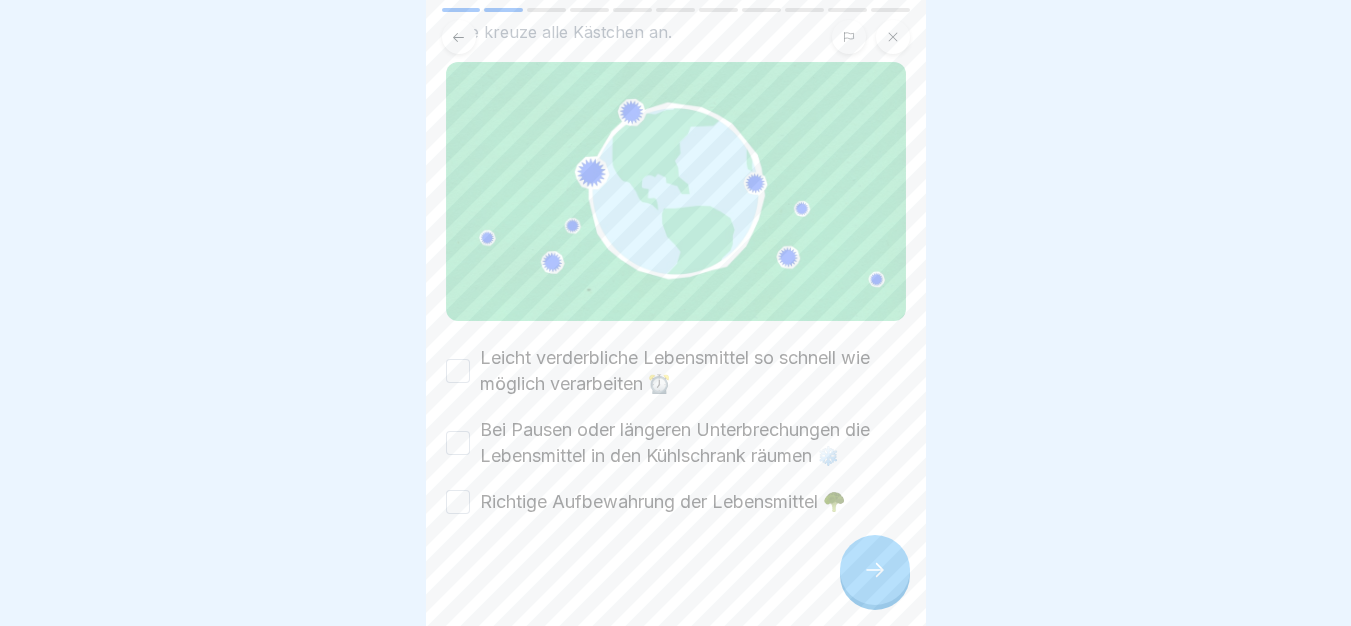 click on "Leicht verderbliche Lebensmittel so schnell wie möglich verarbeiten ⏰" at bounding box center (693, 371) 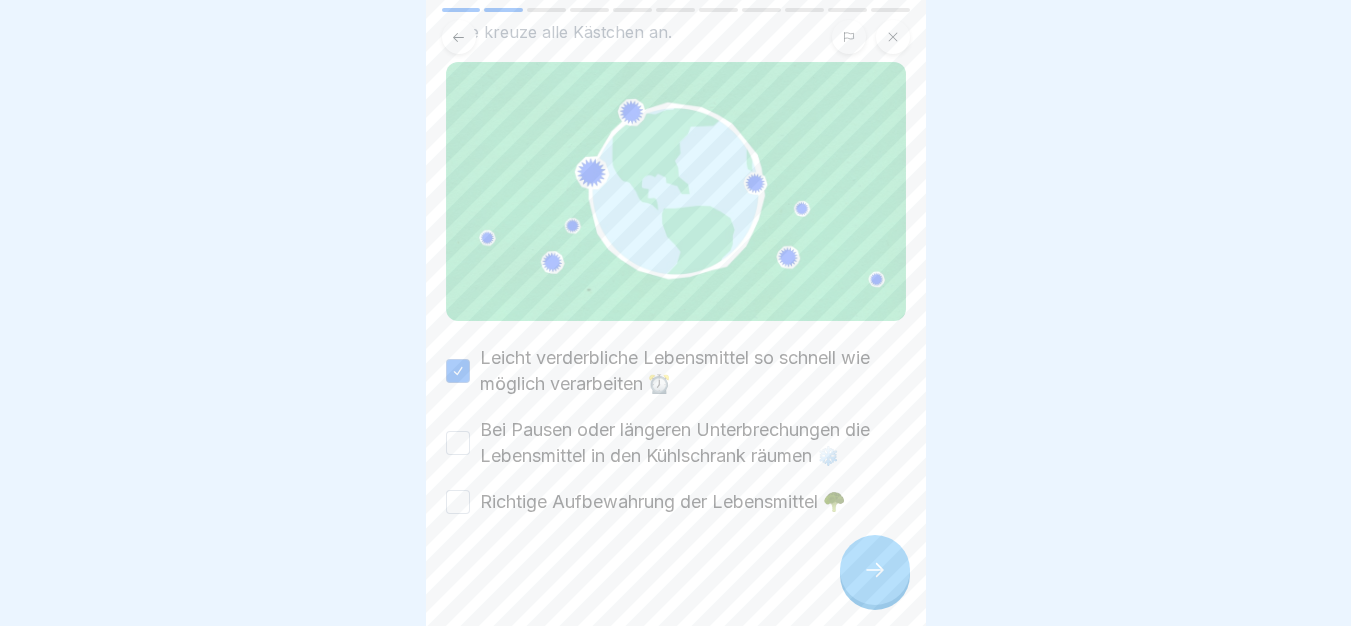 click on "Bei Pausen oder längeren Unterbrechungen die Lebensmittel in den Kühlschrank räumen ❄️" at bounding box center (693, 443) 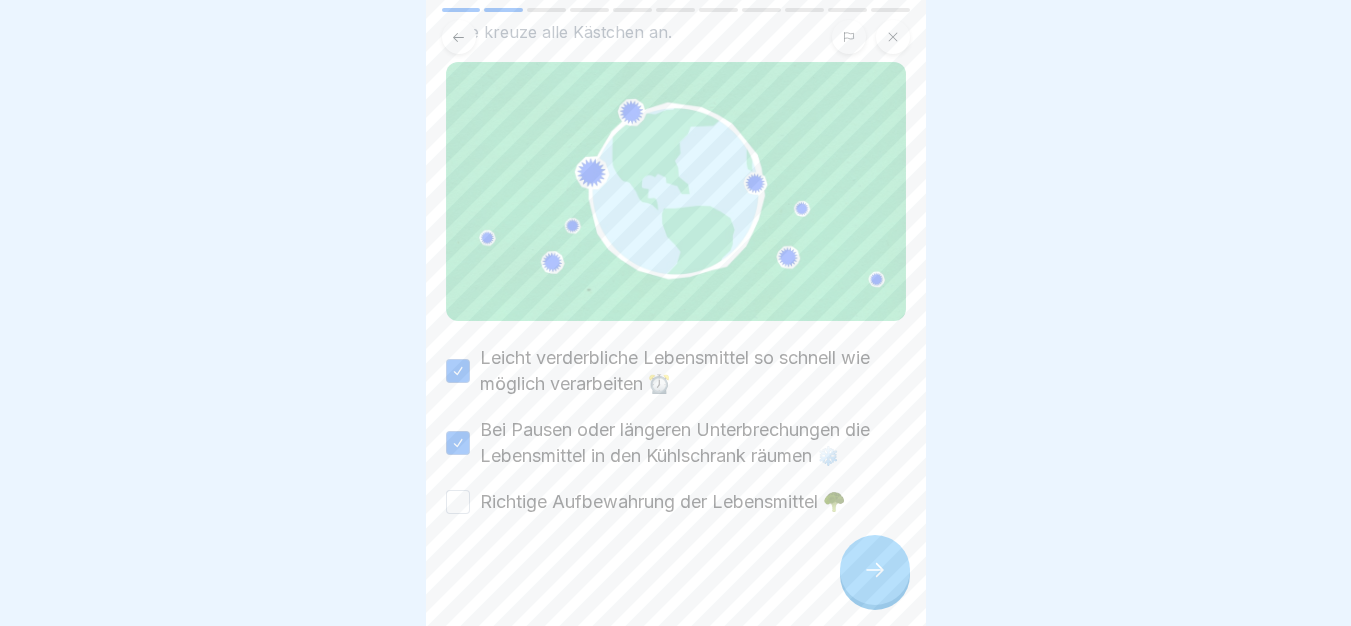 click on "Richtige Aufbewahrung der Lebensmittel 🥦" at bounding box center (662, 502) 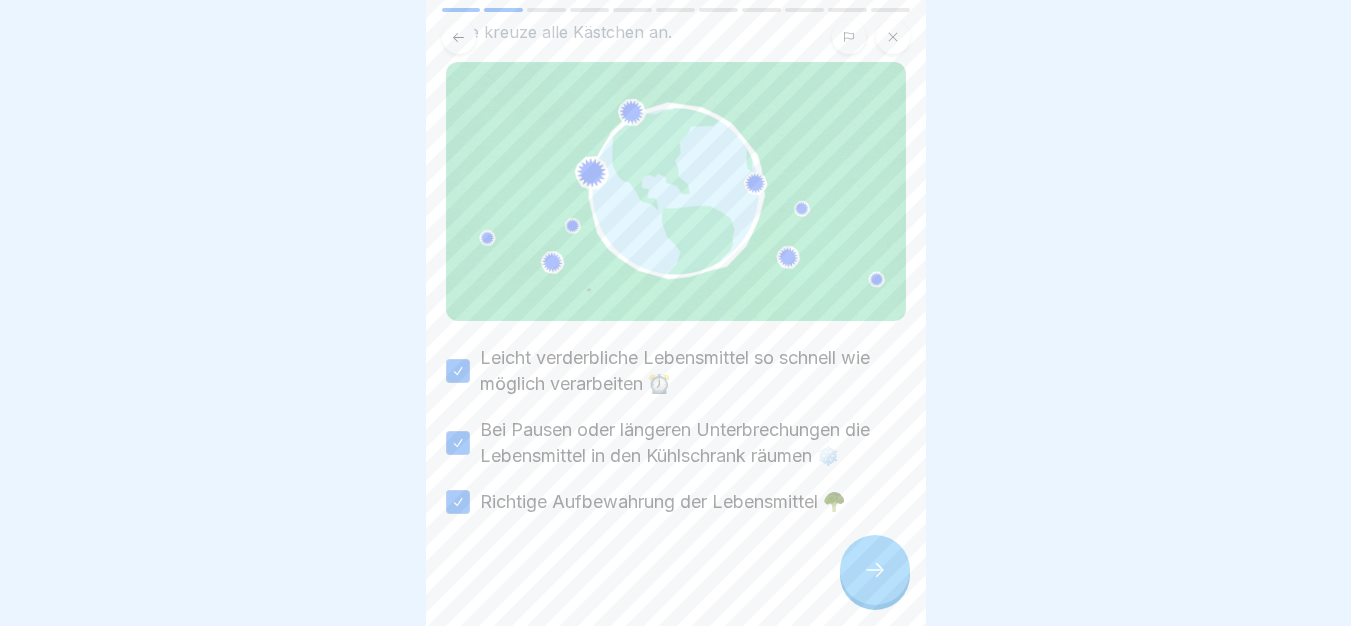 click at bounding box center (875, 570) 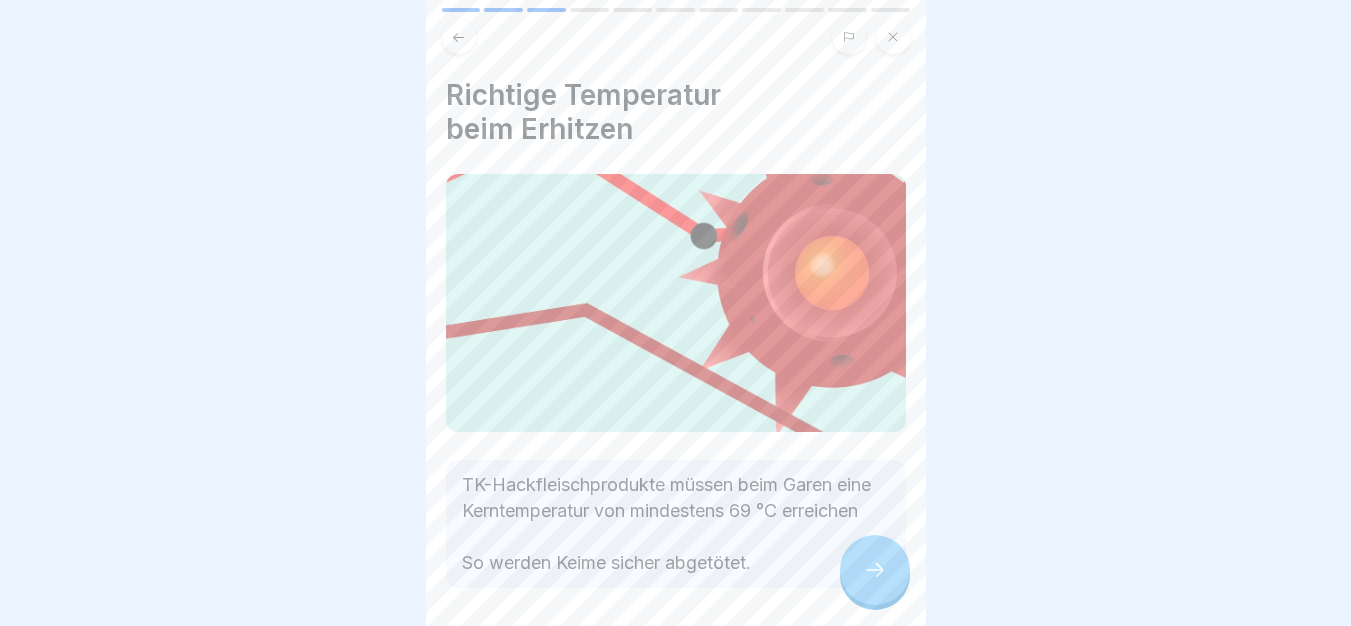 click 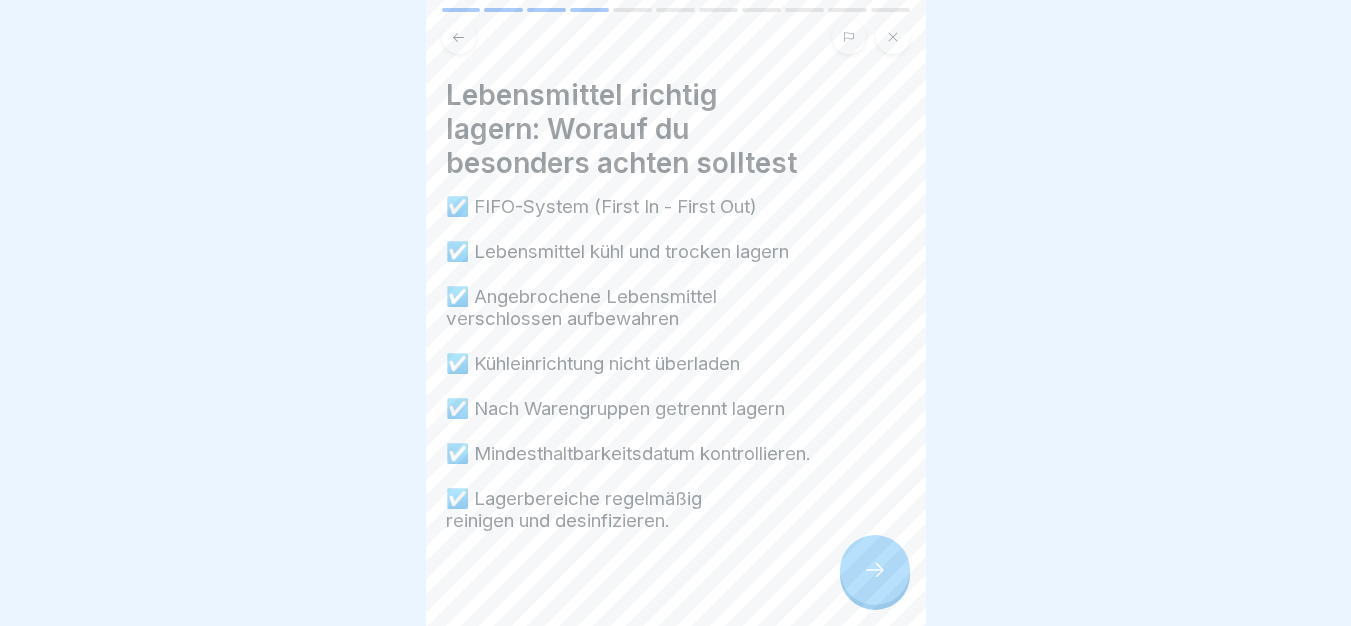 scroll, scrollTop: 27, scrollLeft: 0, axis: vertical 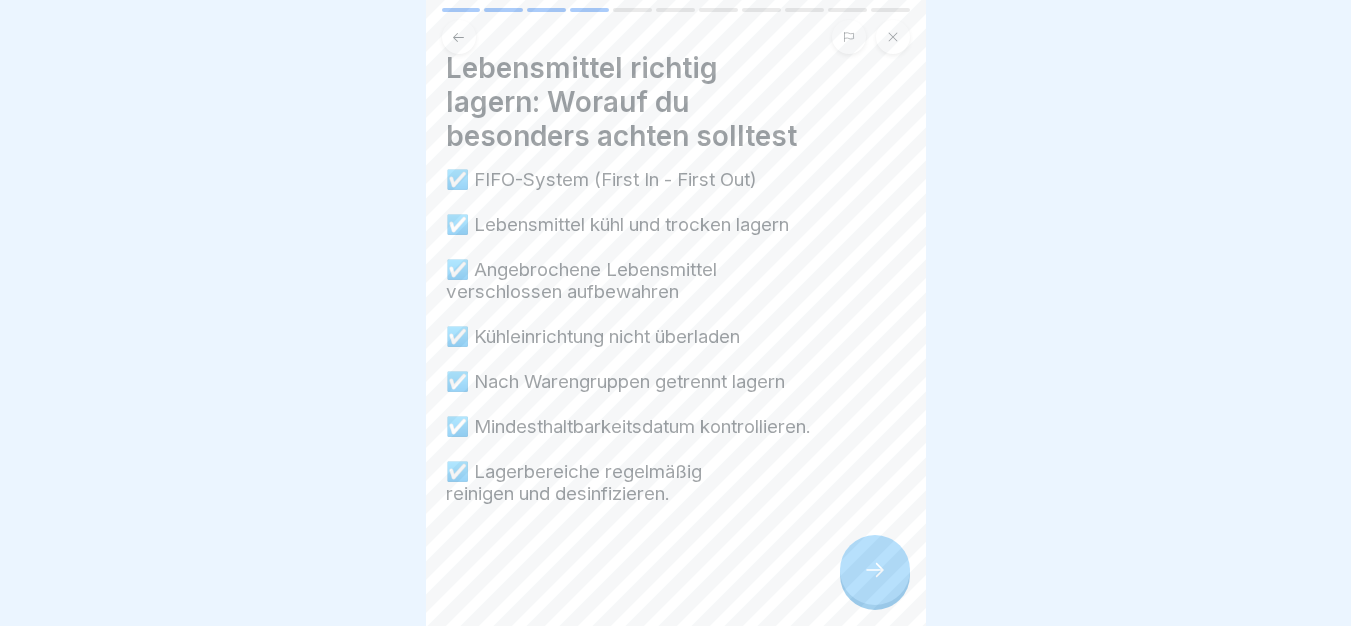 click at bounding box center [875, 570] 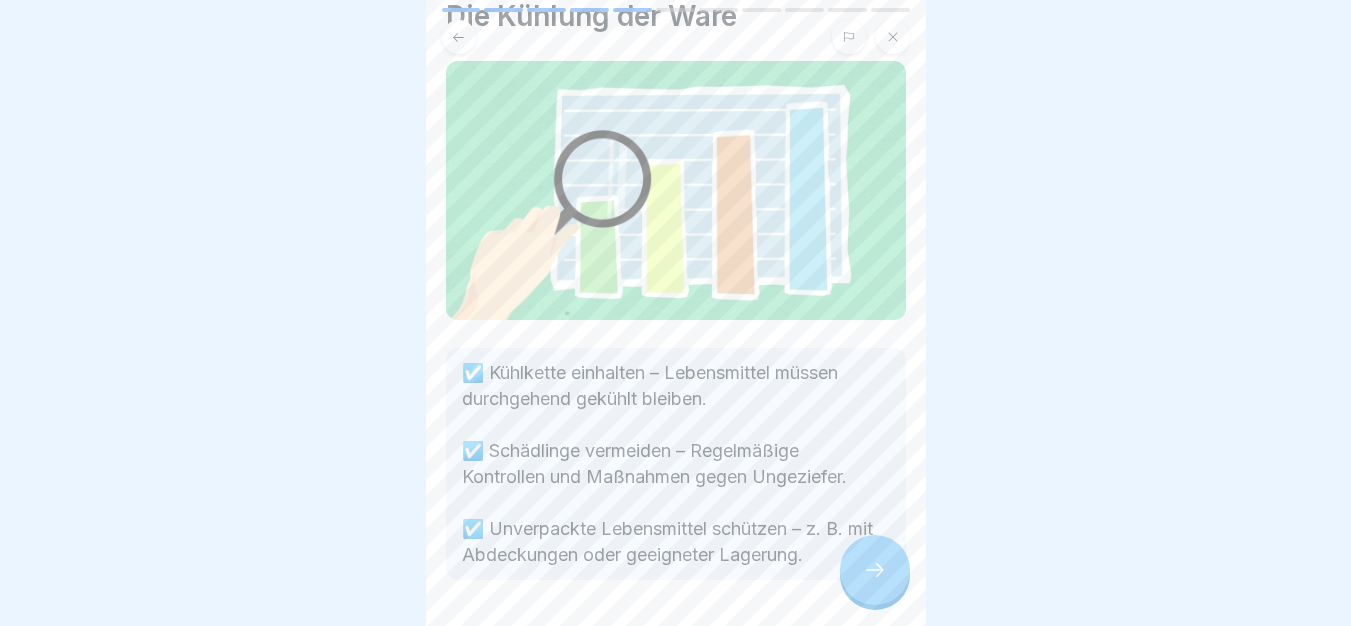 scroll, scrollTop: 144, scrollLeft: 0, axis: vertical 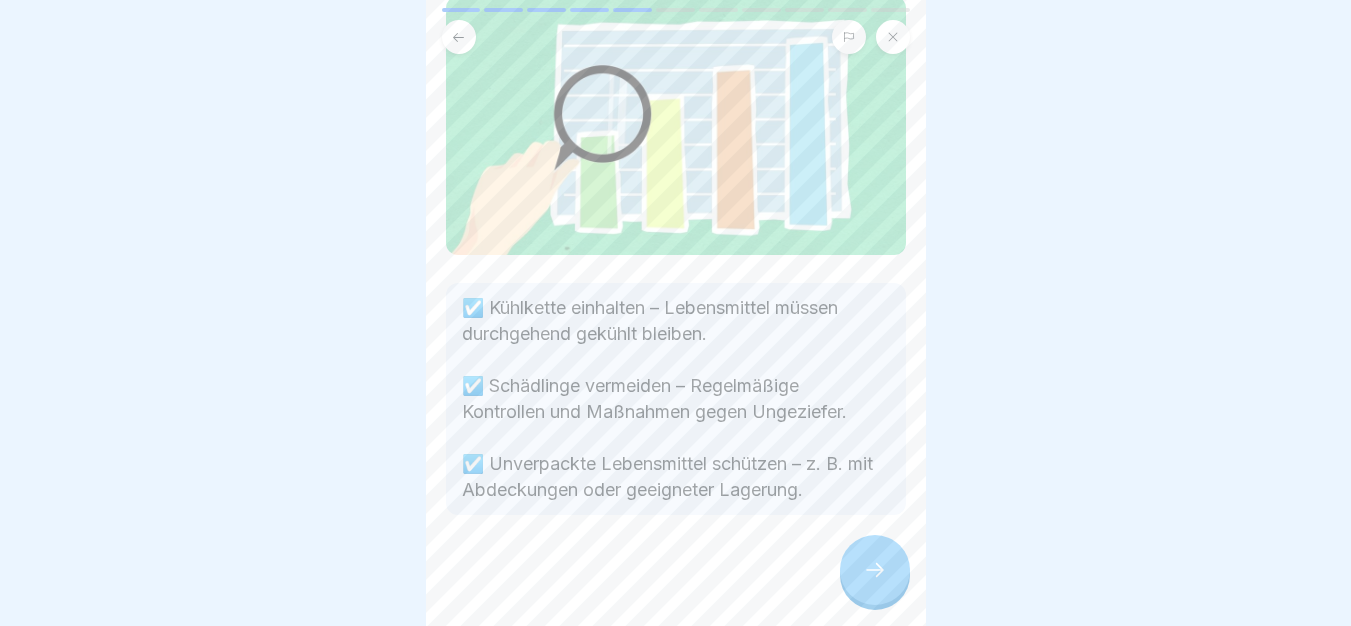 click at bounding box center (676, 575) 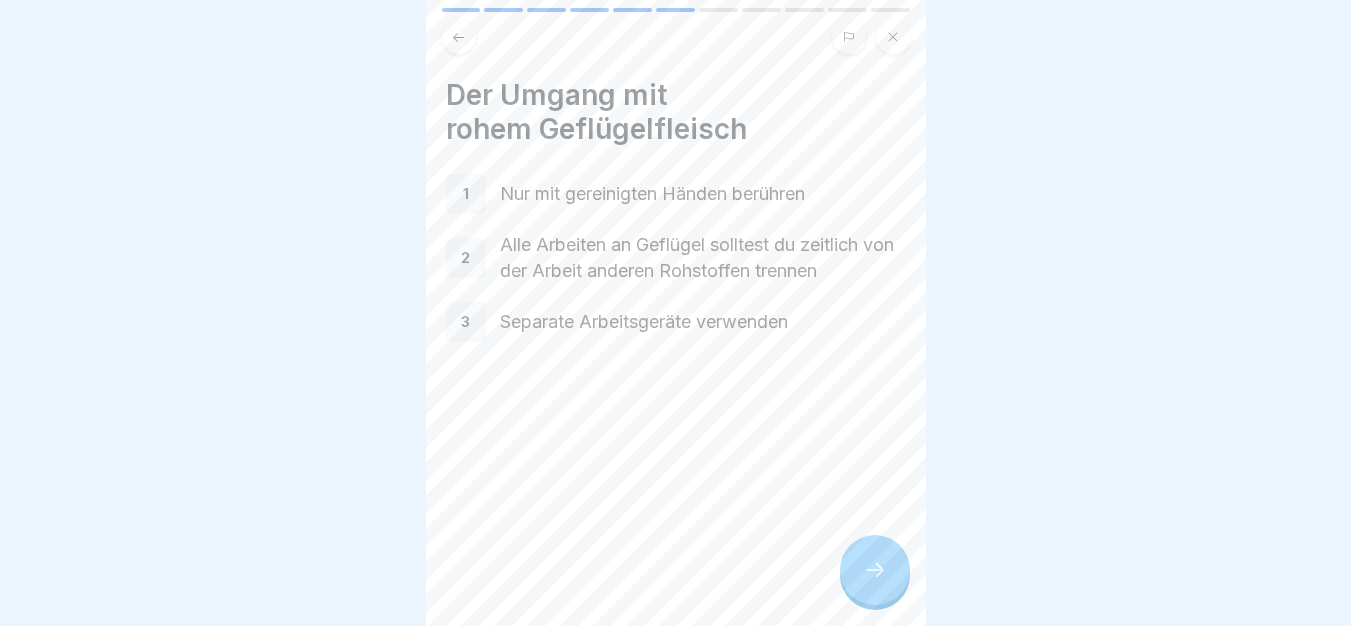 click on "Der Umgang mit rohem Geflügelfleisch 1 Nur mit gereinigten Händen berühren 2 Alle Arbeiten an Geflügel solltest du zeitlich von der Arbeit anderen Rohstoffen trennen 3 Separate Arbeitsgeräte verwenden" at bounding box center (676, 313) 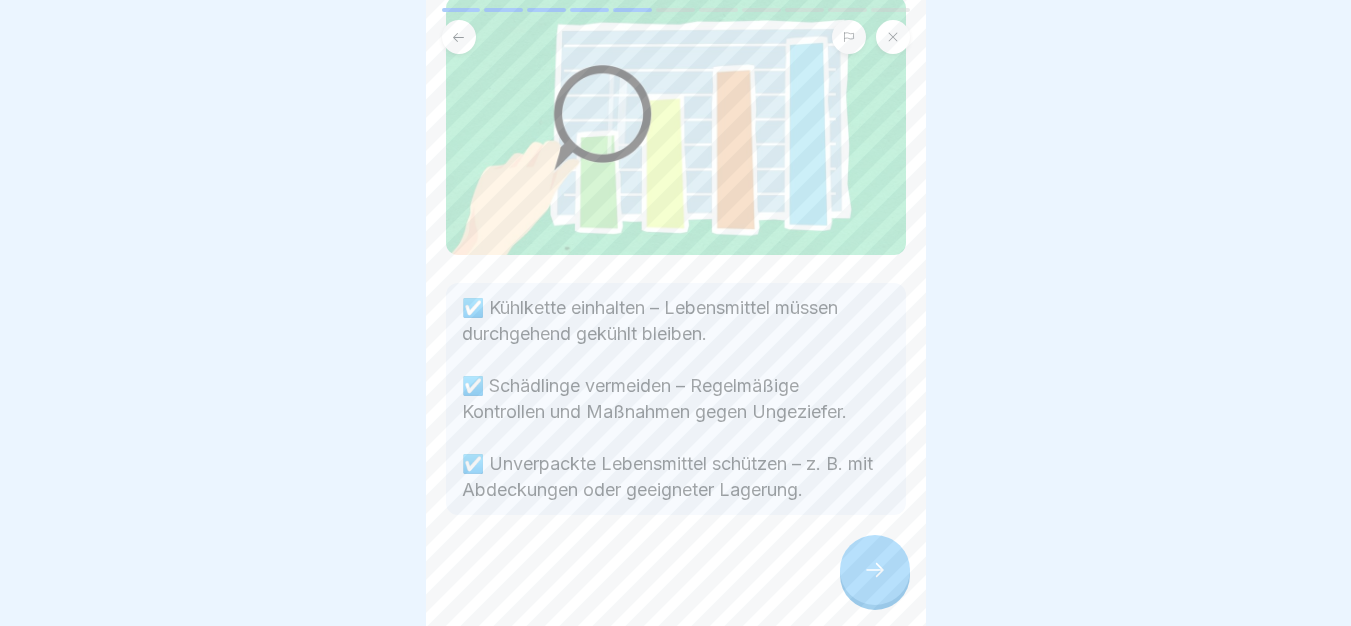 click at bounding box center [875, 570] 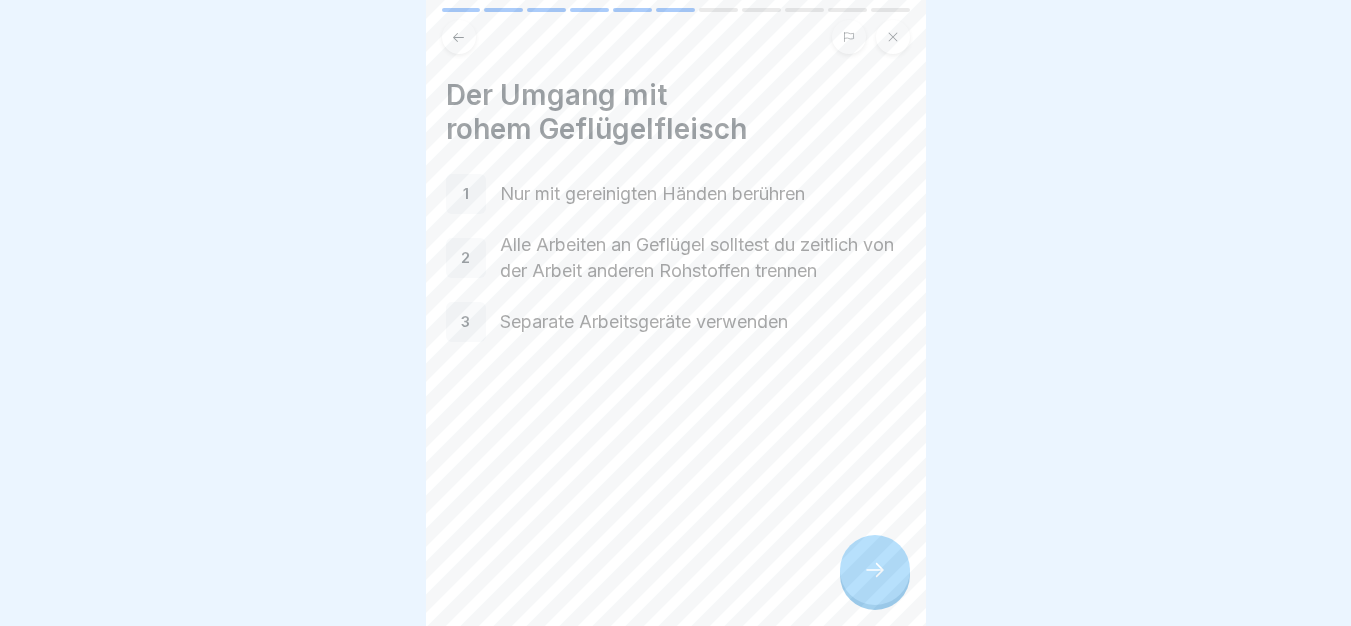 click at bounding box center [875, 570] 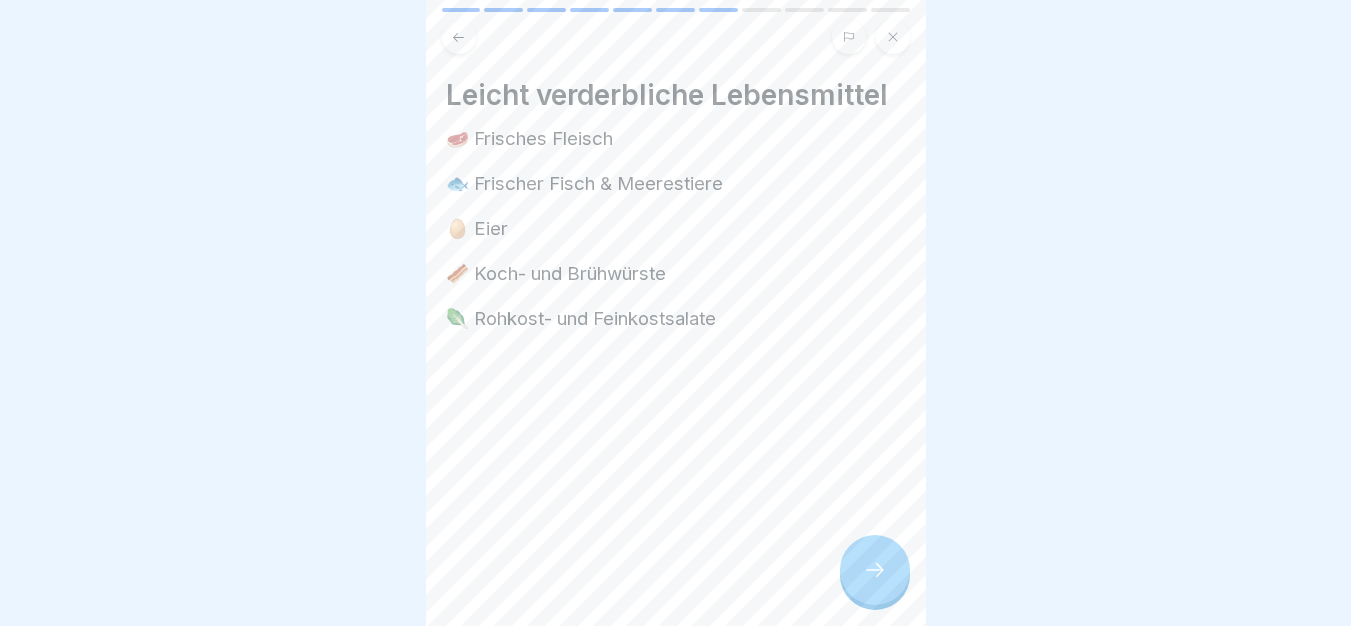 drag, startPoint x: 789, startPoint y: 543, endPoint x: 875, endPoint y: 570, distance: 90.13878 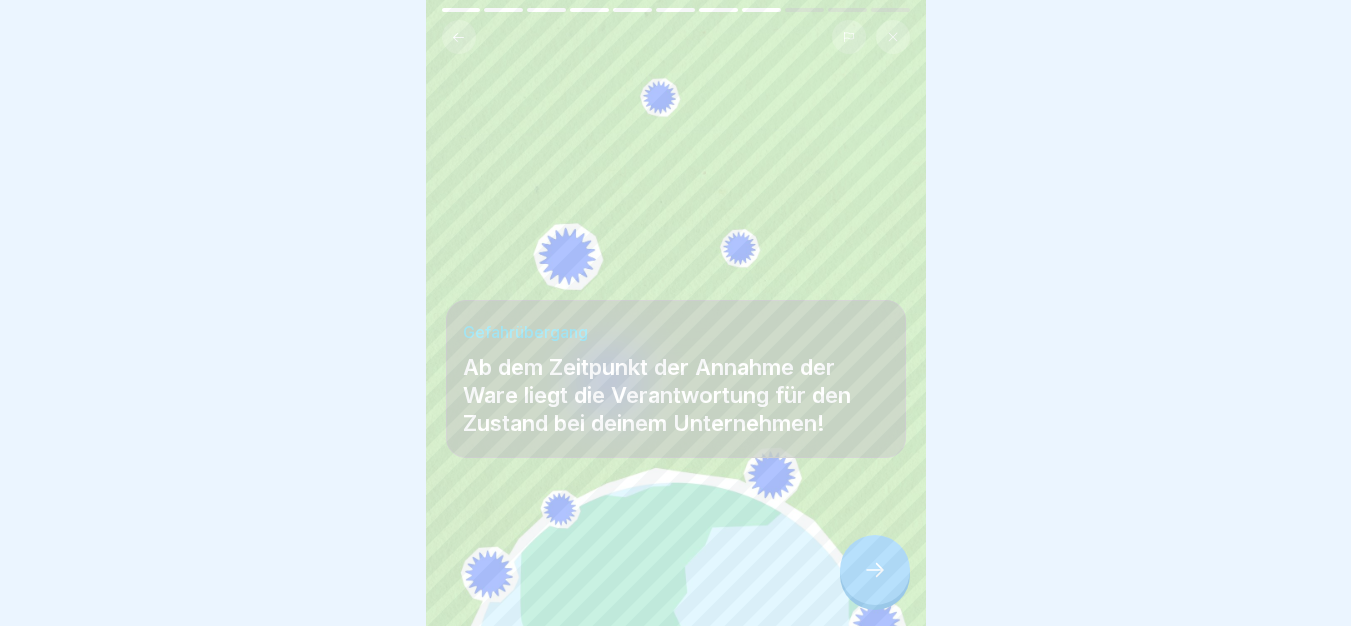 click 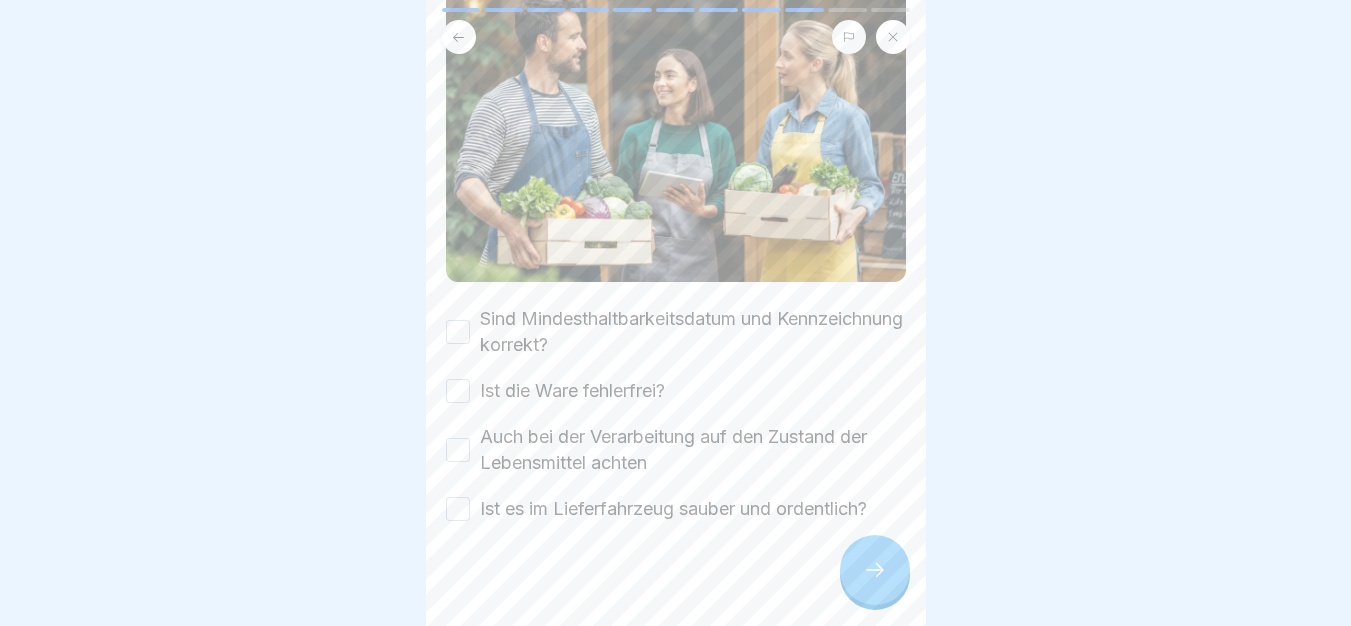 scroll, scrollTop: 255, scrollLeft: 0, axis: vertical 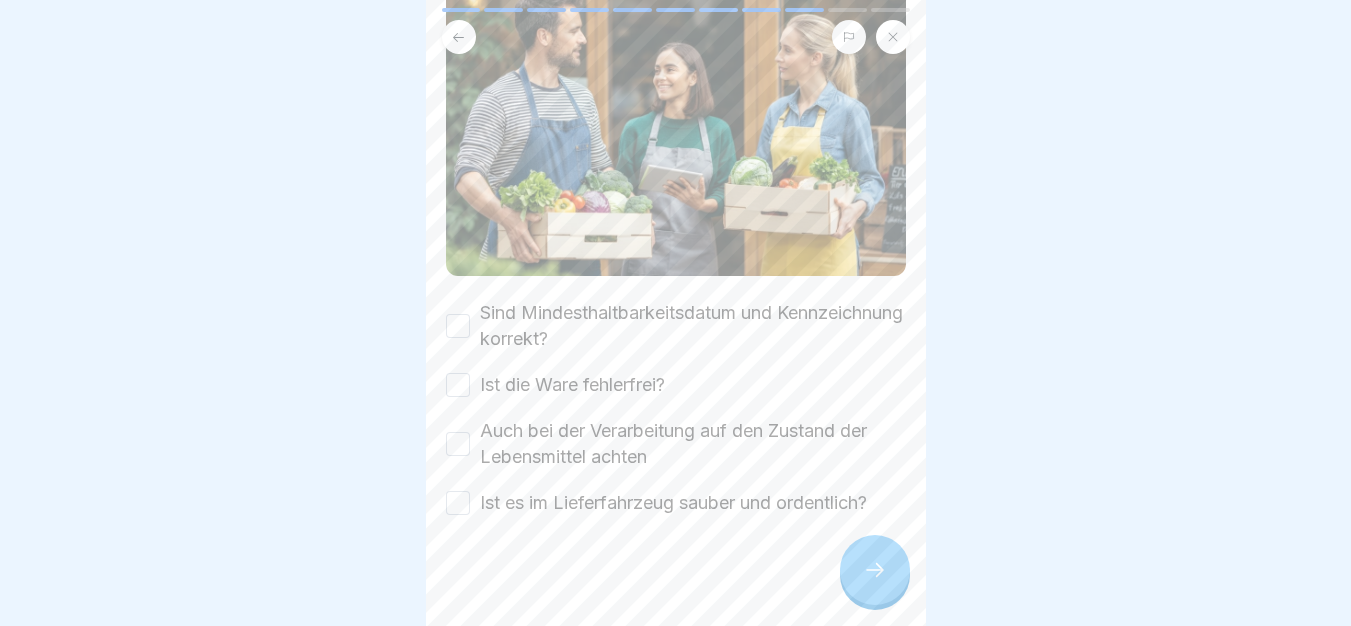 click on "Sind Mindesthaltbarkeitsdatum und Kennzeichnung korrekt?" at bounding box center [693, 326] 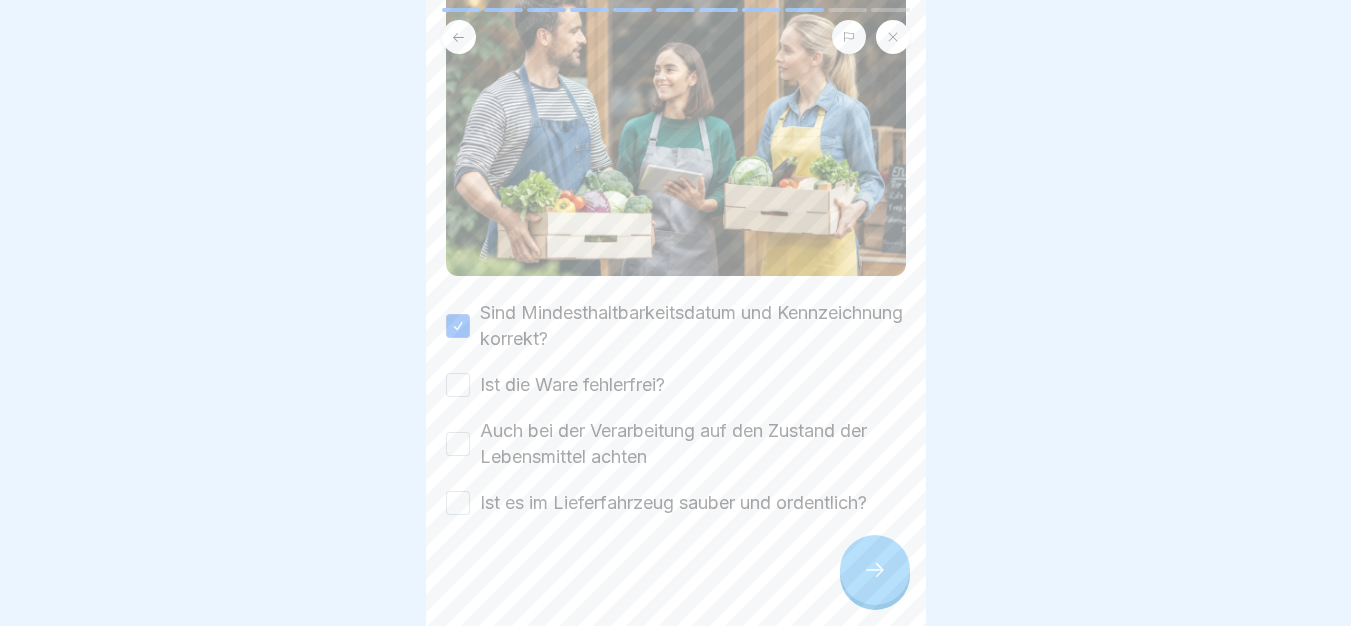 click on "Ist die Ware fehlerfrei?" at bounding box center (572, 385) 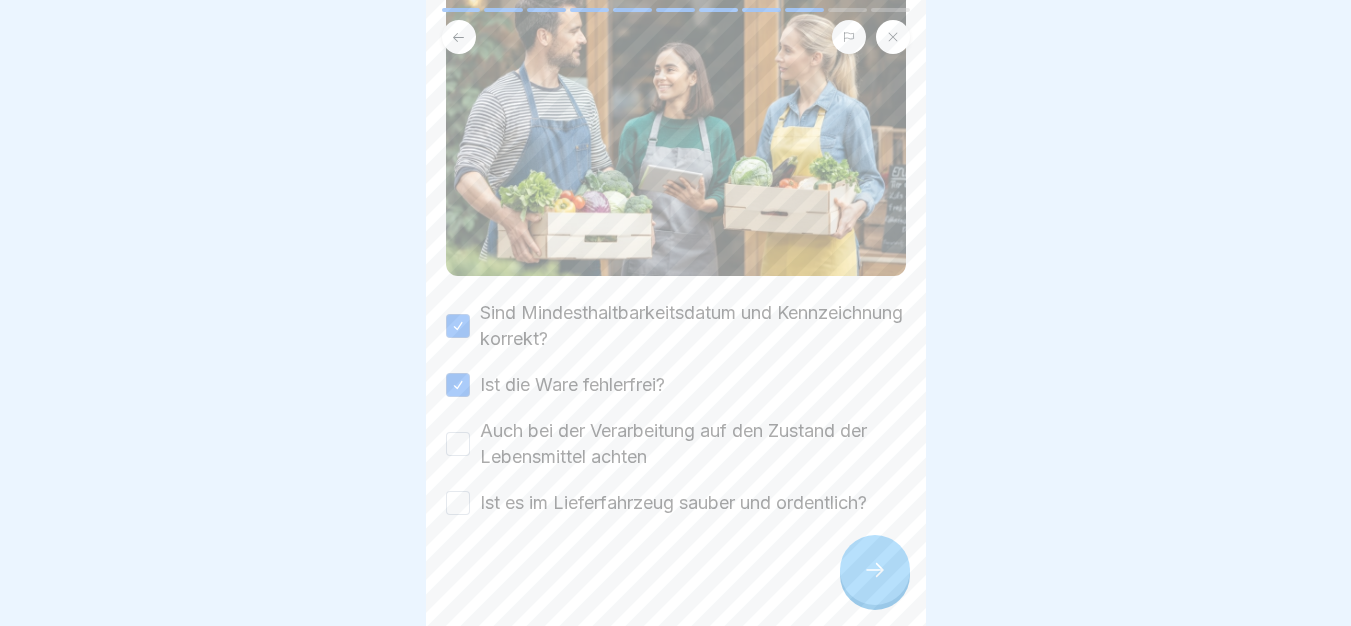 drag, startPoint x: 624, startPoint y: 350, endPoint x: 629, endPoint y: 362, distance: 13 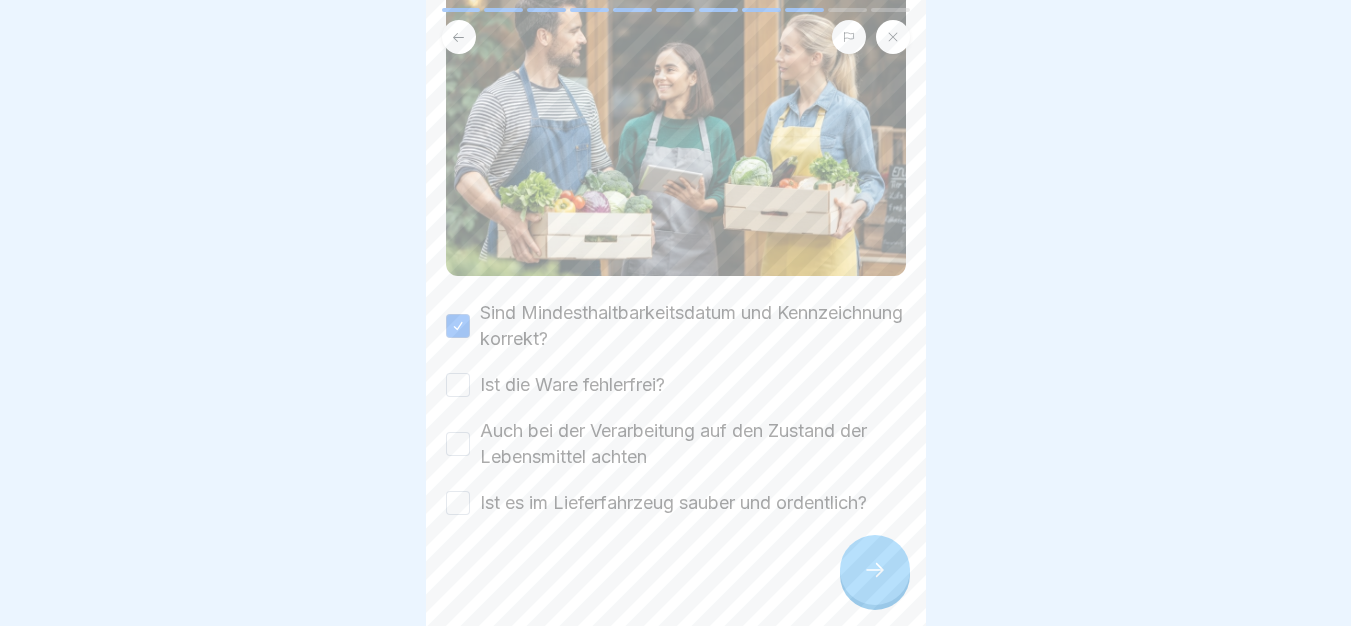 click on "Auch bei der Verarbeitung auf den Zustand der Lebensmittel achten" at bounding box center [693, 444] 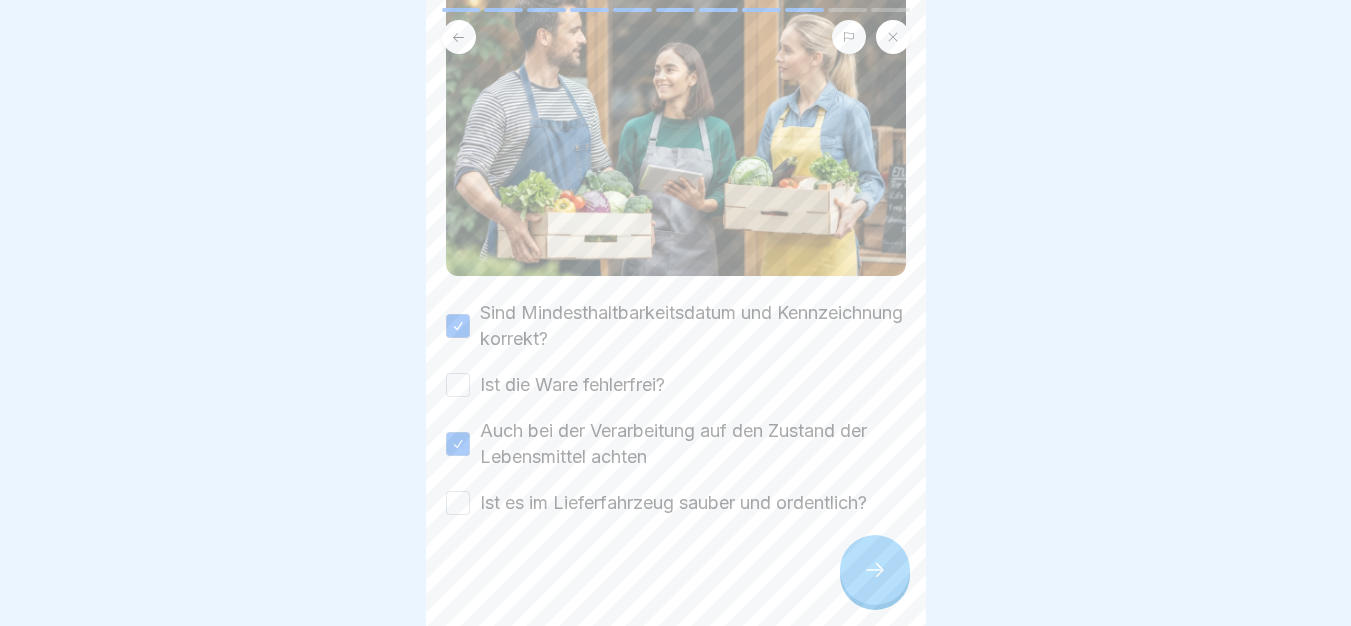 click on "Ist die Ware fehlerfrei?" at bounding box center (572, 385) 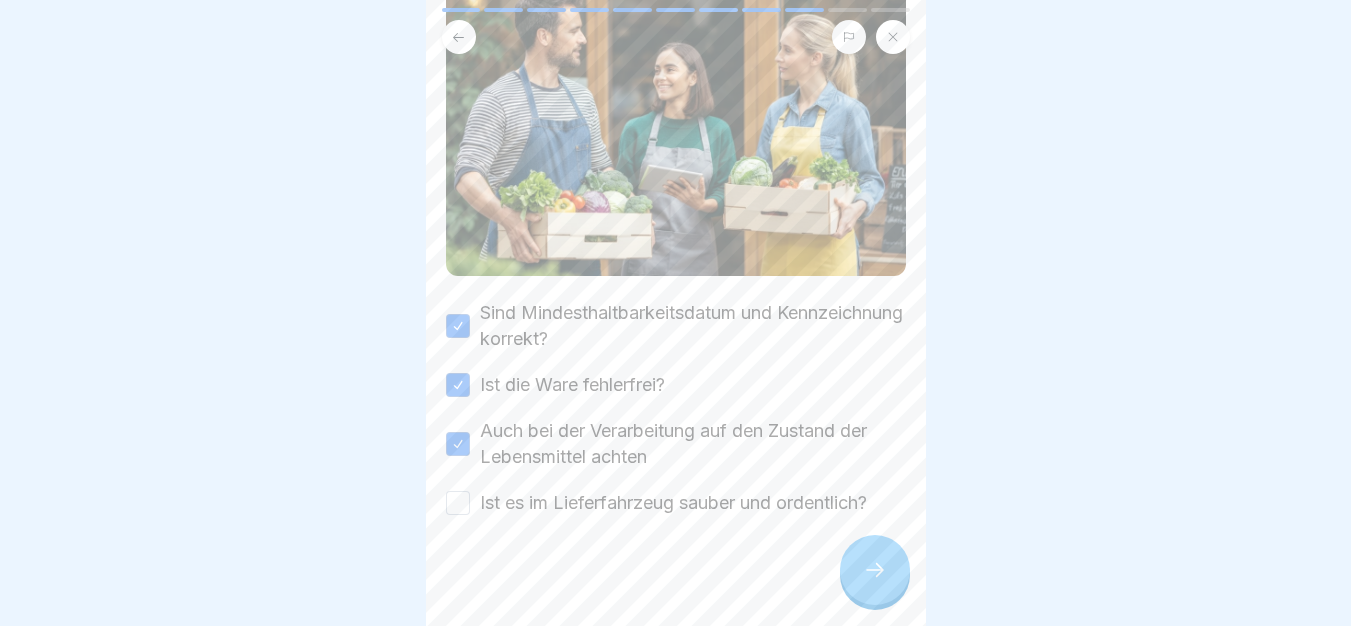 click on "Ist es im Lieferfahrzeug sauber und ordentlich?" at bounding box center (673, 503) 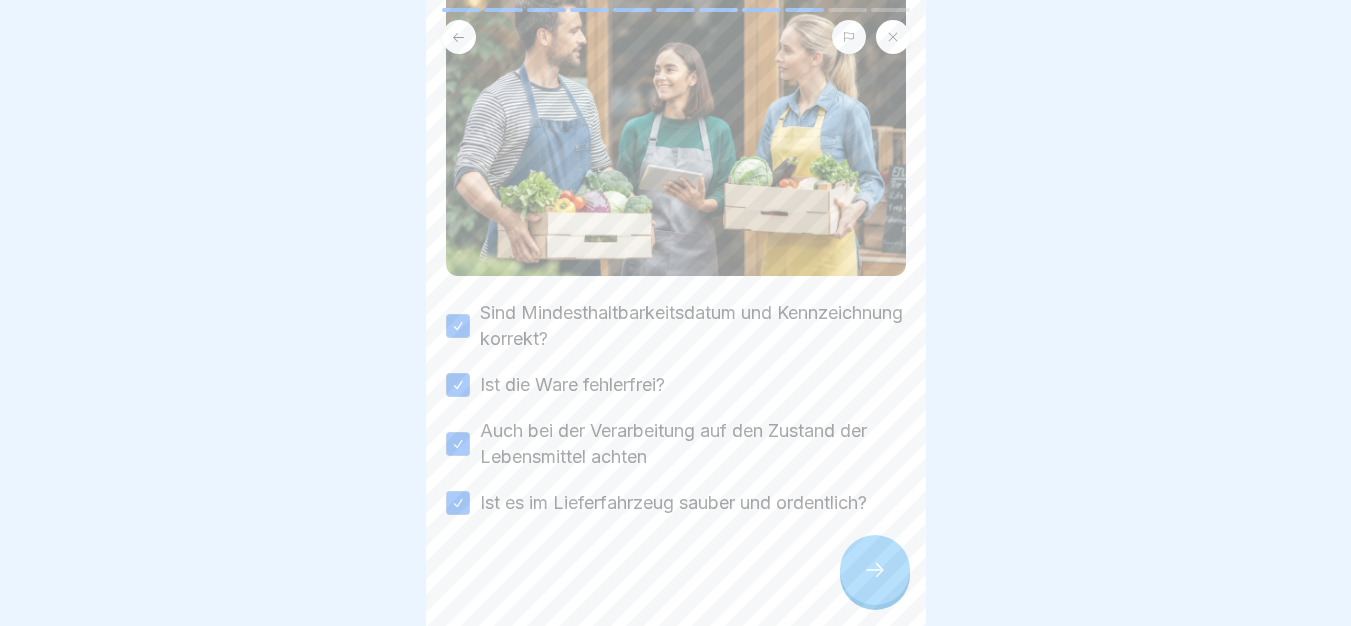 click at bounding box center [676, 576] 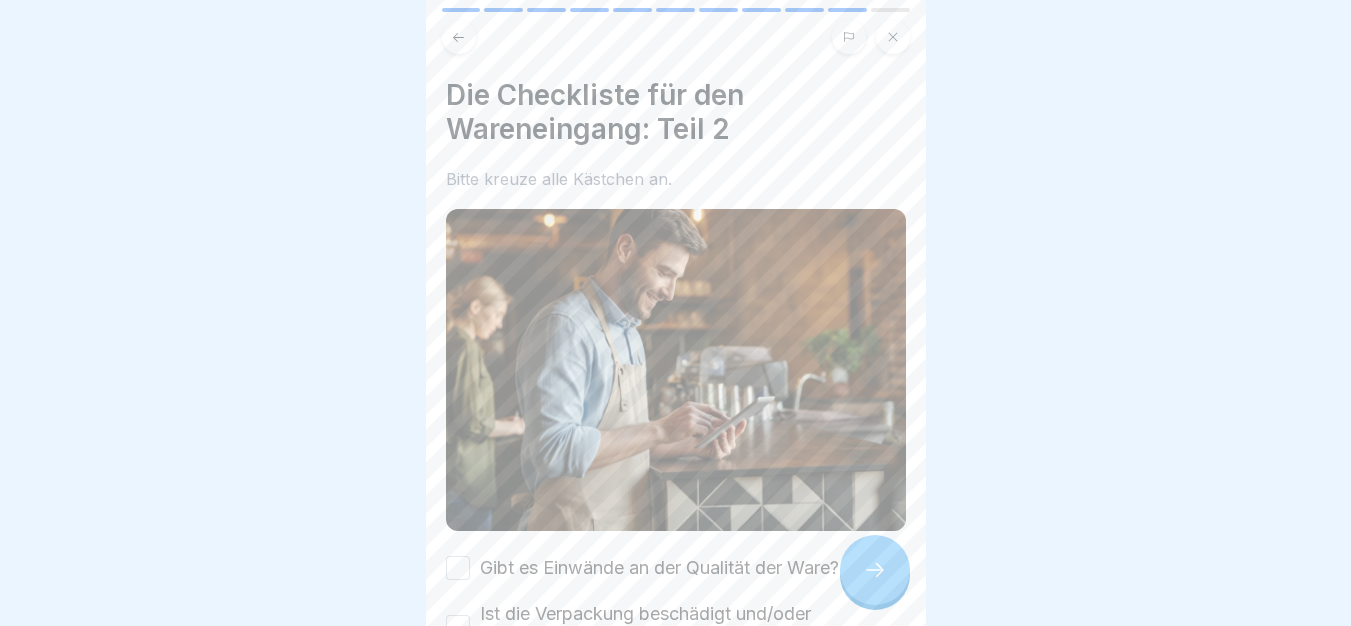 click at bounding box center [875, 570] 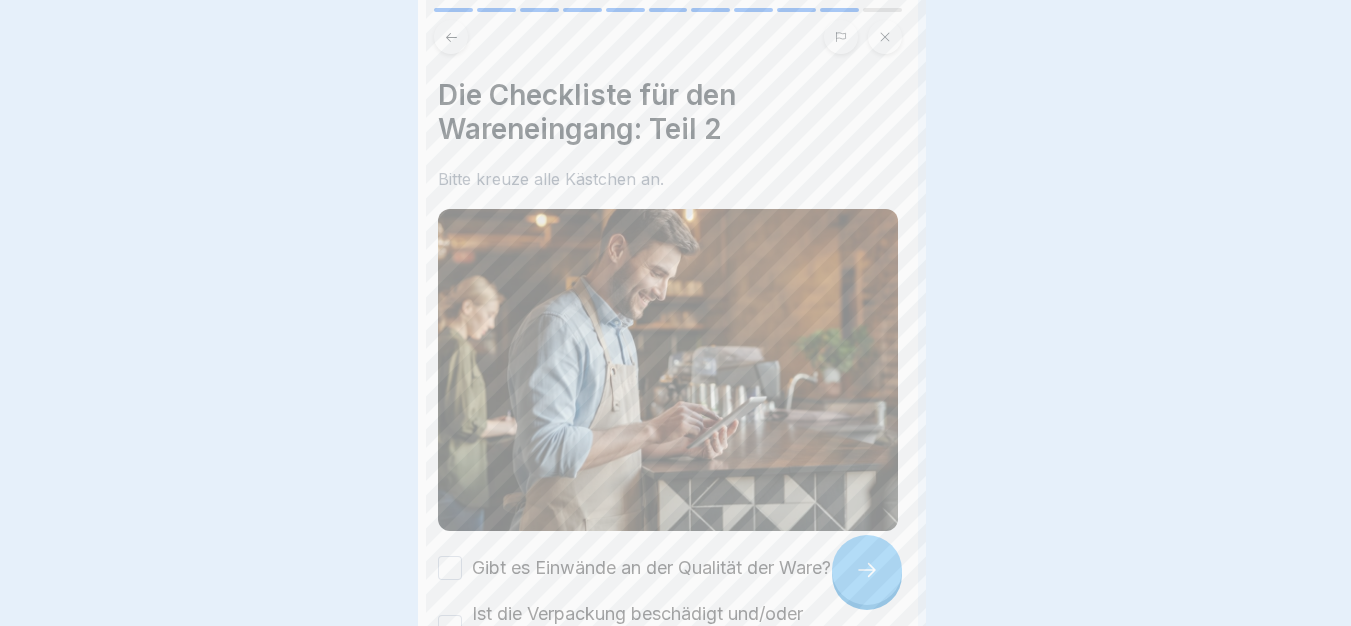 scroll, scrollTop: 0, scrollLeft: 0, axis: both 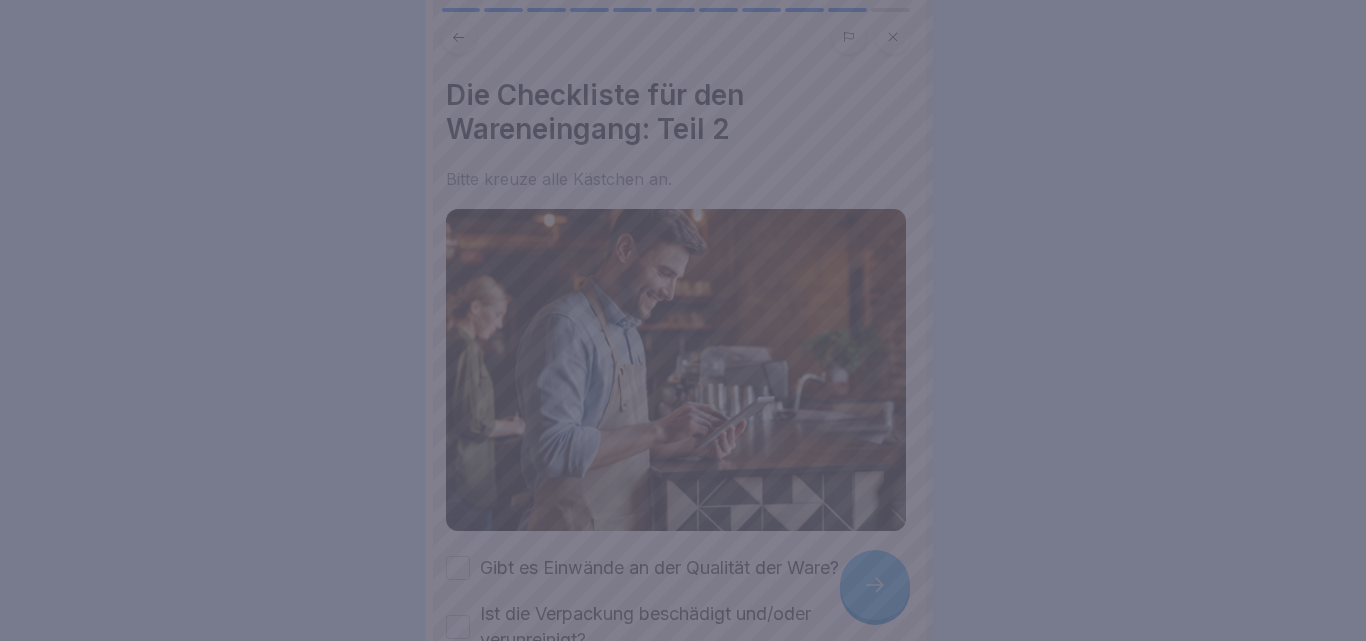click at bounding box center (683, 320) 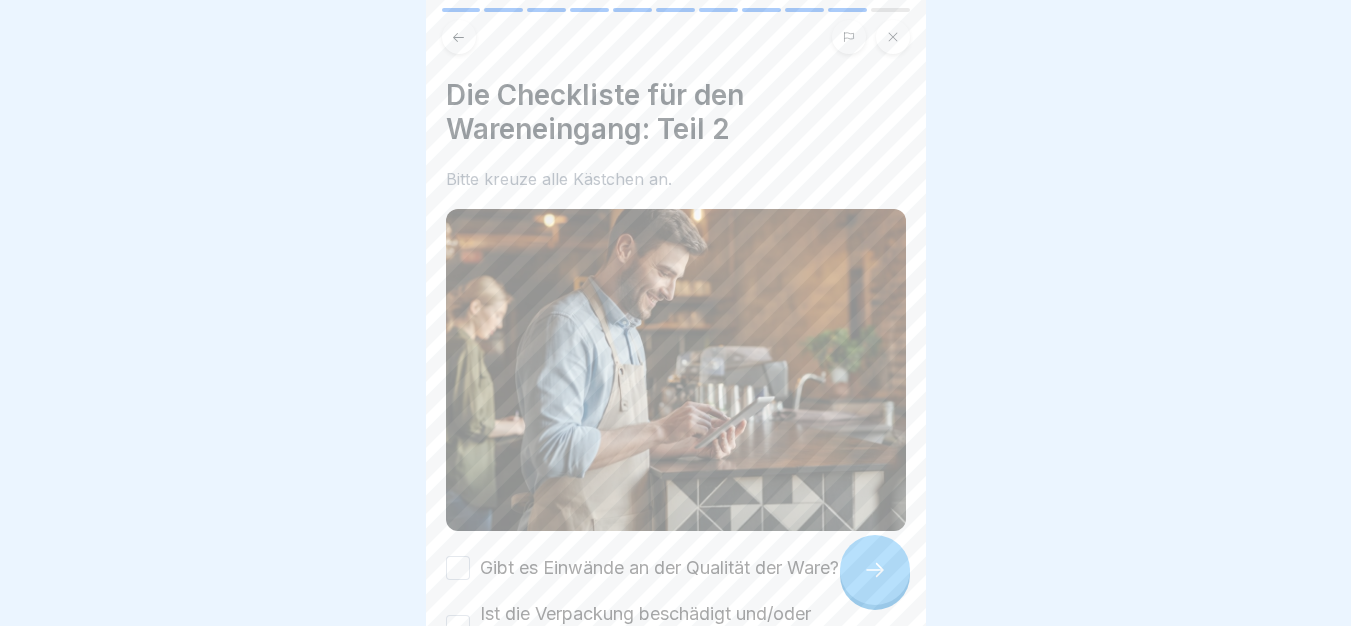 scroll, scrollTop: 20, scrollLeft: 0, axis: vertical 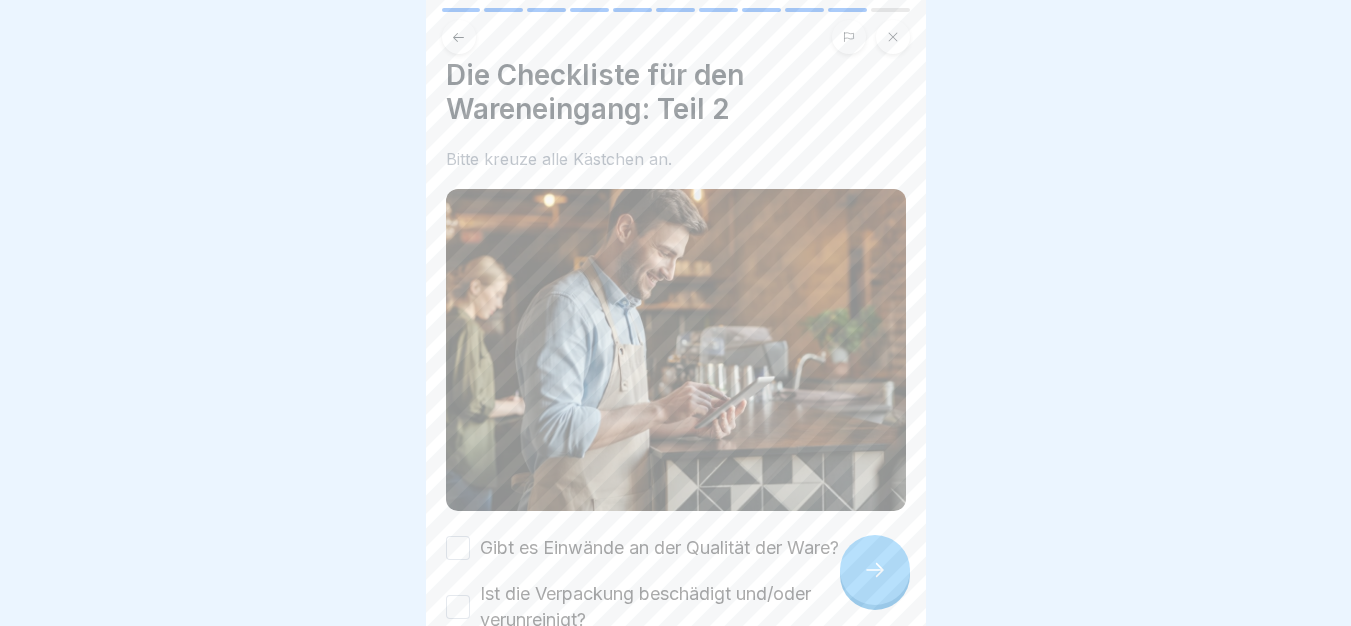 click at bounding box center (676, 350) 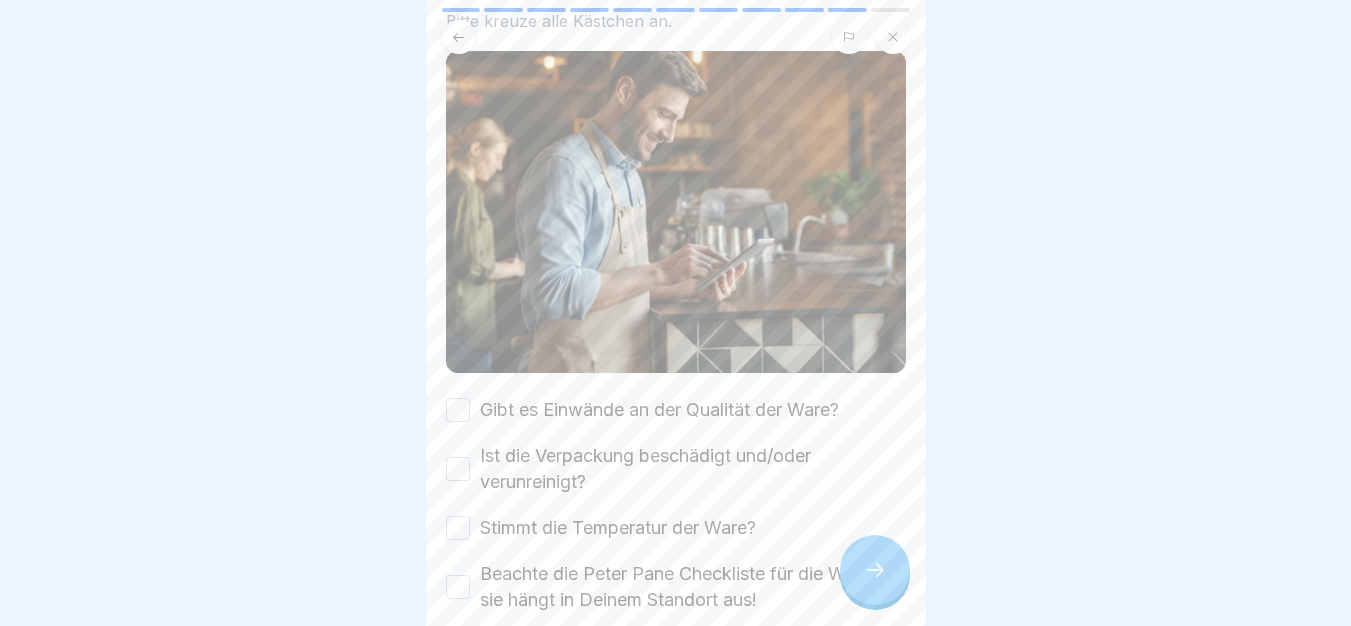 scroll, scrollTop: 255, scrollLeft: 0, axis: vertical 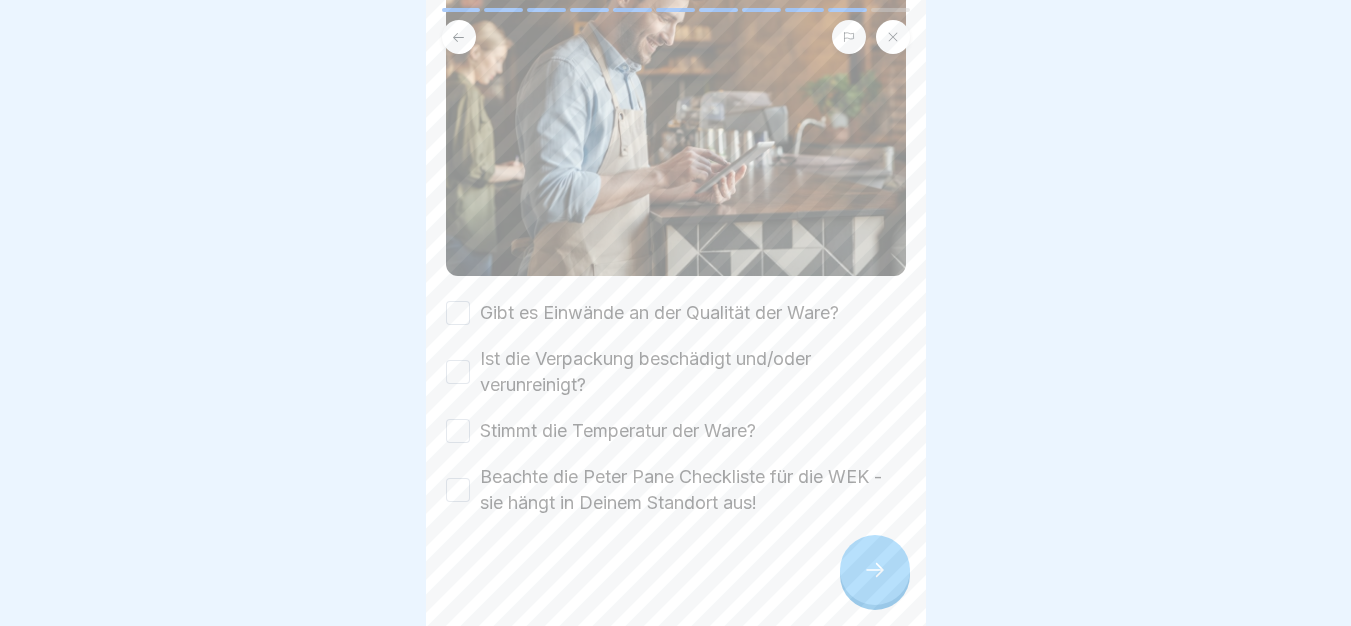 click on "Gibt es Einwände an der Qualität der Ware?" at bounding box center [659, 313] 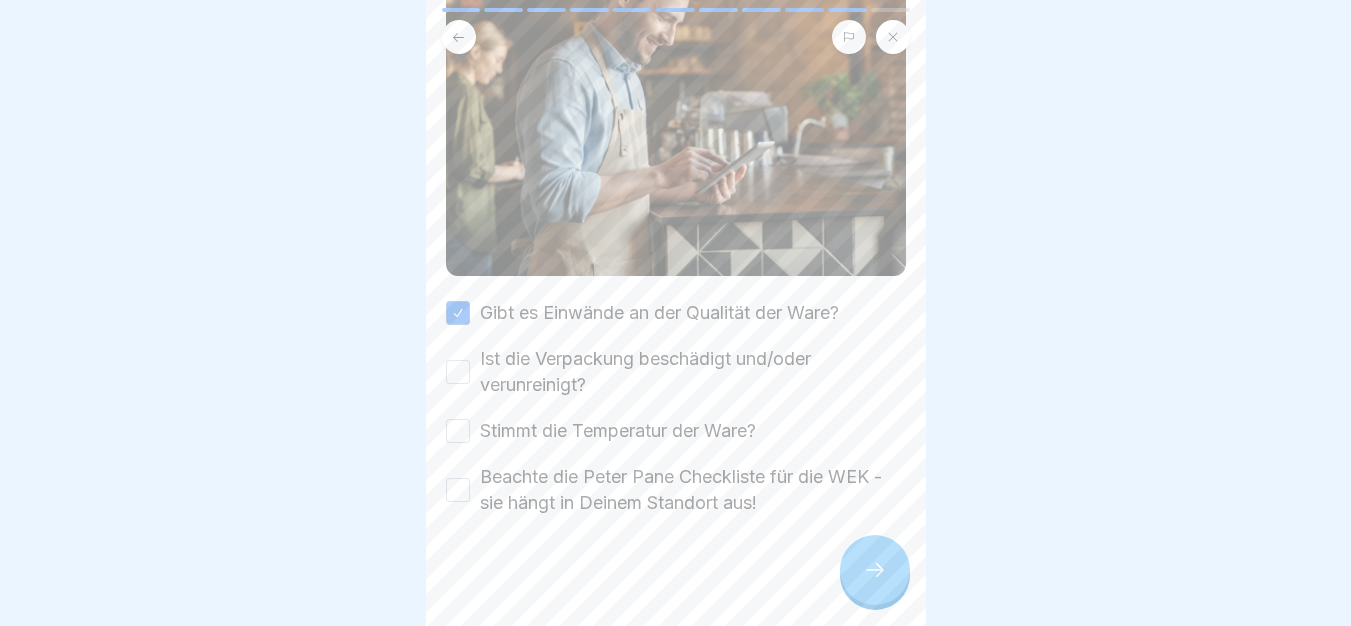 click on "Ist die Verpackung beschädigt und/oder verunreinigt?" at bounding box center [693, 372] 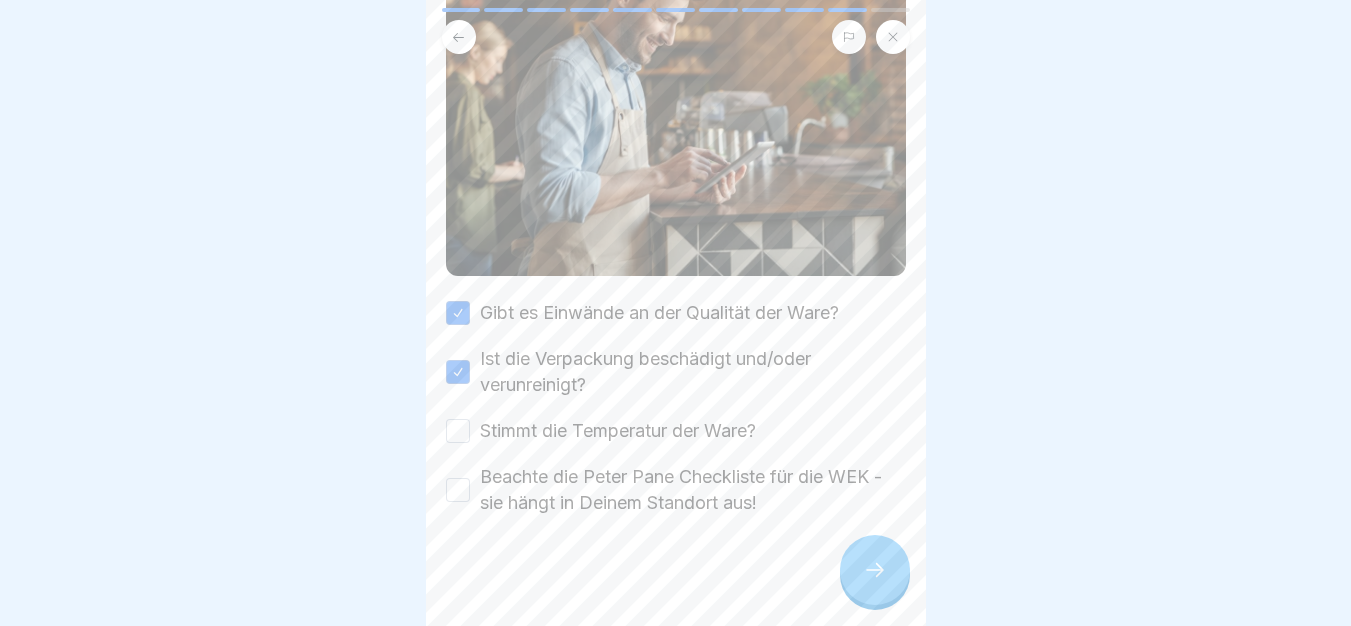 click on "Stimmt die Temperatur der Ware?" at bounding box center [618, 431] 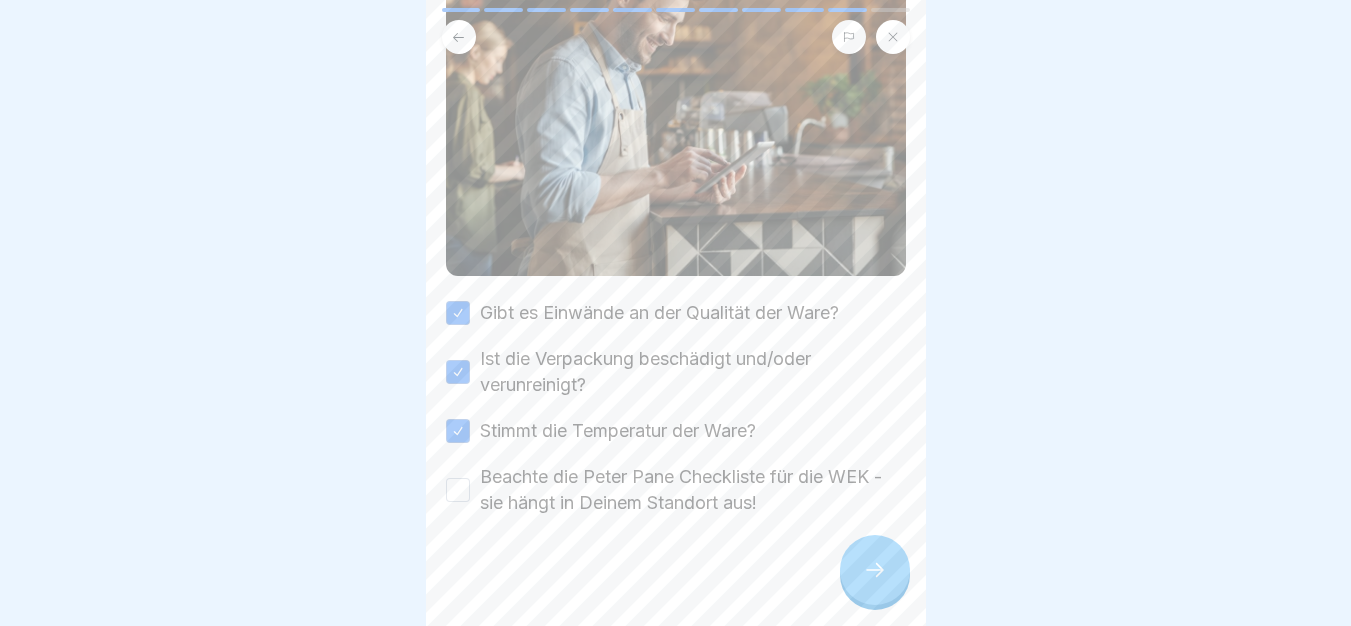 click on "Beachte die Peter Pane Checkliste für die WEK - sie hängt in Deinem Standort aus!" at bounding box center [693, 490] 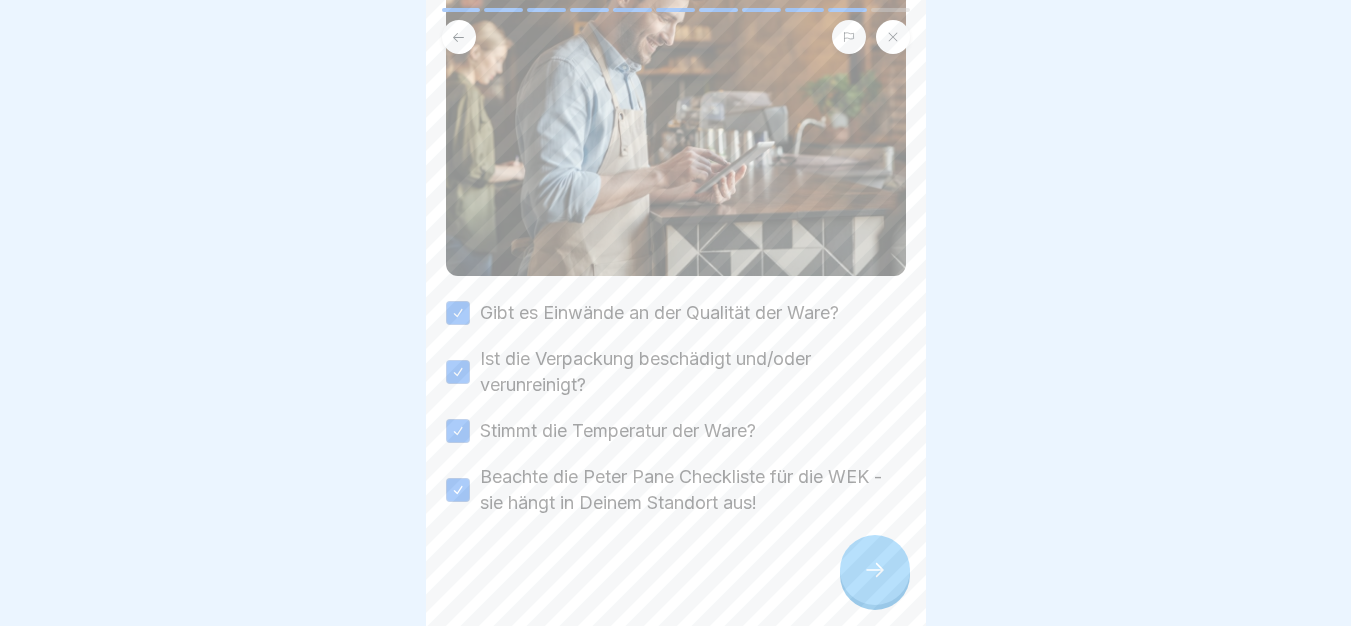click 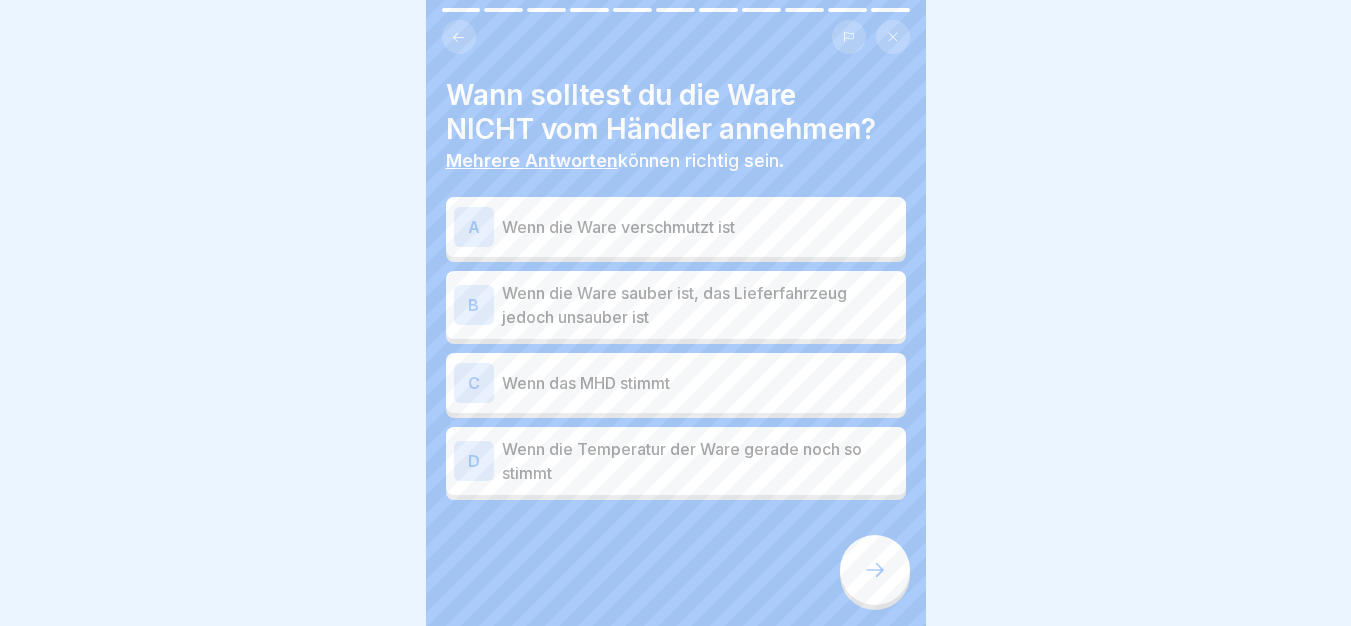 click 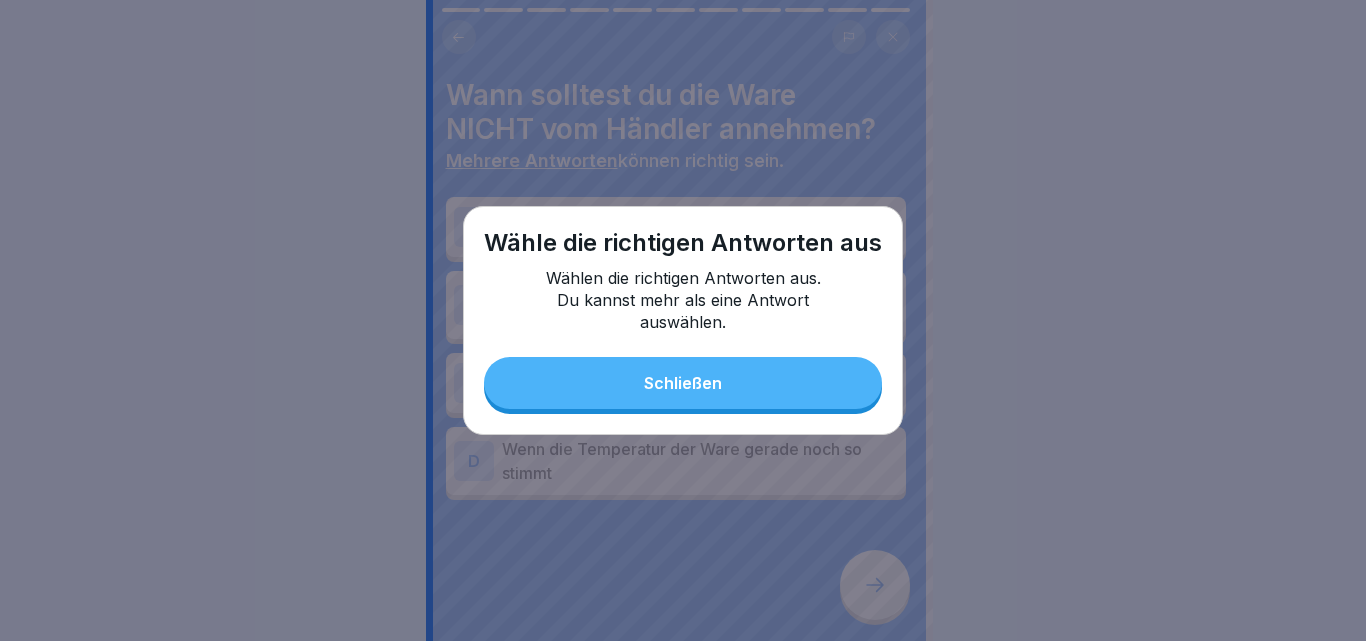 click on "Schließen" at bounding box center [683, 383] 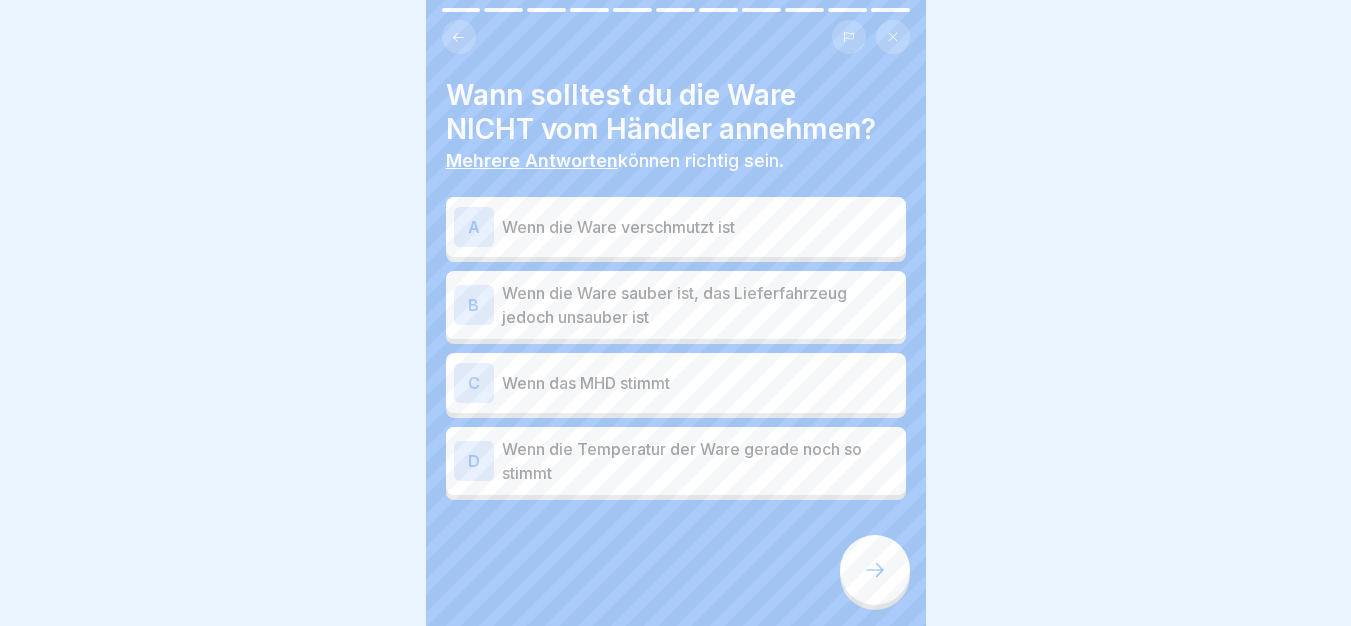 click on "Wenn die Ware verschmutzt ist" at bounding box center (700, 227) 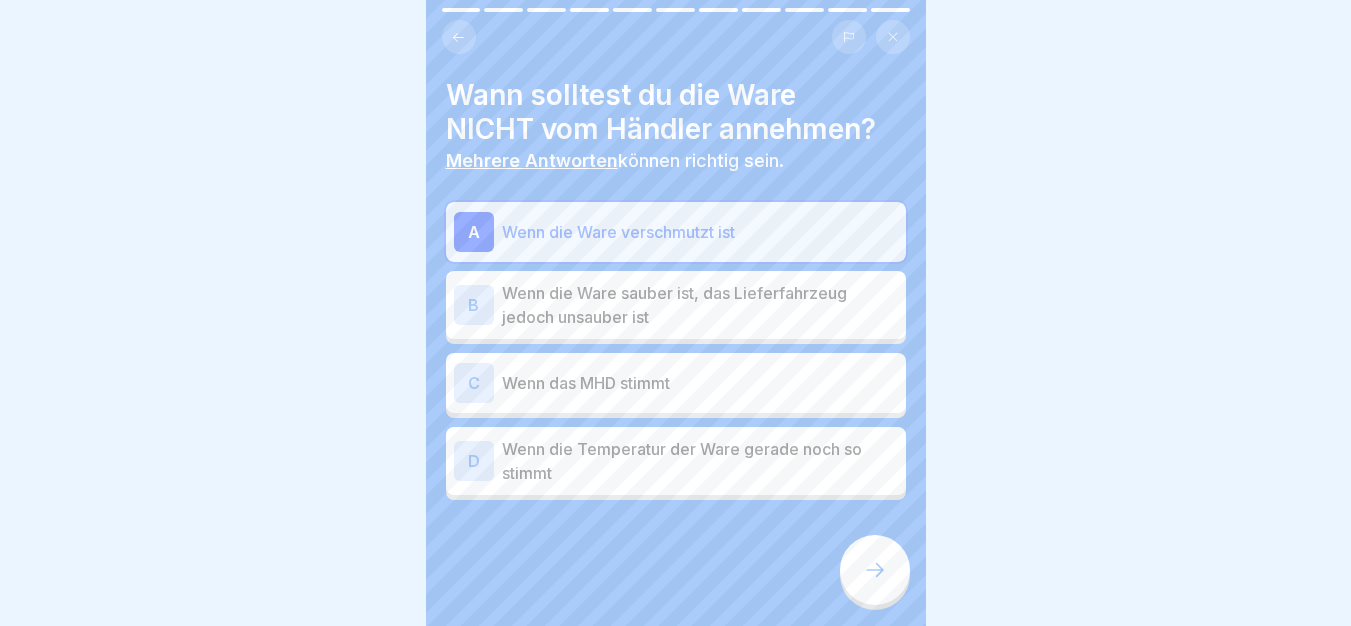 click on "Wenn die Ware sauber ist, das Lieferfahrzeug jedoch unsauber ist" at bounding box center [700, 305] 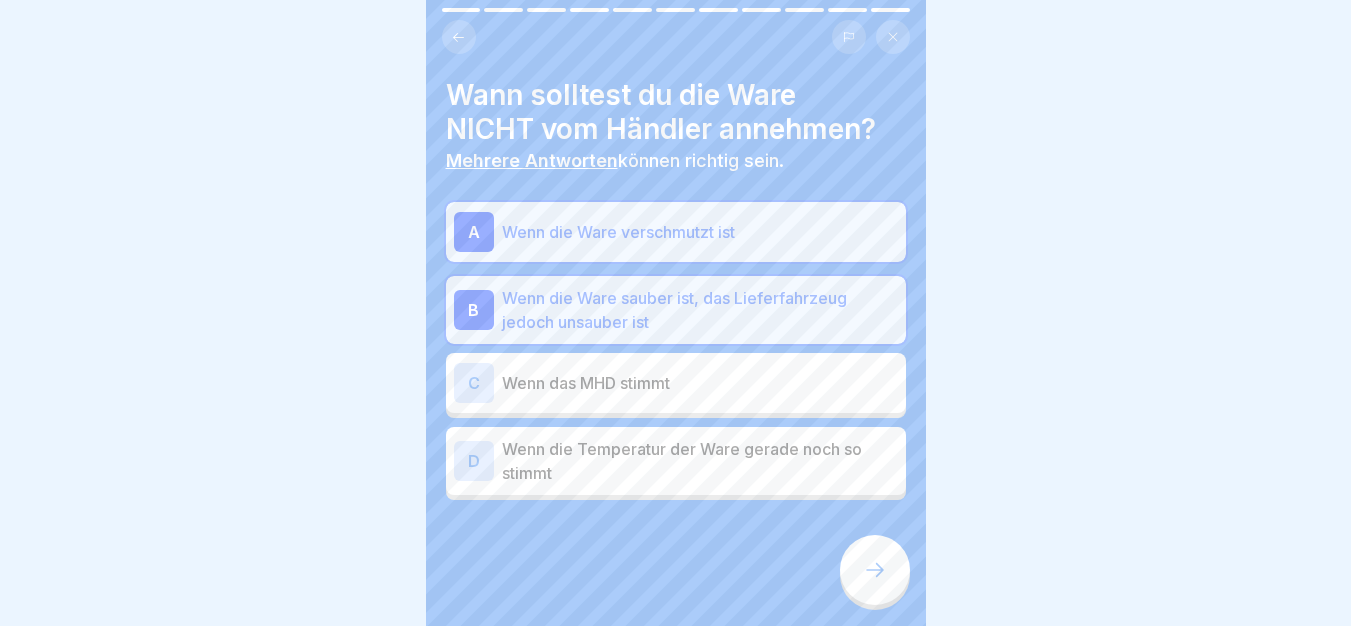 click at bounding box center [875, 570] 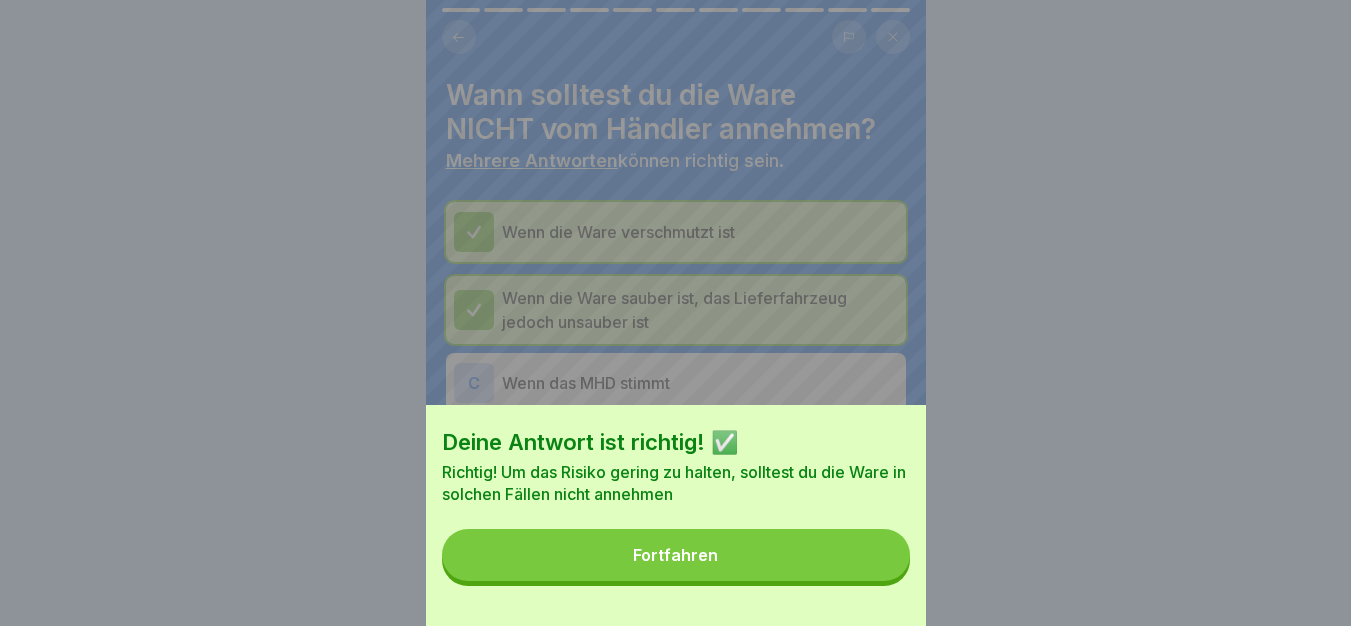 click on "Fortfahren" at bounding box center [676, 555] 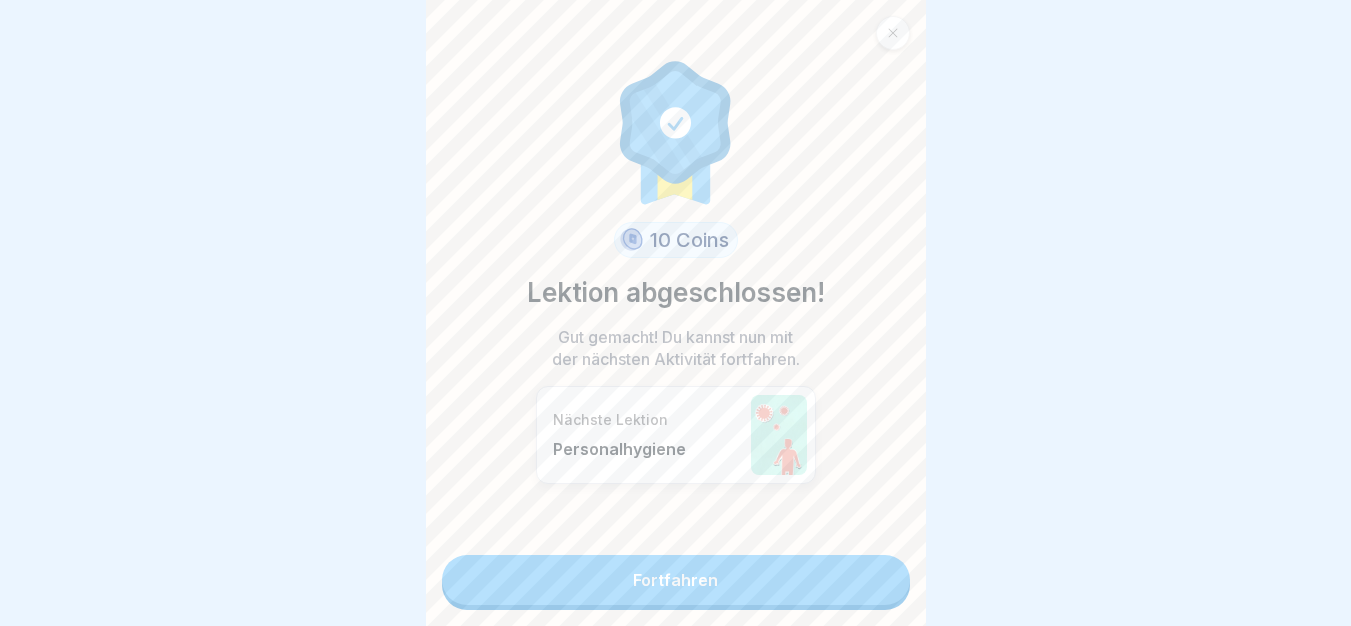 click on "10 Coins Lektion abgeschlossen! Gut gemacht! Du kannst nun mit der nächsten Aktivität fortfahren. Nächste Lektion Personalhygiene Fortfahren" at bounding box center [676, 313] 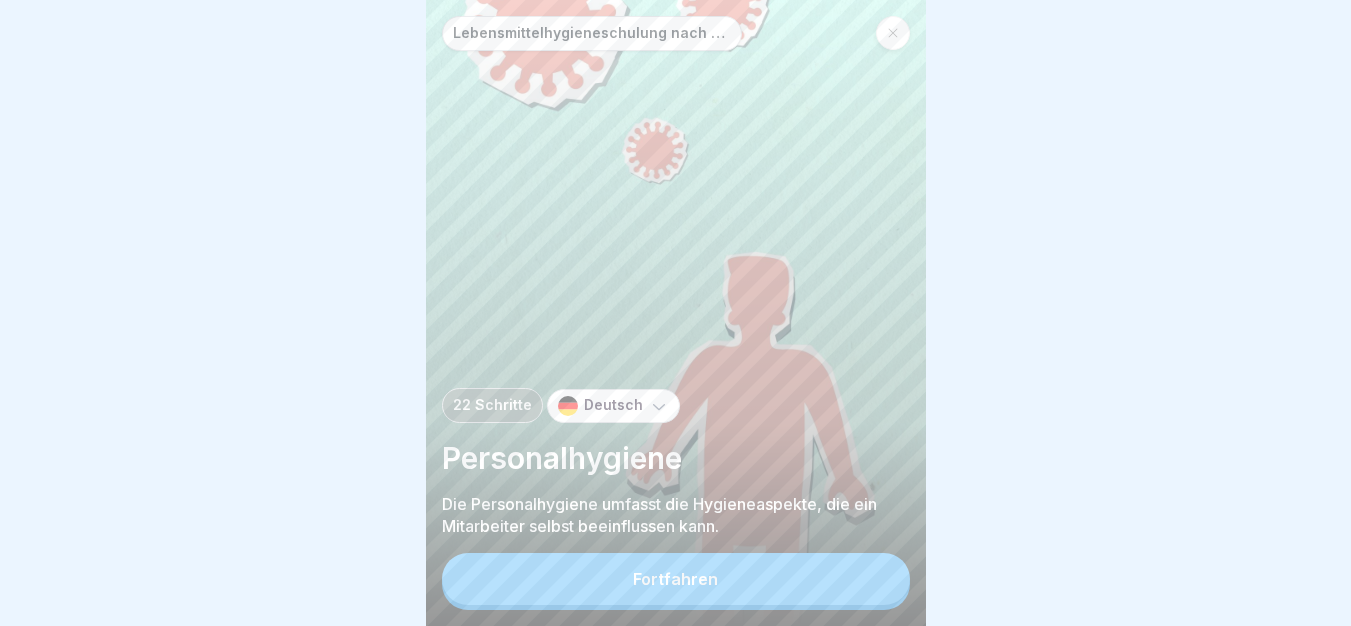 click on "Fortfahren" at bounding box center (676, 579) 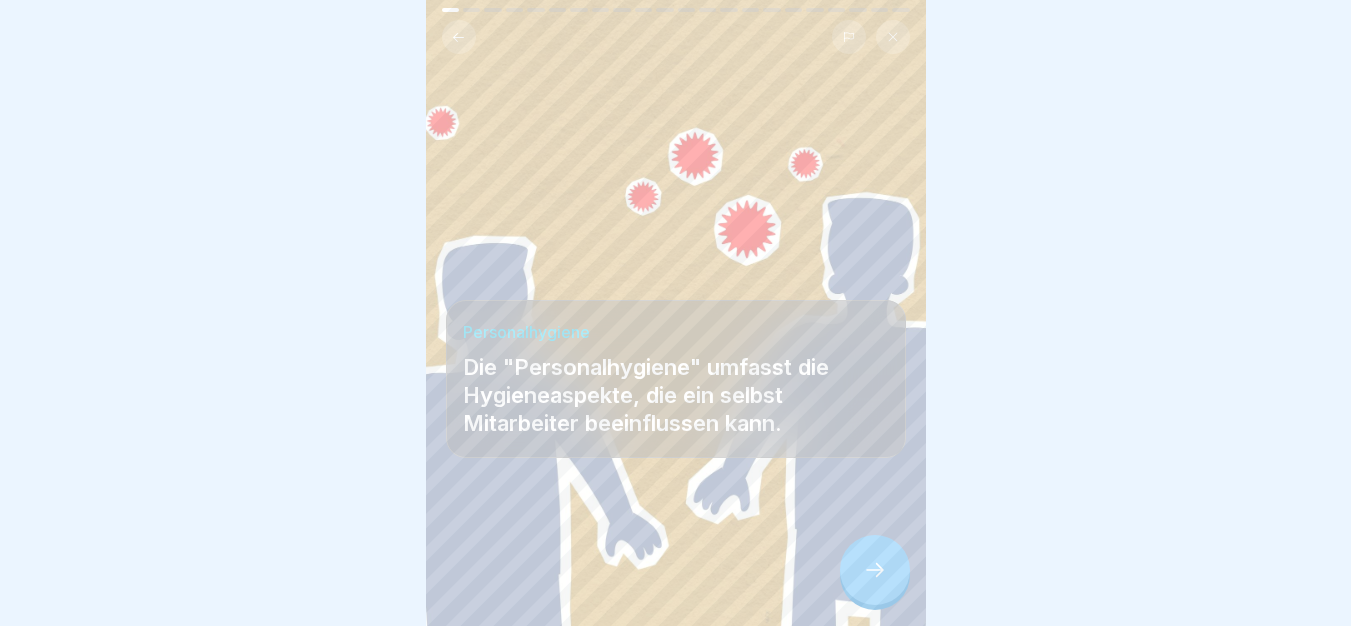 click at bounding box center [676, 566] 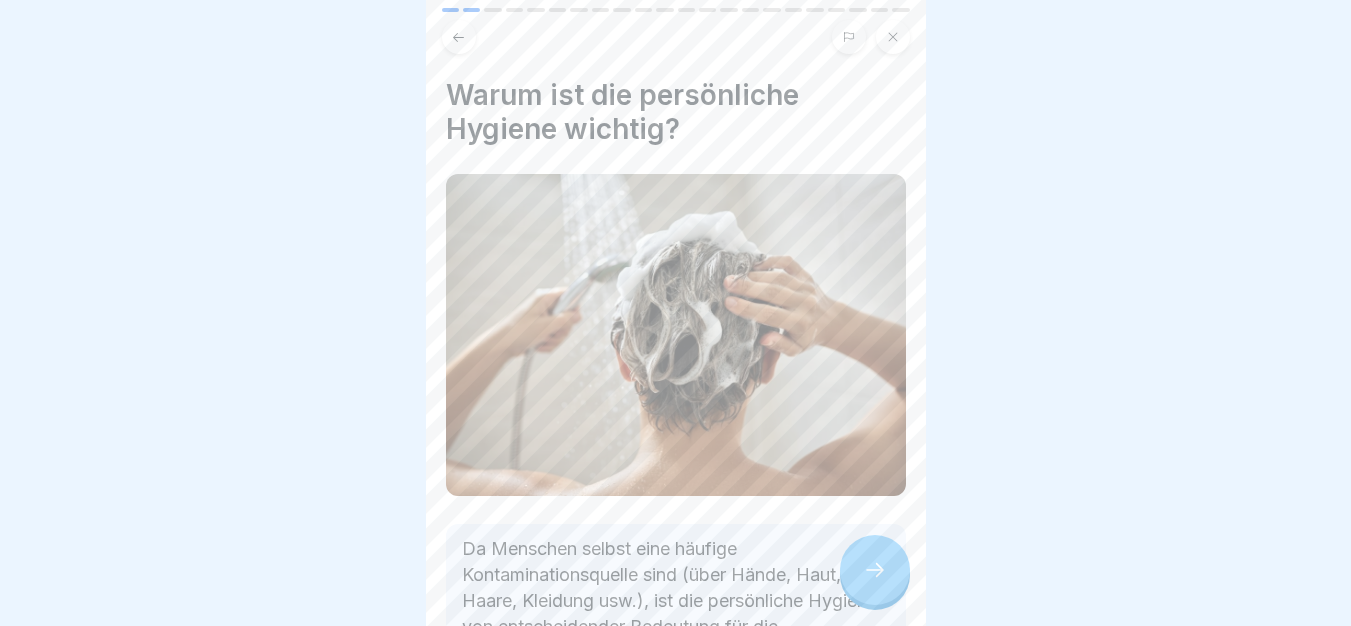 drag, startPoint x: 825, startPoint y: 548, endPoint x: 870, endPoint y: 579, distance: 54.644306 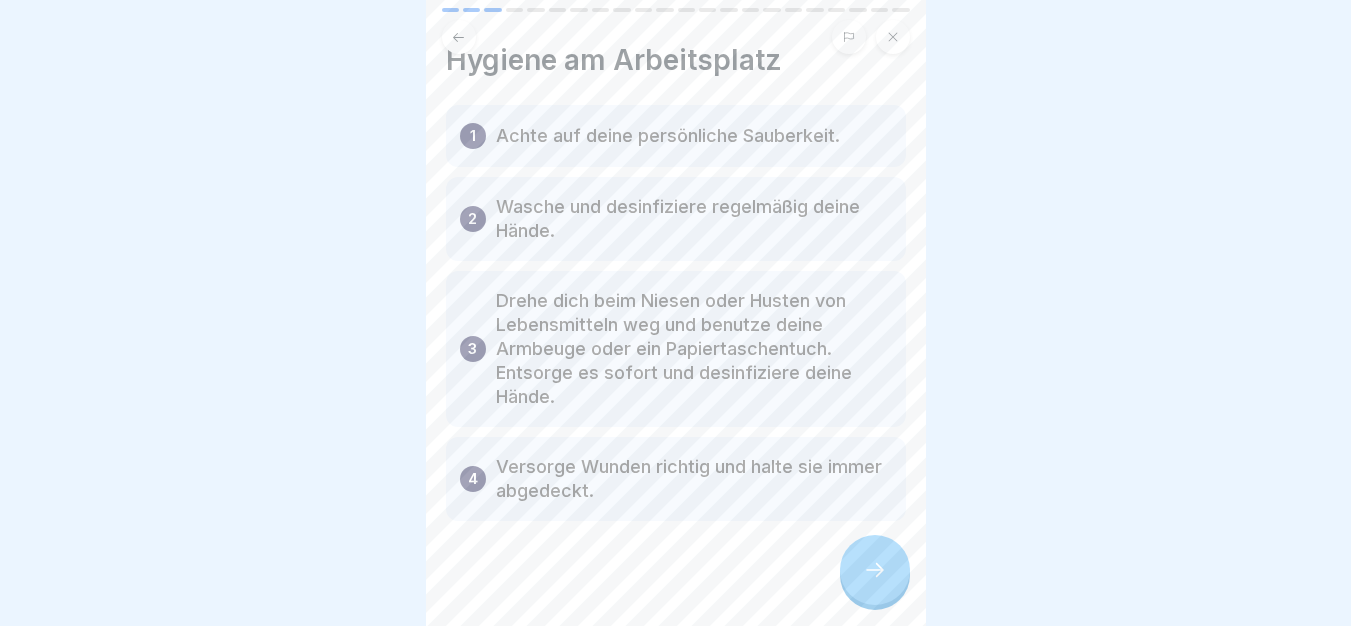 scroll, scrollTop: 50, scrollLeft: 0, axis: vertical 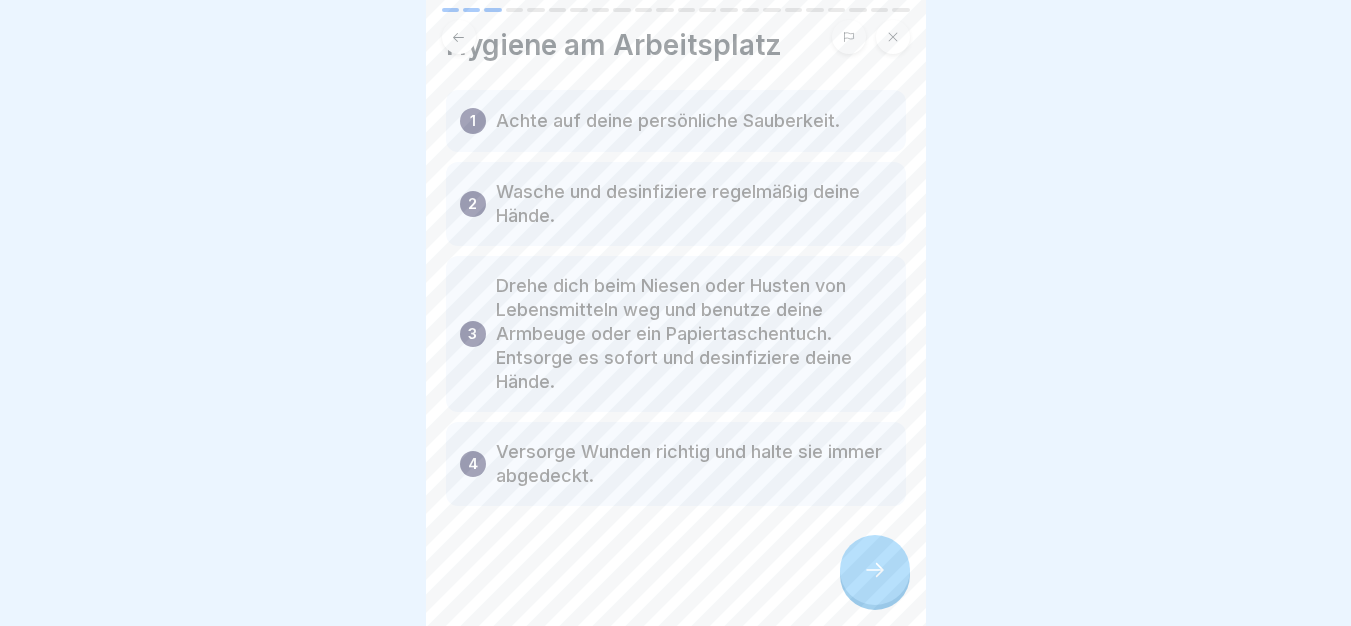 click on "Hygiene am Arbeitsplatz 1 Achte auf deine persönliche Sauberkeit. 2 Wasche und desinfiziere regelmäßig deine Hände. 3 Drehe dich beim Niesen oder Husten von Lebensmitteln weg und benutze deine Armbeuge oder ein Papiertaschentuch. Entsorge es sofort und desinfiziere deine Hände. 4 Versorge Wunden richtig und halte sie immer abgedeckt." at bounding box center [676, 313] 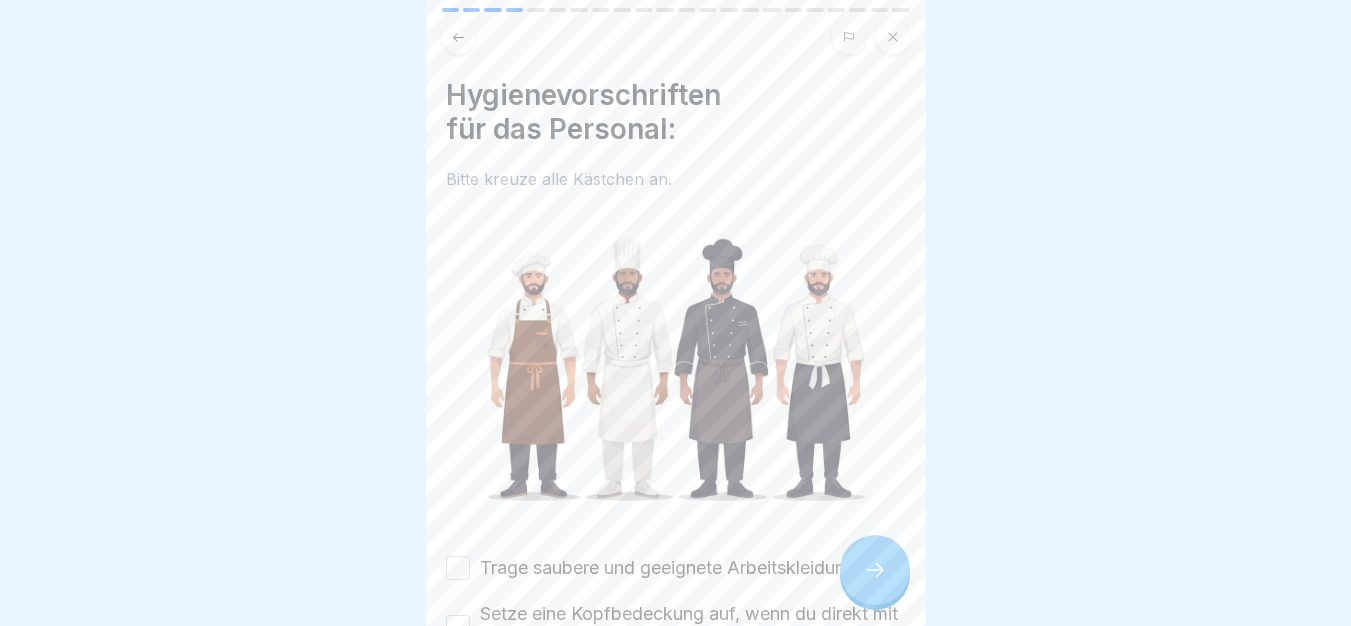 click at bounding box center [676, 370] 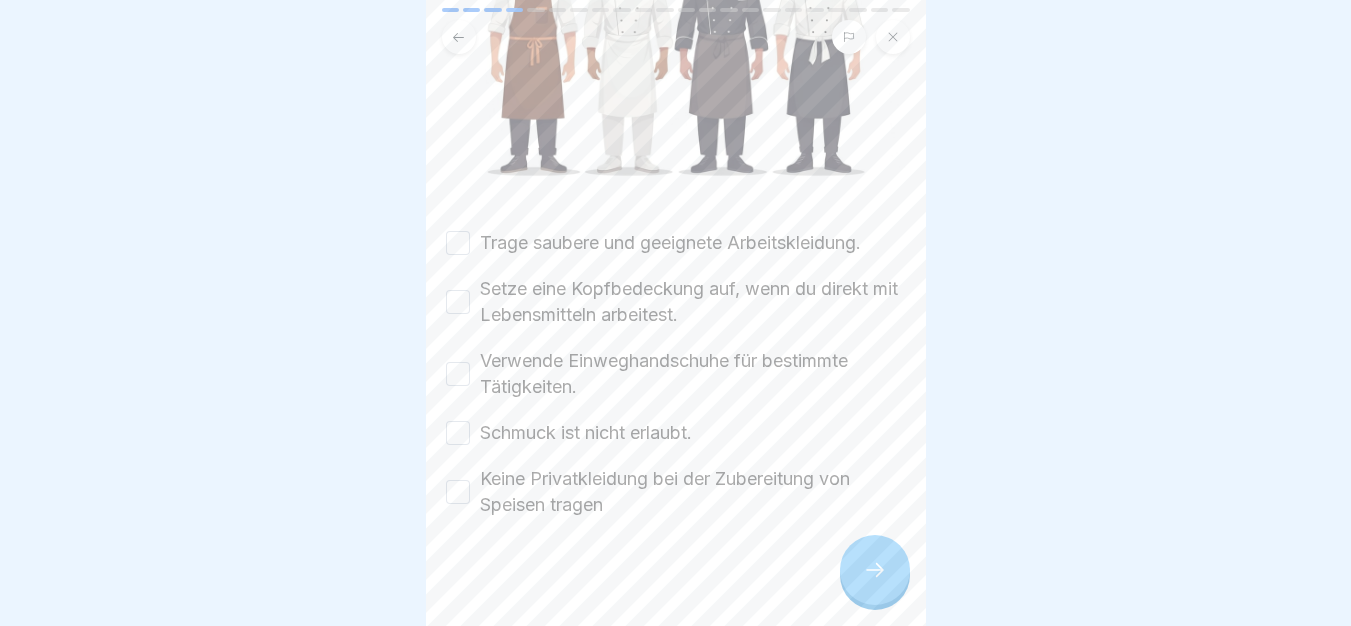 scroll, scrollTop: 307, scrollLeft: 0, axis: vertical 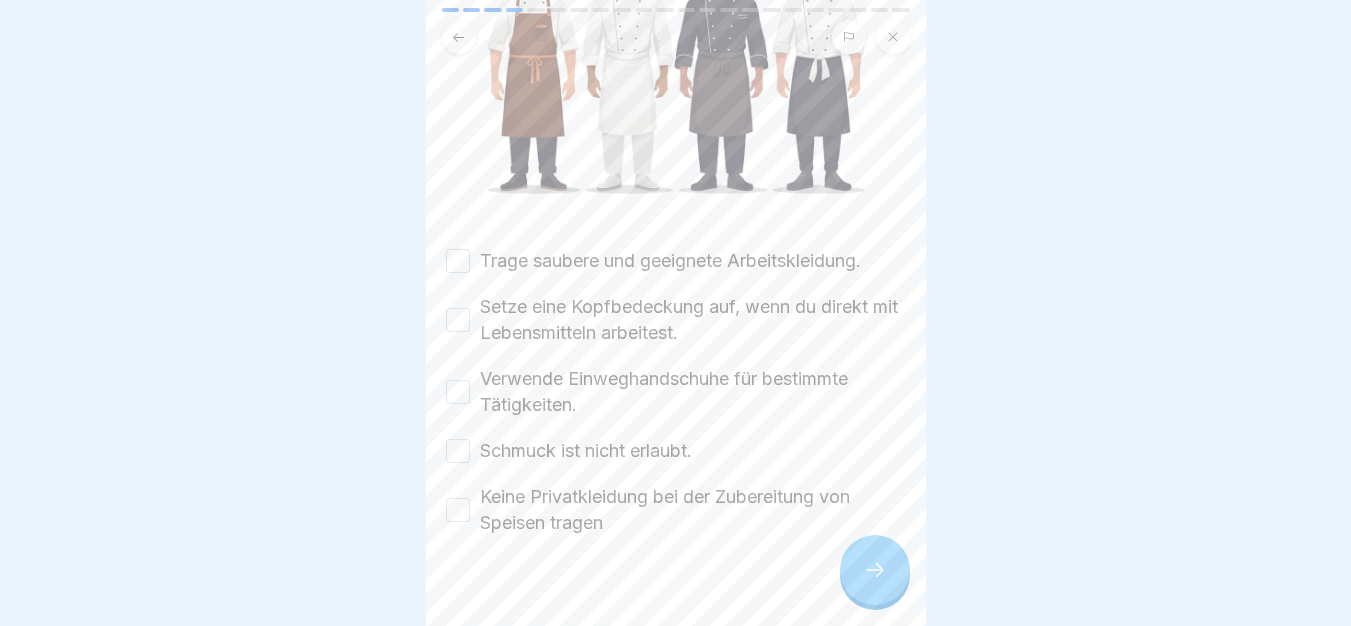 click on "Trage saubere und geeignete Arbeitskleidung." at bounding box center (670, 261) 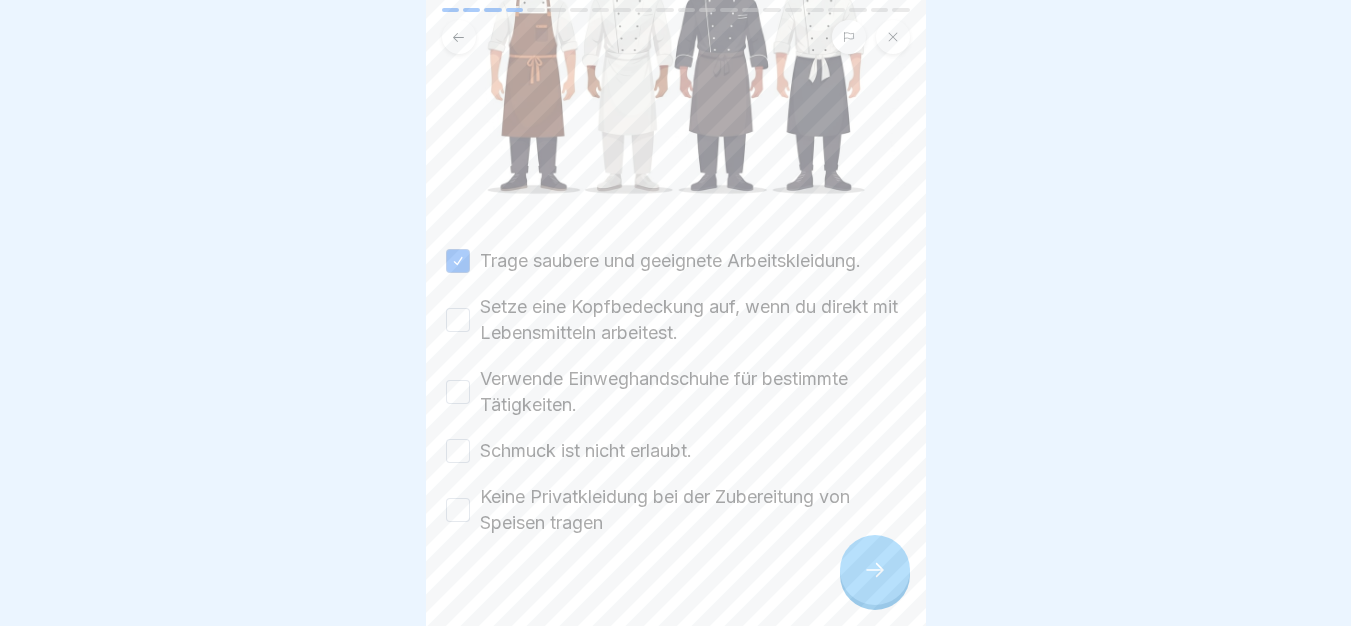 click on "Setze eine Kopfbedeckung auf, wenn du direkt mit Lebensmitteln arbeitest." at bounding box center [693, 320] 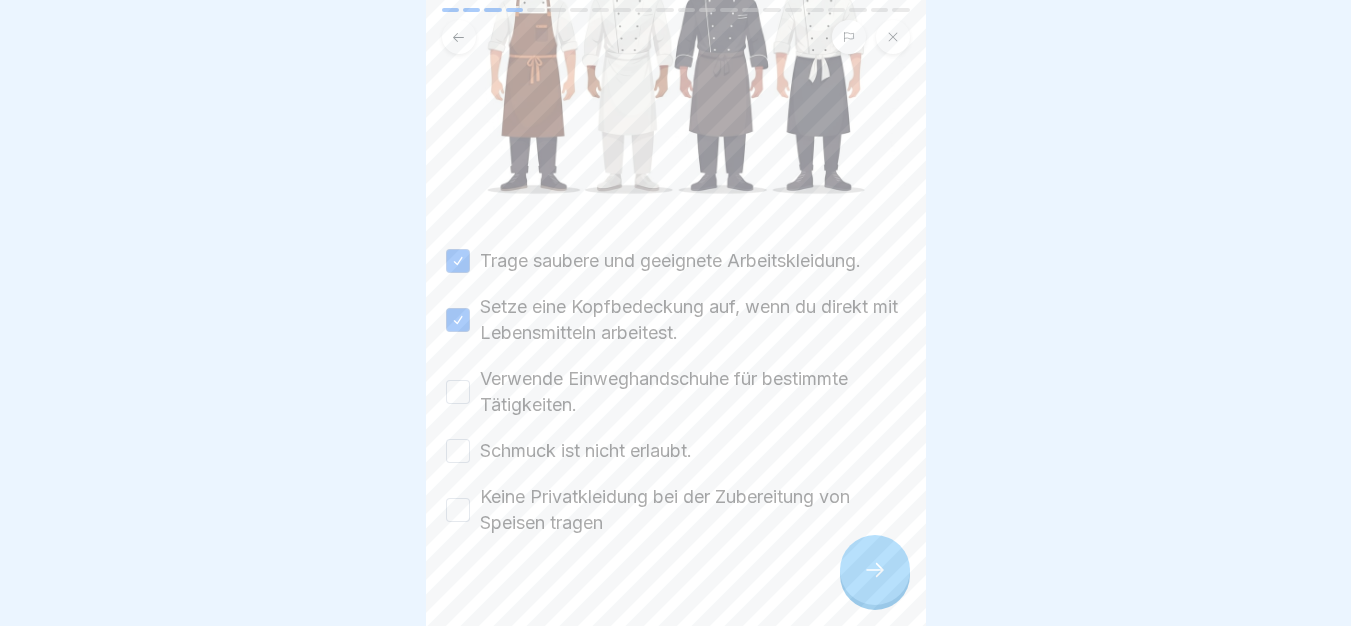 click on "Verwende Einweghandschuhe für bestimmte Tätigkeiten." at bounding box center (693, 392) 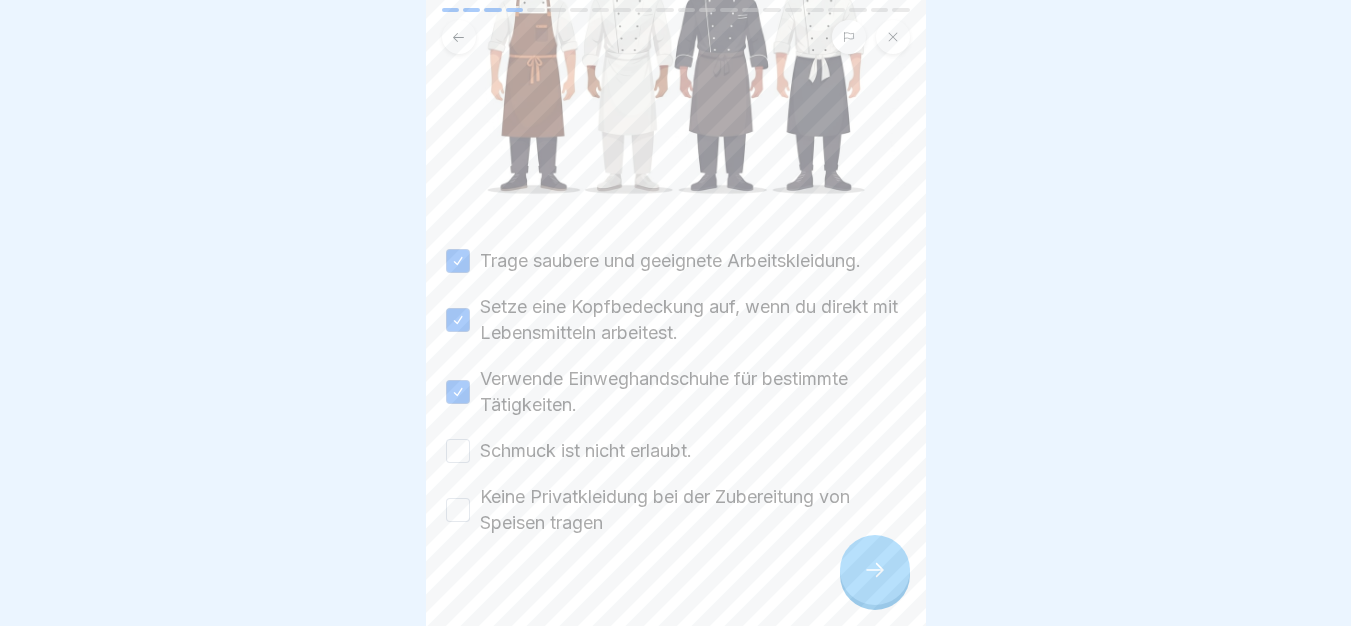 click on "Trage saubere und geeignete Arbeitskleidung. Setze eine Kopfbedeckung auf, wenn du direkt mit Lebensmitteln arbeitest. Verwende Einweghandschuhe für bestimmte Tätigkeiten. Schmuck ist nicht erlaubt. Keine Privatkleidung bei der Zubereitung von Speisen tragen" at bounding box center (676, 392) 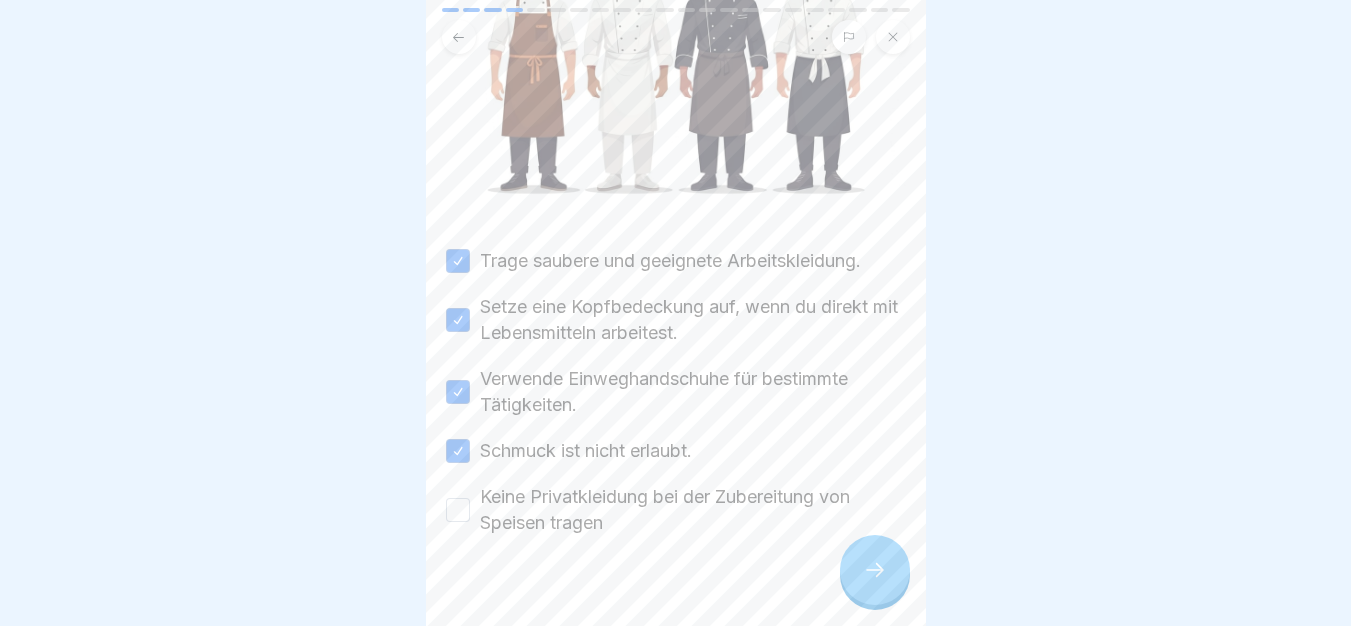click on "Keine Privatkleidung bei der Zubereitung von Speisen tragen" at bounding box center [693, 510] 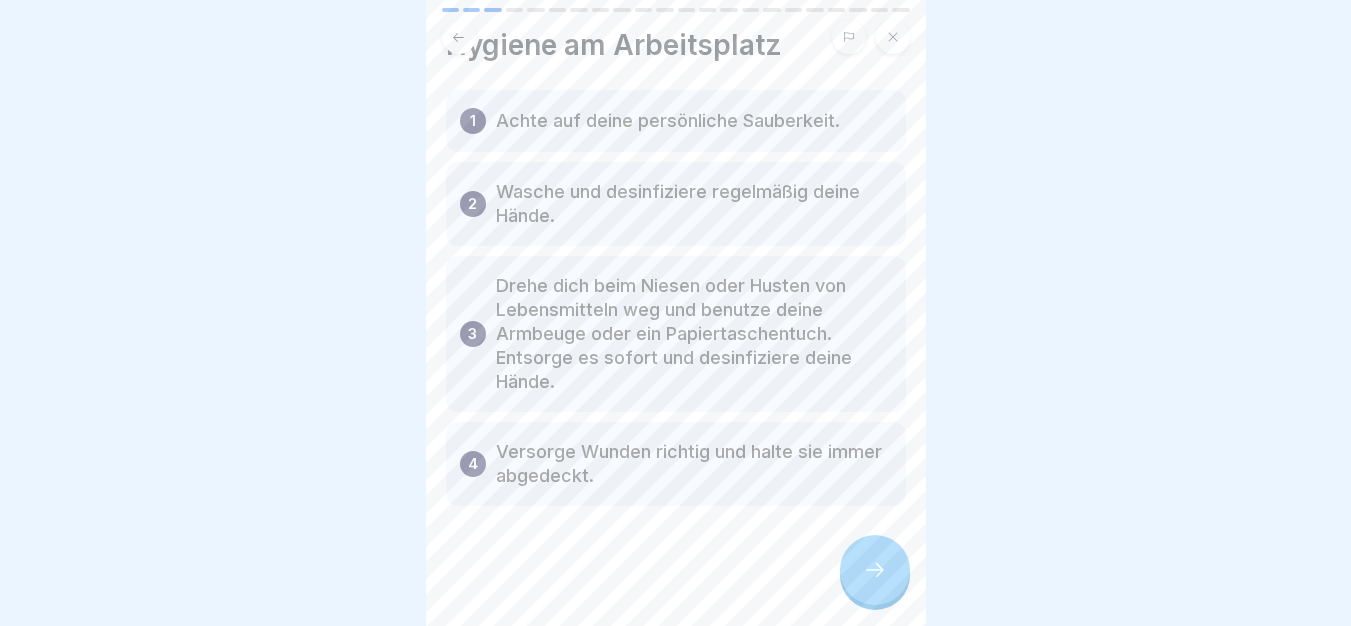 click at bounding box center (676, 566) 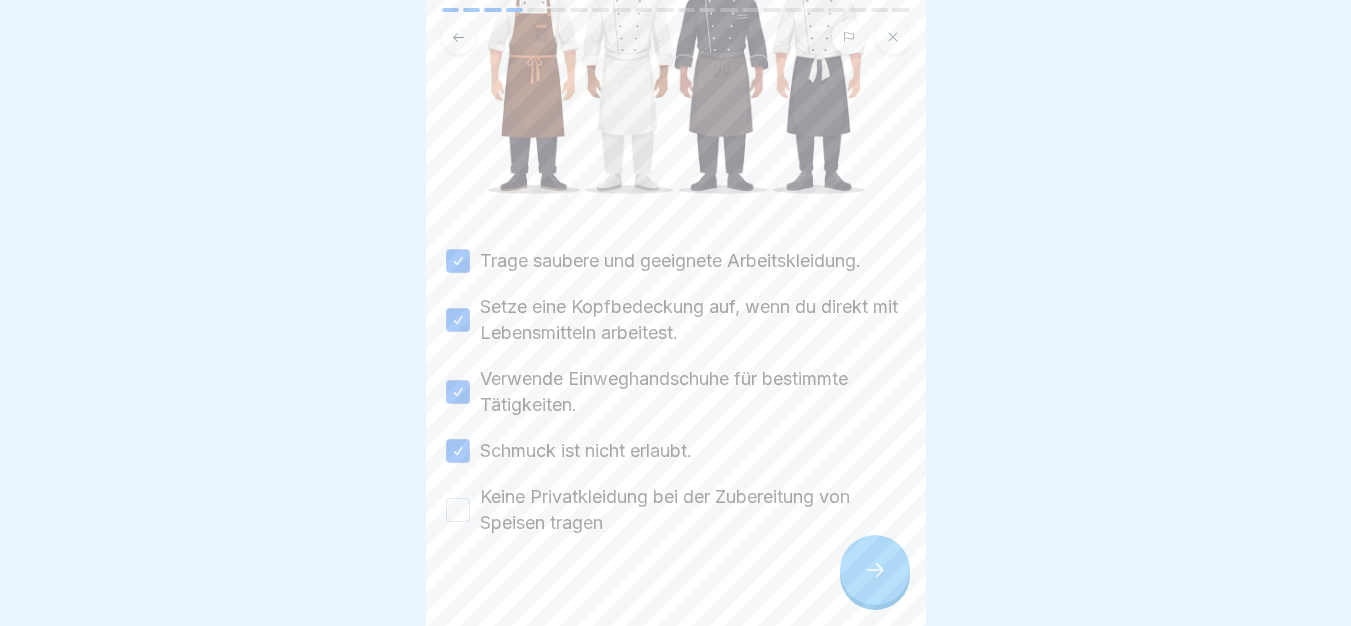 click on "Keine Privatkleidung bei der Zubereitung von Speisen tragen" at bounding box center [693, 510] 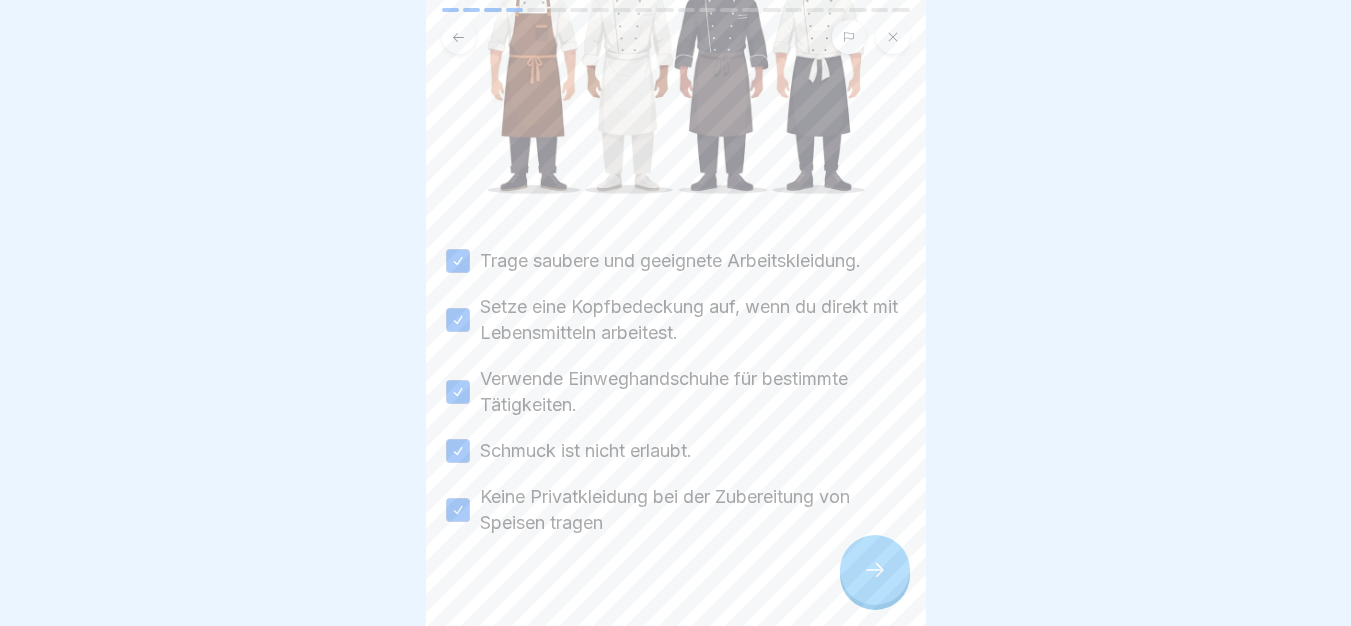 click at bounding box center (875, 570) 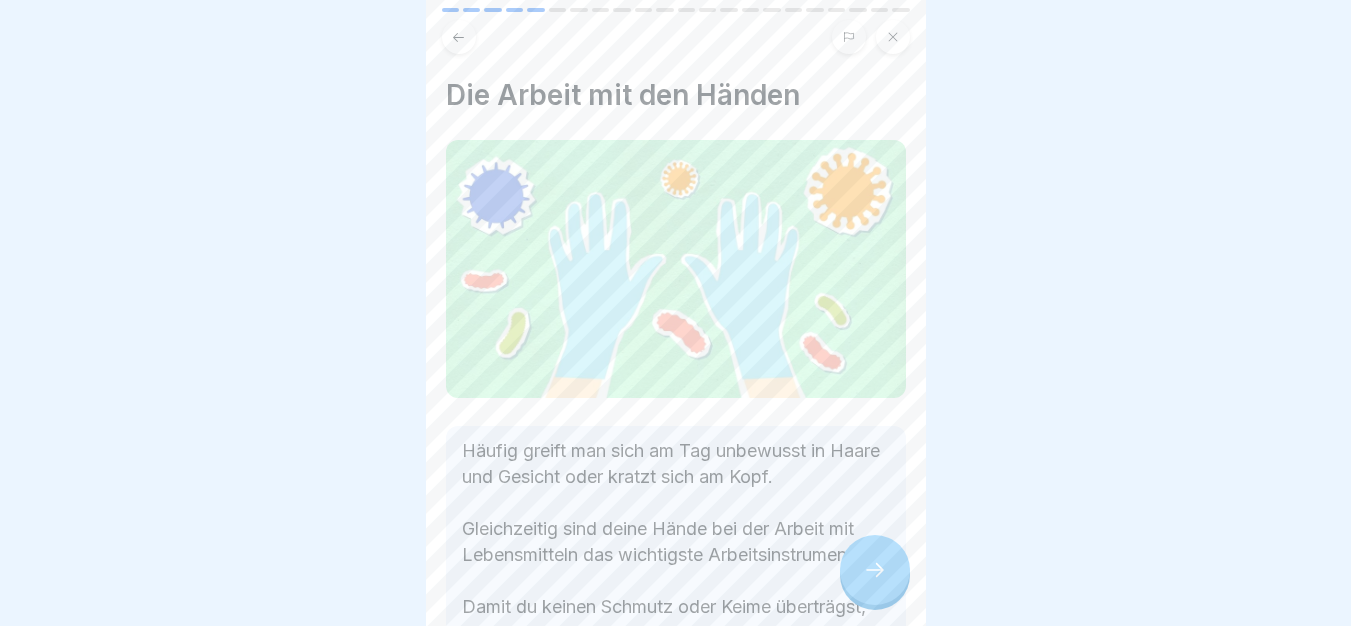 click at bounding box center (875, 570) 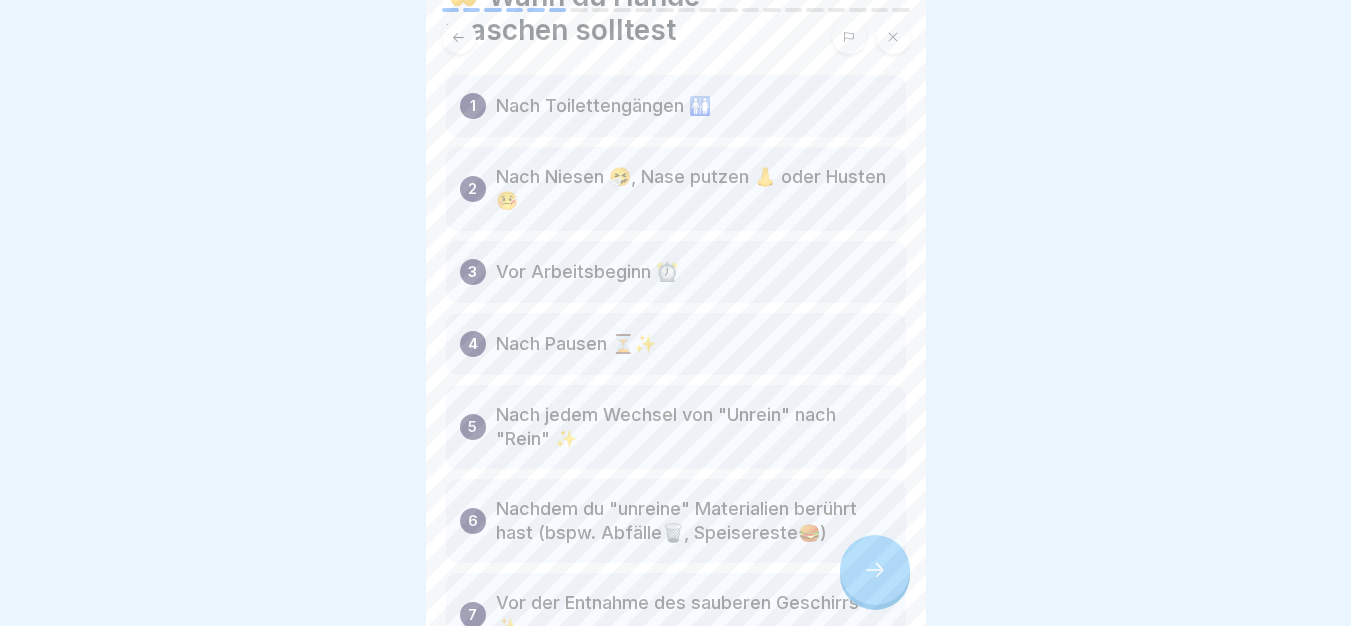 scroll, scrollTop: 250, scrollLeft: 0, axis: vertical 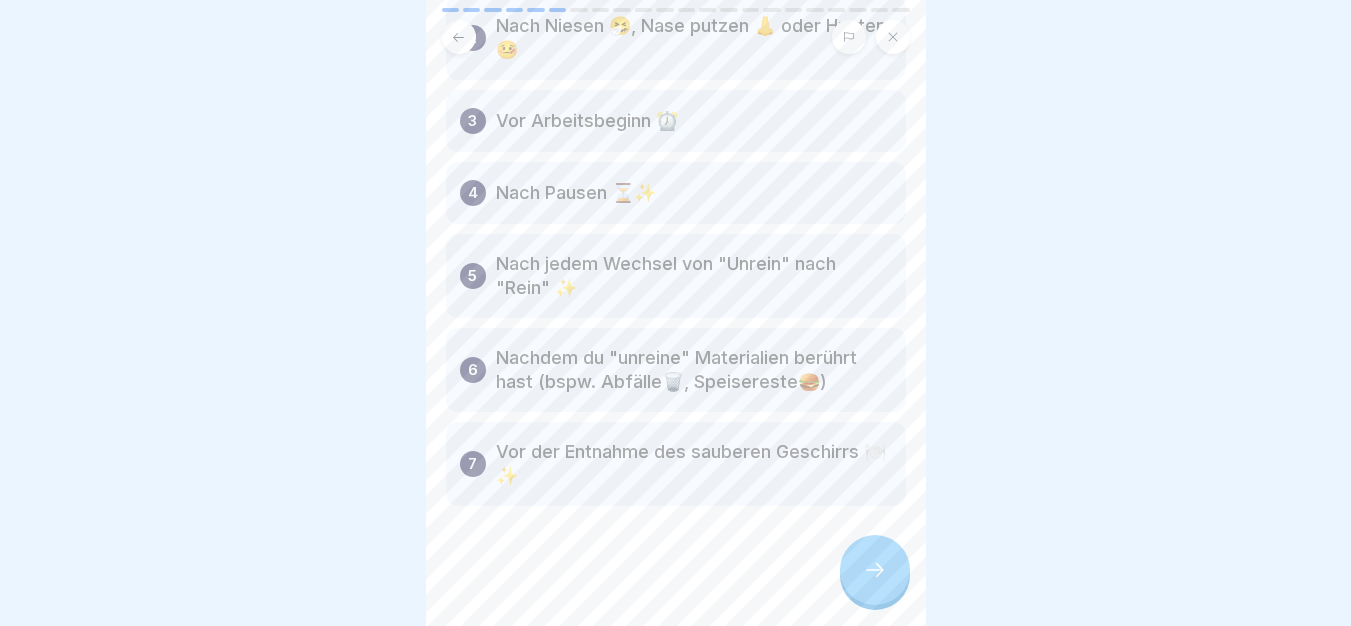 click at bounding box center [875, 570] 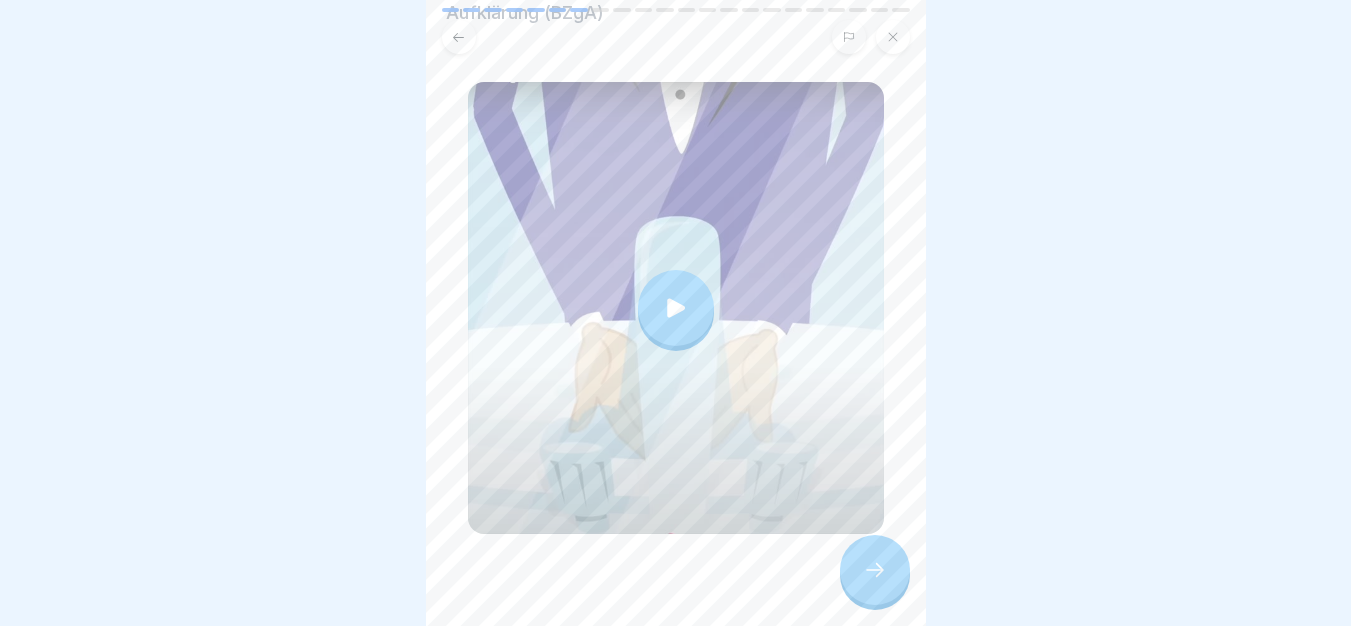 scroll, scrollTop: 194, scrollLeft: 0, axis: vertical 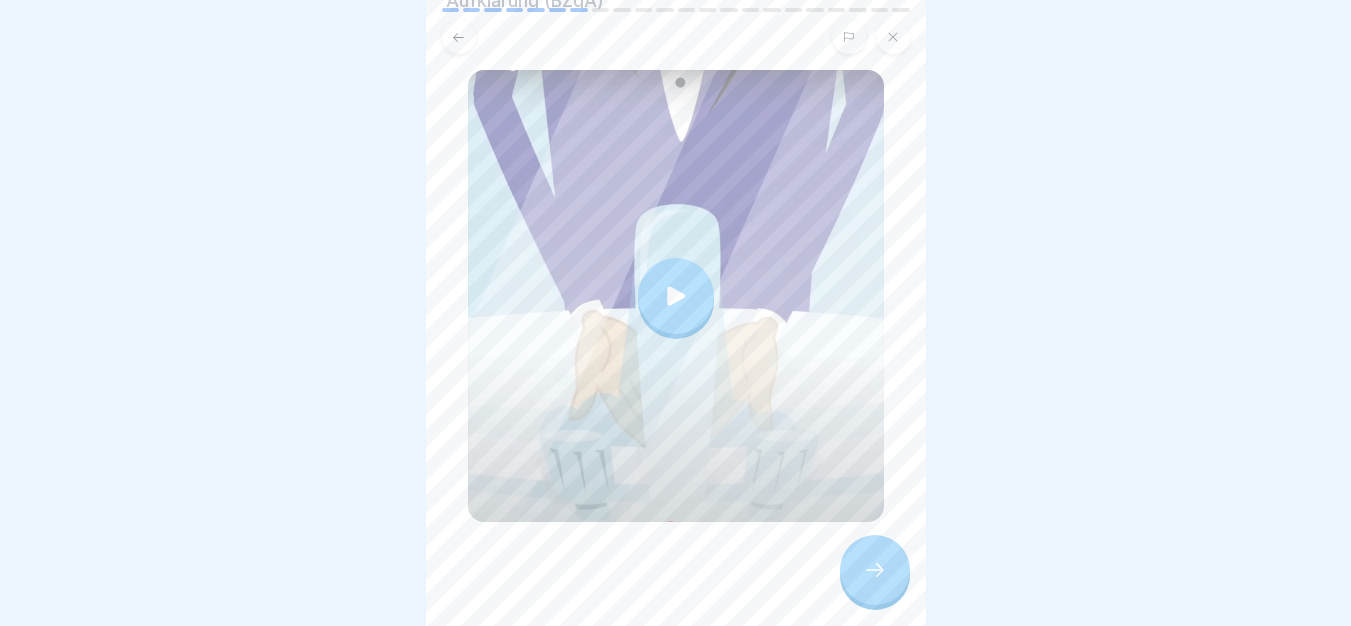 click at bounding box center [676, 296] 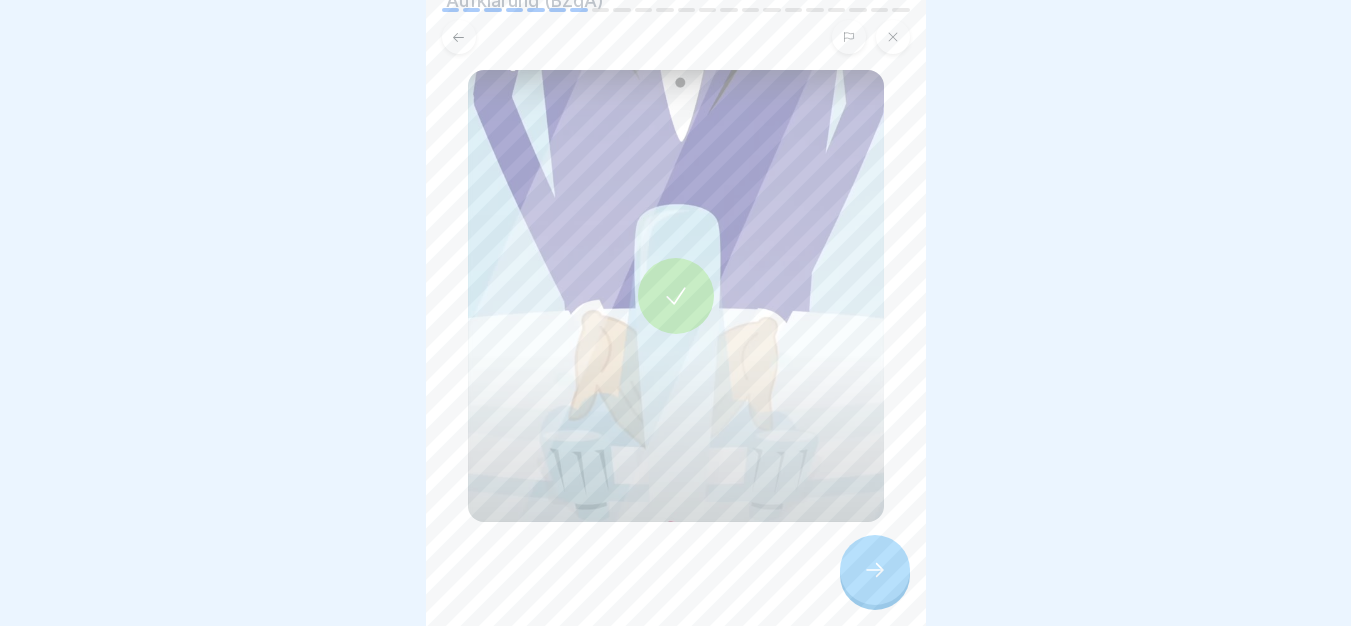 click at bounding box center (676, 582) 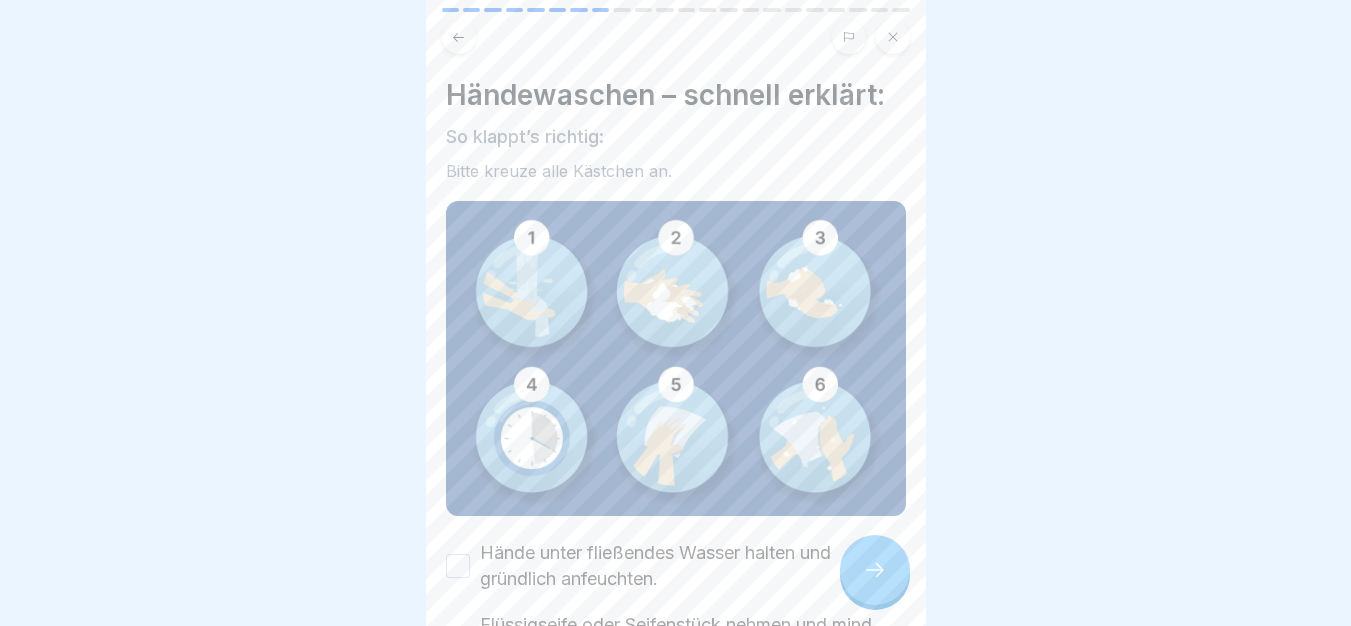 scroll, scrollTop: 390, scrollLeft: 0, axis: vertical 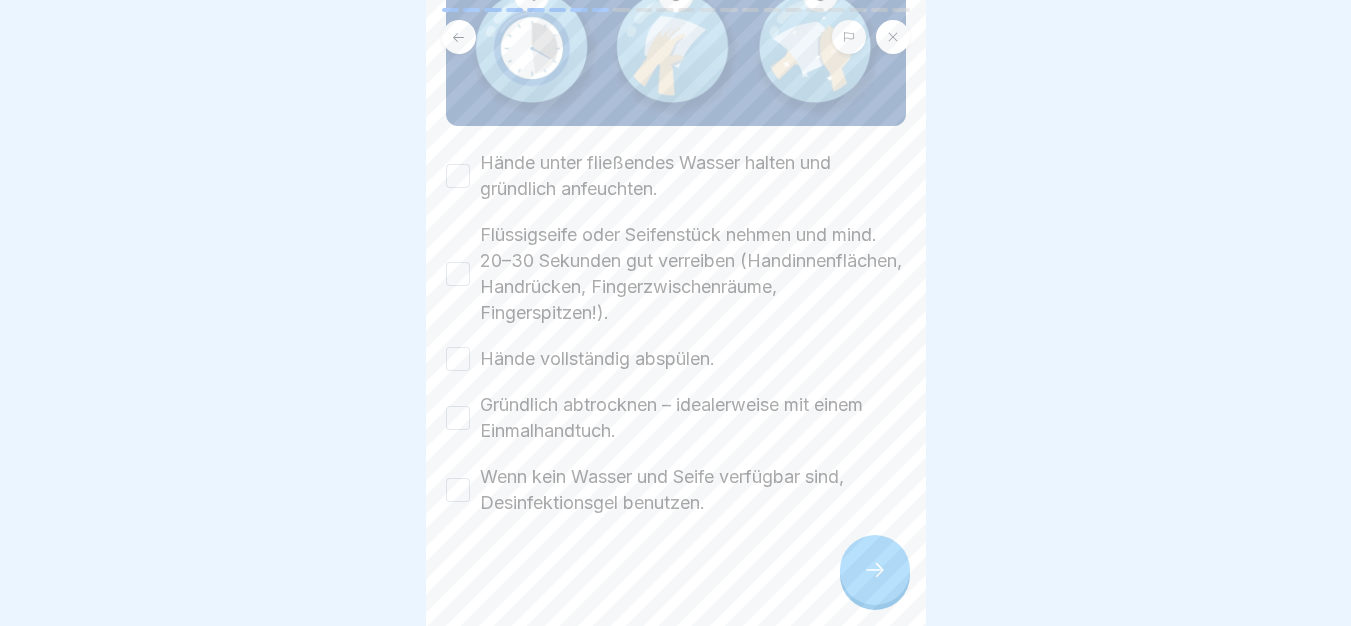 click on "Hände unter fließendes Wasser halten und gründlich anfeuchten." at bounding box center [693, 176] 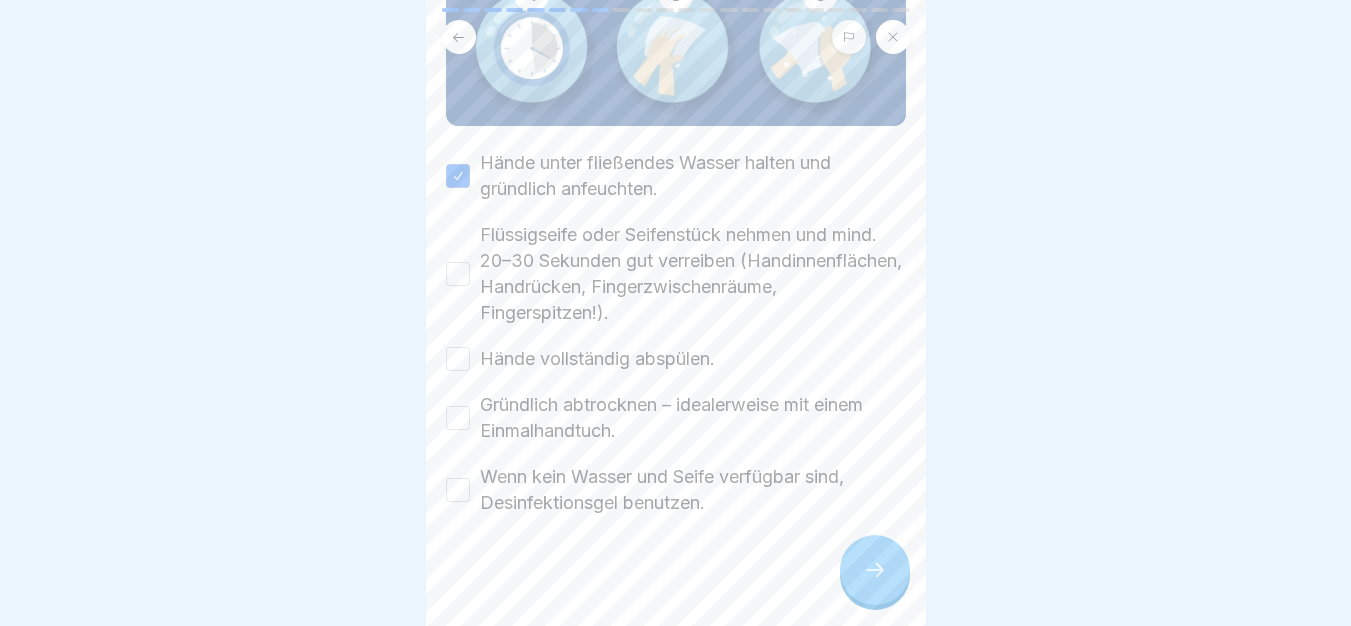 click on "Flüssigseife oder Seifenstück nehmen und mind. 20–30 Sekunden gut verreiben (Handinnenflächen, Handrücken, Fingerzwischenräume, Fingerspitzen!)." at bounding box center (693, 274) 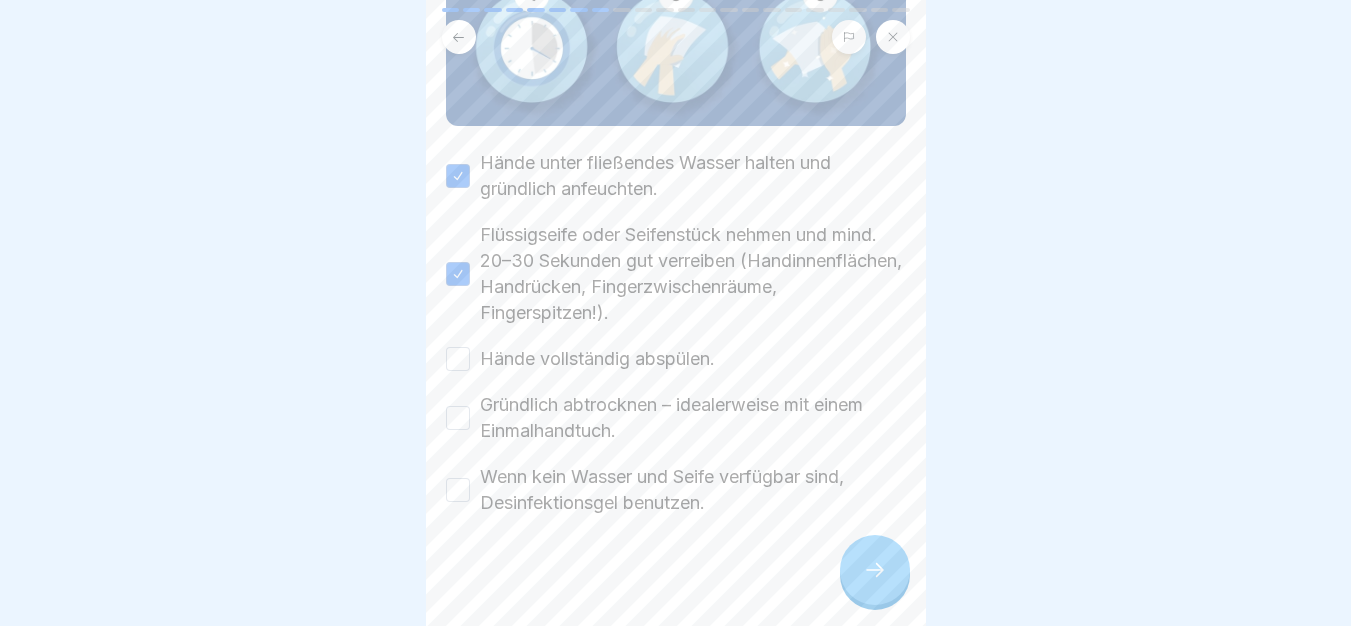 click on "Hände vollständig abspülen." at bounding box center (597, 359) 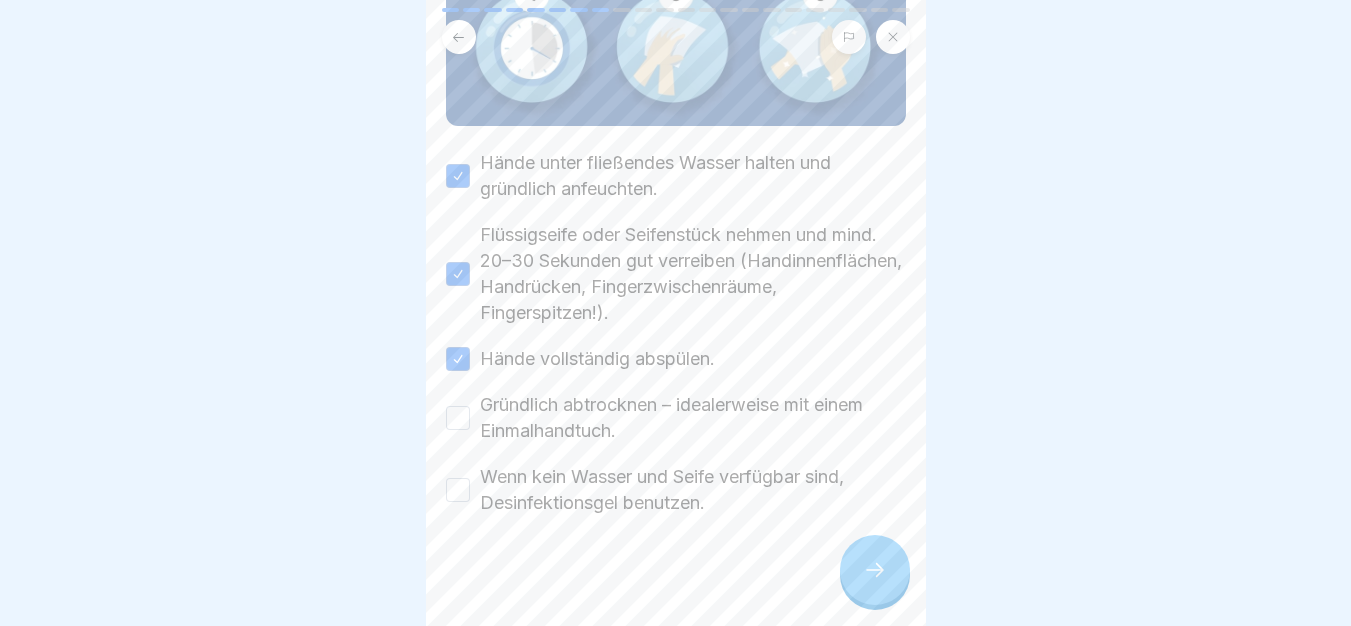 click on "Gründlich abtrocknen – idealerweise mit einem Einmalhandtuch." at bounding box center [693, 418] 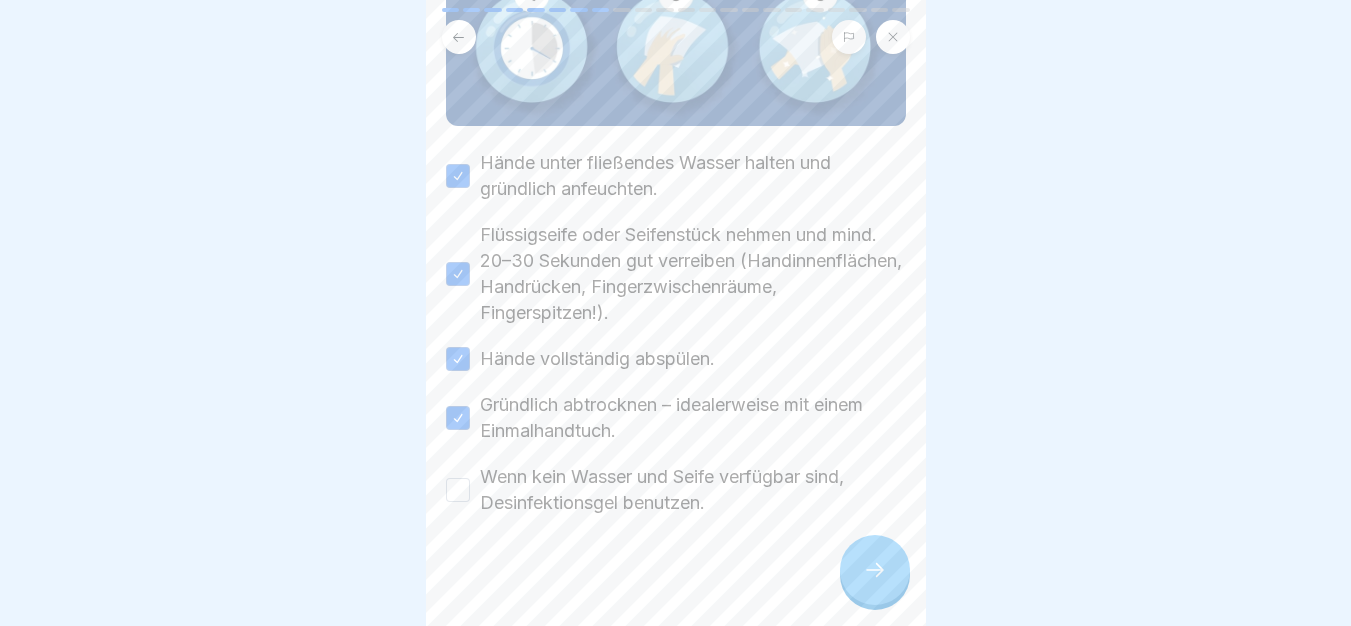 click on "Wenn kein Wasser und Seife verfügbar sind, Desinfektionsgel benutzen." at bounding box center (693, 490) 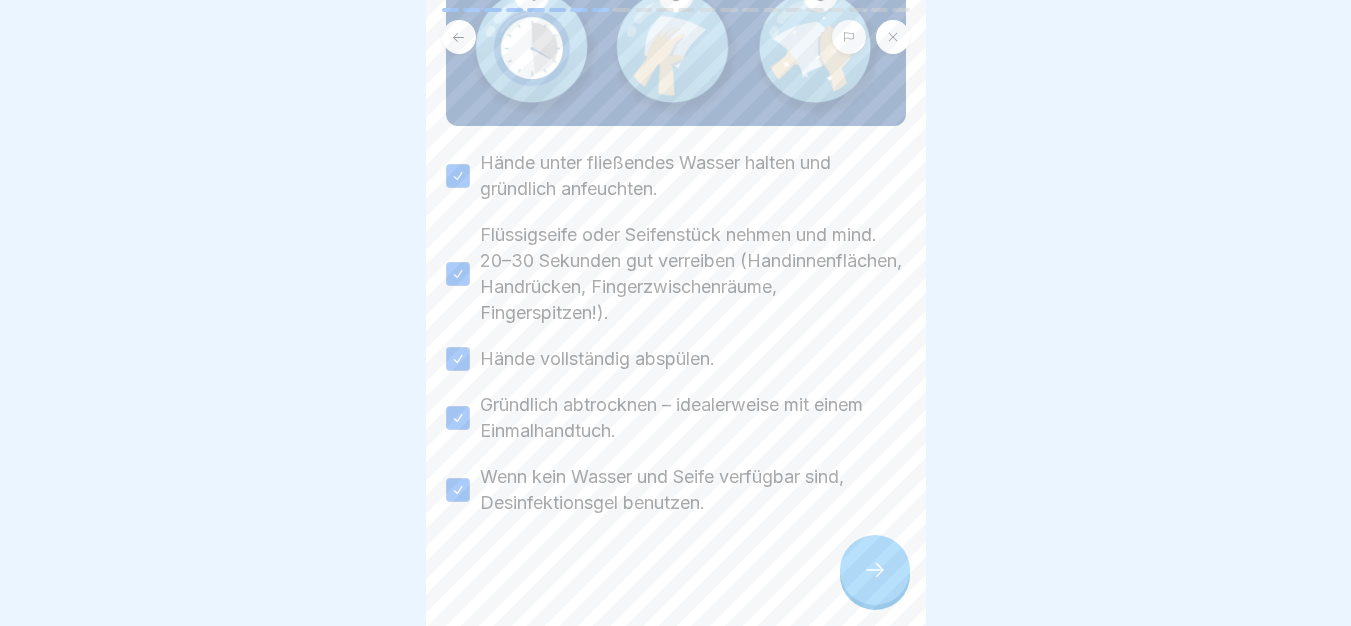 click at bounding box center [875, 570] 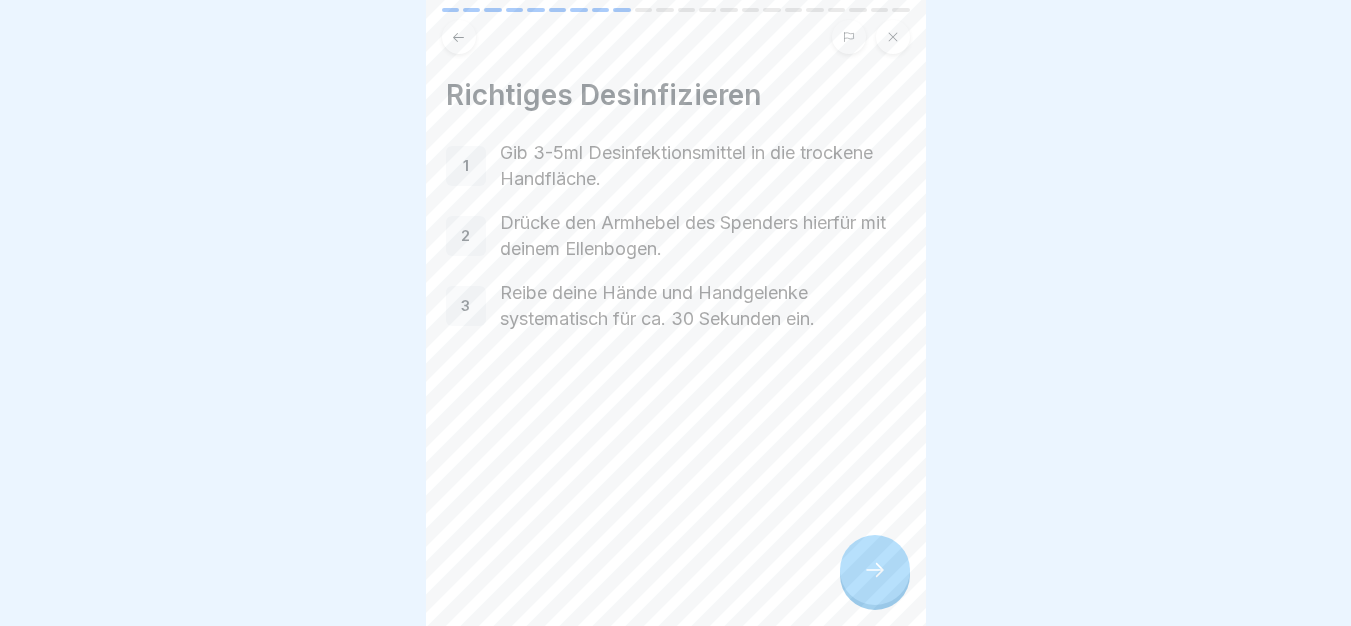scroll, scrollTop: 15, scrollLeft: 0, axis: vertical 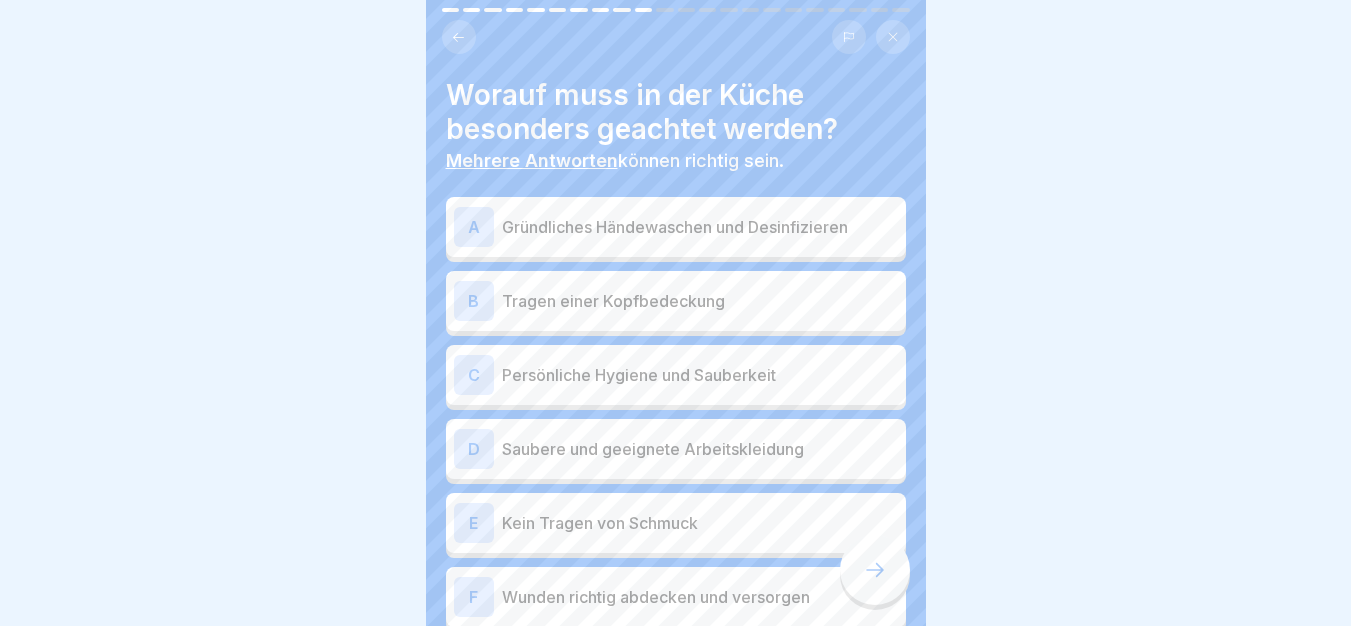 click on "Gründliches Händewaschen und Desinfizieren" at bounding box center (700, 227) 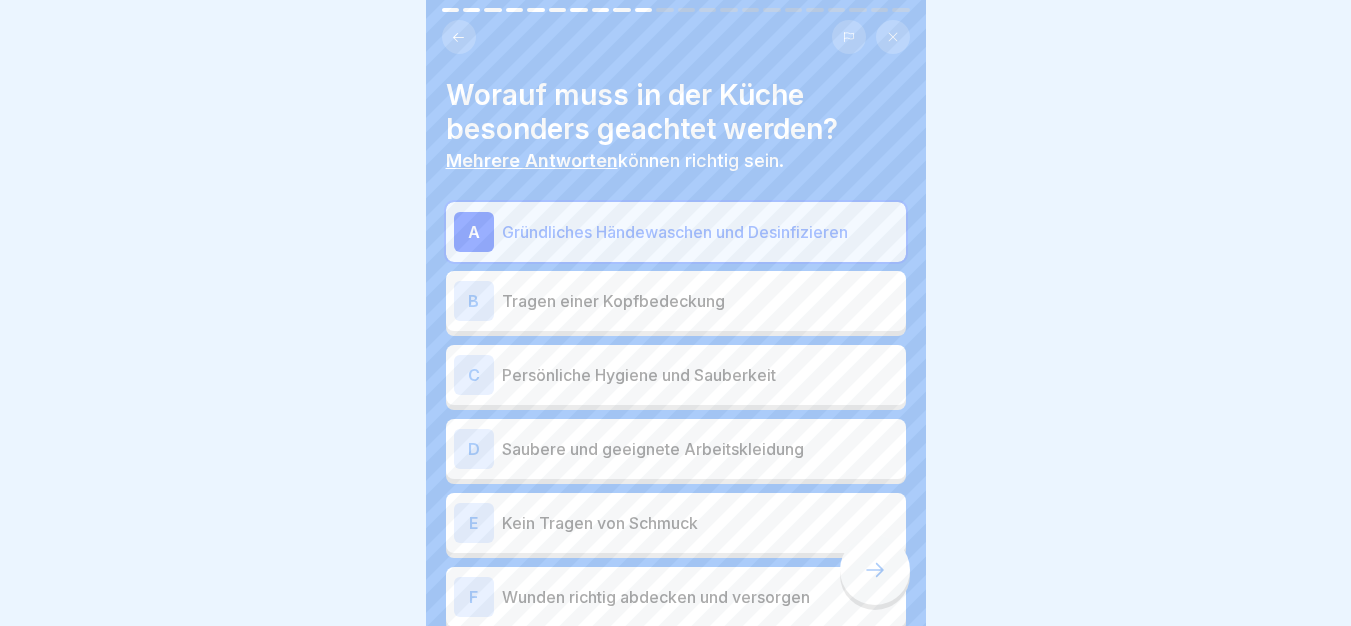 click on "B Tragen einer Kopfbedeckung" at bounding box center [676, 301] 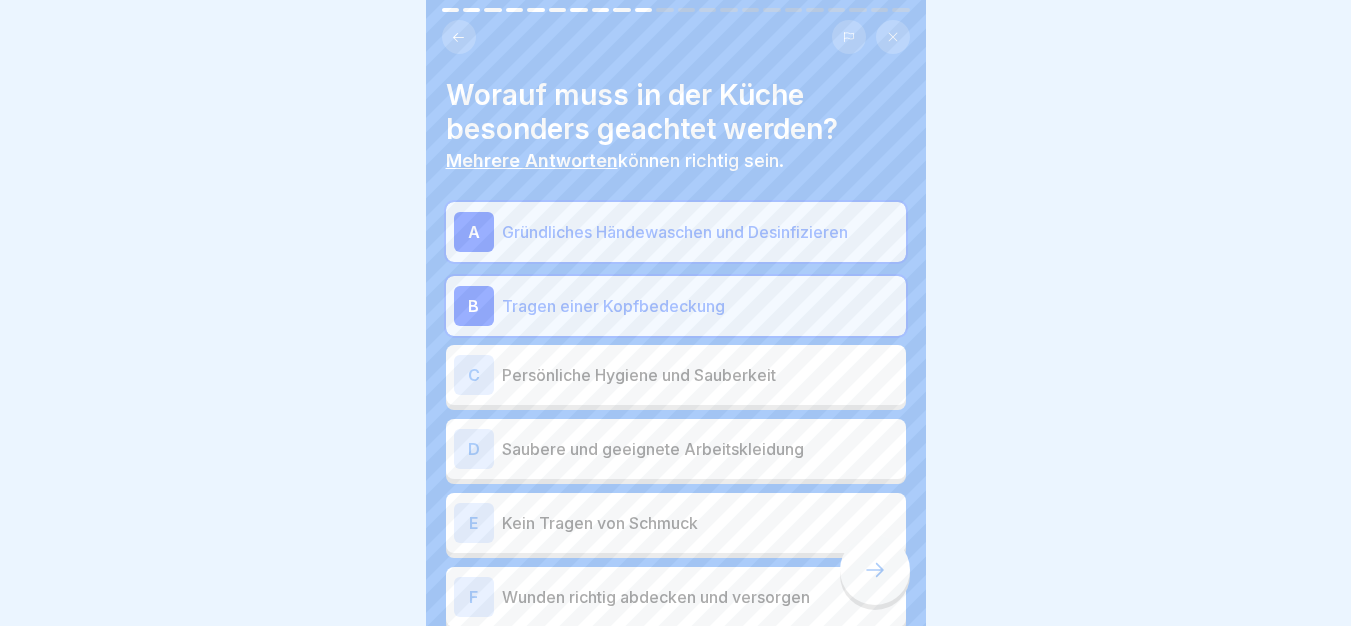click on "C Persönliche Hygiene und Sauberkeit" at bounding box center (676, 375) 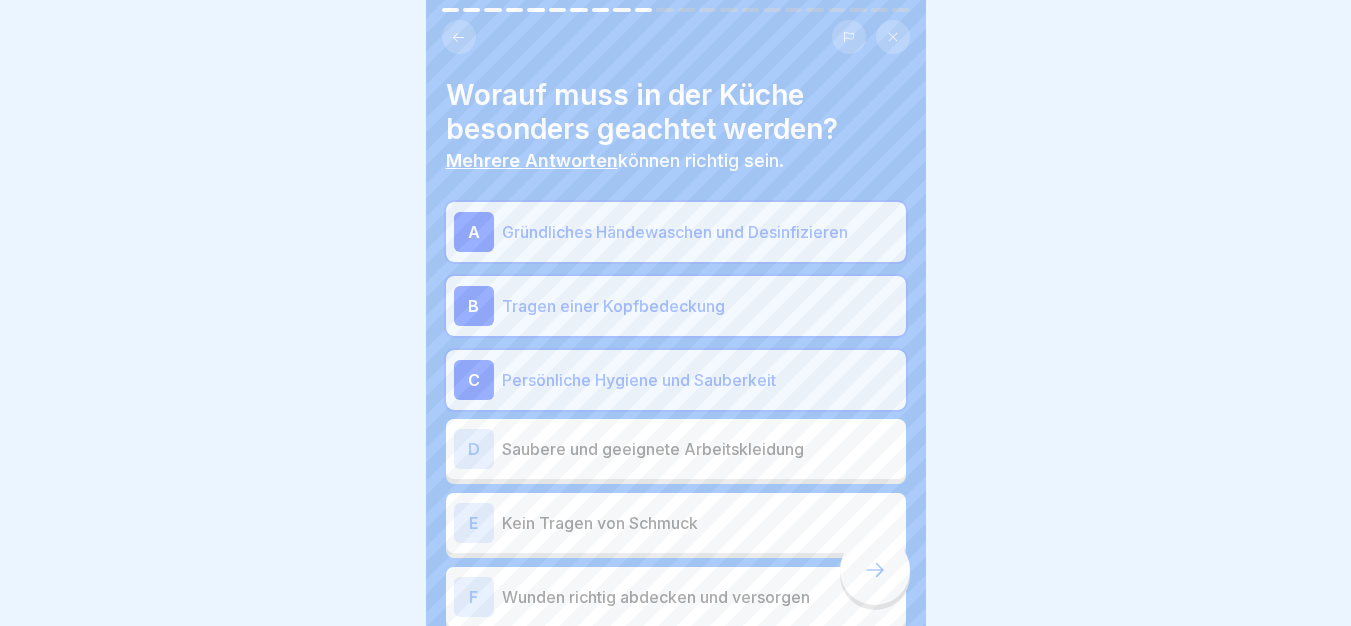 click on "D Saubere und geeignete Arbeitskleidung" at bounding box center (676, 449) 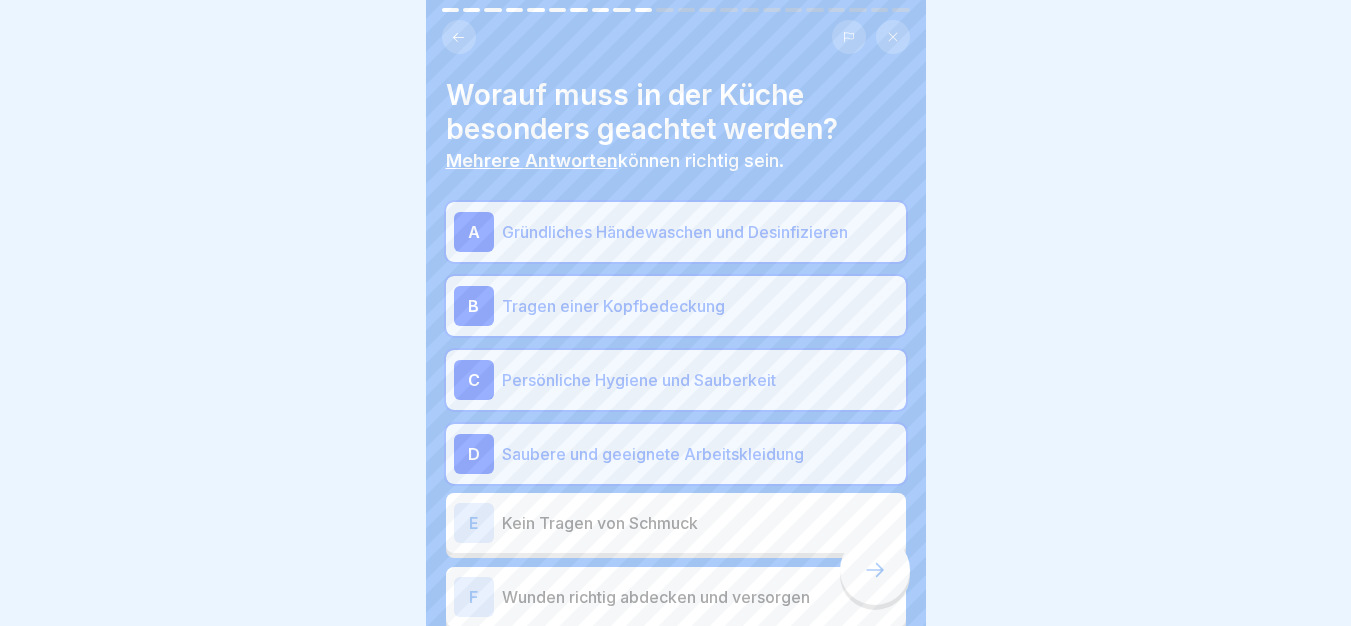 click on "A Gründliches Händewaschen und Desinfizieren B Tragen einer Kopfbedeckung C Persönliche Hygiene und Sauberkeit D Saubere und geeignete Arbeitskleidung E Kein Tragen von Schmuck F Wunden richtig abdecken und versorgen G Einweghandschuhe für bestimmte Arbeiten nutzen" at bounding box center [676, 454] 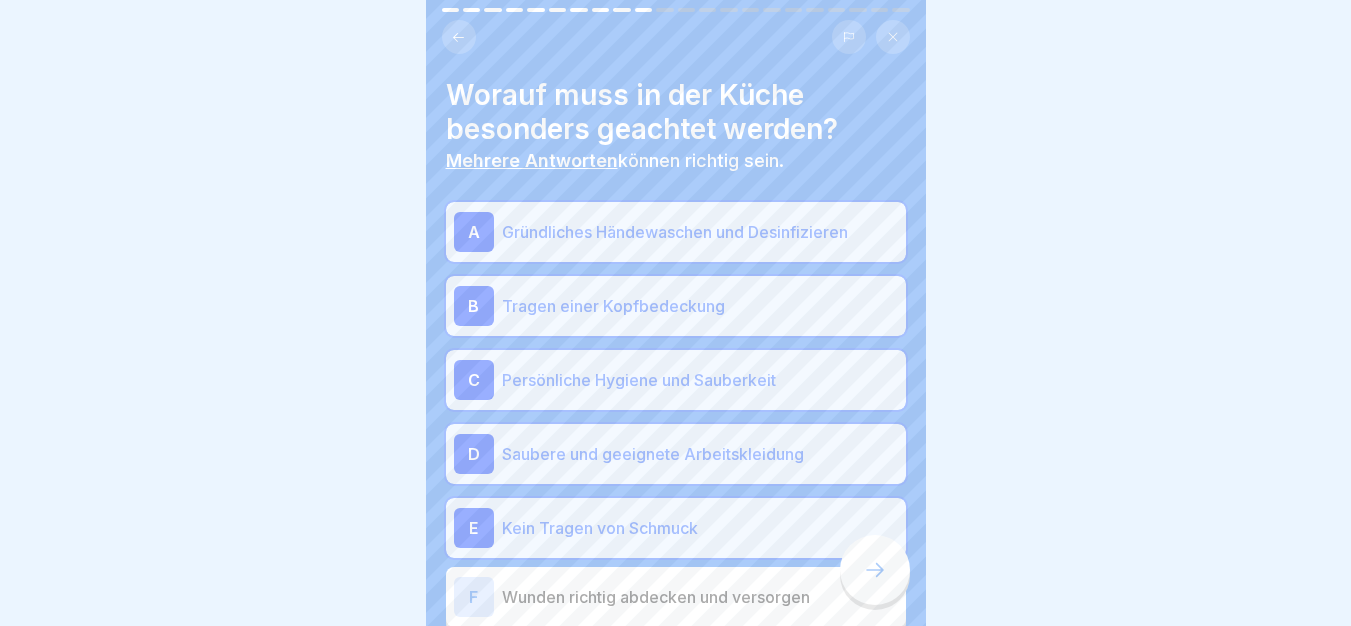 click on "Wunden richtig abdecken und versorgen" at bounding box center (700, 597) 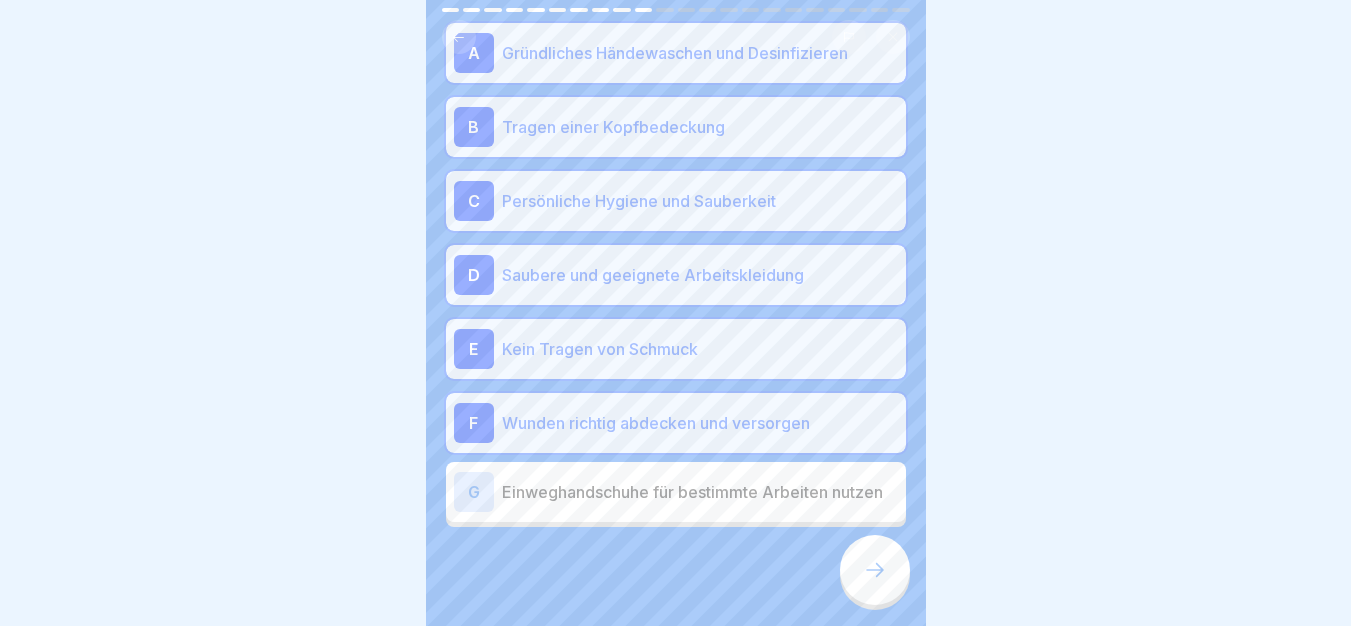 scroll, scrollTop: 208, scrollLeft: 0, axis: vertical 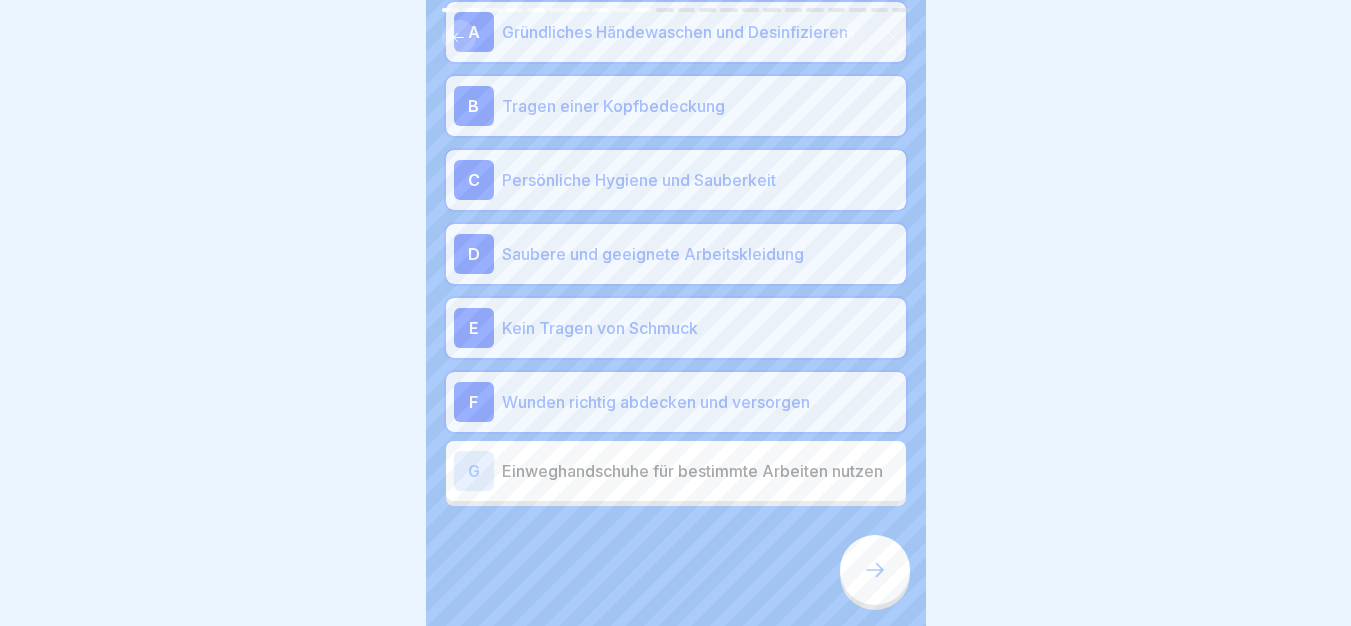 click on "Einweghandschuhe für bestimmte Arbeiten nutzen" at bounding box center (700, 471) 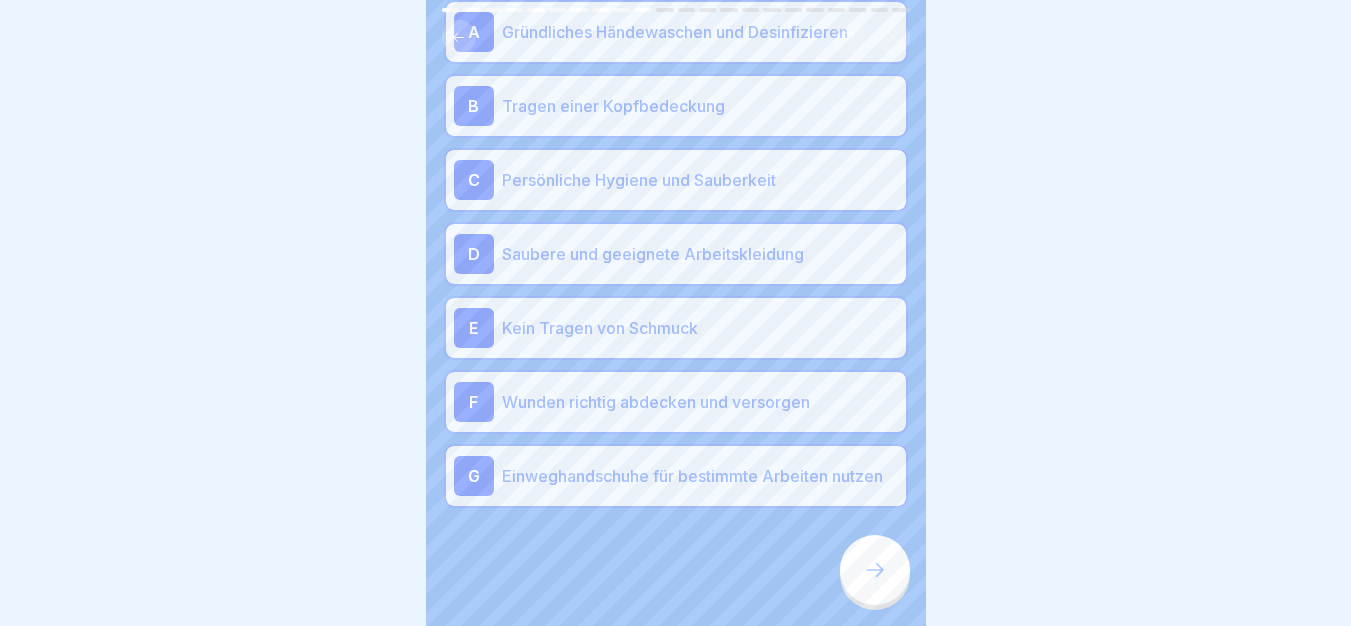 click at bounding box center (875, 570) 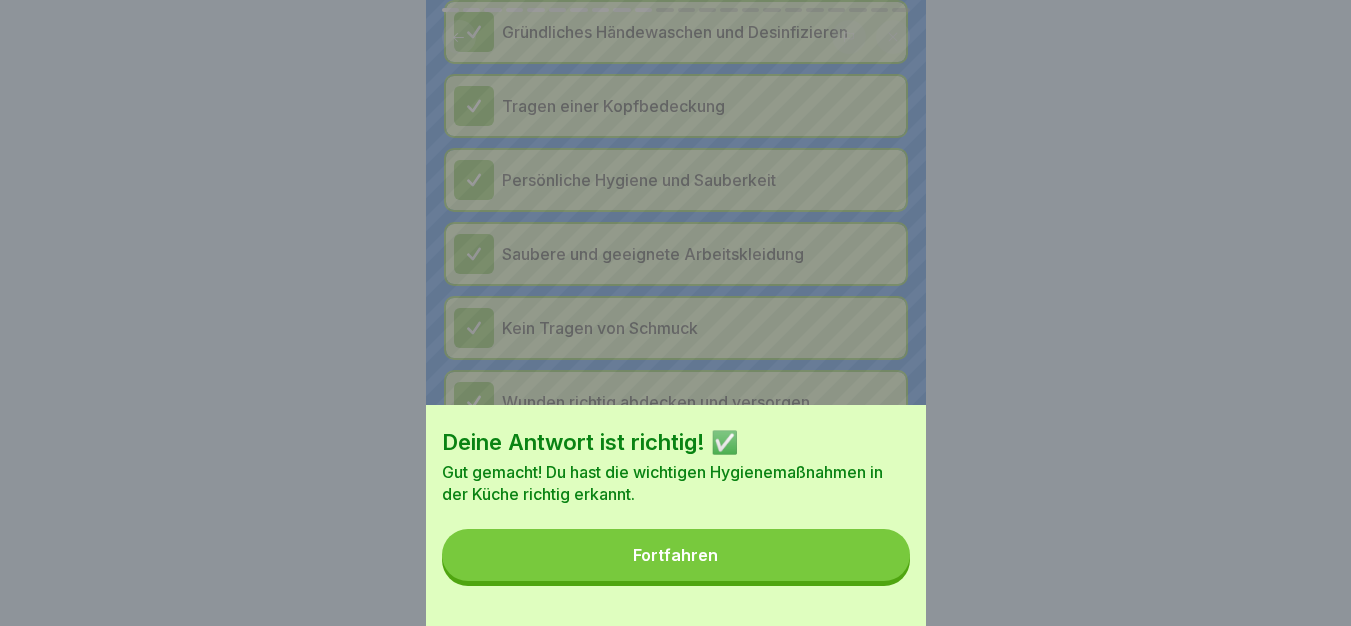 click on "Fortfahren" at bounding box center (676, 555) 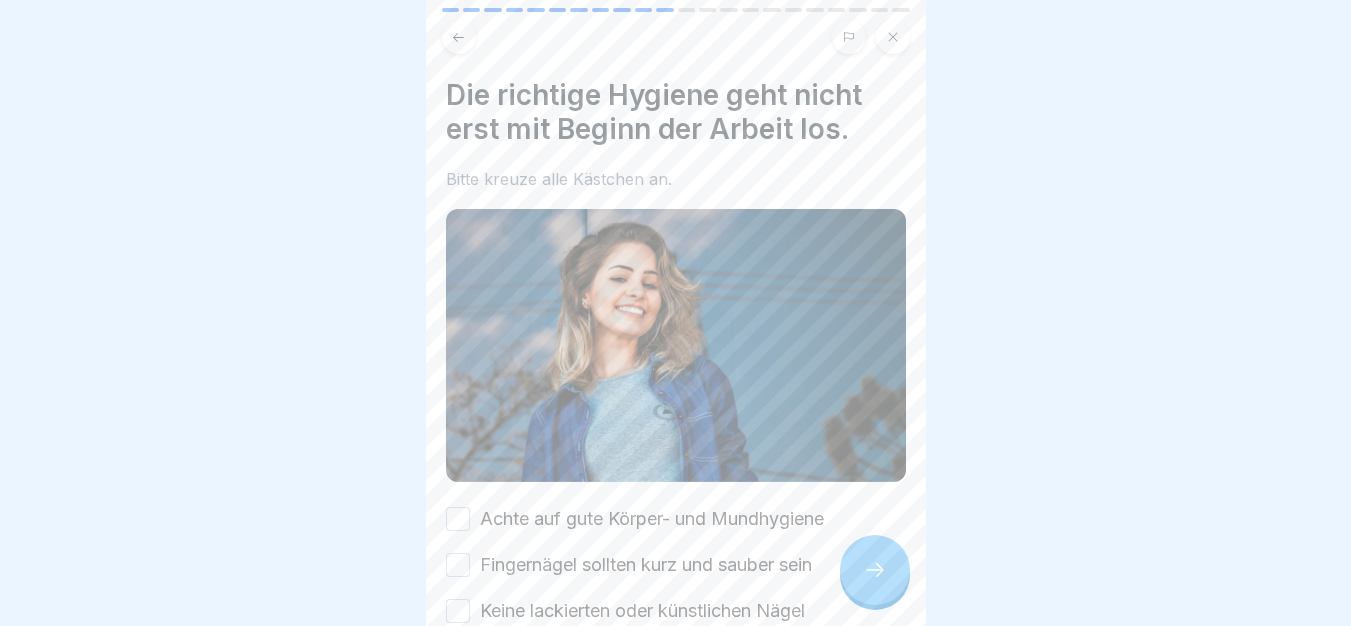 click on "Achte auf gute Körper- und Mundhygiene" at bounding box center (652, 519) 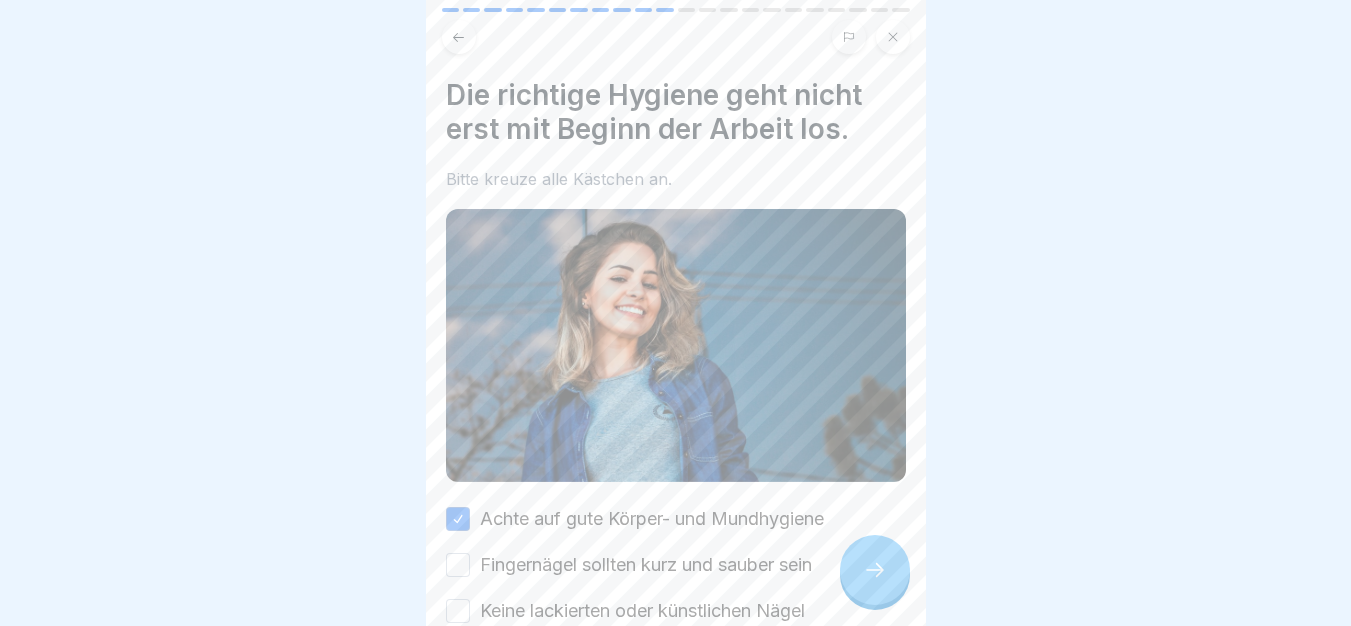 click on "Fingernägel sollten kurz und sauber sein" at bounding box center [646, 565] 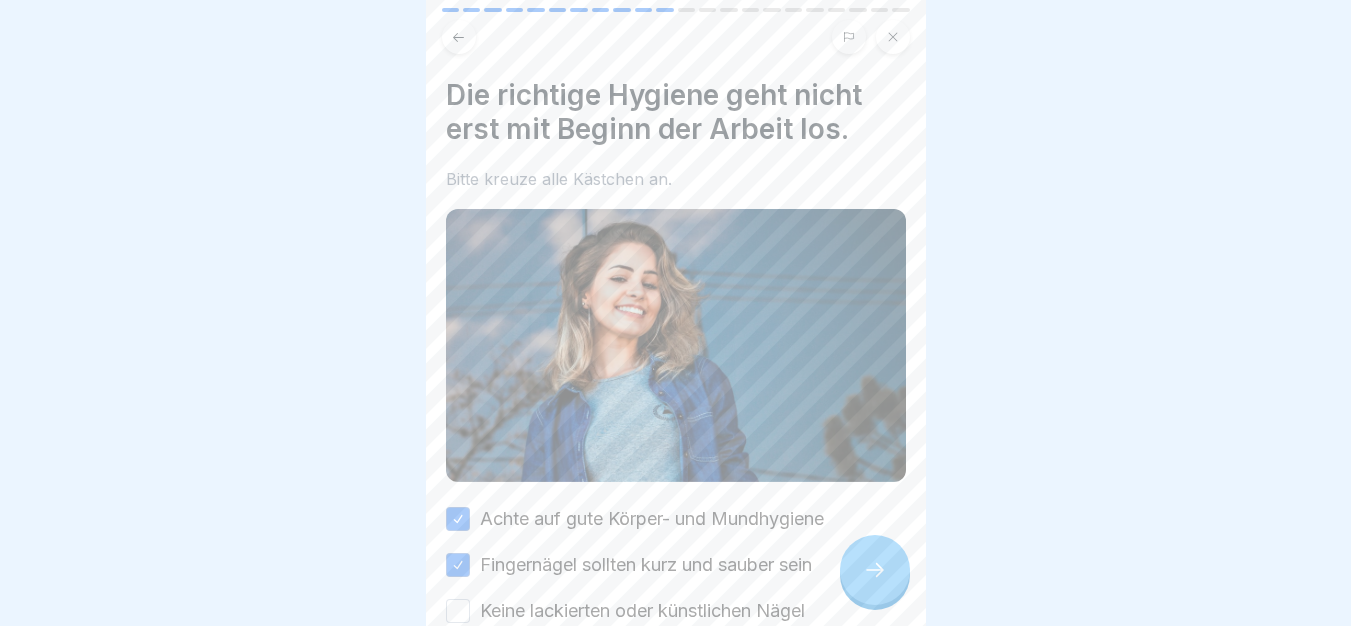 click on "Achte auf gute Körper- und Mundhygiene Fingernägel sollten kurz und sauber sein Keine lackierten oder künstlichen Nägel" at bounding box center [676, 565] 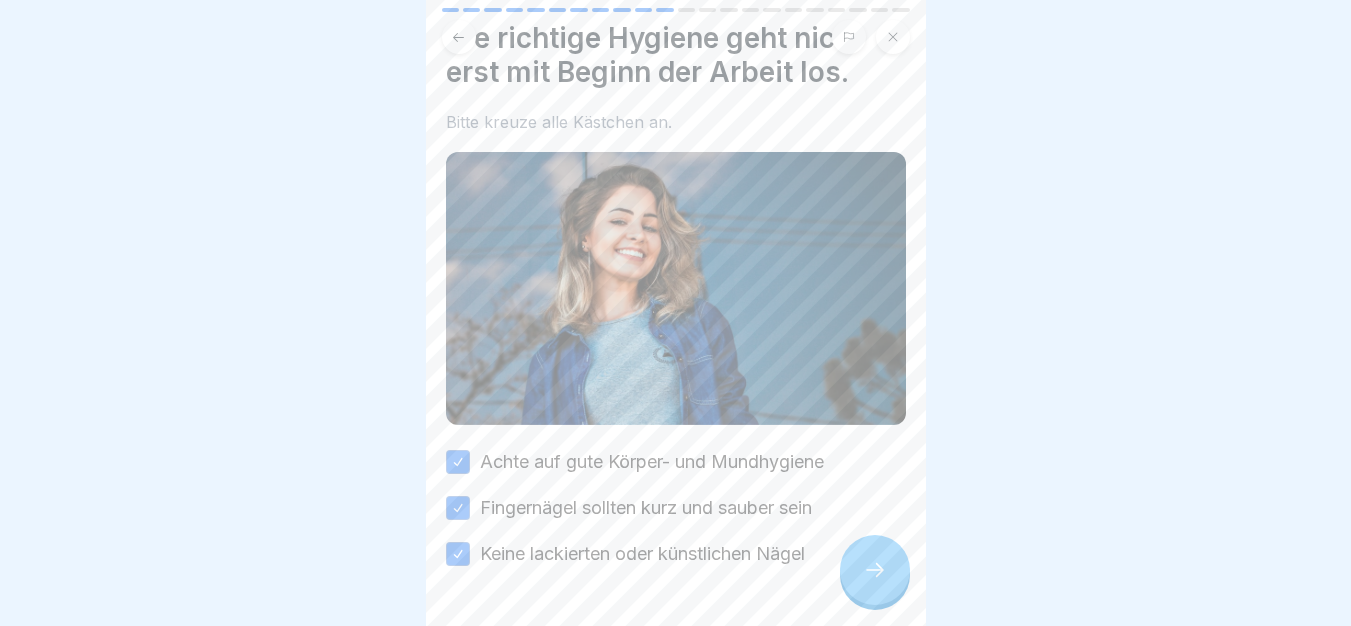scroll, scrollTop: 109, scrollLeft: 0, axis: vertical 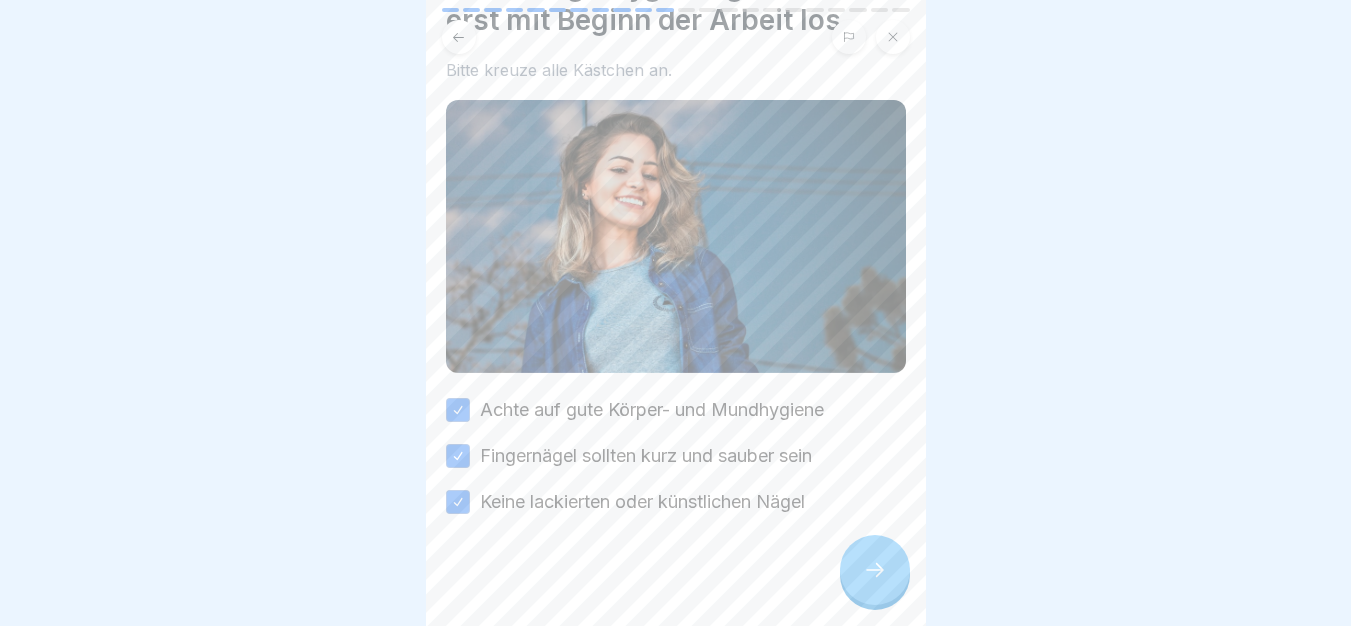 click 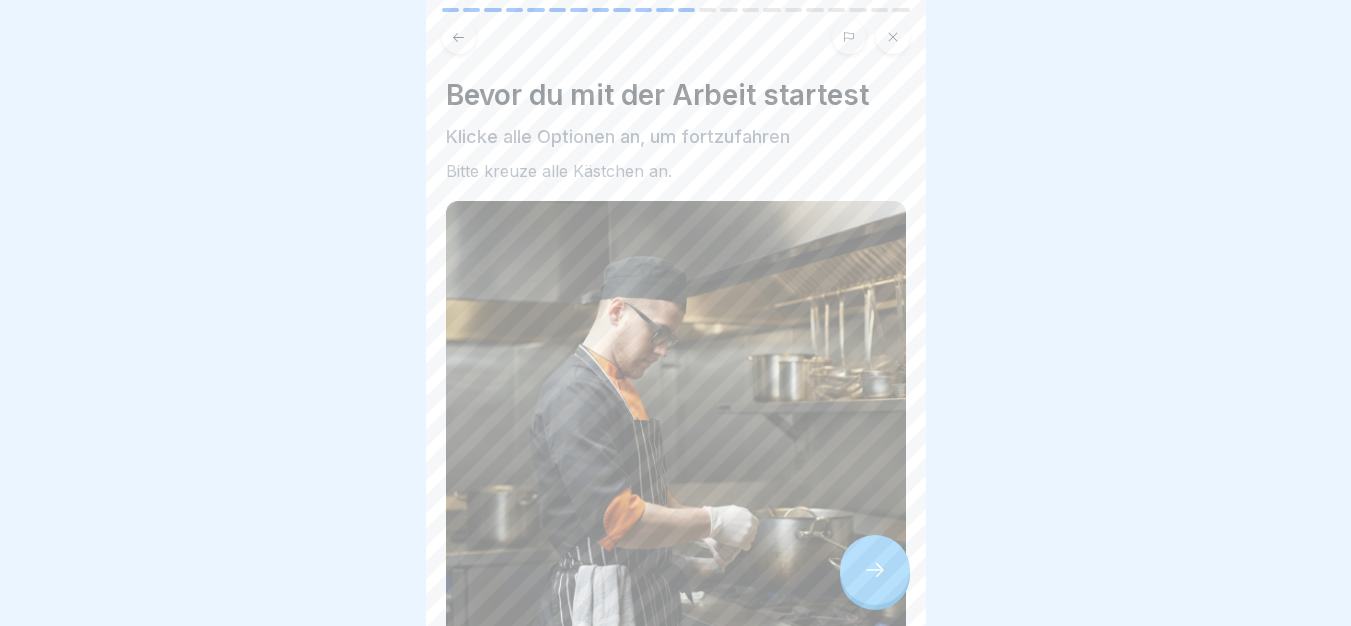 click 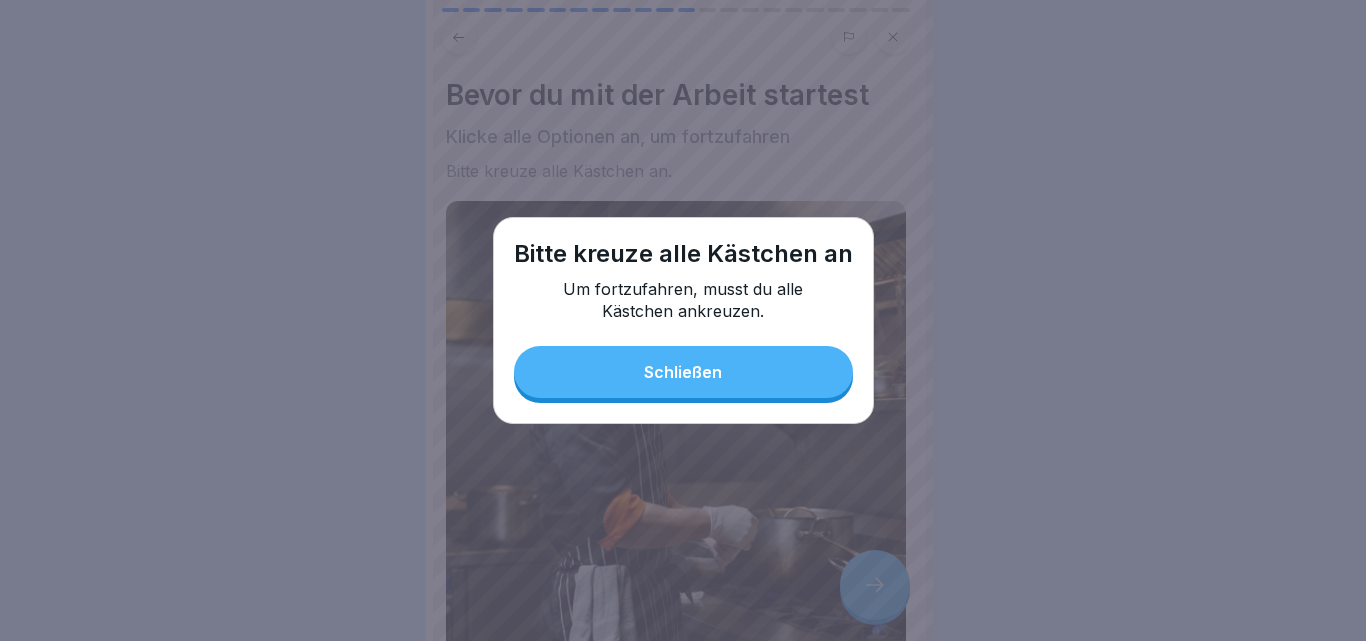 click on "Bitte kreuze alle Kästchen an Um fortzufahren, musst du alle Kästchen ankreuzen. Schließen" at bounding box center [683, 320] 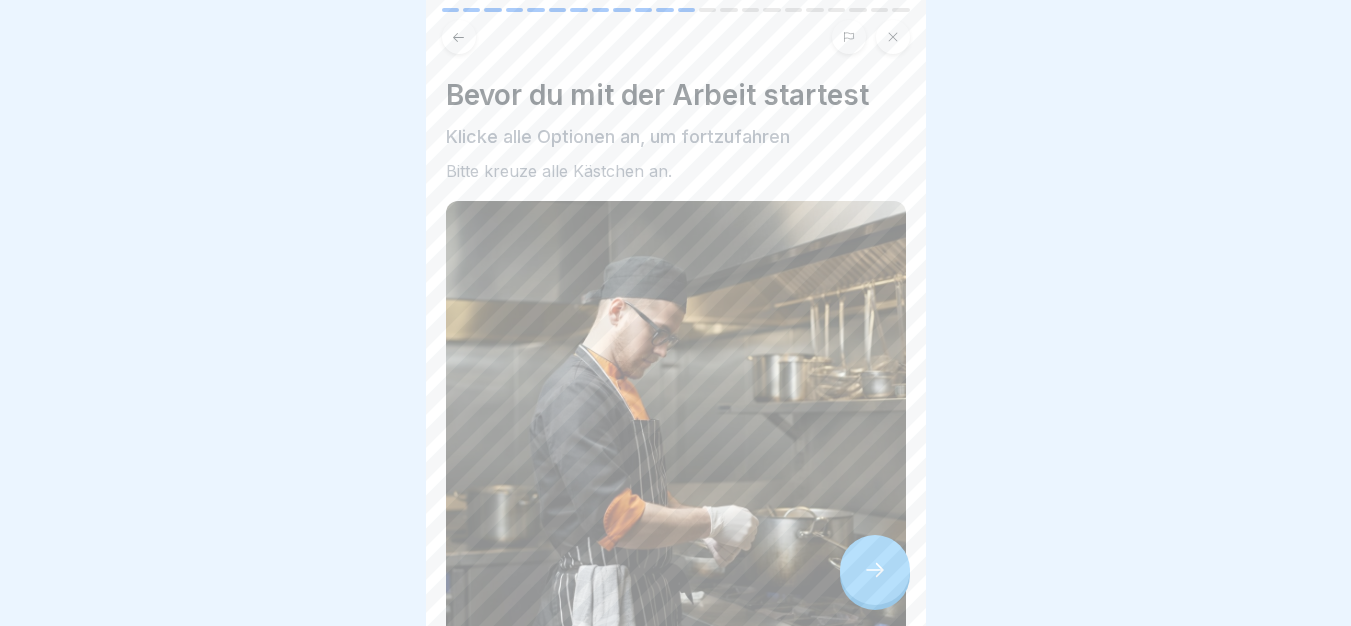 scroll, scrollTop: 400, scrollLeft: 0, axis: vertical 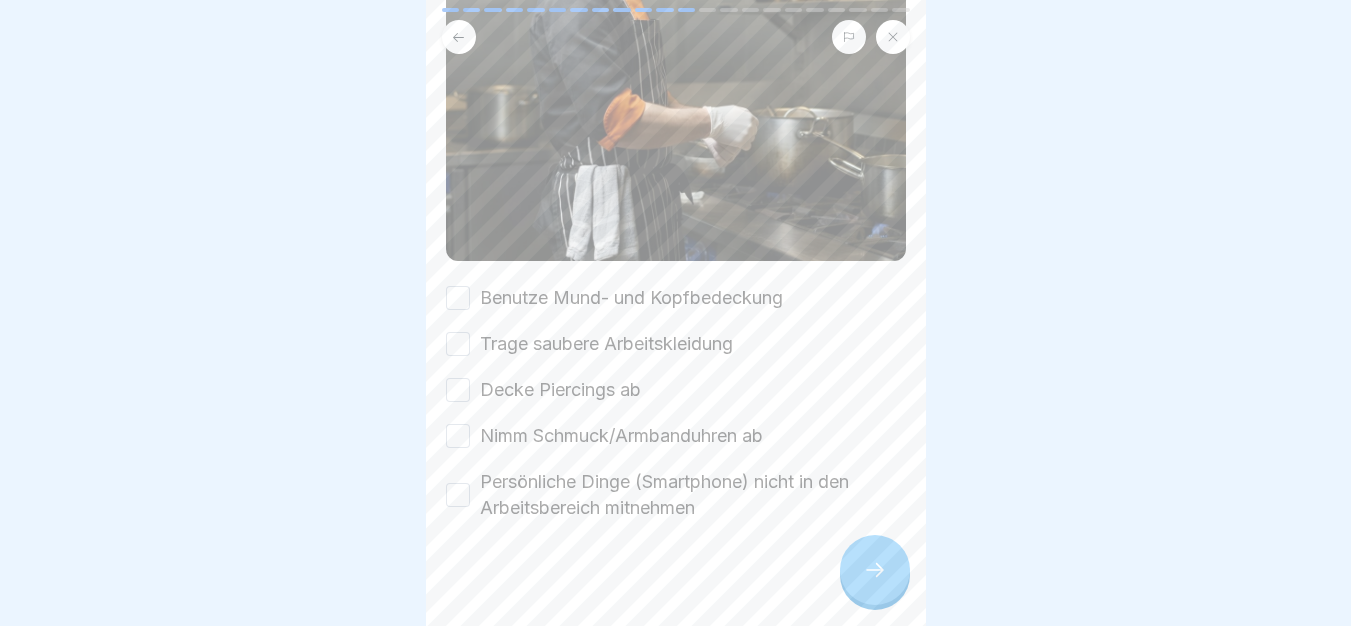 click on "Benutze Mund- und Kopfbedeckung" at bounding box center (631, 298) 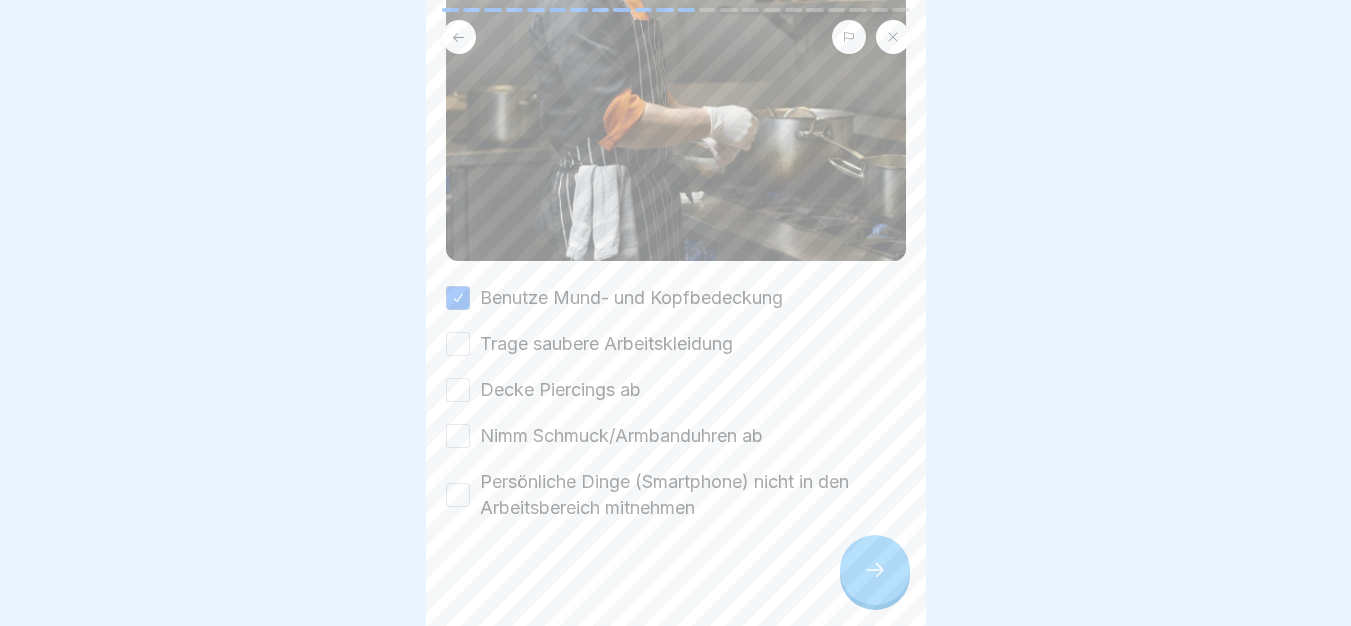 click on "Benutze Mund- und Kopfbedeckung Trage saubere Arbeitskleidung Decke Piercings ab Nimm Schmuck/Armbanduhren ab Persönliche Dinge (Smartphone) nicht in den Arbeitsbereich mitnehmen" at bounding box center [676, 403] 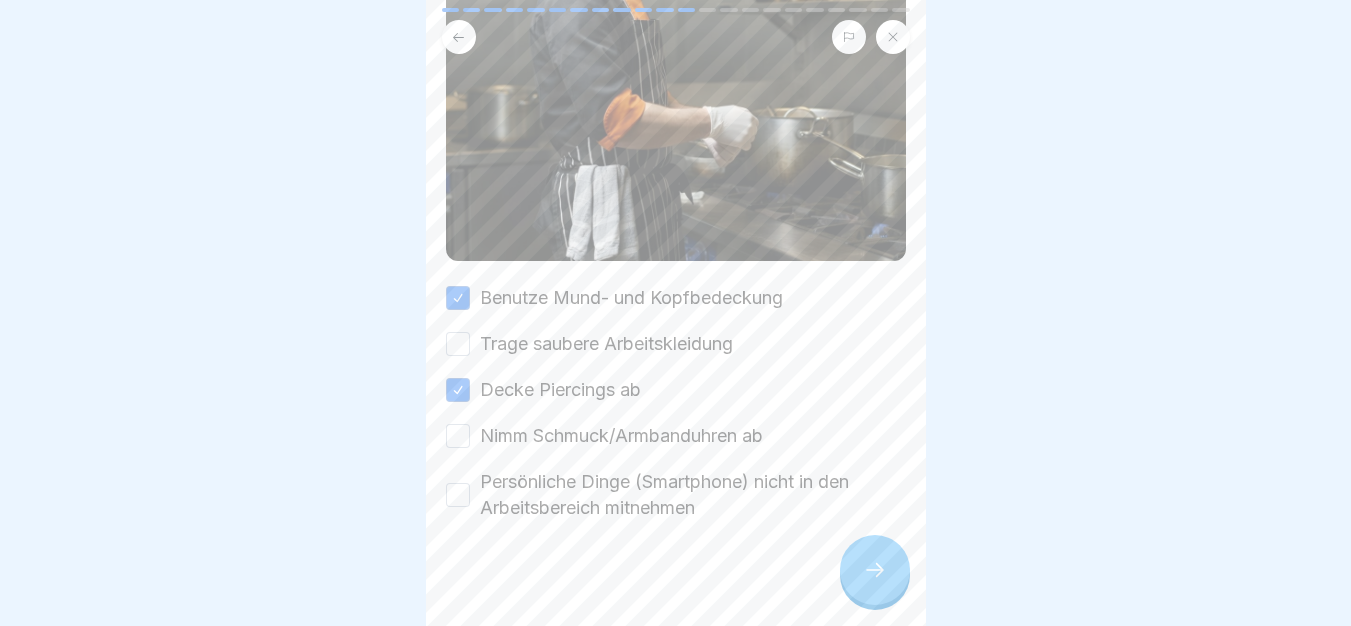click on "Trage saubere Arbeitskleidung" at bounding box center (606, 344) 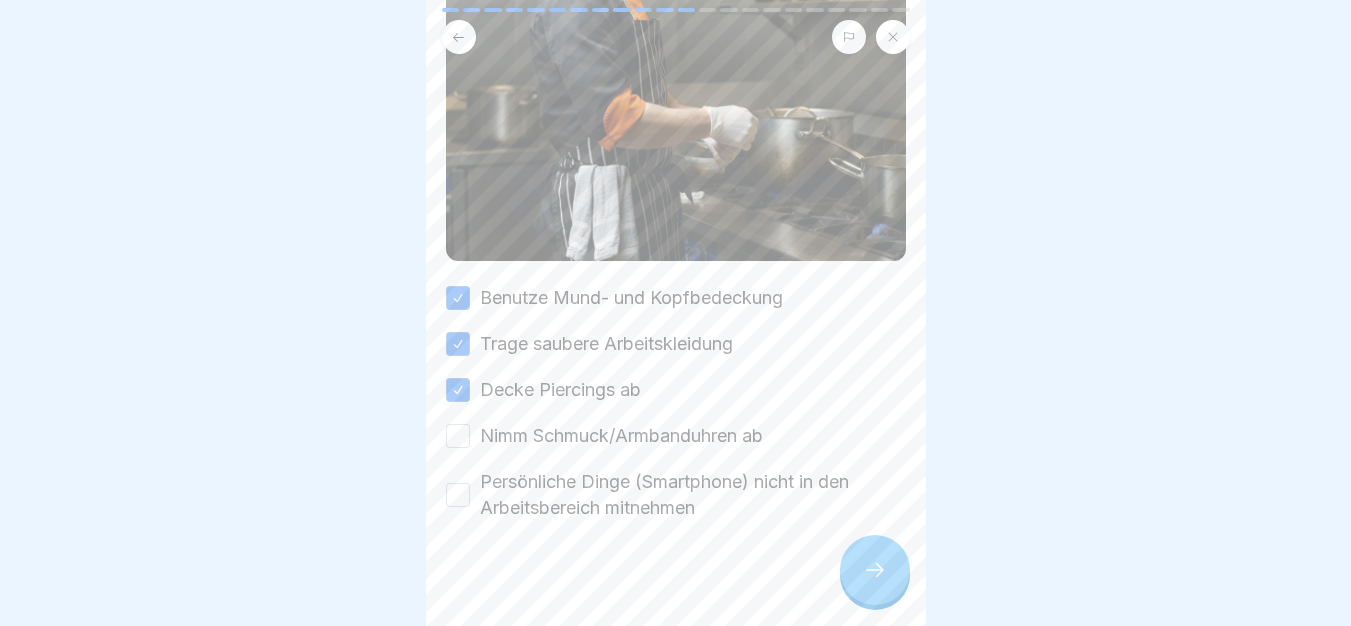 click on "Nimm Schmuck/Armbanduhren ab" at bounding box center (621, 436) 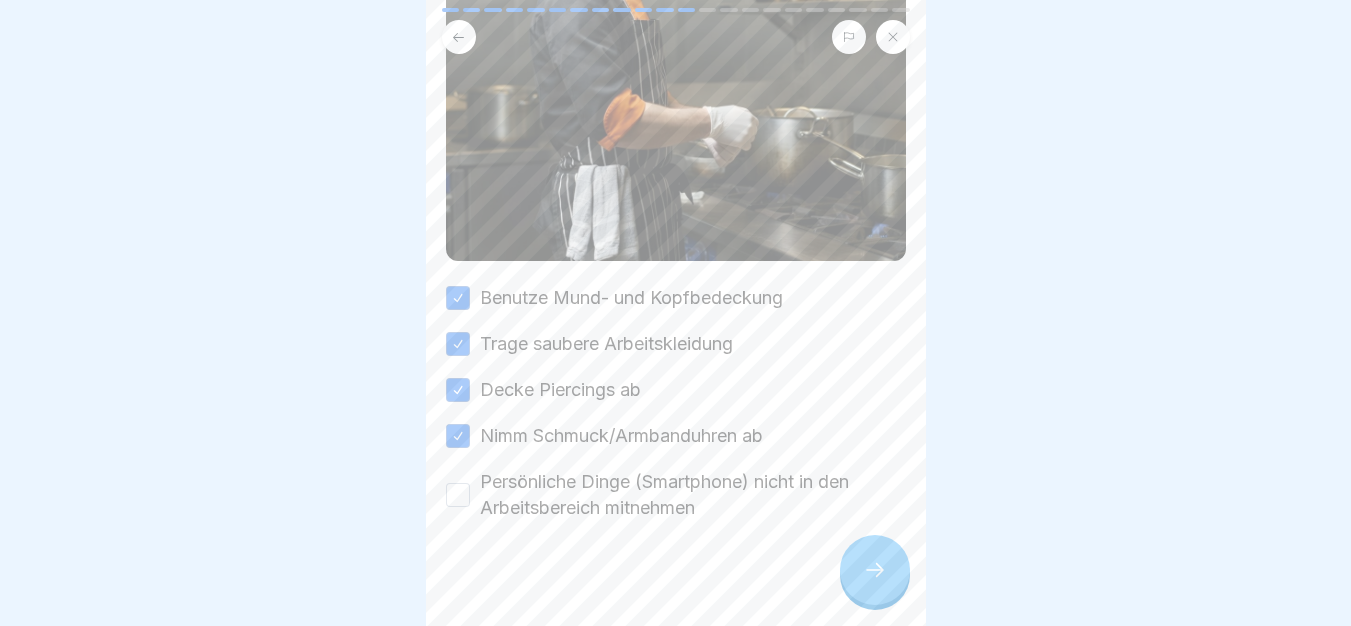 click on "Persönliche Dinge (Smartphone) nicht in den Arbeitsbereich mitnehmen" at bounding box center [693, 495] 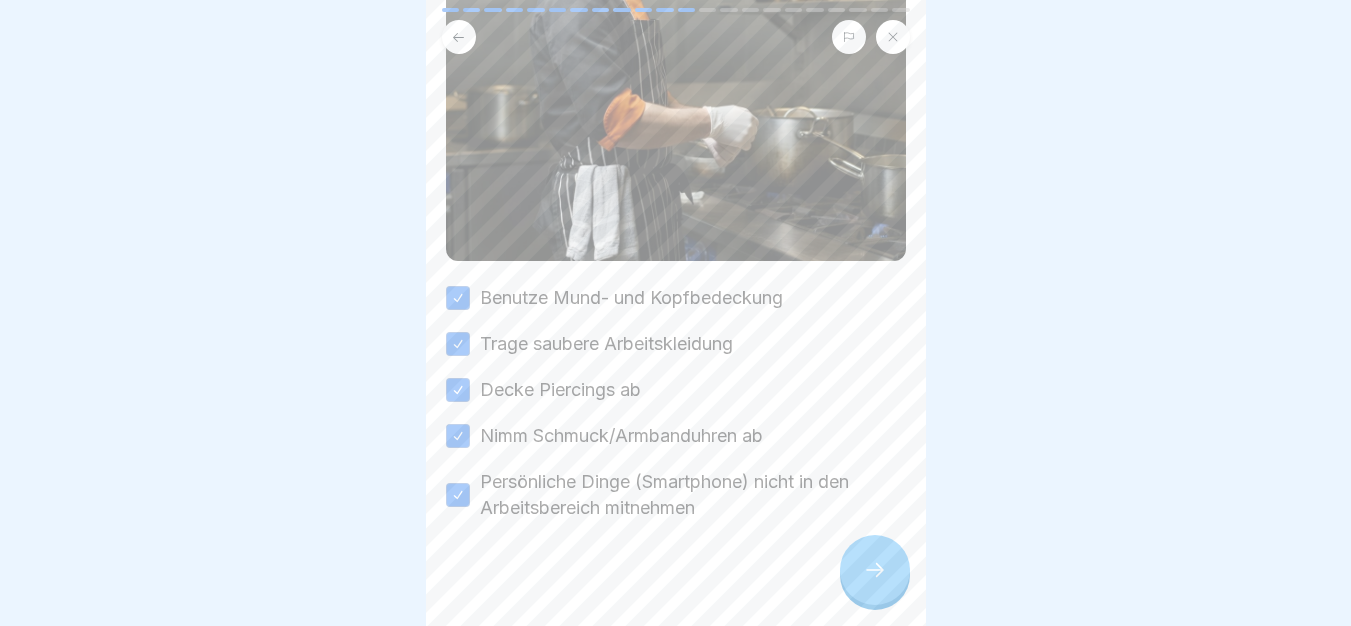 click 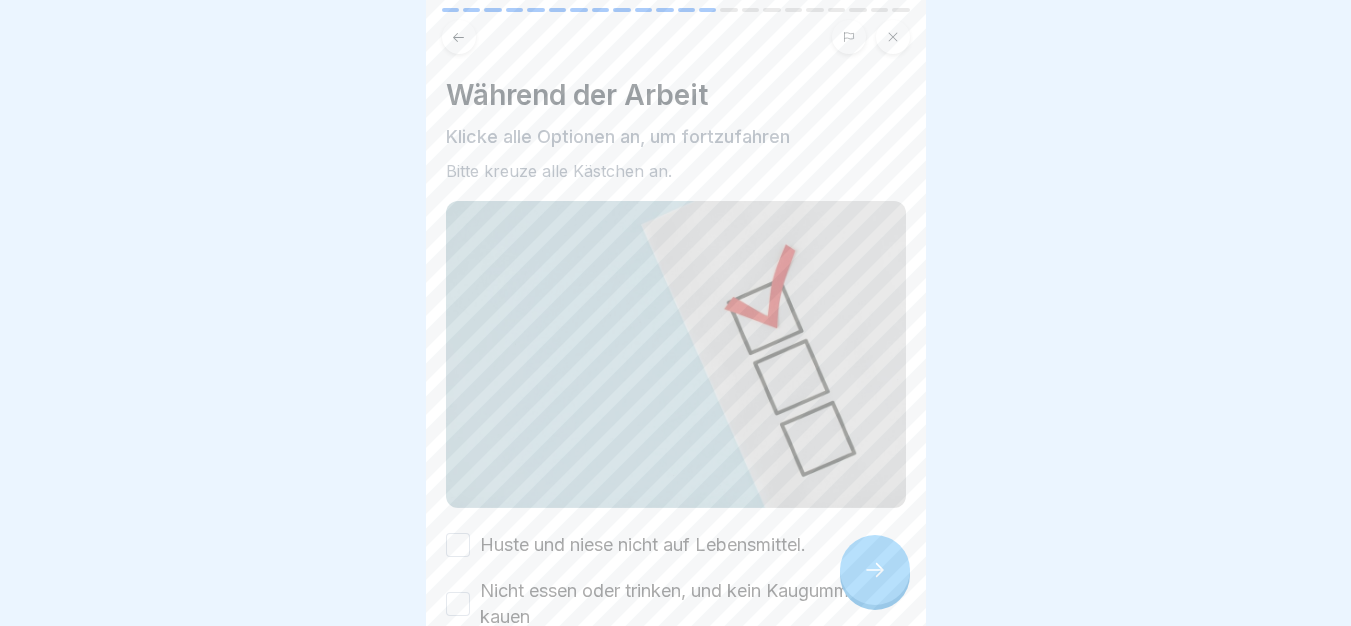 click 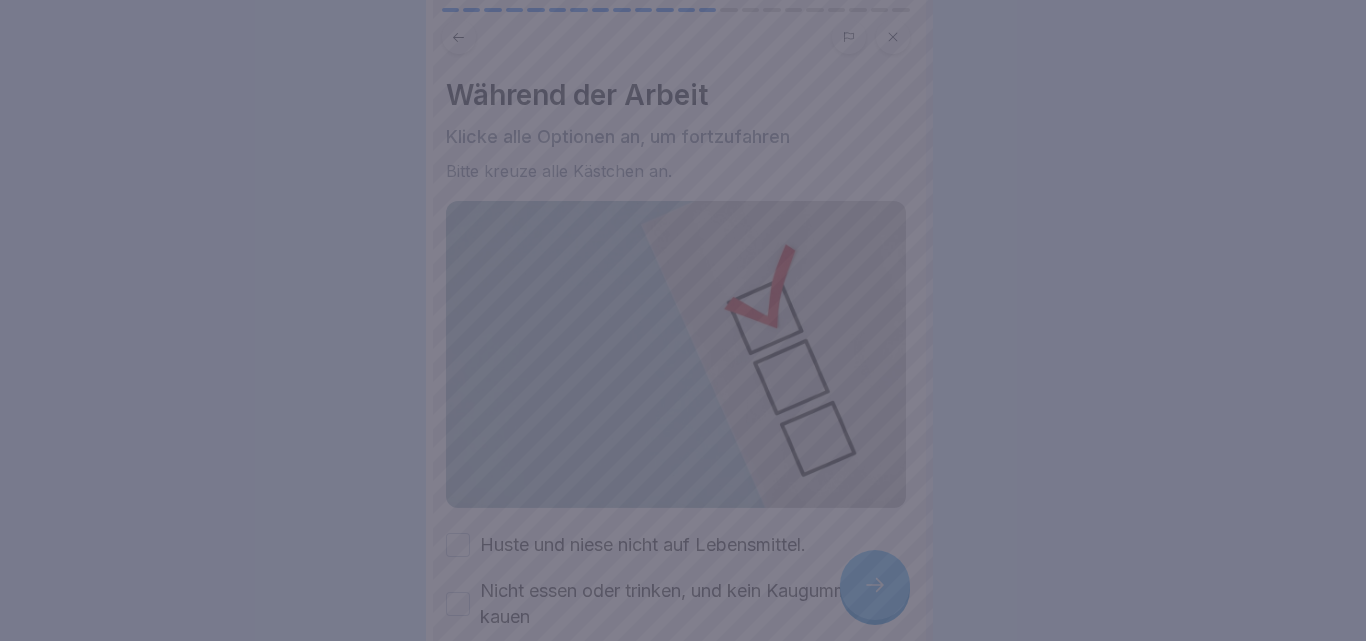 click at bounding box center (683, 320) 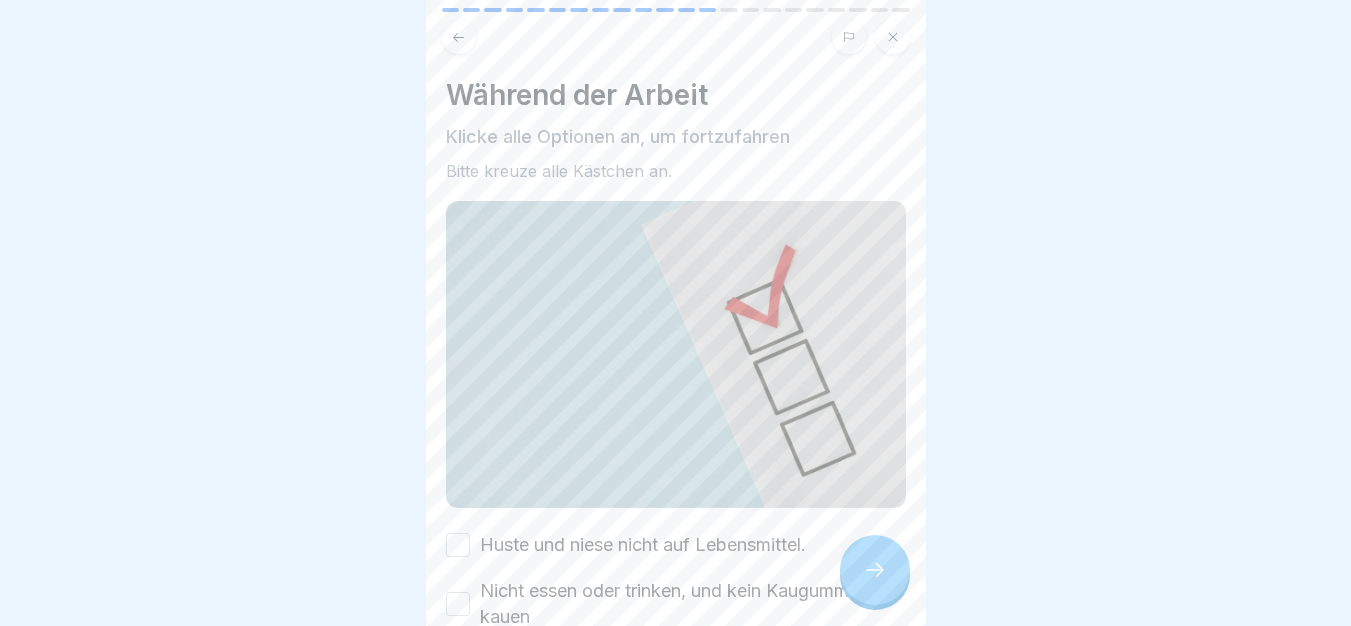 click on "Huste und niese nicht auf Lebensmittel." at bounding box center (643, 545) 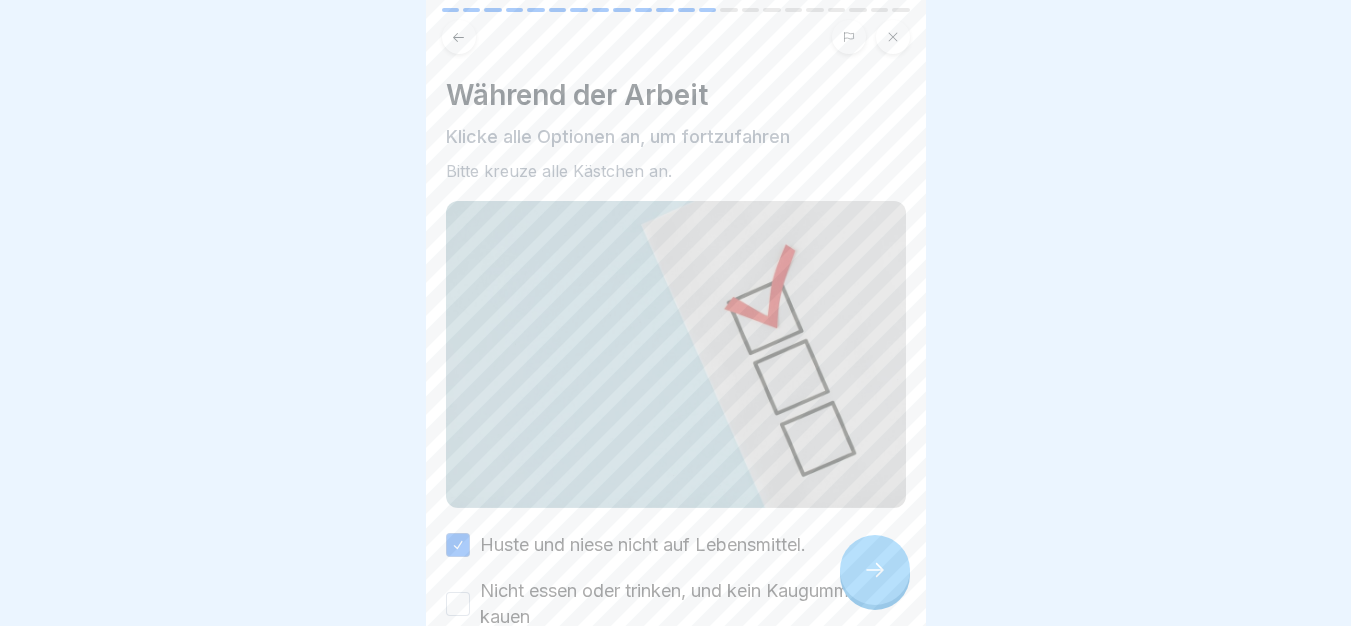 click on "Nicht essen oder trinken, und kein Kaugummi kauen" at bounding box center [693, 604] 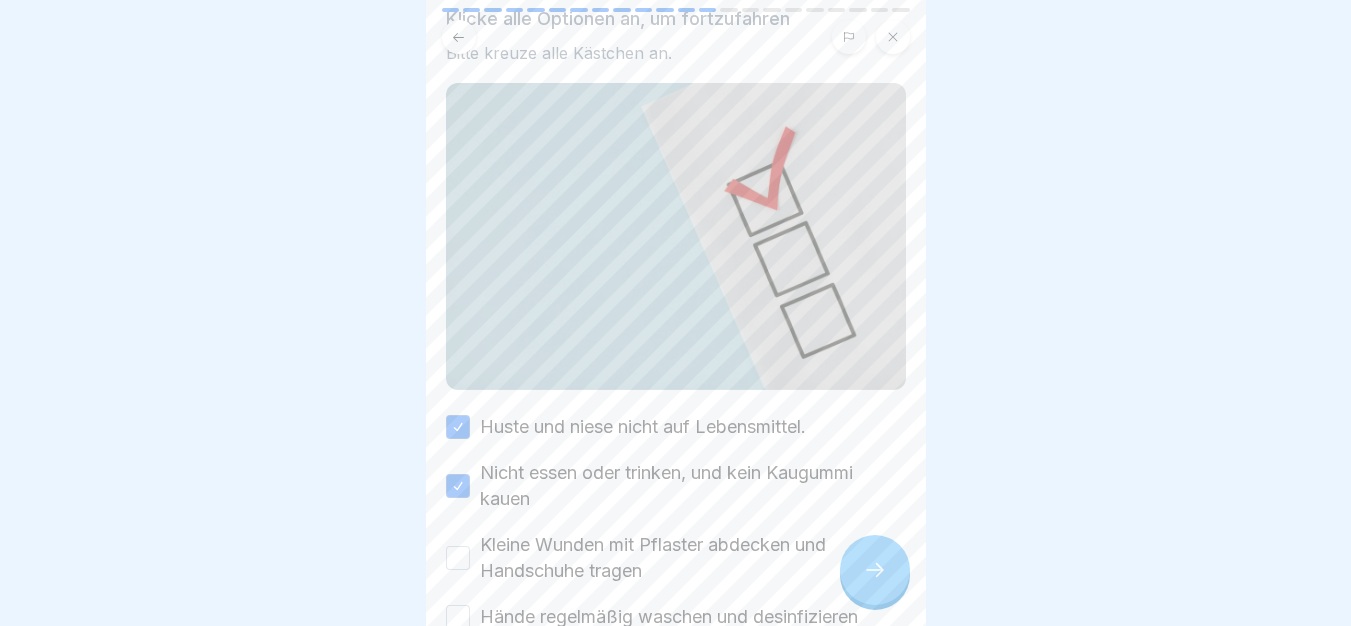 scroll, scrollTop: 232, scrollLeft: 0, axis: vertical 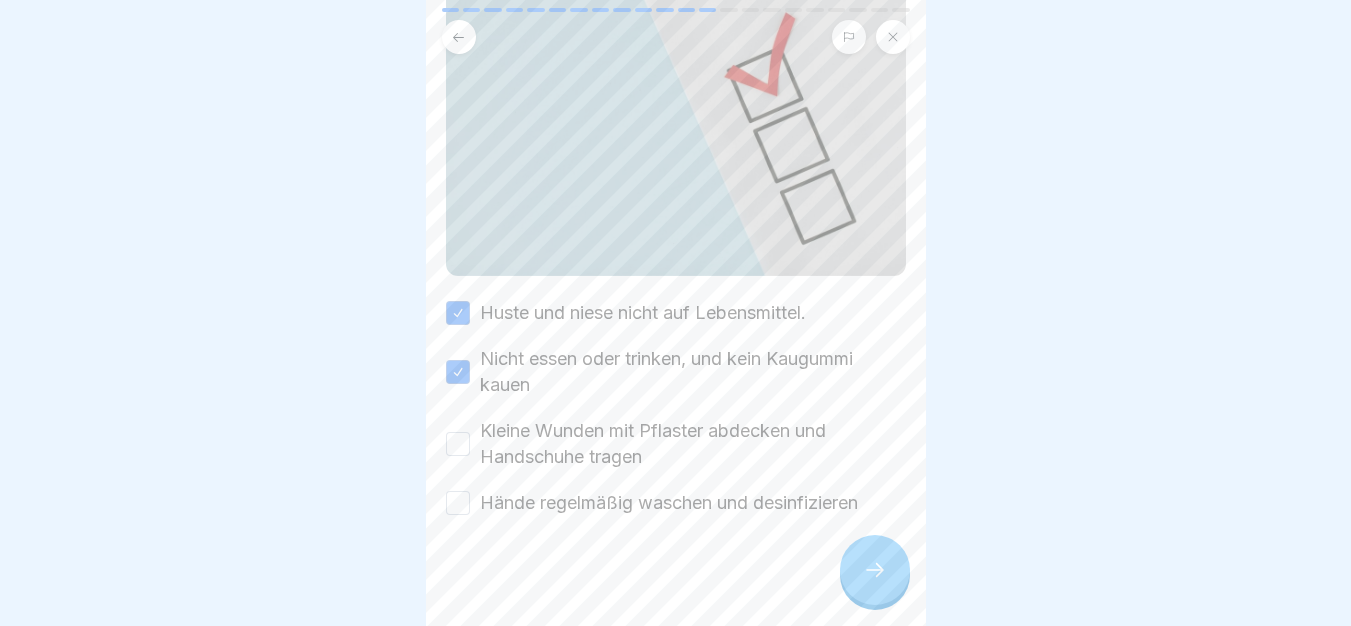 click on "Kleine Wunden mit Pflaster abdecken und Handschuhe tragen" at bounding box center (693, 444) 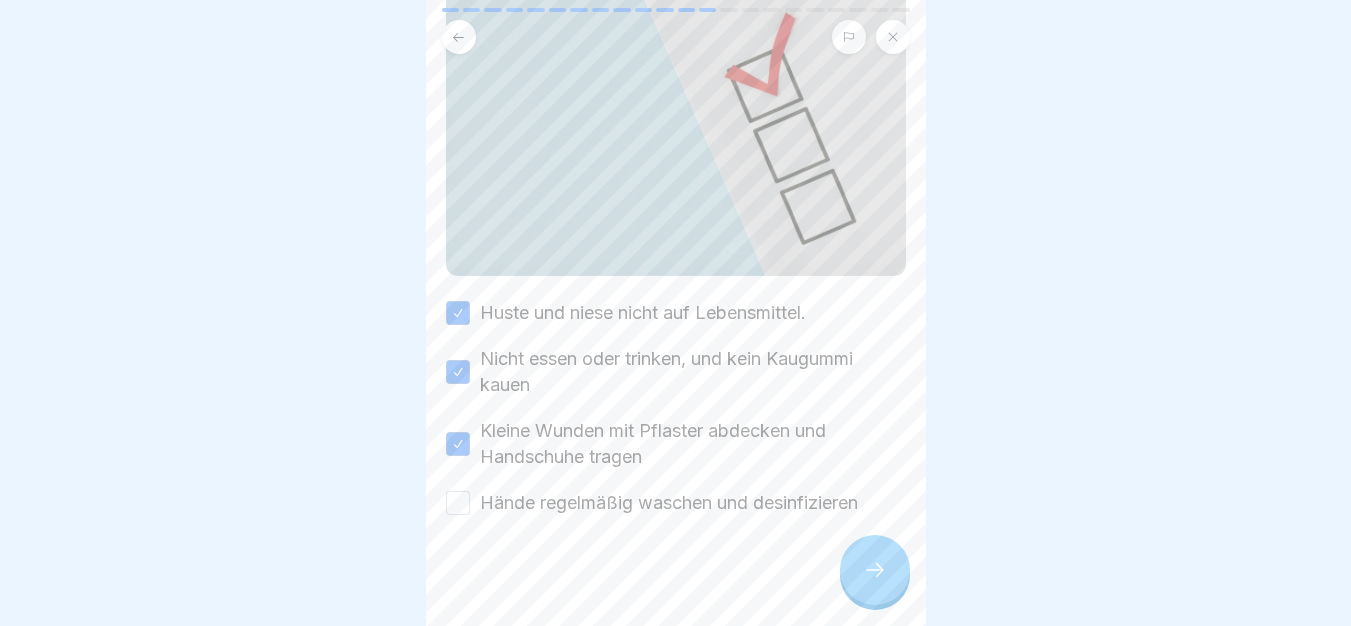 click on "Hände regelmäßig waschen und desinfizieren" at bounding box center (669, 503) 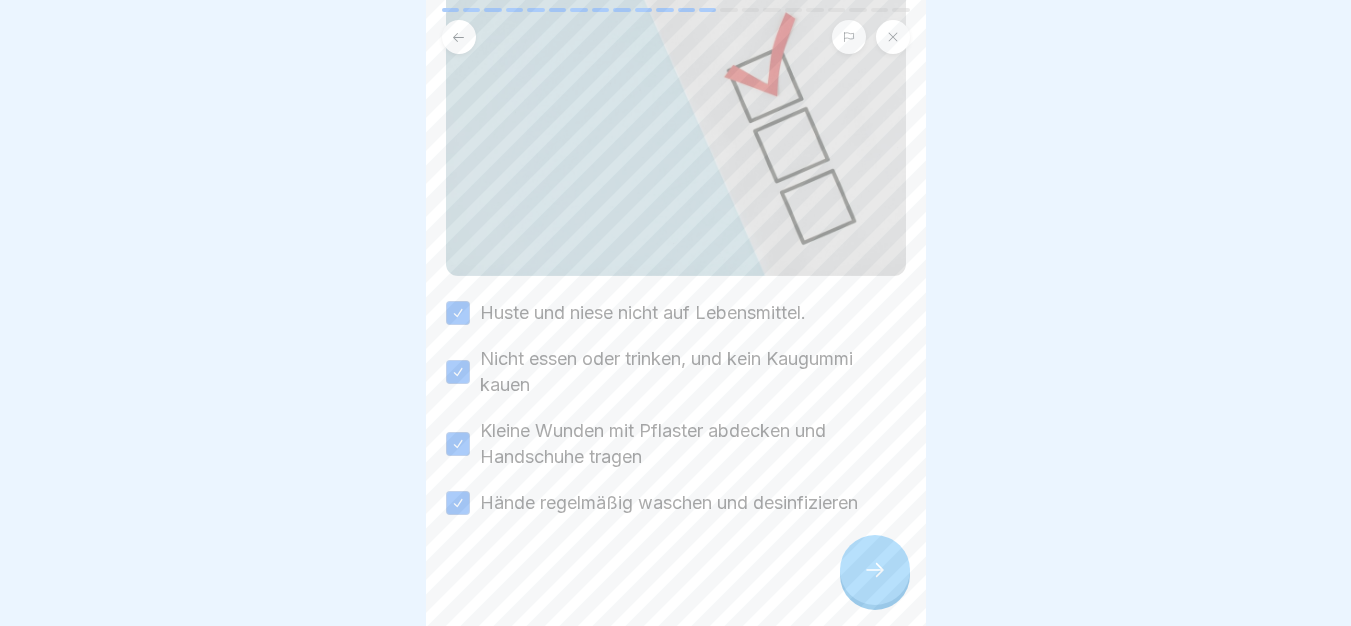 click at bounding box center (875, 570) 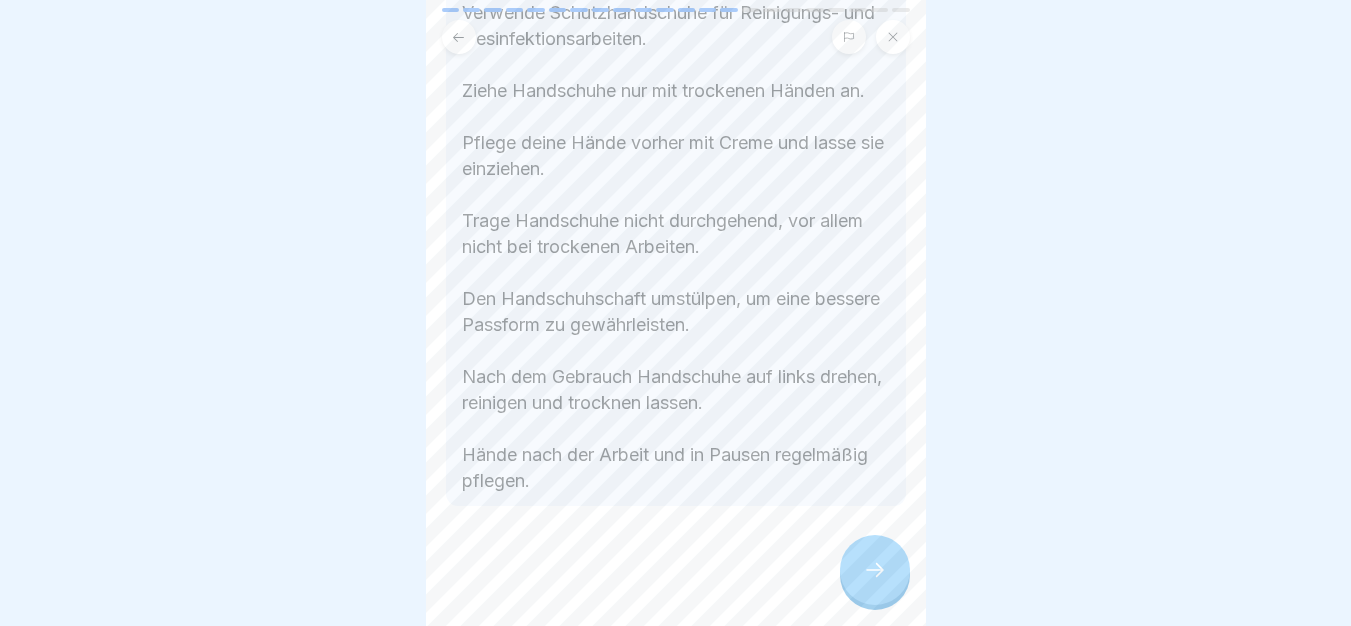 scroll, scrollTop: 483, scrollLeft: 0, axis: vertical 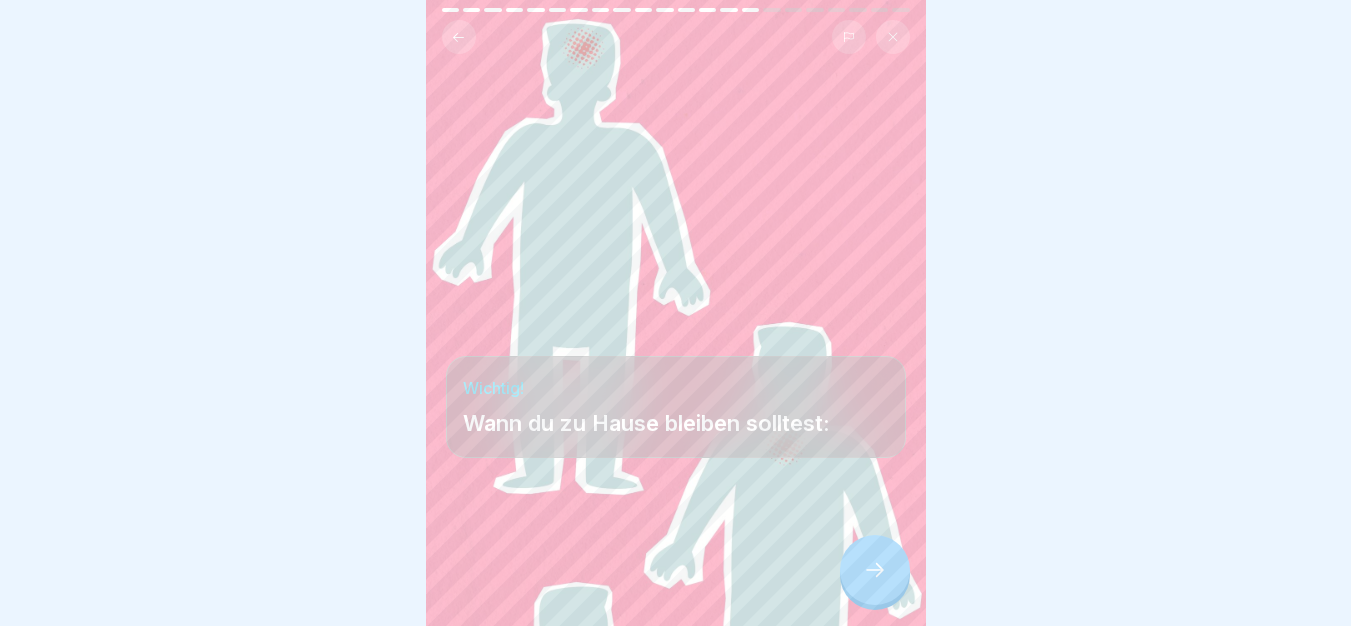 click at bounding box center [875, 570] 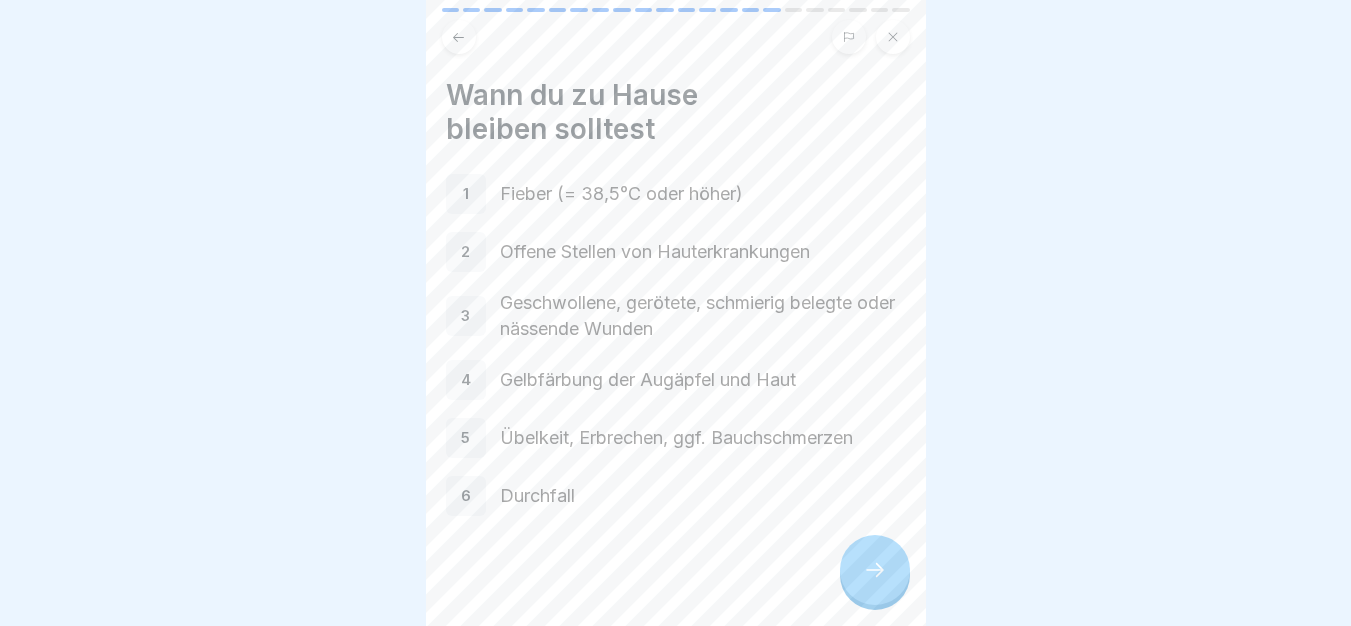 scroll, scrollTop: 10, scrollLeft: 0, axis: vertical 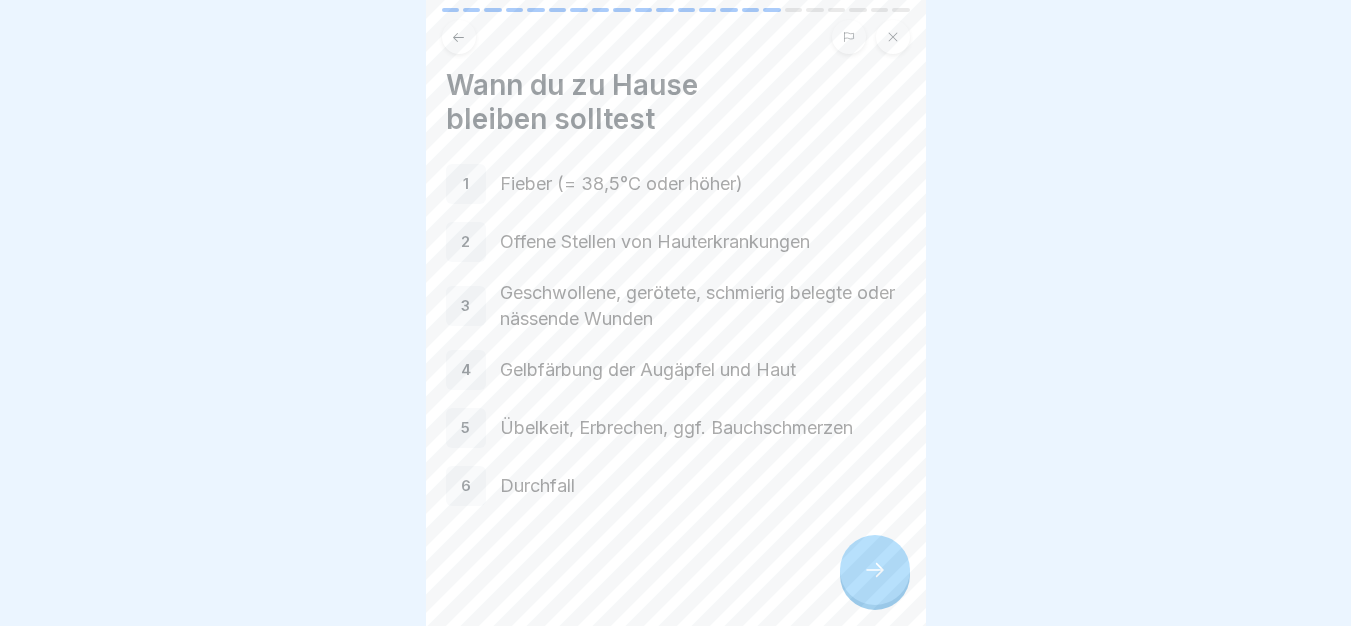 click at bounding box center [875, 570] 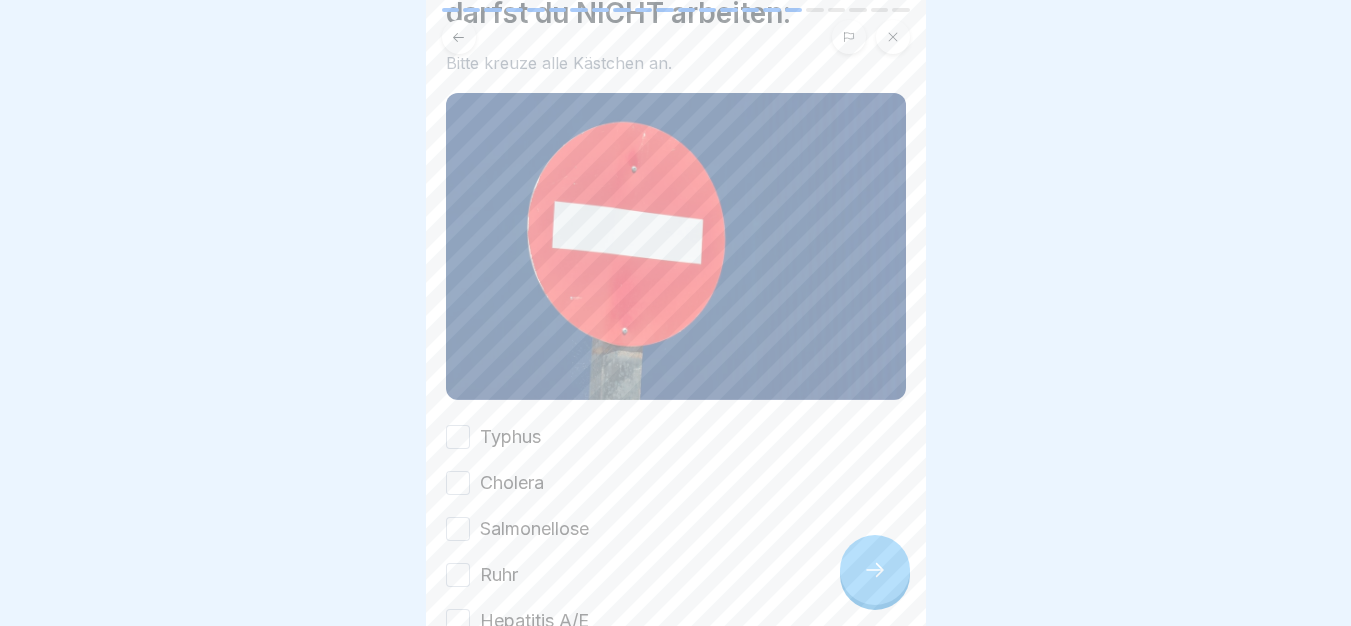 scroll, scrollTop: 306, scrollLeft: 0, axis: vertical 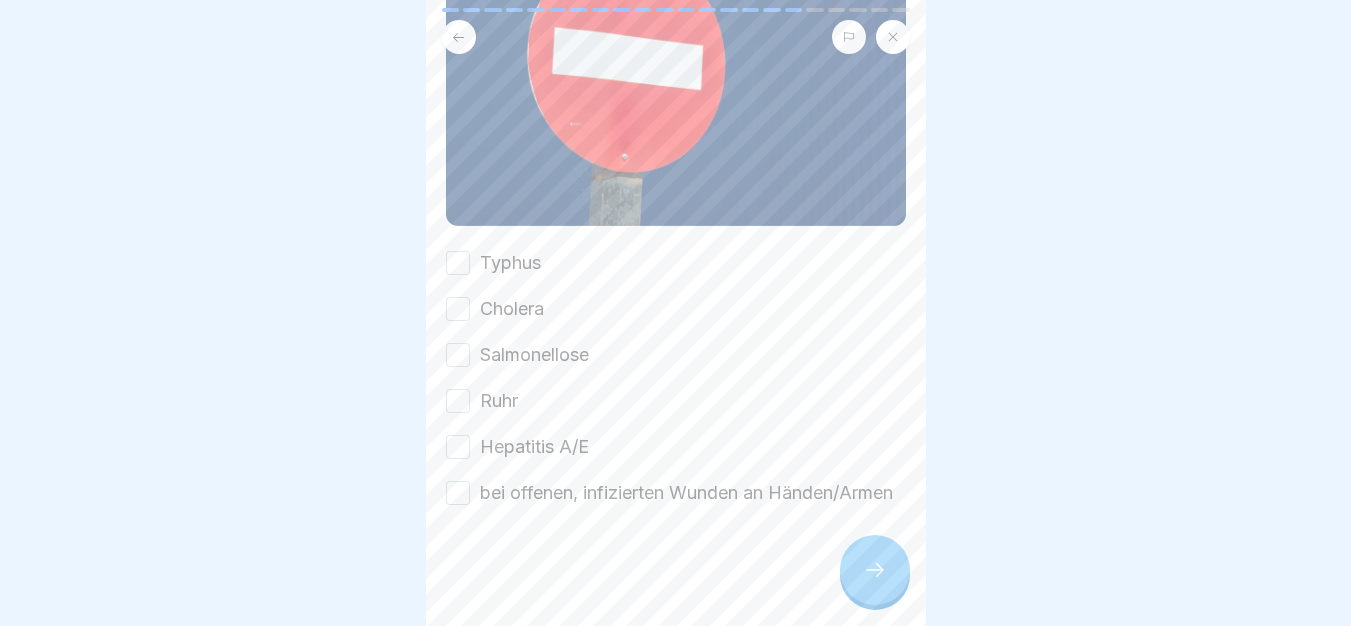 click on "Typhus" at bounding box center [510, 263] 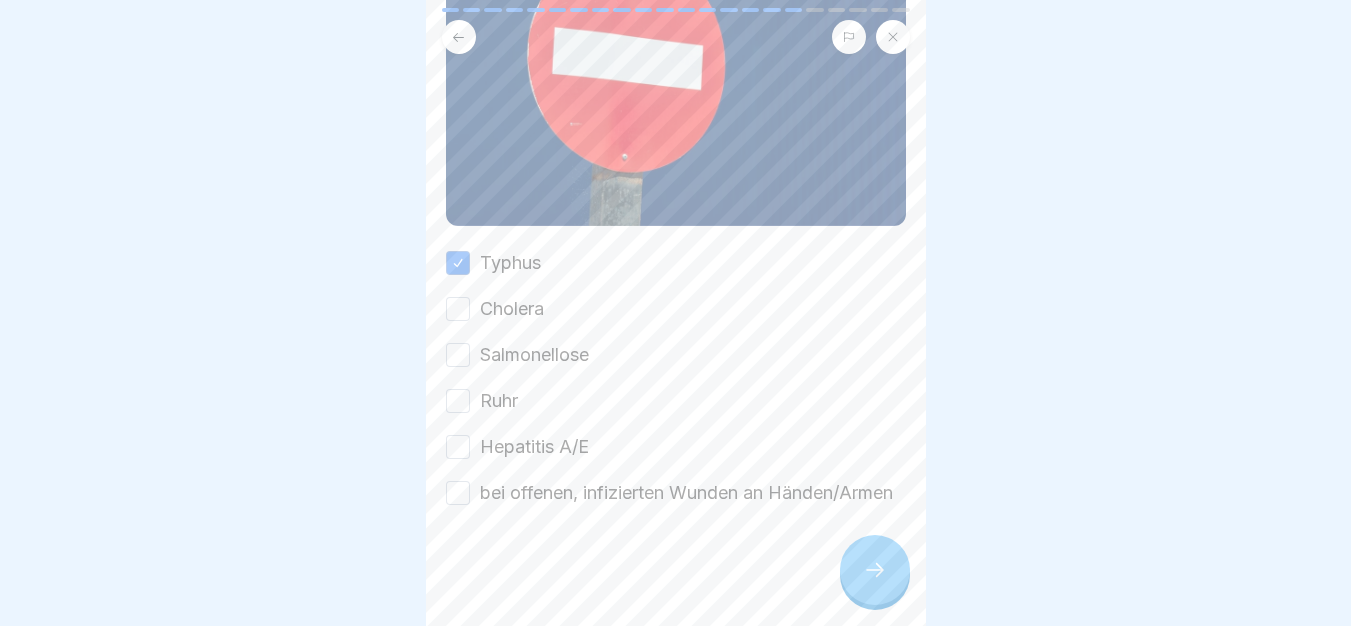 click on "Cholera" at bounding box center (512, 309) 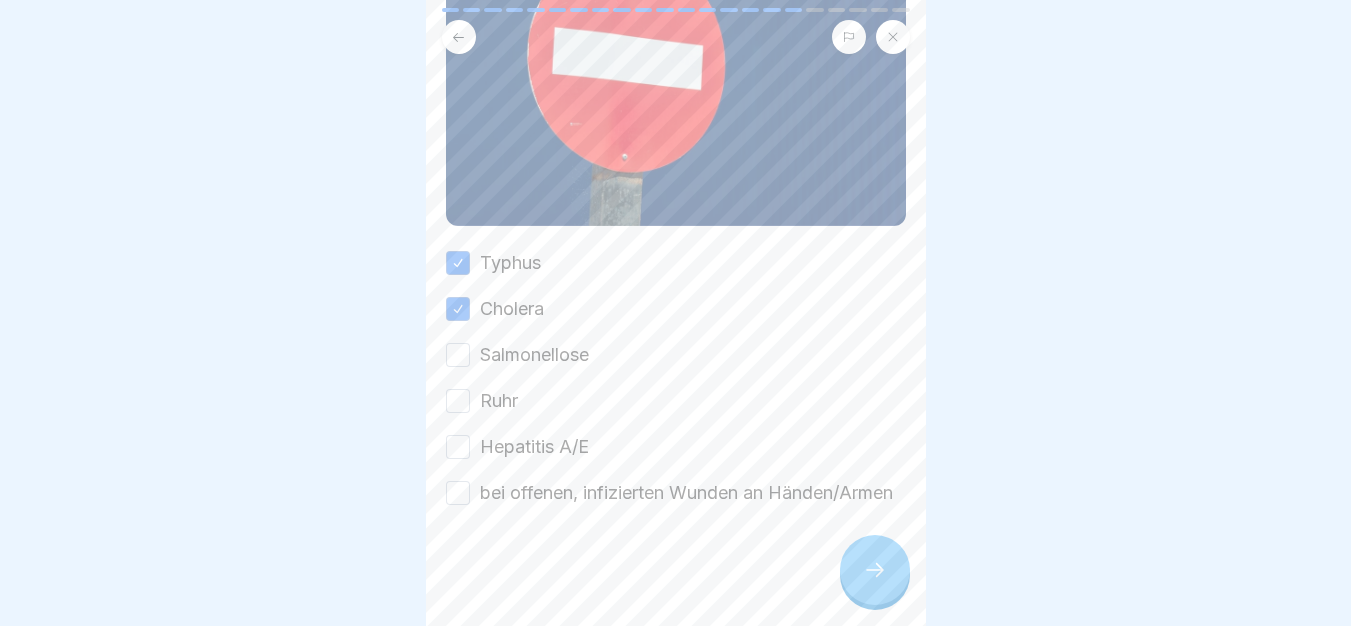 click on "Salmonellose" at bounding box center [534, 355] 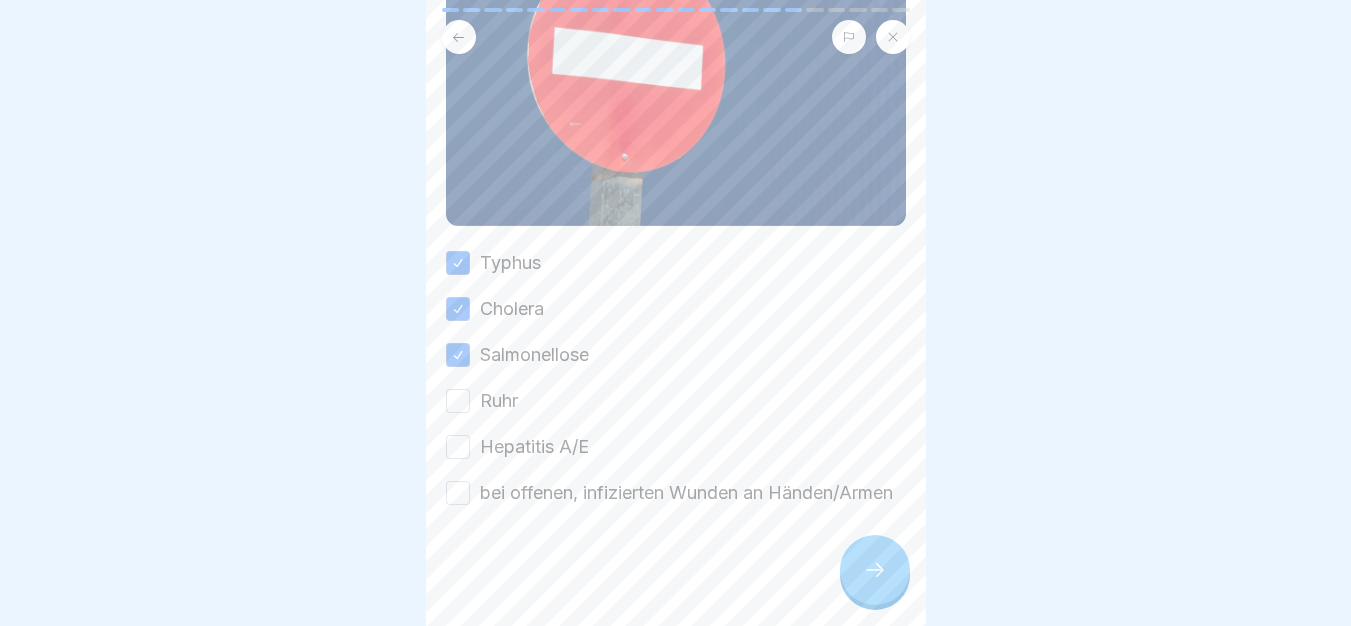click on "Ruhr" at bounding box center (499, 401) 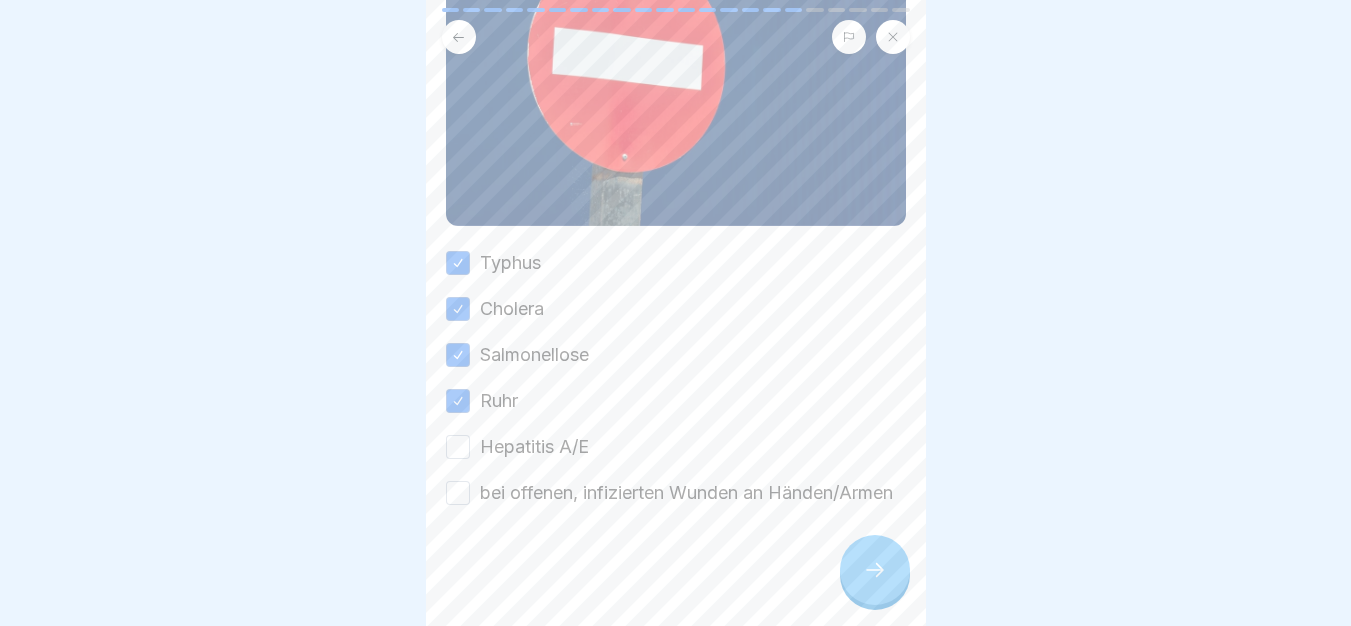 drag, startPoint x: 530, startPoint y: 404, endPoint x: 539, endPoint y: 411, distance: 11.401754 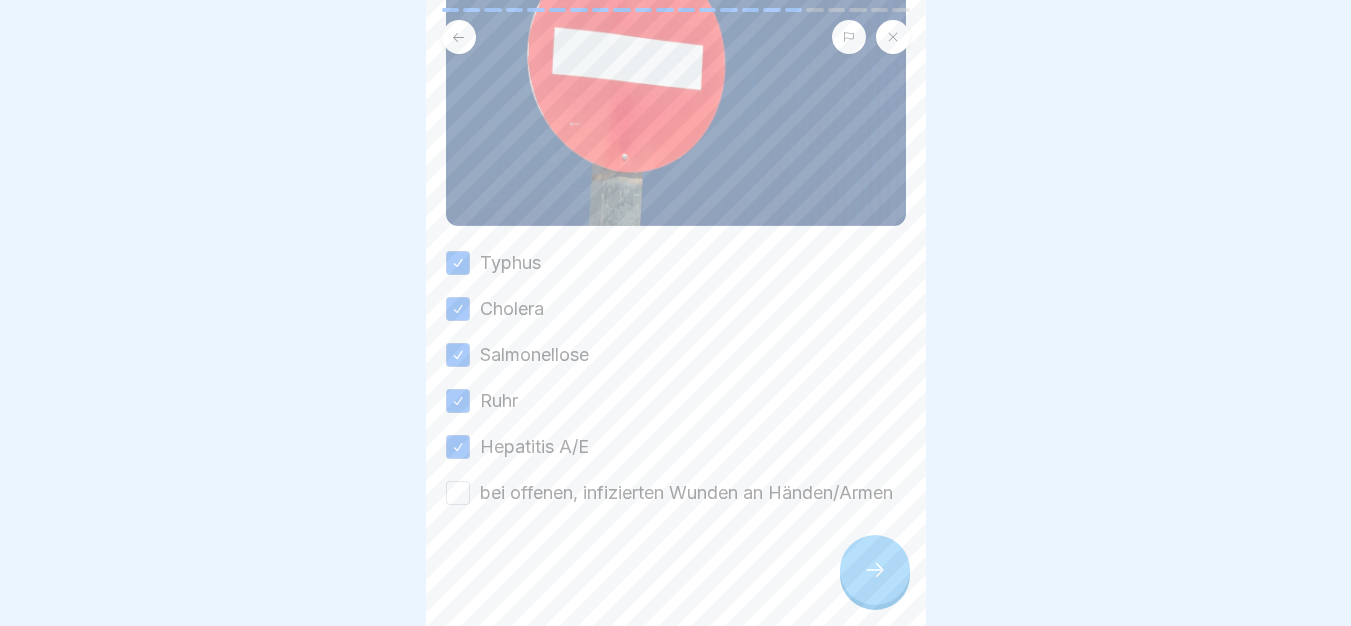 click on "bei offenen, infizierten Wunden an Händen/Armen" at bounding box center (686, 493) 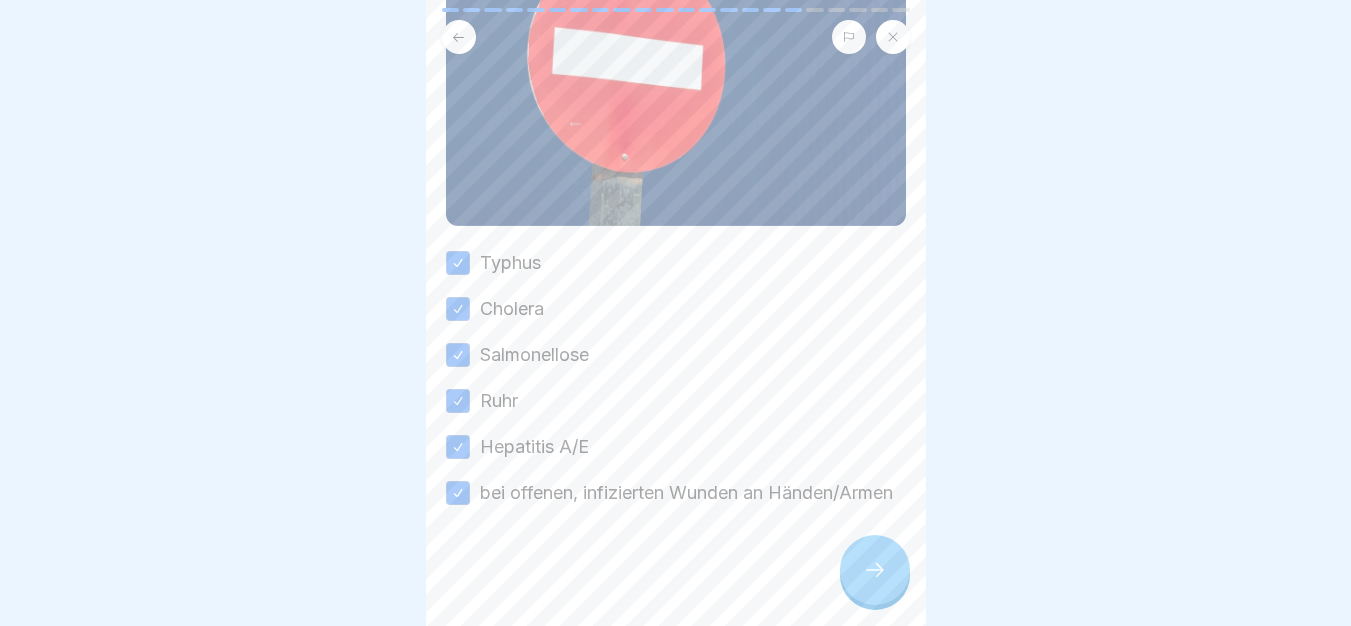 click 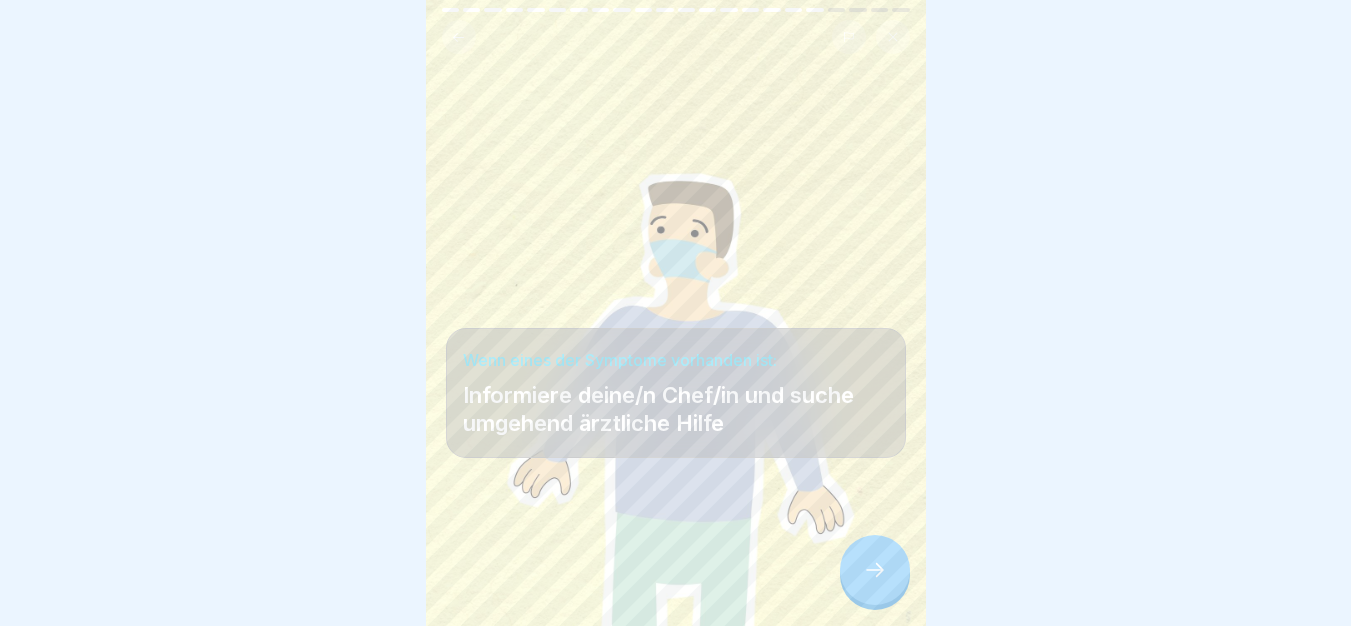 click 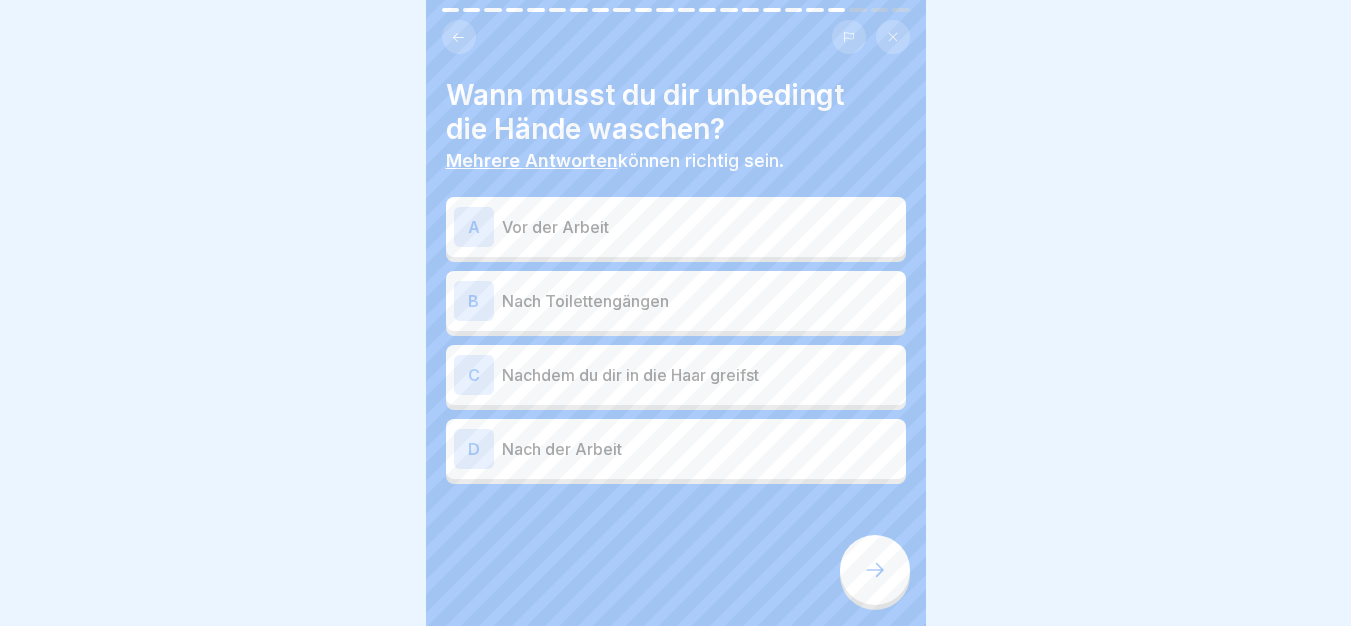 click on "A Vor der Arbeit" at bounding box center [676, 227] 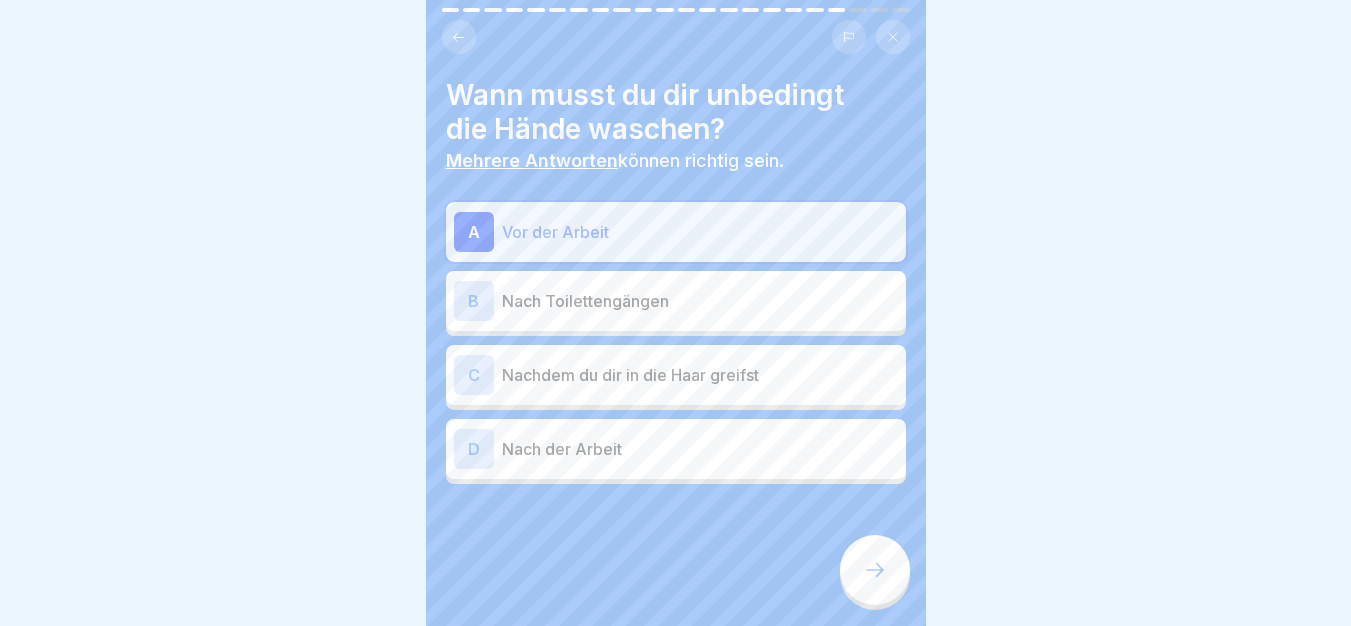 click on "Nach Toilettengängen" at bounding box center [700, 301] 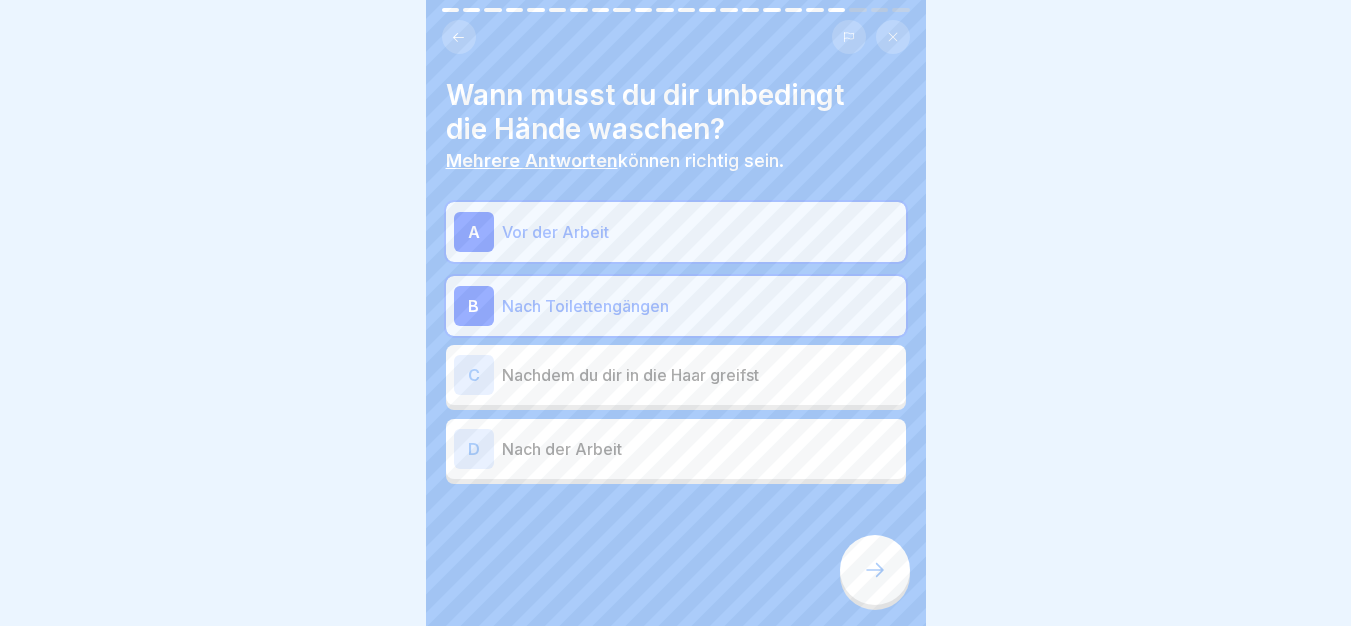click on "Nachdem du dir in die Haar greifst" at bounding box center [700, 375] 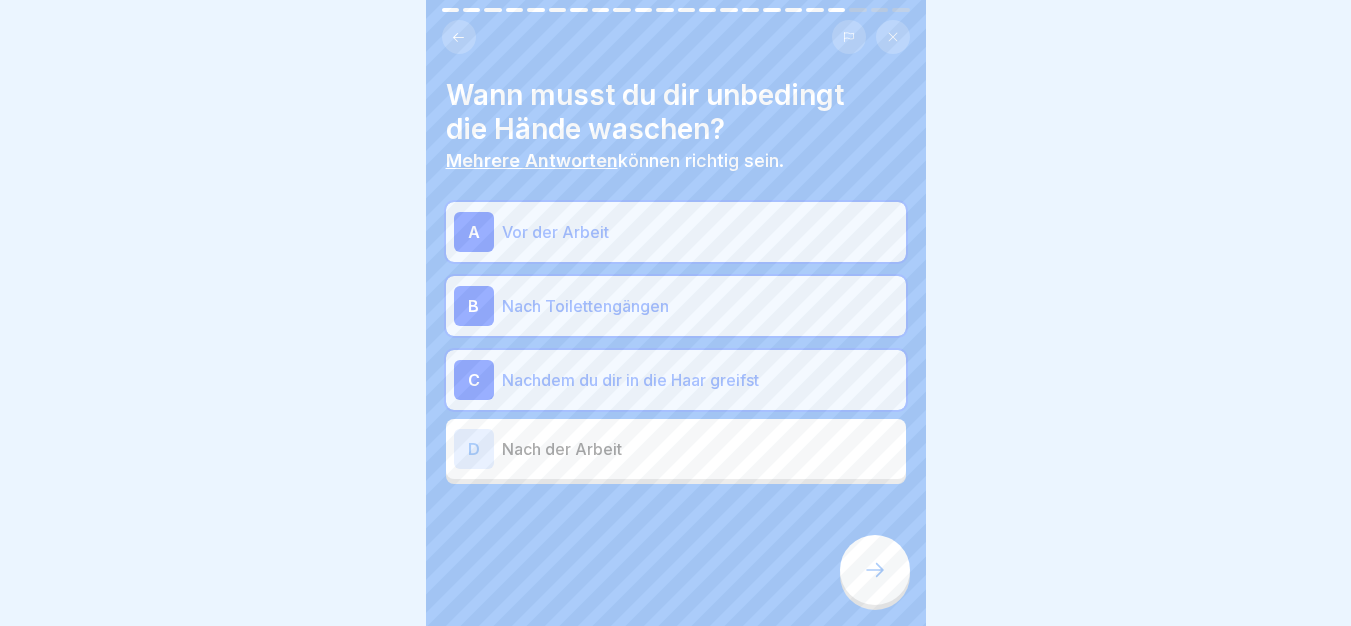 click at bounding box center [875, 570] 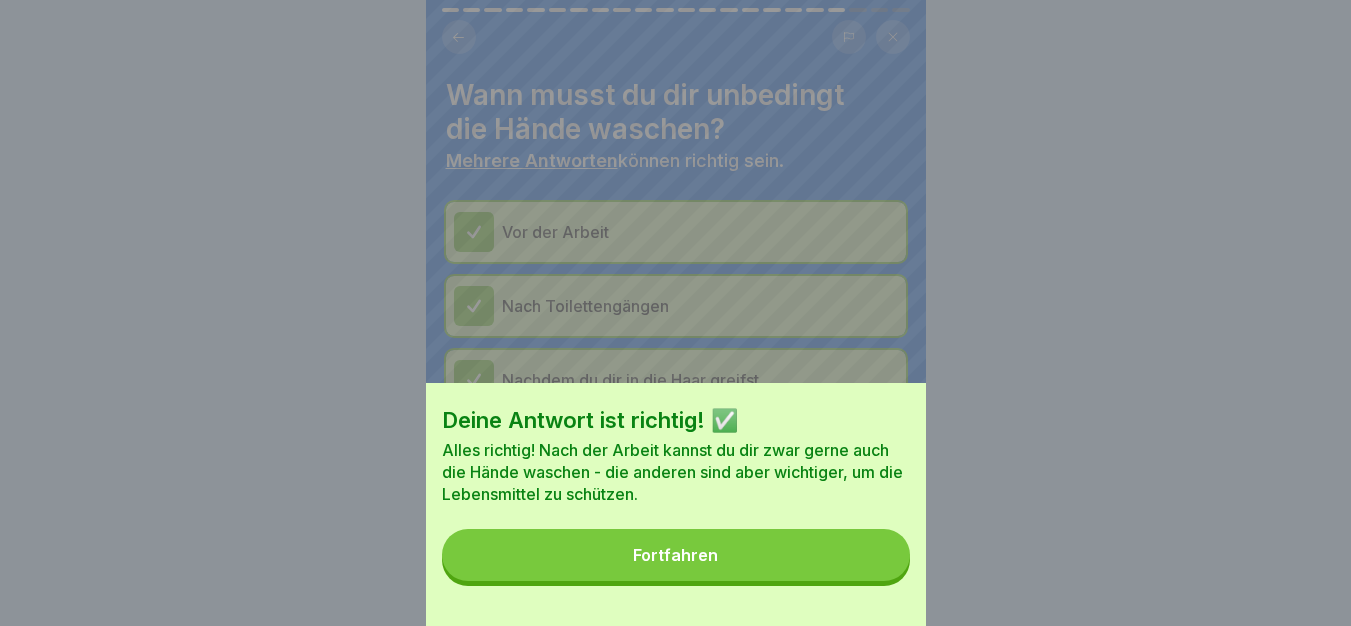 click on "Fortfahren" at bounding box center [676, 555] 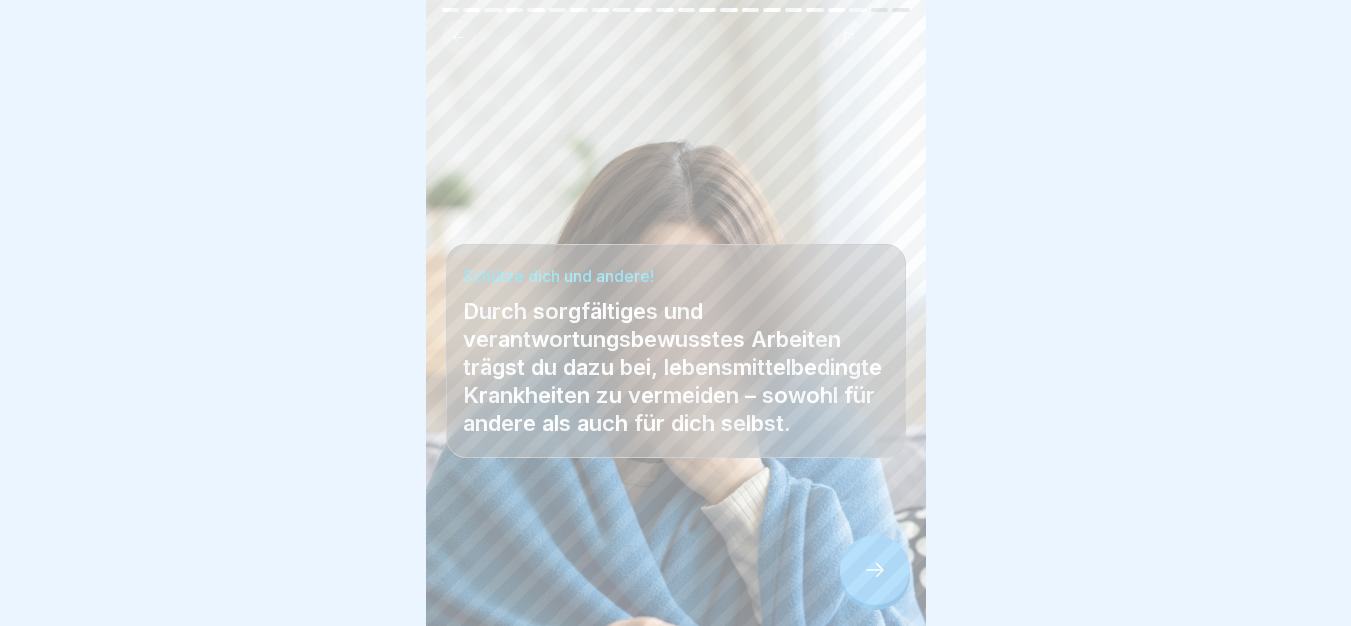 click at bounding box center (875, 570) 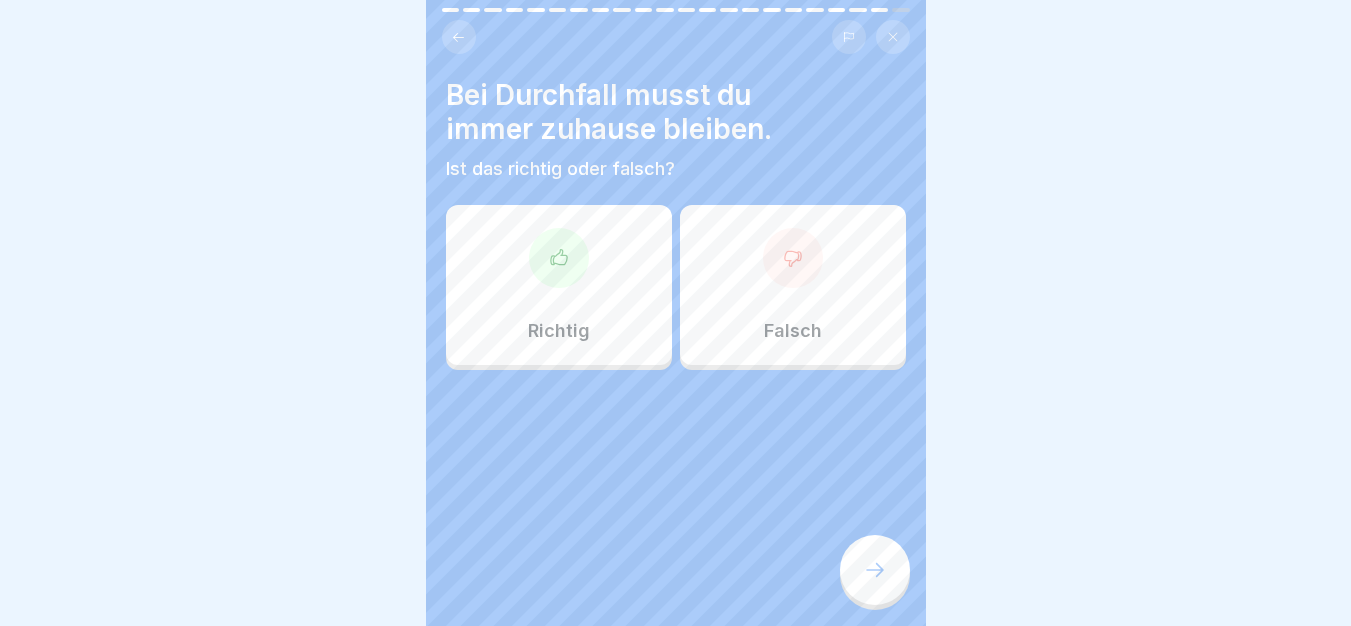 click on "Richtig" at bounding box center (559, 285) 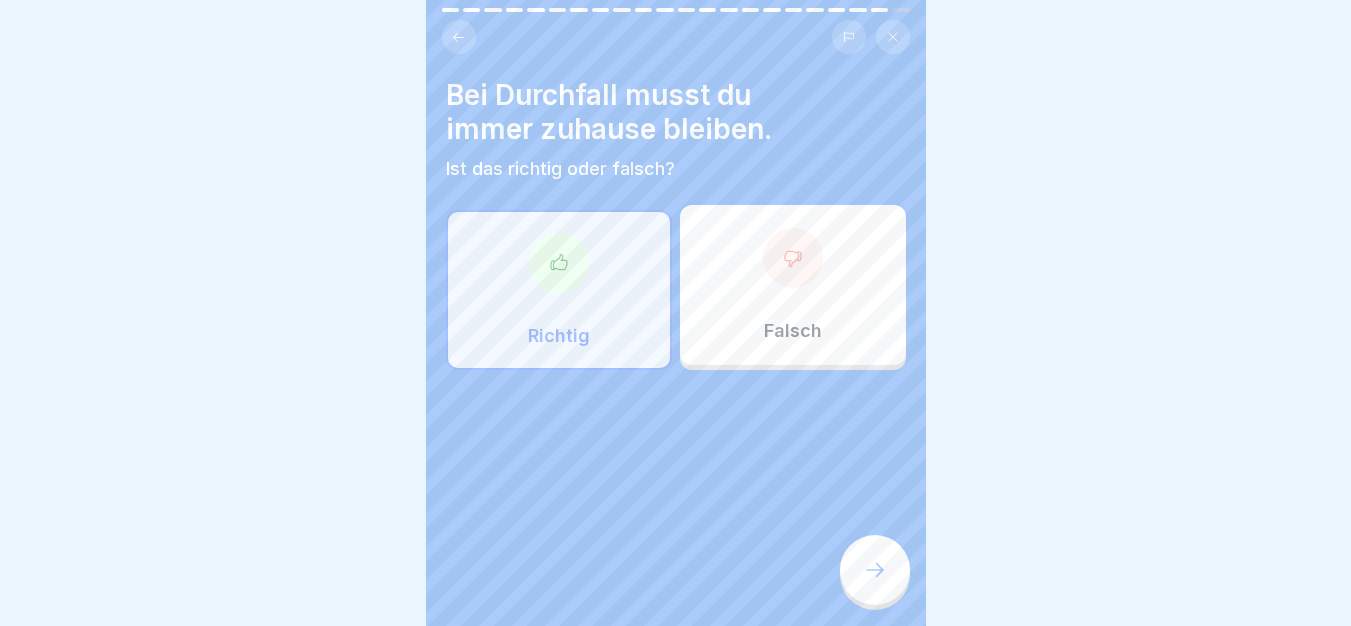 click at bounding box center (875, 570) 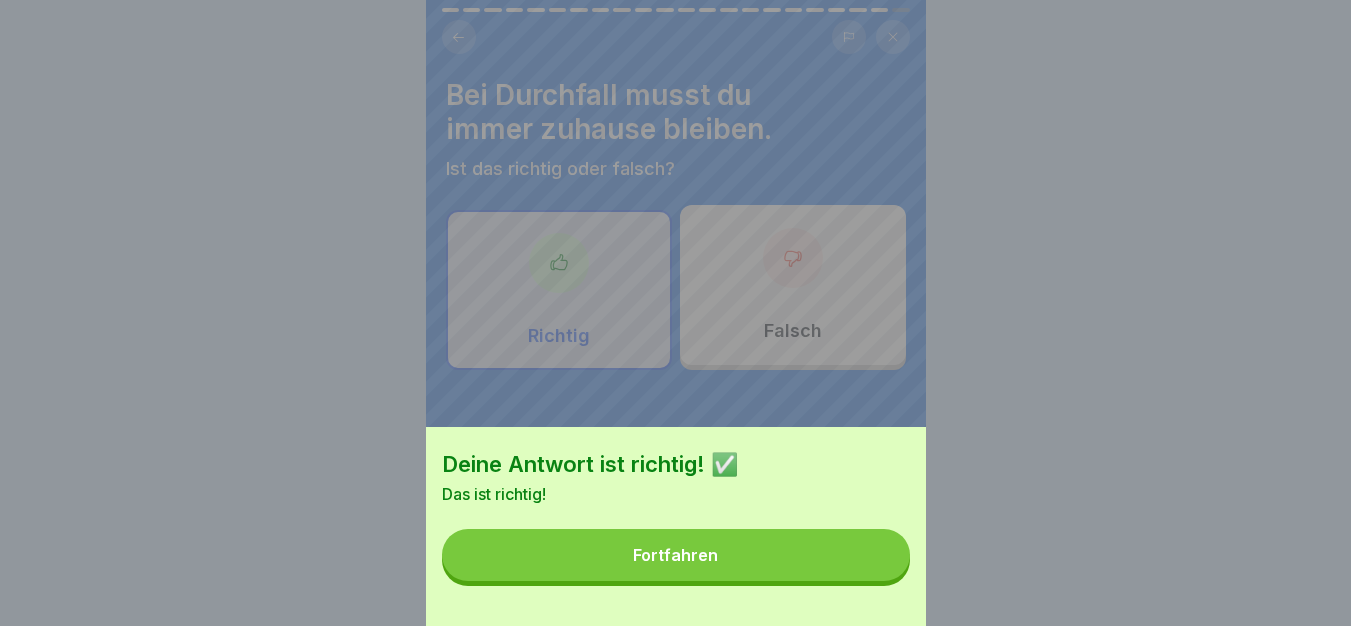 click on "Fortfahren" at bounding box center [676, 555] 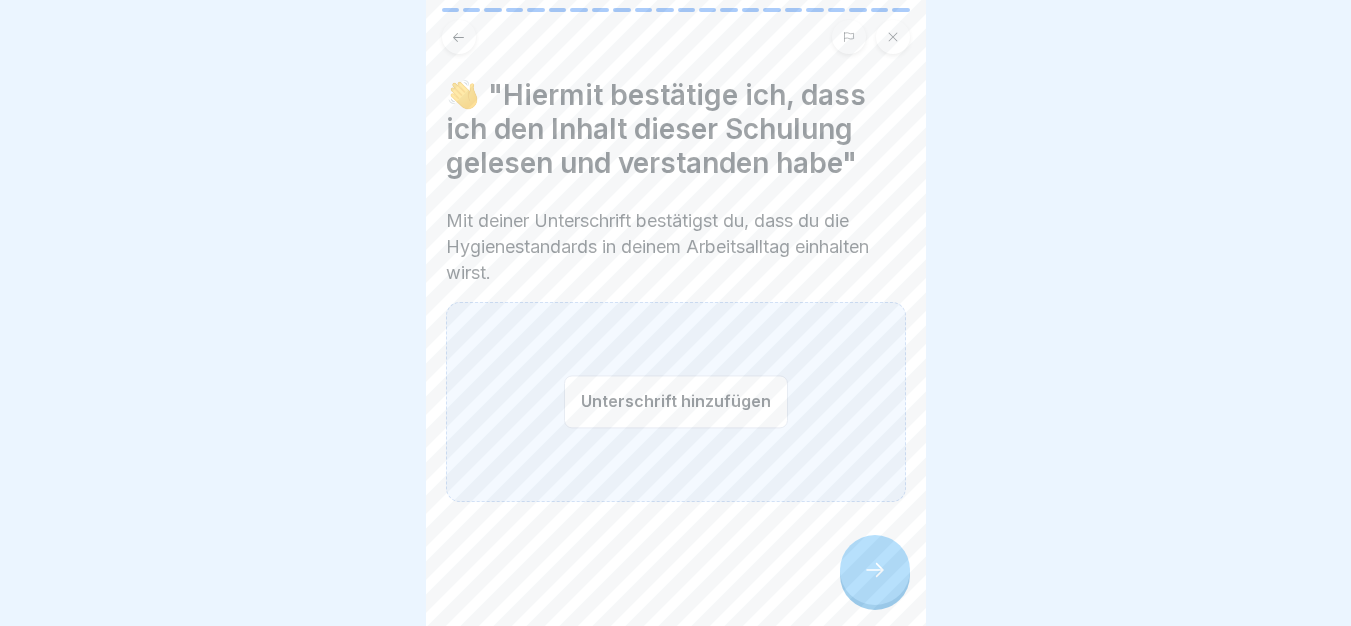 click on "Unterschrift hinzufügen" at bounding box center (676, 401) 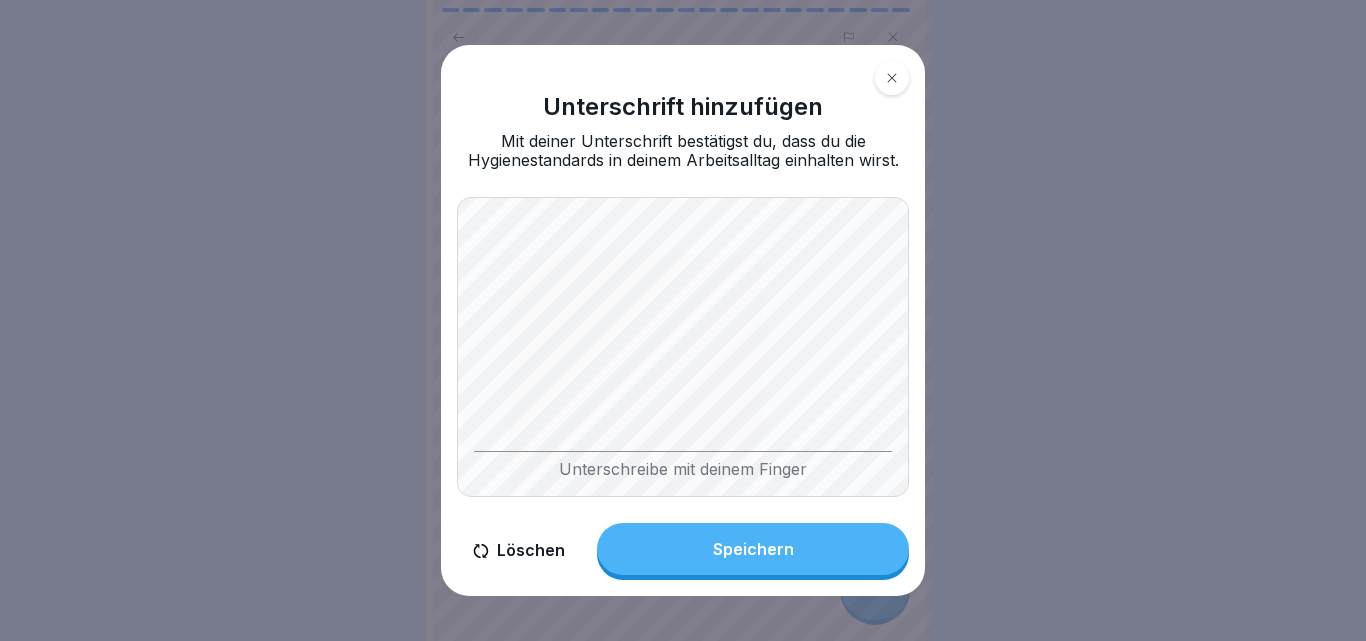 click on "Speichern" at bounding box center (753, 549) 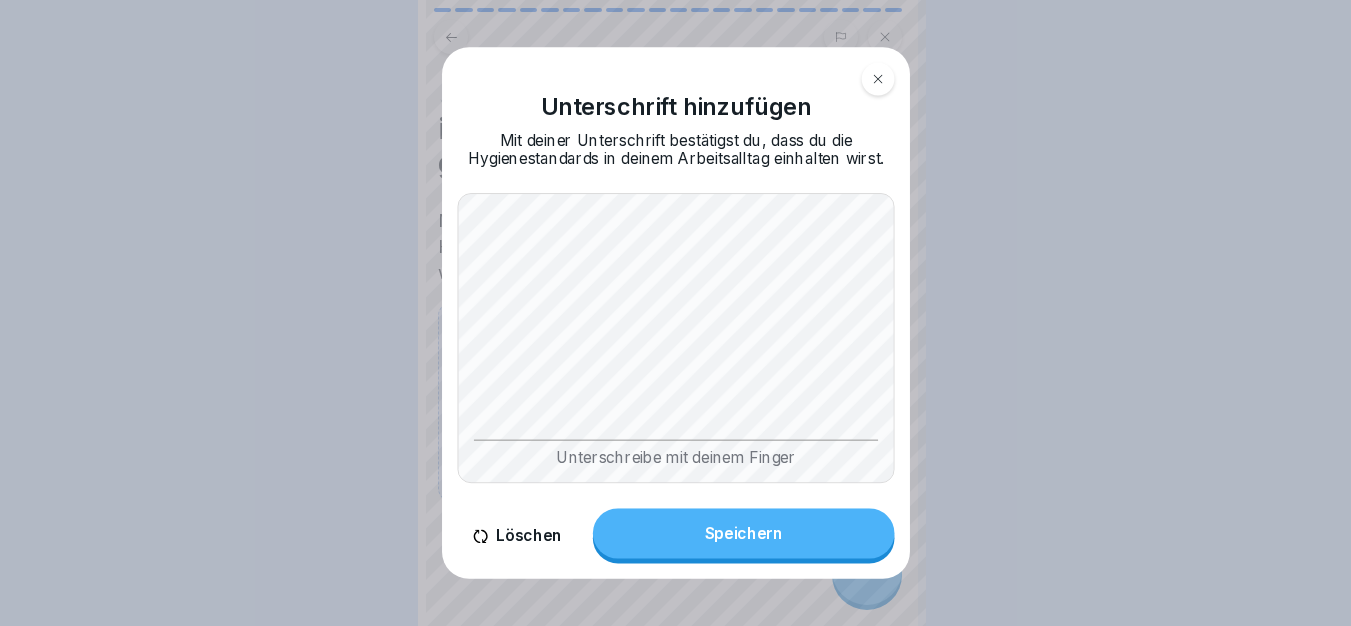 click at bounding box center [867, 570] 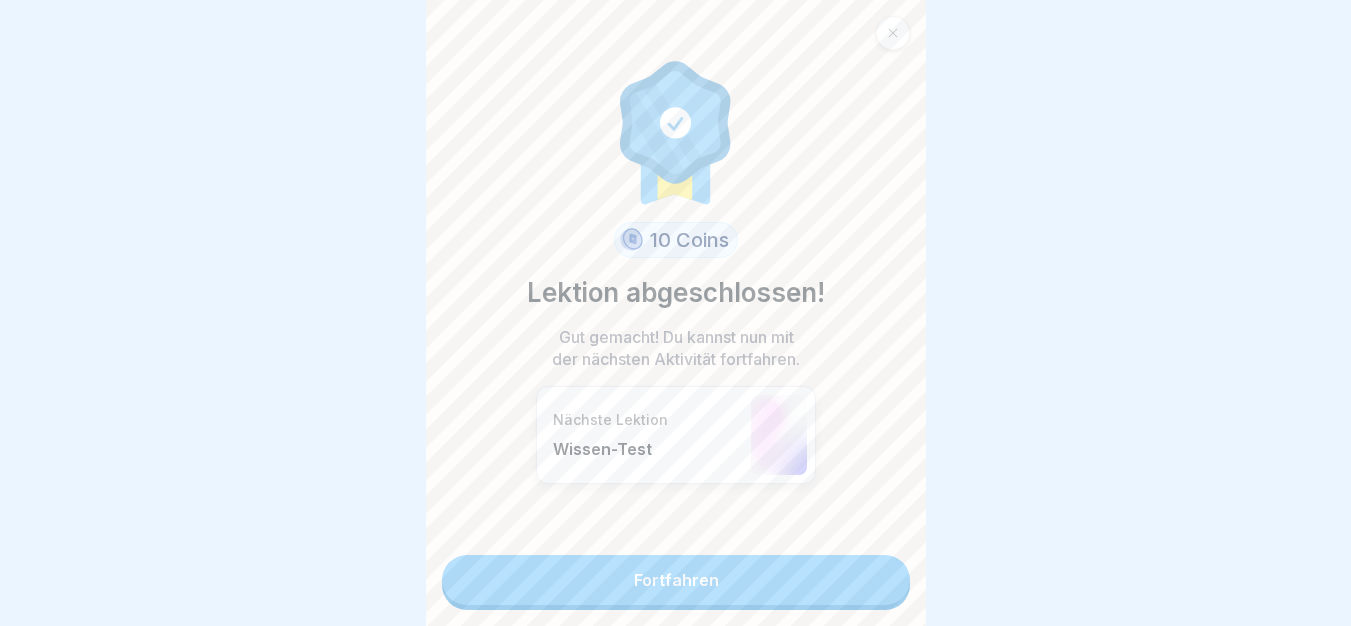 click on "Fortfahren" at bounding box center [676, 580] 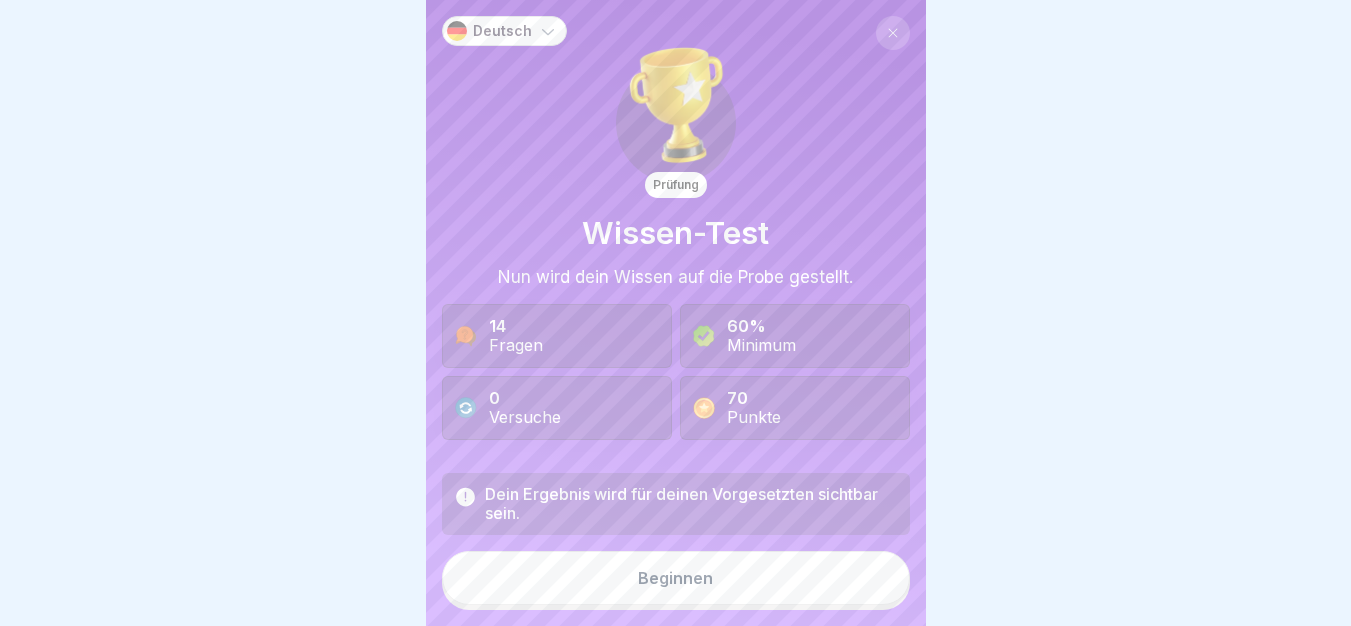 click on "Beginnen" at bounding box center (676, 578) 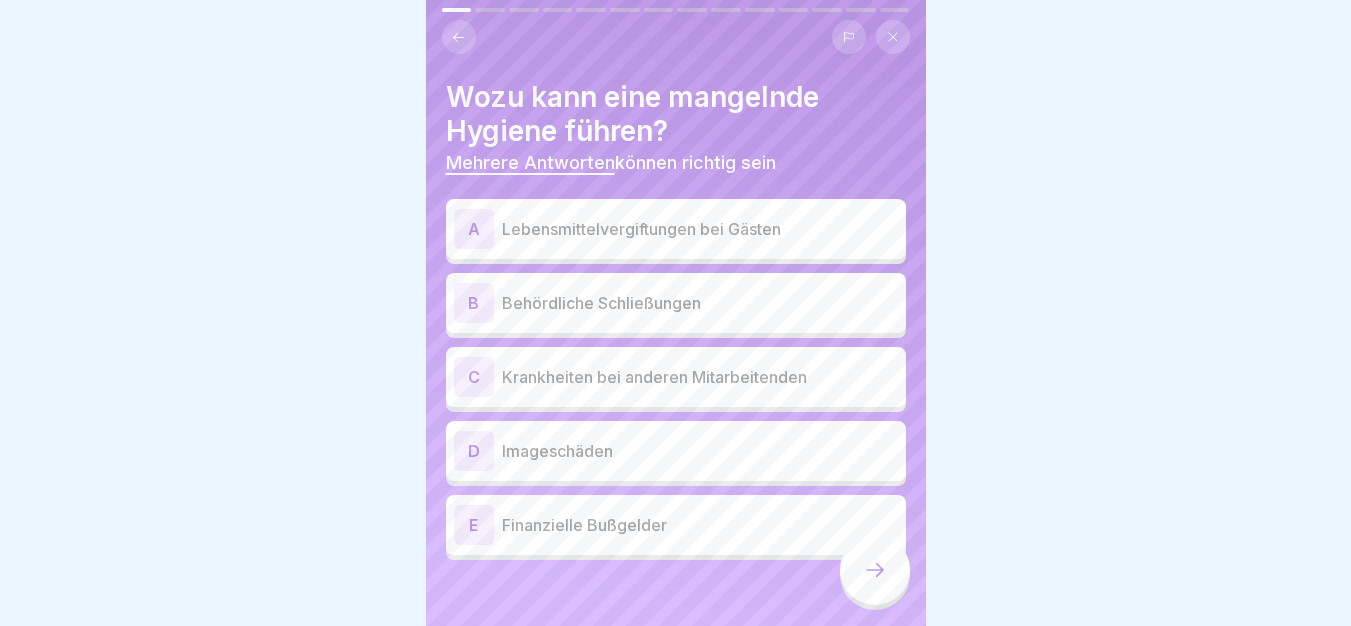 click on "A Lebensmittelvergiftungen bei Gästen" at bounding box center (676, 229) 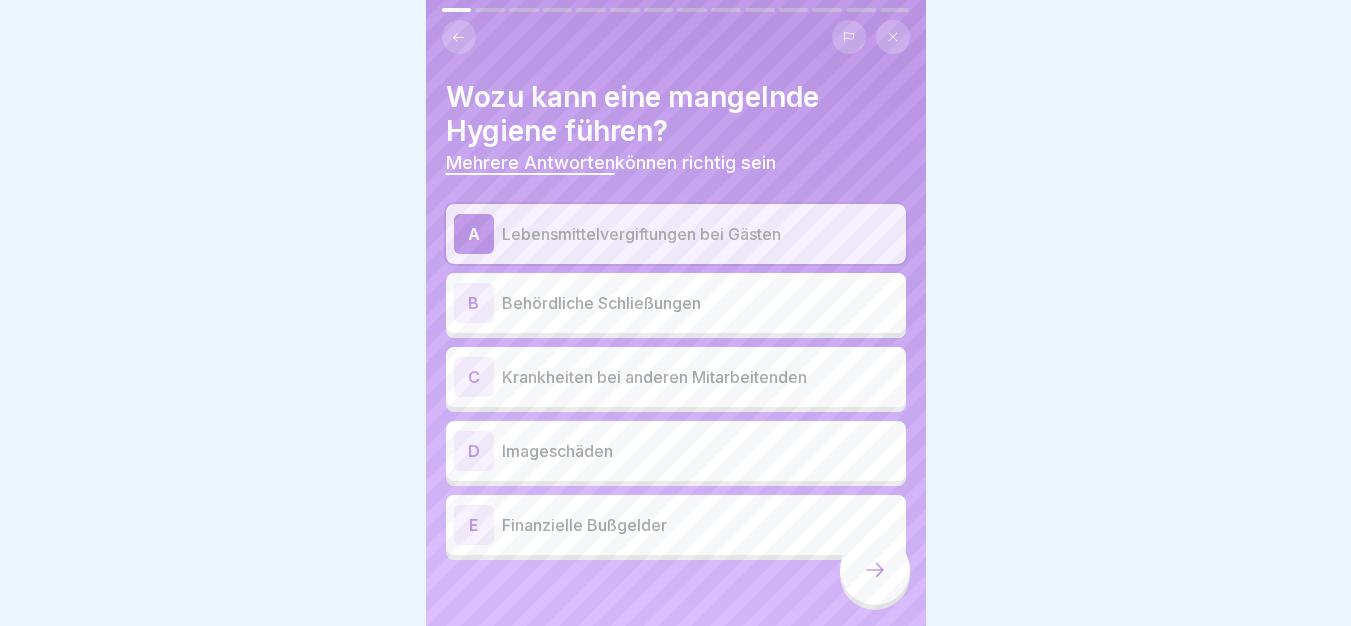 click on "Behördliche Schließungen" at bounding box center (700, 303) 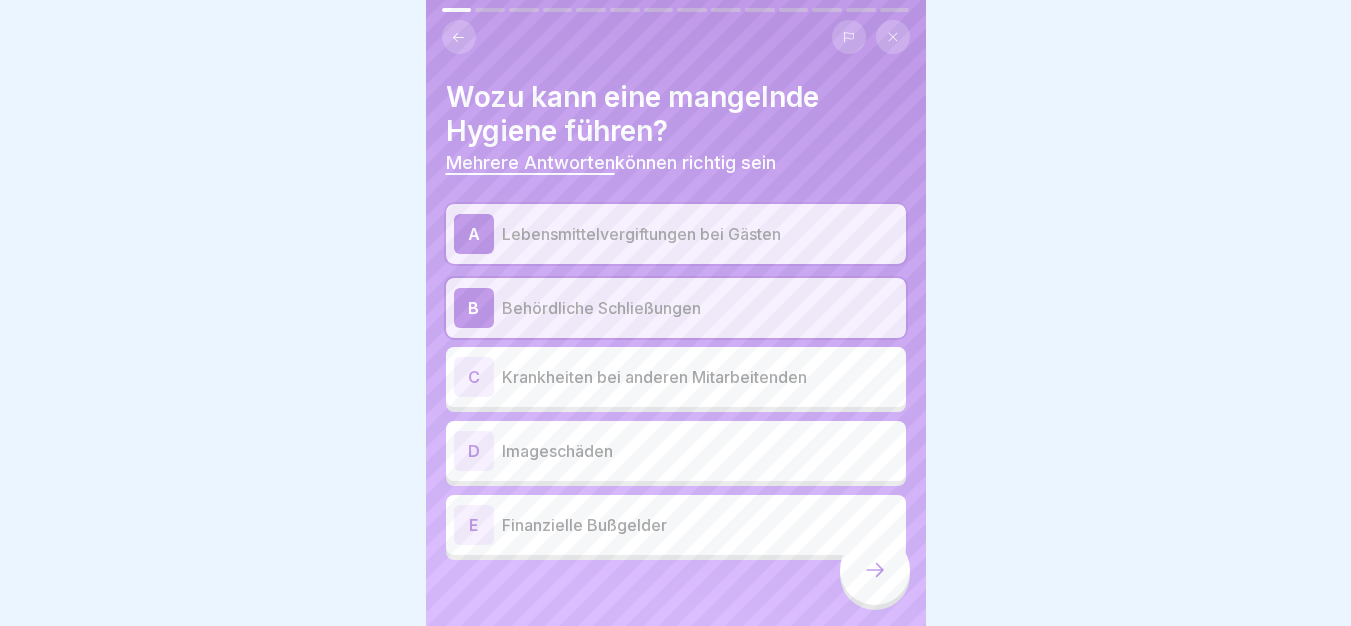 click on "C Krankheiten bei anderen Mitarbeitenden" at bounding box center [676, 377] 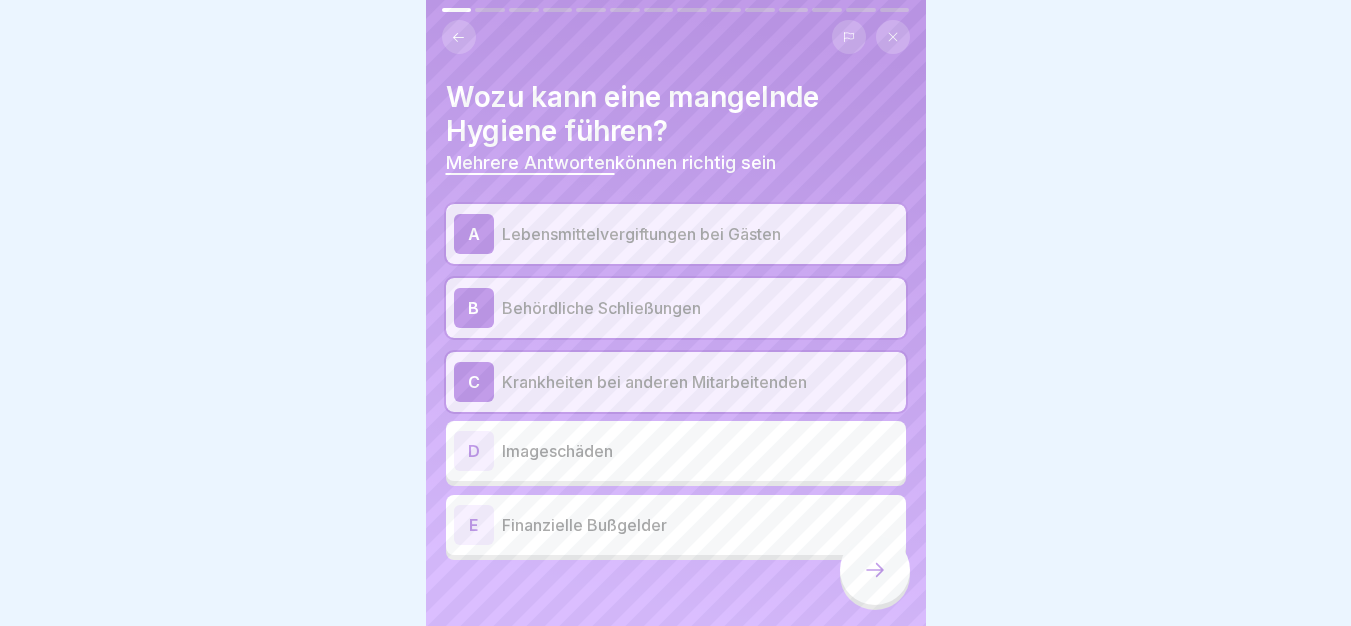 click on "Imageschäden" at bounding box center (700, 451) 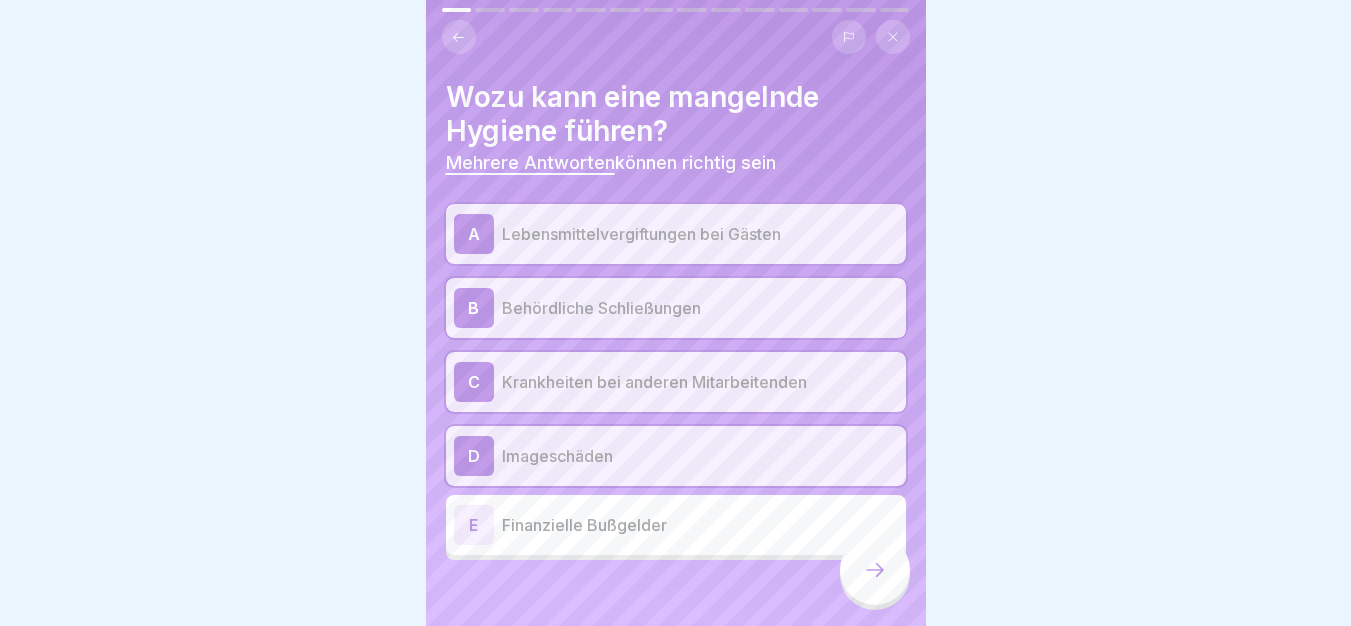 click on "Finanzielle Bußgelder" at bounding box center [700, 525] 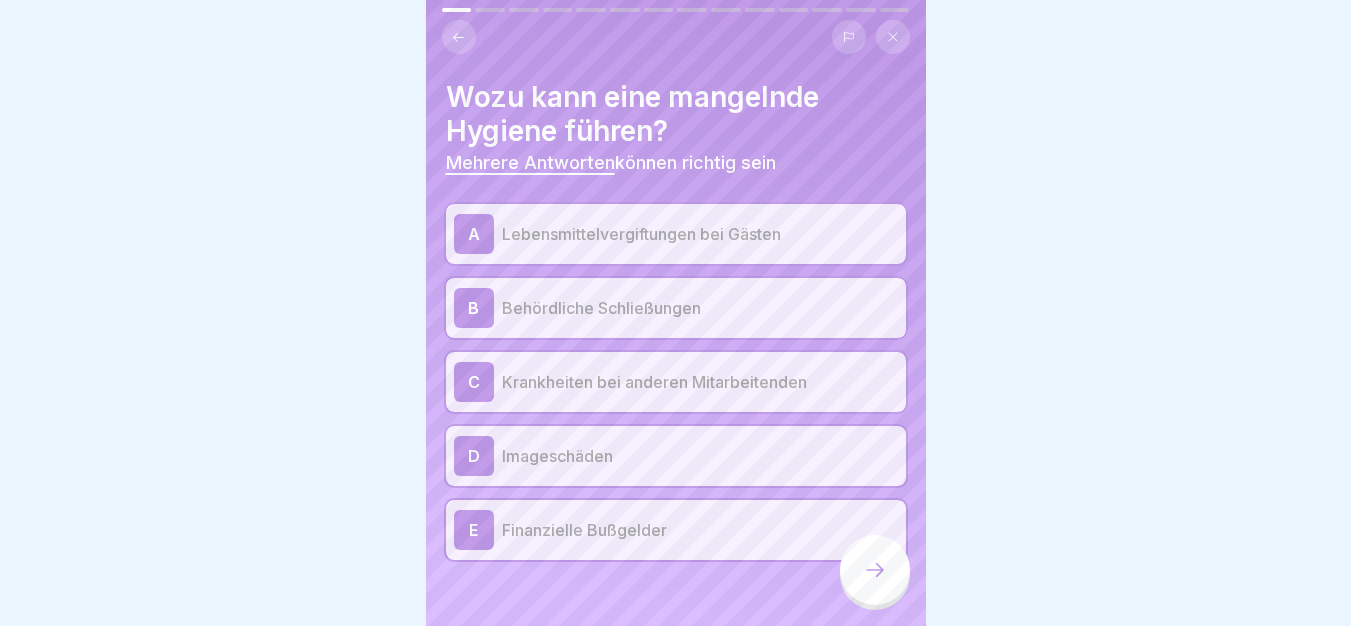click on "E Finanzielle Bußgelder" at bounding box center (676, 530) 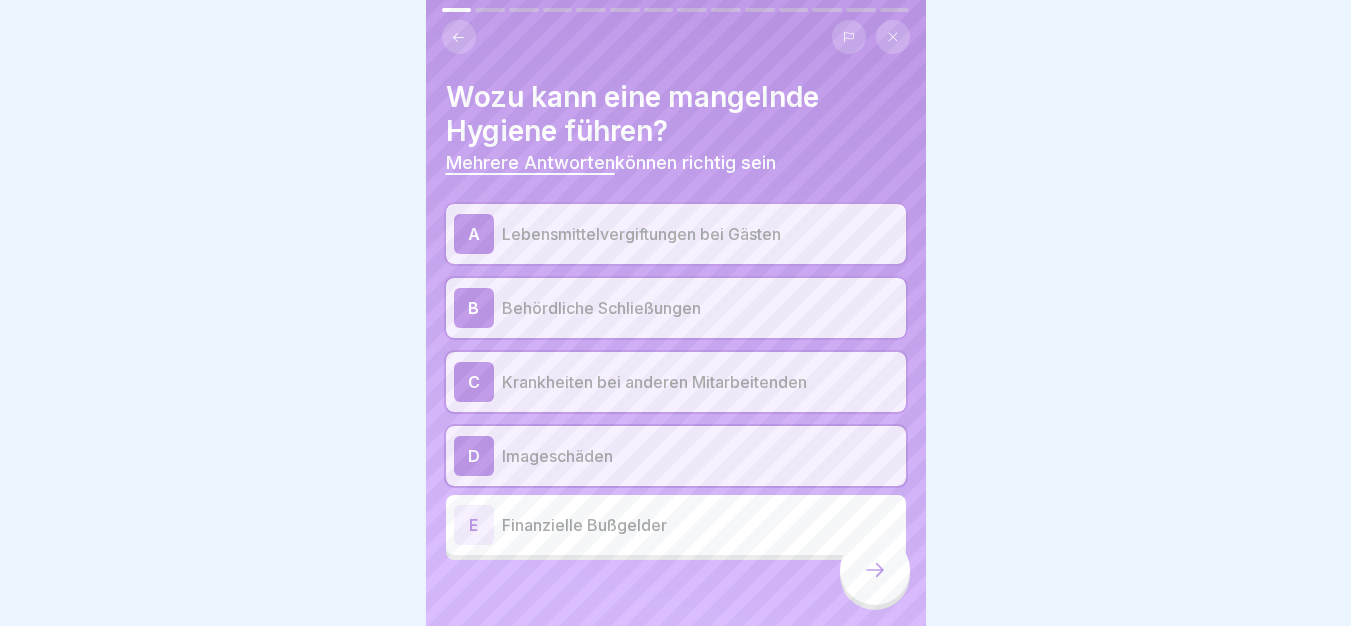 click 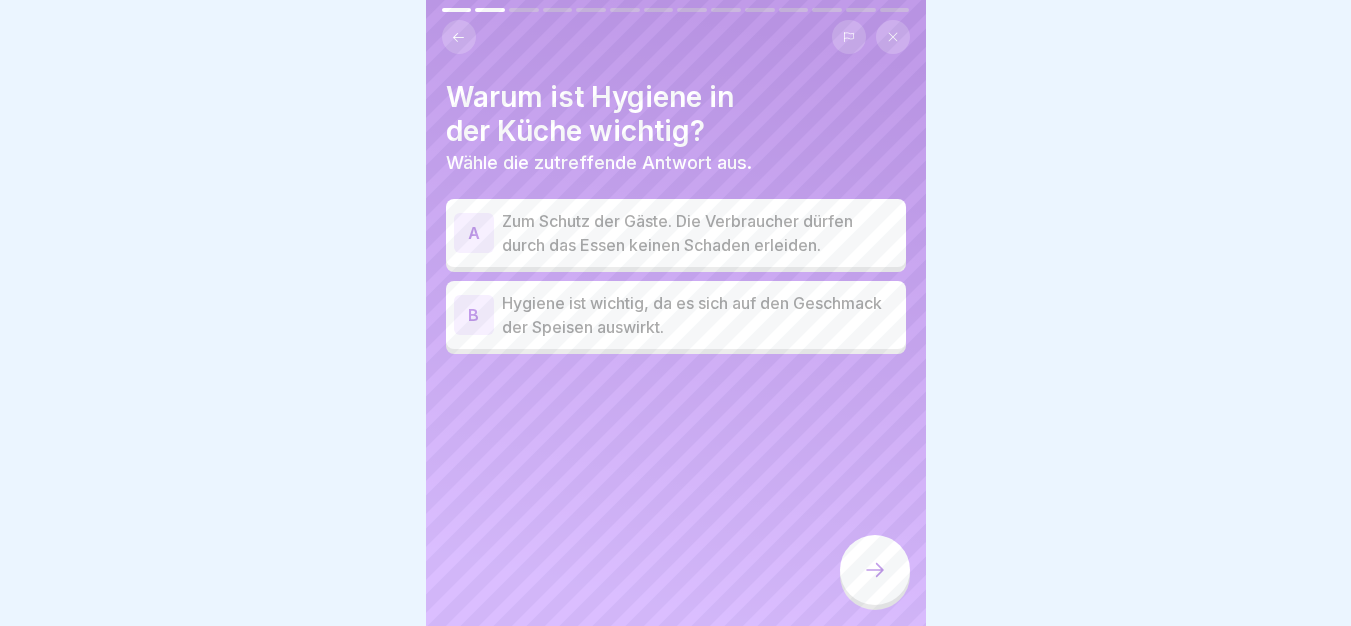 click at bounding box center [459, 37] 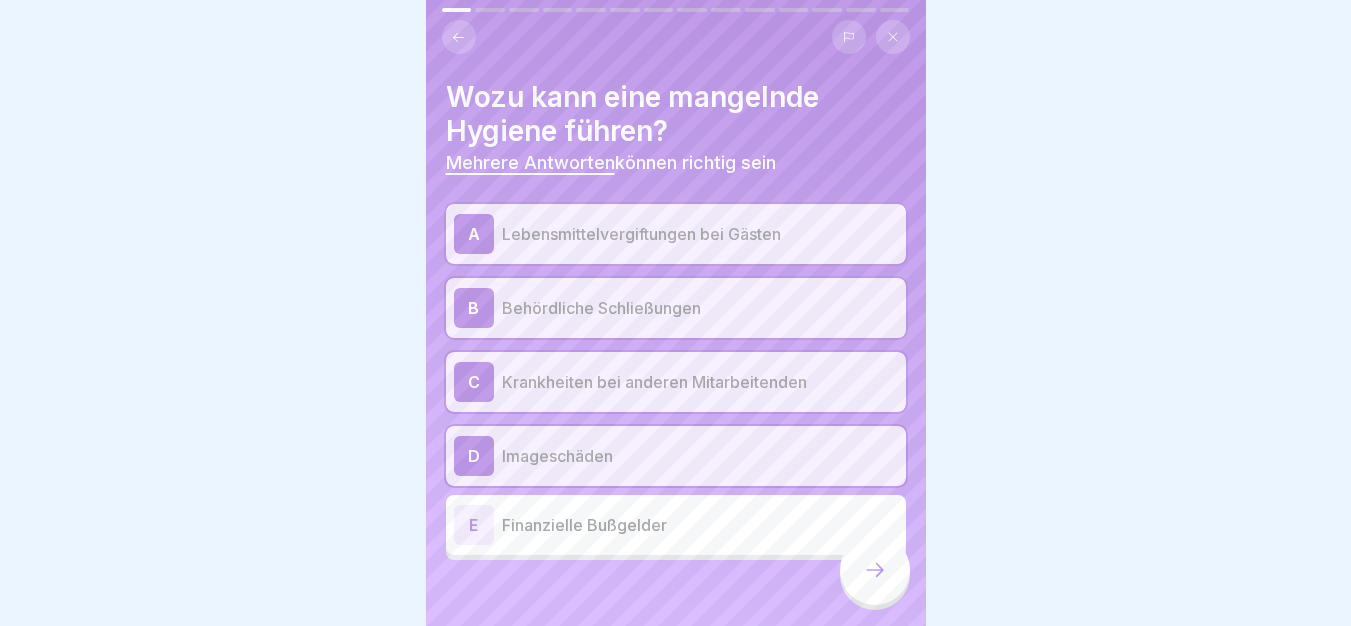 click on "Finanzielle Bußgelder" at bounding box center [700, 525] 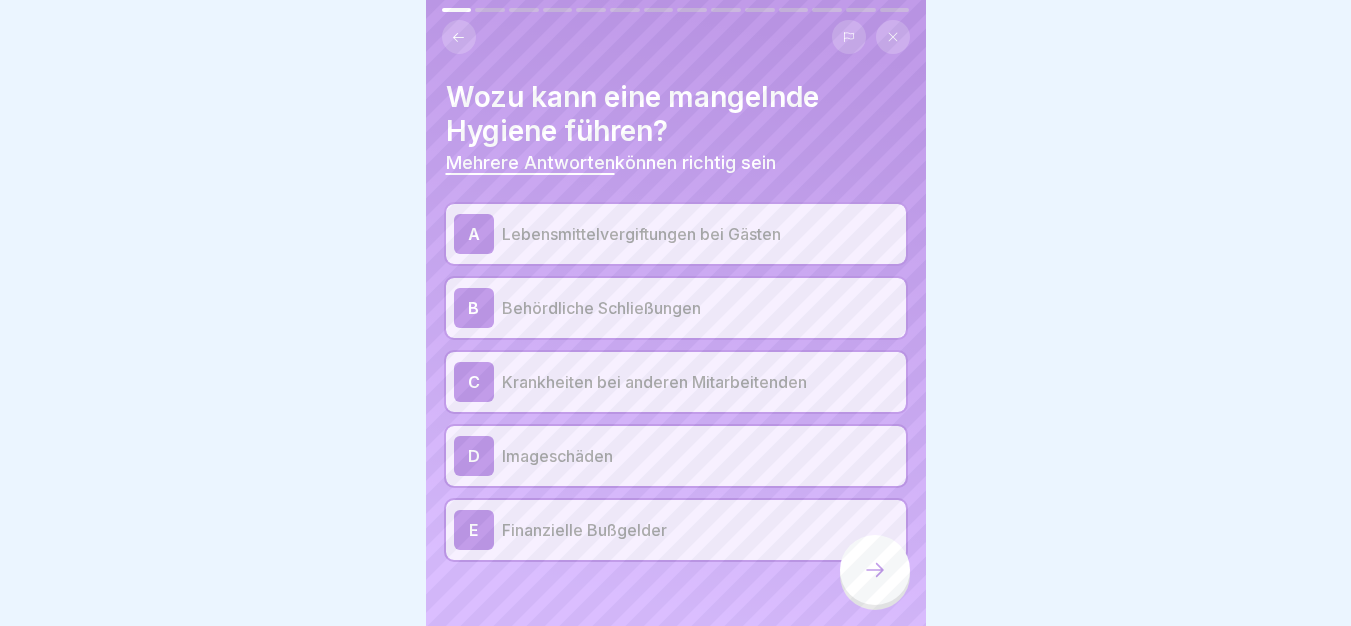click 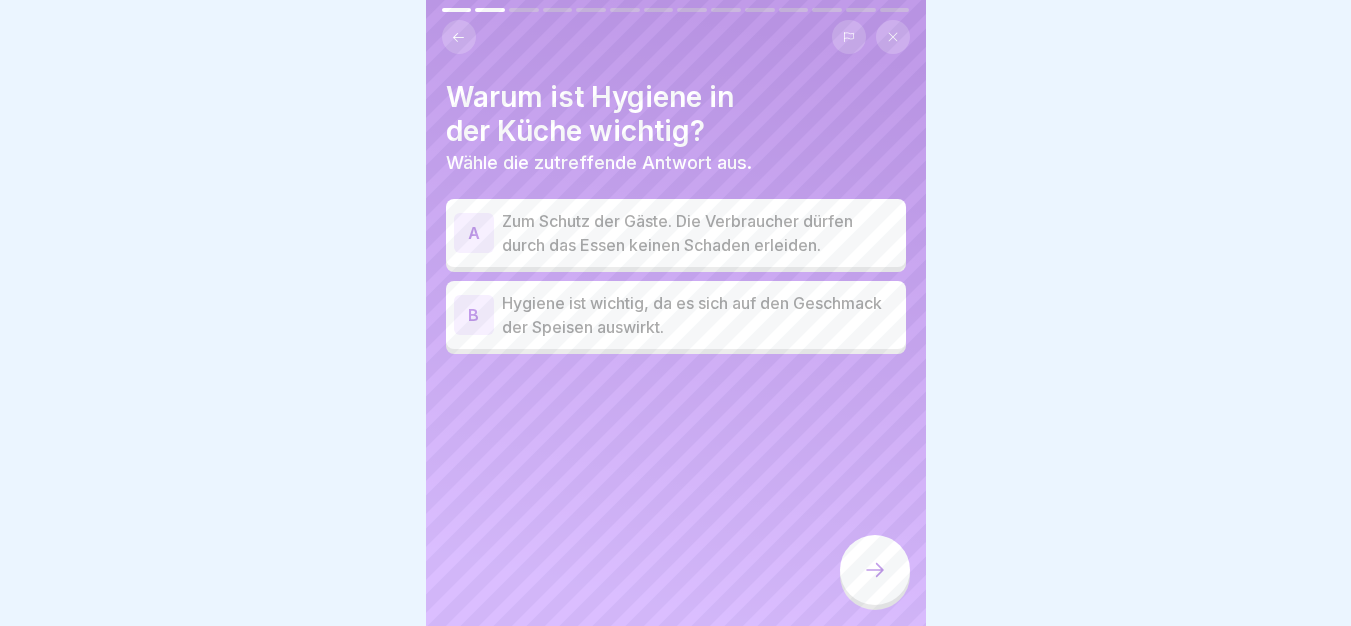 click on "Zum Schutz der Gäste. Die Verbraucher dürfen durch das Essen keinen Schaden erleiden." at bounding box center (700, 233) 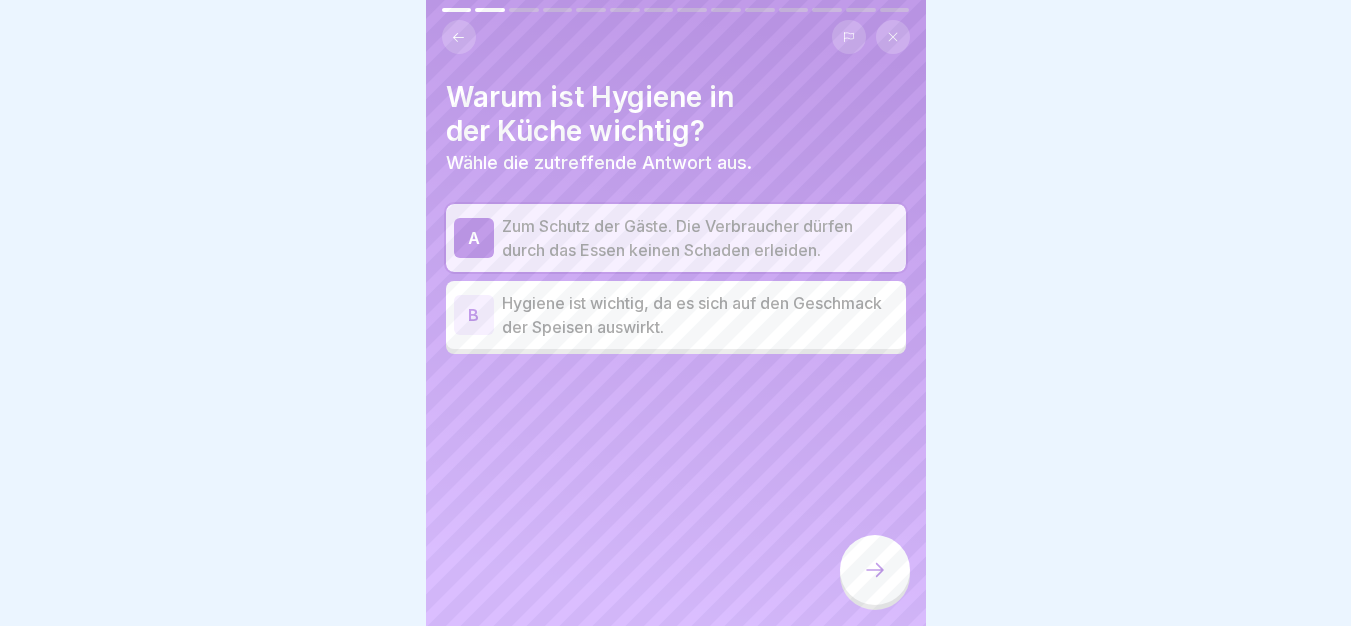 click 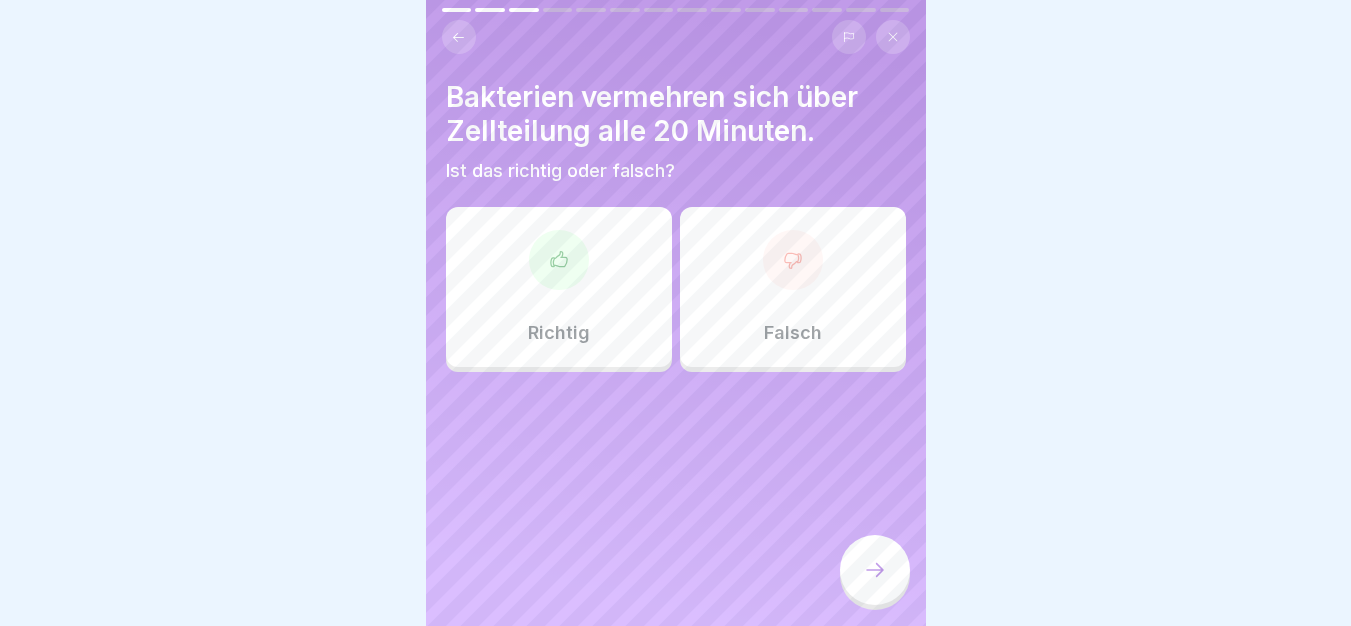 click on "Richtig" at bounding box center [559, 287] 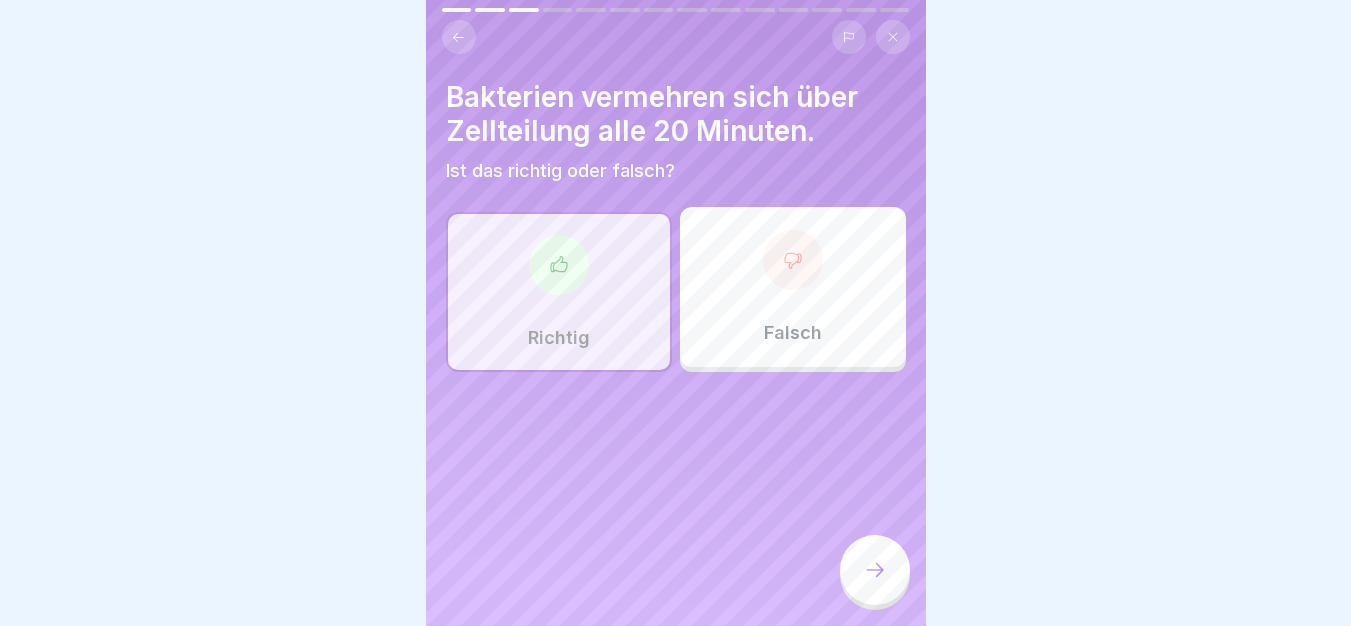 click at bounding box center (875, 570) 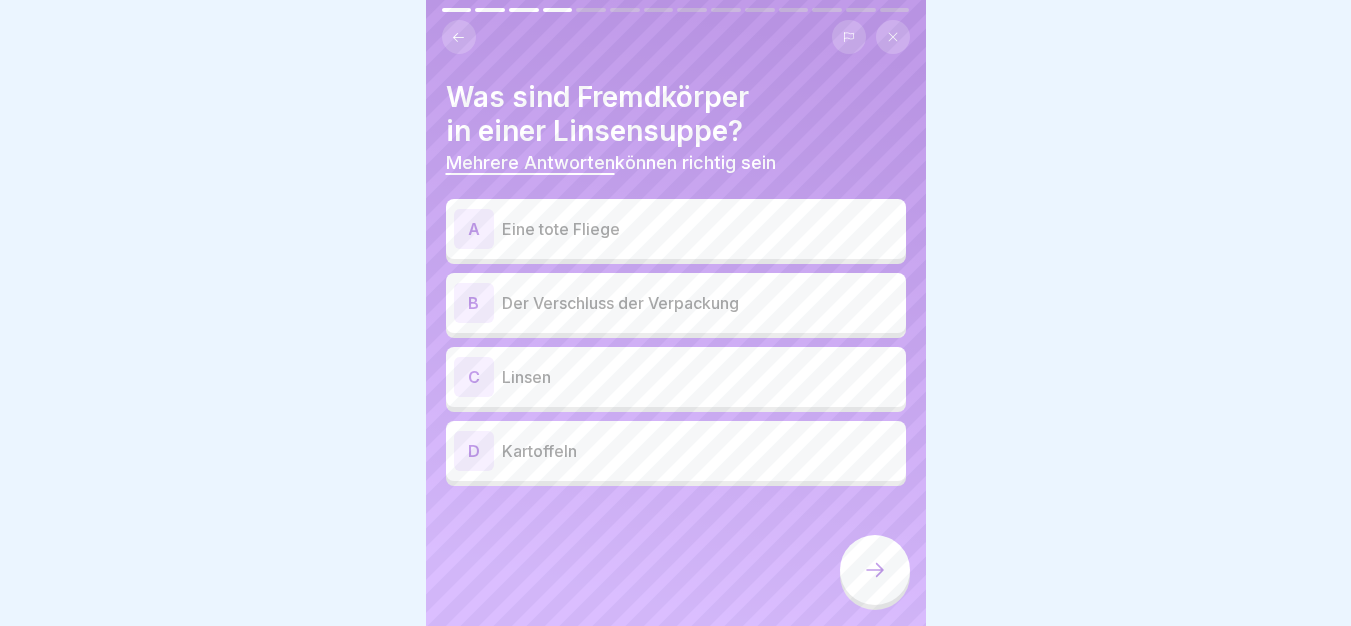 click on "A Eine tote Fliege" at bounding box center (676, 229) 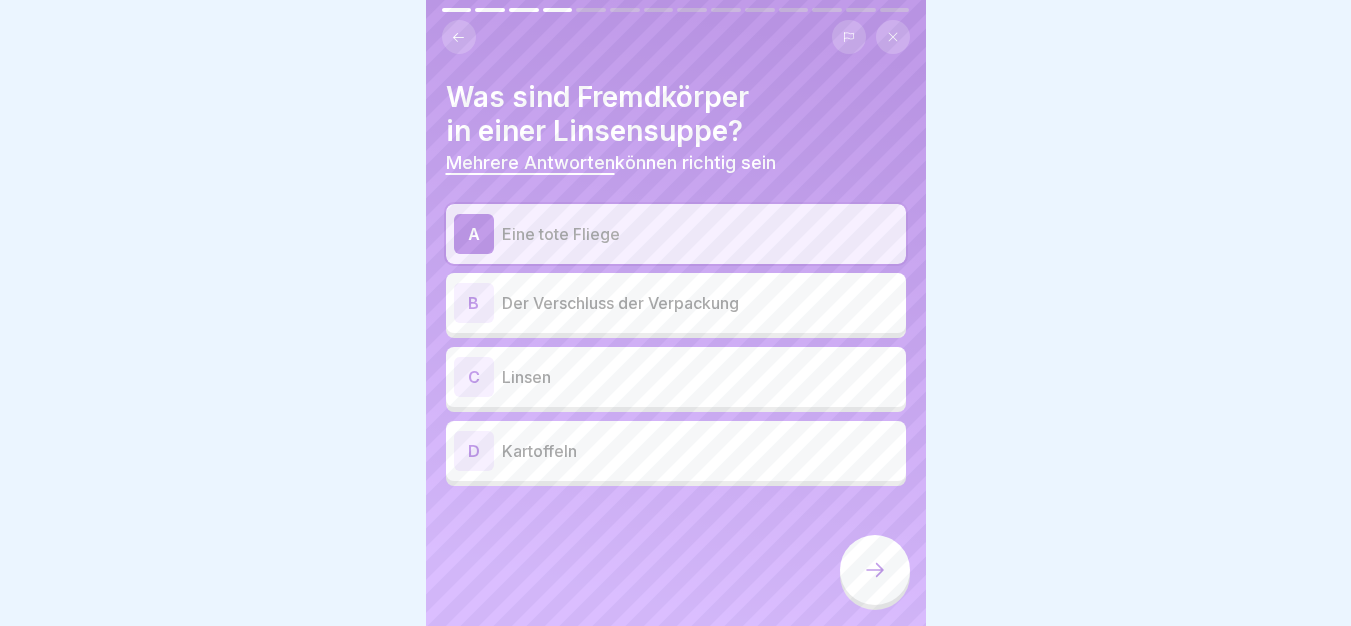 click on "Der Verschluss der Verpackung" at bounding box center [700, 303] 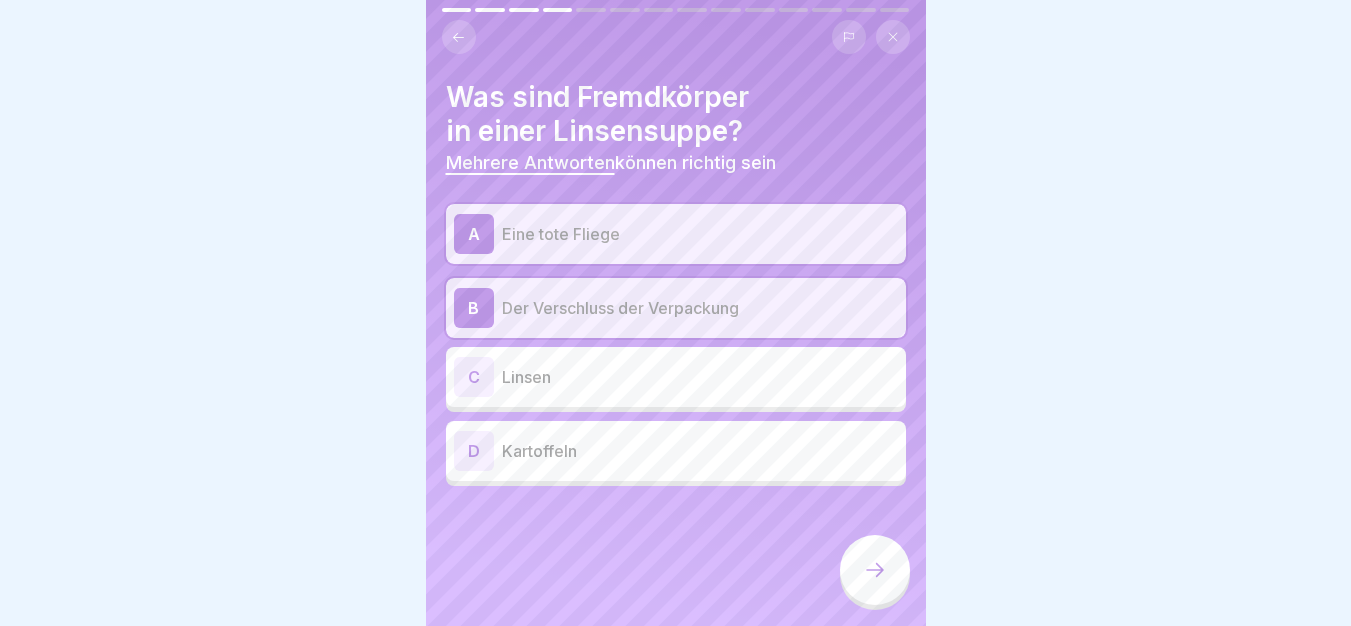 click 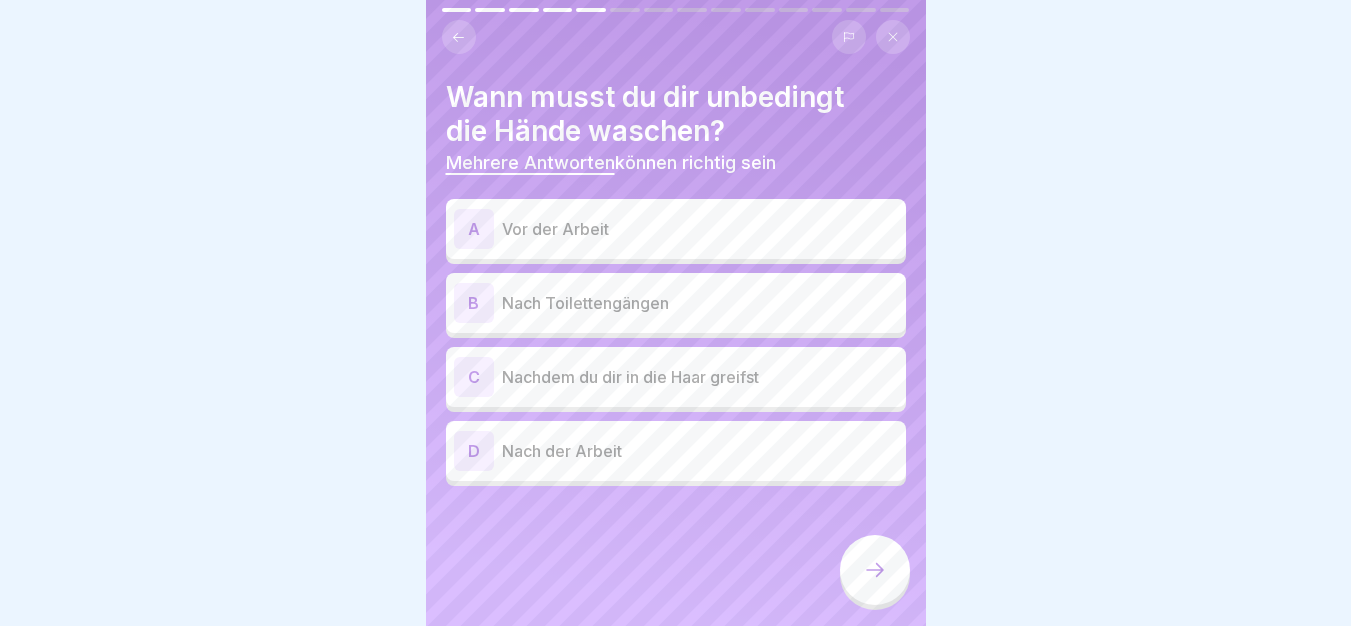 click on "A Vor der Arbeit" at bounding box center [676, 229] 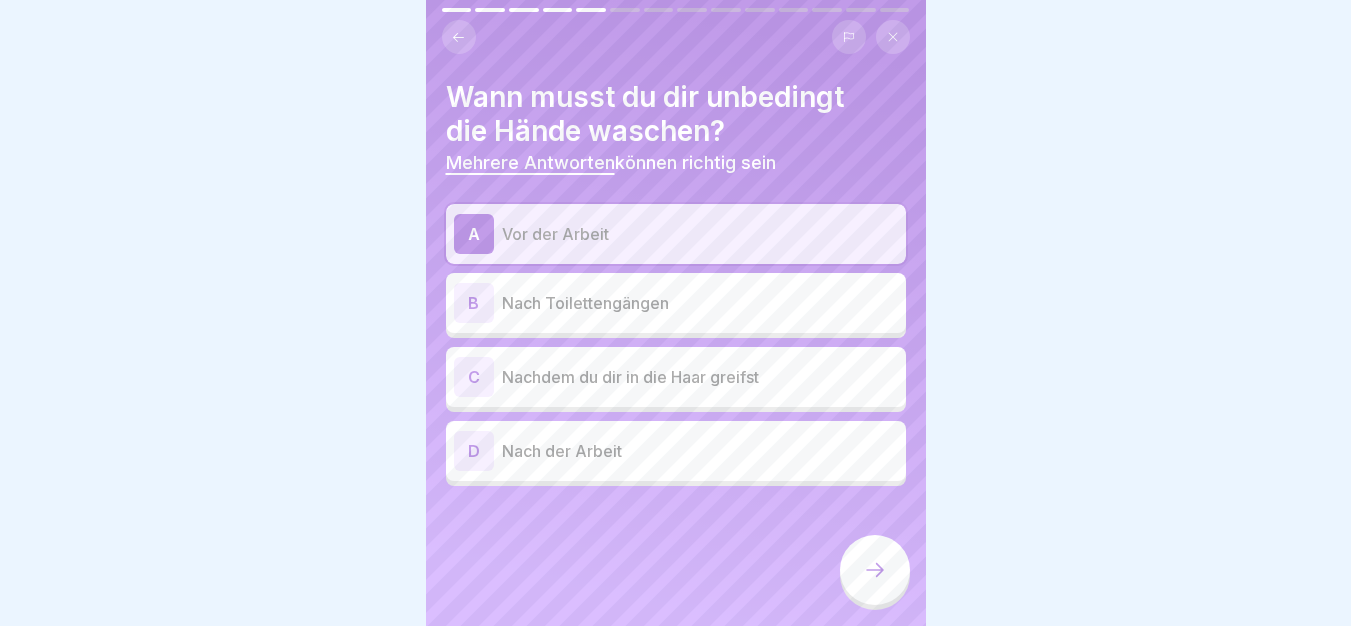 click on "B Nach Toilettengängen" at bounding box center [676, 303] 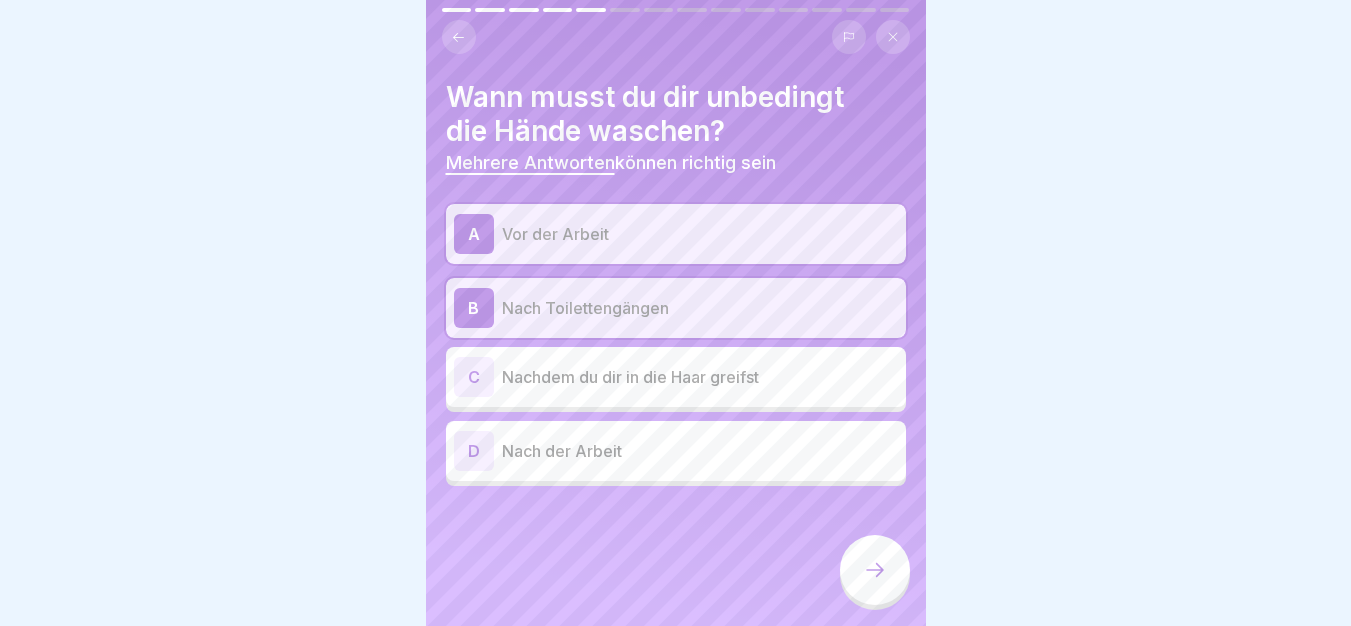 click on "Nachdem du dir in die Haar greifst" at bounding box center [700, 377] 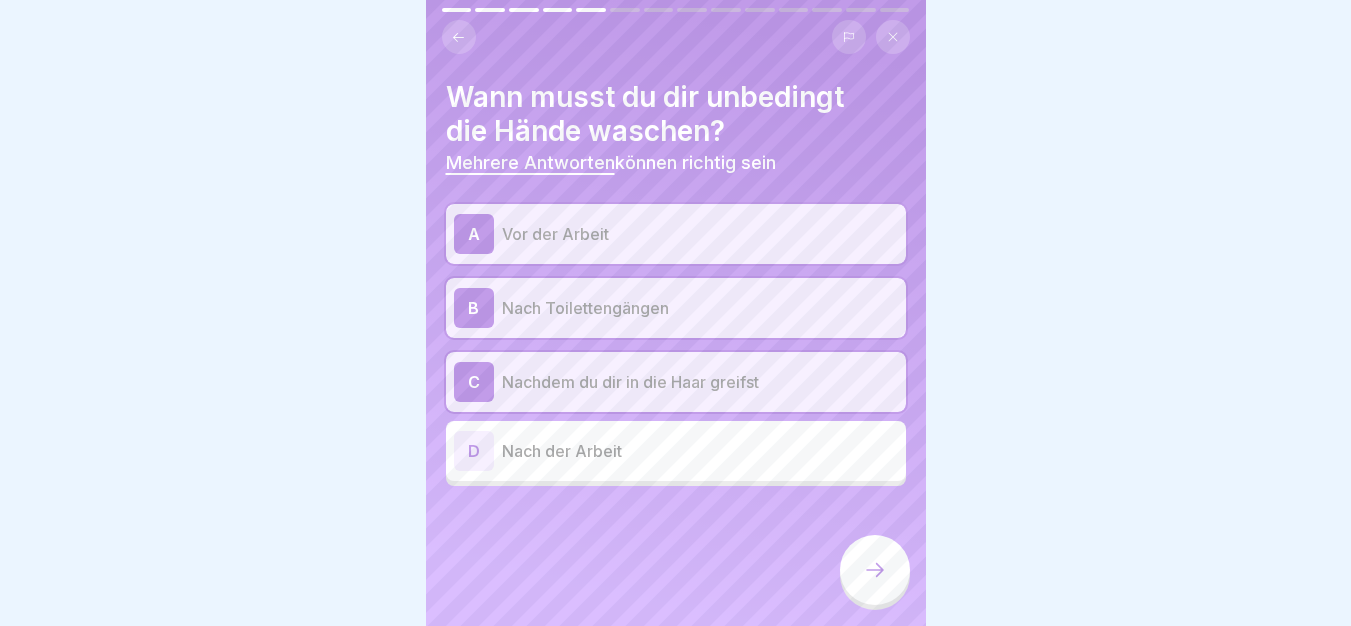 click 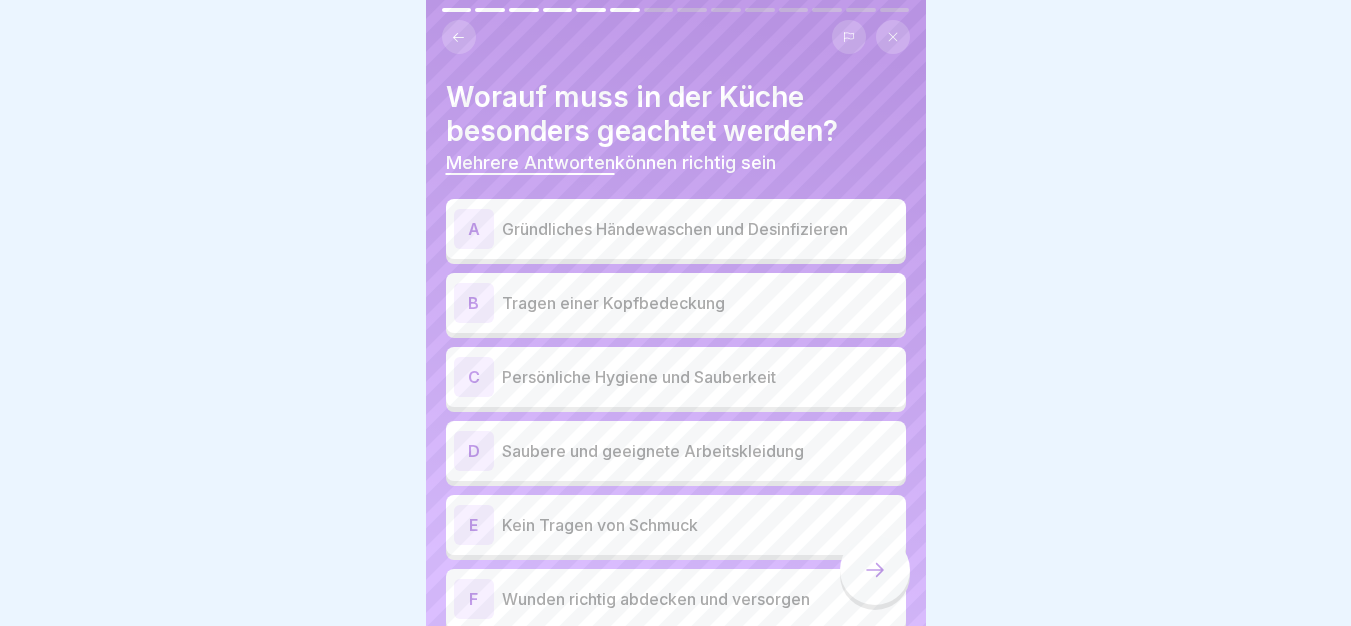 click on "Gründliches Händewaschen und Desinfizieren" at bounding box center [700, 229] 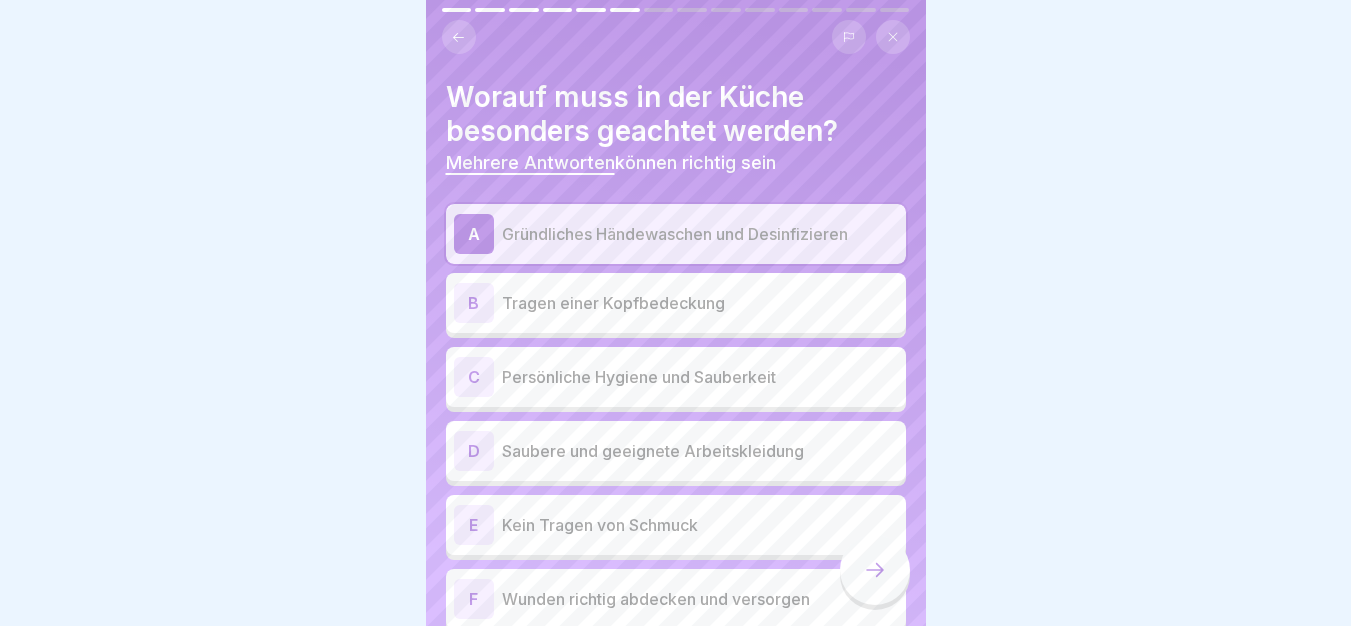 click on "Tragen einer Kopfbedeckung" at bounding box center [700, 303] 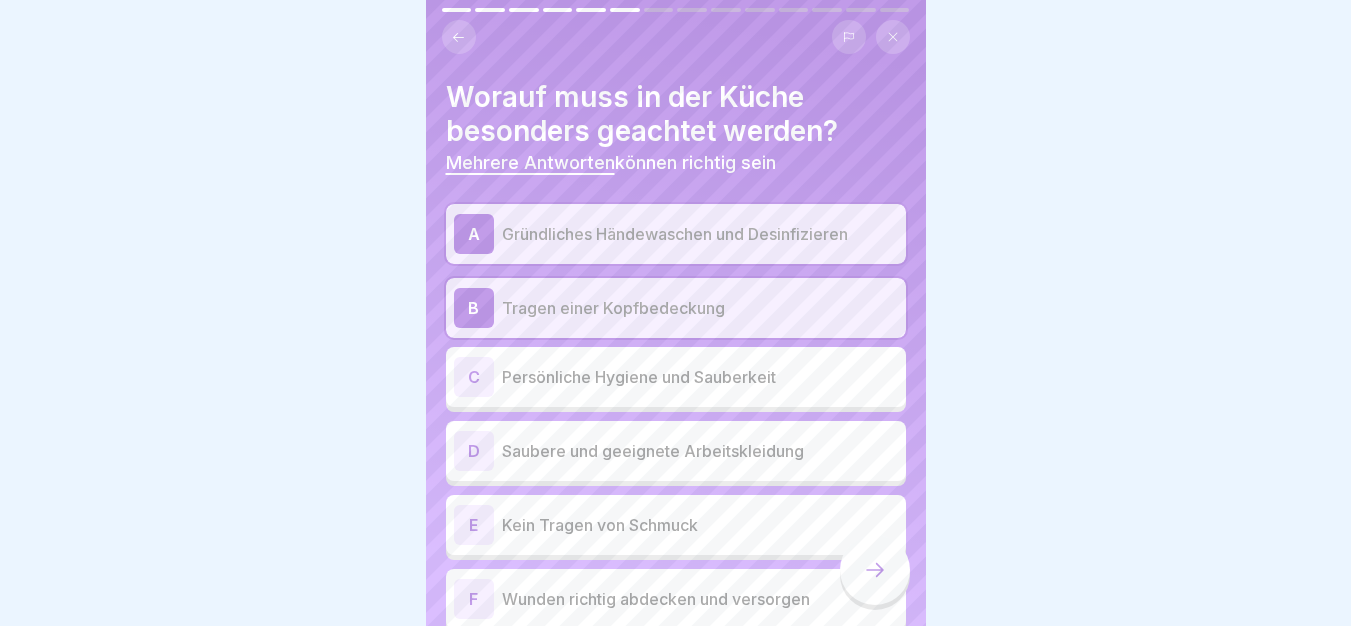 click on "Persönliche Hygiene und Sauberkeit" at bounding box center (700, 377) 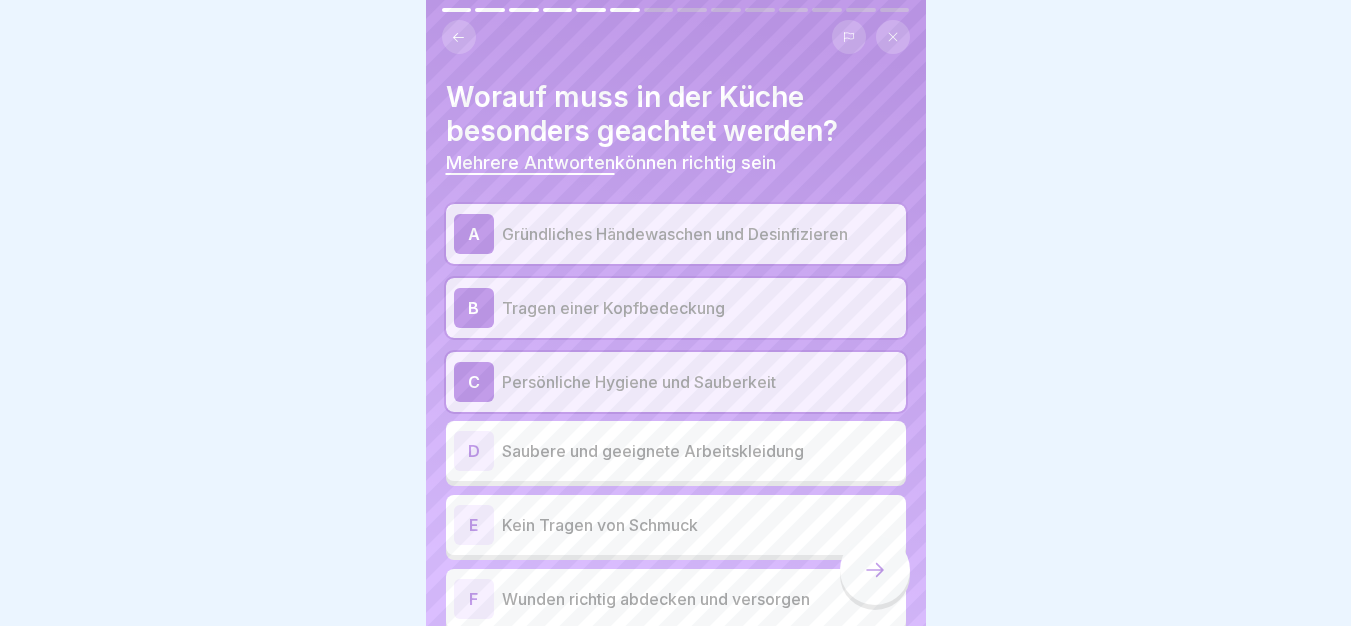 click on "D Saubere und geeignete Arbeitskleidung" at bounding box center [676, 451] 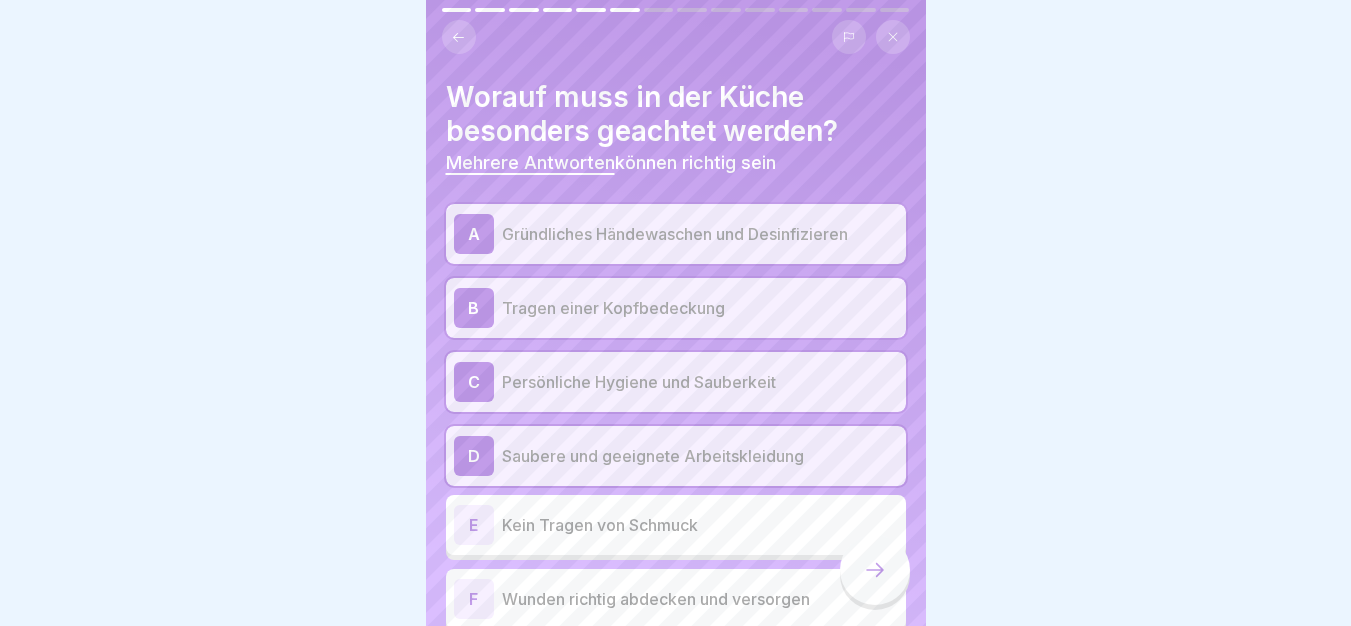 click on "D Saubere und geeignete Arbeitskleidung" at bounding box center (676, 456) 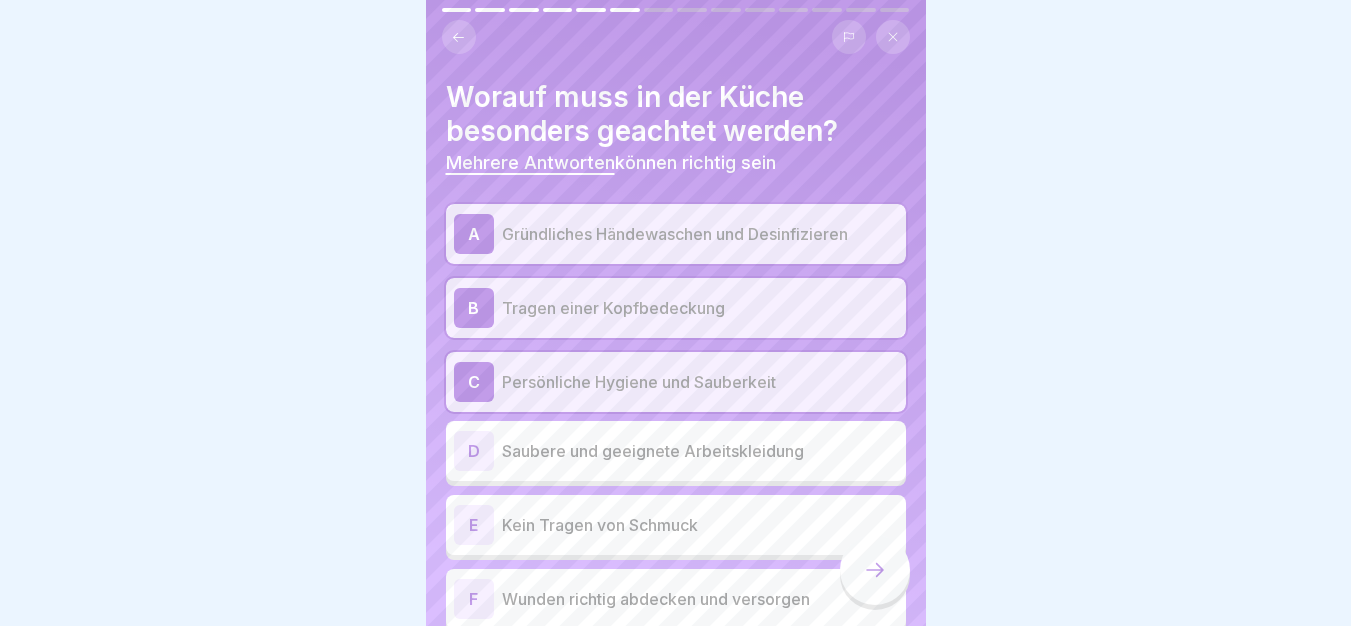 click on "E Kein Tragen von Schmuck" at bounding box center (676, 525) 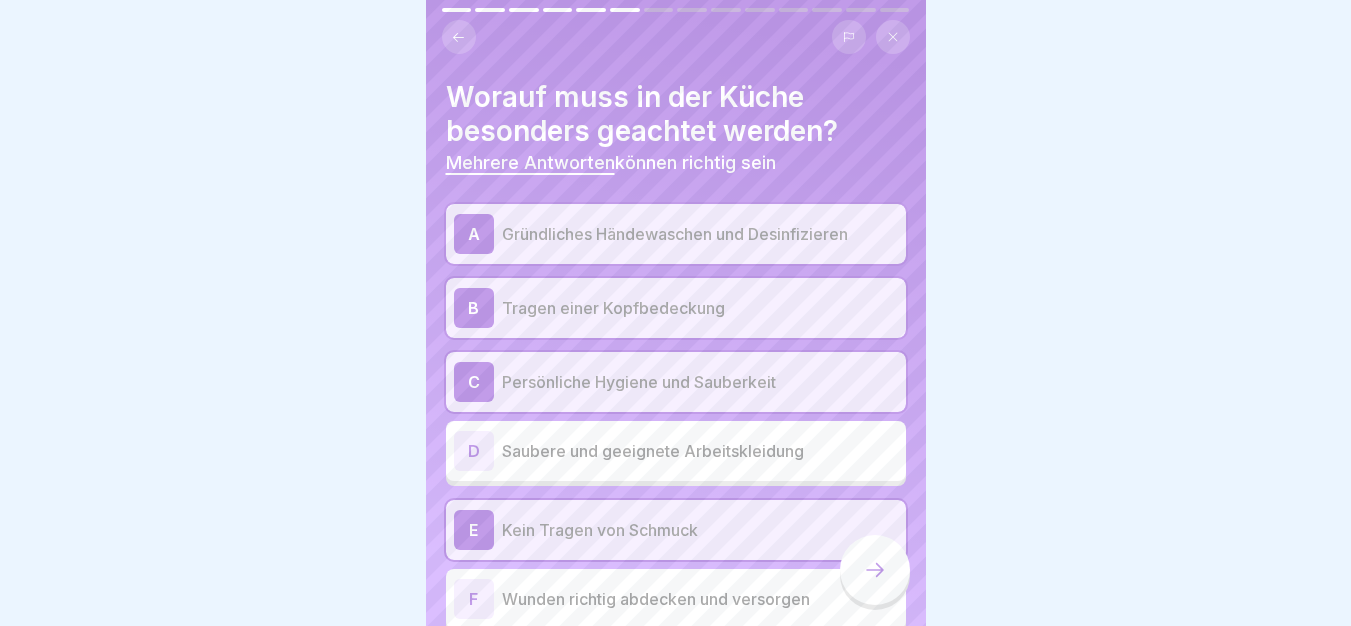 click on "D Saubere und geeignete Arbeitskleidung" at bounding box center [676, 451] 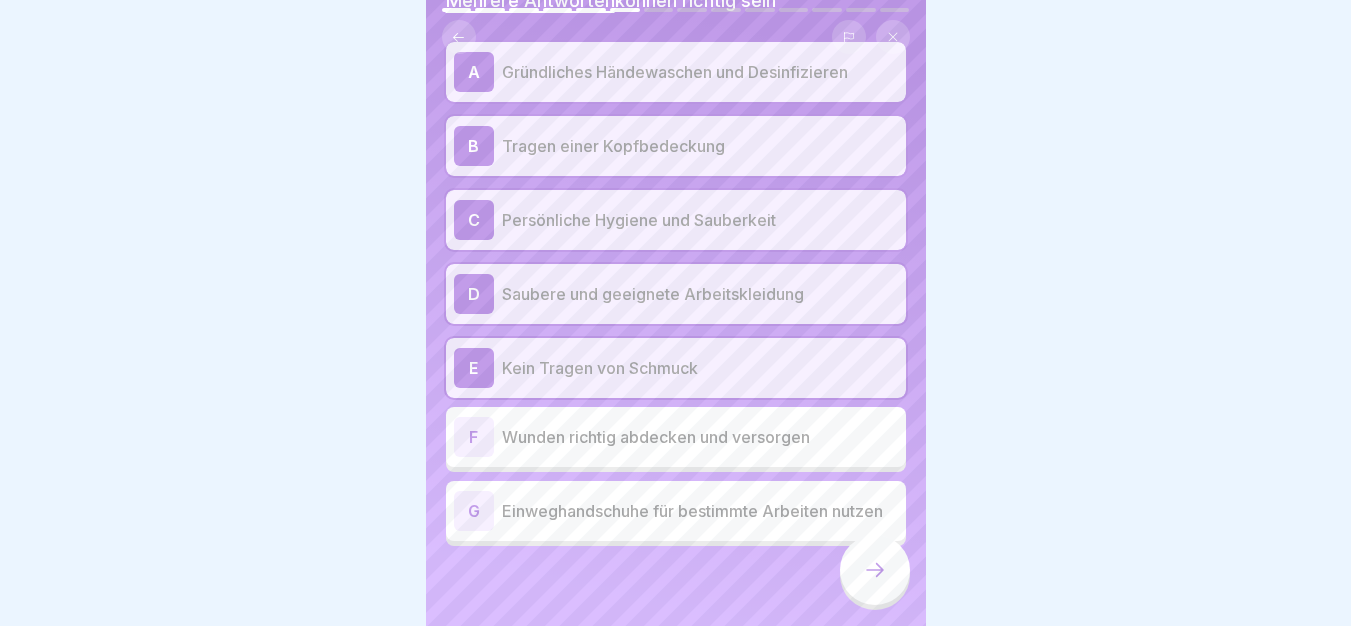scroll, scrollTop: 170, scrollLeft: 0, axis: vertical 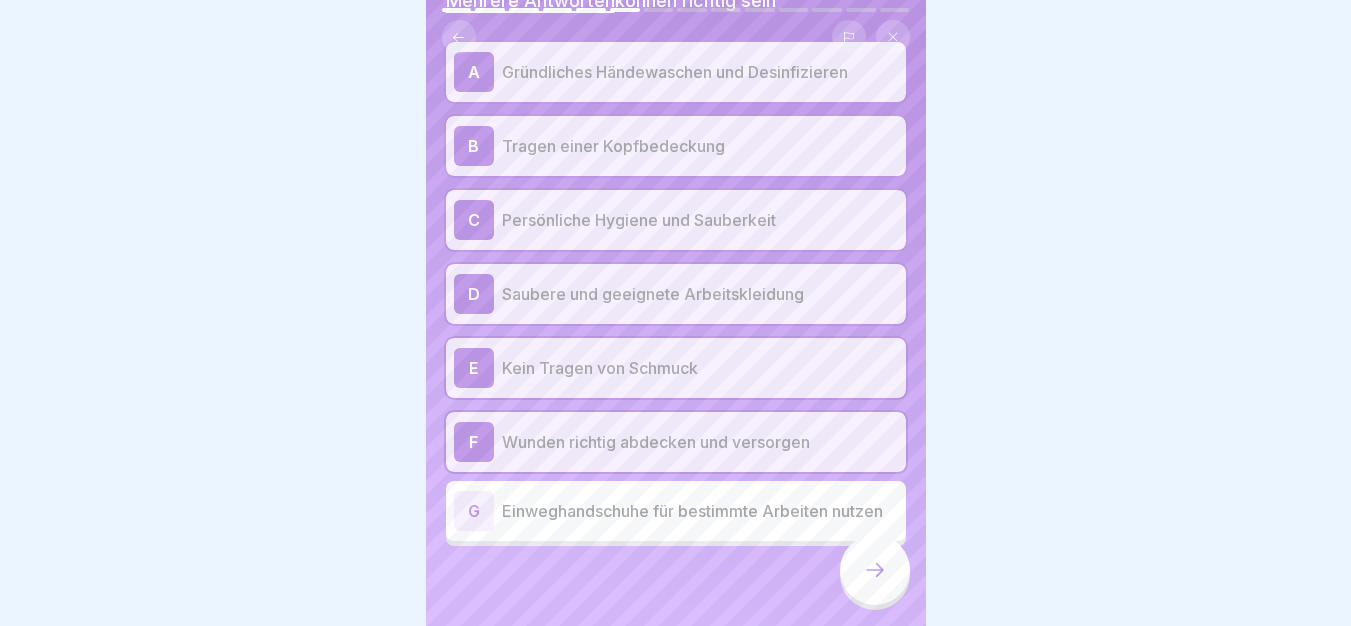 click on "Einweghandschuhe für bestimmte Arbeiten nutzen" at bounding box center [700, 511] 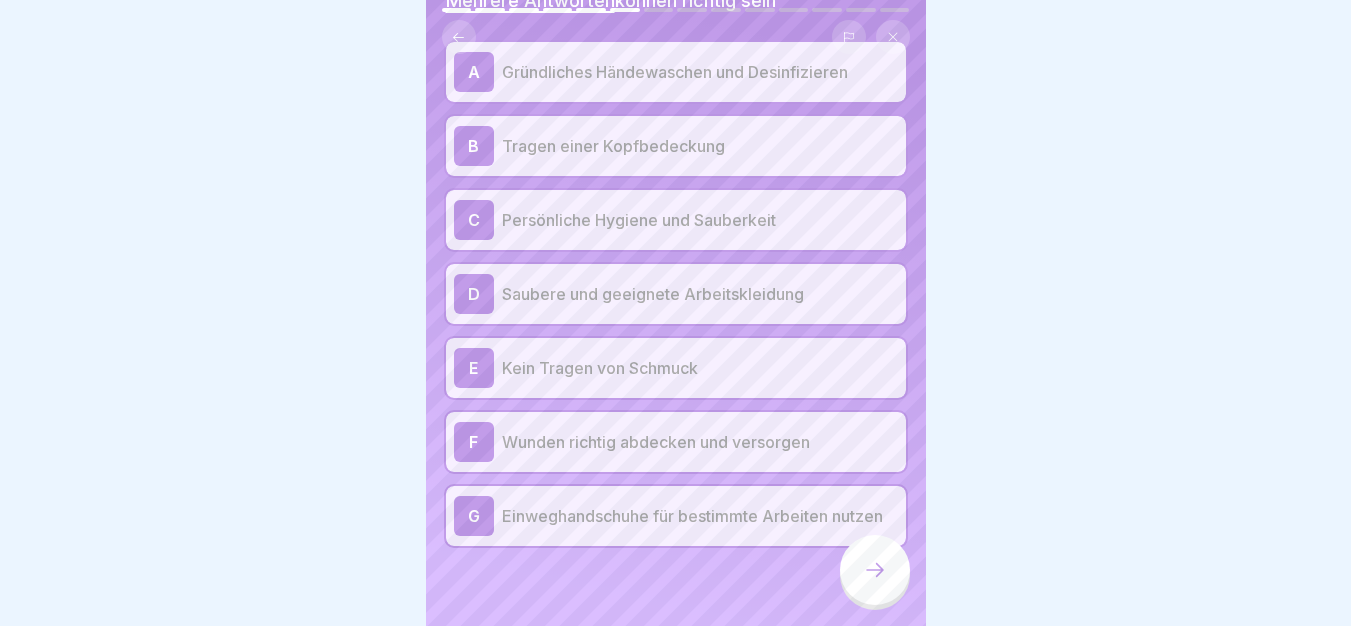 click at bounding box center [875, 570] 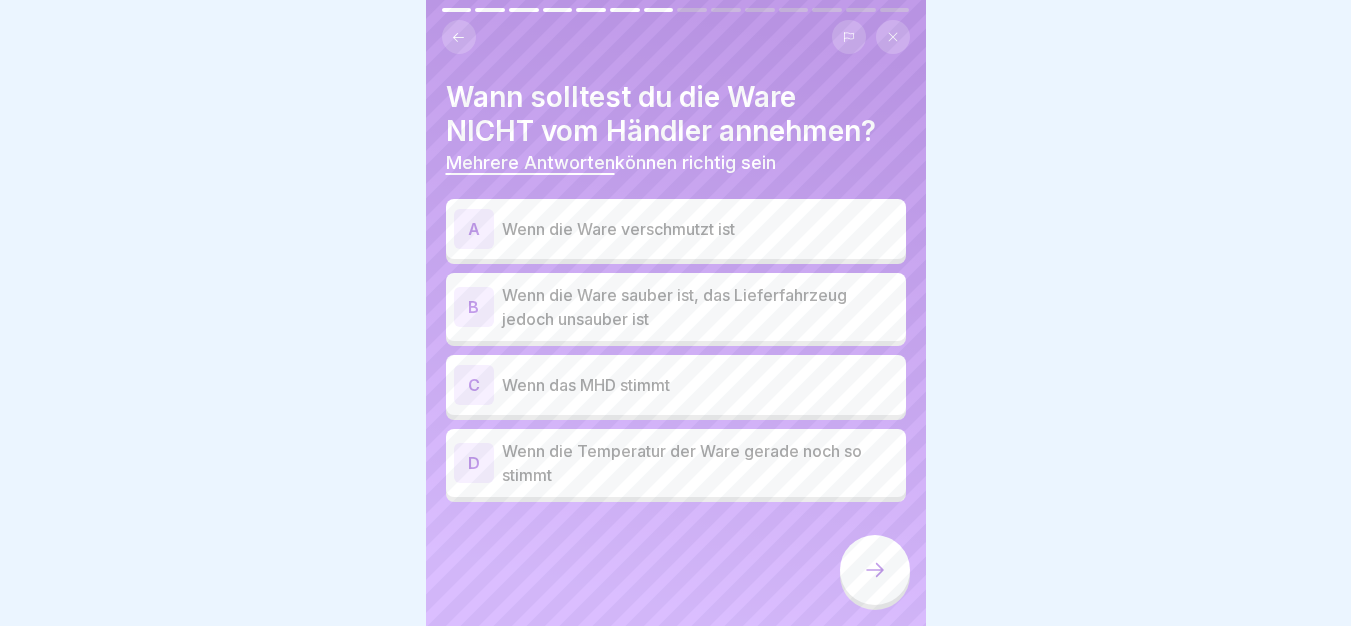 click at bounding box center (875, 570) 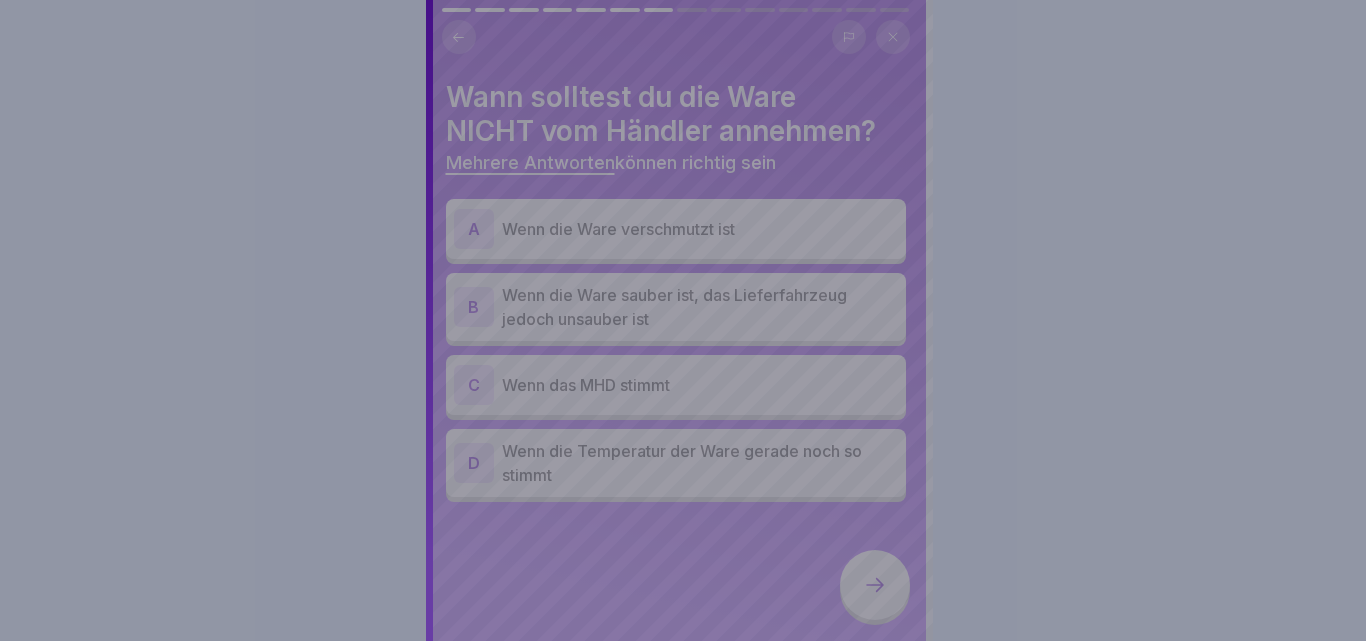 click at bounding box center (683, 320) 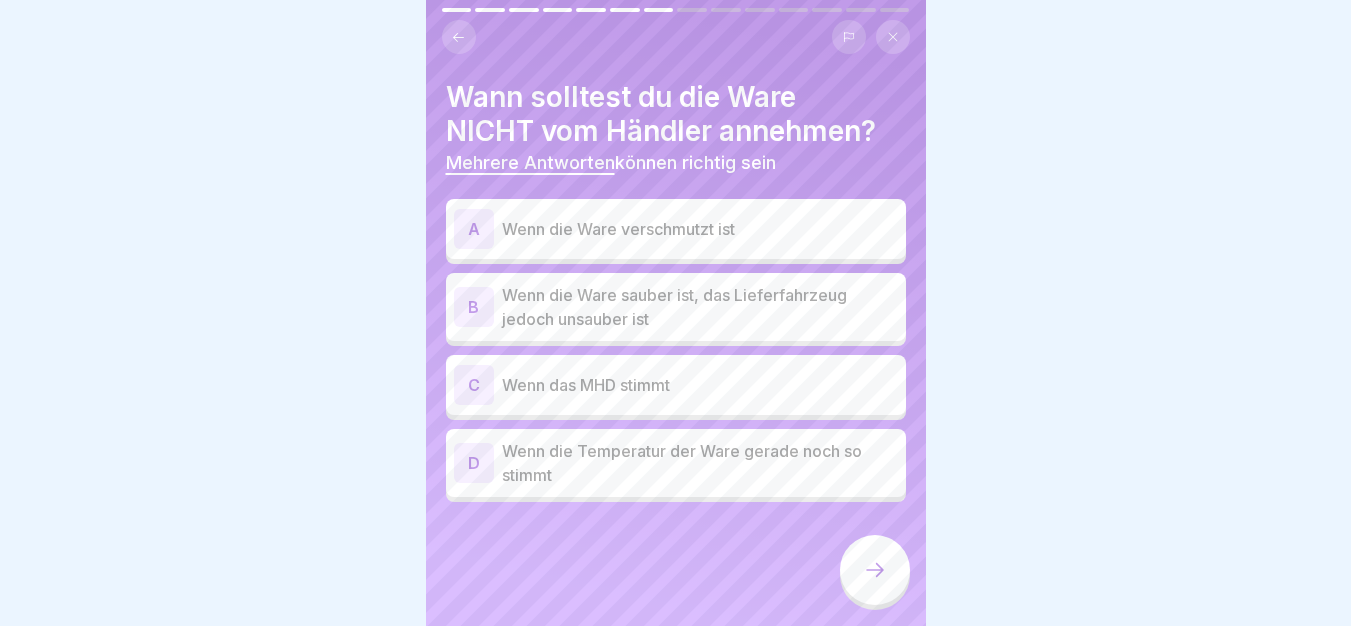 click on "Wenn die Ware verschmutzt ist" at bounding box center (700, 229) 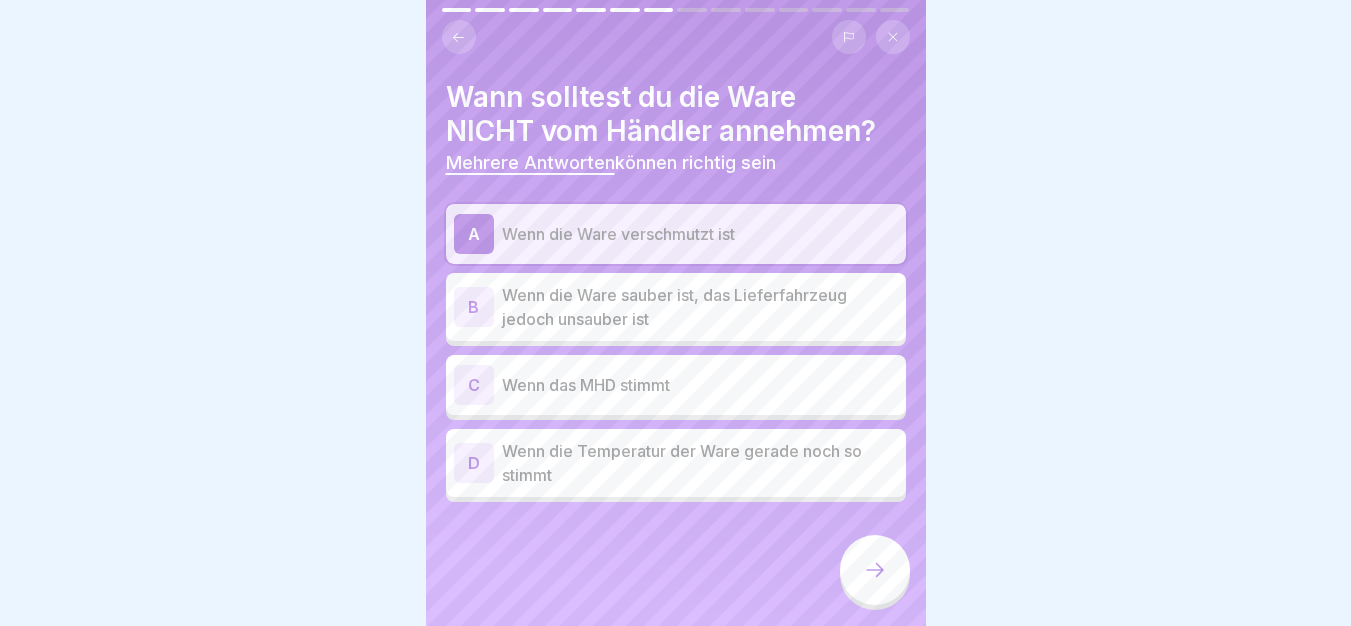 click on "Wenn die Ware sauber ist, das Lieferfahrzeug jedoch unsauber ist" at bounding box center (700, 307) 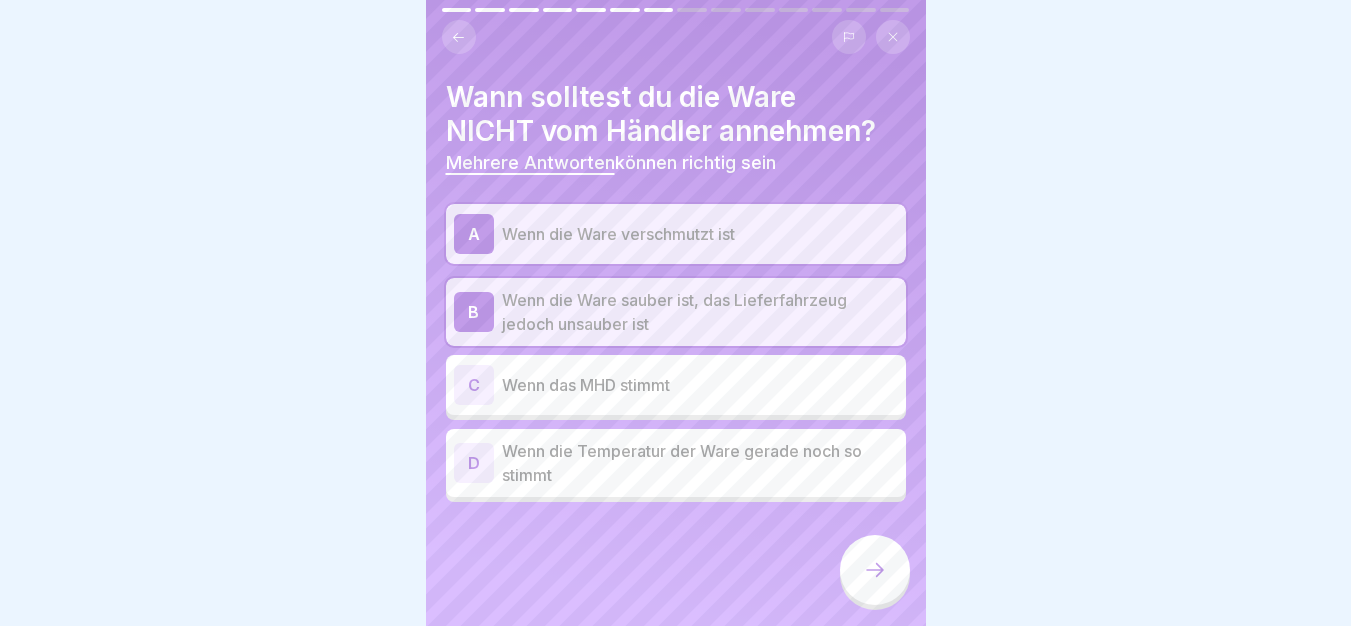 click at bounding box center [875, 570] 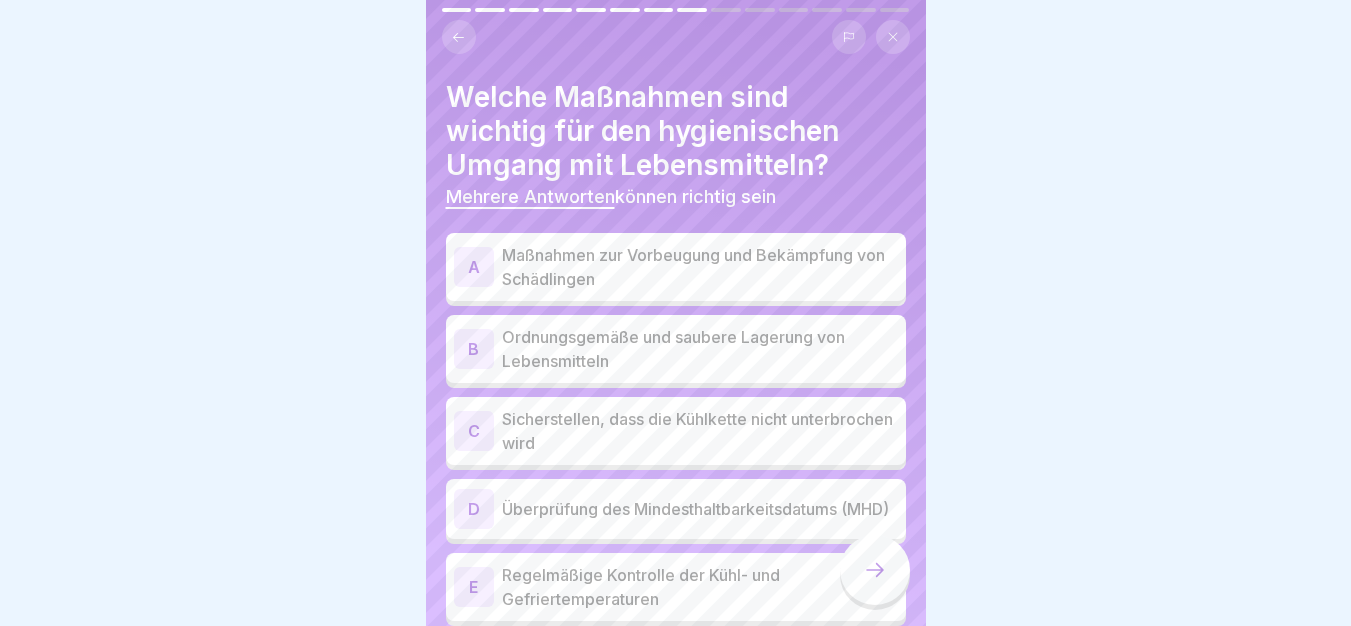 click on "Maßnahmen zur Vorbeugung und Bekämpfung von Schädlingen" at bounding box center [700, 267] 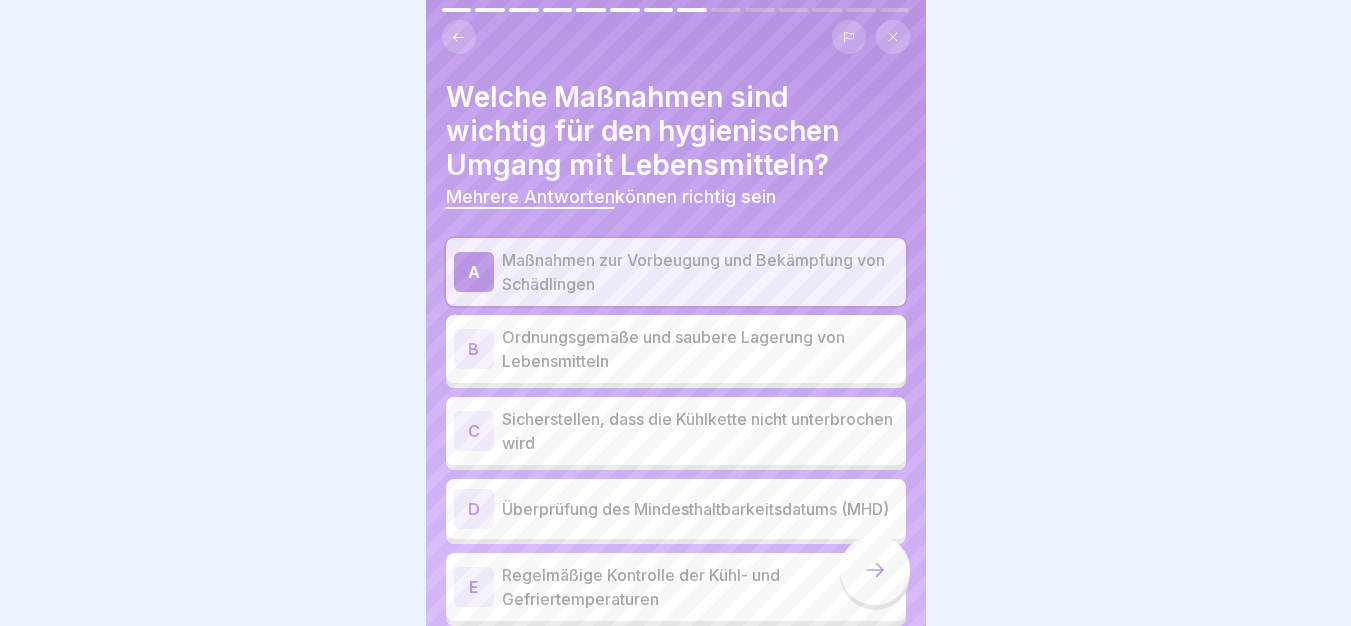 click on "Ordnungsgemäße und saubere Lagerung von Lebensmitteln" at bounding box center [700, 349] 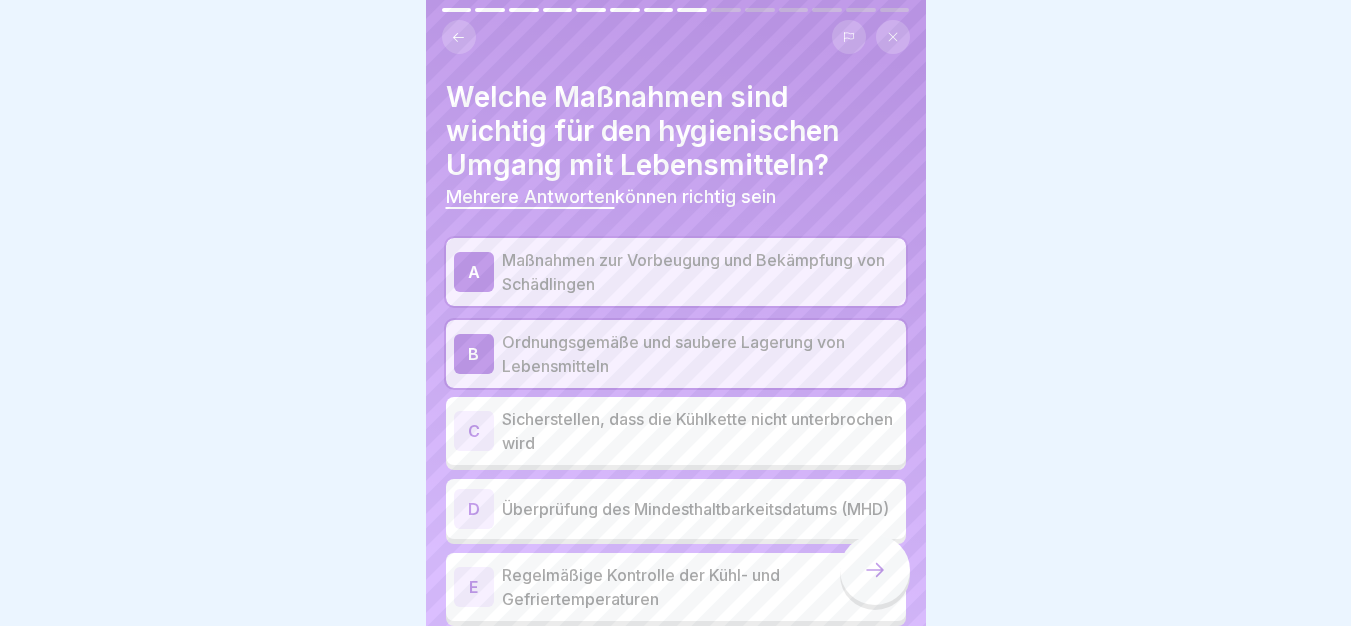 click on "Sicherstellen, dass die Kühlkette nicht unterbrochen wird" at bounding box center (700, 431) 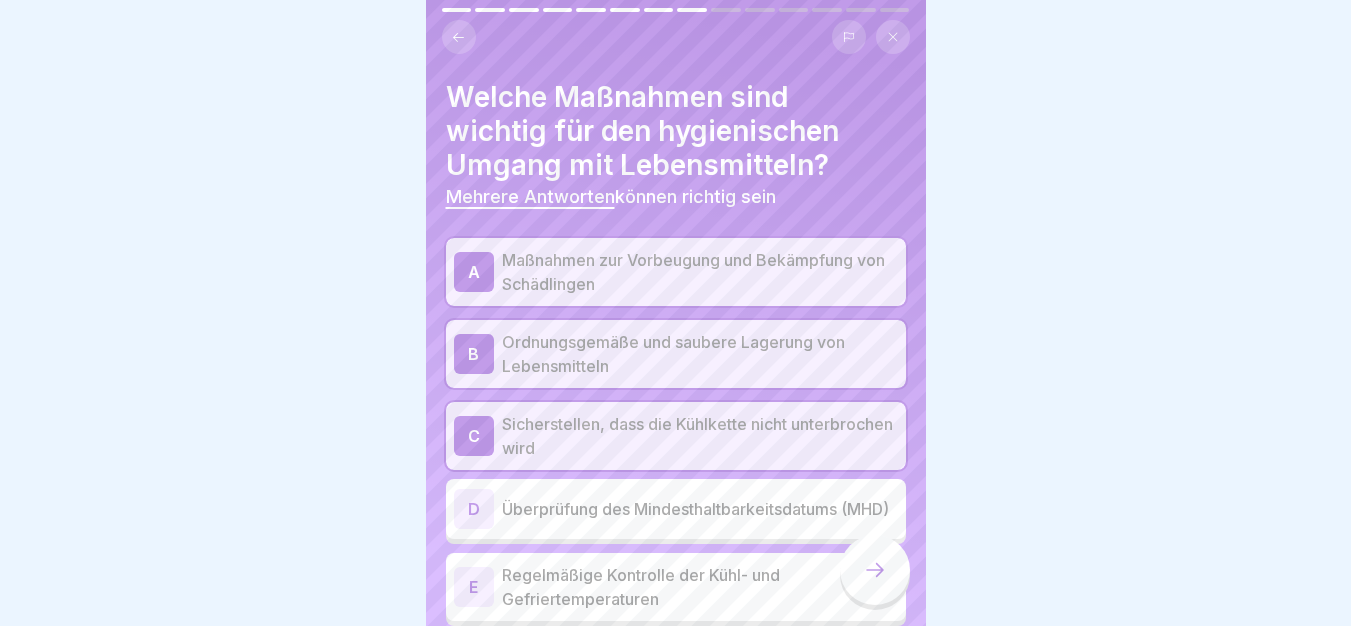click on "Überprüfung des Mindesthaltbarkeitsdatums (MHD)" at bounding box center [700, 509] 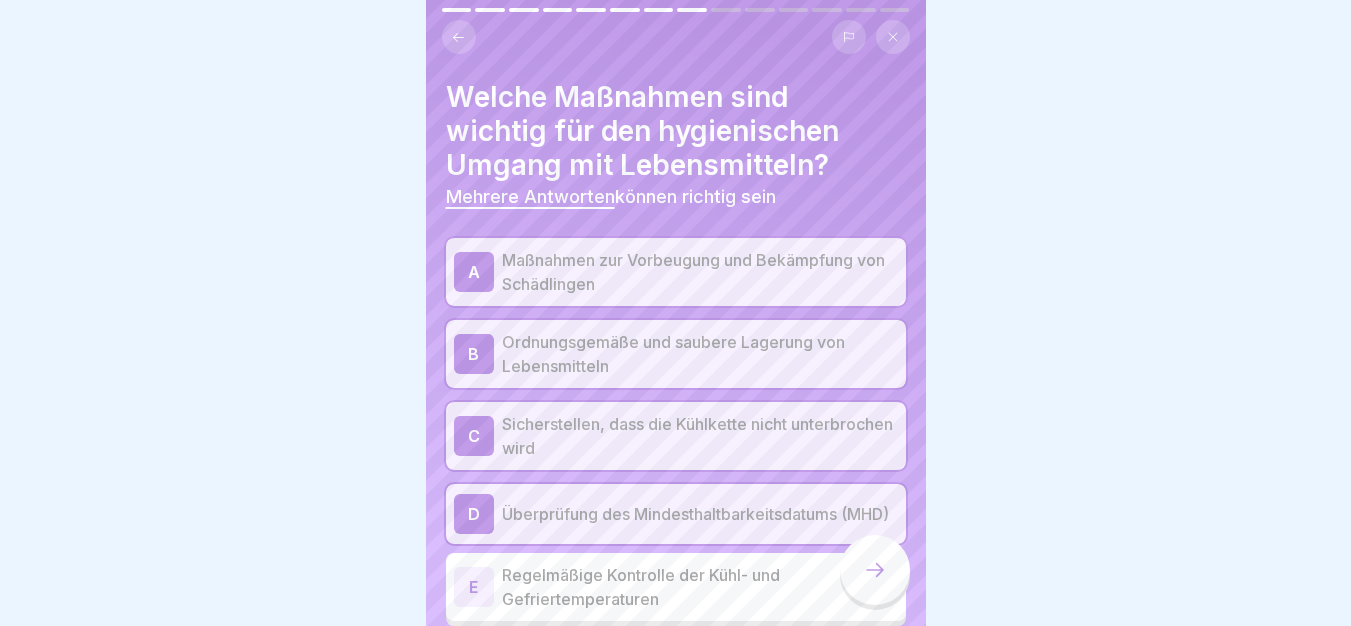 click on "Regelmäßige Kontrolle der Kühl- und Gefriertemperaturen" at bounding box center [700, 587] 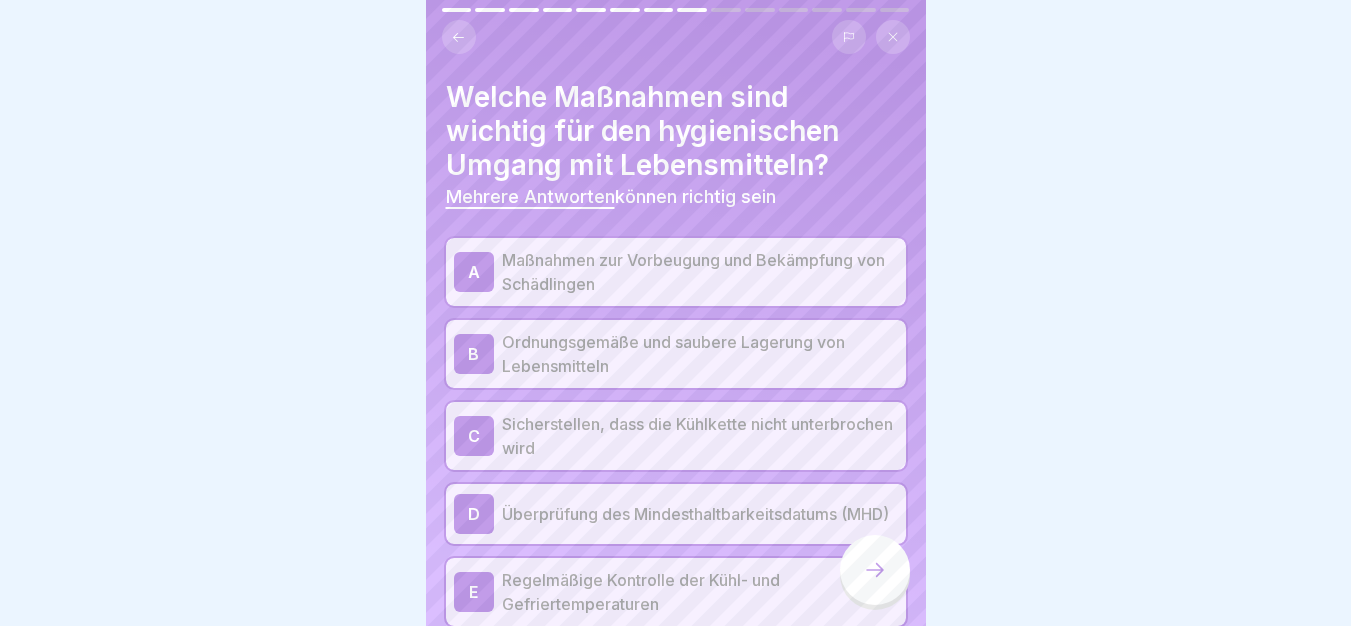 scroll, scrollTop: 88, scrollLeft: 0, axis: vertical 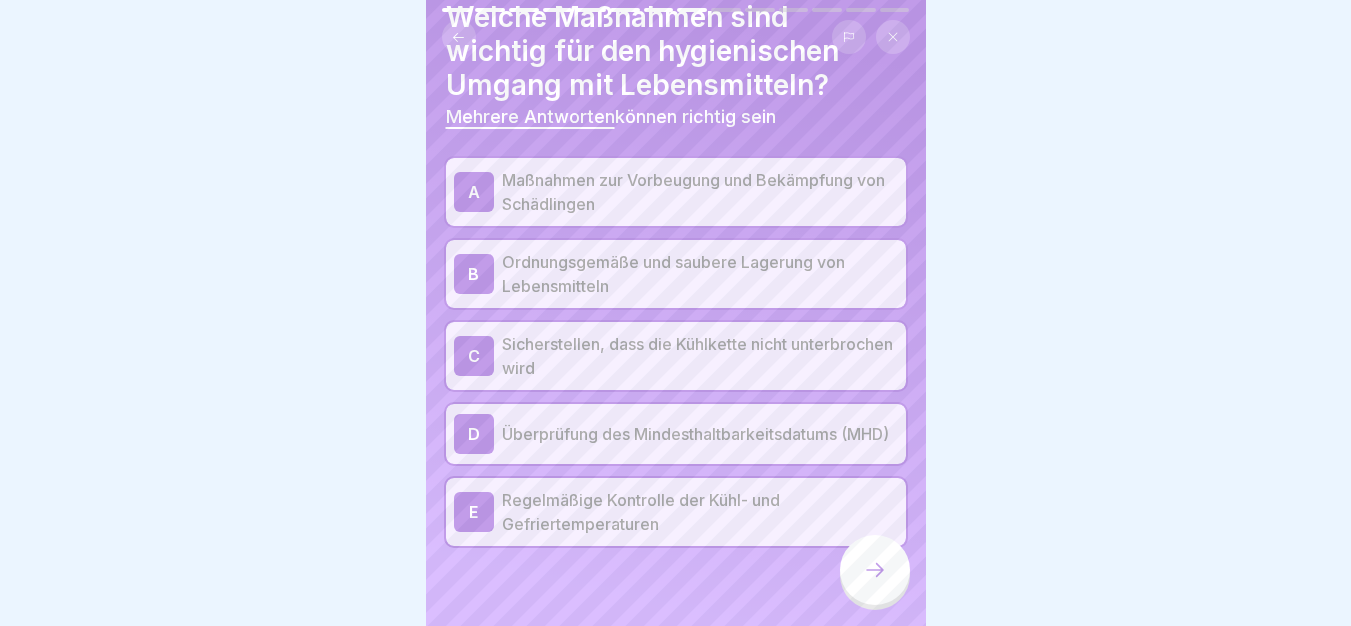 click at bounding box center (875, 570) 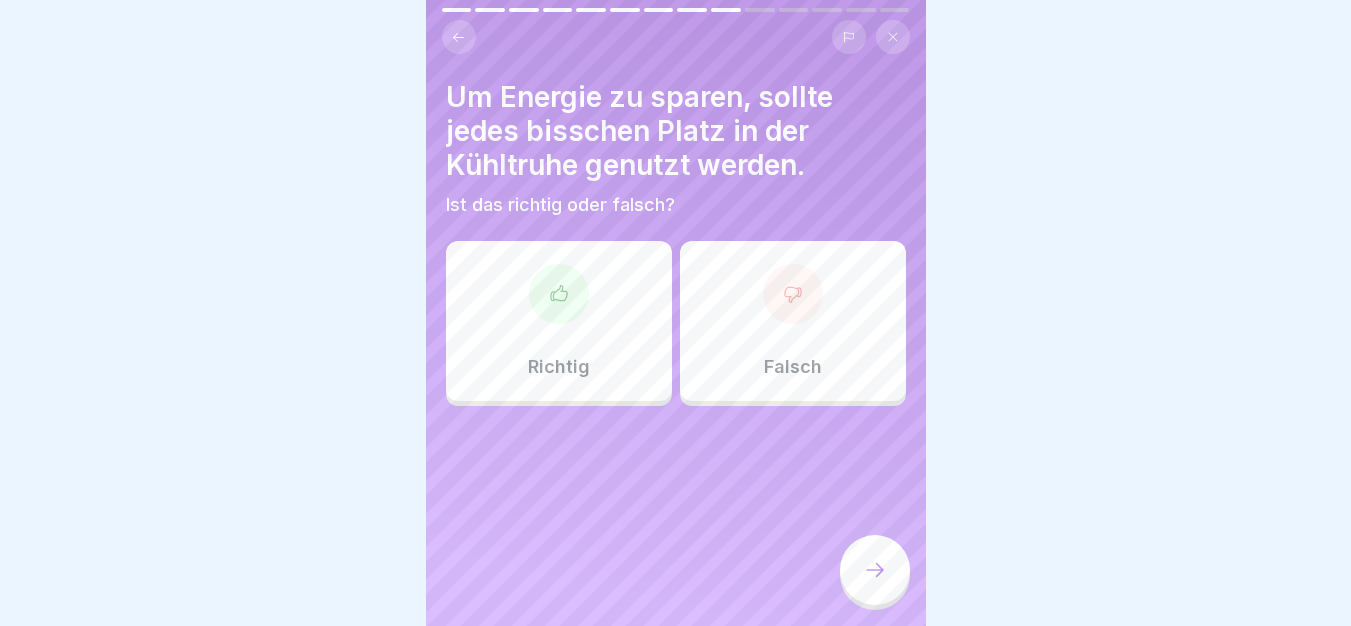 click at bounding box center (793, 294) 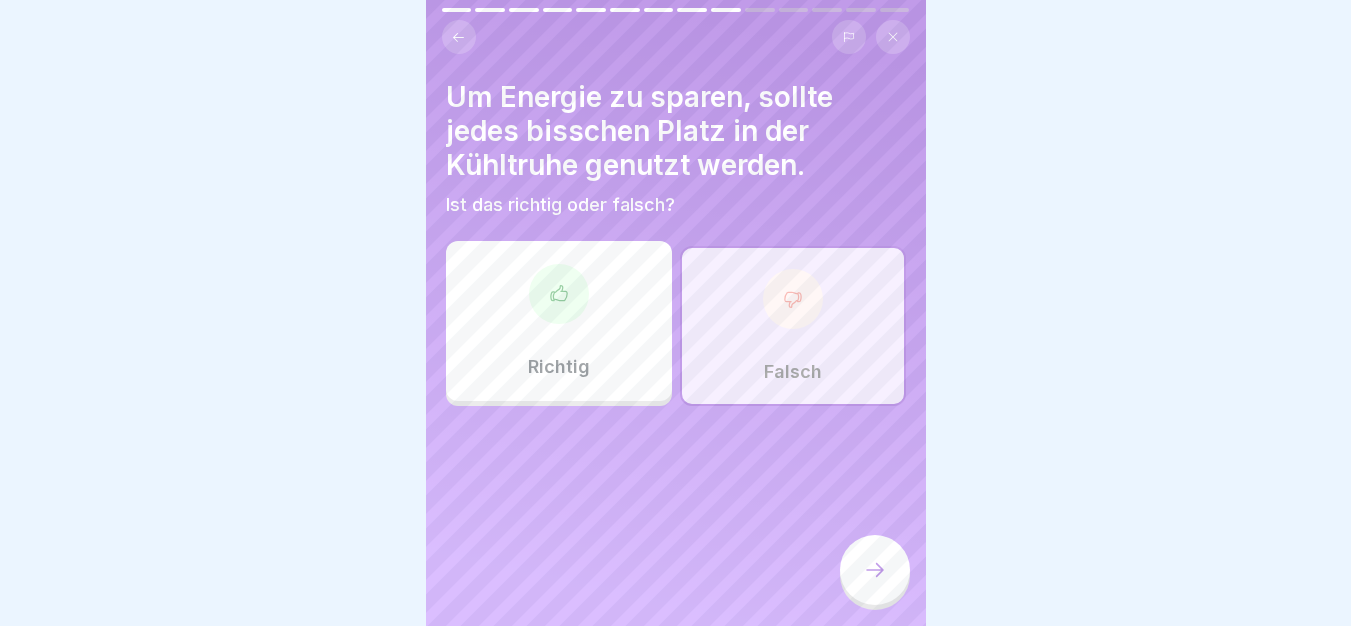 click at bounding box center [875, 570] 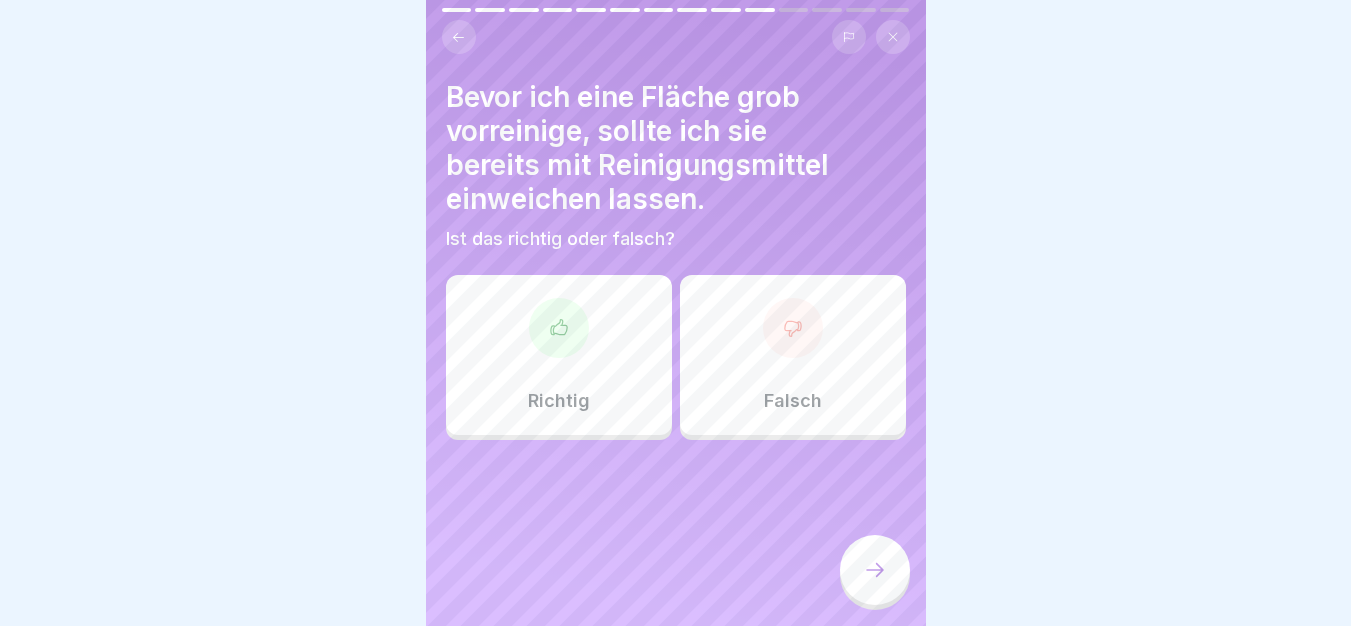 click on "Falsch" at bounding box center [793, 355] 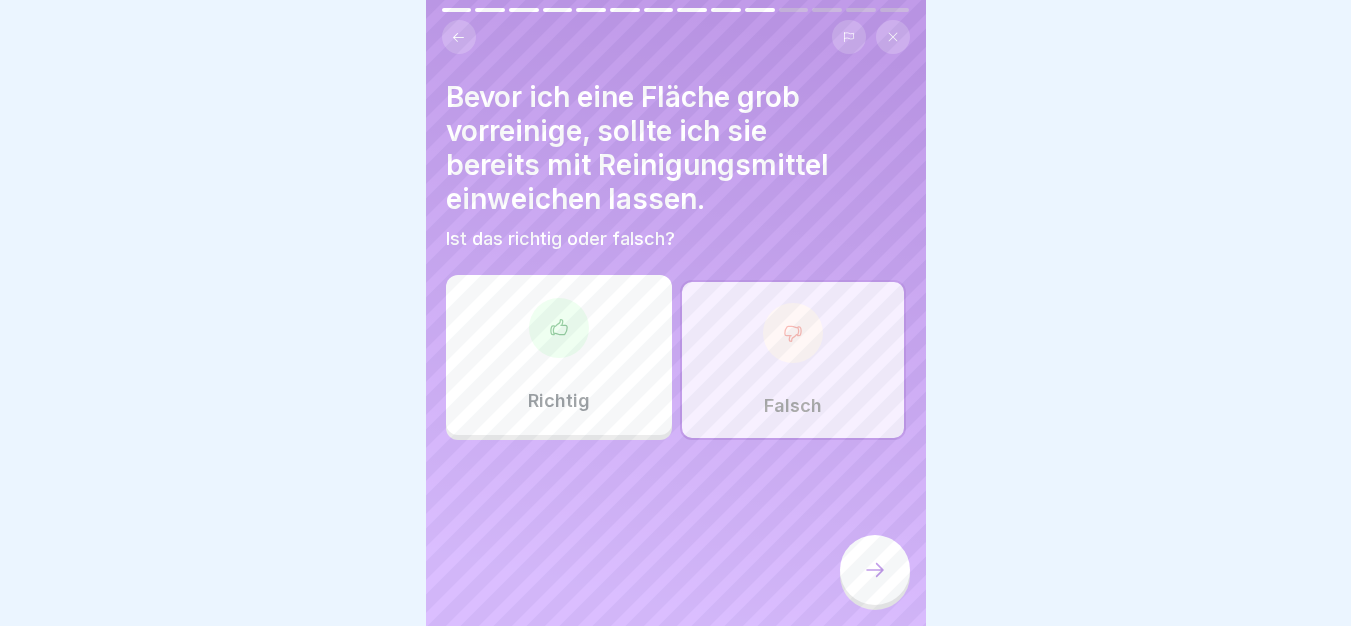 click at bounding box center (875, 570) 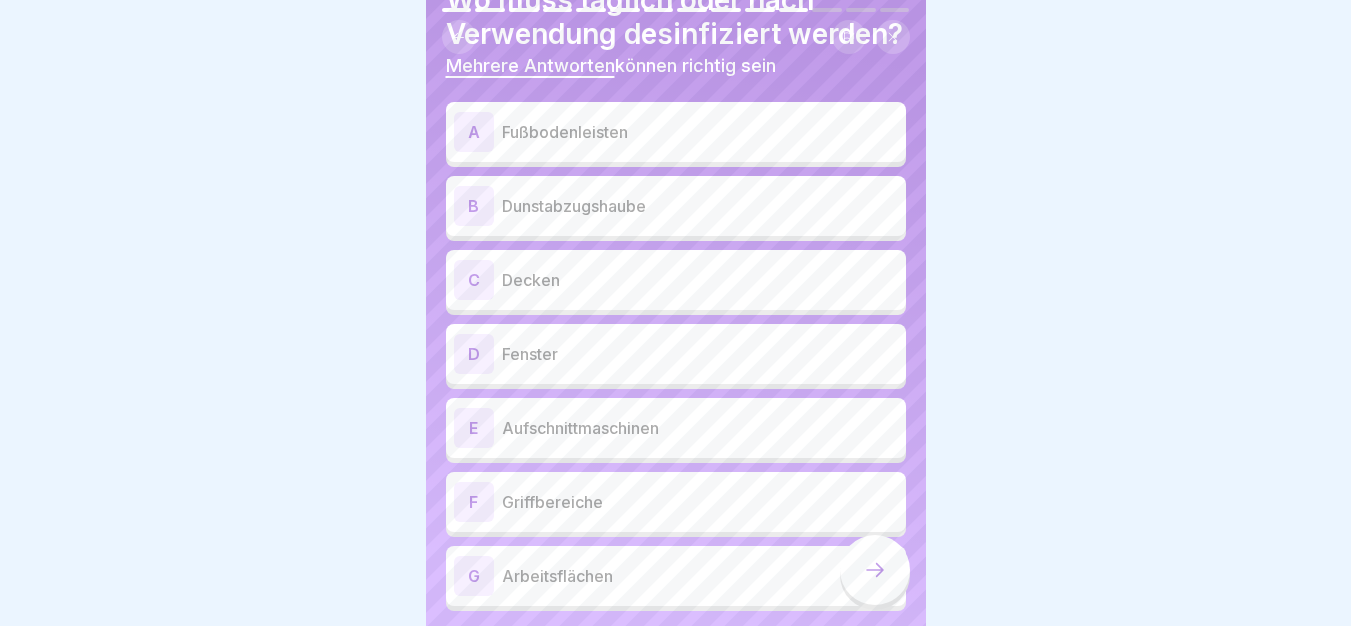 scroll, scrollTop: 196, scrollLeft: 0, axis: vertical 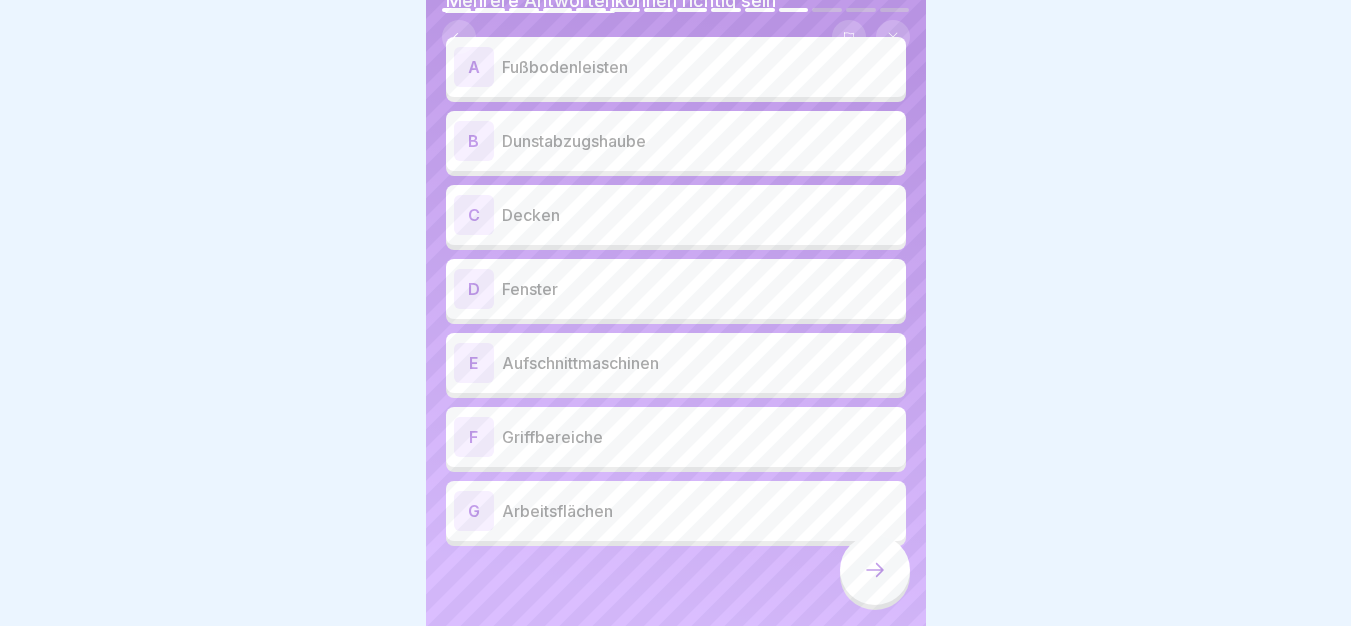 click on "Arbeitsflächen" at bounding box center (700, 511) 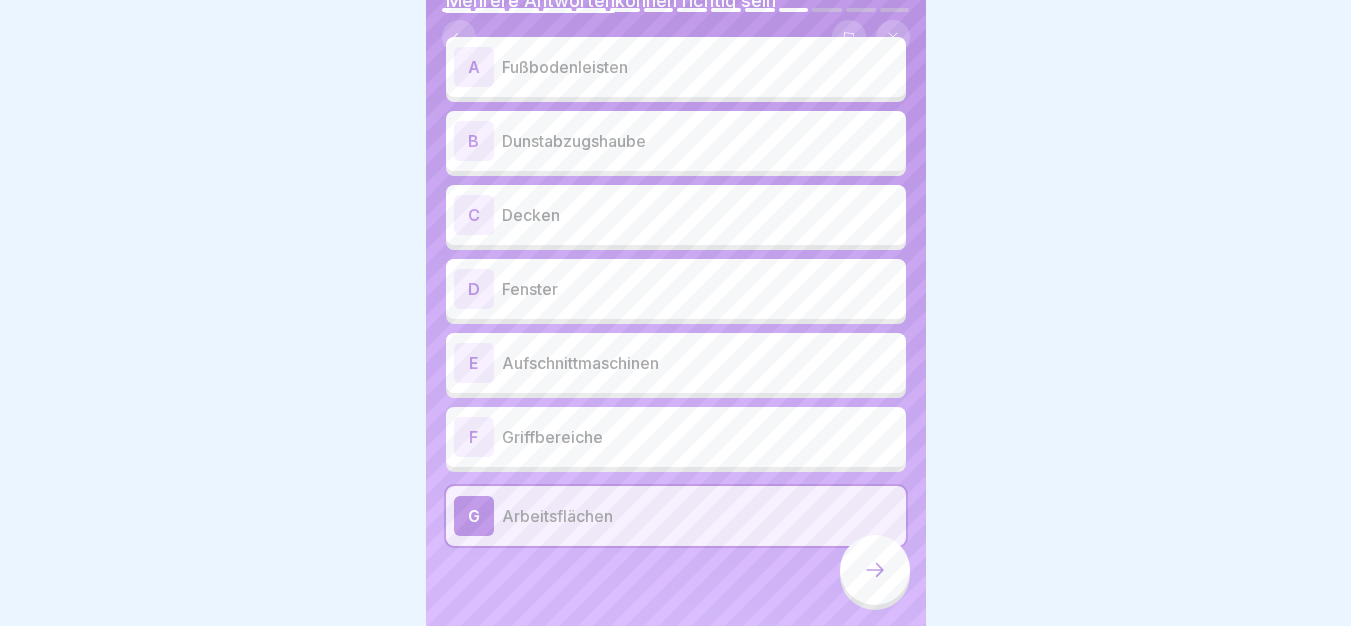 click on "Griffbereiche" at bounding box center [700, 437] 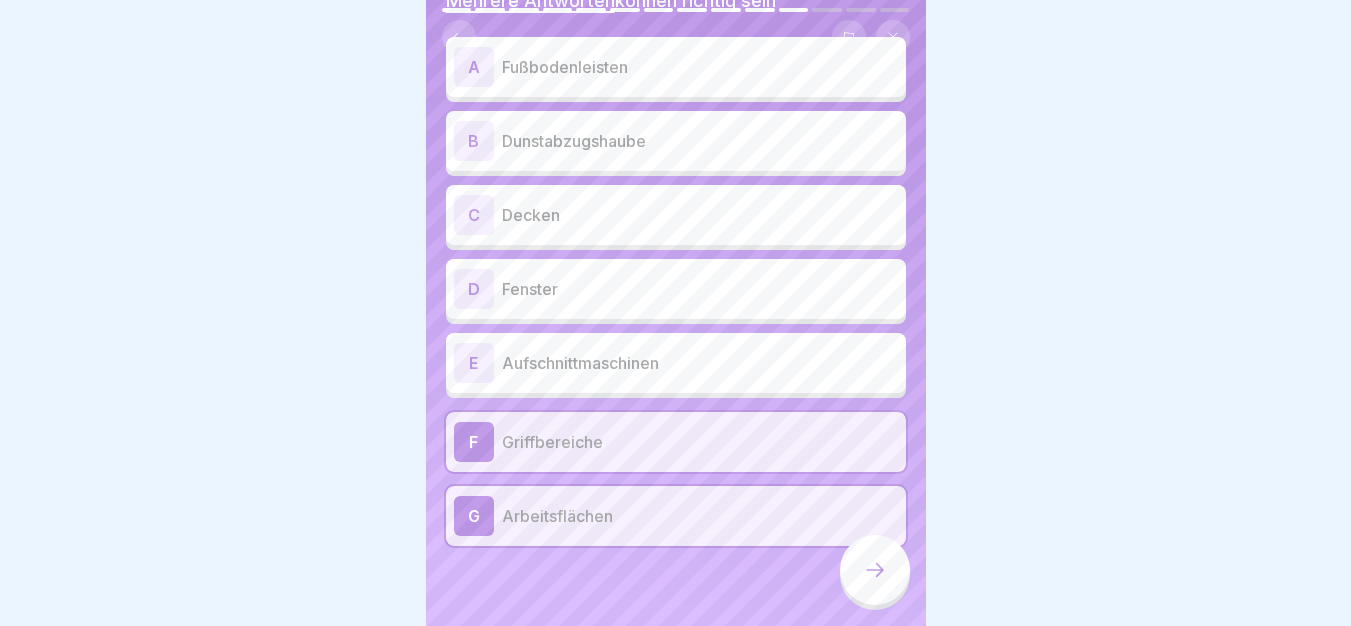 click on "Aufschnittmaschinen" at bounding box center (700, 363) 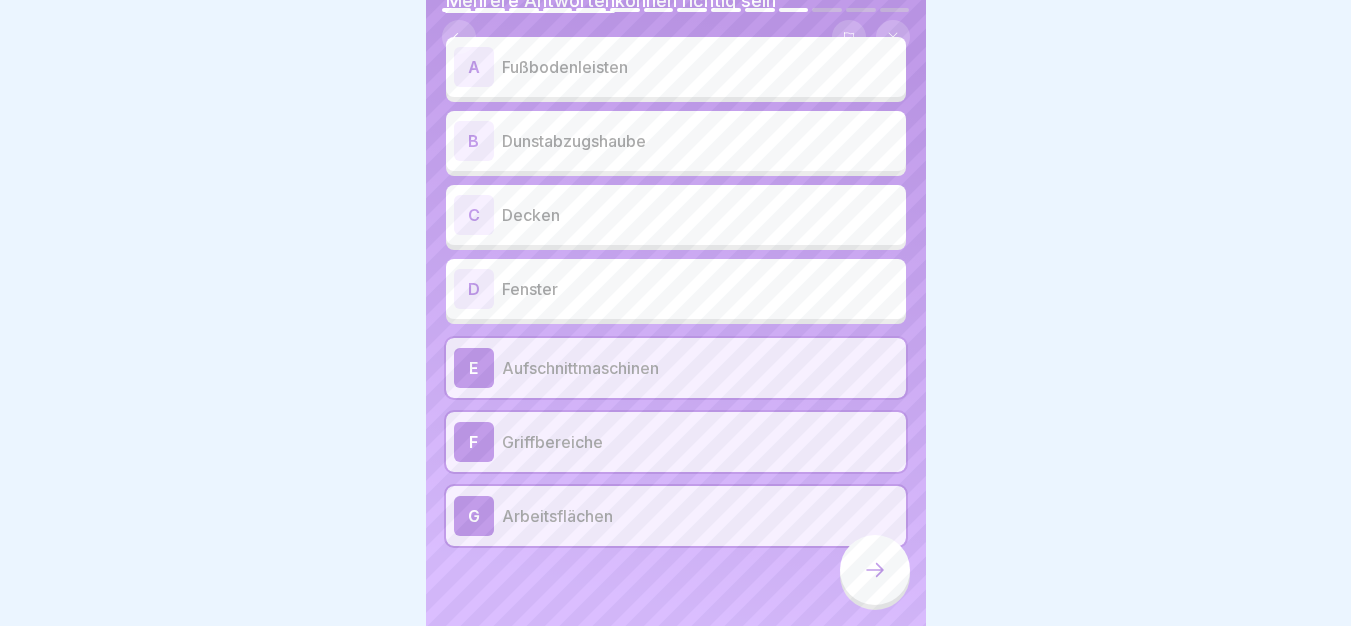 click at bounding box center (875, 570) 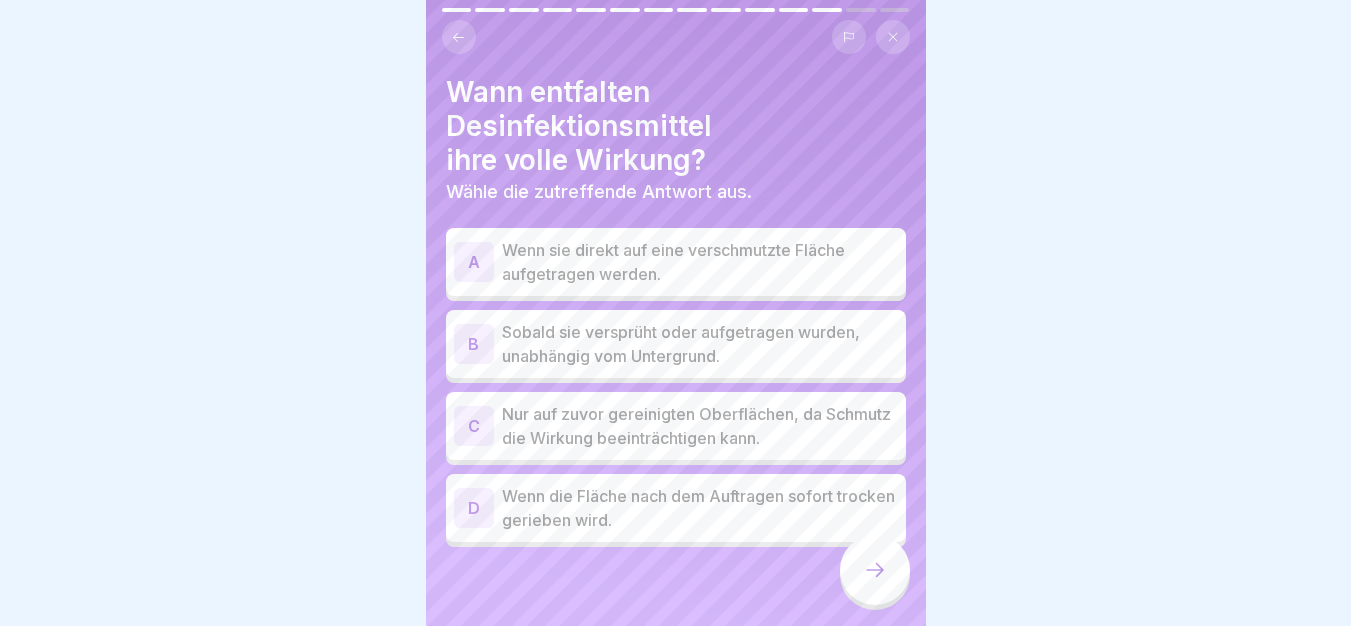 scroll, scrollTop: 6, scrollLeft: 0, axis: vertical 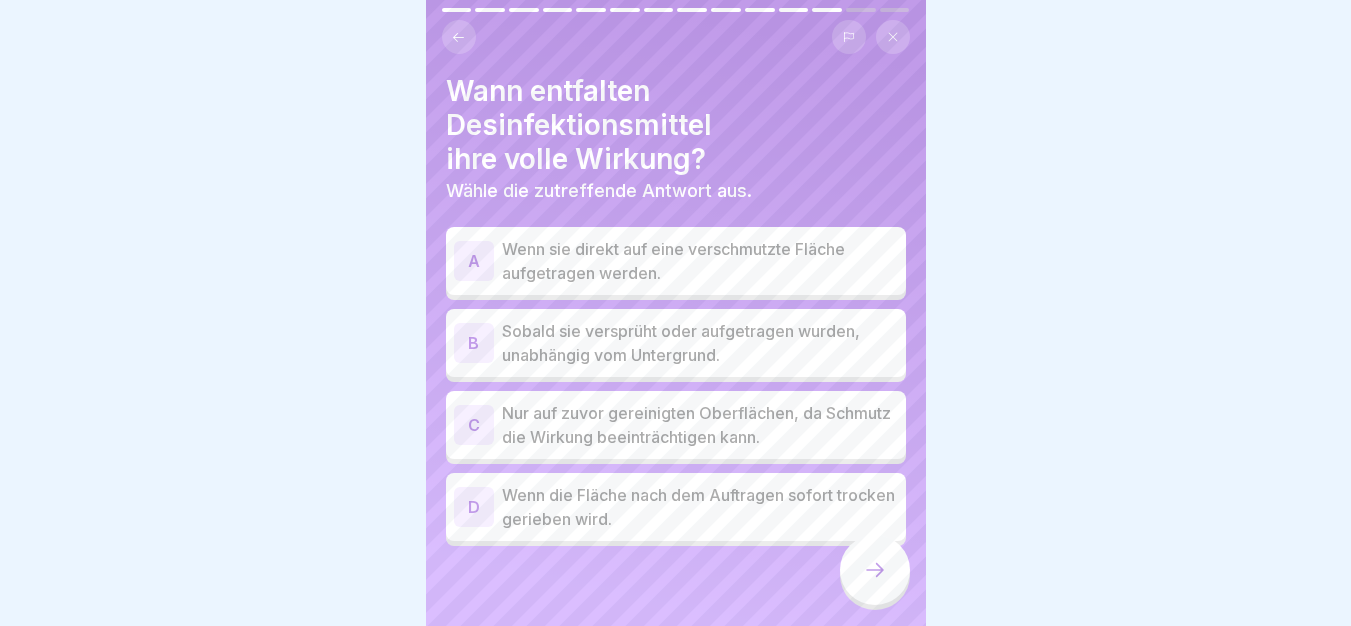 click on "Nur auf zuvor gereinigten Oberflächen, da Schmutz die Wirkung beeinträchtigen kann." at bounding box center (700, 425) 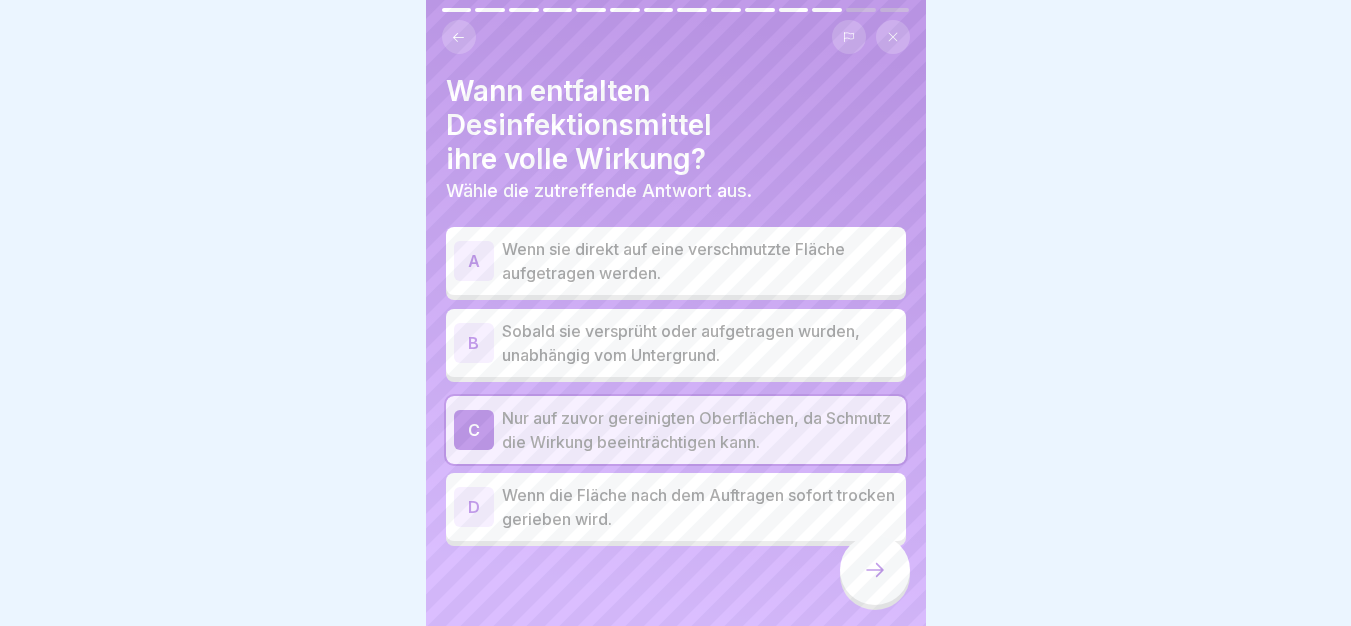 click at bounding box center (875, 570) 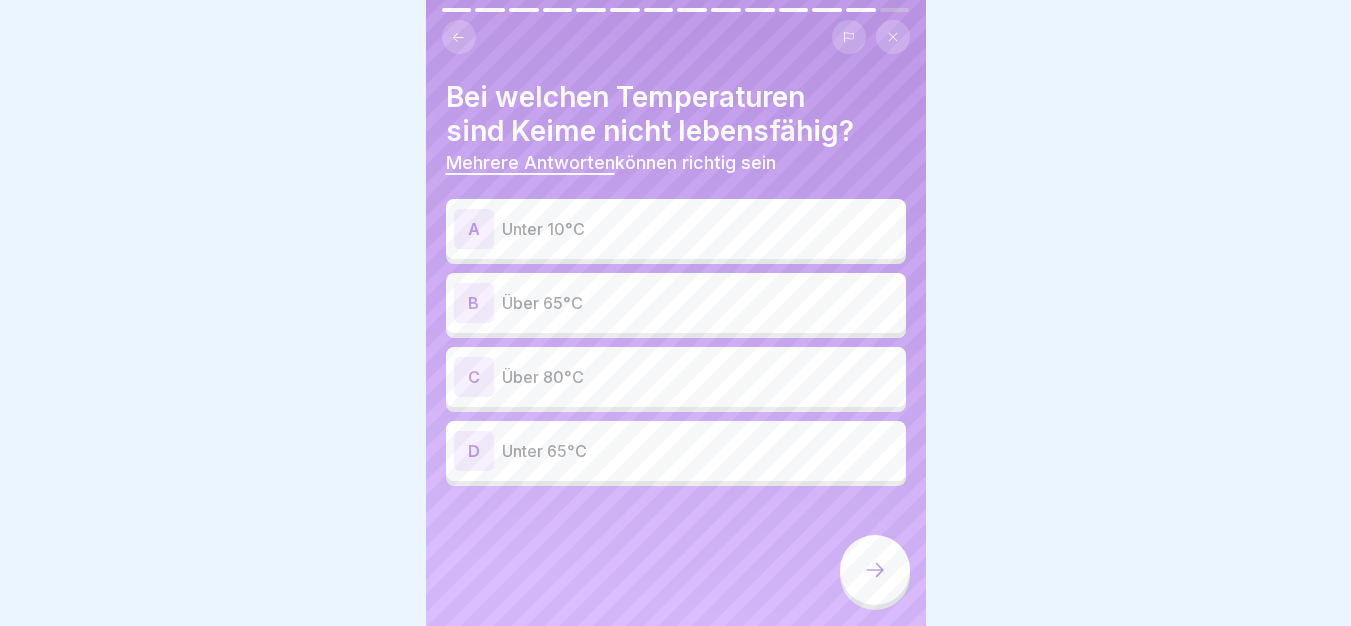 click on "Unter 10°C" at bounding box center [700, 229] 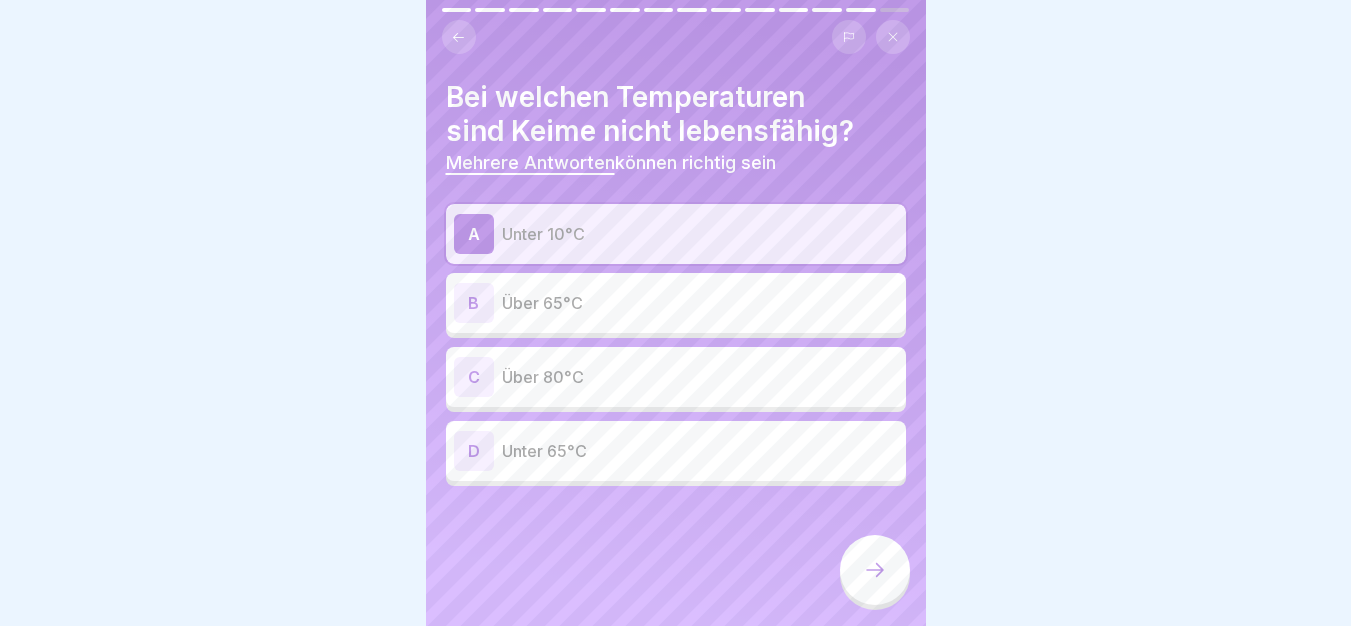 click on "B Über 65°C" at bounding box center (676, 303) 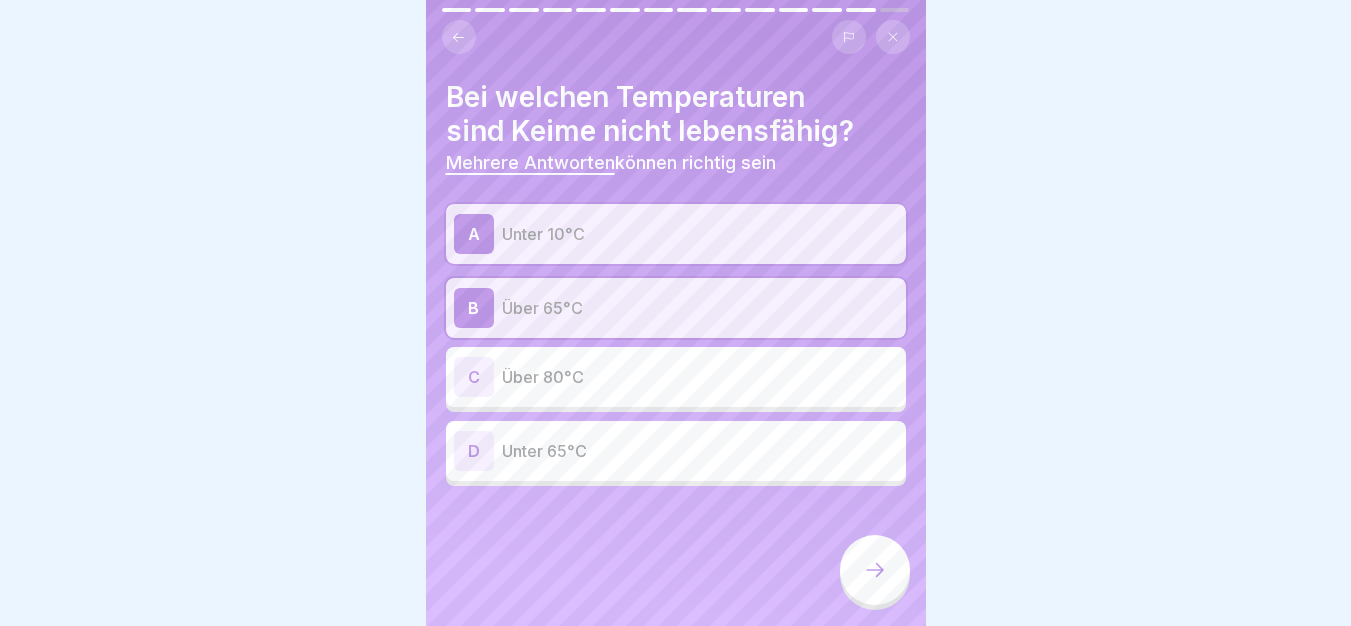 click on "Über 80°C" at bounding box center [700, 377] 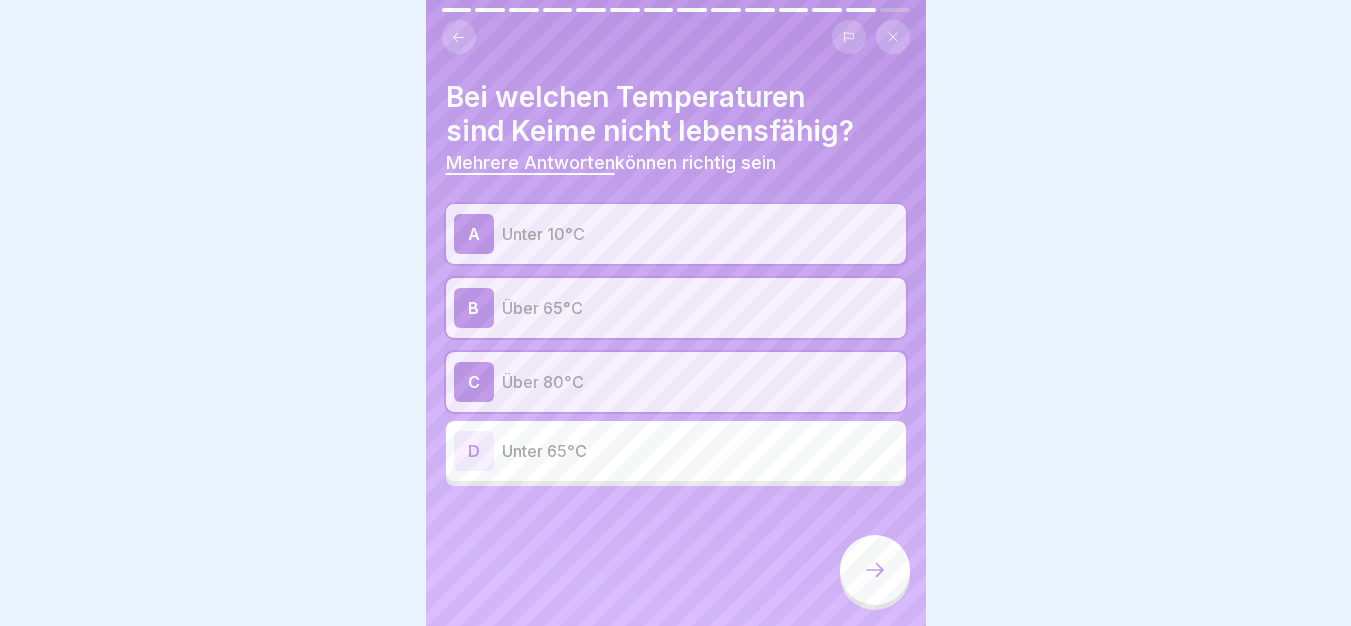 click 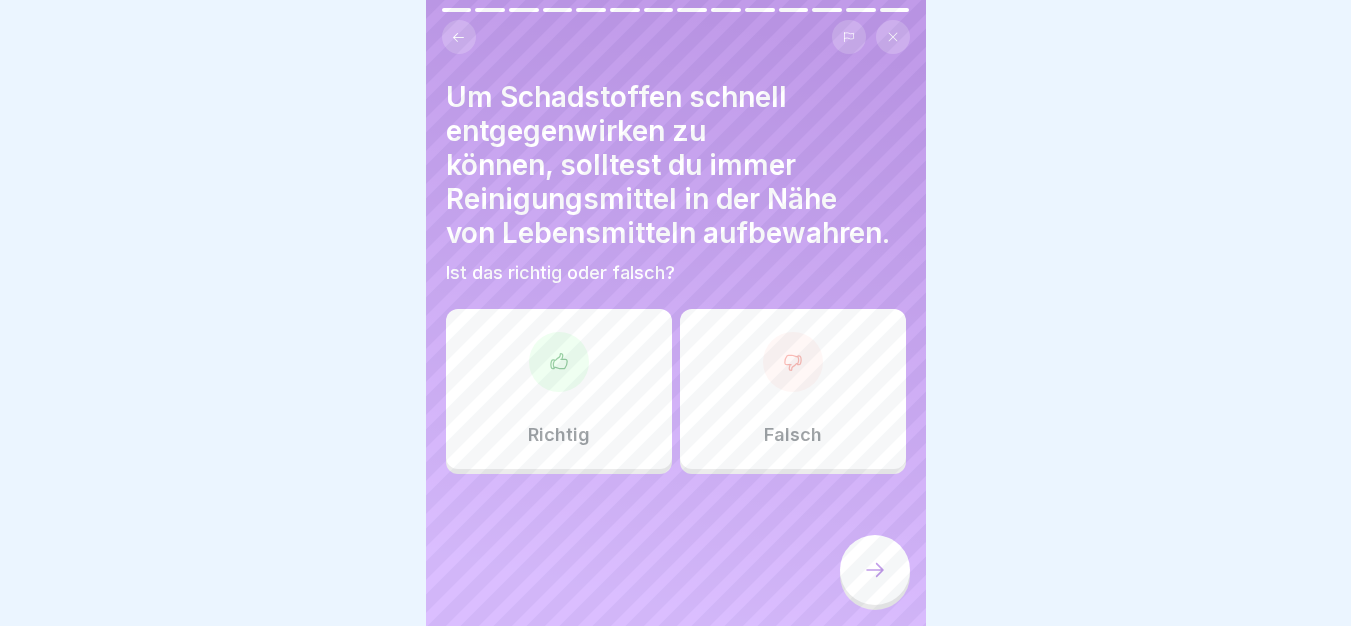 click 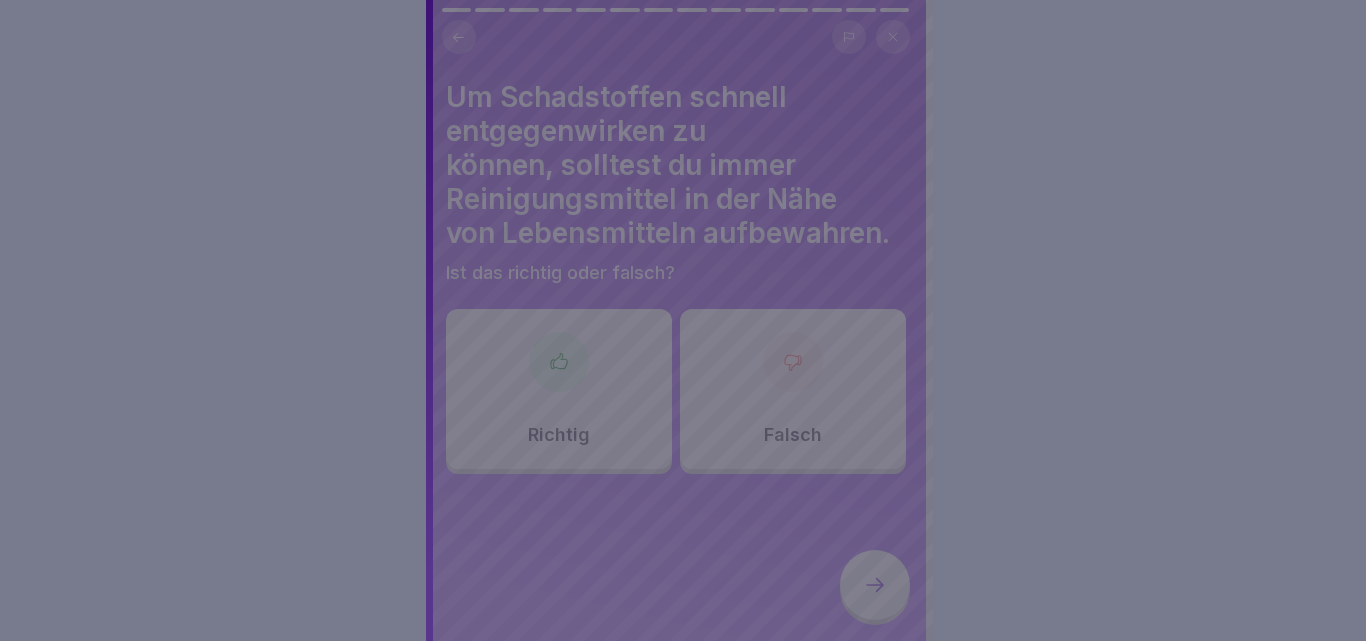 click at bounding box center (683, 320) 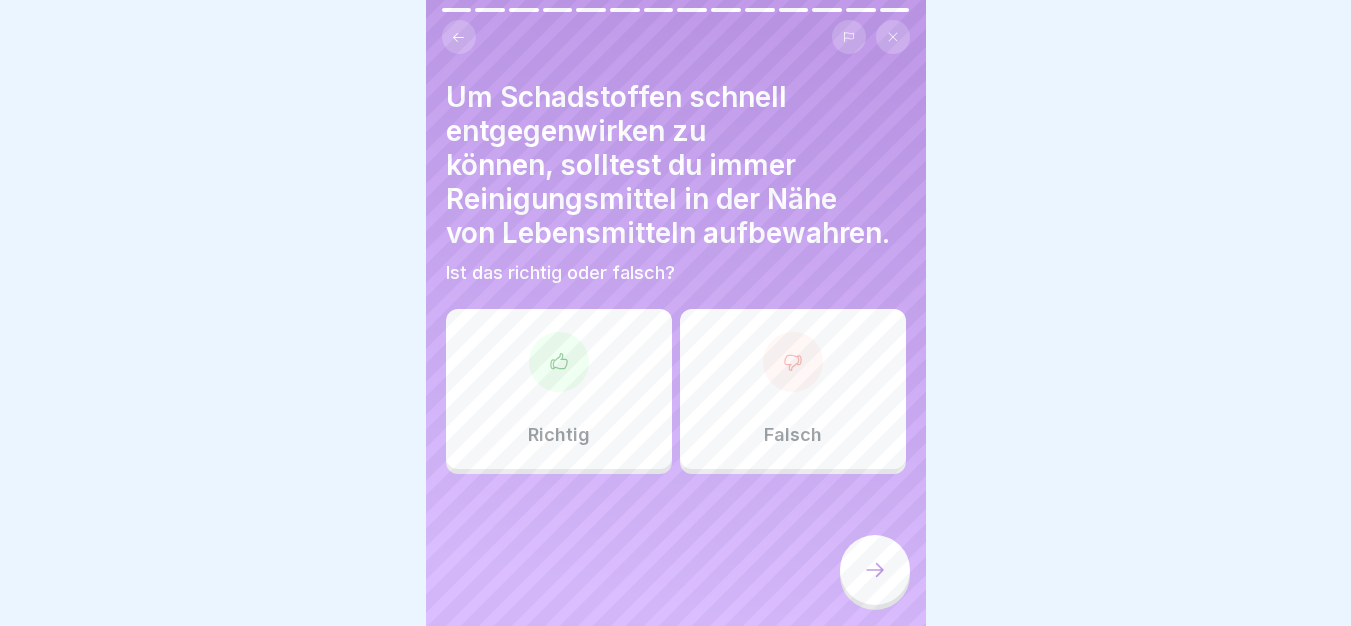 click on "Falsch" at bounding box center (793, 389) 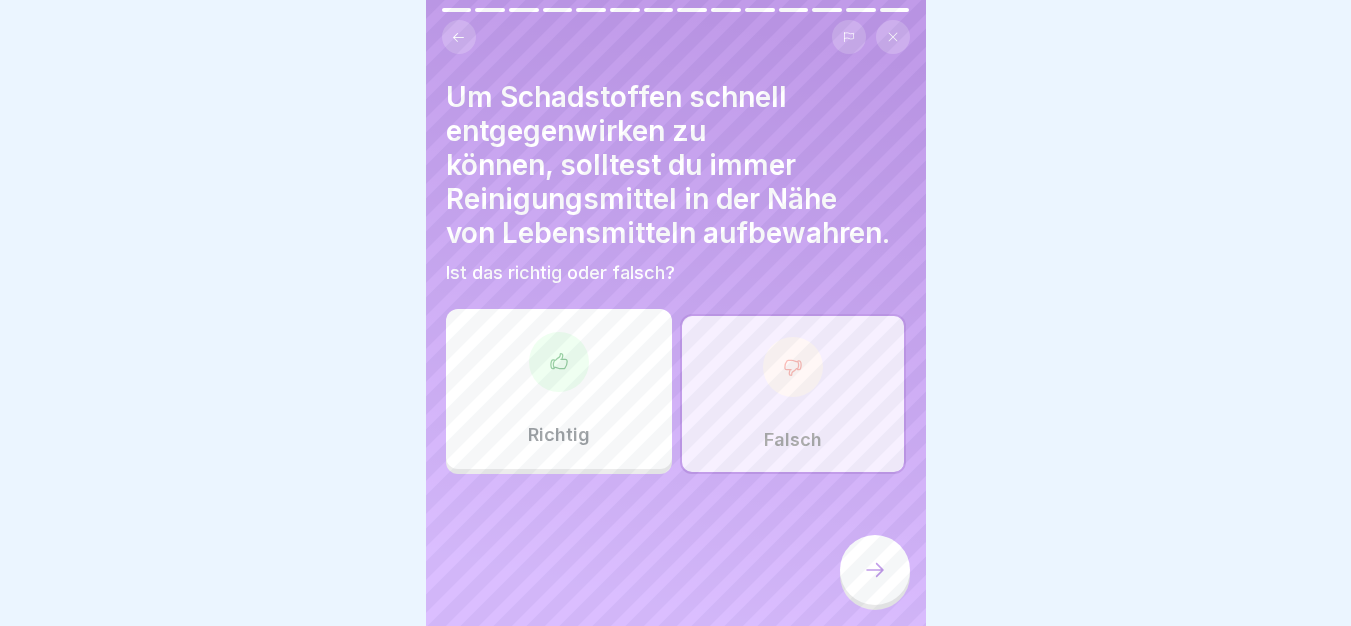 click at bounding box center (875, 570) 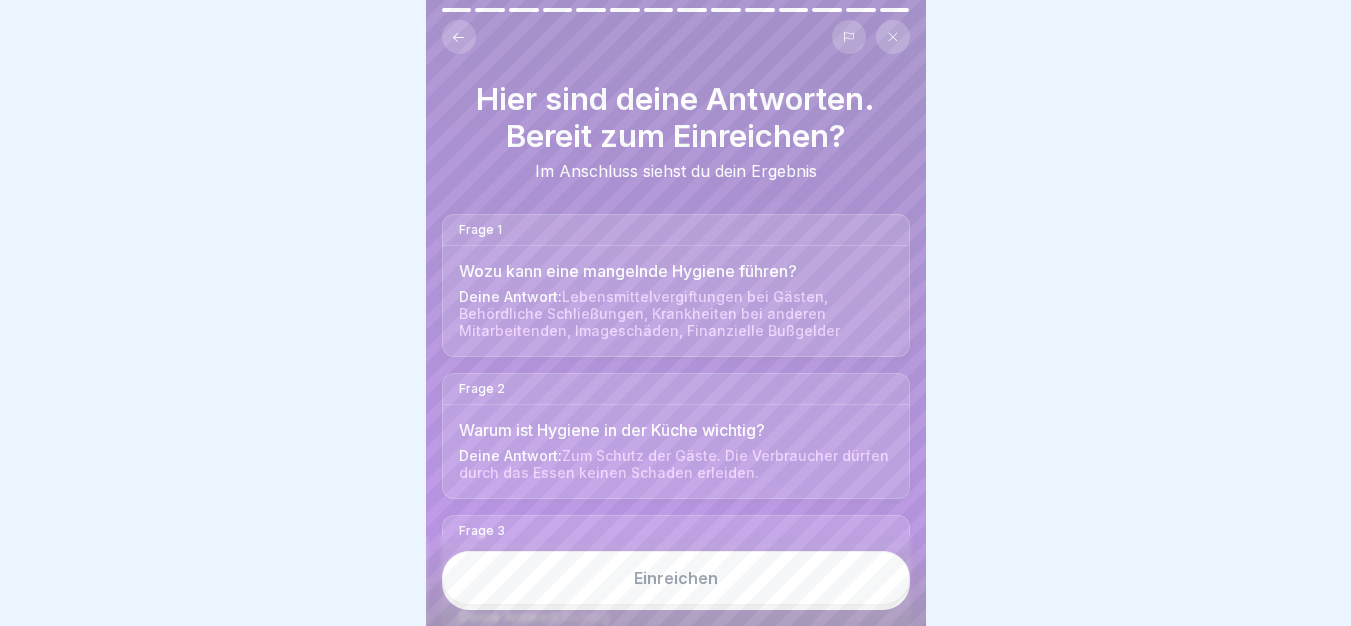 click on "Einreichen" at bounding box center (676, 578) 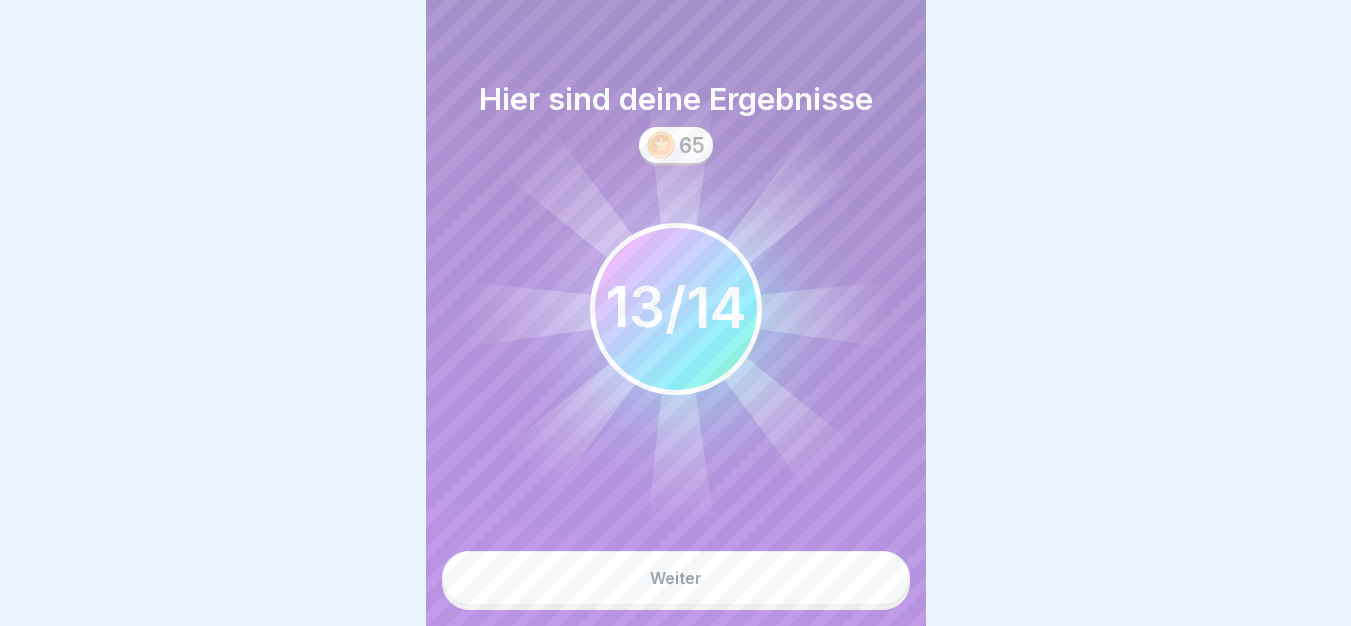 click on "Weiter" at bounding box center (676, 578) 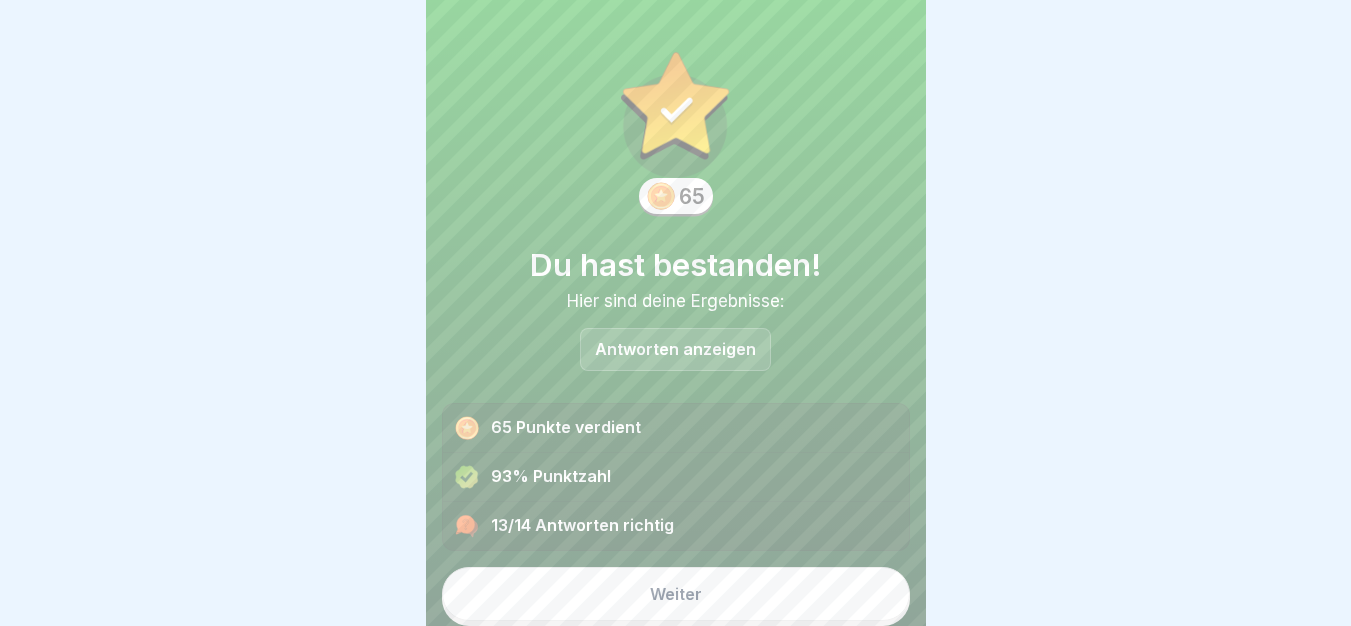 click on "Weiter" at bounding box center (676, 594) 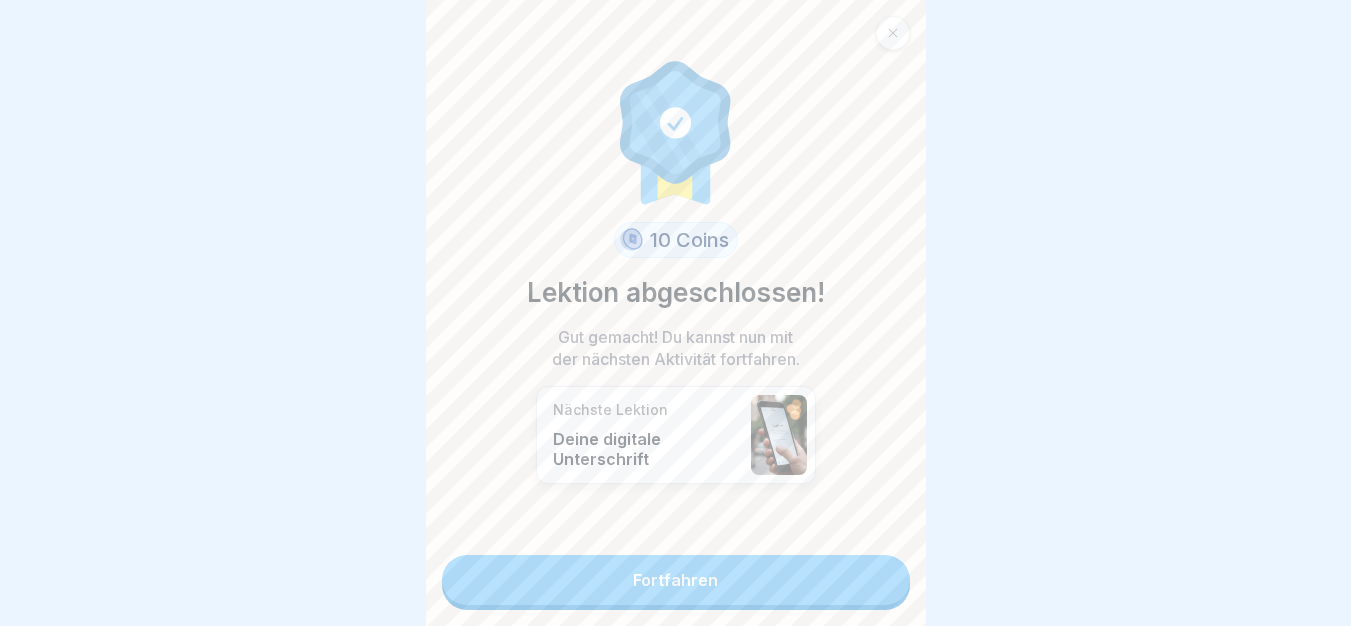 click on "Fortfahren" at bounding box center [676, 580] 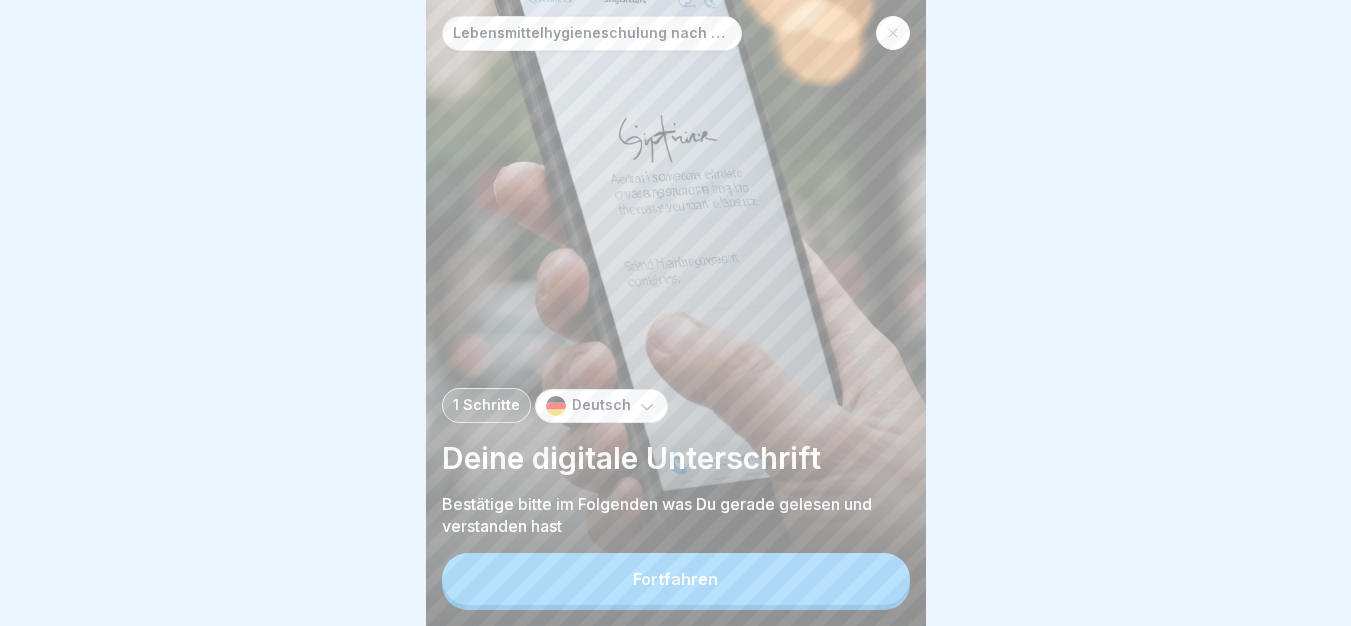 click on "Fortfahren" at bounding box center [676, 579] 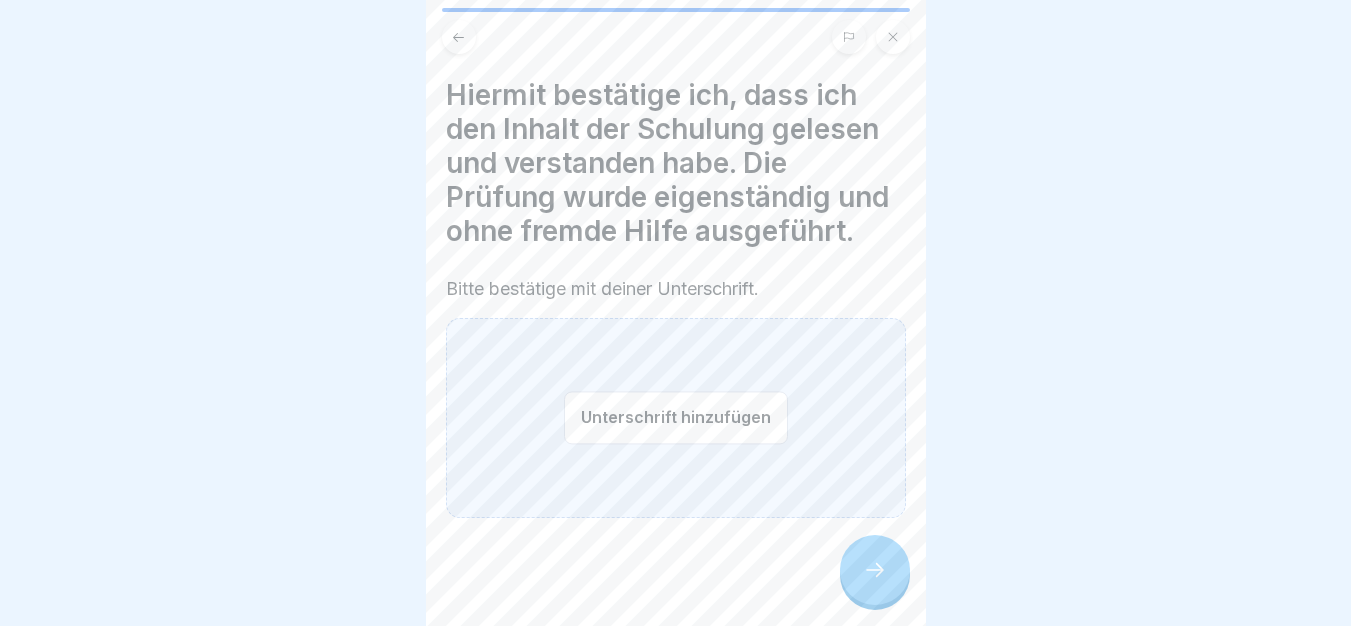 click on "Unterschrift hinzufügen" at bounding box center [676, 417] 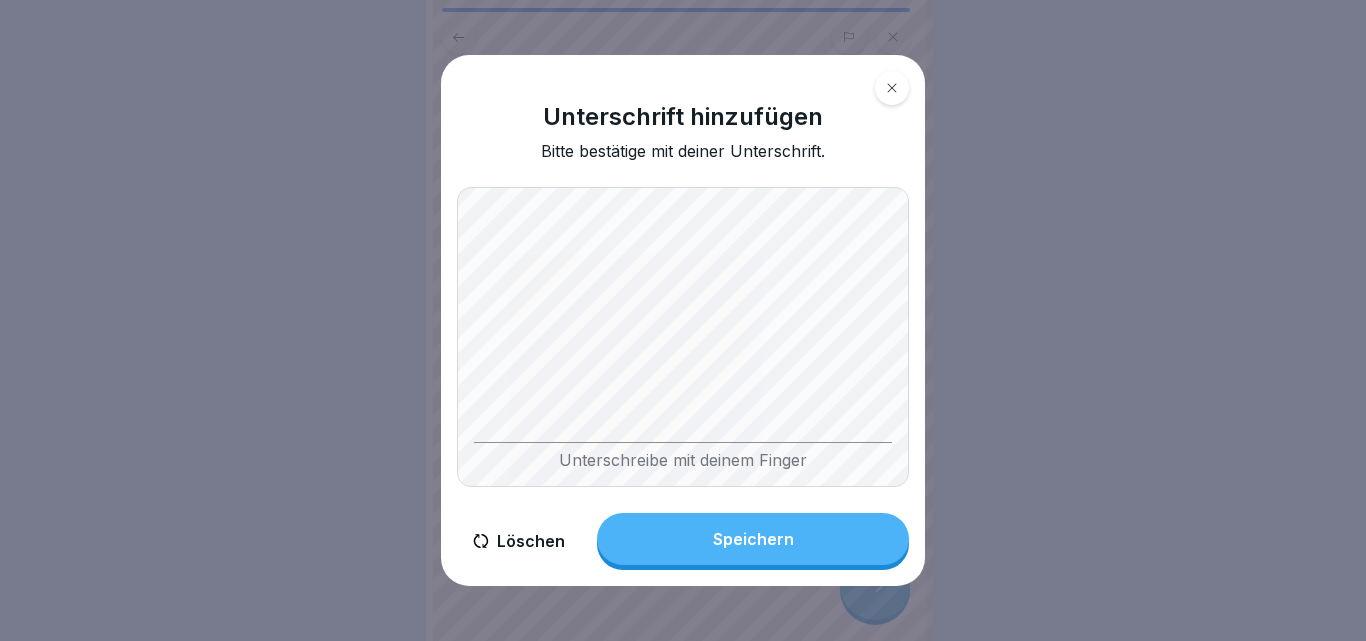 click on "Speichern" at bounding box center [753, 539] 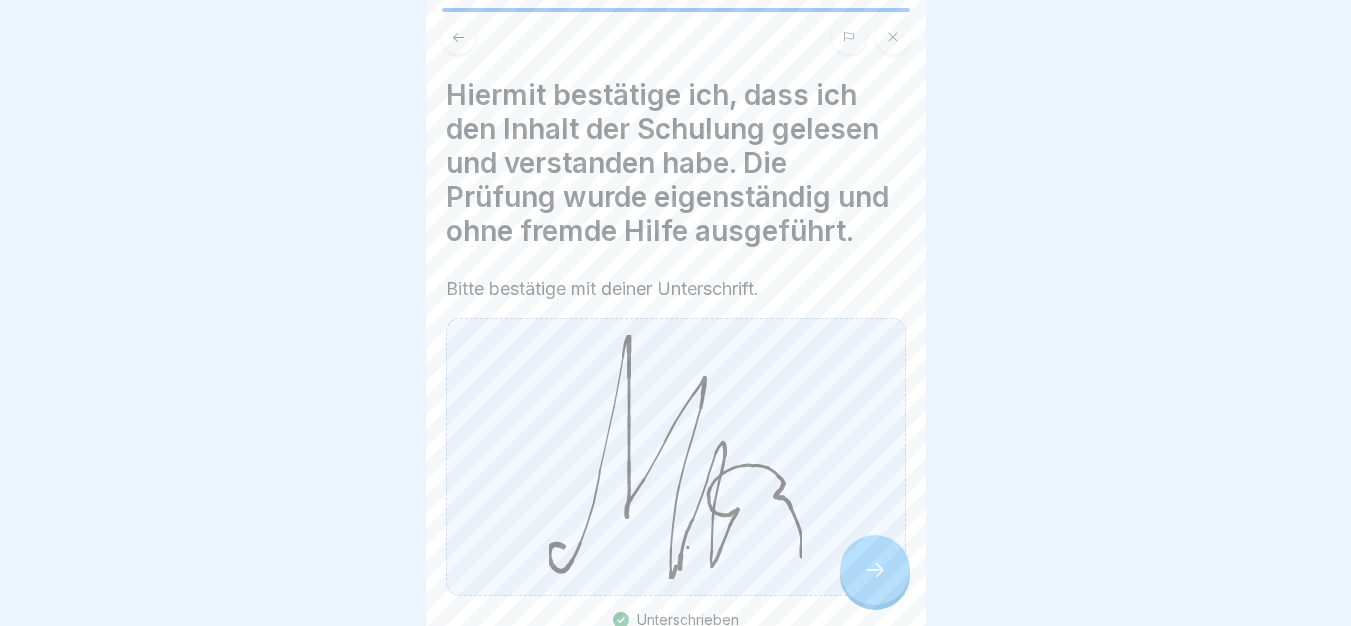 click 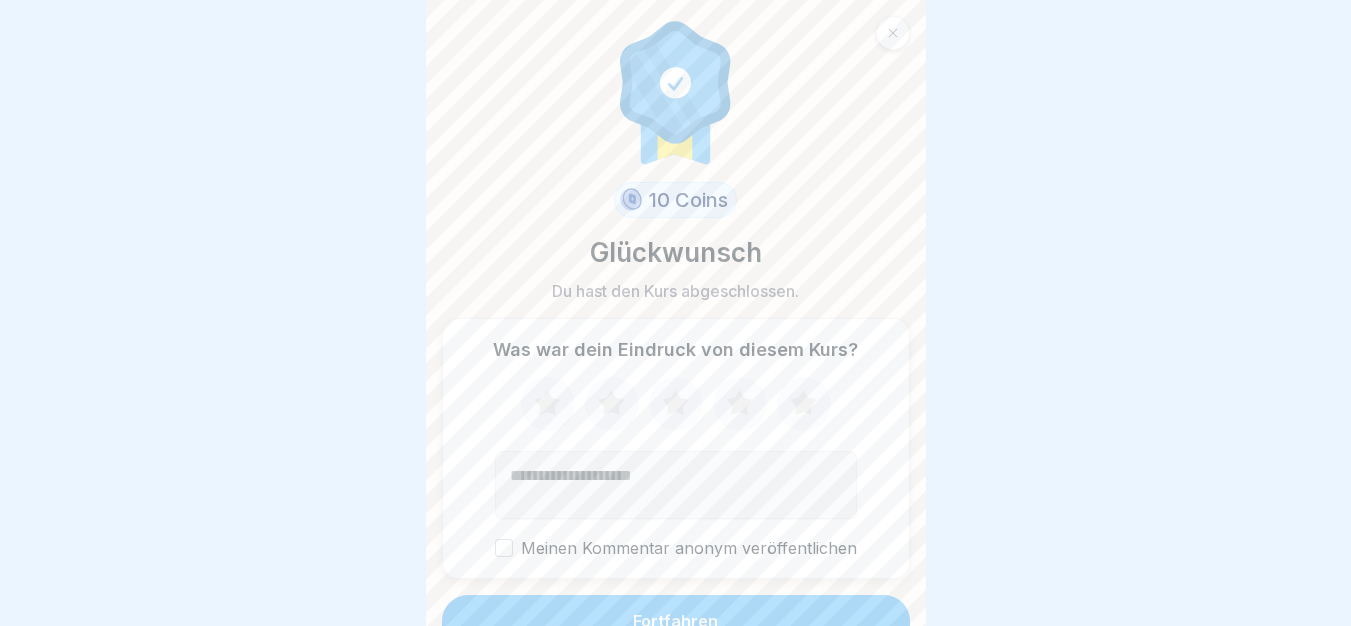 click on "Fortfahren" at bounding box center (676, 621) 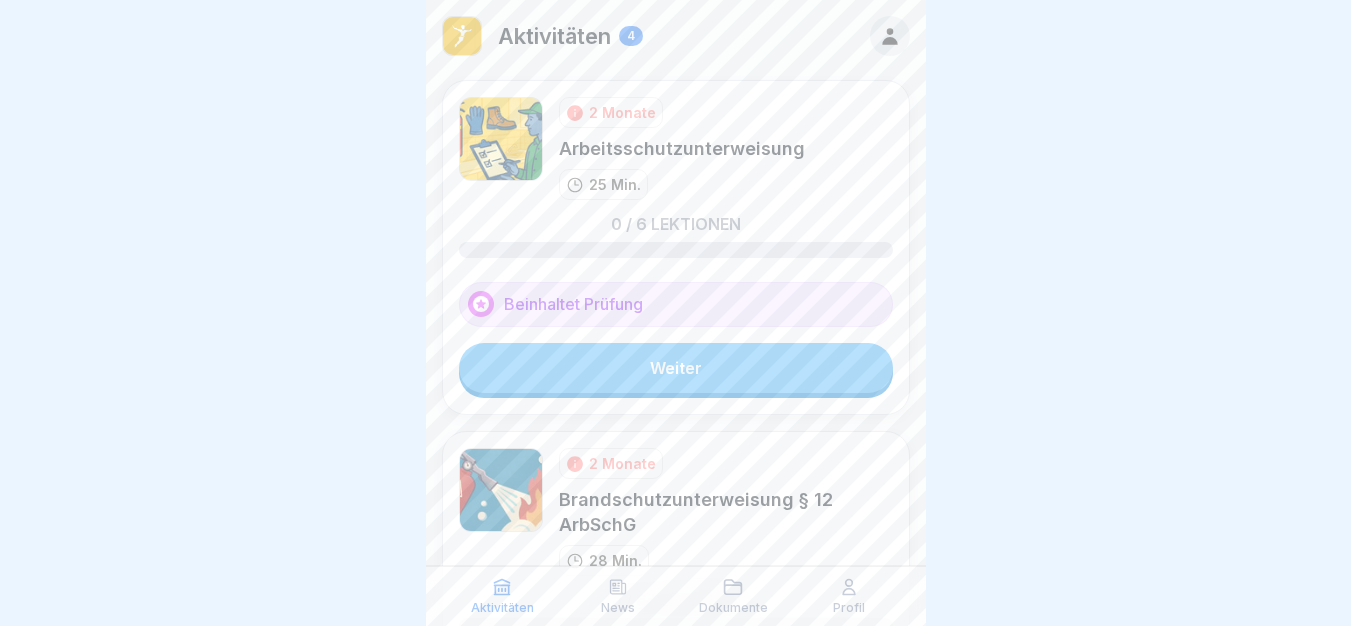 click on "Weiter" at bounding box center (676, 368) 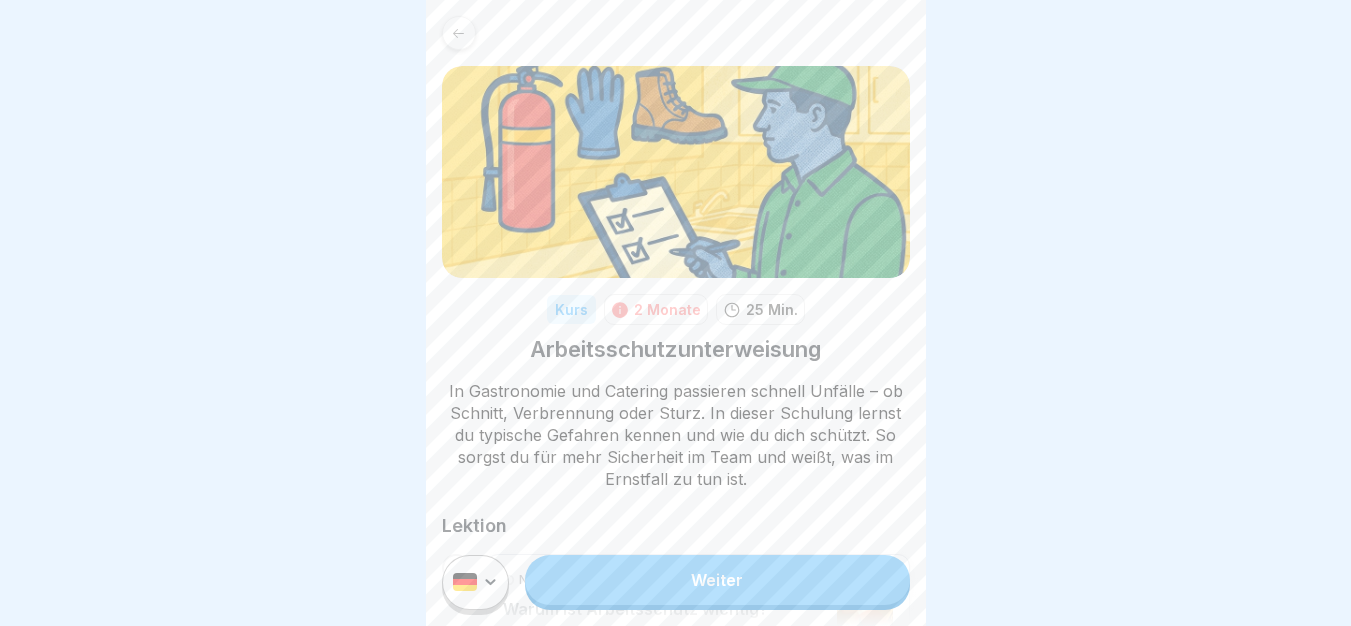 click on "Weiter" at bounding box center [717, 580] 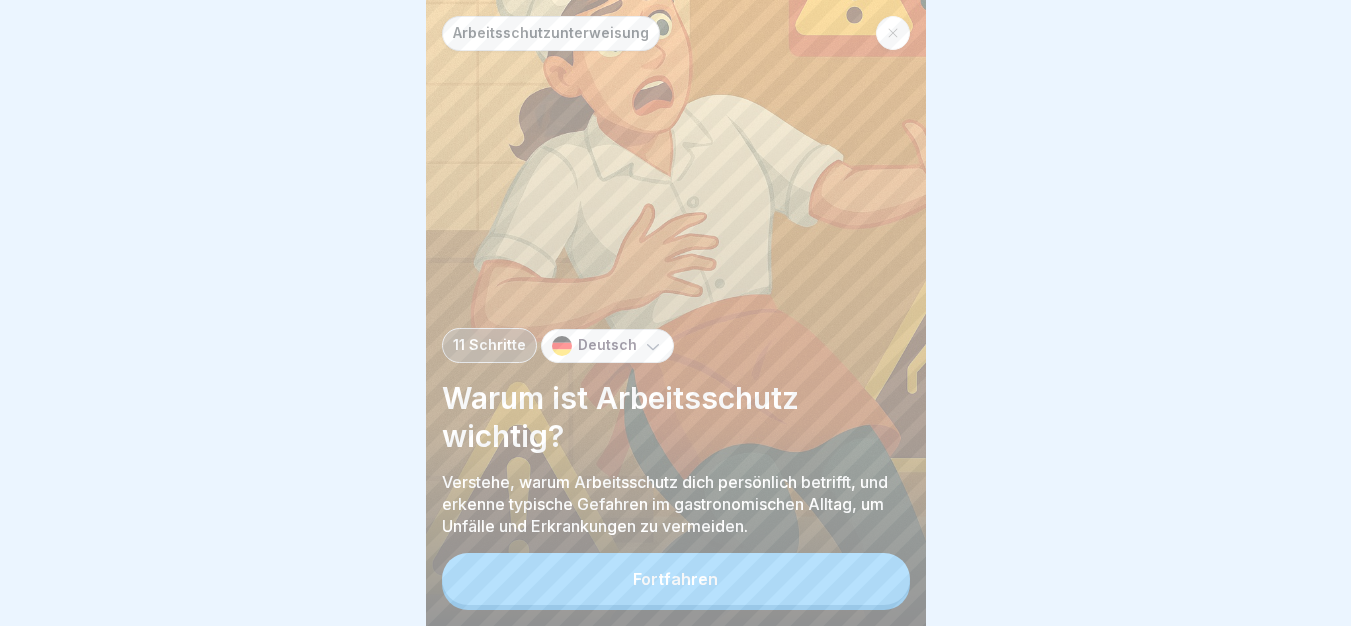 click on "Fortfahren" at bounding box center [676, 579] 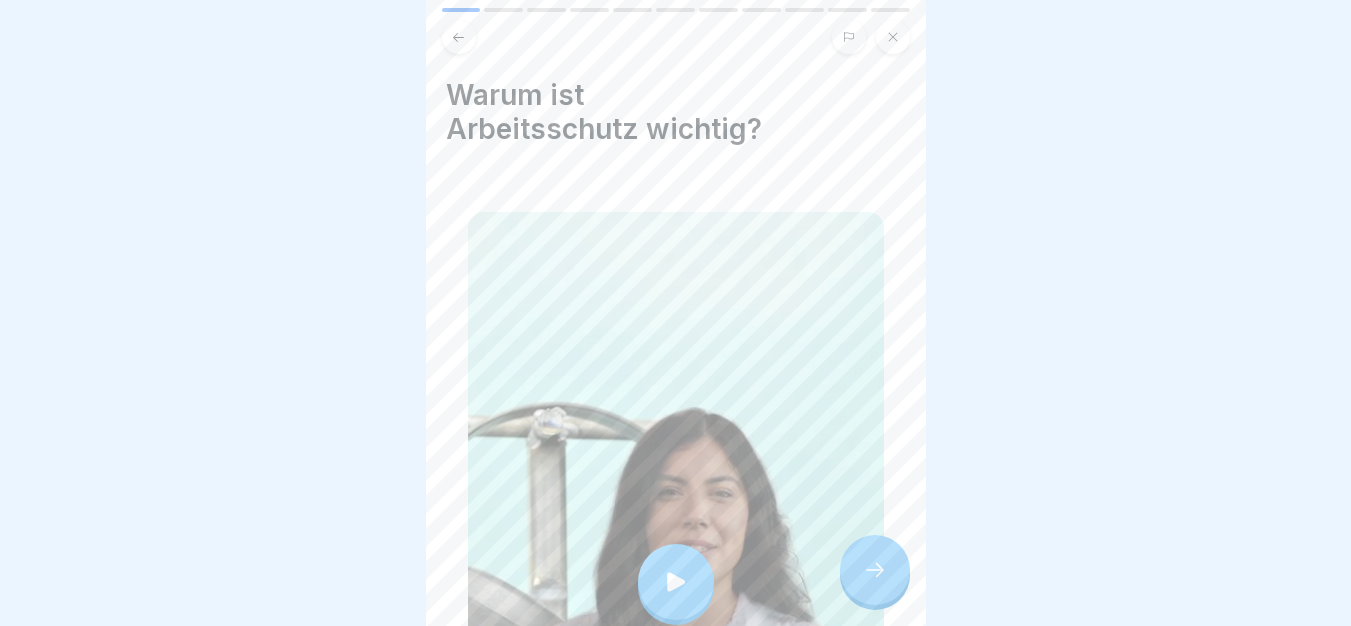 click at bounding box center (676, 582) 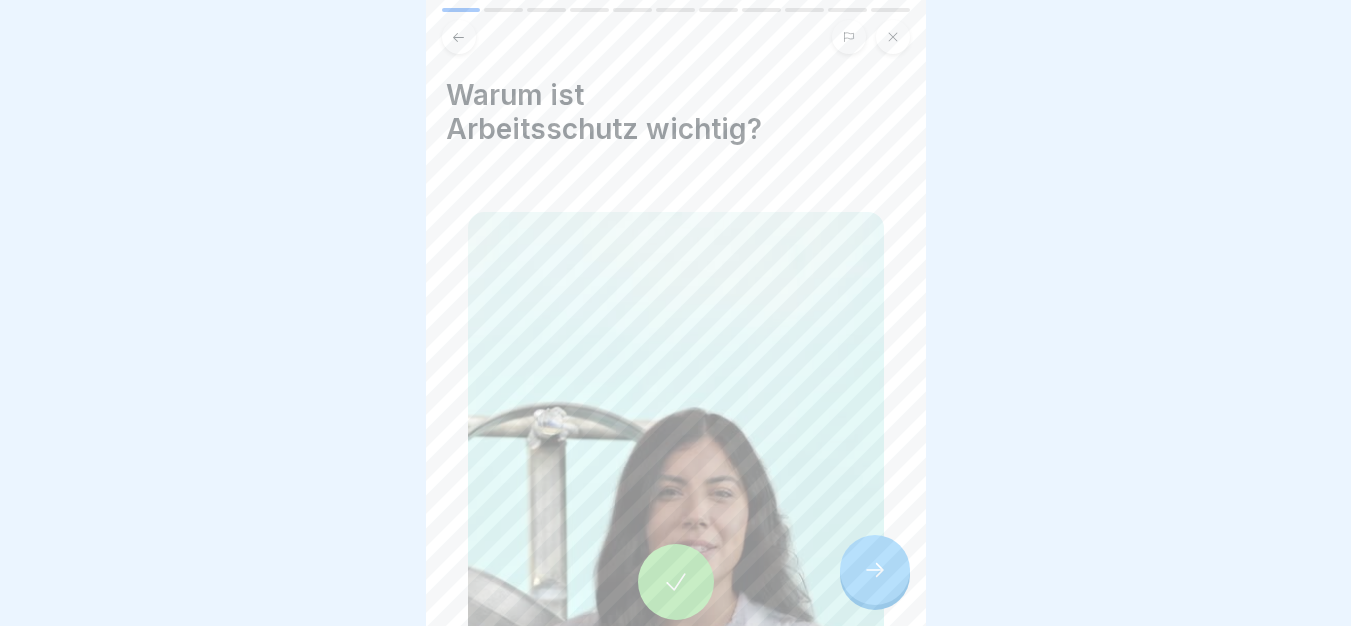 click at bounding box center [875, 570] 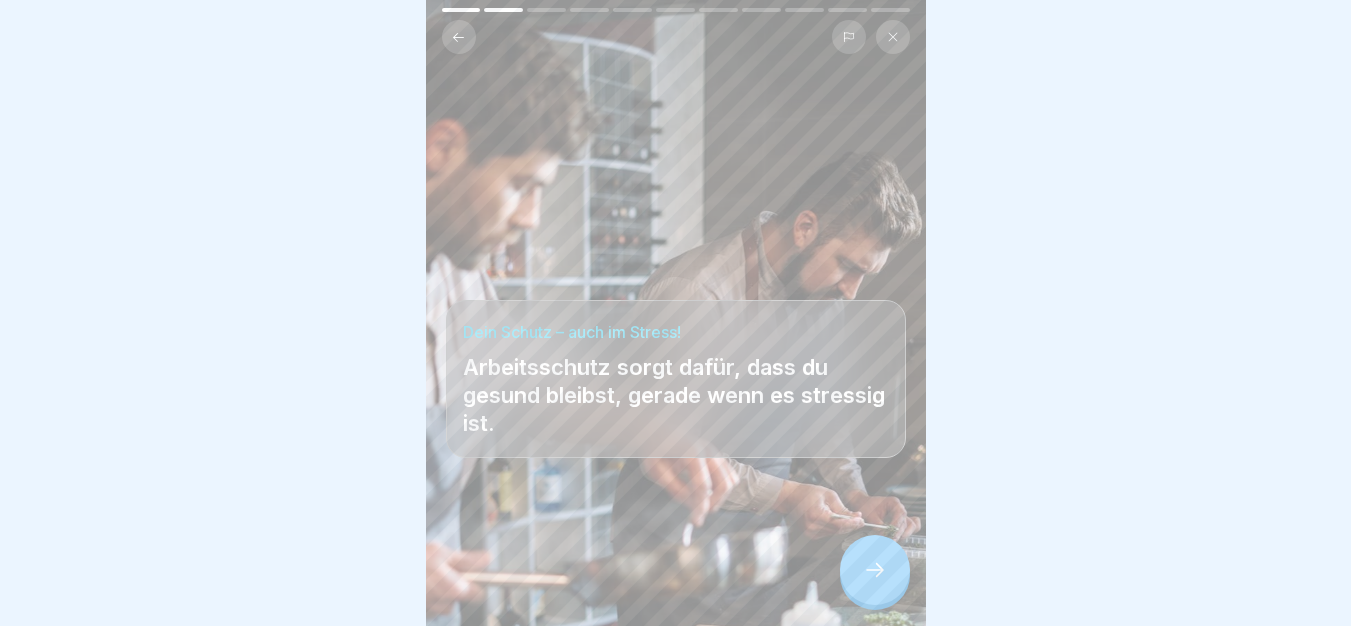 click 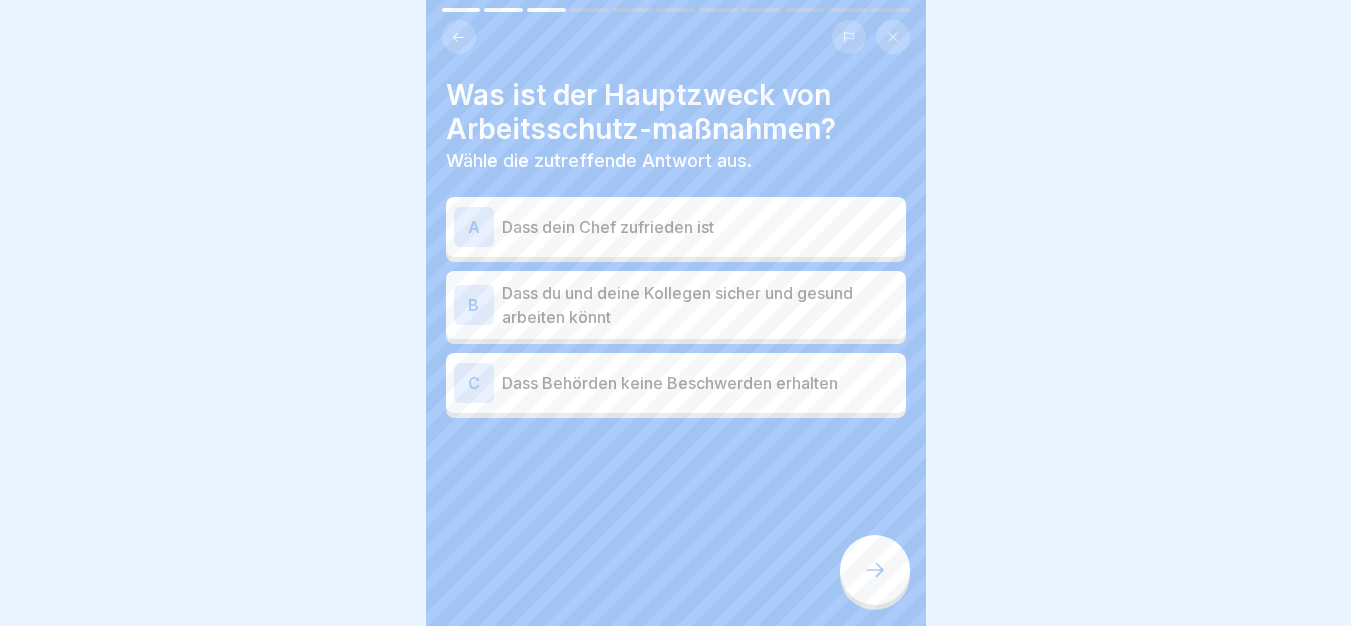 scroll, scrollTop: 15, scrollLeft: 0, axis: vertical 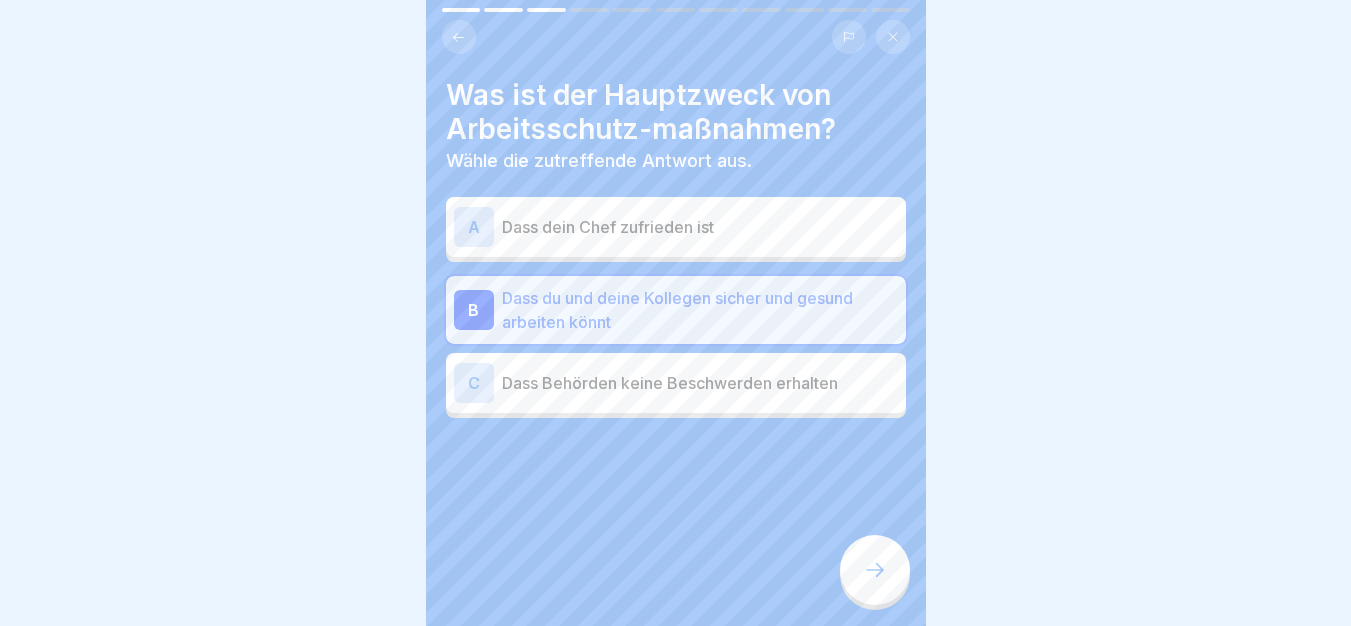 click 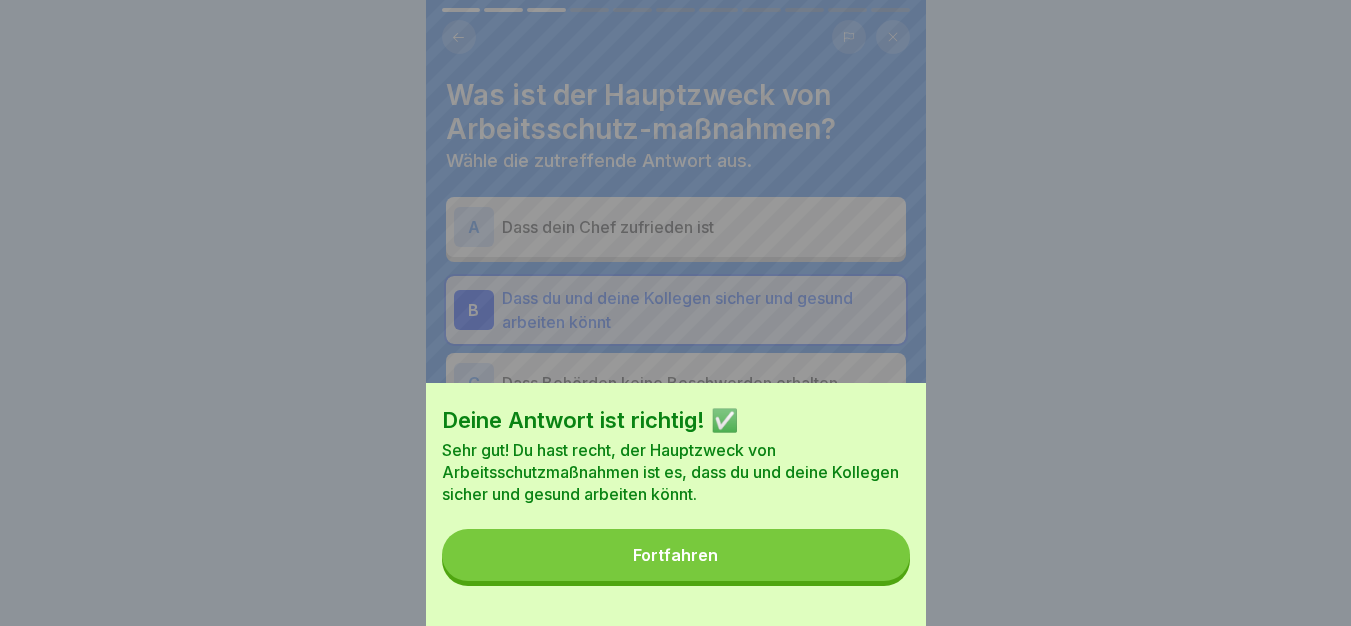 click on "Fortfahren" at bounding box center [676, 555] 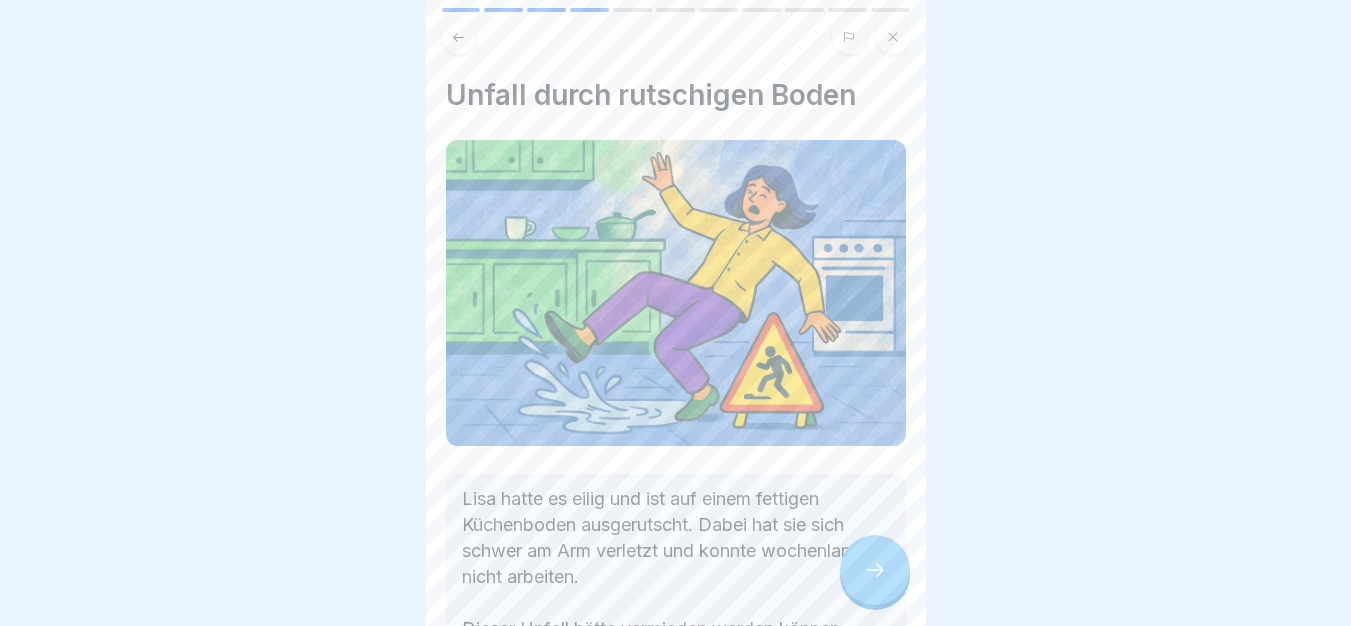 click at bounding box center (875, 570) 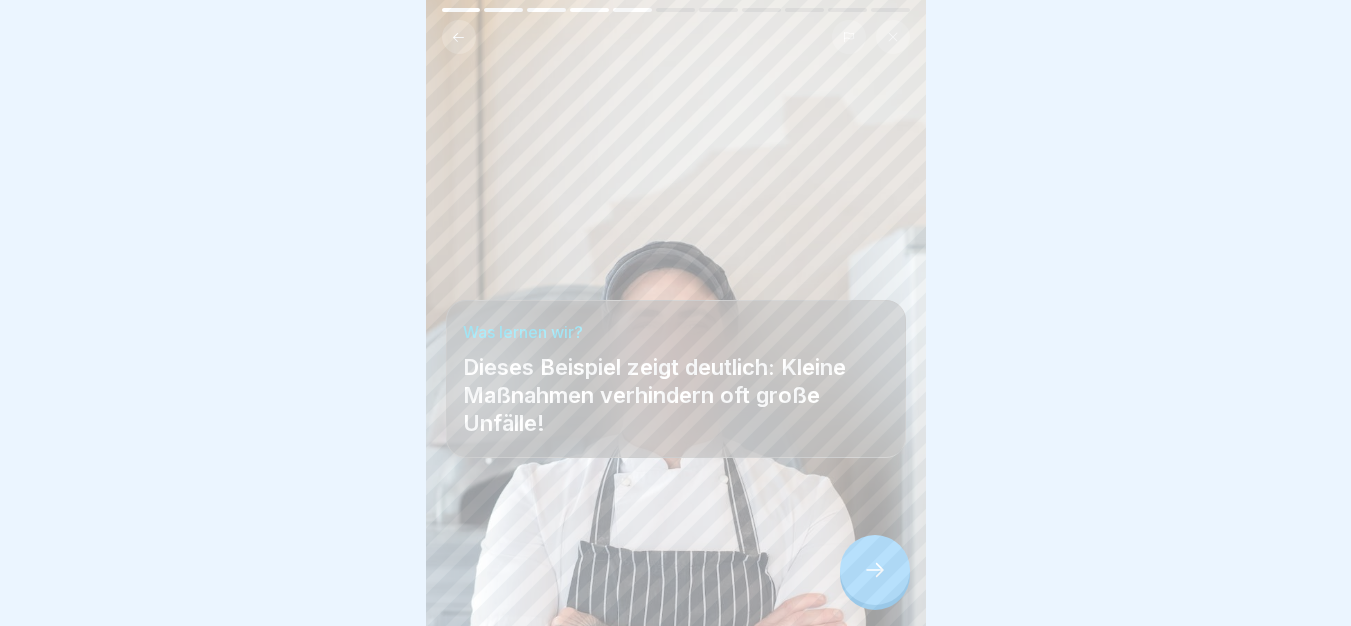 click 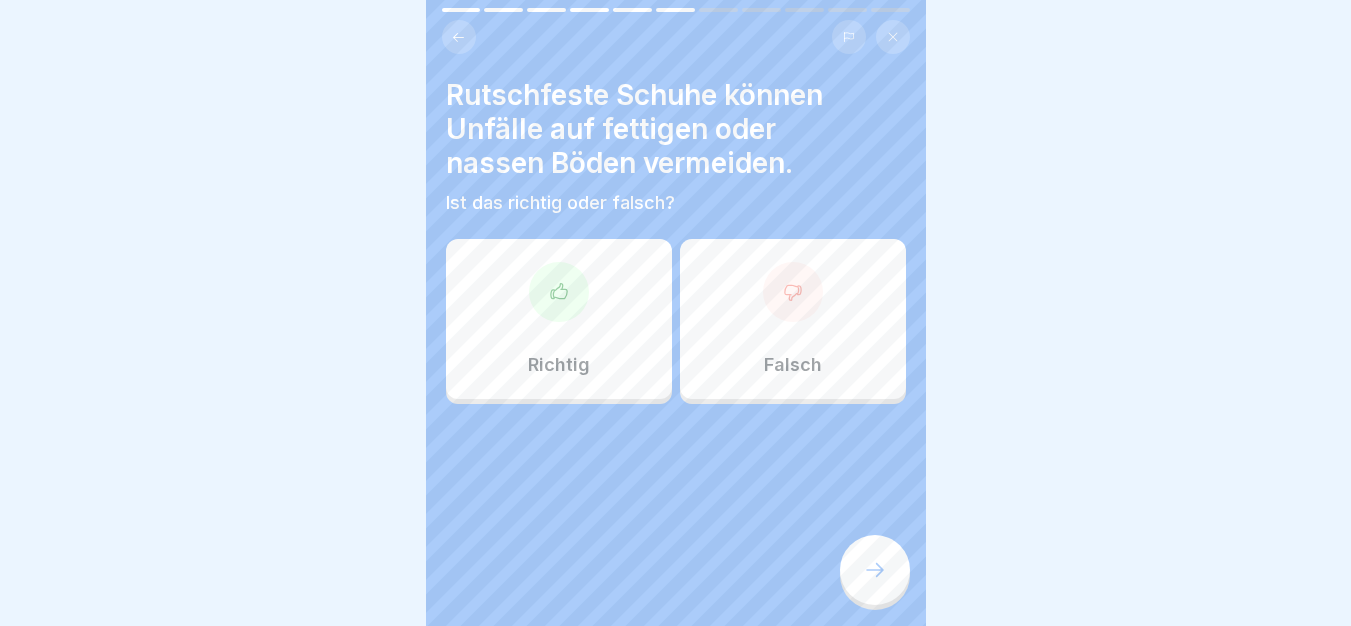 click on "Richtig" at bounding box center [559, 319] 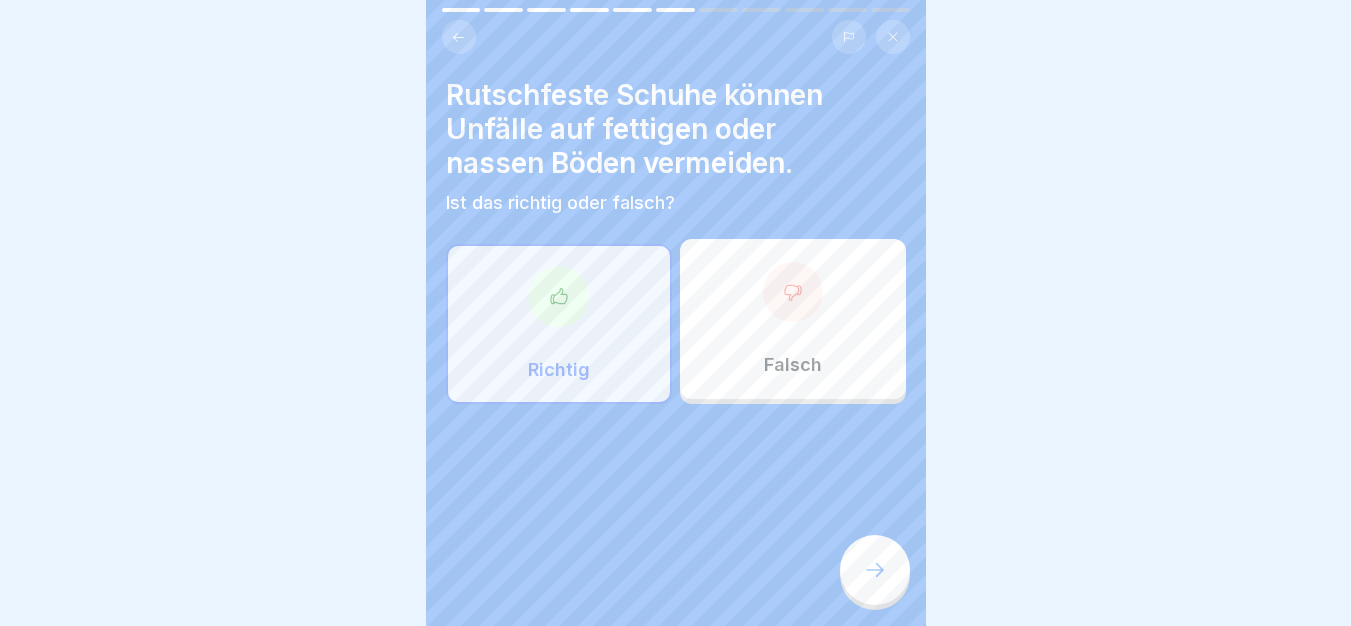 click 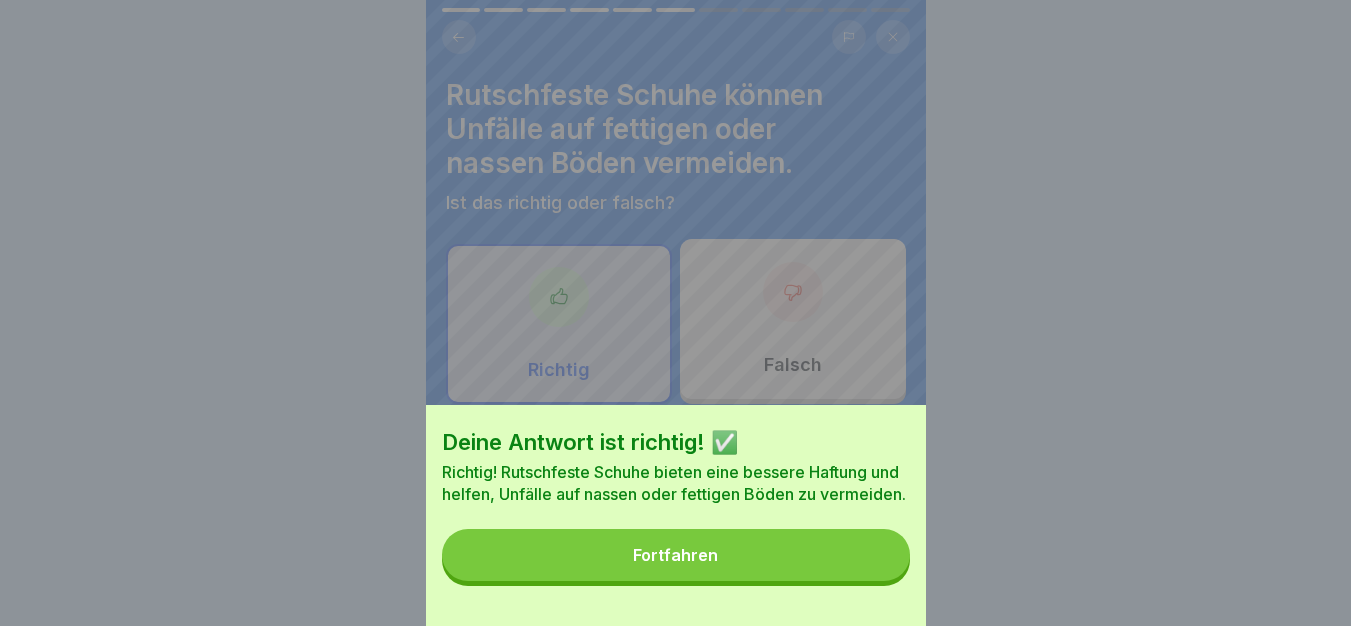 click on "Fortfahren" at bounding box center [676, 555] 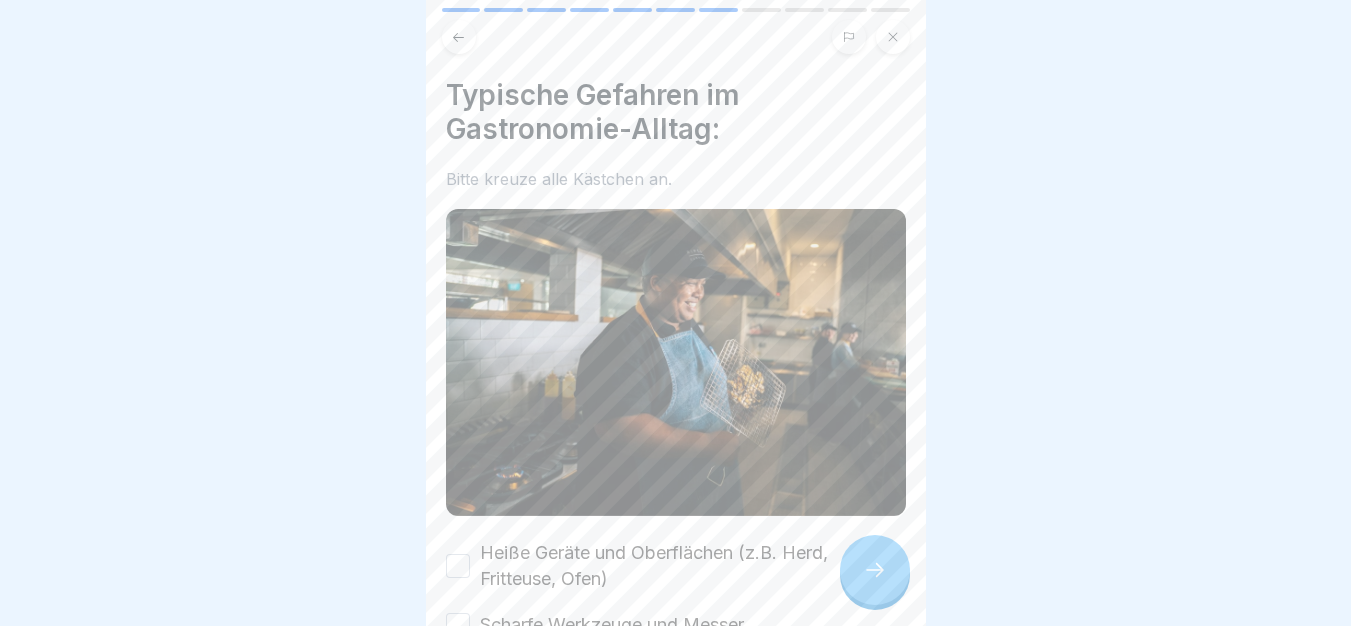 scroll, scrollTop: 260, scrollLeft: 0, axis: vertical 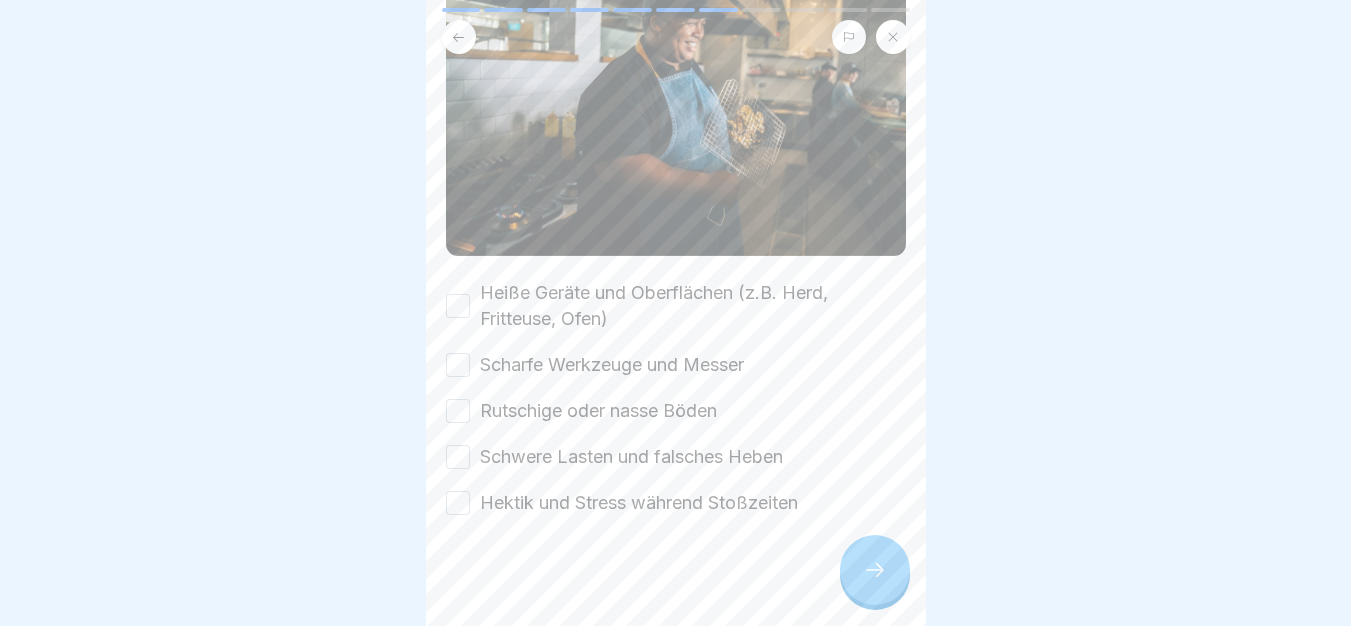 click on "Heiße Geräte und Oberflächen (z.B. Herd, Fritteuse, Ofen)" at bounding box center [693, 306] 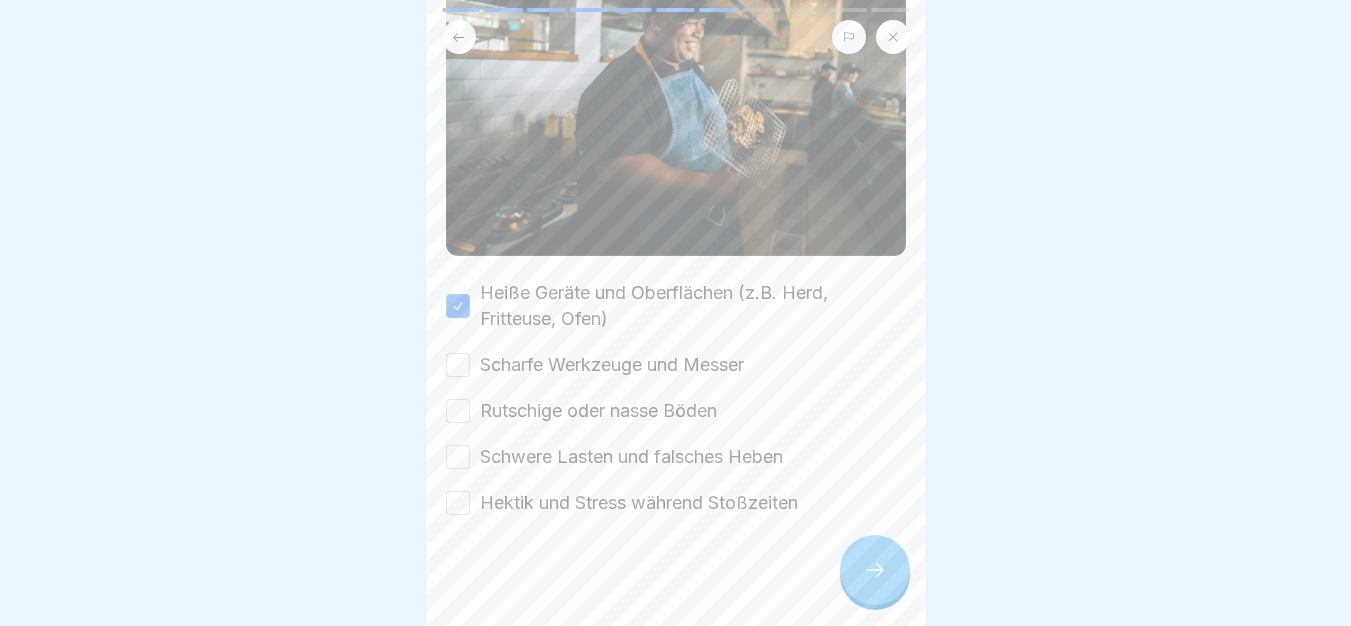 click on "Scharfe Werkzeuge und Messer" at bounding box center (612, 365) 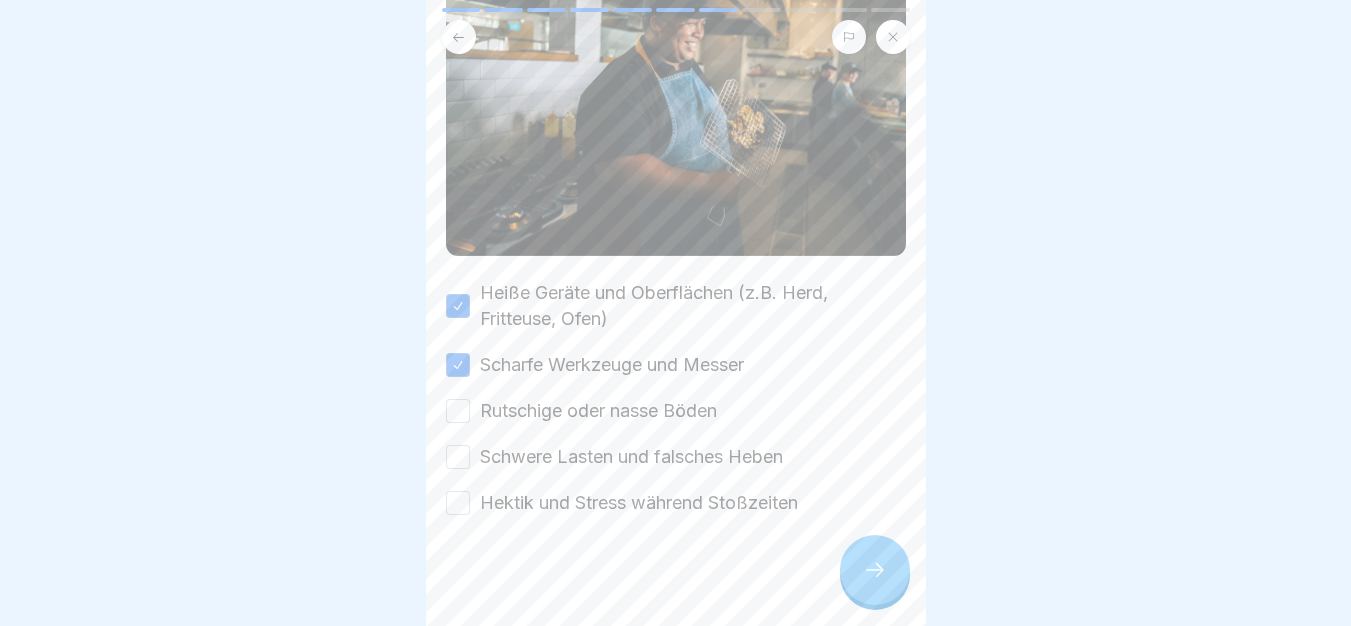 click on "Rutschige oder nasse Böden" at bounding box center (598, 411) 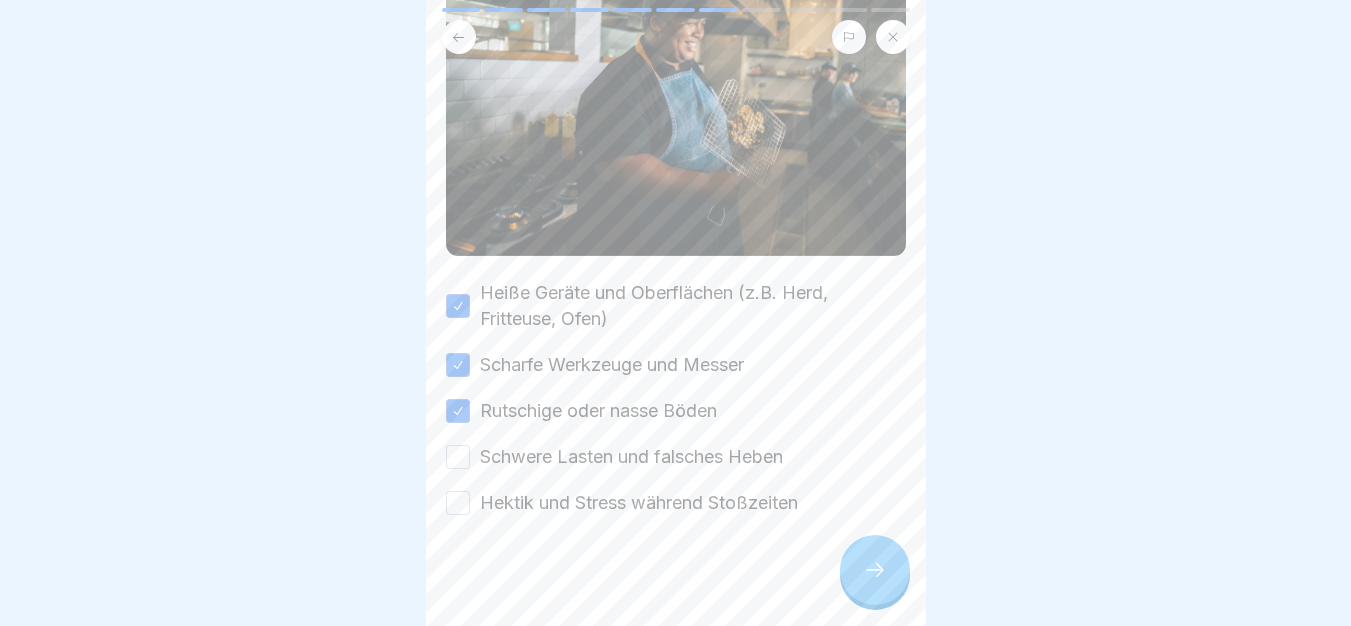 click on "Schwere Lasten und falsches Heben" at bounding box center [631, 457] 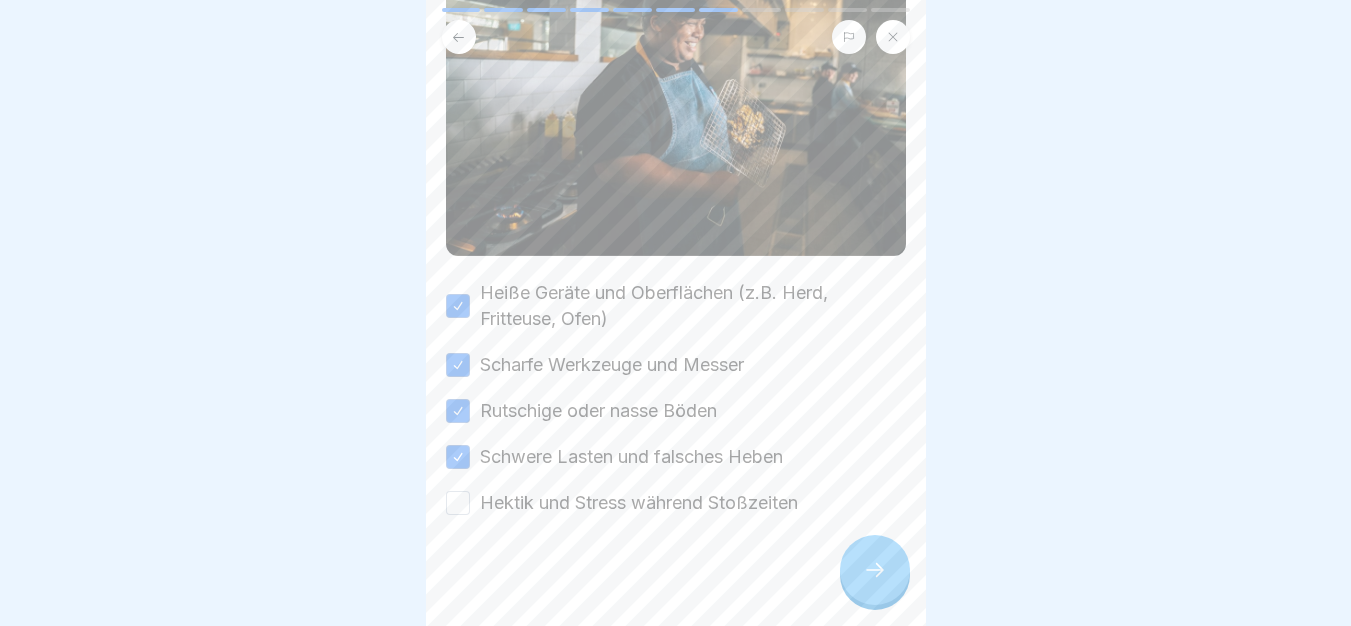 click on "Hektik und Stress während Stoßzeiten" at bounding box center [639, 503] 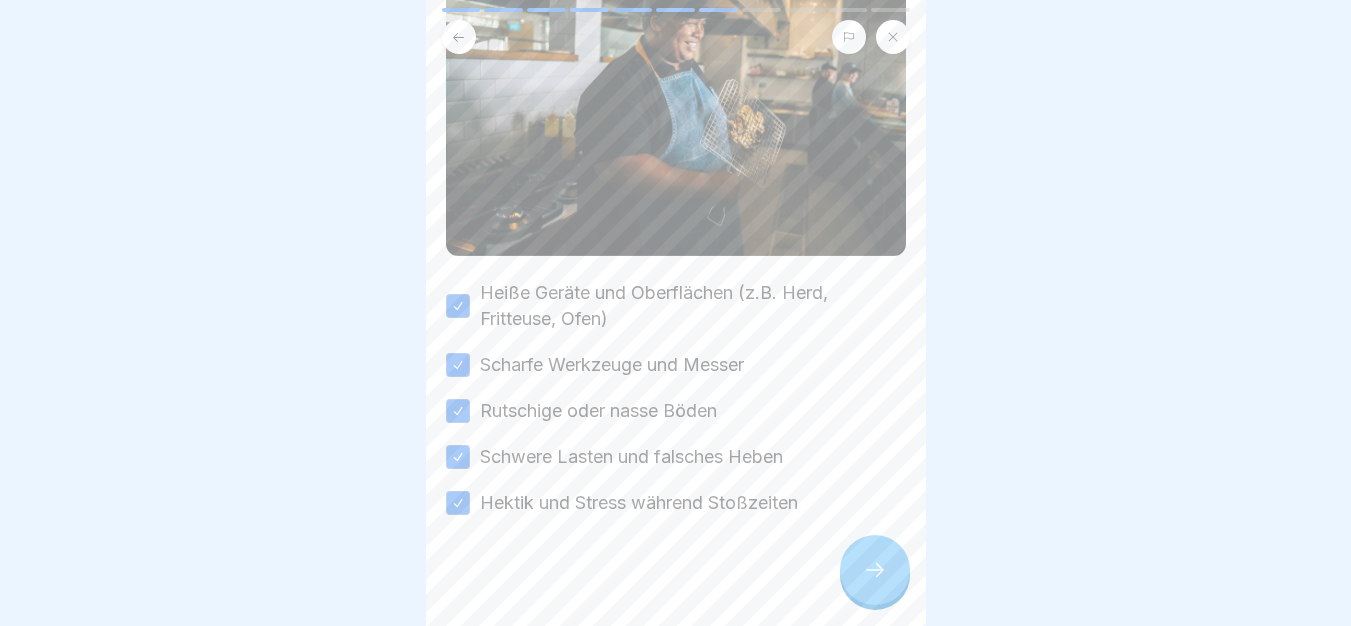 click 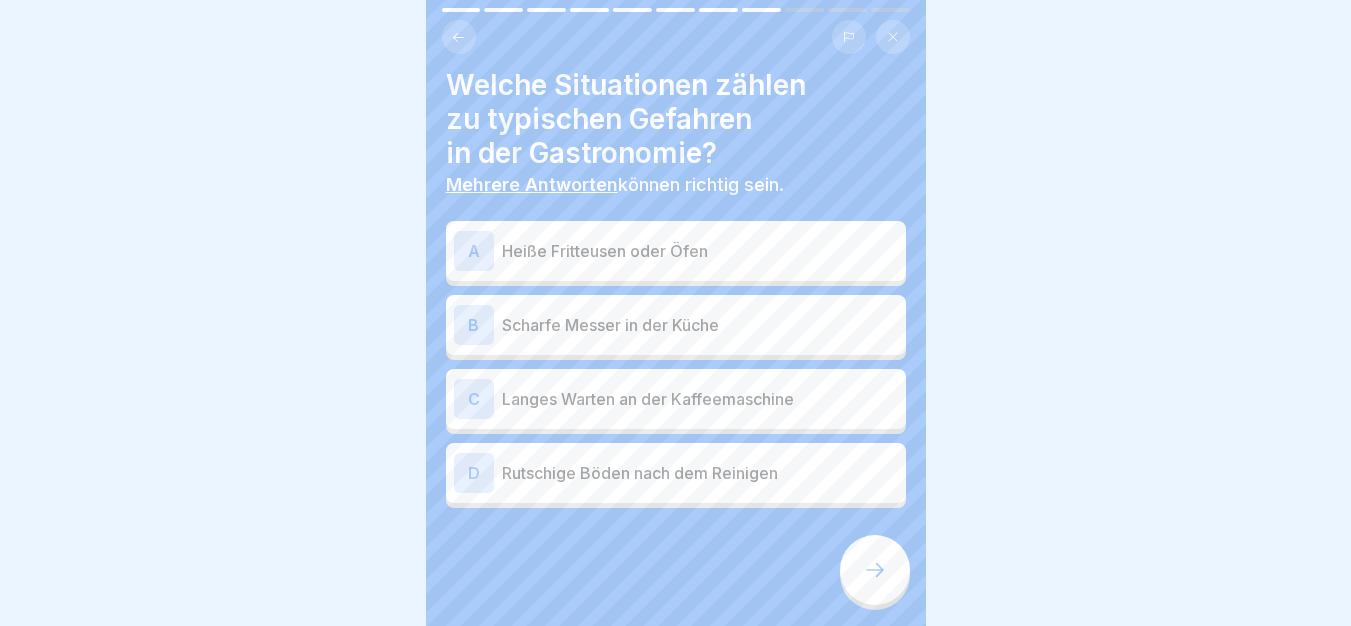 scroll, scrollTop: 12, scrollLeft: 0, axis: vertical 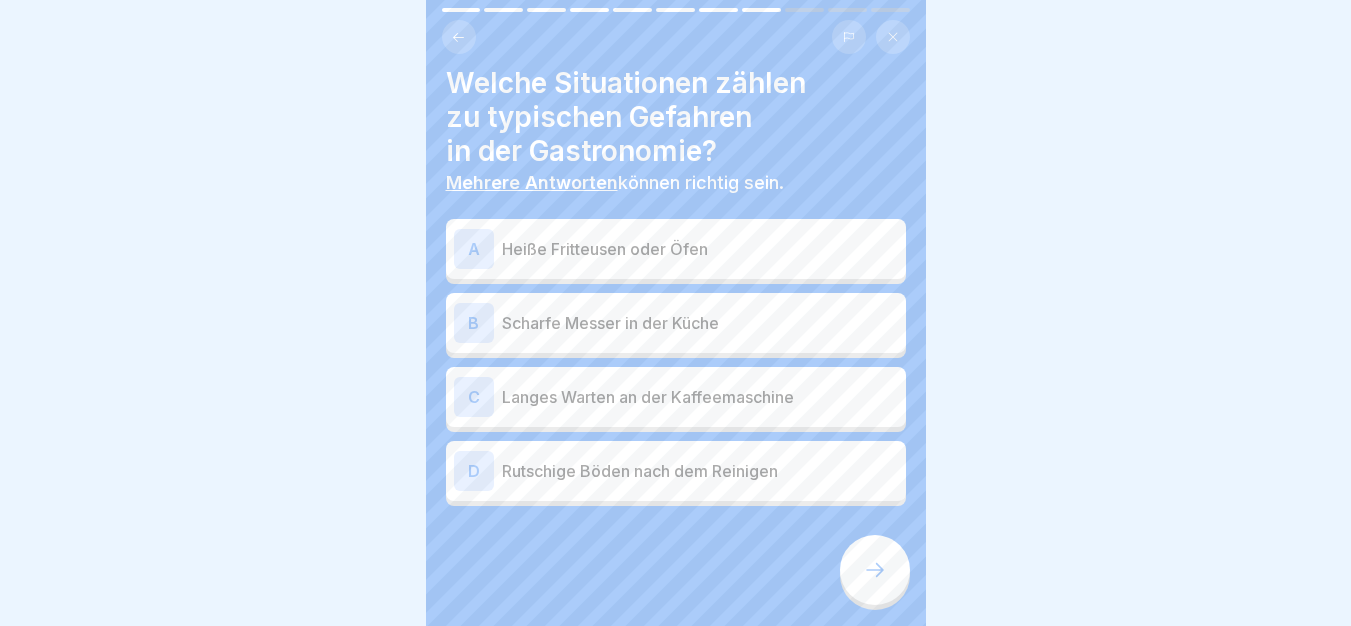 click on "Heiße Fritteusen oder Öfen" at bounding box center [700, 249] 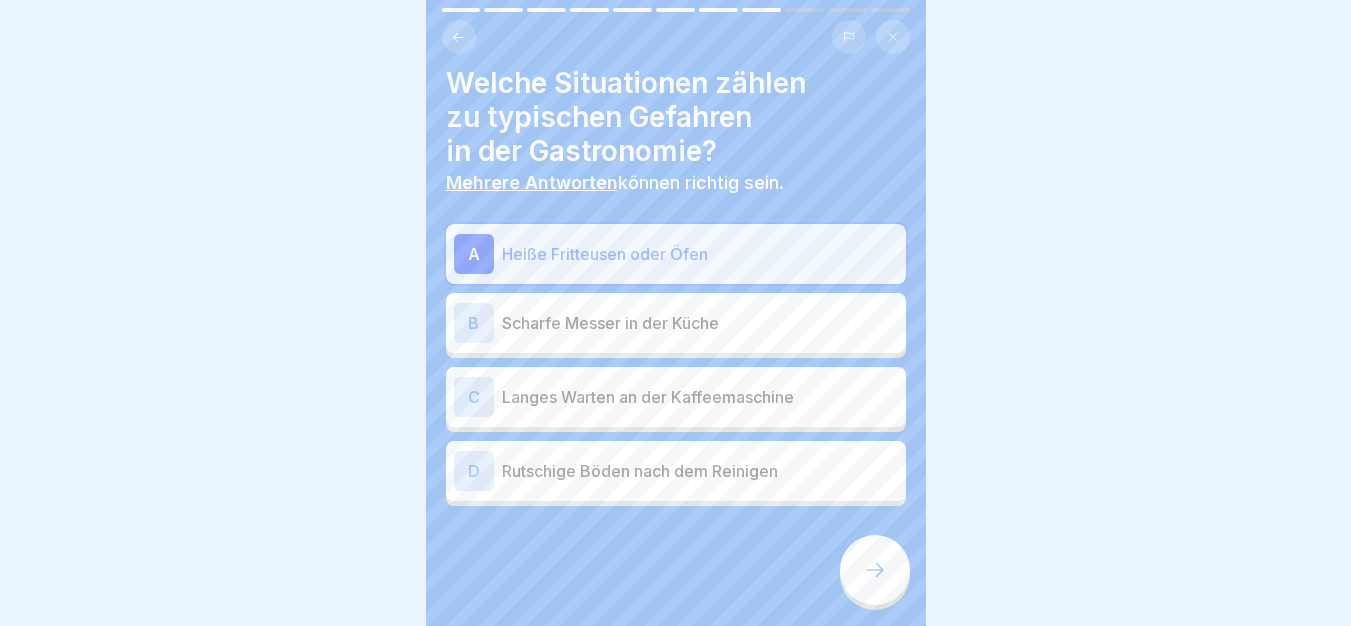 click at bounding box center [875, 570] 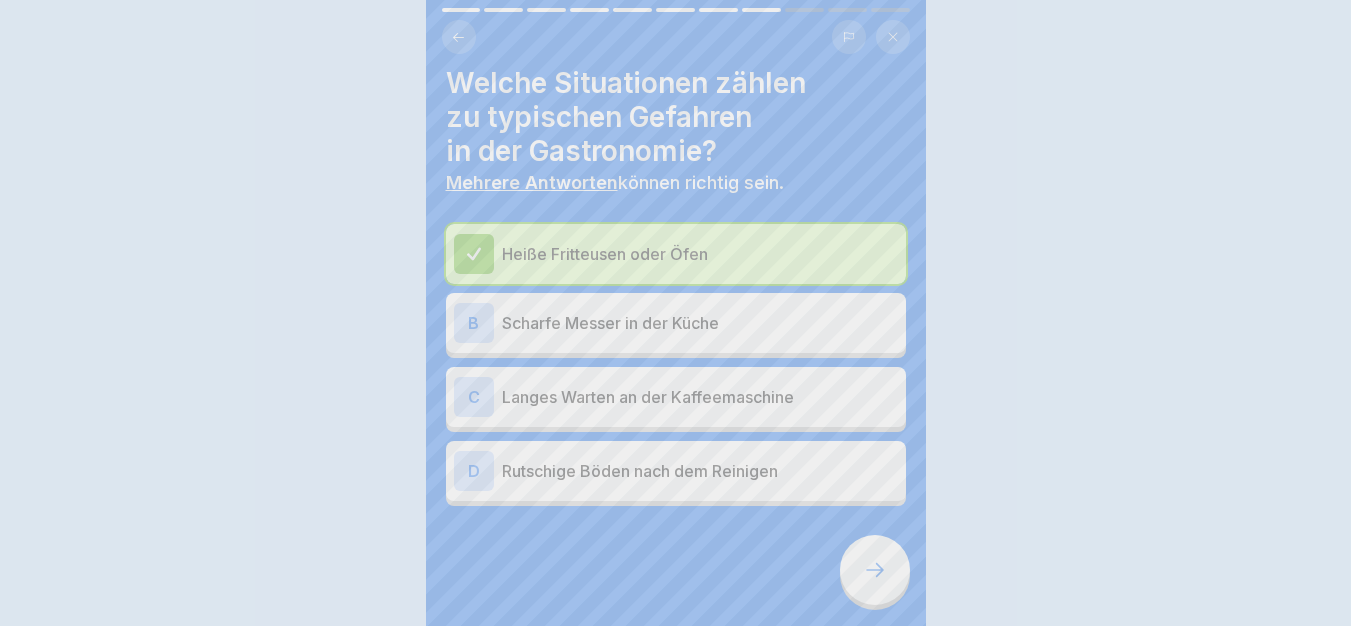 click on "Fortfahren" at bounding box center (676, 1043) 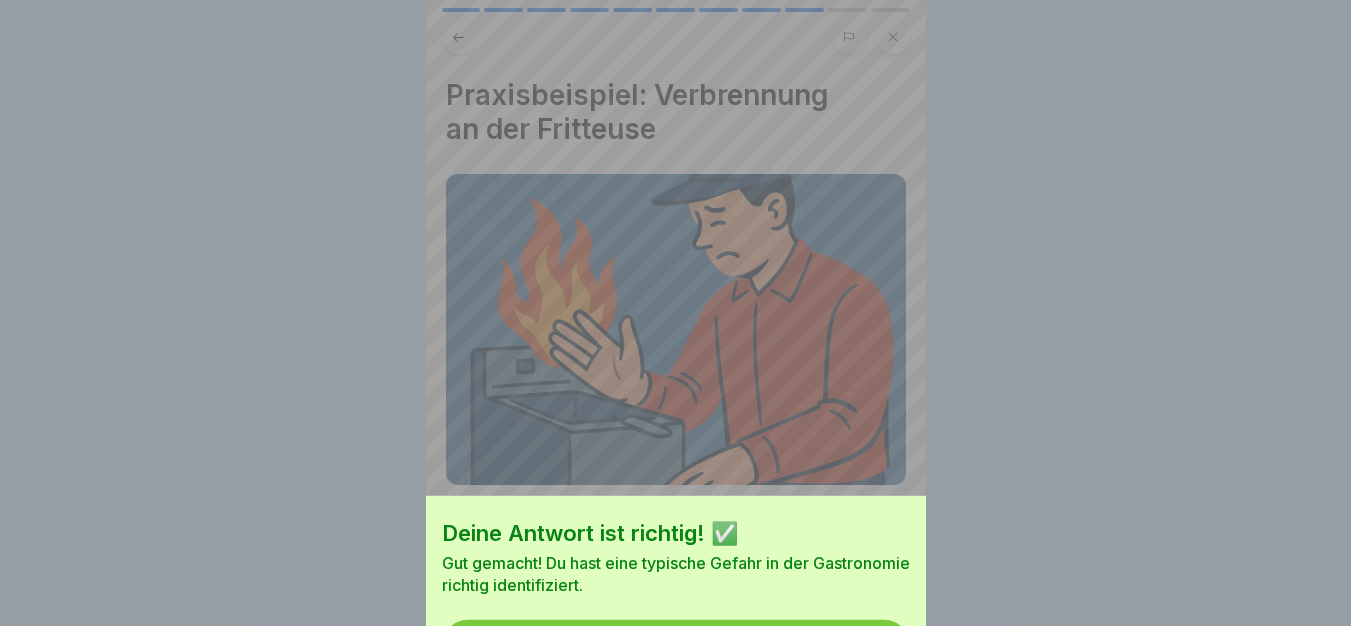 click on "Deine Antwort ist richtig!
✅ Gut gemacht! Du hast eine typische Gefahr in der Gastronomie richtig identifiziert.   Fortfahren" at bounding box center (676, 404) 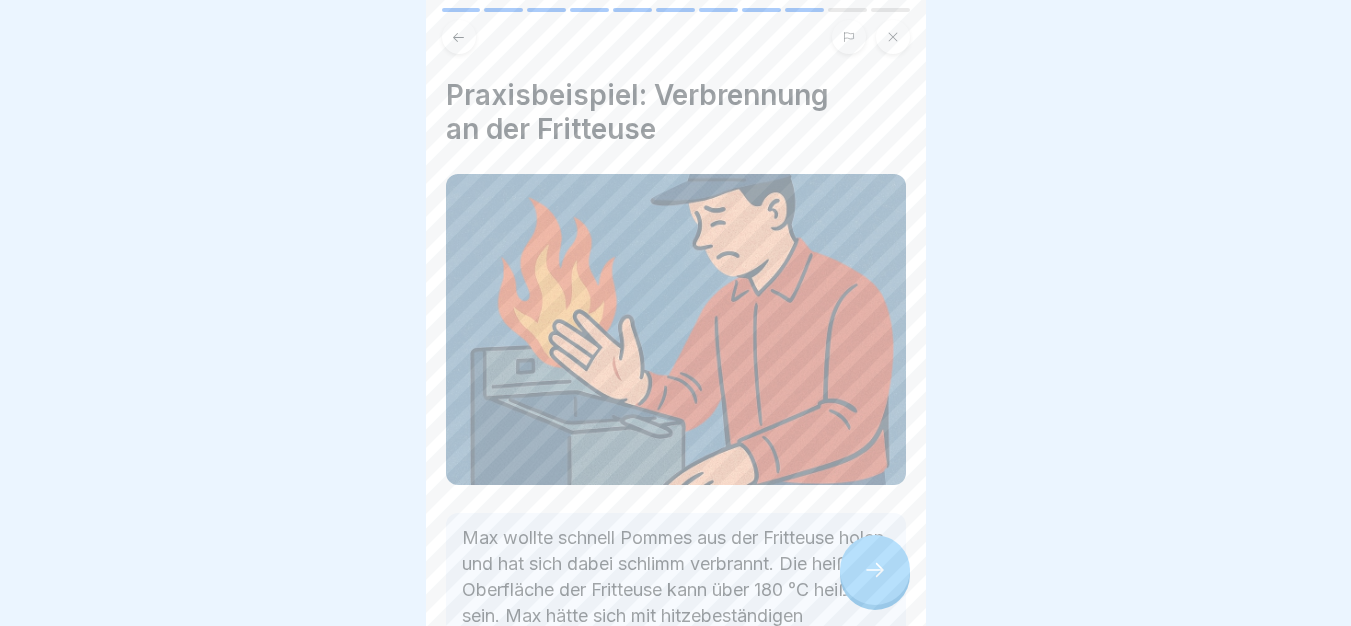 scroll, scrollTop: 281, scrollLeft: 0, axis: vertical 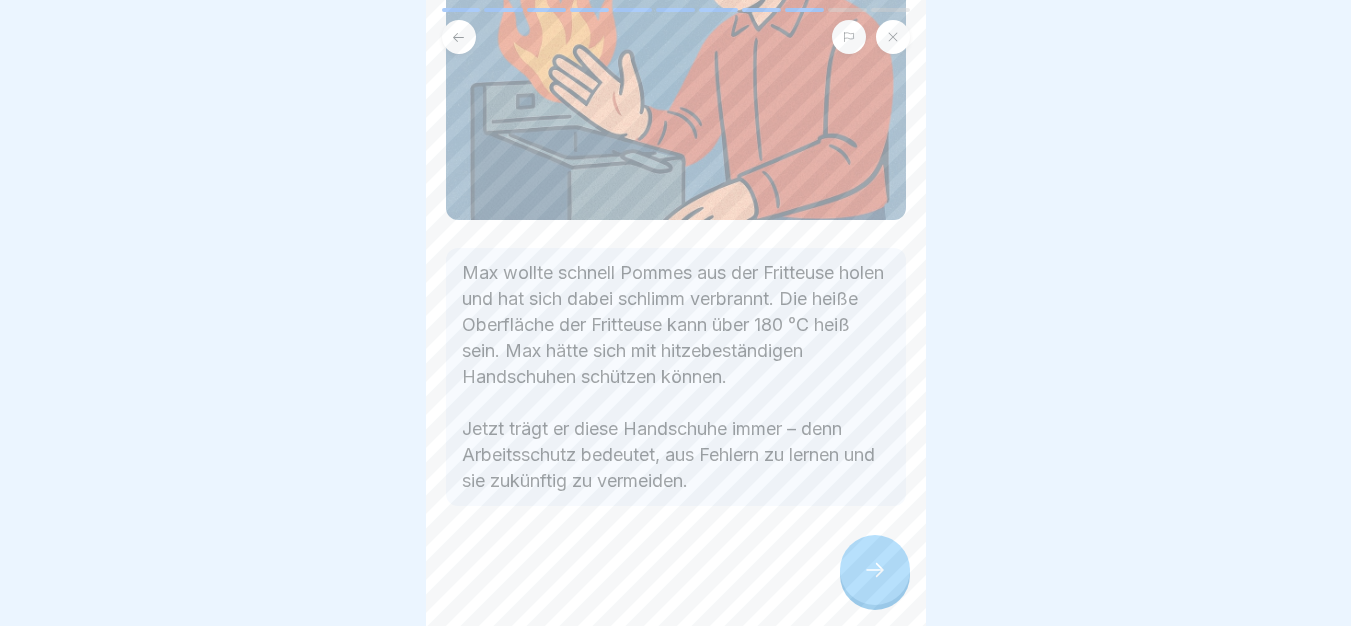click at bounding box center (875, 570) 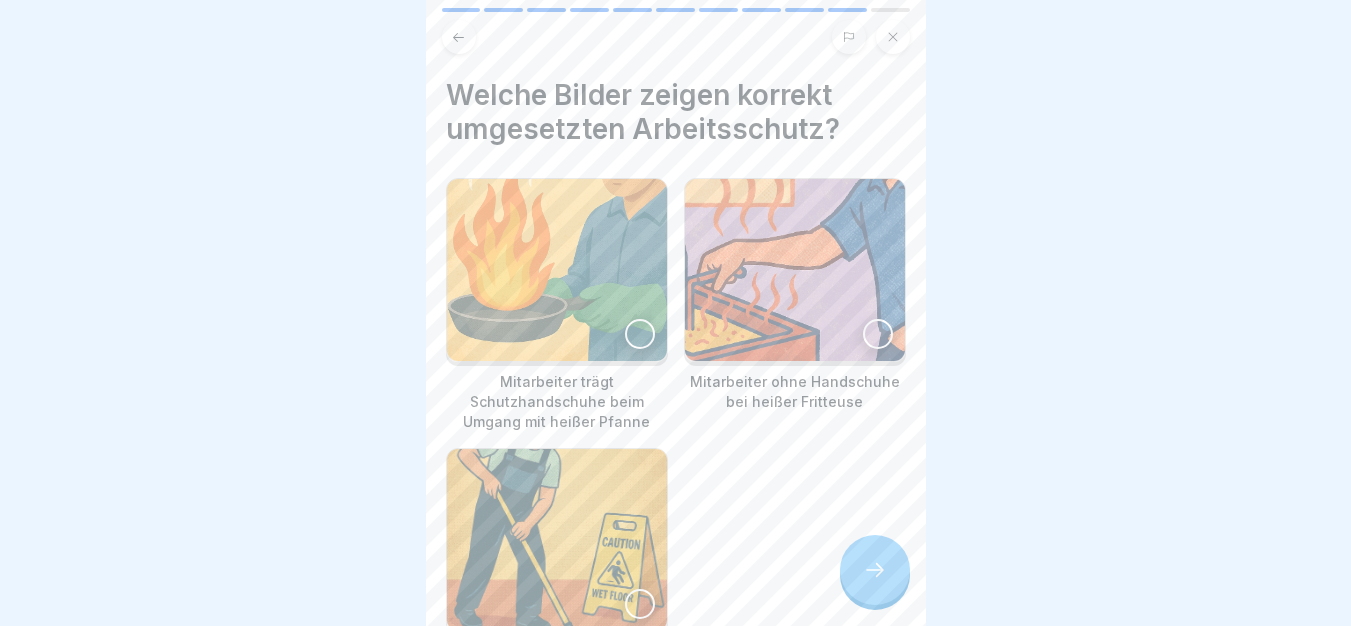 click at bounding box center [557, 270] 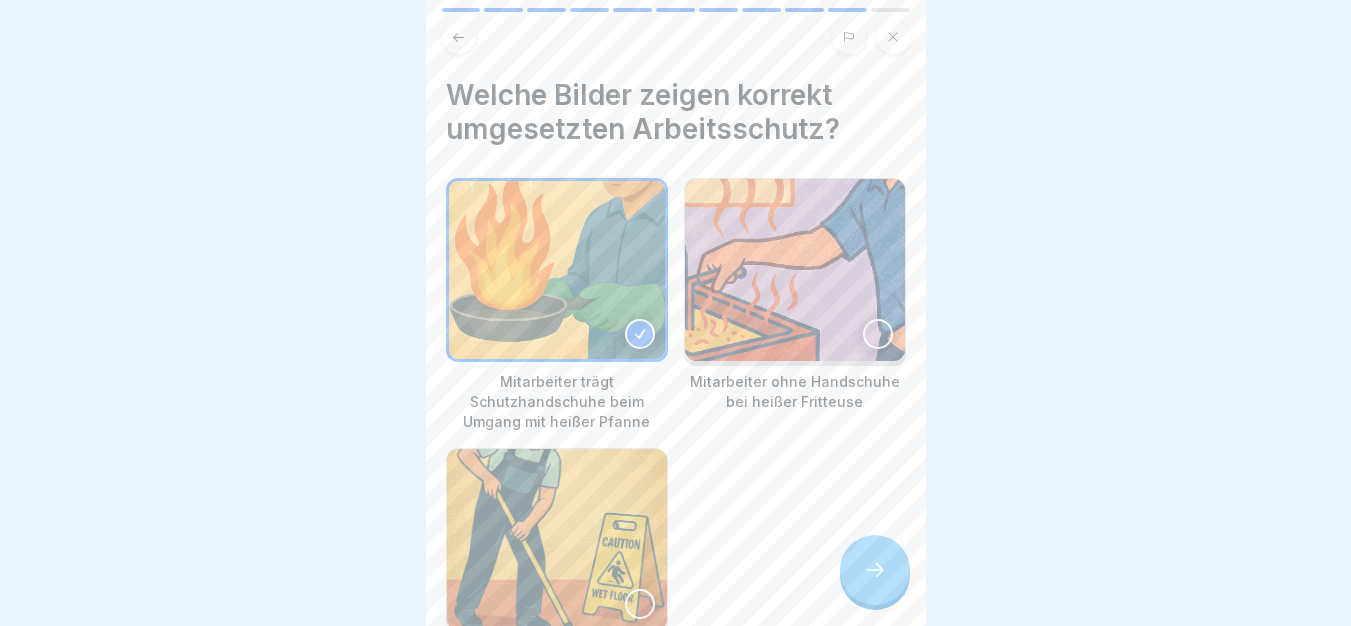 click at bounding box center (557, 540) 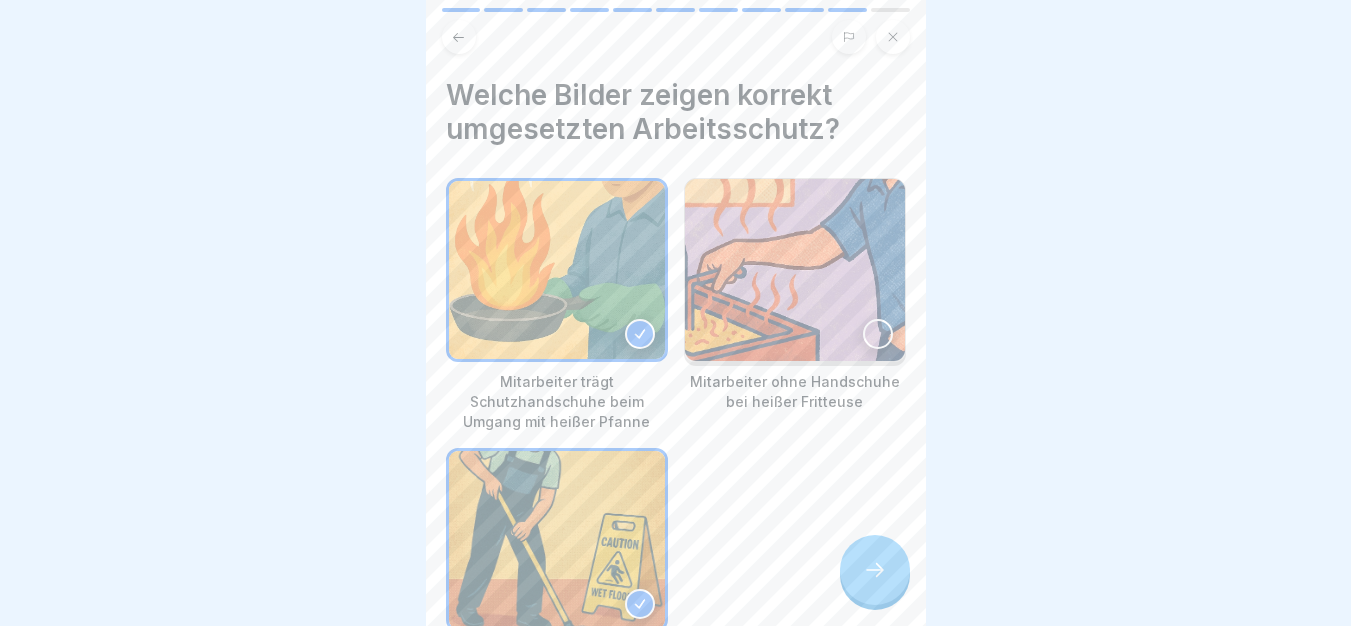 click at bounding box center (875, 570) 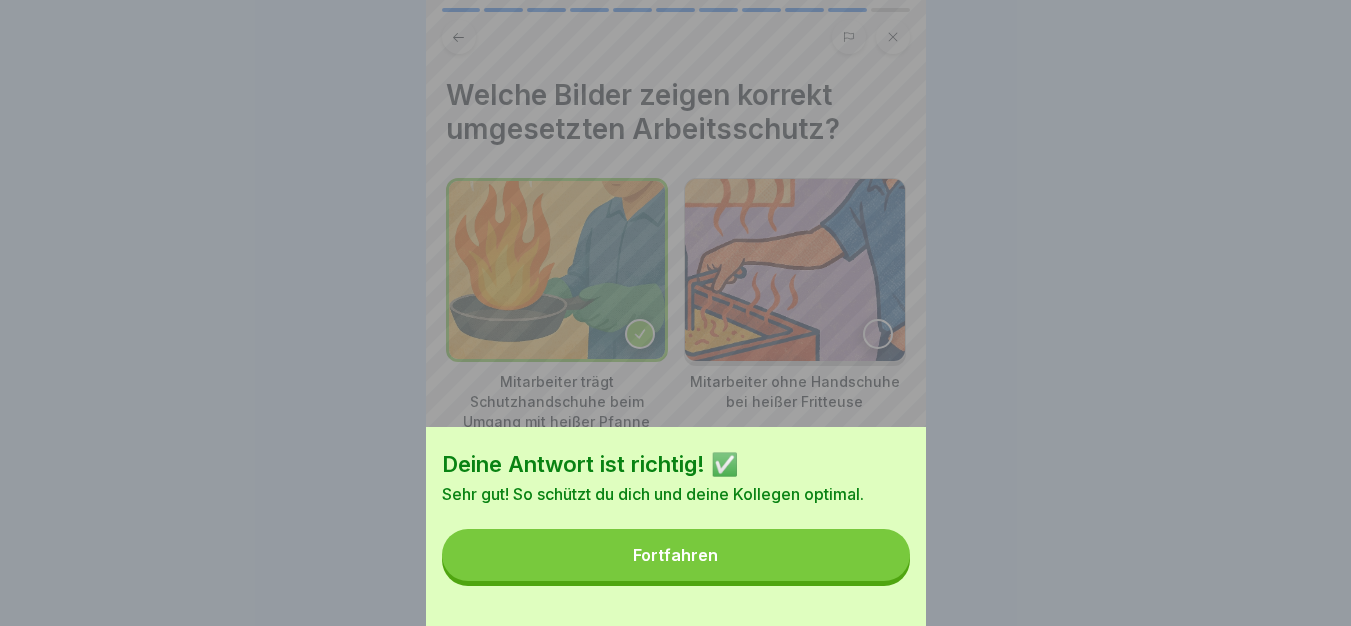 click on "Fortfahren" at bounding box center [676, 555] 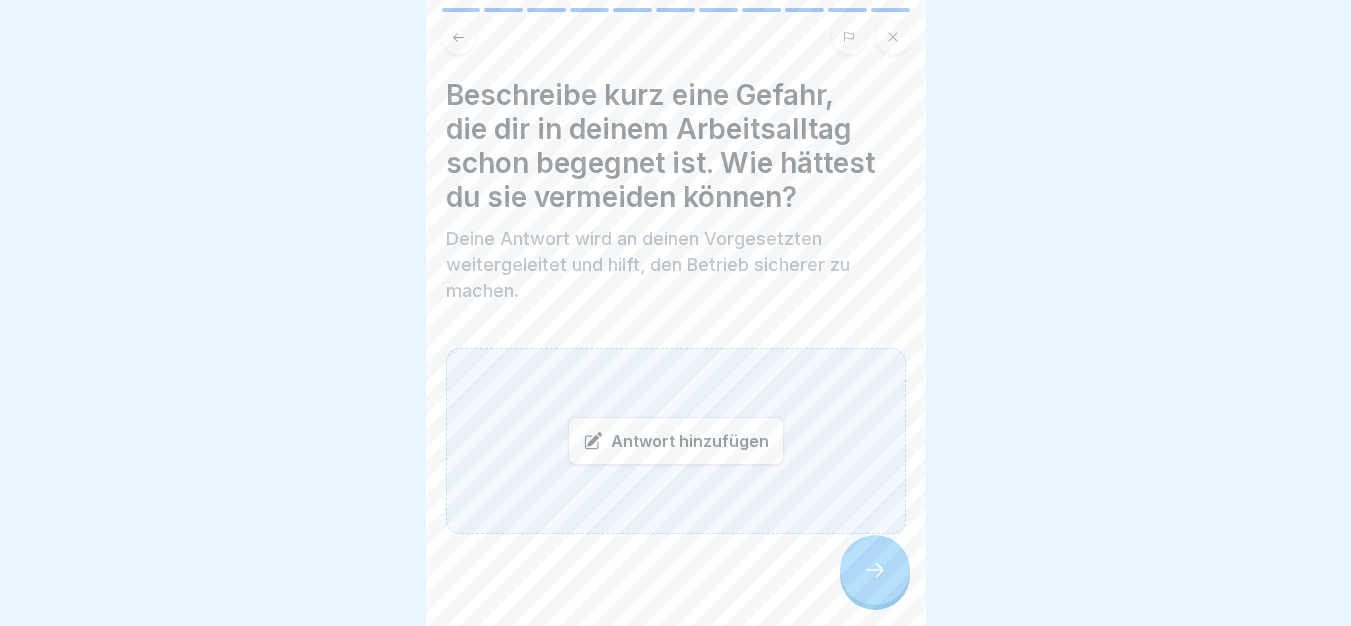 click at bounding box center (875, 570) 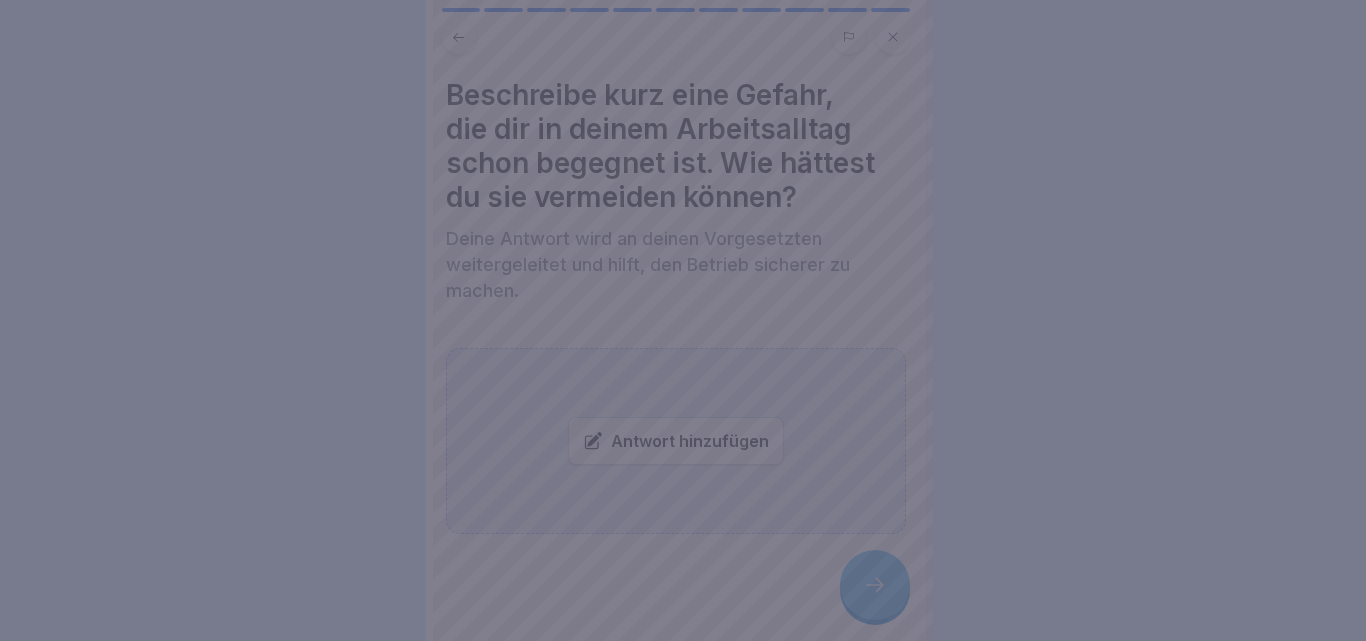 click at bounding box center (683, 320) 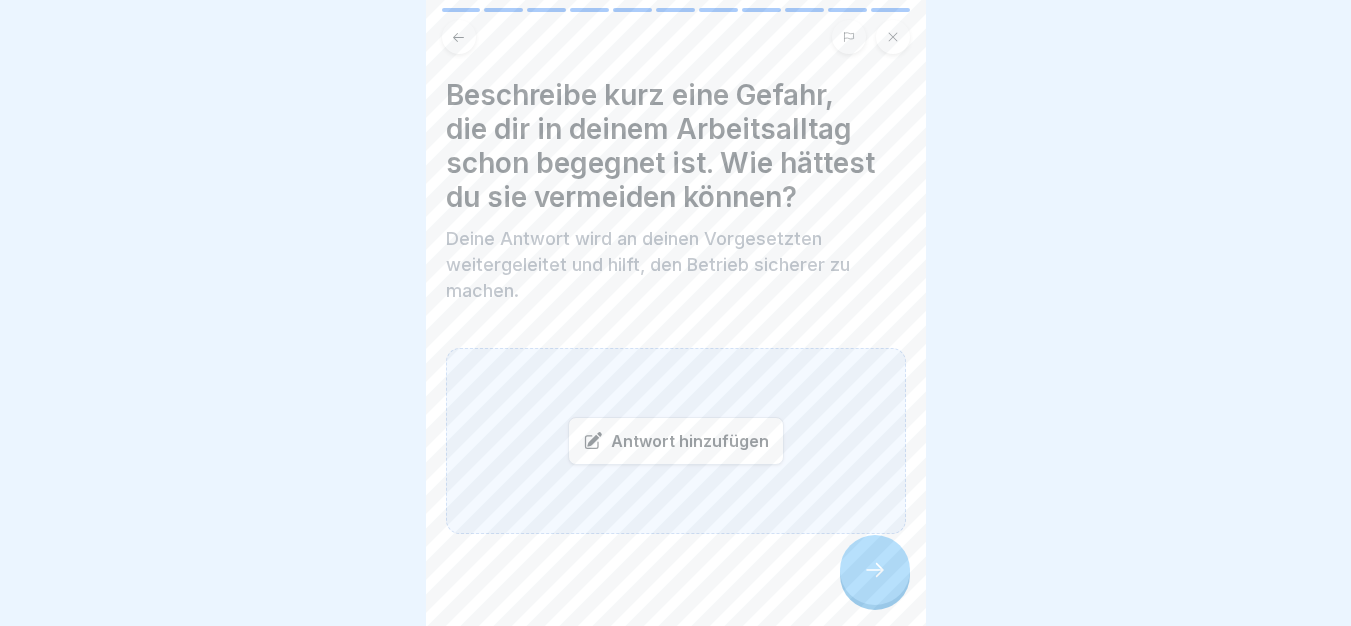 click on "Antwort hinzufügen" at bounding box center [676, 441] 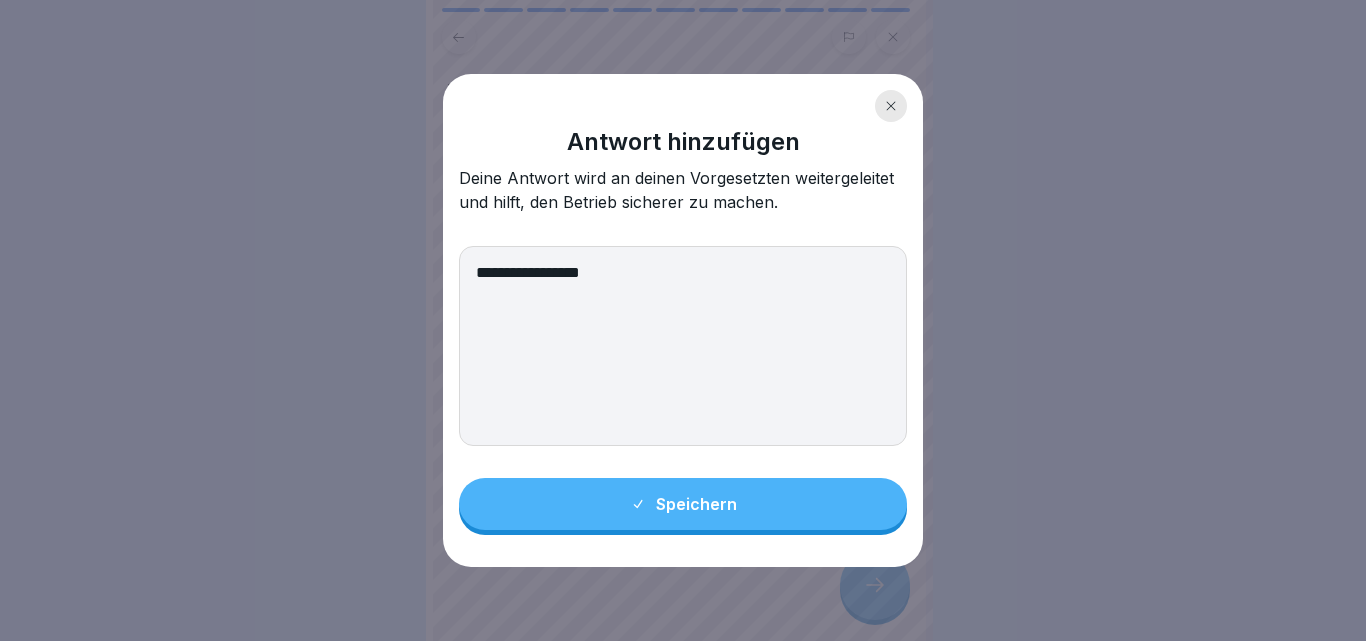 type on "**********" 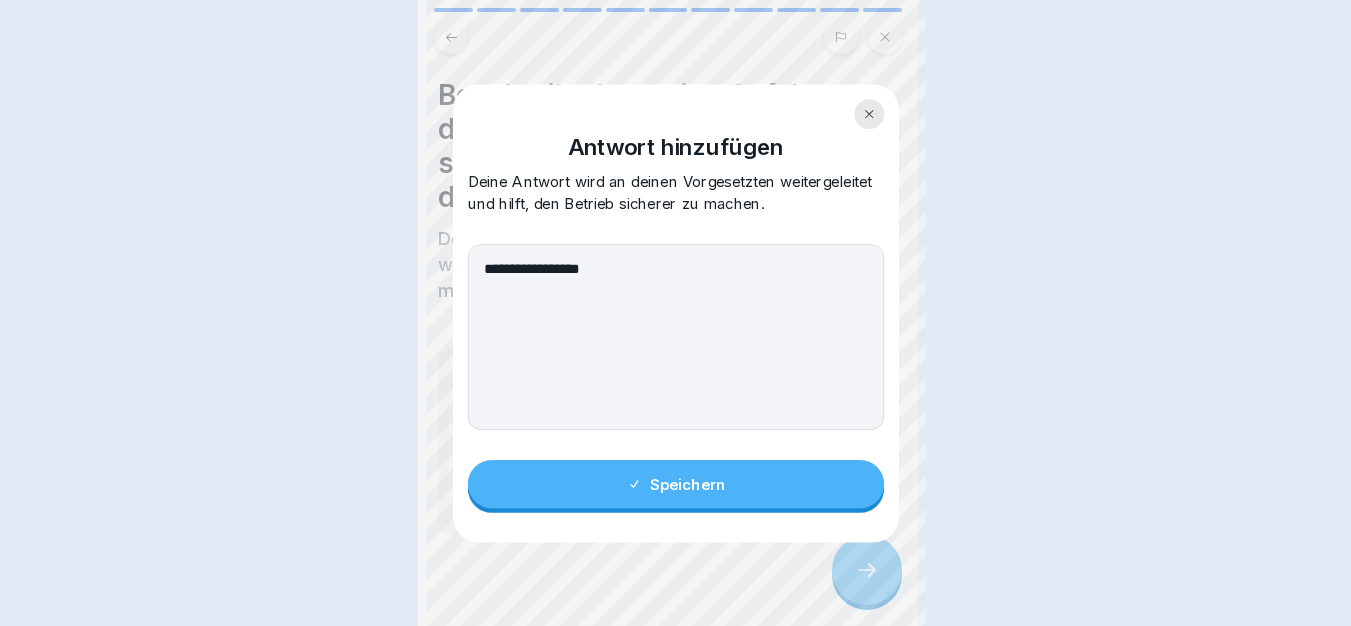 click at bounding box center (867, 570) 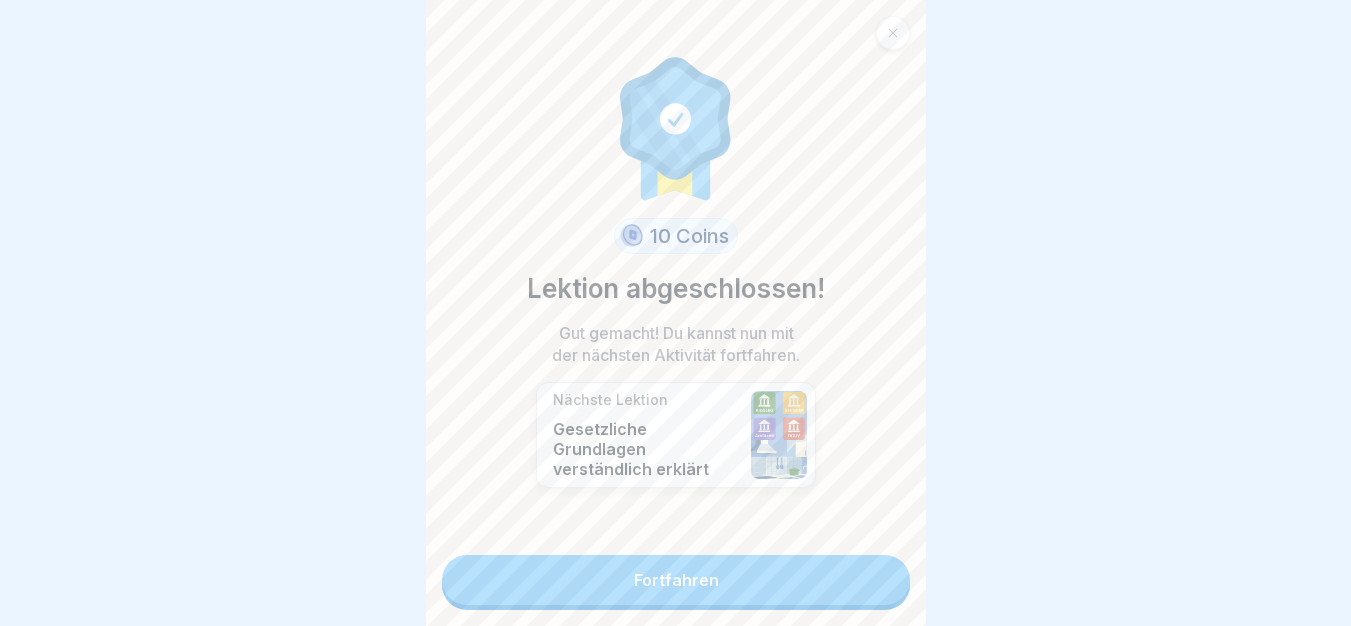 click on "Fortfahren" at bounding box center [676, 580] 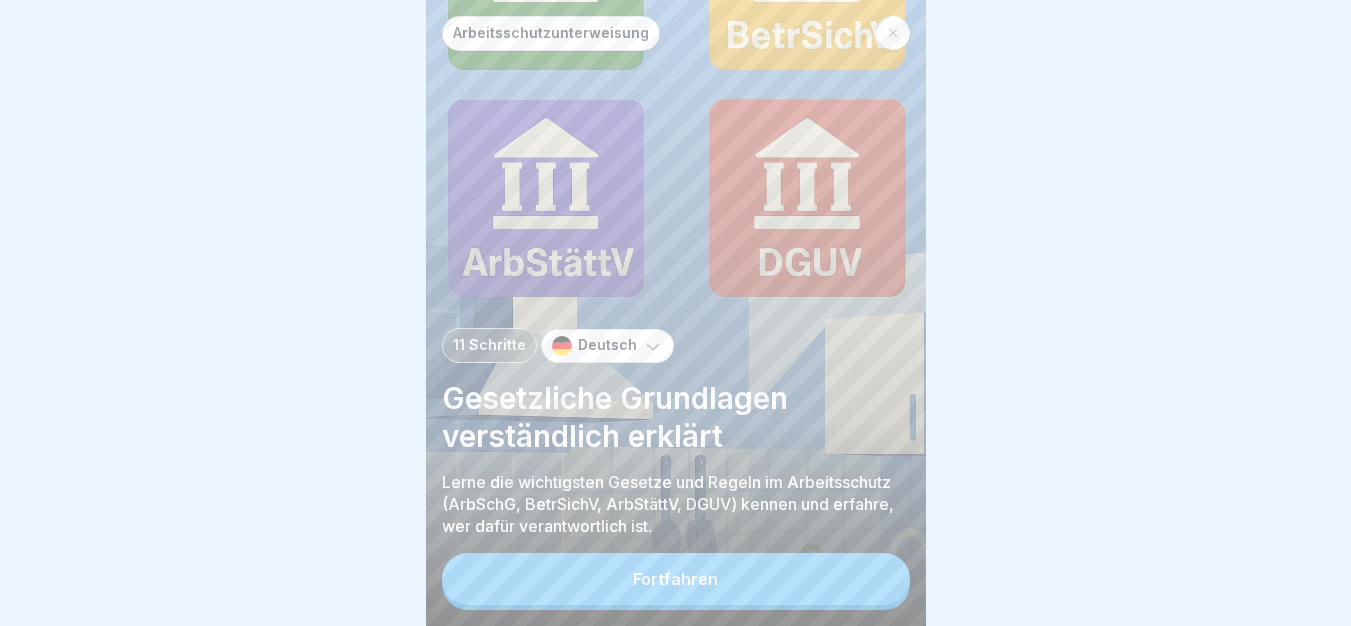 click on "Fortfahren" at bounding box center (676, 579) 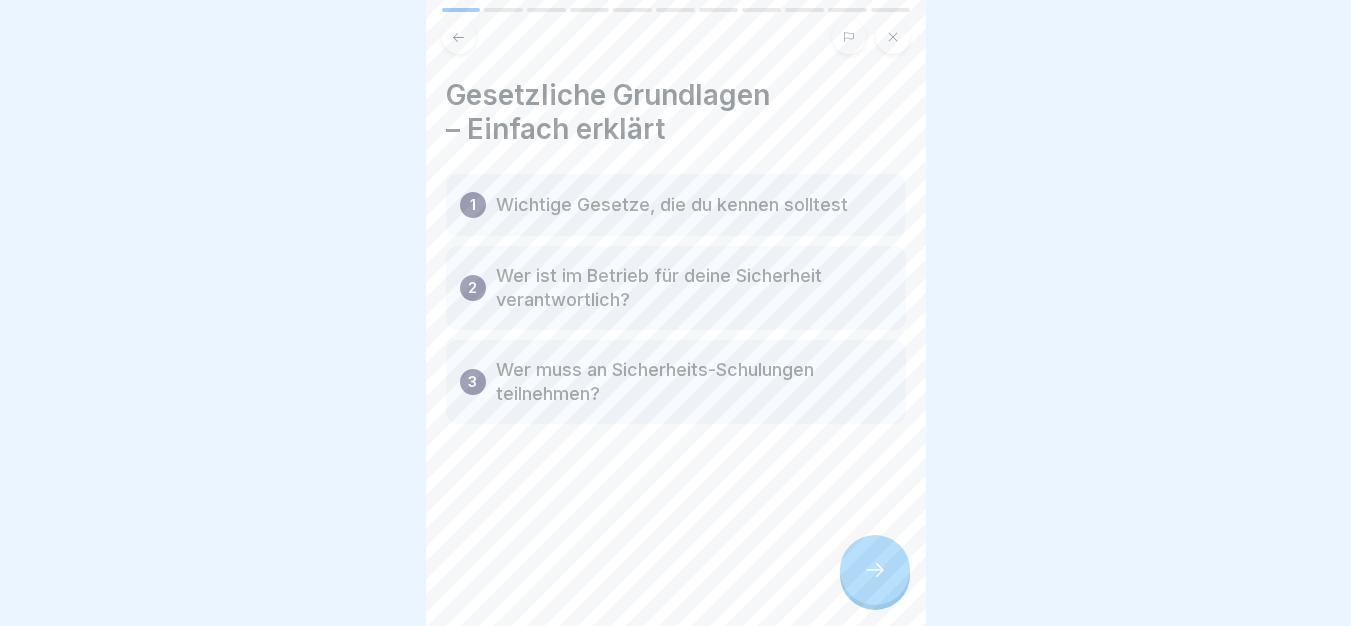 click at bounding box center (875, 570) 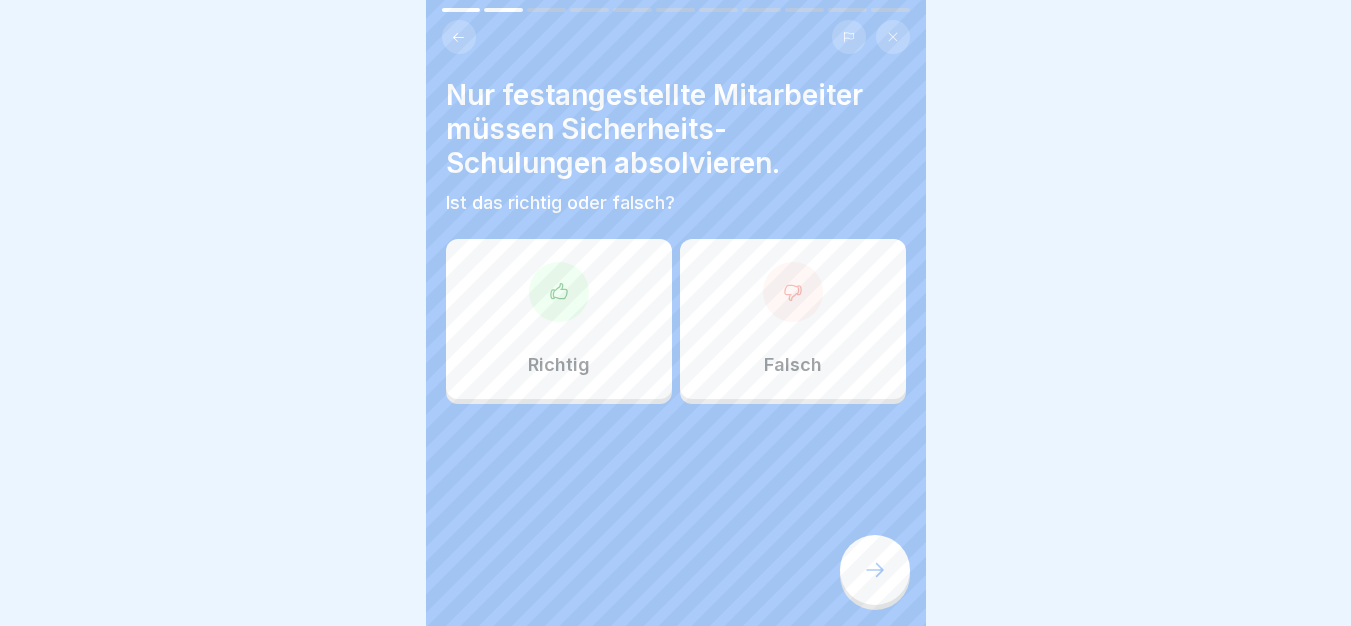 click on "Falsch" at bounding box center [793, 319] 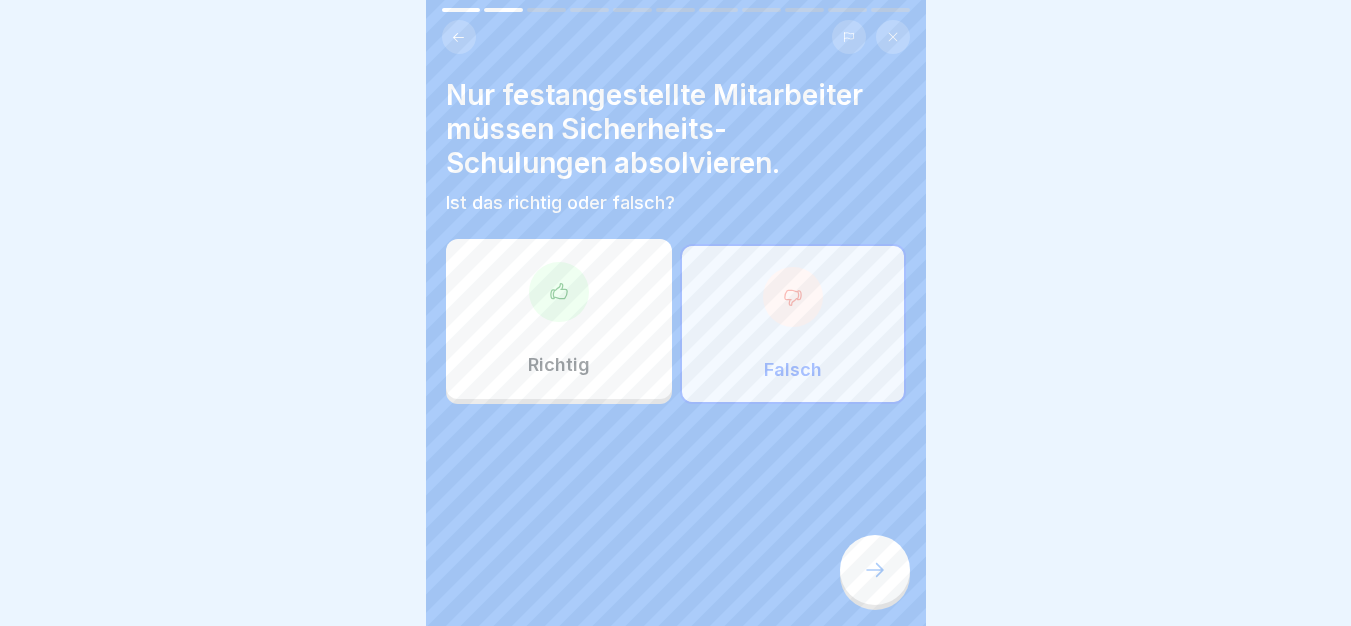click on "Arbeitsschutzunterweisung  11 Schritte Deutsch Gesetzliche Grundlagen verständlich erklärt Lerne die wichtigsten Gesetze und Regeln im Arbeitsschutz (ArbSchG, BetrSichV, ArbStättV, DGUV) kennen und erfahre, wer dafür verantwortlich ist. Fortfahren Gesetzliche Grundlagen – Einfach erklärt 1 Wichtige Gesetze, die du kennen solltest 2 Wer ist im Betrieb für deine Sicherheit verantwortlich? 3 Wer muss an Sicherheits-Schulungen teilnehmen? Nur festangestellte Mitarbeiter müssen Sicherheits-Schulungen absolvieren. Ist das richtig oder falsch? Richtig Falsch Wichtige Gesetze für deine Sicherheit Damit du bei der Arbeit geschützt bist, gibt es in Deutschland klare gesetzliche Vorgaben. Die wichtigsten Regeln sind im Arbeitsschutzgesetz (ArbSchG), in der Betriebssicherheitsverordnung (BetrSichV), in der Arbeitsstättenverordnung (ArbStättV) und in den DGUV-Vorschriften festgelegt.
Sie sorgen dafür, dass du sicher und gesund arbeiten kannst – egal, ob in der Küche, im Service oder Lager. A B C" at bounding box center [676, 313] 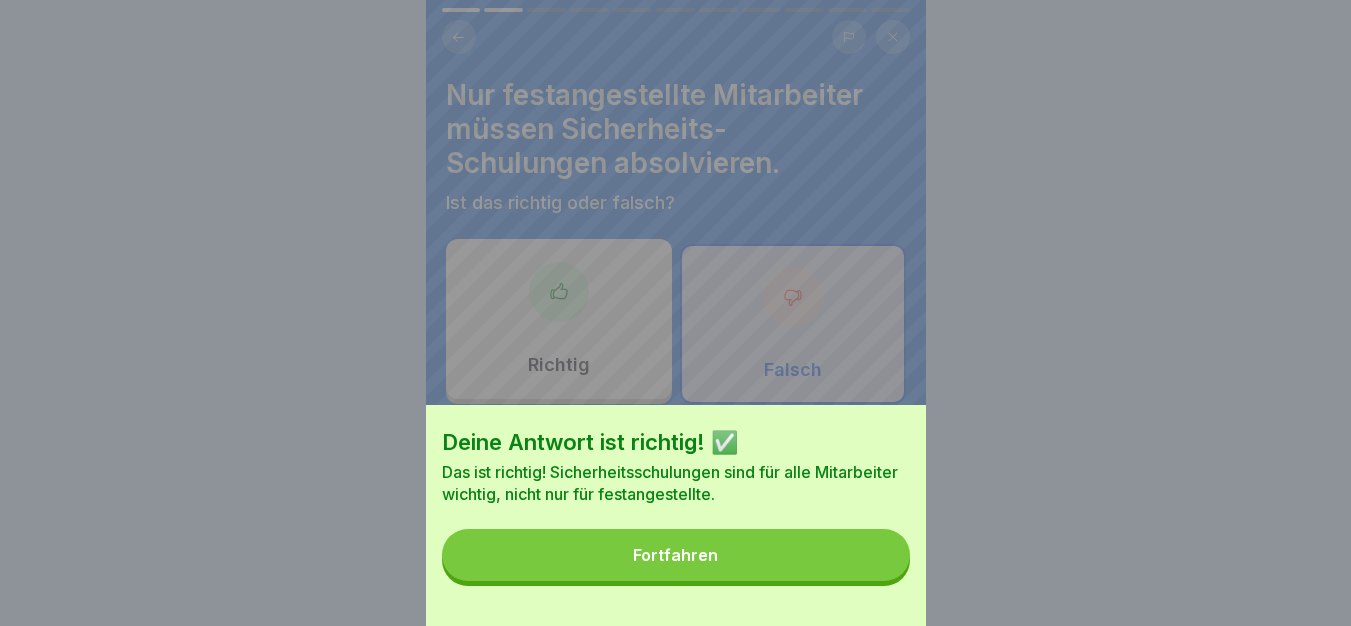 click on "Fortfahren" at bounding box center (676, 555) 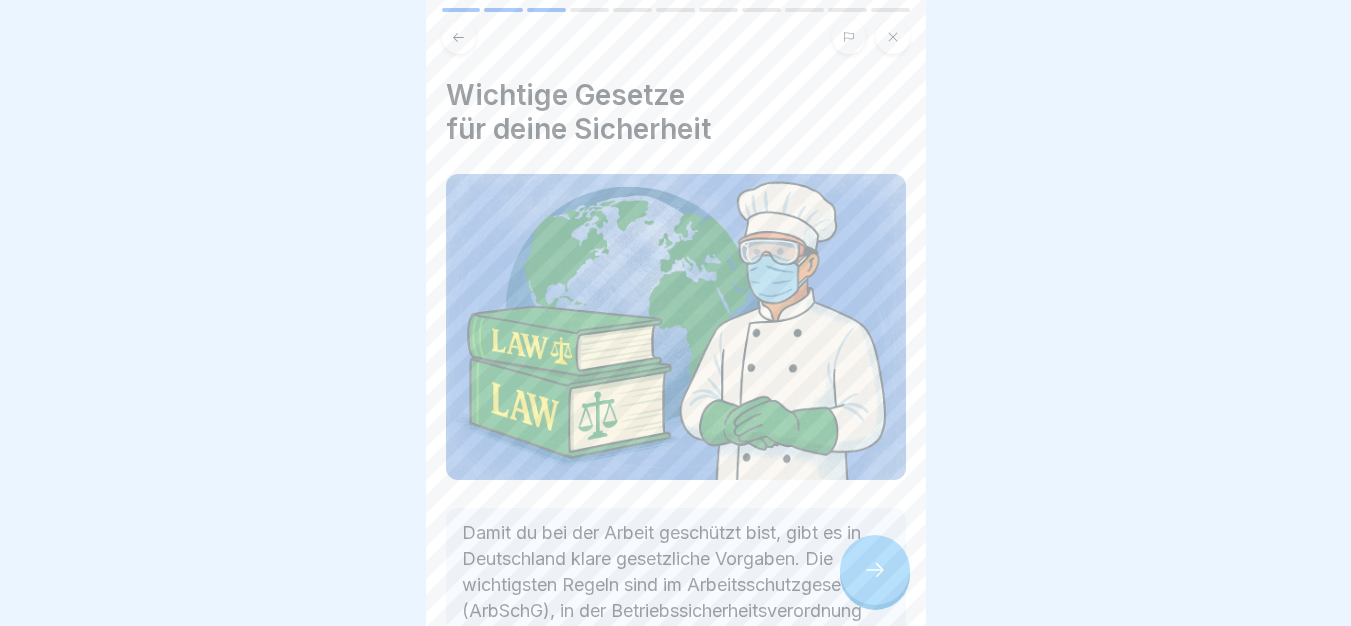 click at bounding box center [875, 570] 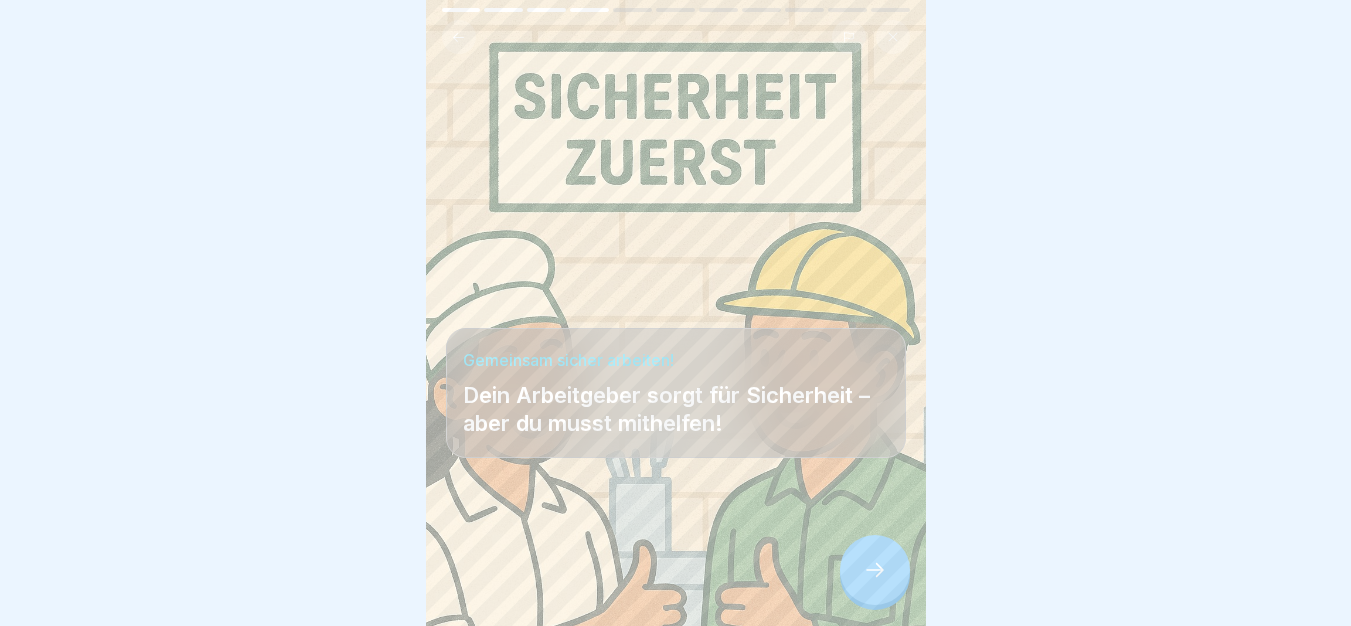 scroll, scrollTop: 15, scrollLeft: 0, axis: vertical 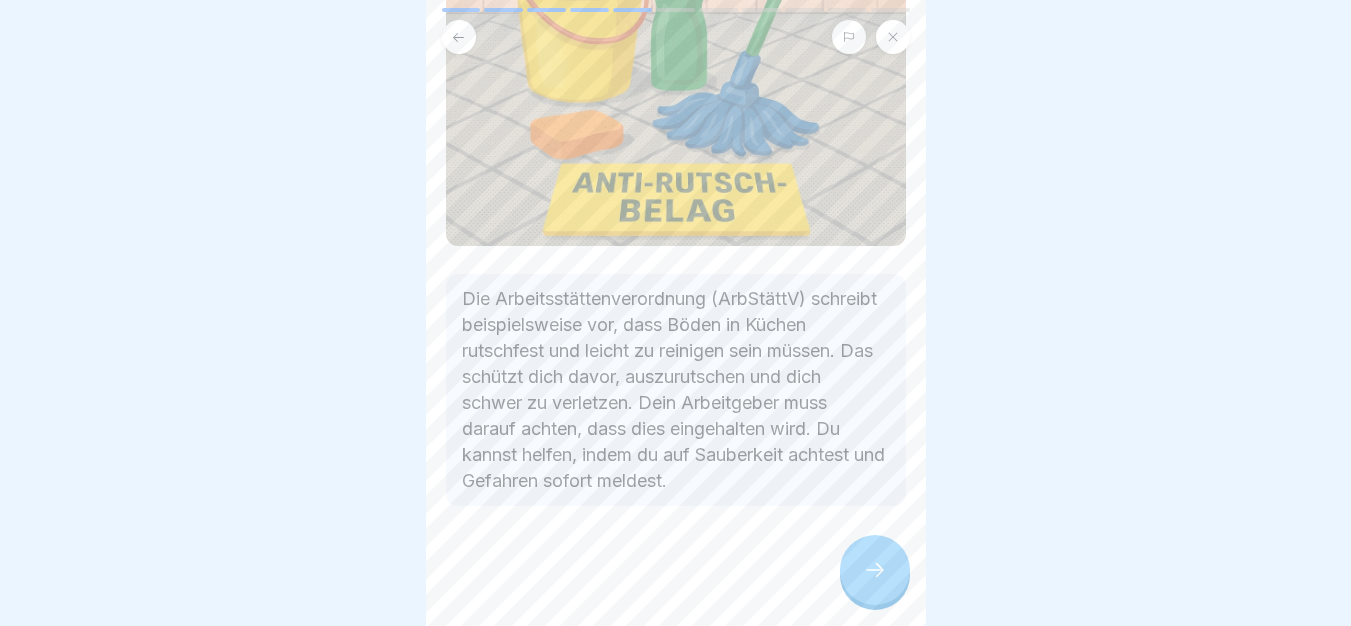 click on "Die Arbeitsstättenverordnung (ArbStättV) schreibt beispielsweise vor, dass Böden in Küchen rutschfest und leicht zu reinigen sein müssen. Das schützt dich davor, auszurutschen und dich schwer zu verletzen. Dein Arbeitgeber muss darauf achten, dass dies eingehalten wird. Du kannst helfen, indem du auf Sauberkeit achtest und Gefahren sofort meldest." at bounding box center (676, 390) 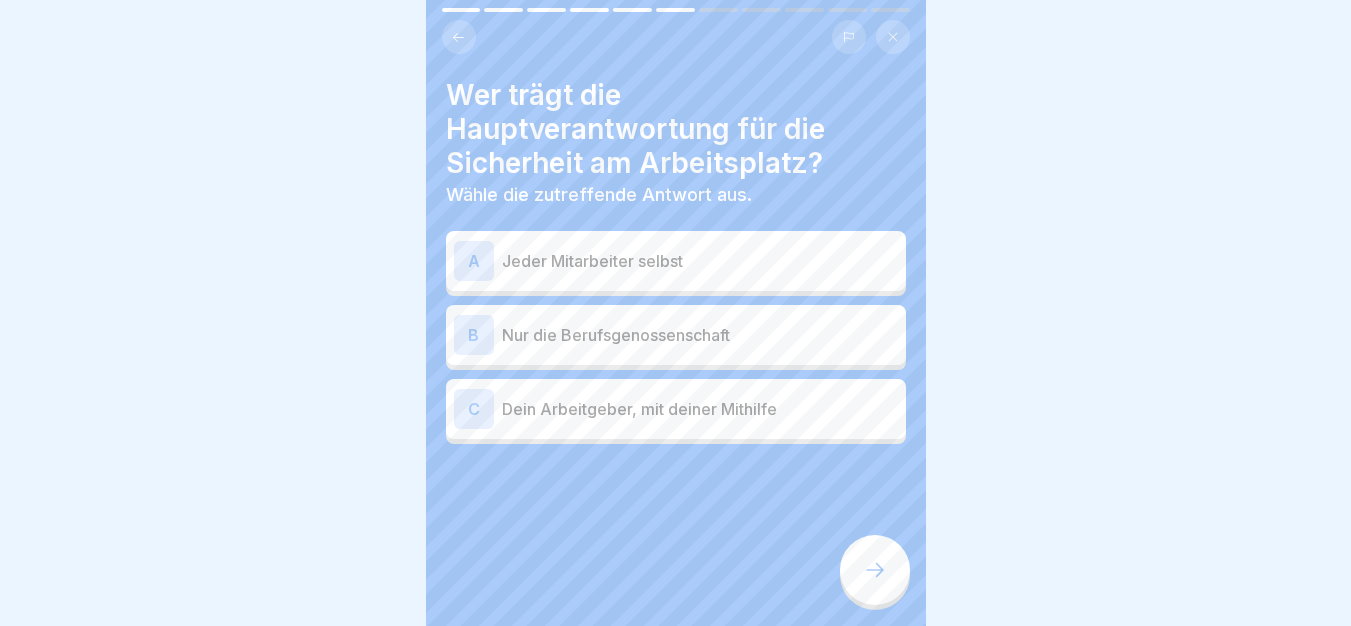 click on "Dein Arbeitgeber, mit deiner Mithilfe" at bounding box center [700, 409] 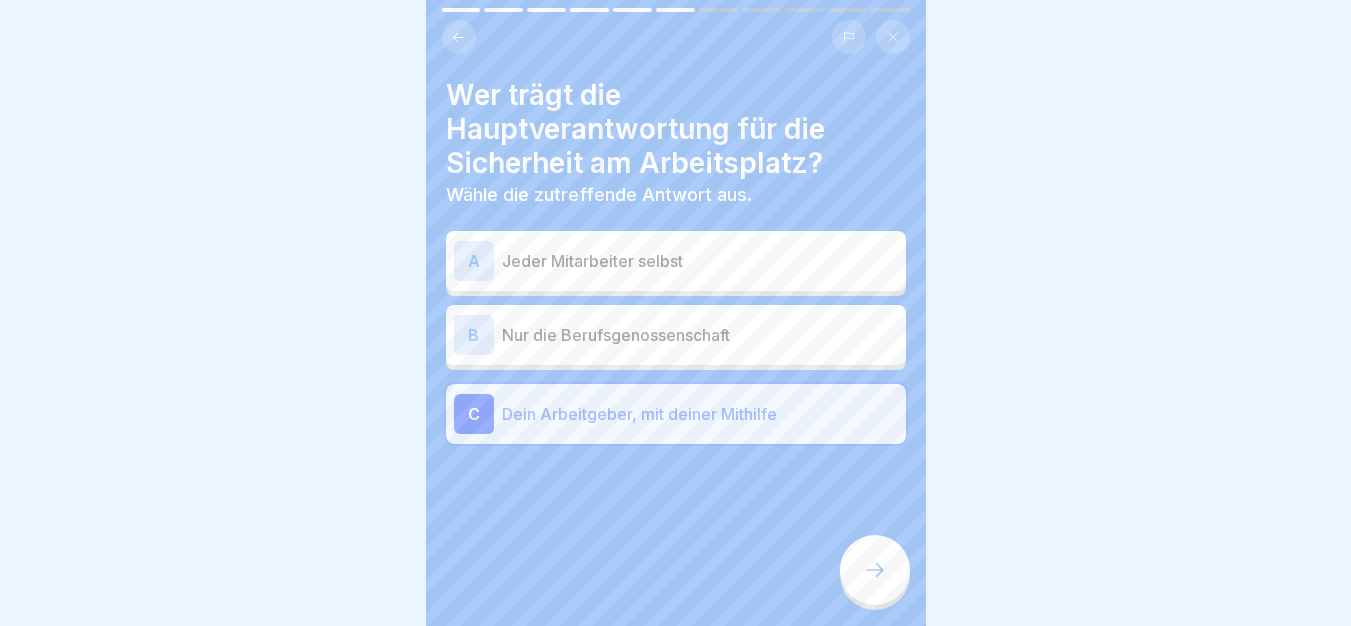 click at bounding box center [875, 570] 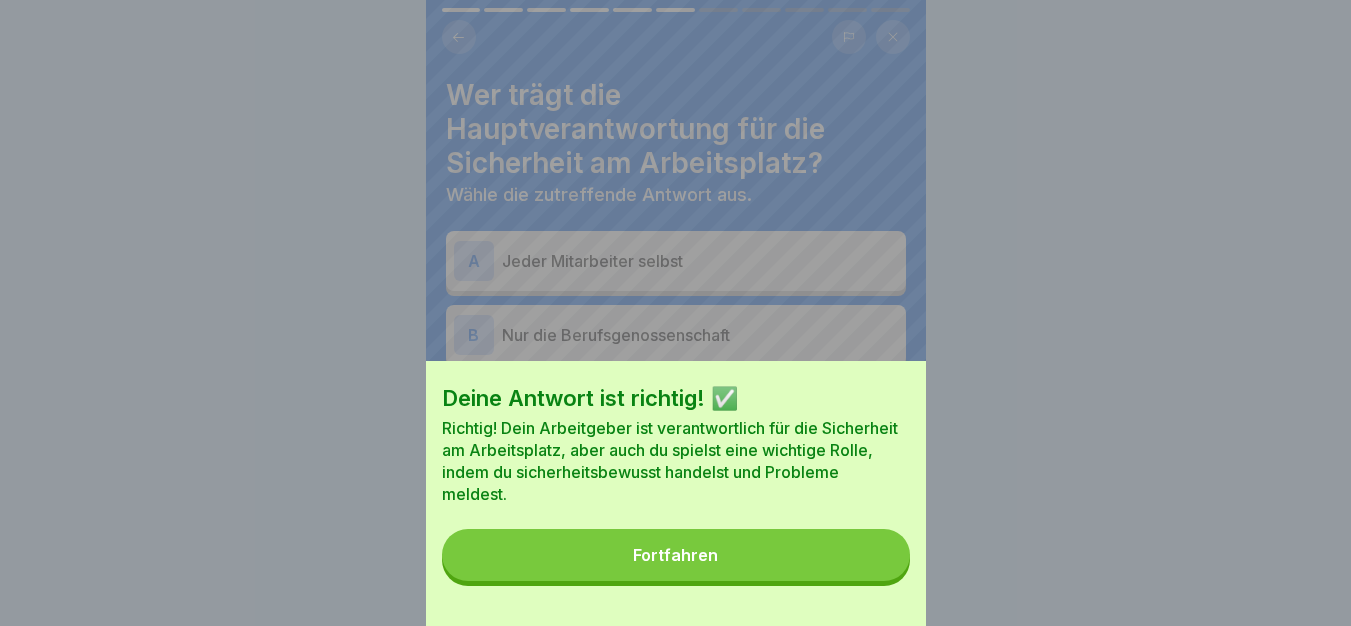 click on "Fortfahren" at bounding box center [676, 555] 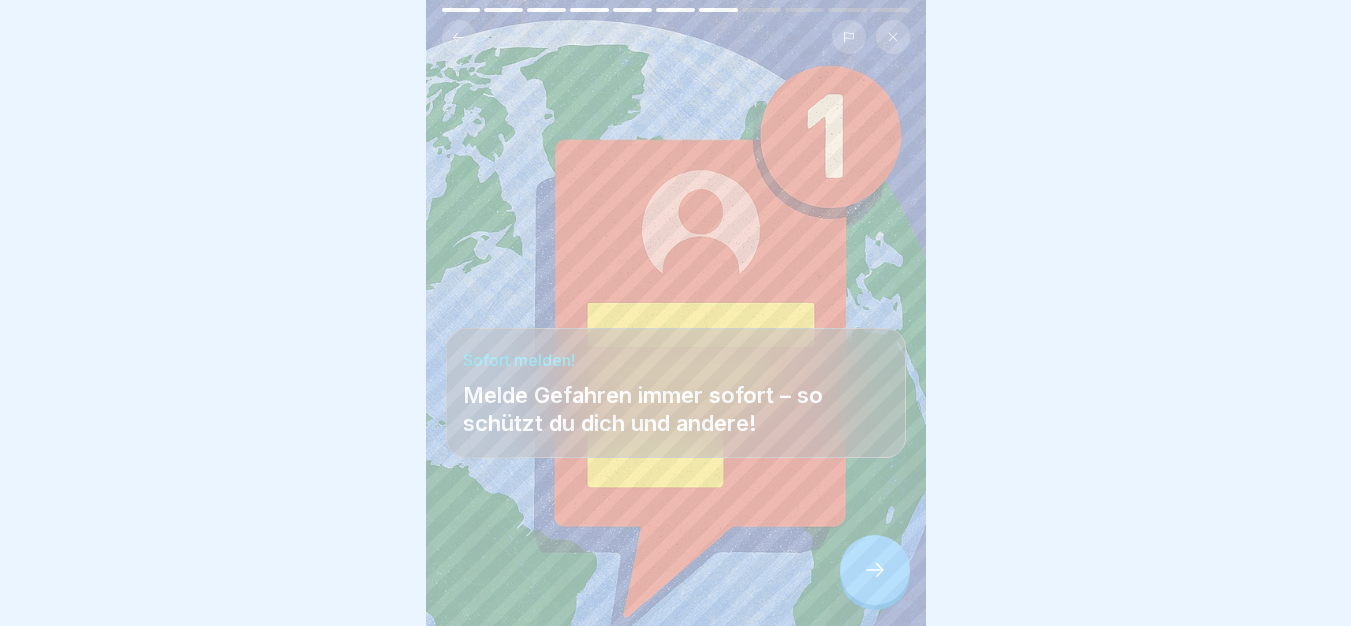 click 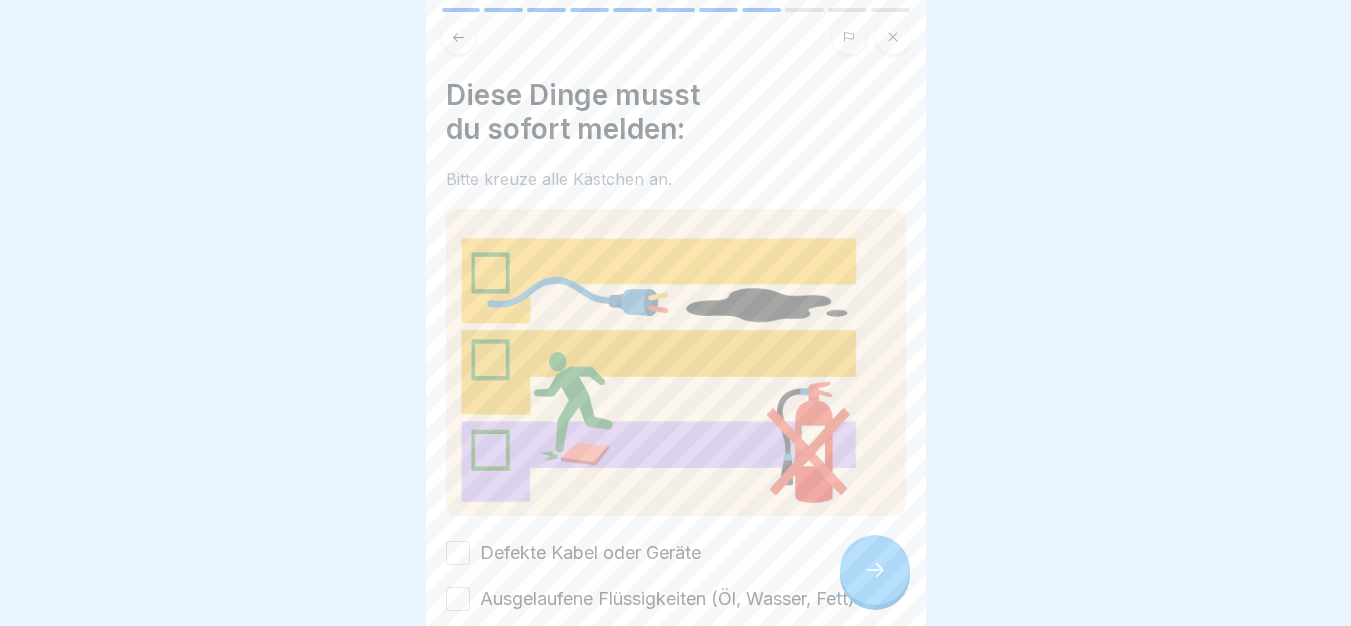 click on "Defekte Kabel oder Geräte" at bounding box center (590, 553) 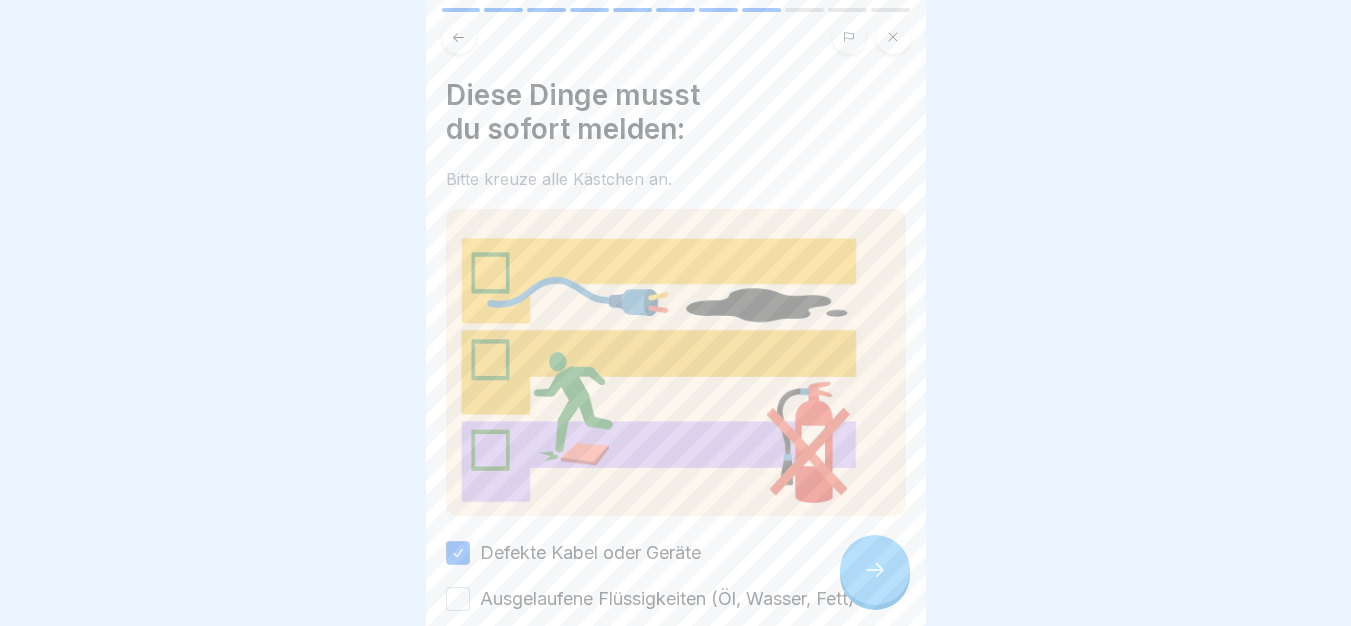 click on "Ausgelaufene Flüssigkeiten (Öl, Wasser, Fett)" at bounding box center [667, 599] 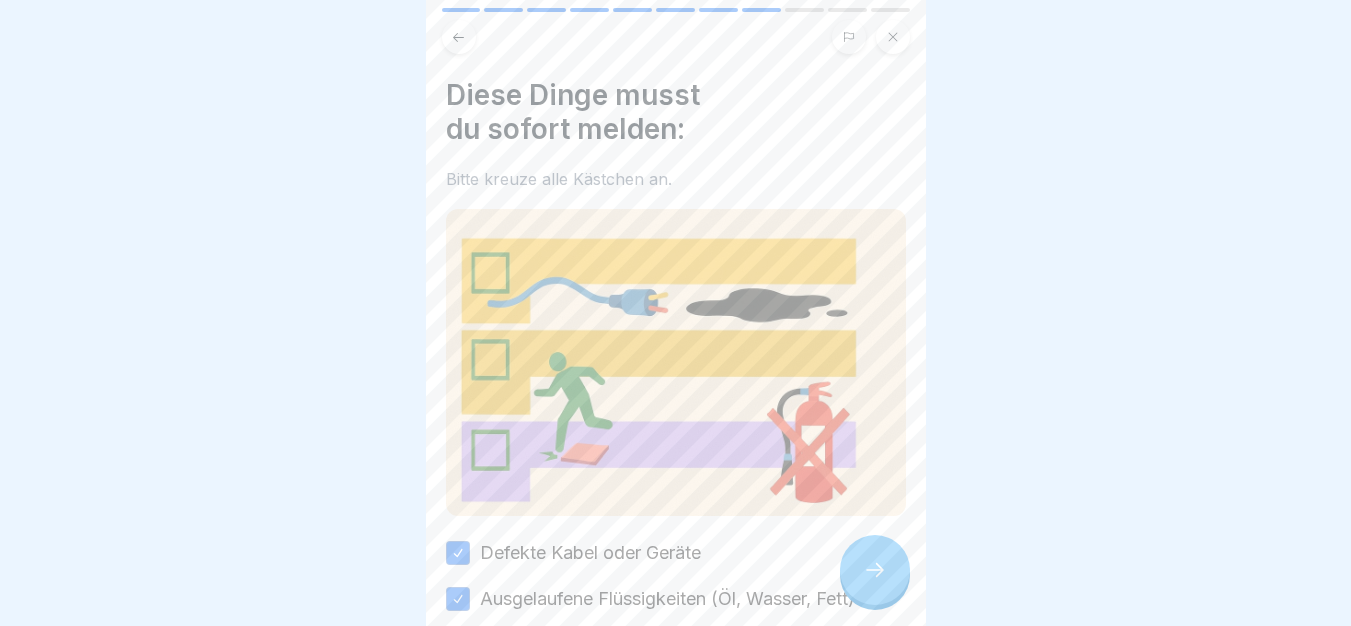 click at bounding box center (875, 570) 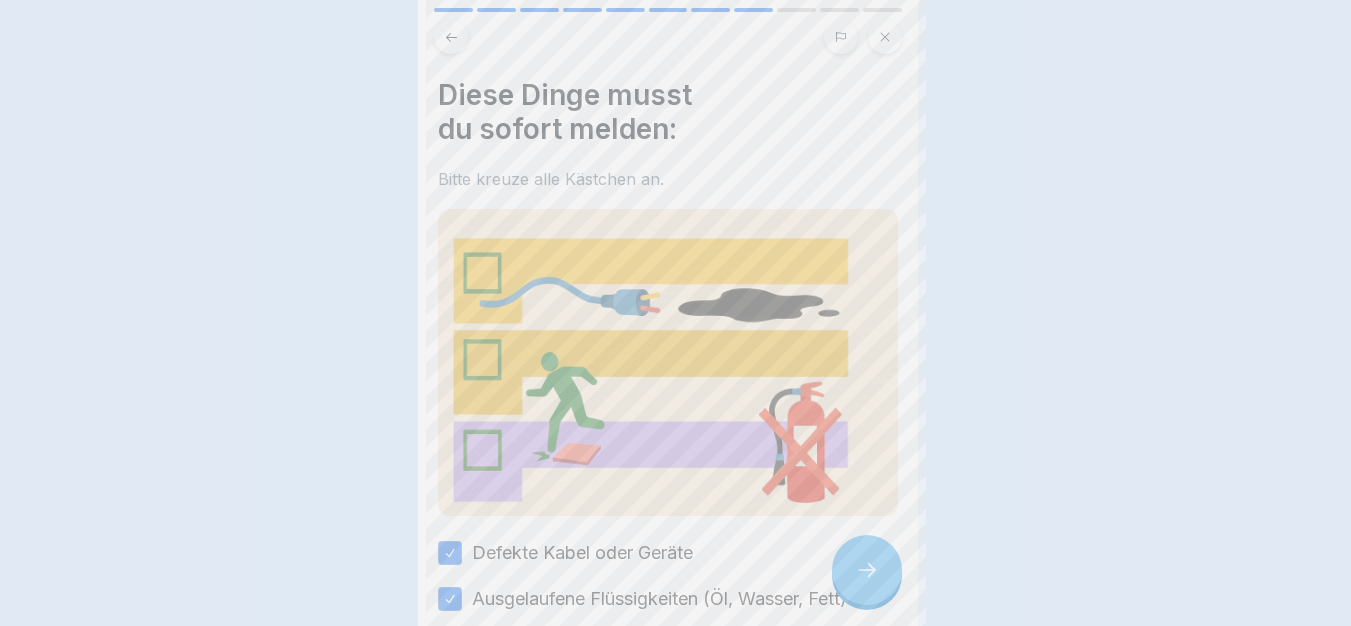 scroll, scrollTop: 0, scrollLeft: 0, axis: both 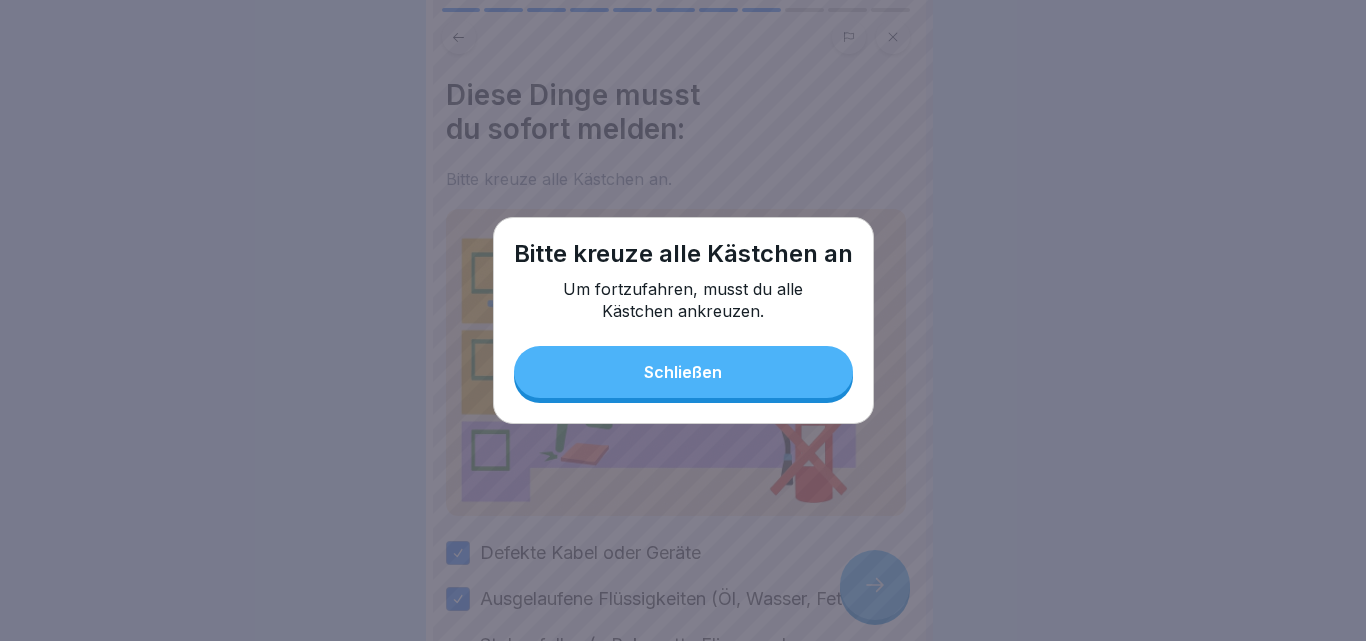 click on "Schließen" at bounding box center (683, 372) 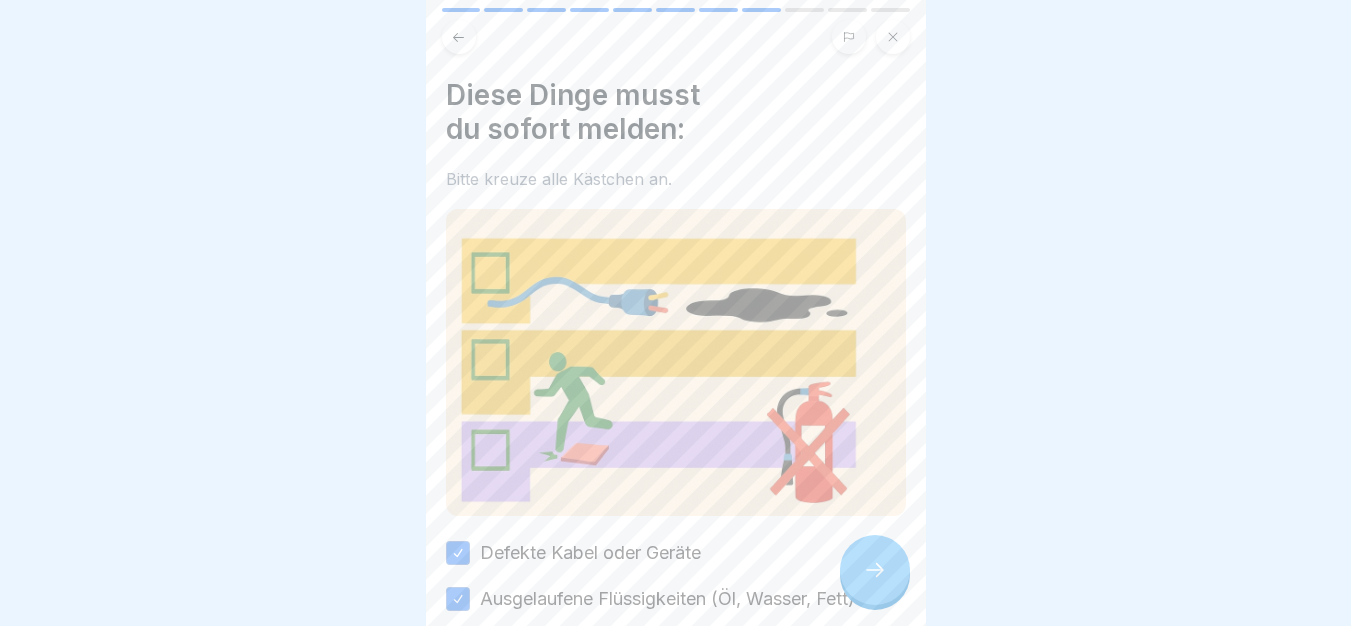 scroll, scrollTop: 240, scrollLeft: 0, axis: vertical 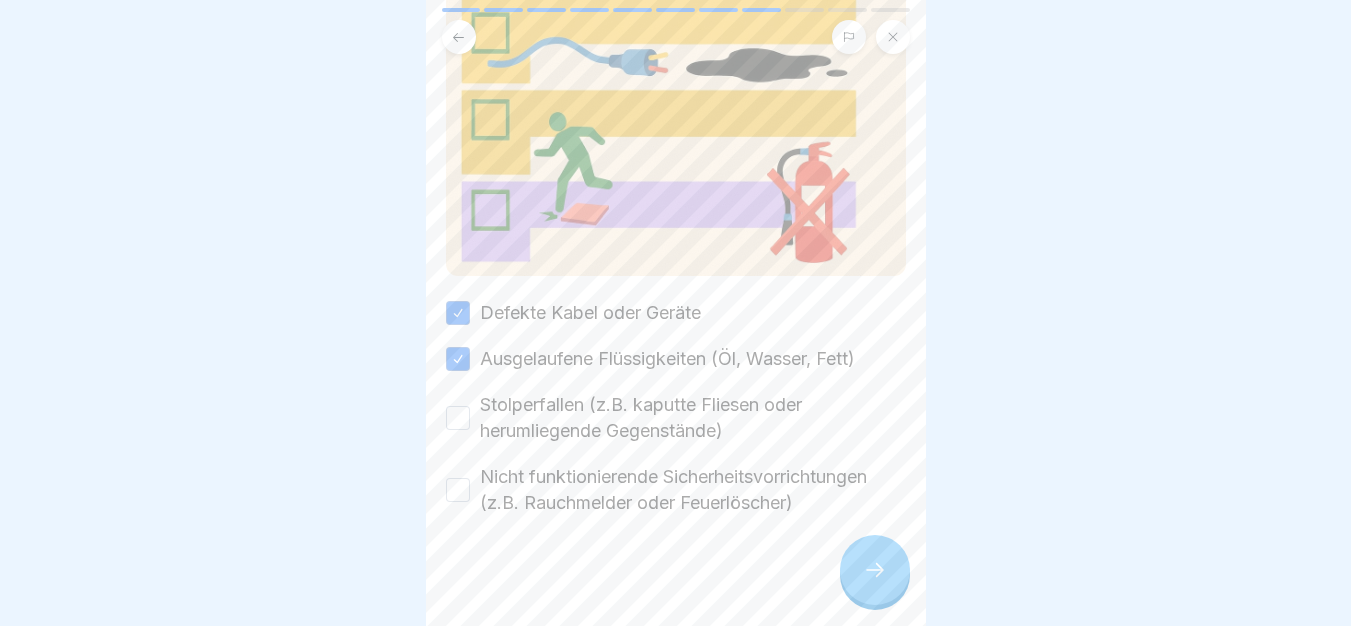click on "Stolperfallen (z.B. kaputte Fliesen oder herumliegende Gegenstände)" at bounding box center [693, 418] 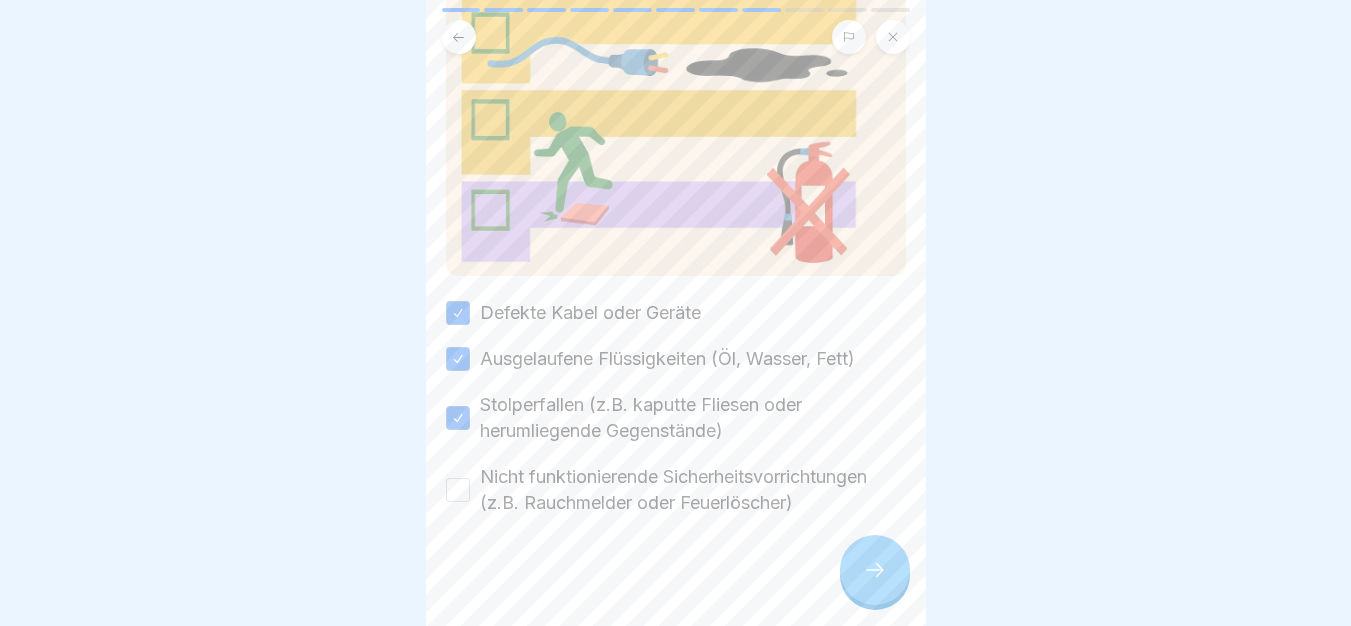 click on "Nicht funktionierende Sicherheitsvorrichtungen (z.B. Rauchmelder oder Feuerlöscher)" at bounding box center [693, 490] 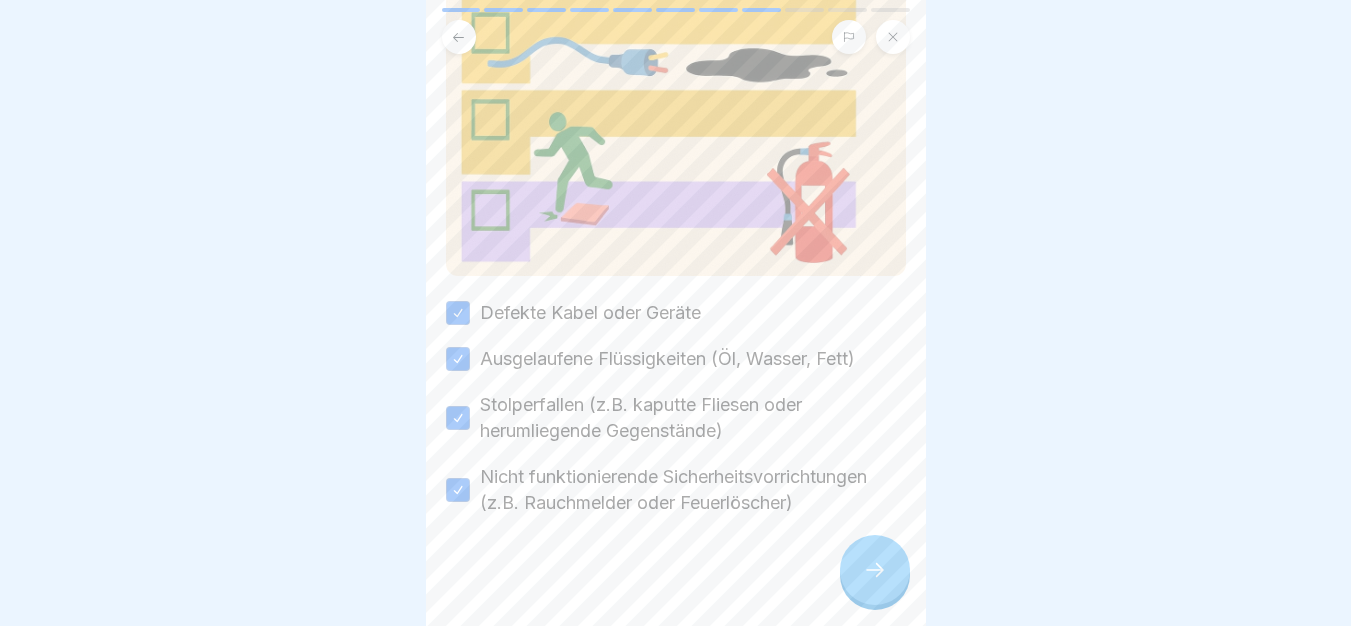 click at bounding box center (875, 570) 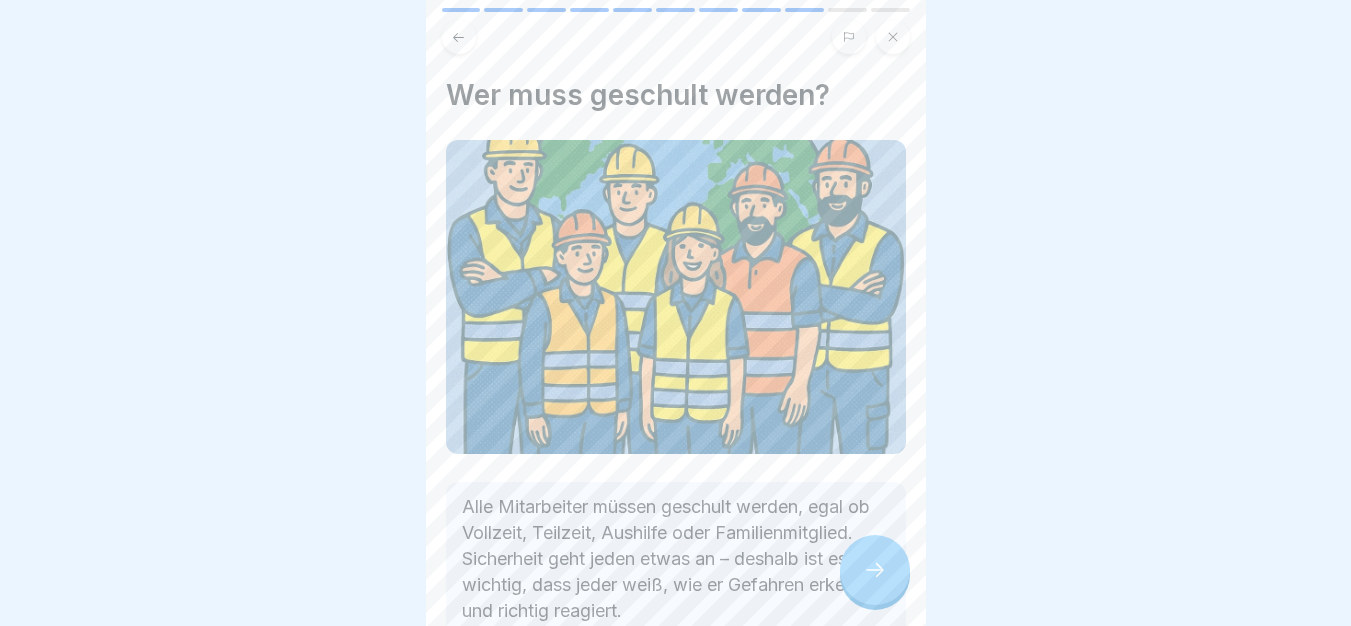 scroll, scrollTop: 119, scrollLeft: 0, axis: vertical 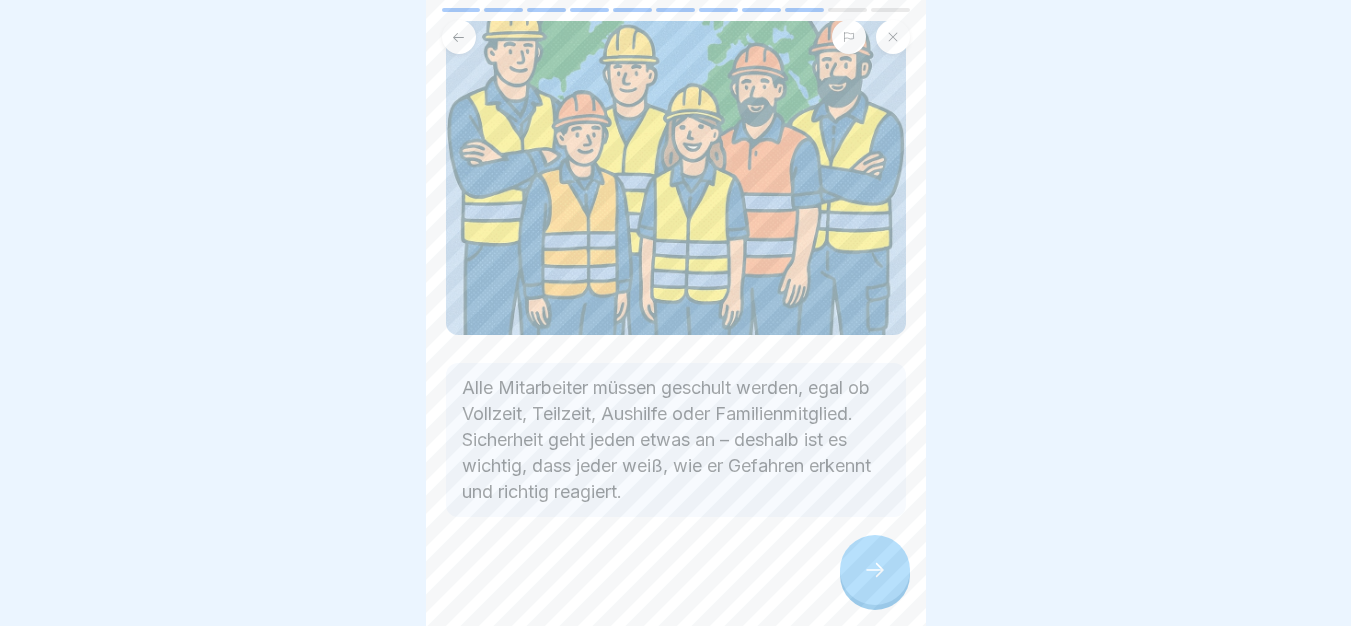 click at bounding box center [676, 577] 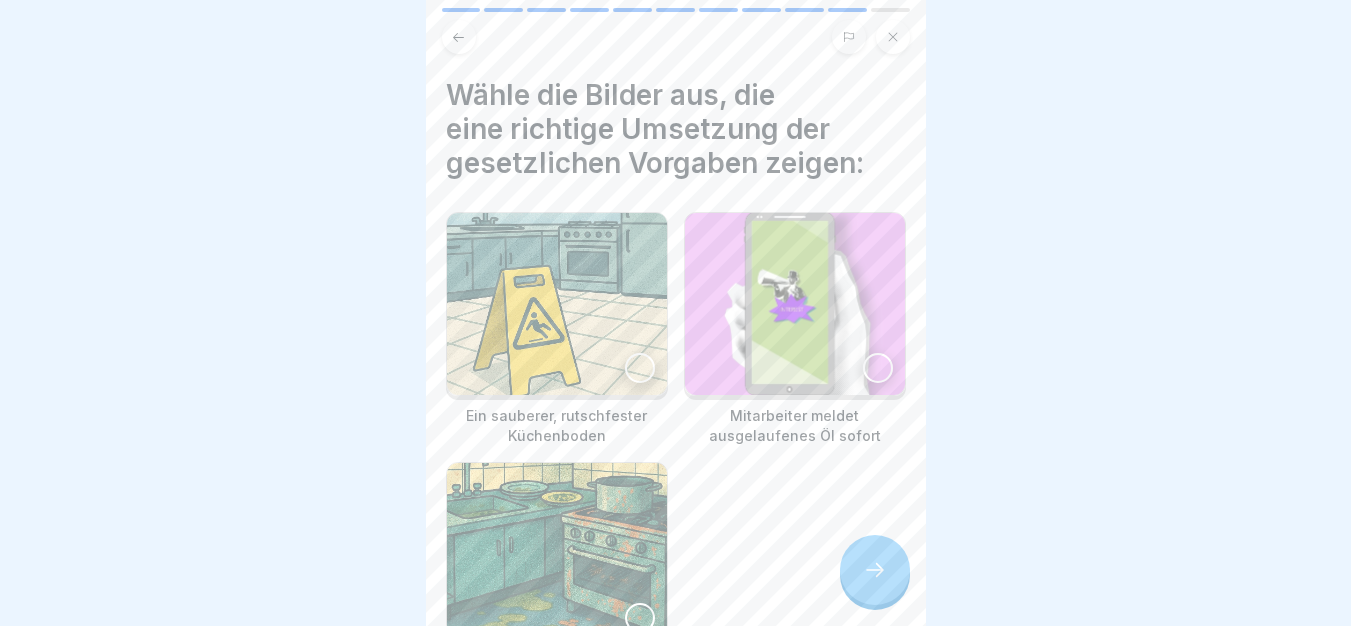 scroll, scrollTop: 190, scrollLeft: 0, axis: vertical 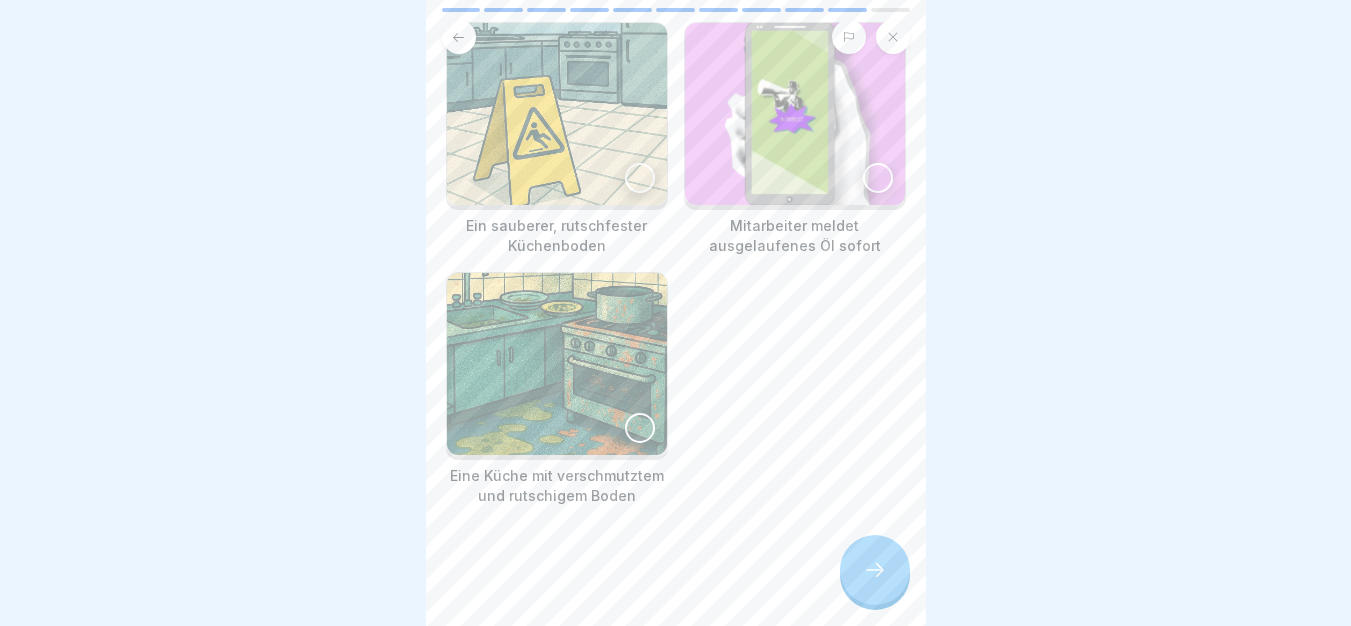 click at bounding box center (676, 566) 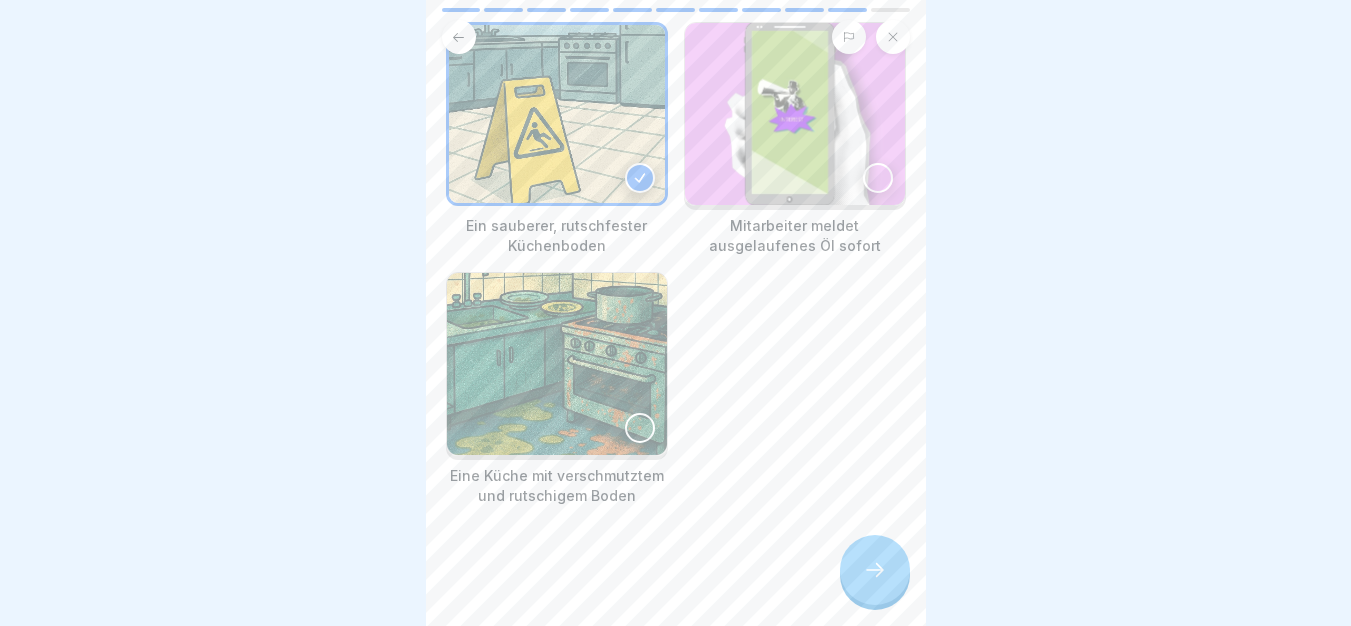 click at bounding box center (795, 114) 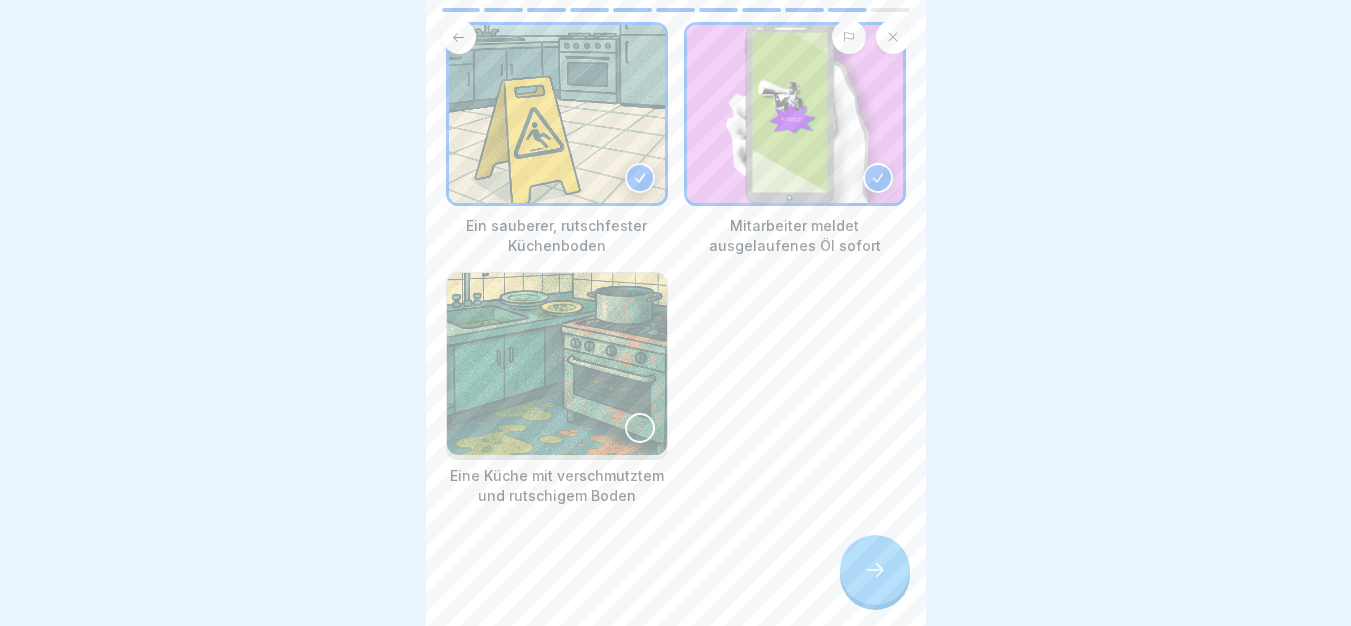 click at bounding box center (875, 570) 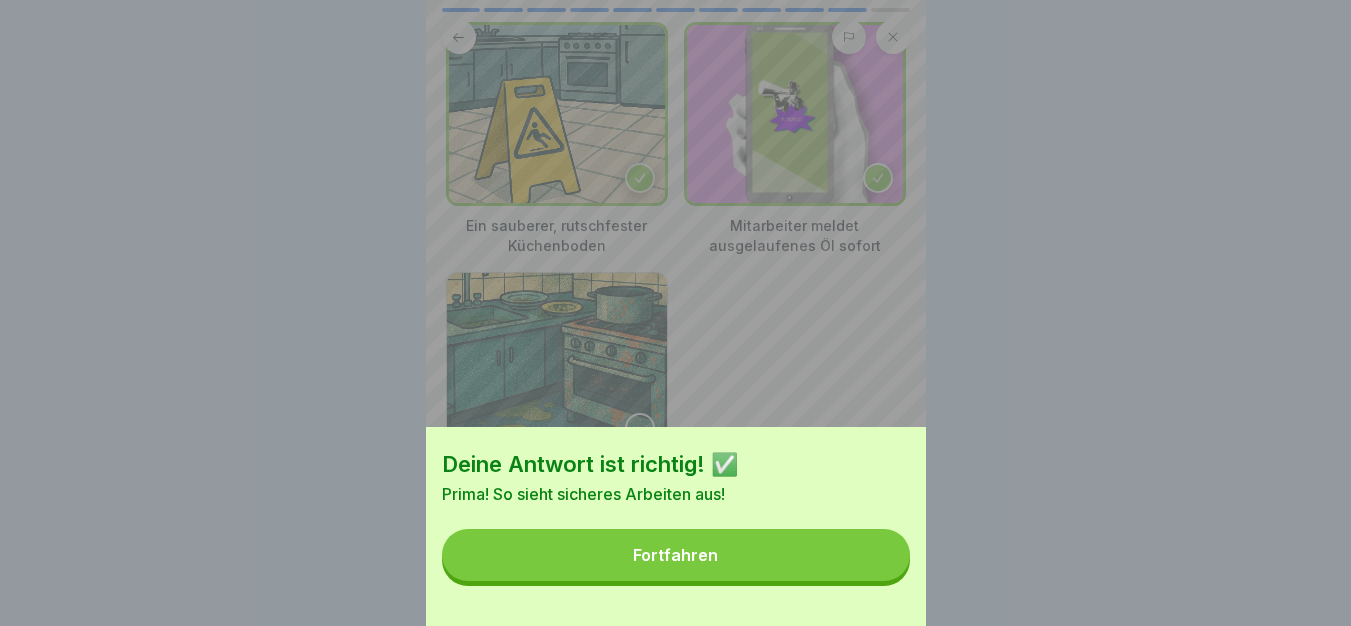 click on "Fortfahren" at bounding box center (676, 555) 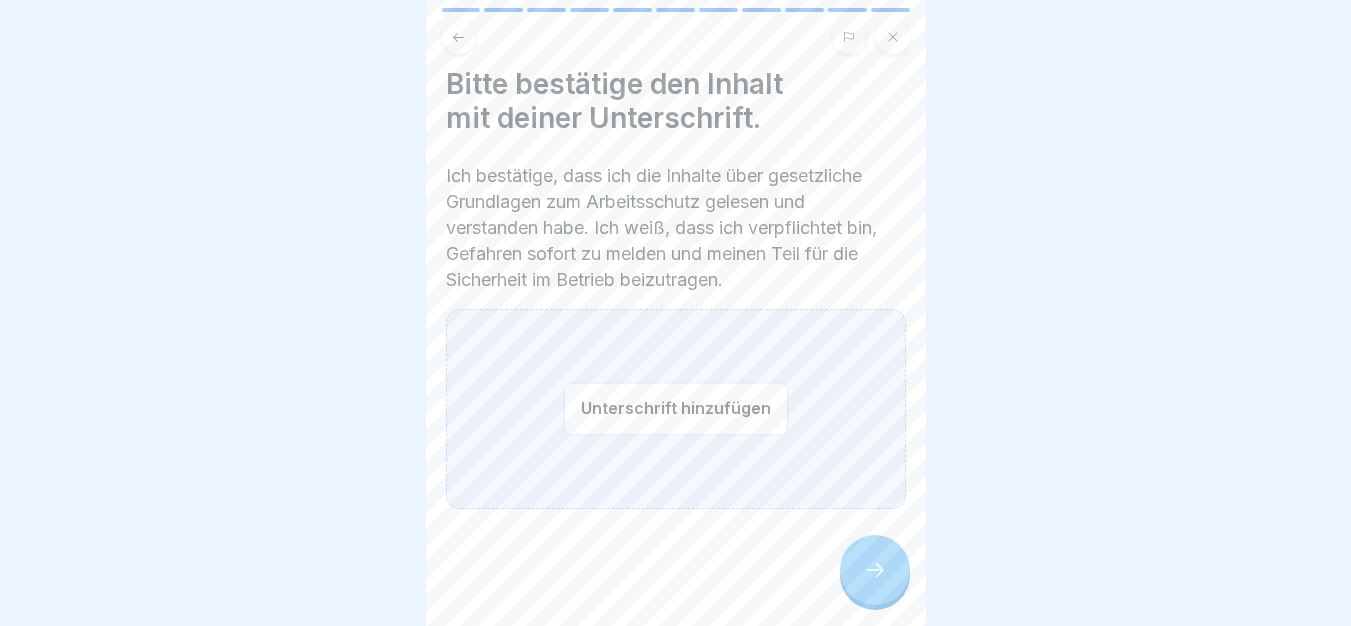 scroll, scrollTop: 14, scrollLeft: 0, axis: vertical 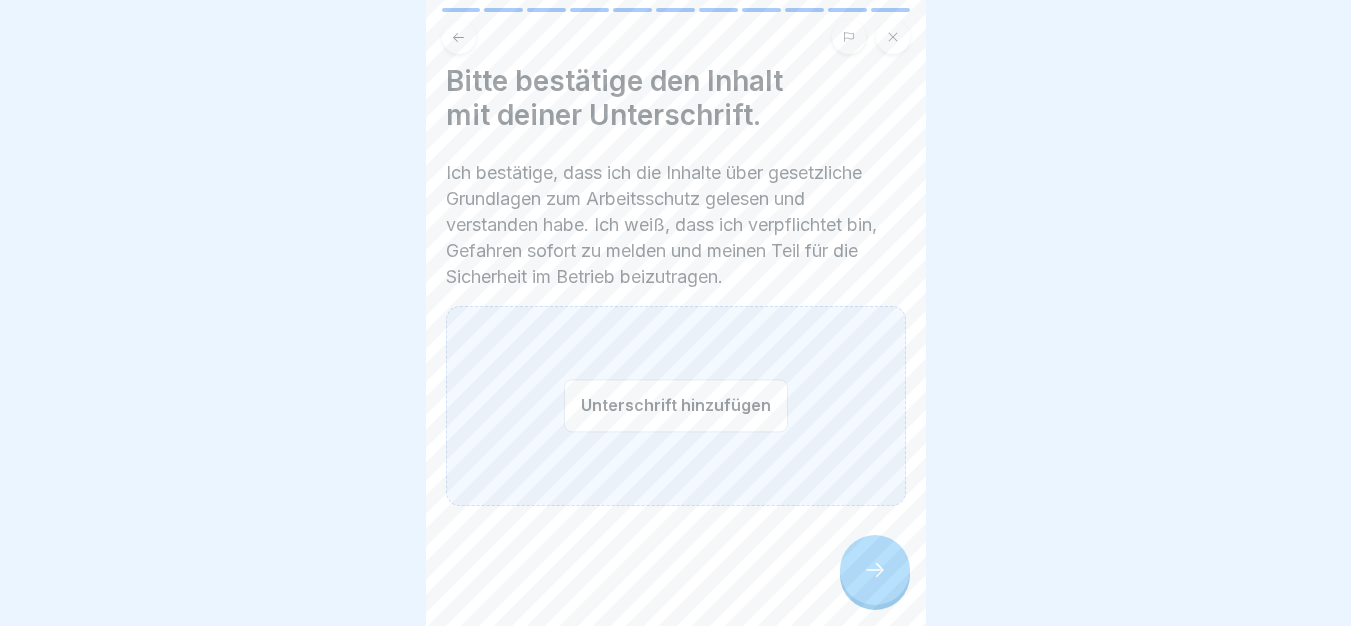 click on "Unterschrift hinzufügen" at bounding box center [676, 405] 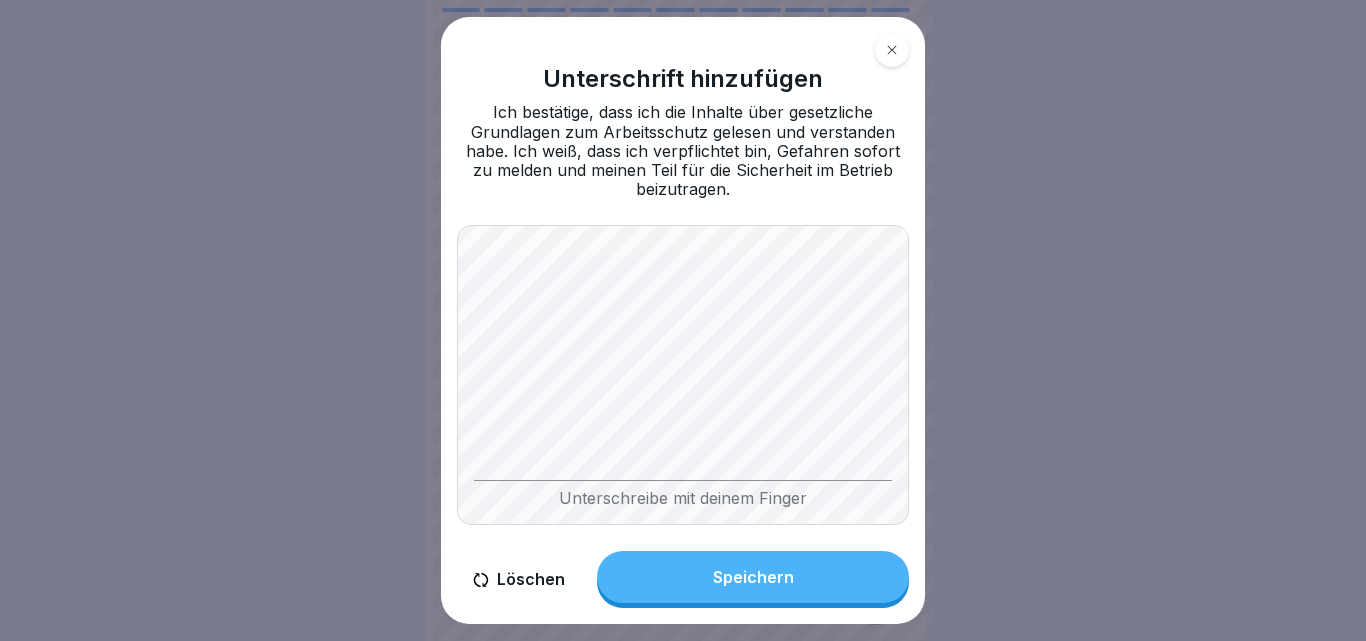 click on "Speichern" at bounding box center (753, 577) 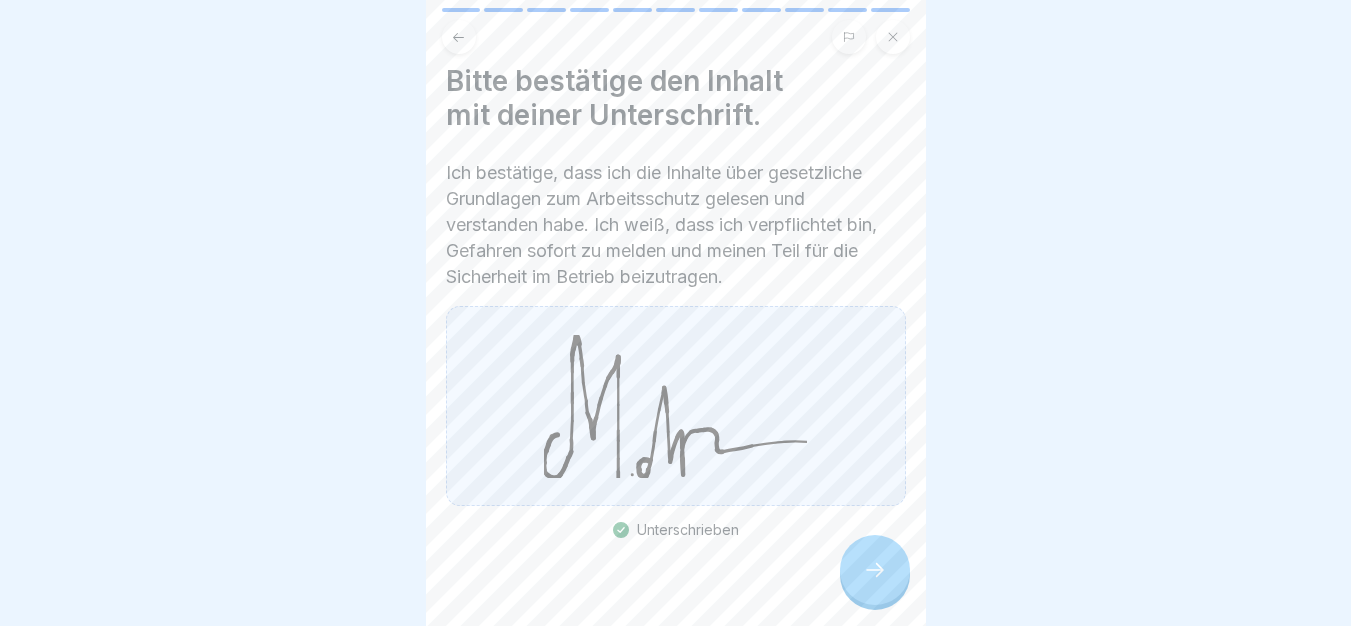 click at bounding box center (875, 570) 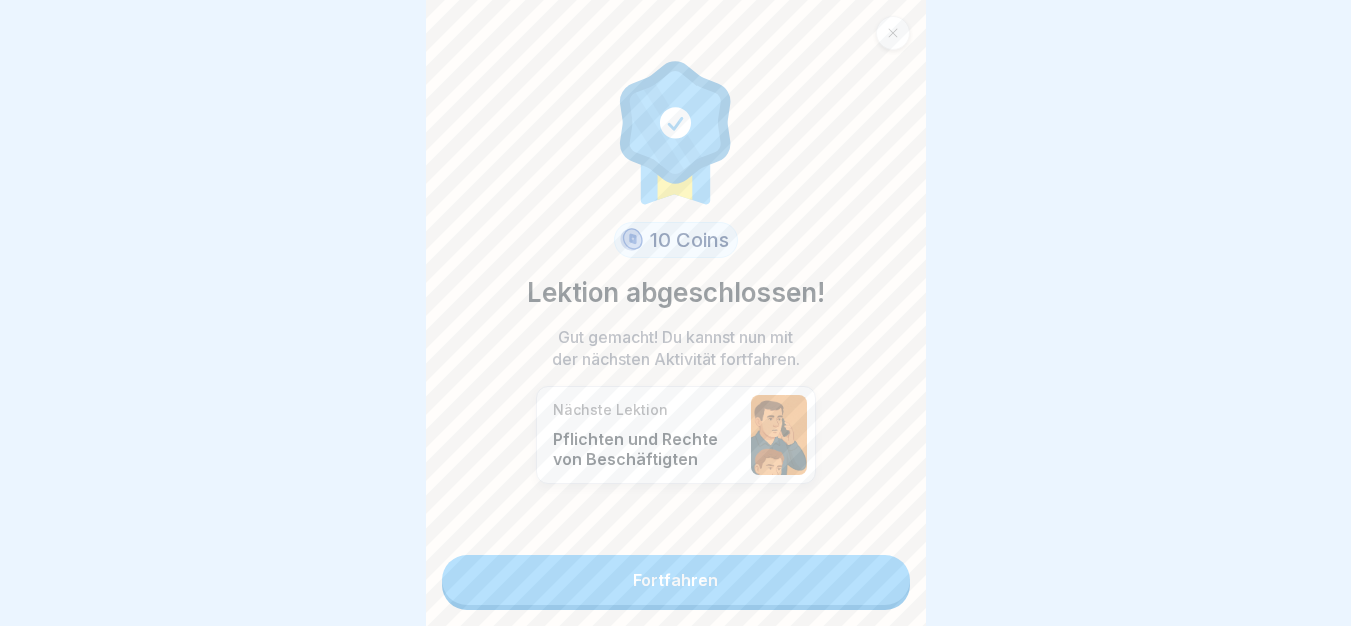 click on "Fortfahren" at bounding box center [676, 580] 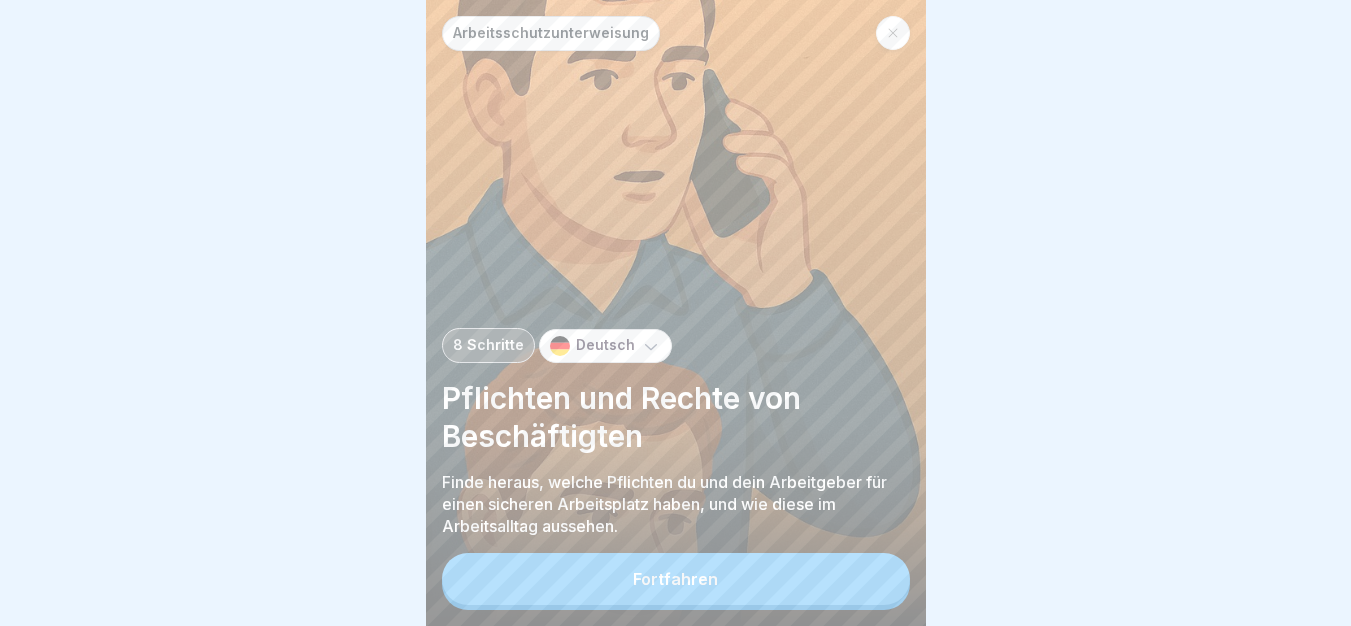 click on "Fortfahren" at bounding box center (676, 579) 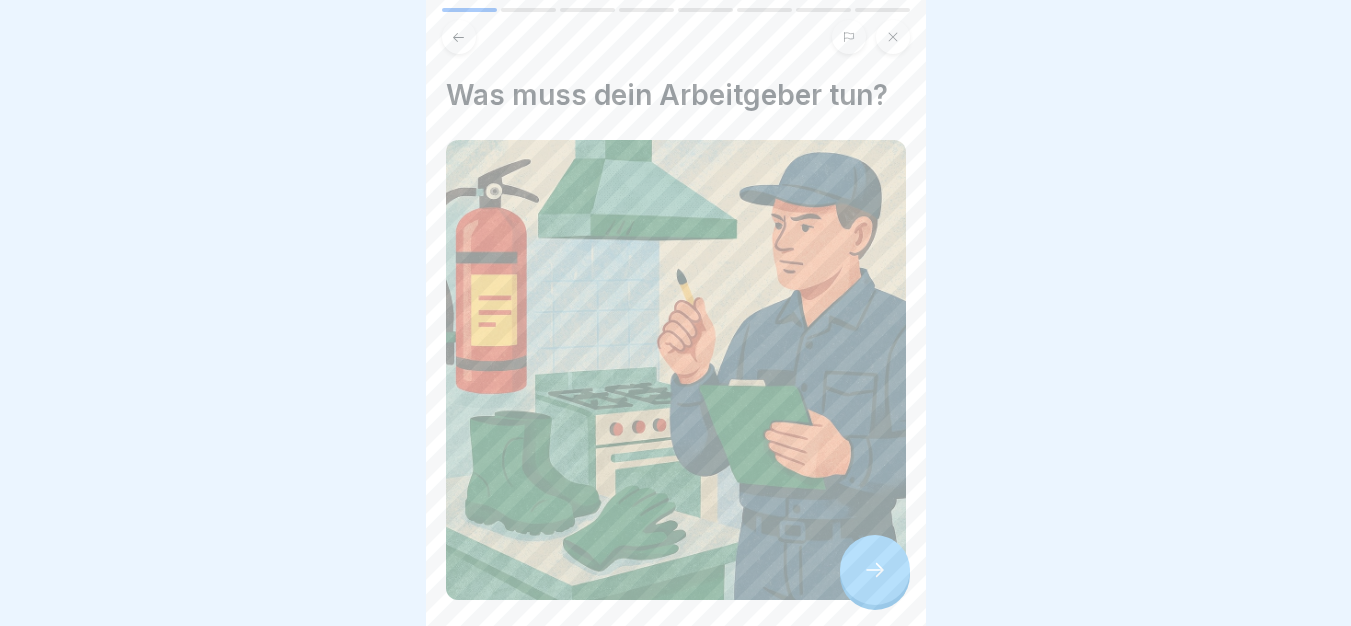 click 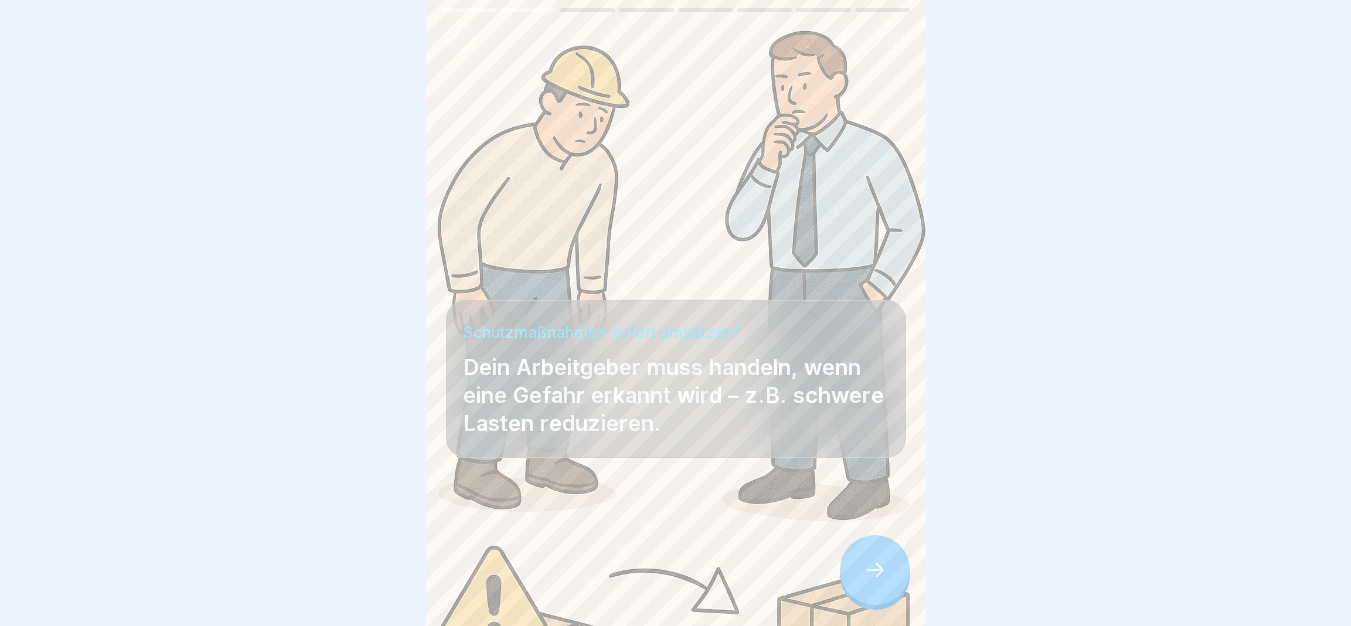 scroll, scrollTop: 15, scrollLeft: 0, axis: vertical 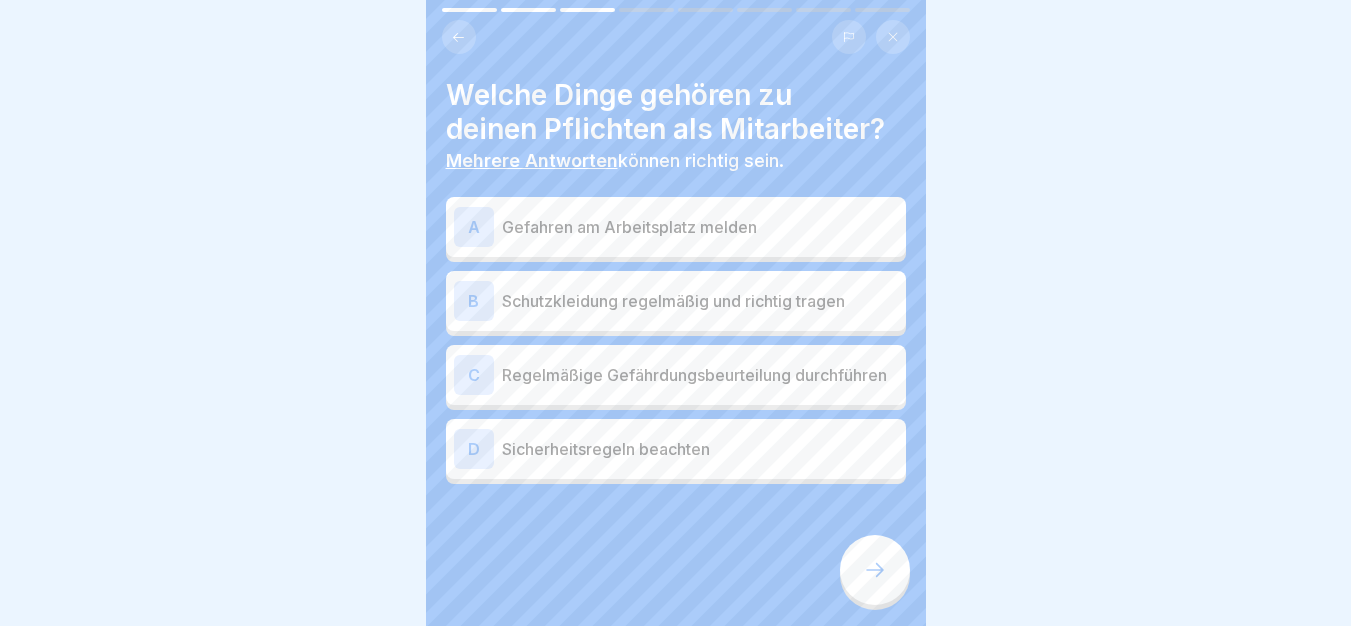 click on "Gefahren am Arbeitsplatz melden" at bounding box center [700, 227] 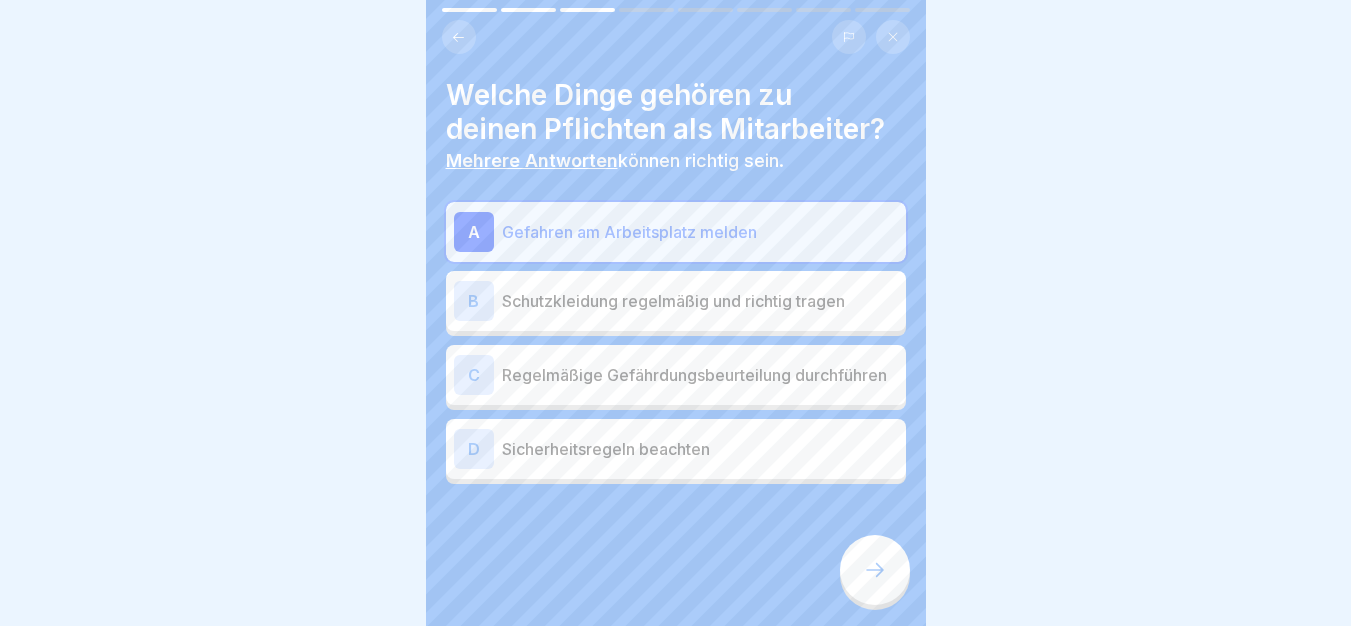 click on "Regelmäßige Gefährdungsbeurteilung durchführen" at bounding box center (700, 375) 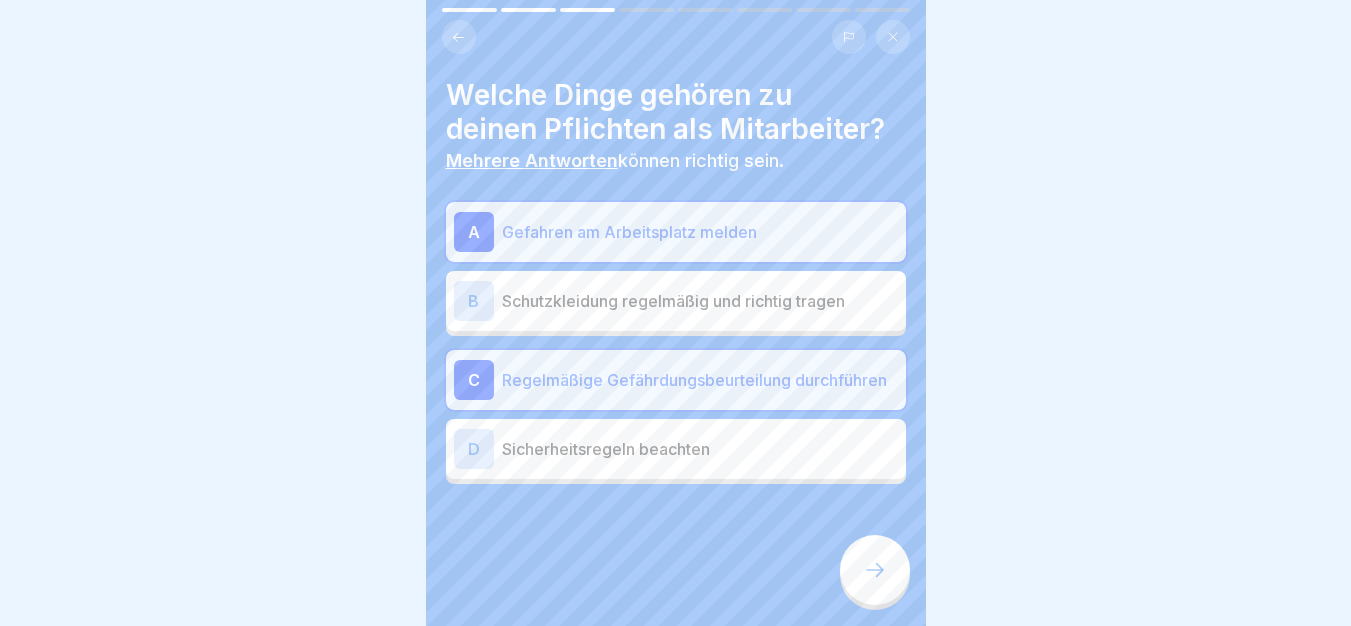 click on "A Gefahren am Arbeitsplatz melden B Schutzkleidung regelmäßig und richtig tragen C Regelmäßige Gefährdungsbeurteilung durchführen D Sicherheitsregeln beachten" at bounding box center [676, 343] 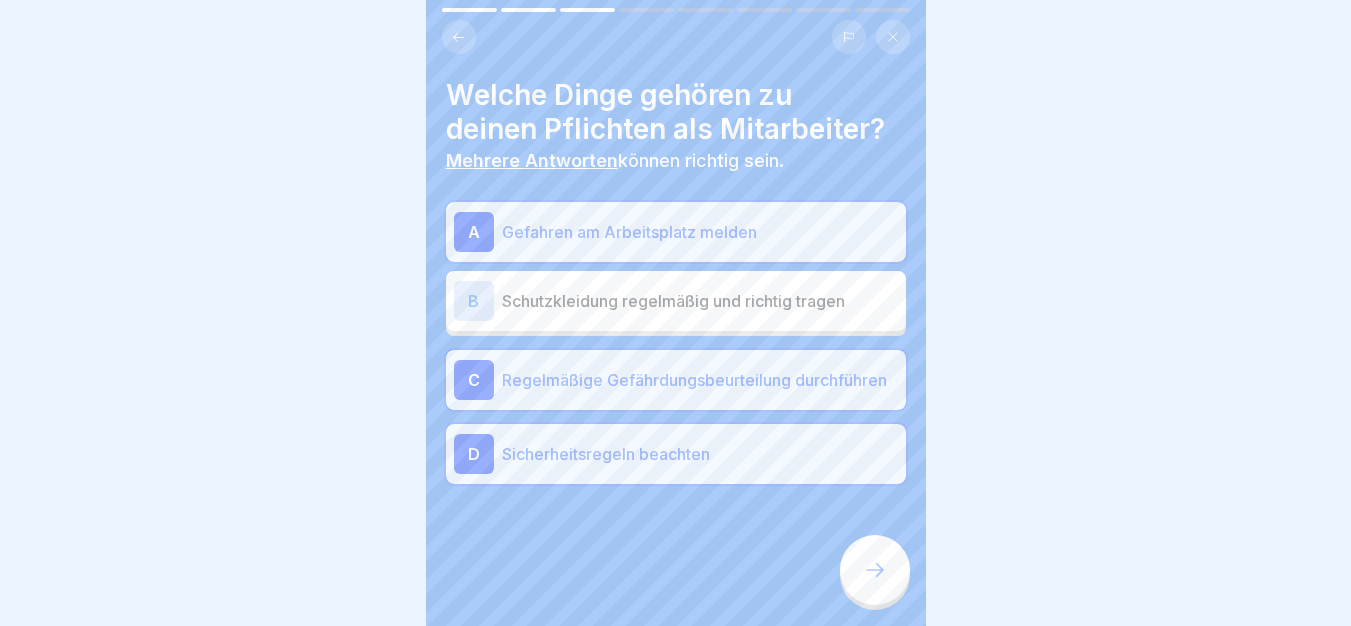 click at bounding box center [875, 570] 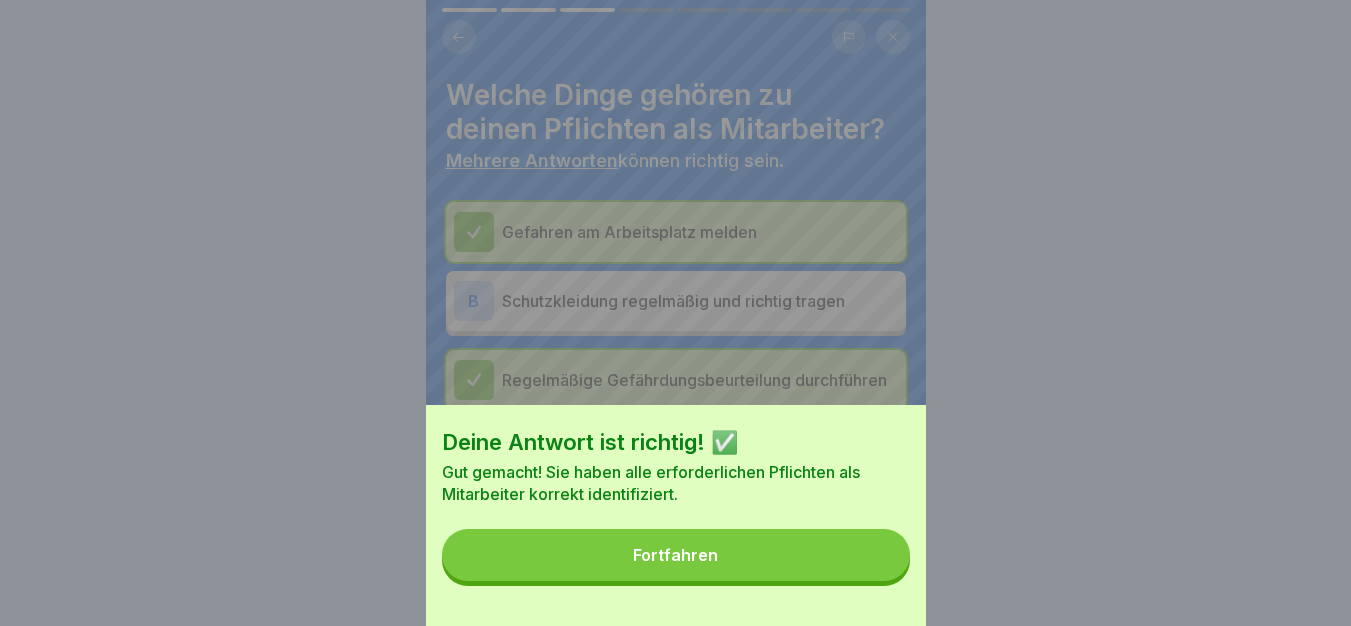 click on "Fortfahren" at bounding box center [676, 555] 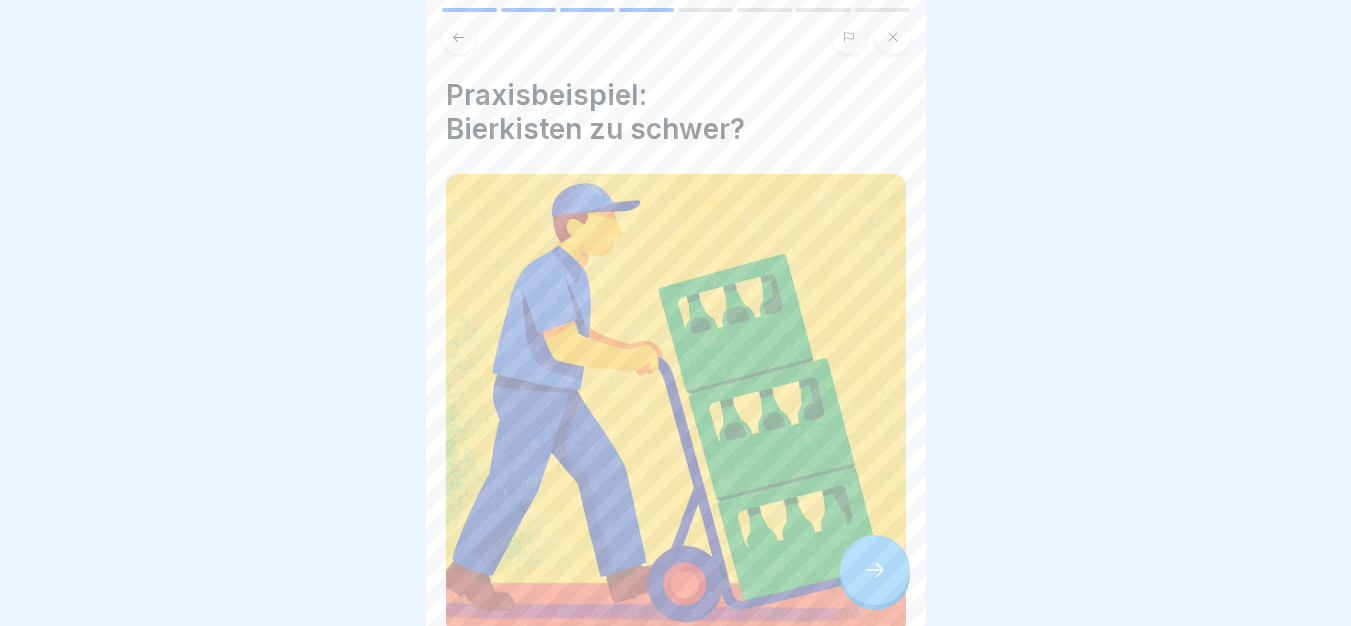 click at bounding box center [875, 570] 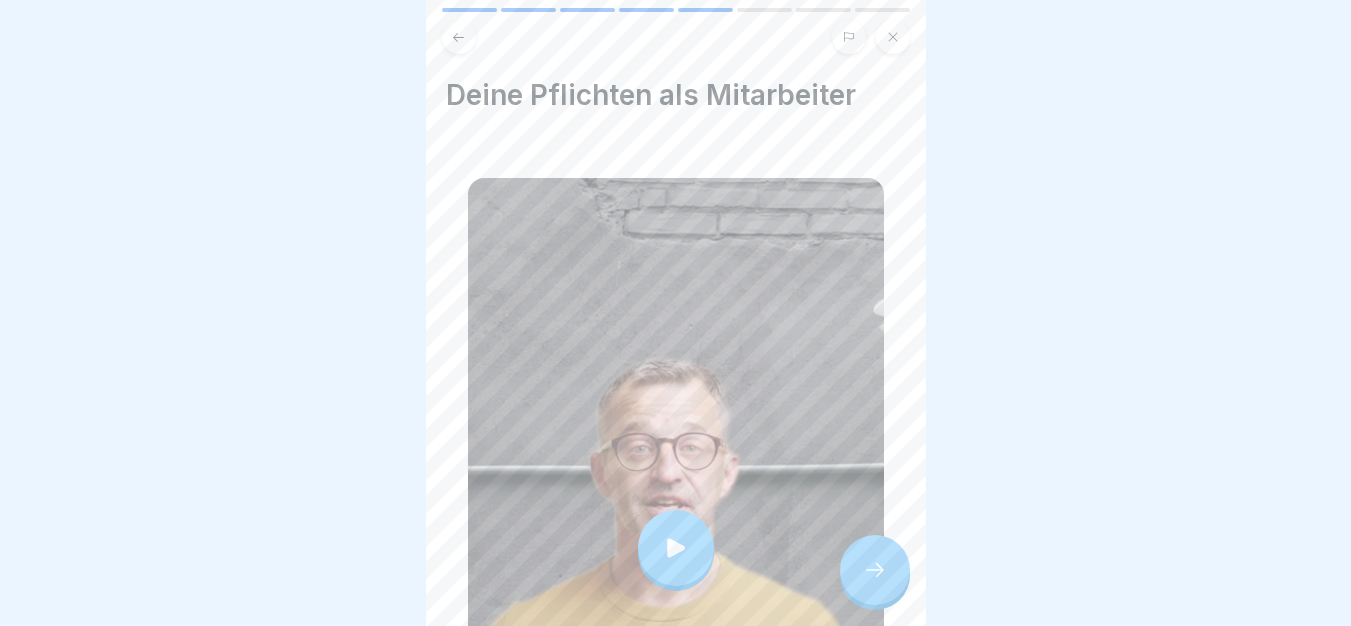 click at bounding box center (676, 548) 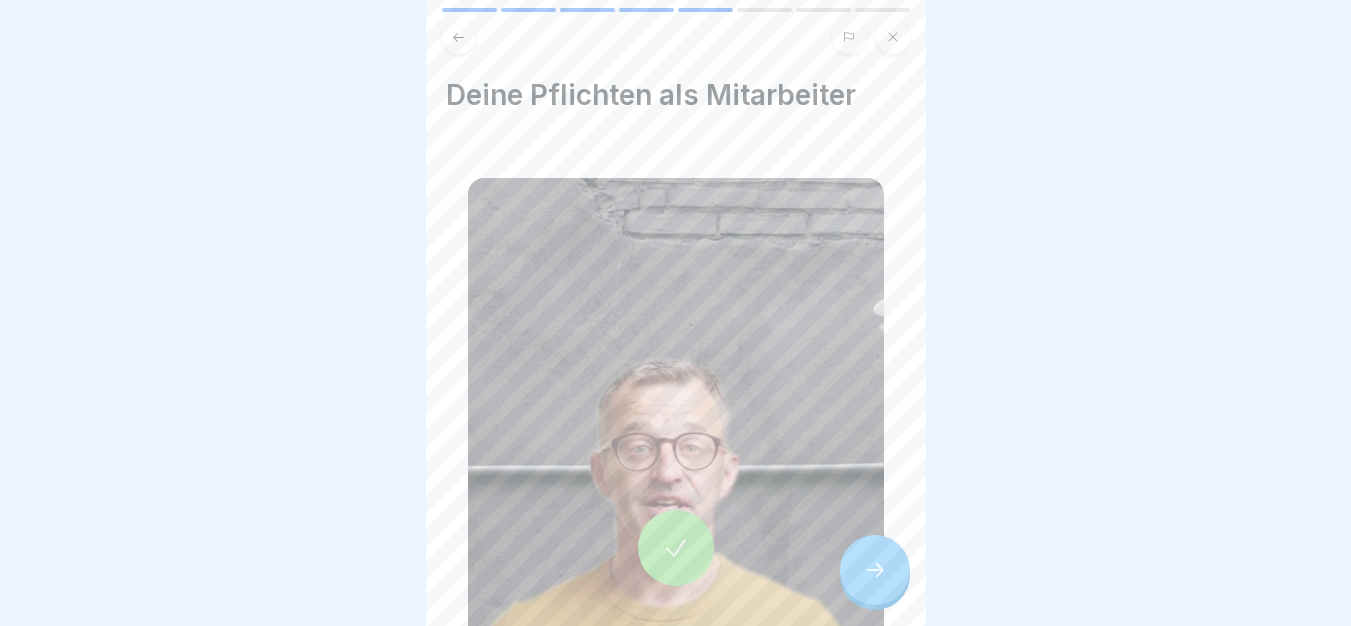 click at bounding box center (875, 570) 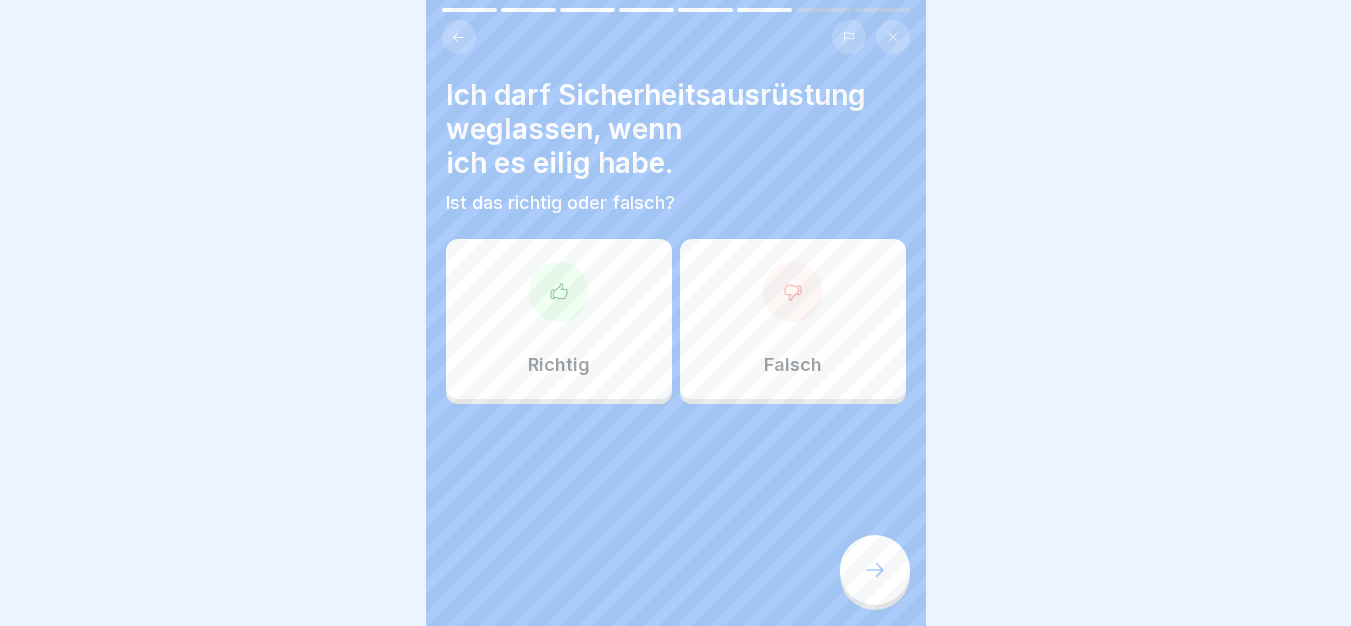 click on "Falsch" at bounding box center (793, 319) 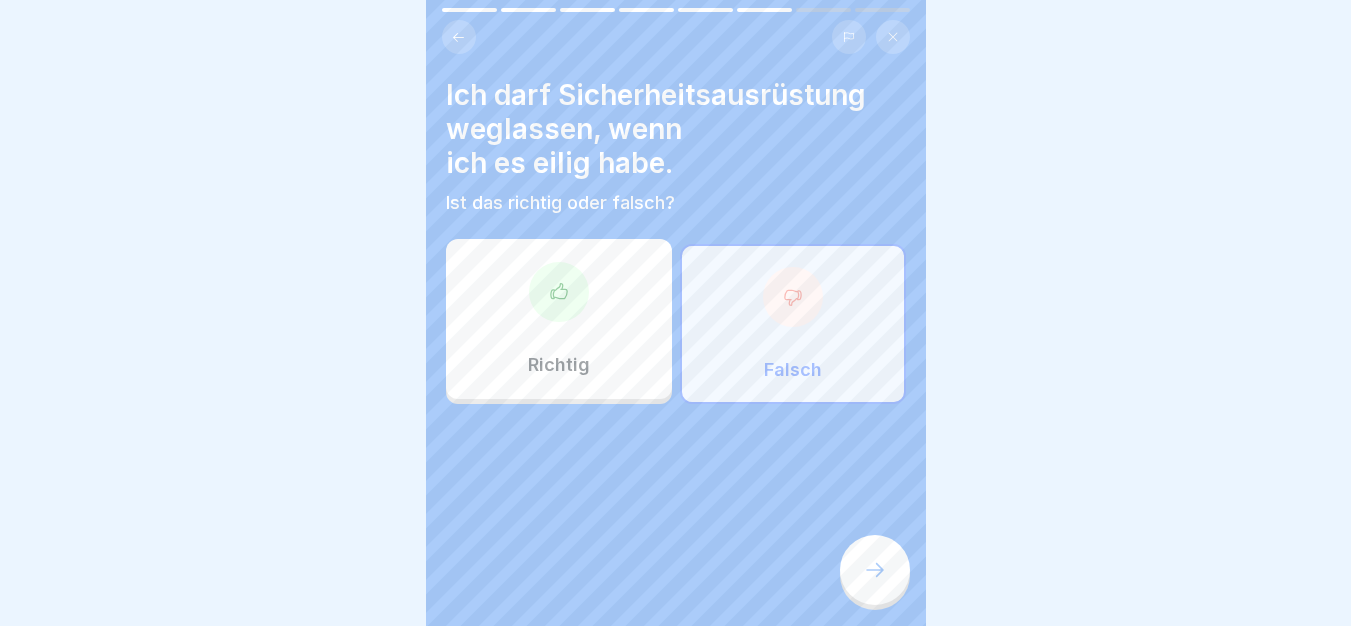click at bounding box center [875, 570] 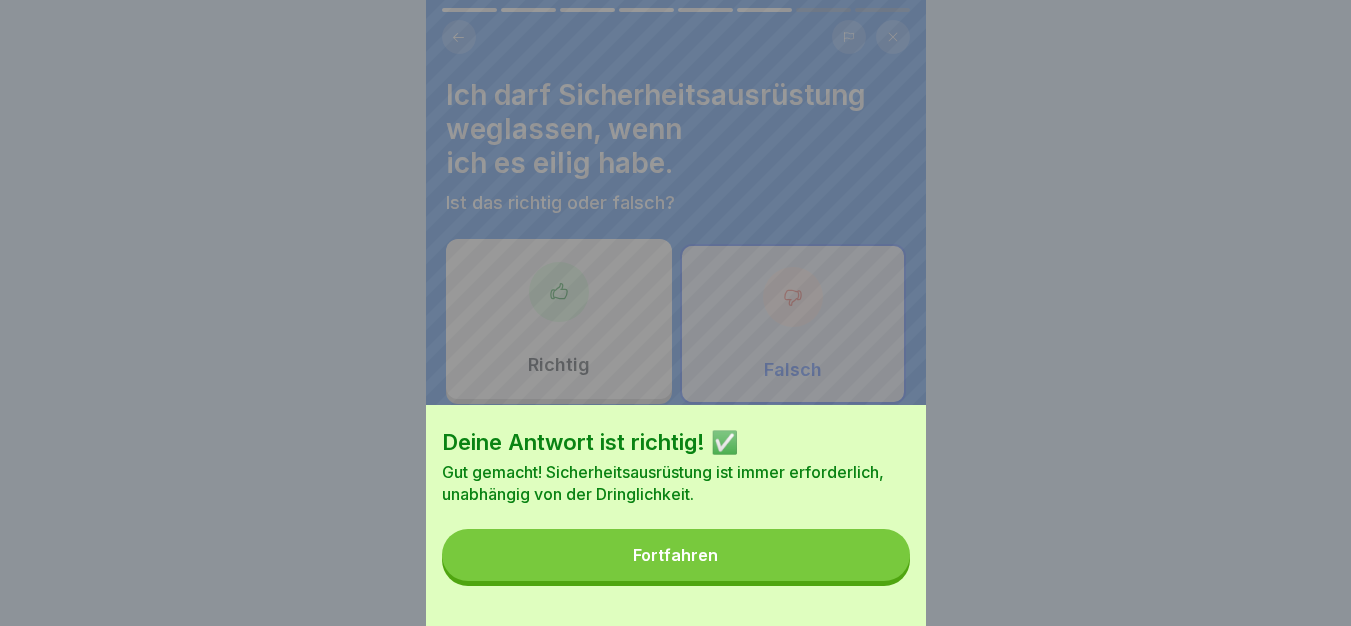 scroll, scrollTop: 0, scrollLeft: 0, axis: both 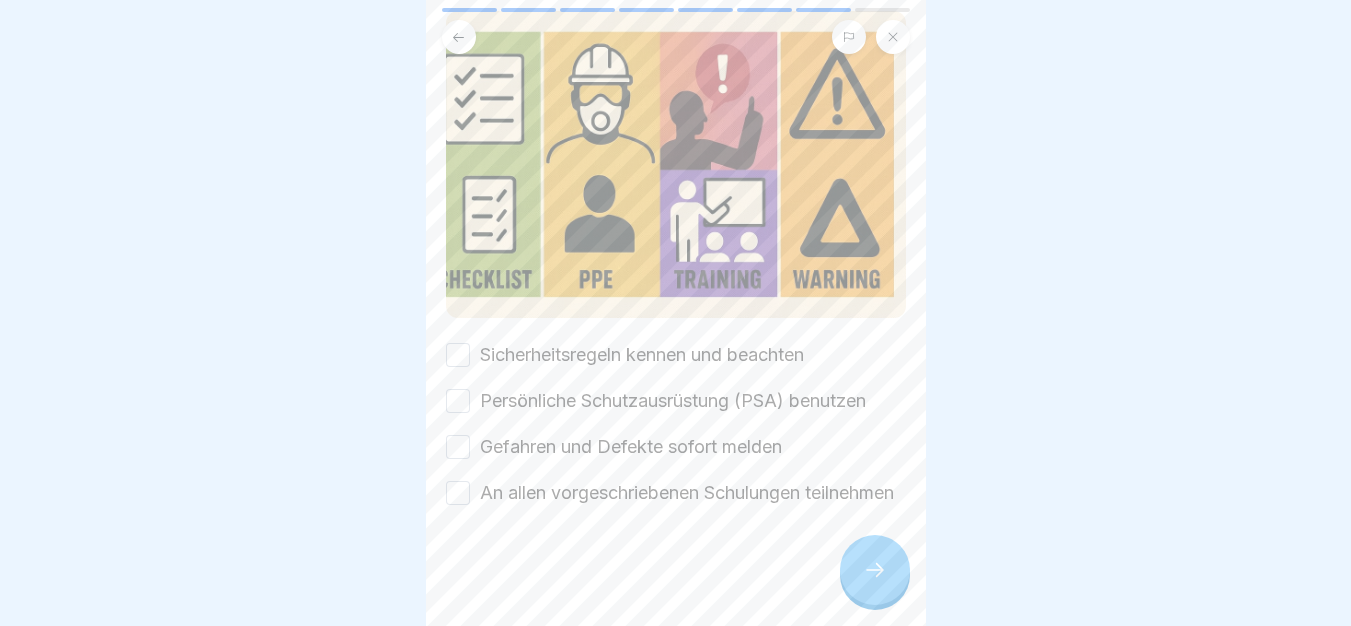 click on "Sicherheitsregeln kennen und beachten" at bounding box center [642, 355] 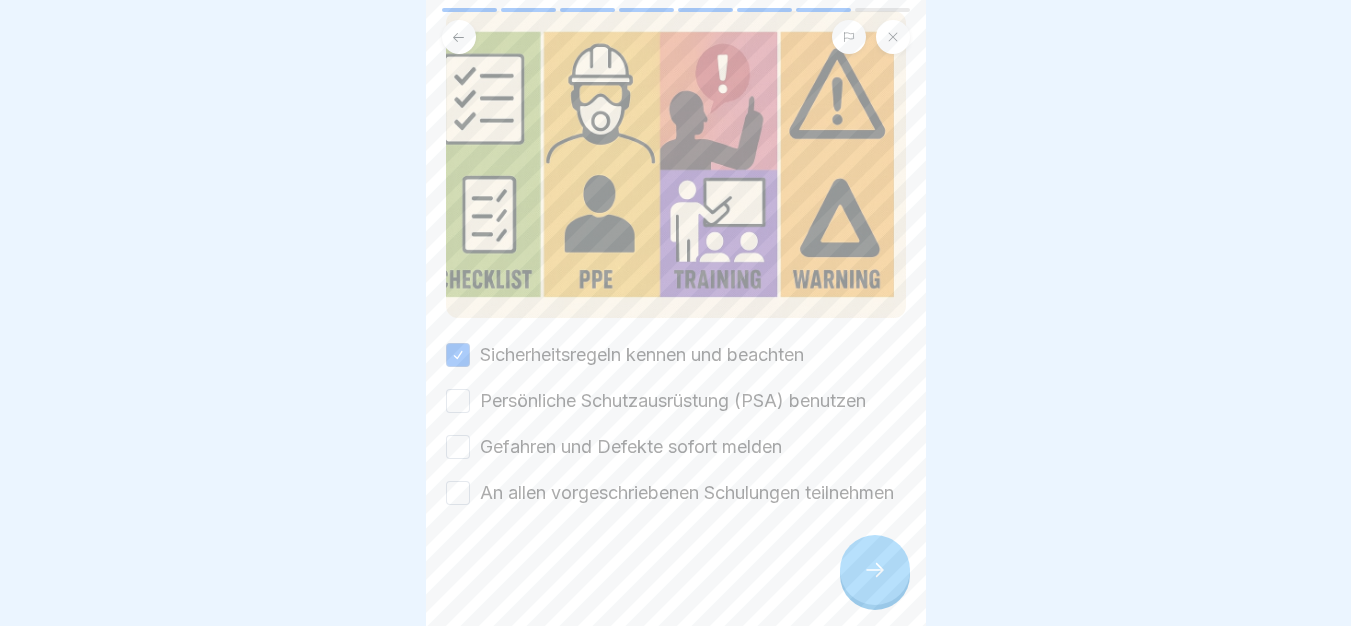 click on "Persönliche Schutzausrüstung (PSA) benutzen" at bounding box center (673, 401) 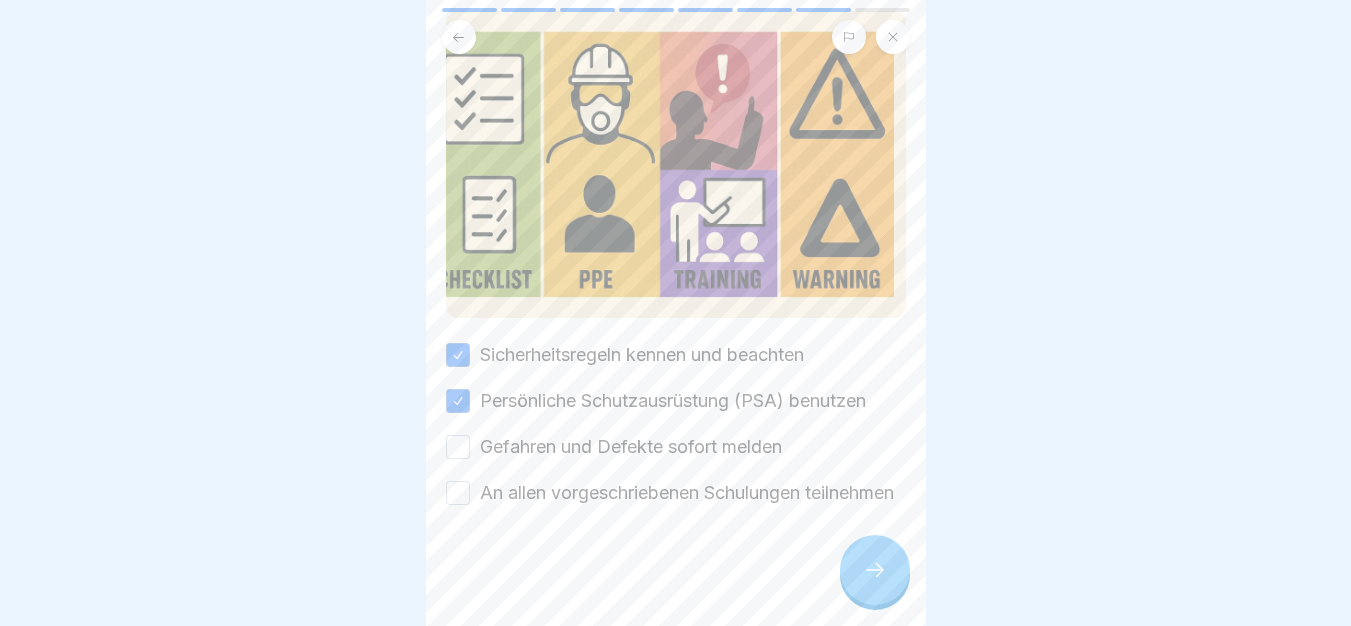 click on "Gefahren und Defekte sofort melden" at bounding box center [631, 447] 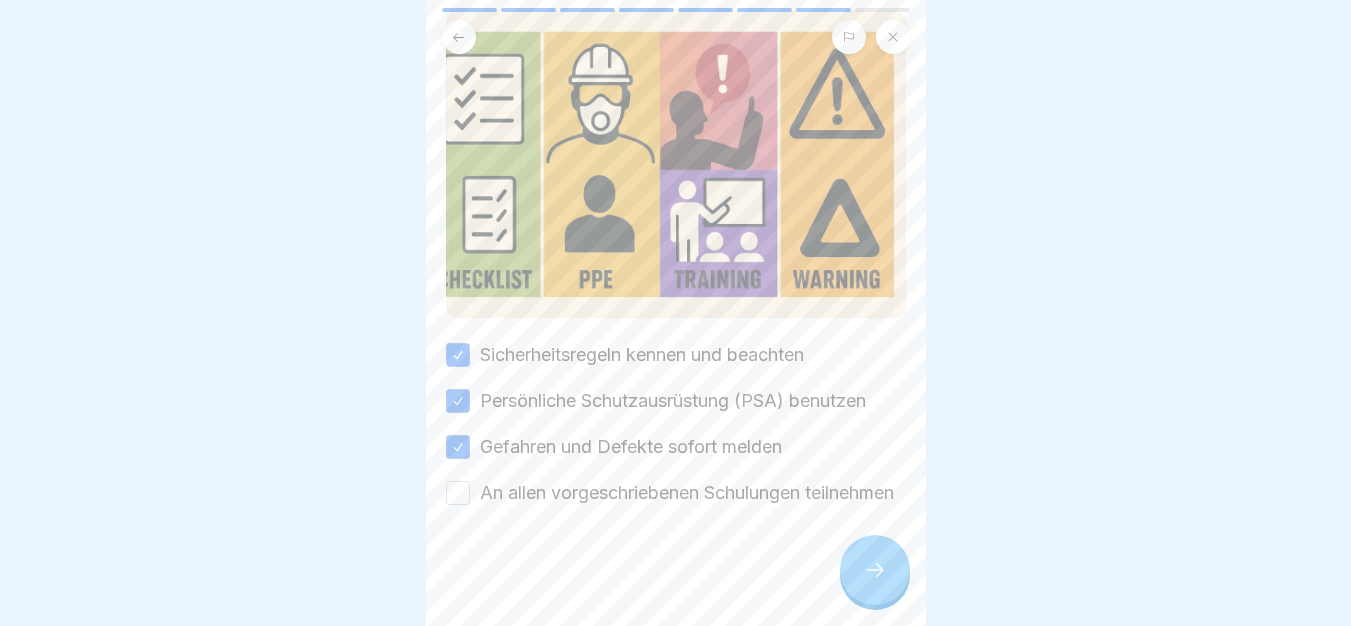 click on "An allen vorgeschriebenen Schulungen teilnehmen" at bounding box center (687, 493) 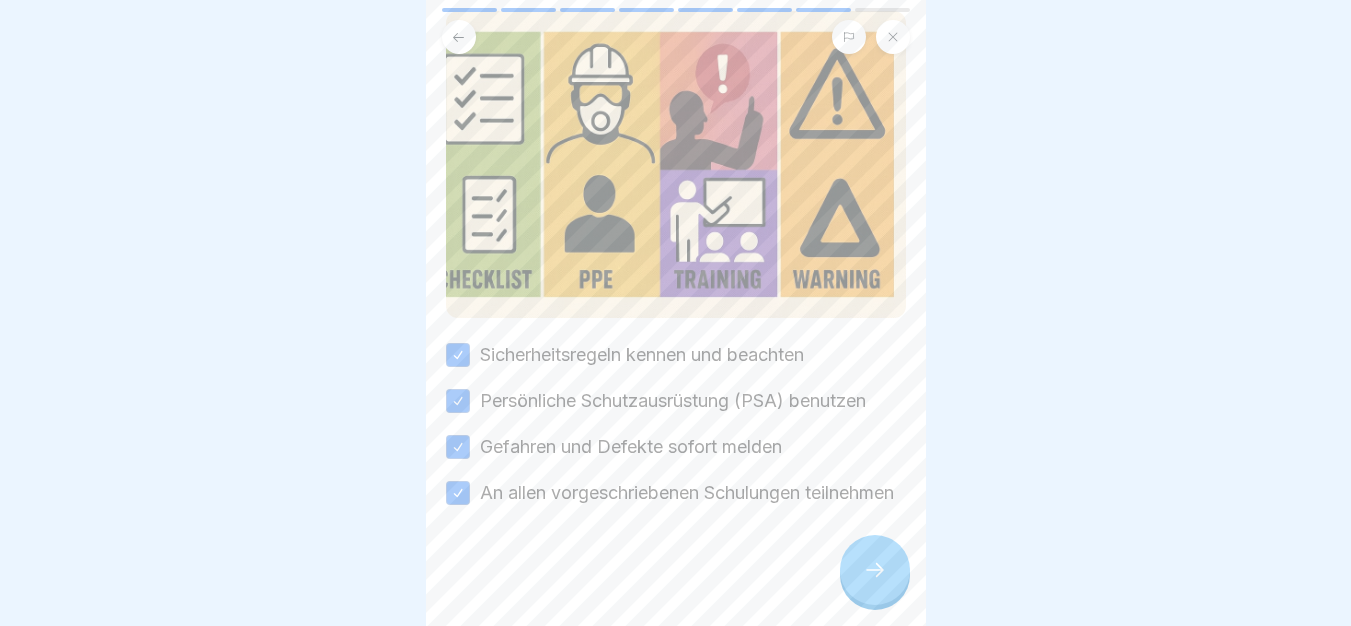 click at bounding box center [875, 570] 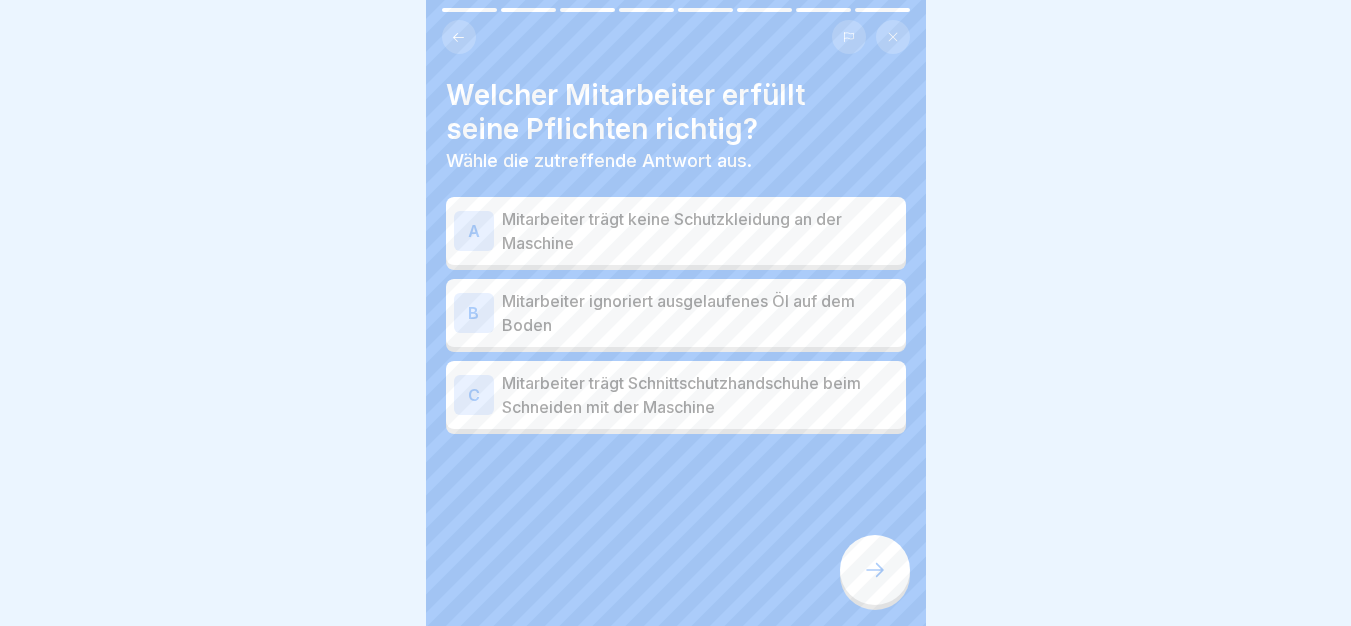 click on "Mitarbeiter trägt Schnittschutzhandschuhe beim Schneiden mit der Maschine" at bounding box center [700, 395] 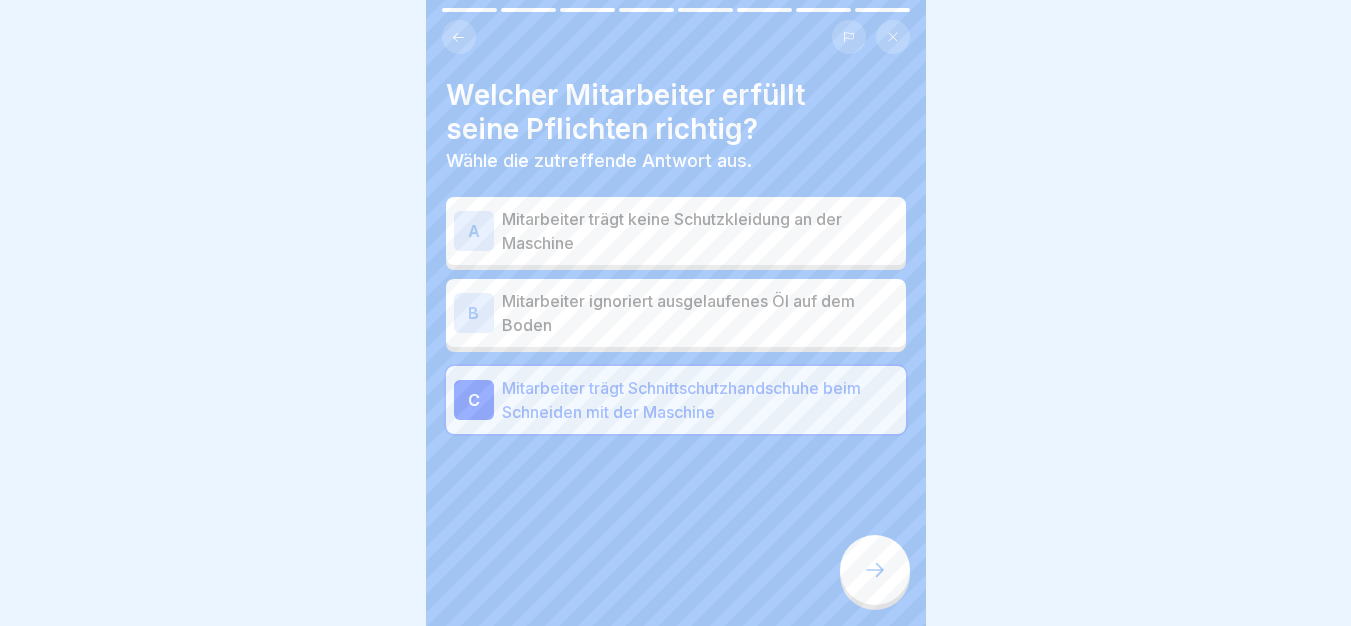 click at bounding box center (875, 570) 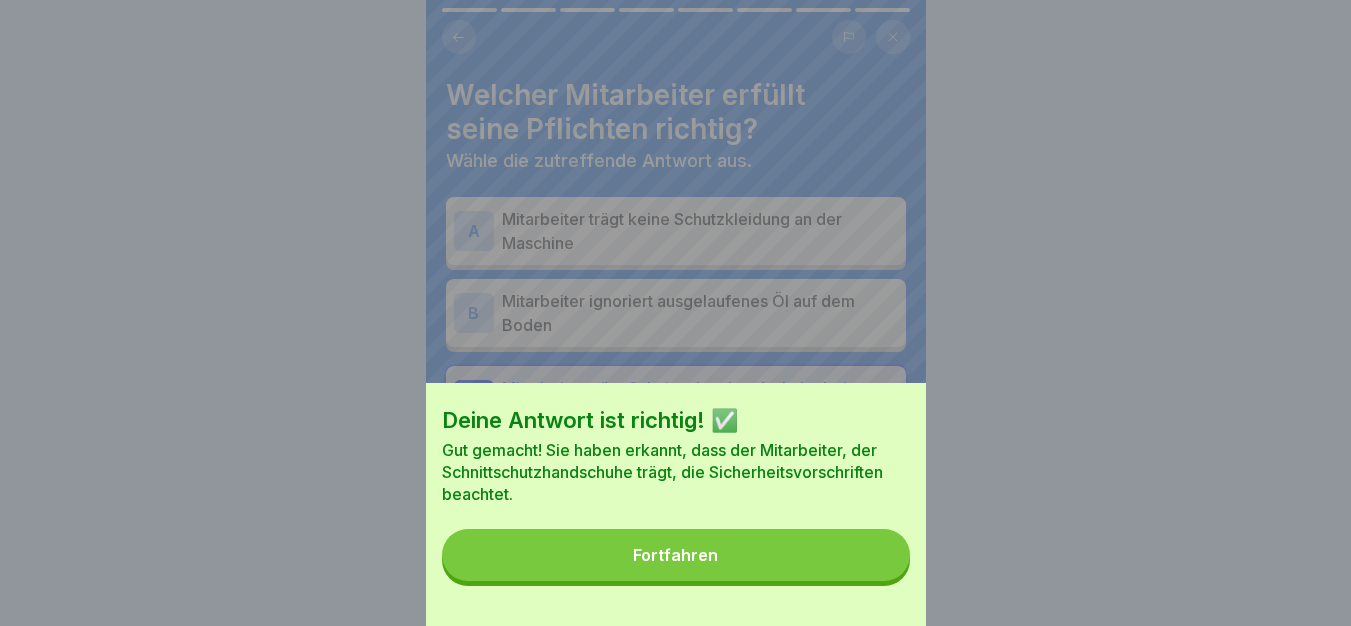 click on "Fortfahren" at bounding box center [676, 555] 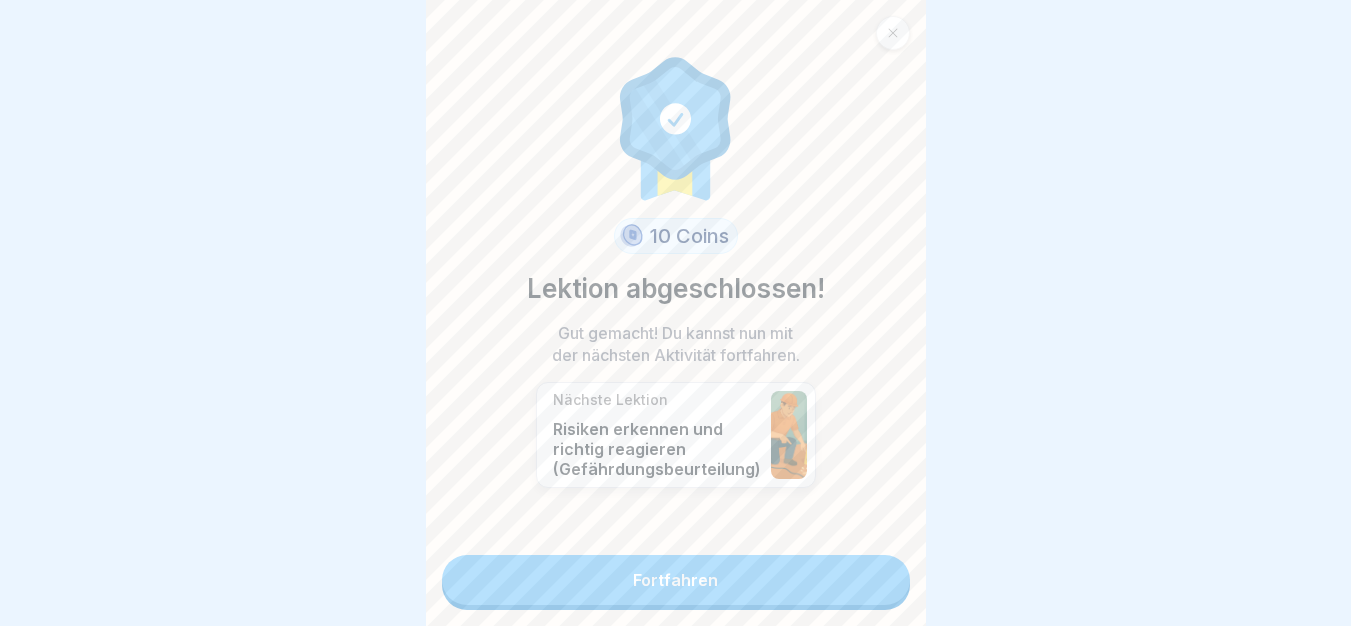 scroll, scrollTop: 15, scrollLeft: 0, axis: vertical 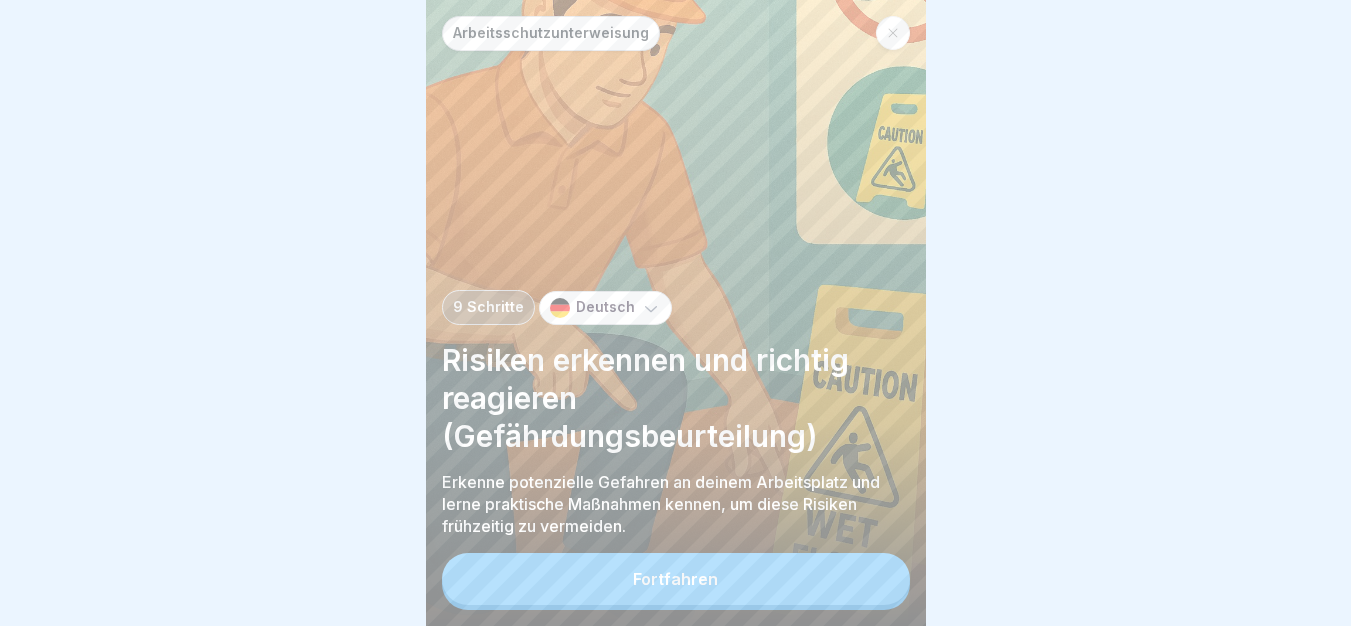 click on "Fortfahren" at bounding box center (676, 579) 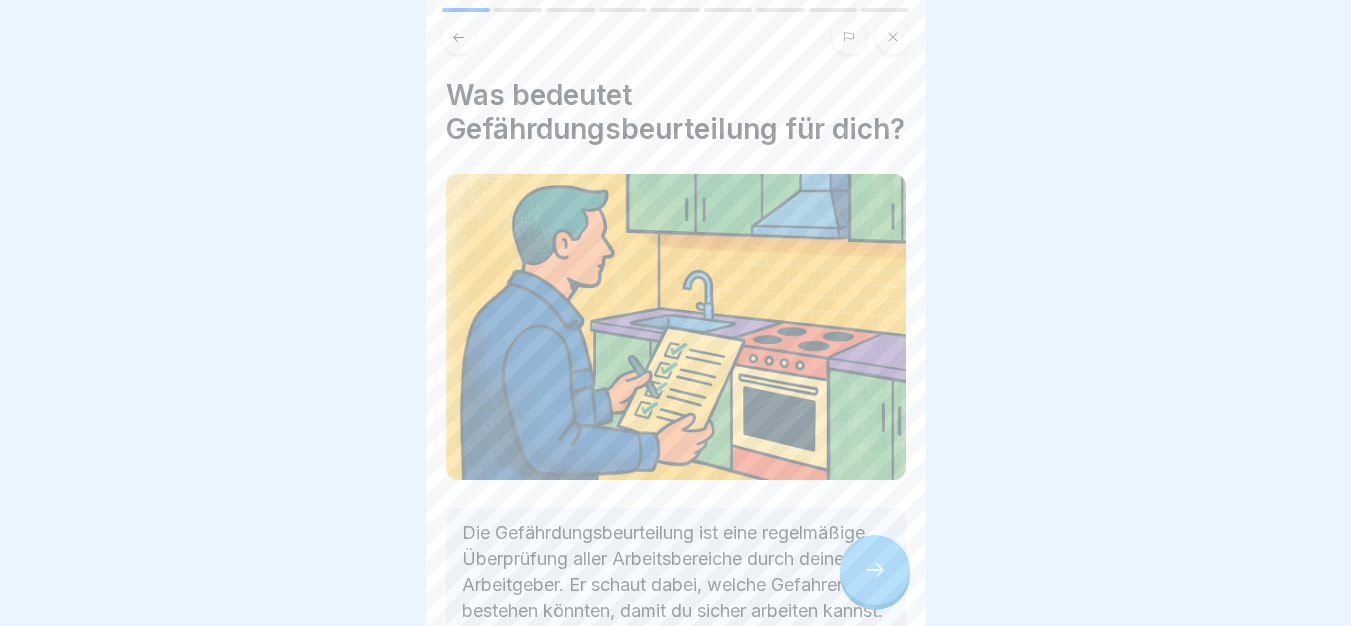 drag, startPoint x: 835, startPoint y: 564, endPoint x: 869, endPoint y: 592, distance: 44.04543 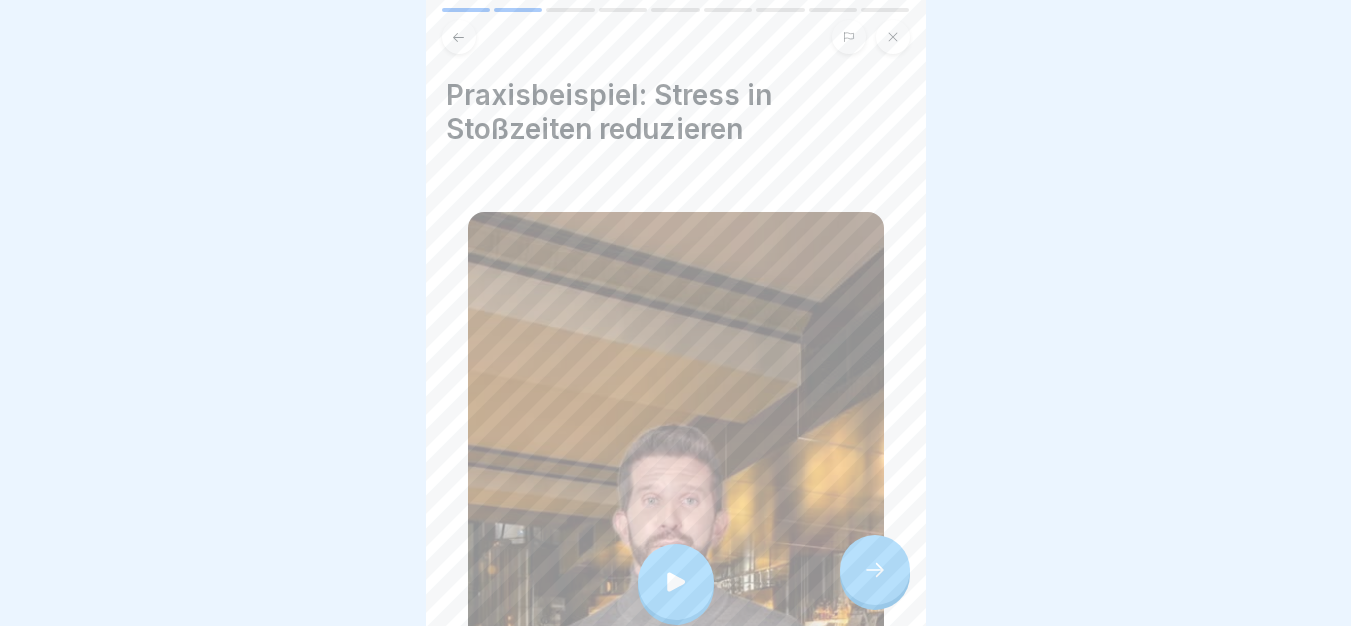 scroll, scrollTop: 419, scrollLeft: 0, axis: vertical 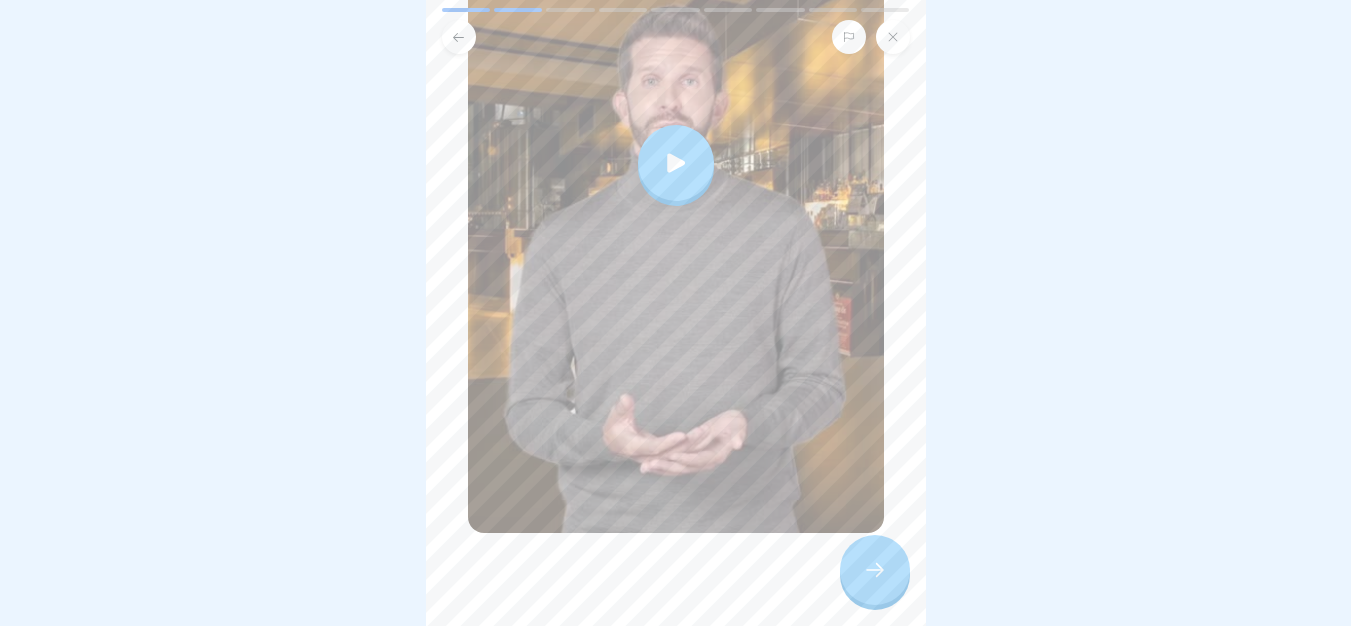 click at bounding box center (676, 163) 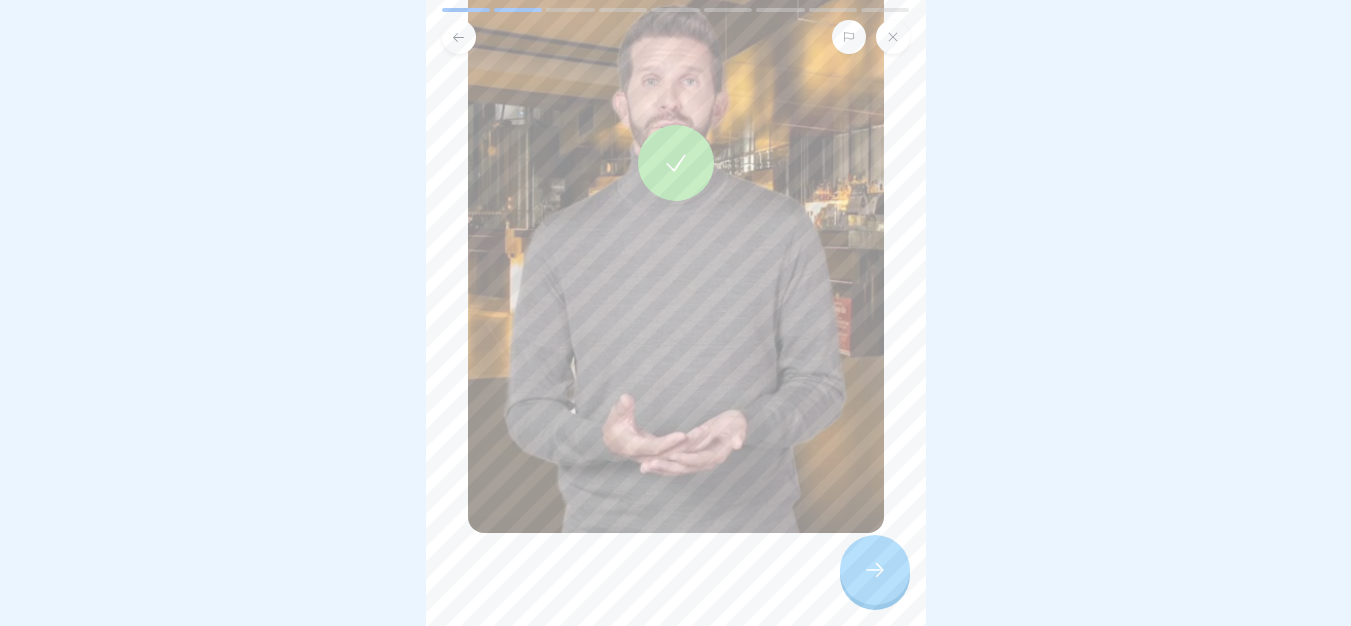 click 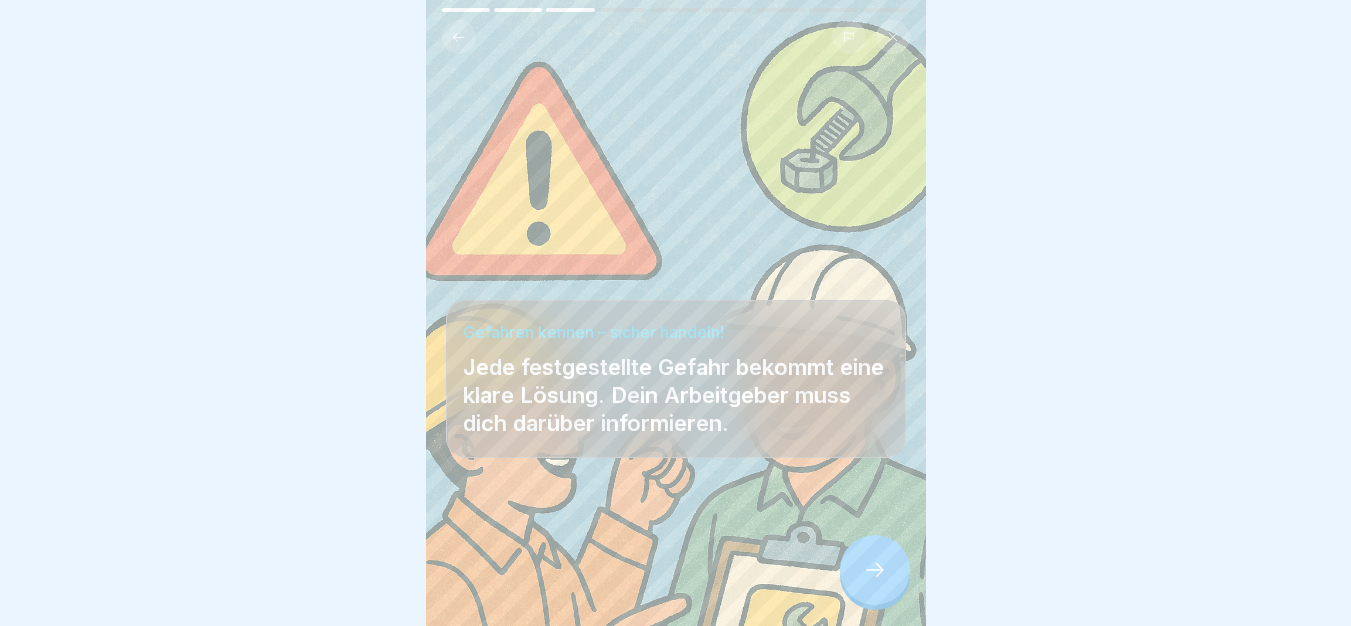 scroll, scrollTop: 15, scrollLeft: 0, axis: vertical 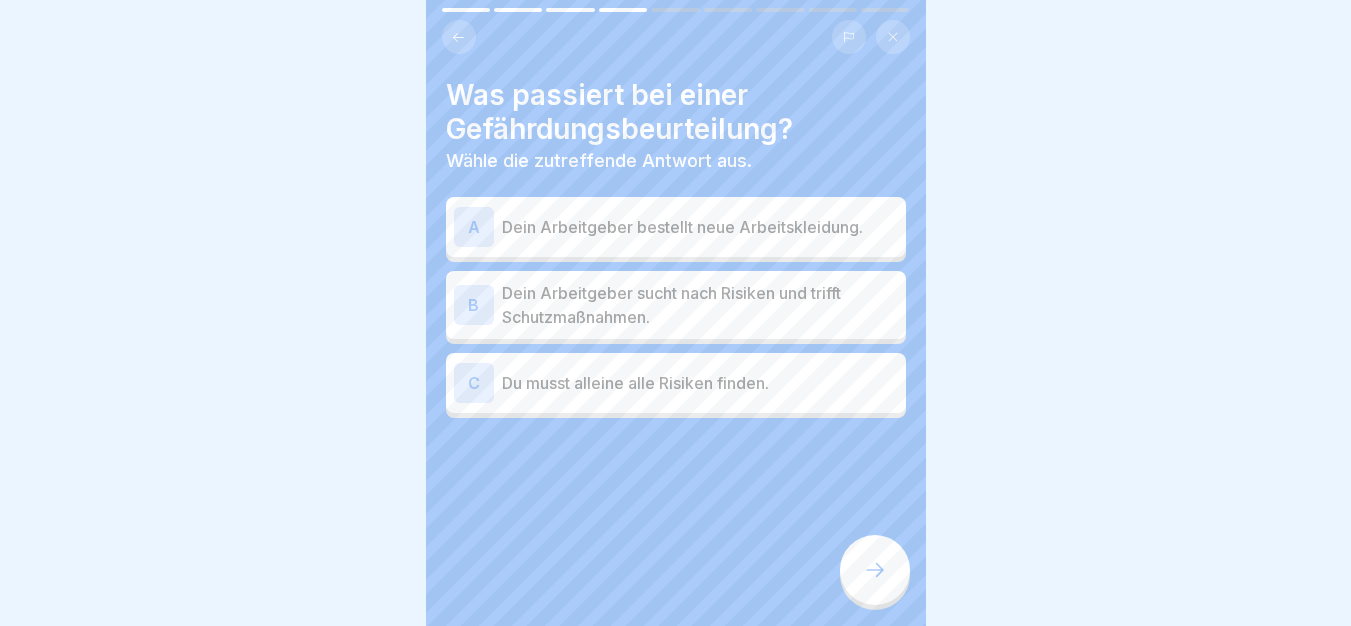 click on "Dein Arbeitgeber sucht nach Risiken und trifft Schutzmaßnahmen." at bounding box center (700, 305) 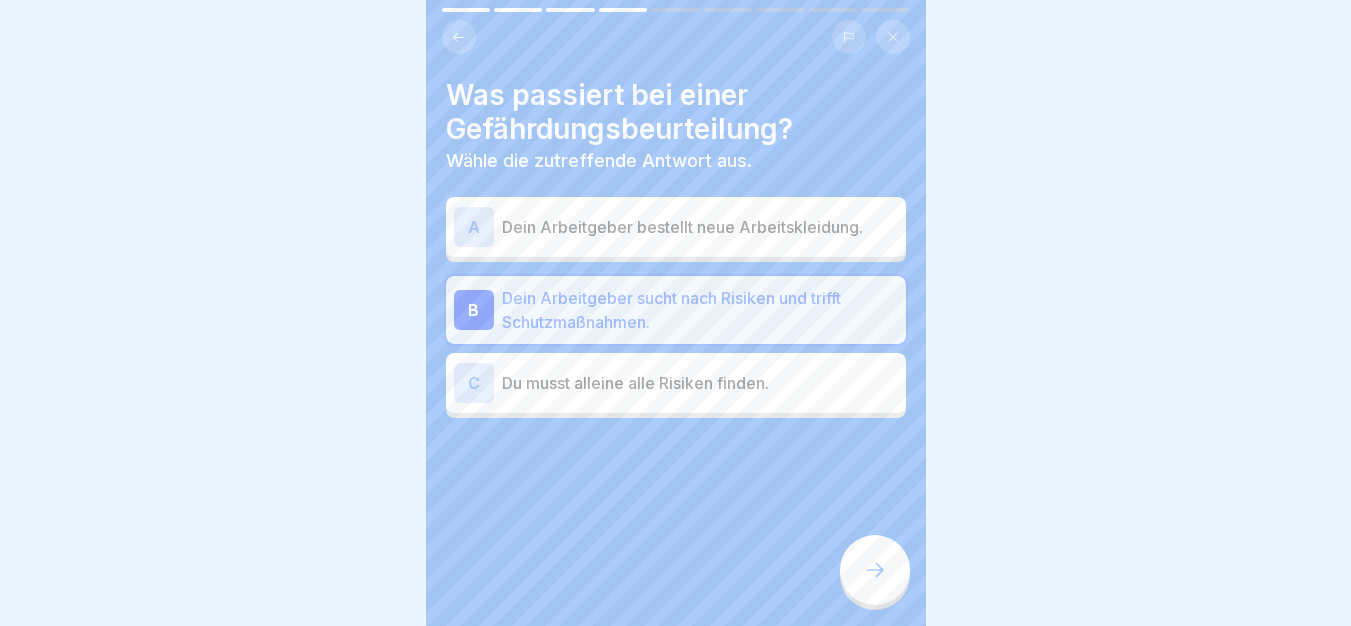 click at bounding box center [875, 570] 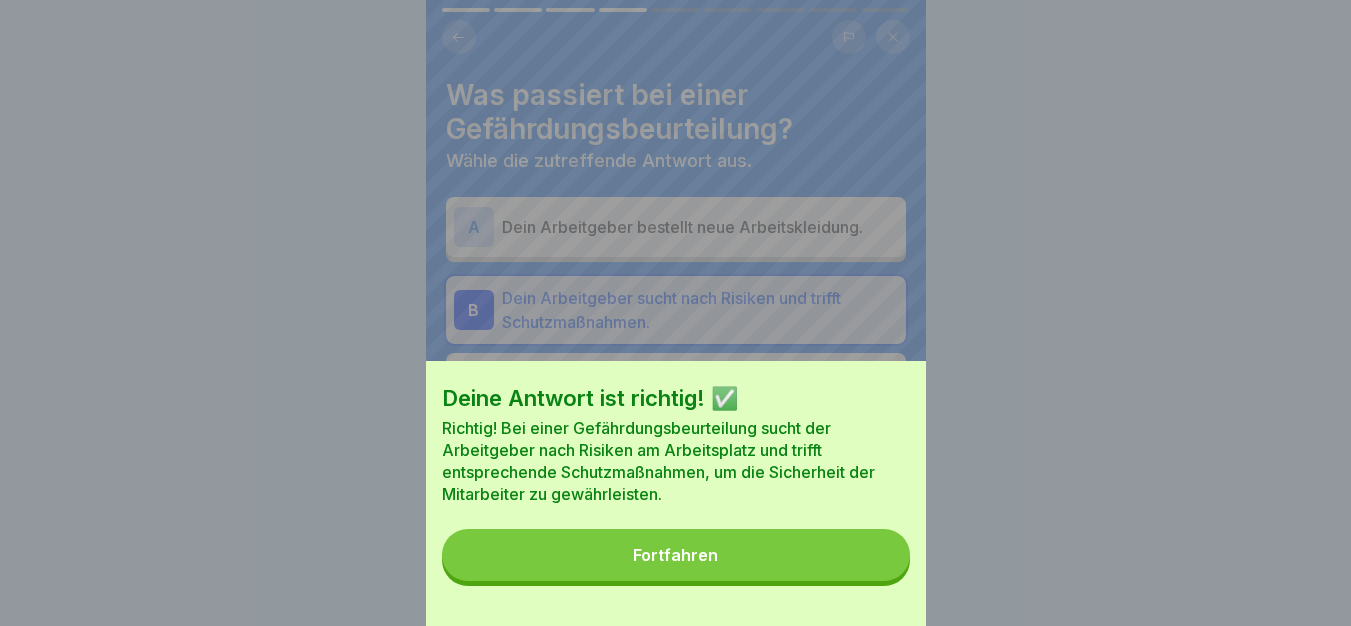 click on "Fortfahren" at bounding box center [676, 555] 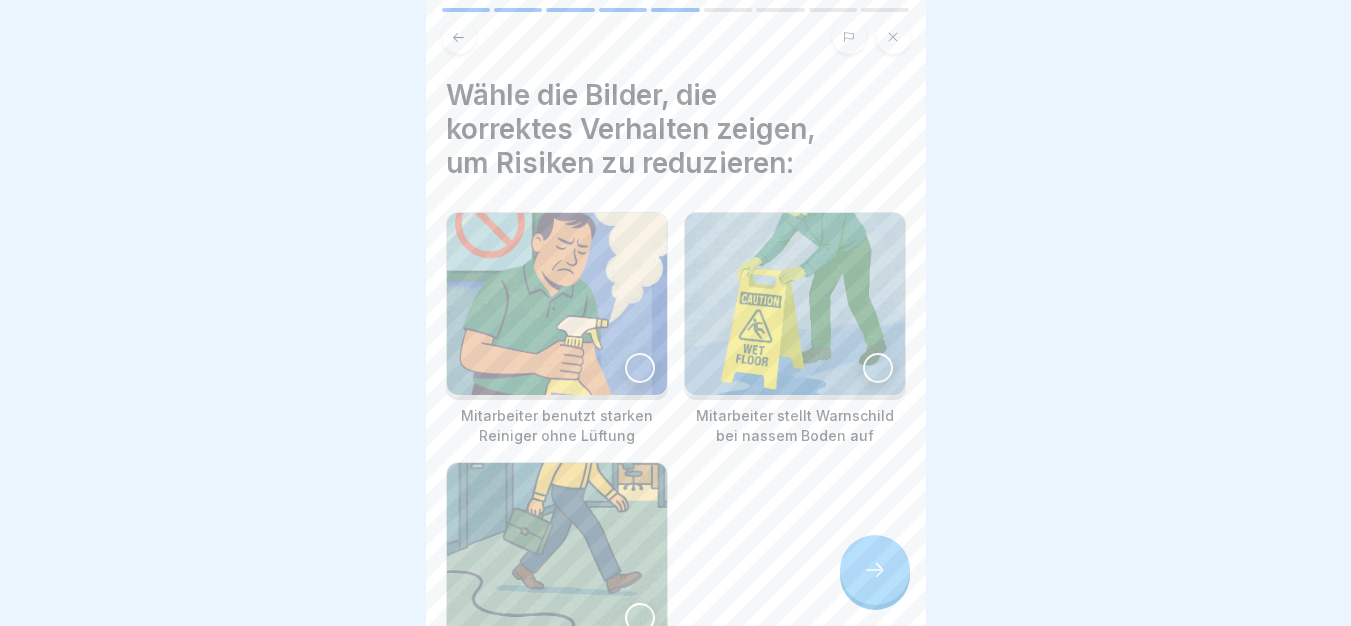 scroll, scrollTop: 190, scrollLeft: 0, axis: vertical 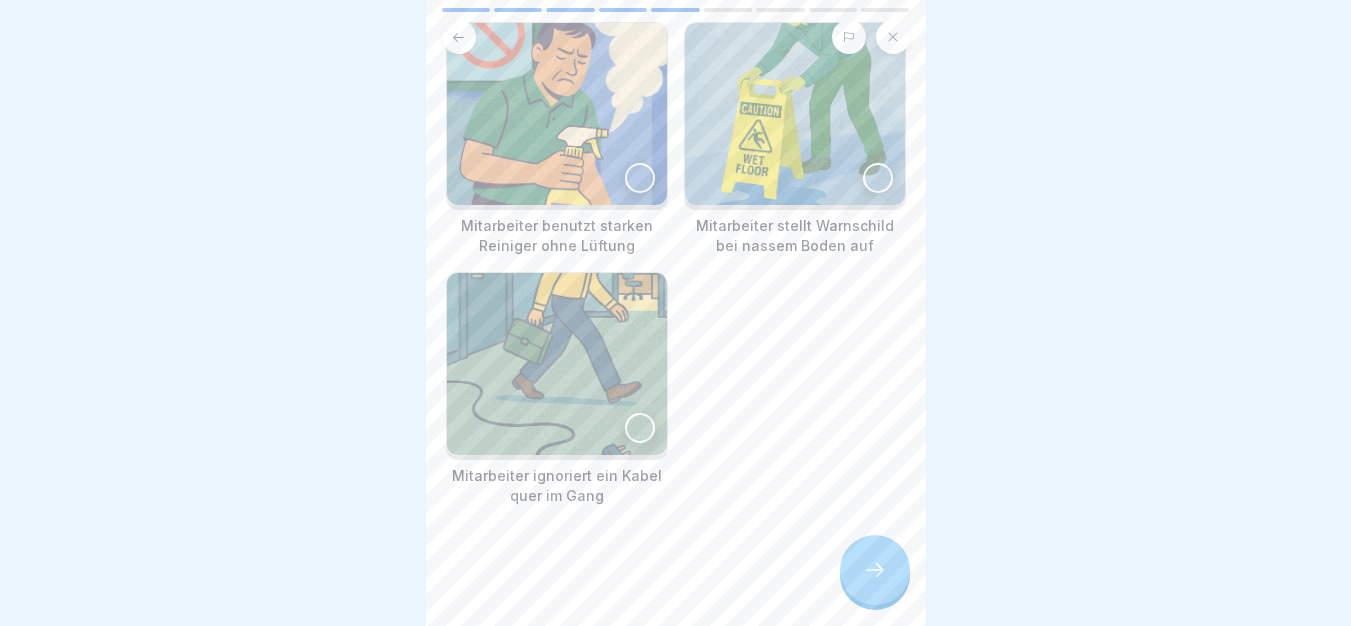 click at bounding box center [795, 114] 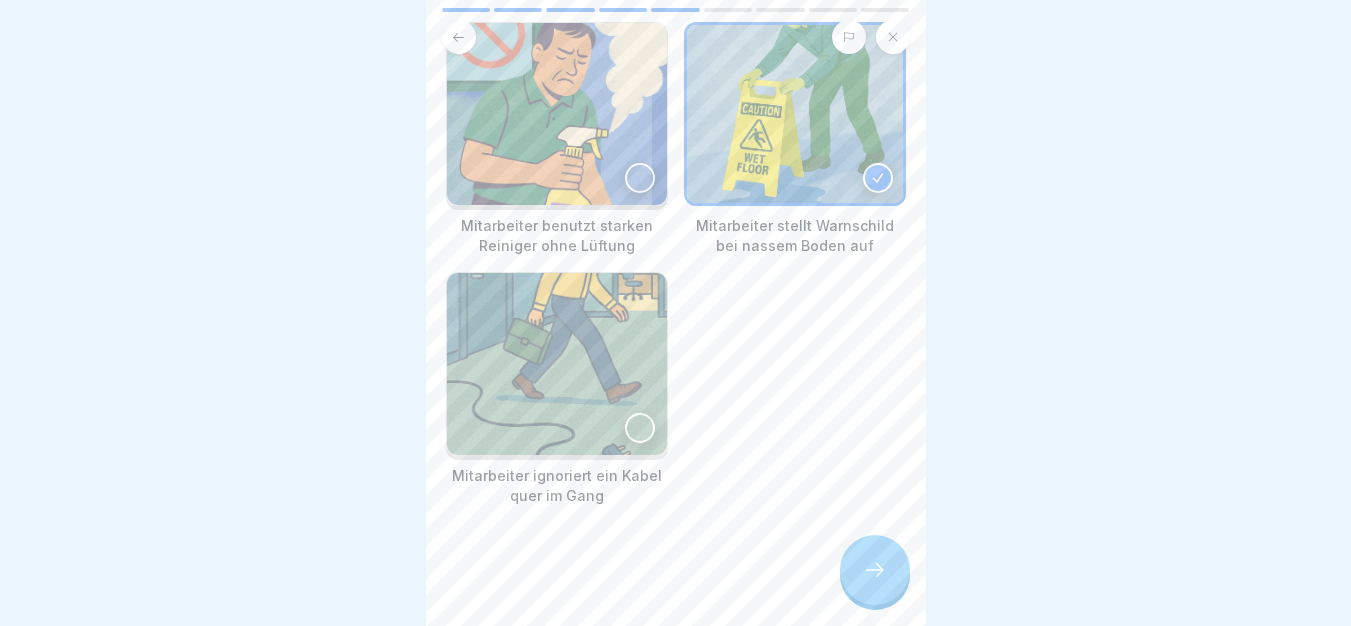 click at bounding box center (875, 570) 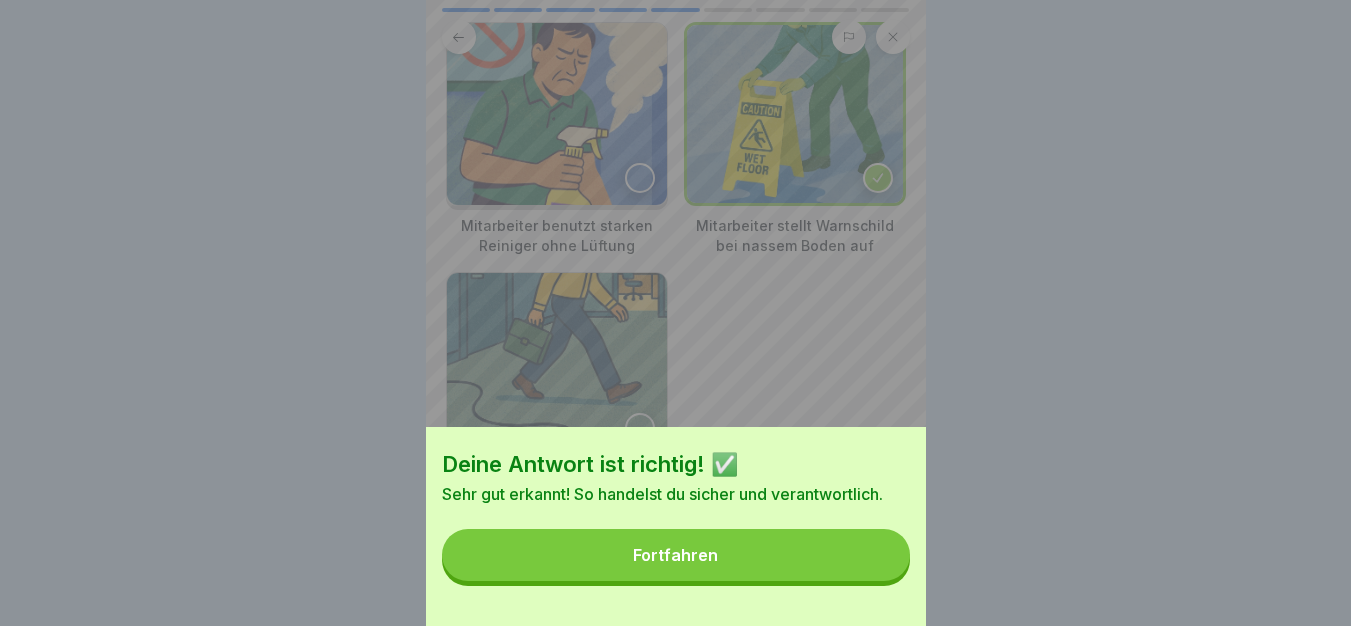 click on "Fortfahren" at bounding box center [676, 555] 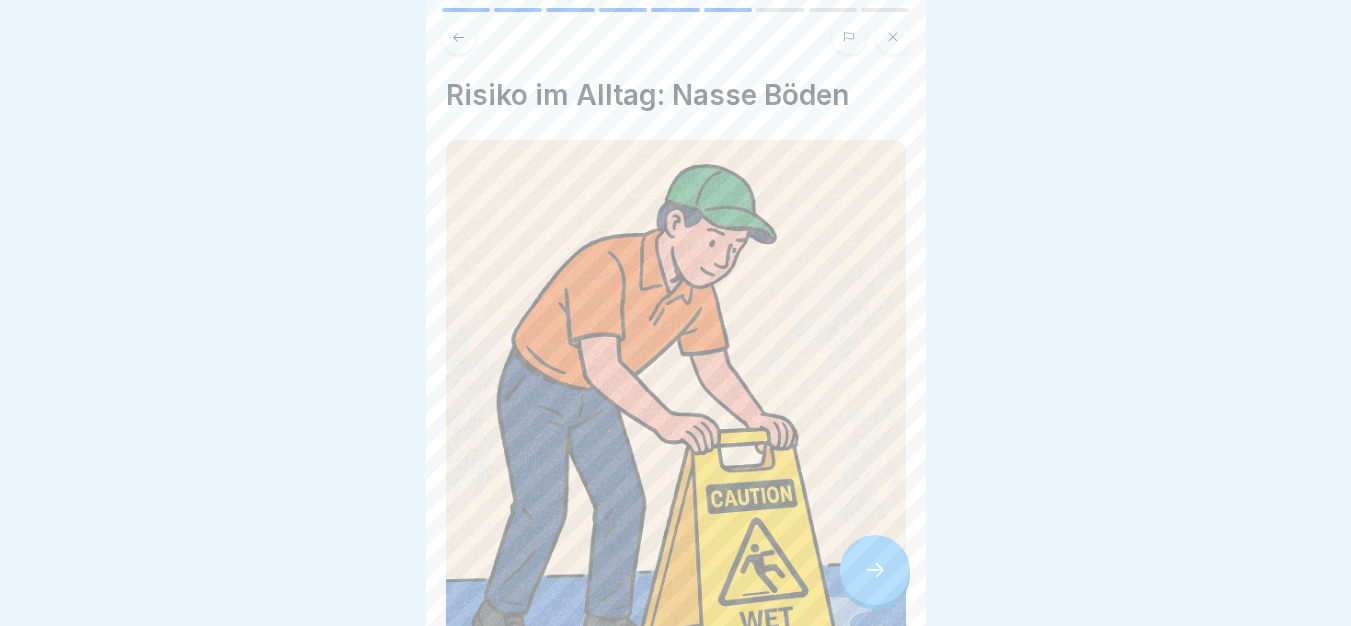 click 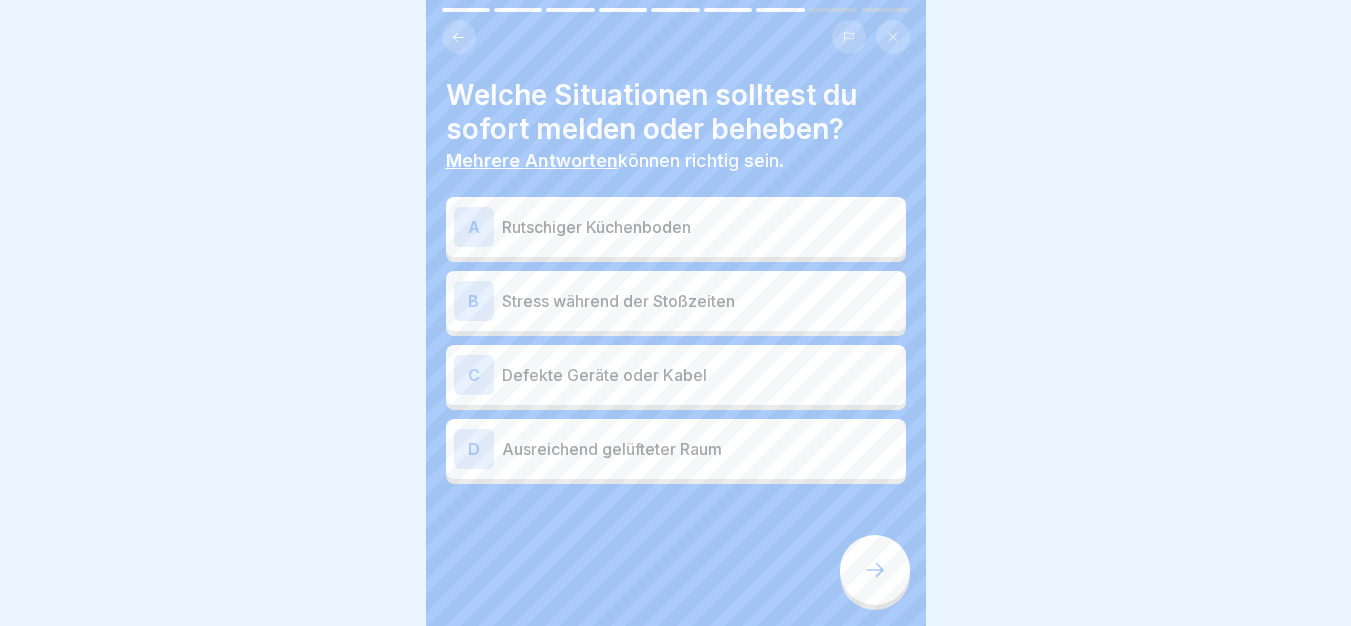 click on "Rutschiger Küchenboden" at bounding box center (700, 227) 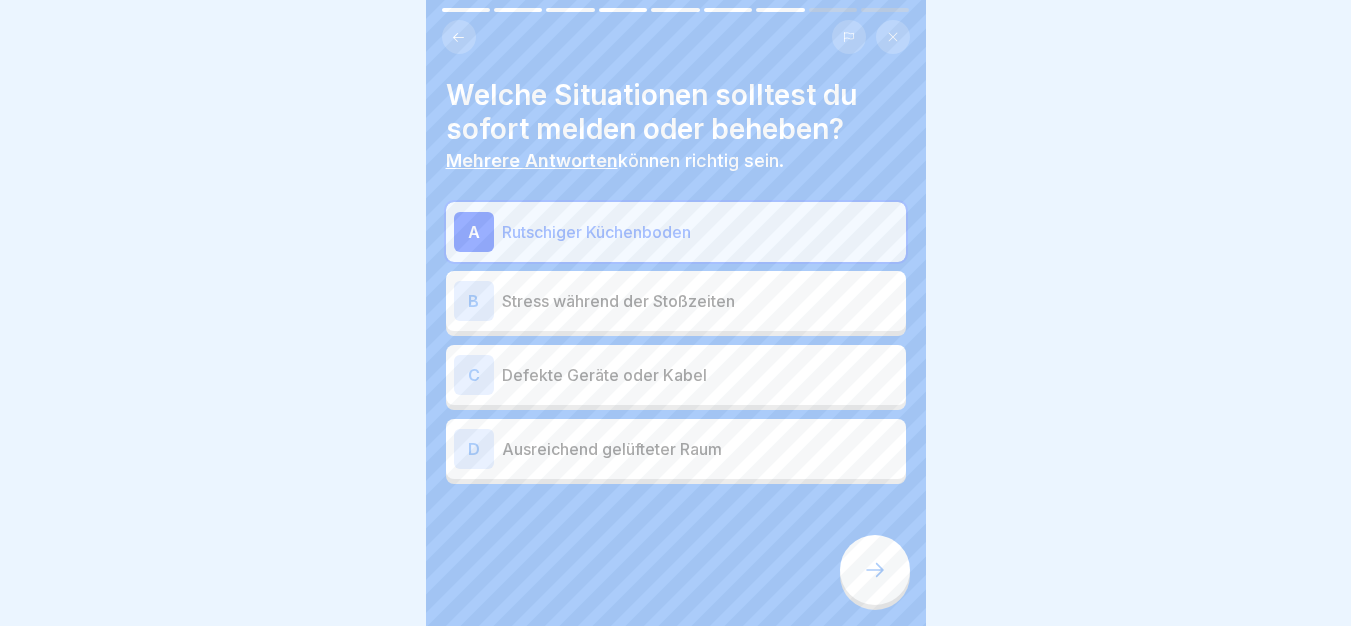 click on "C Defekte Geräte oder Kabel" at bounding box center [676, 375] 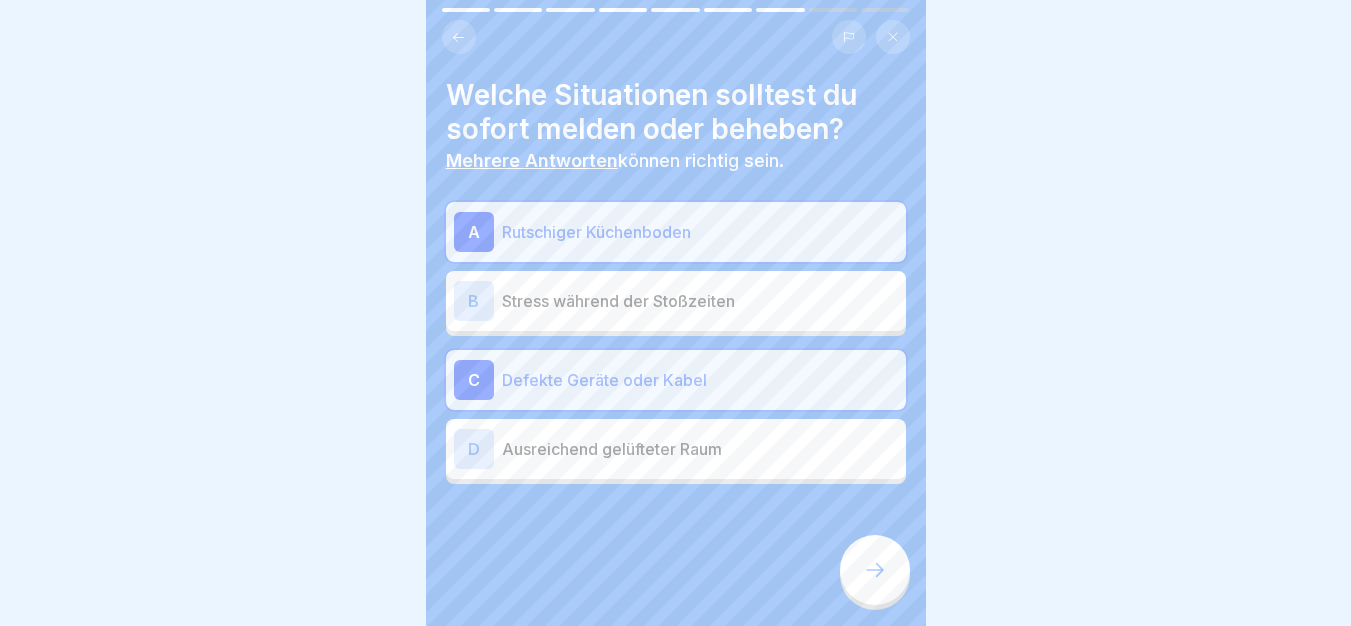 click 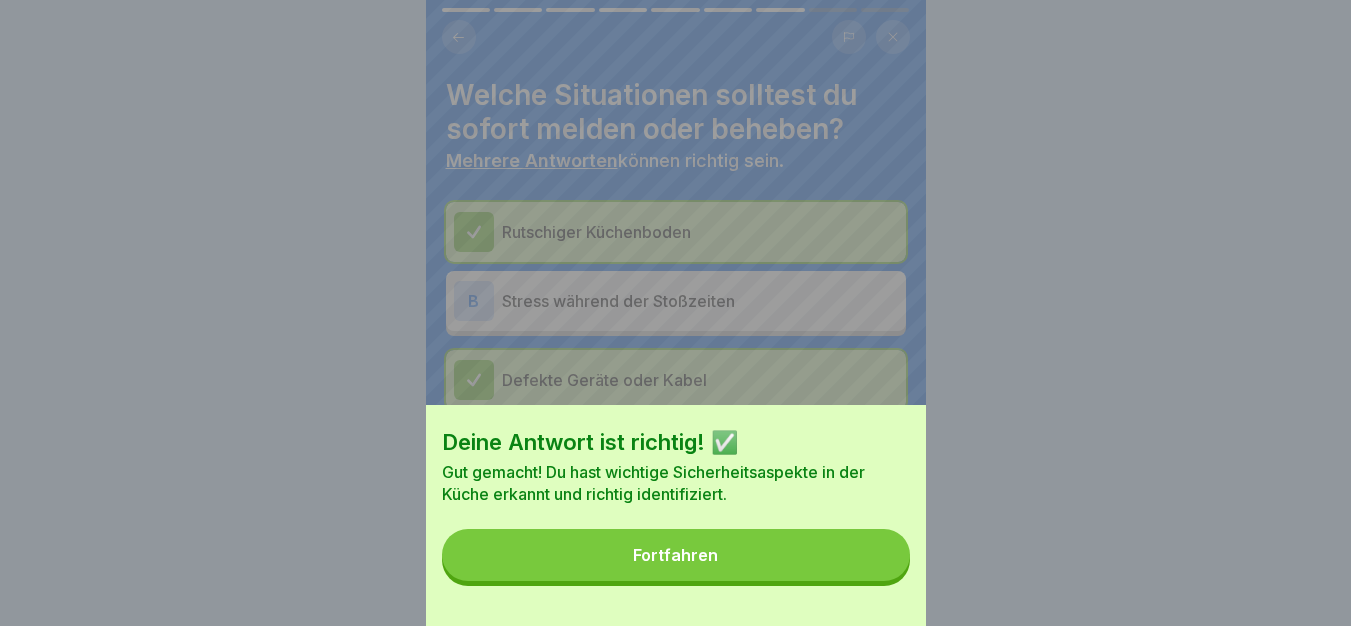 click on "Fortfahren" at bounding box center [676, 555] 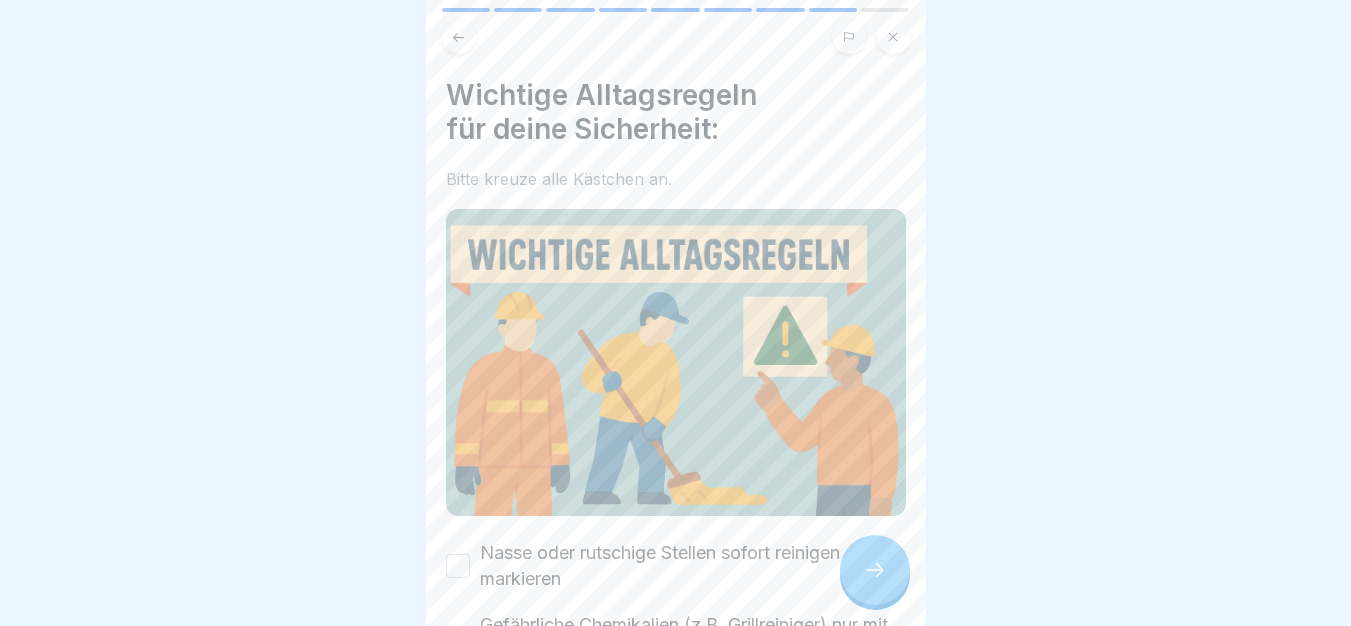 scroll, scrollTop: 266, scrollLeft: 0, axis: vertical 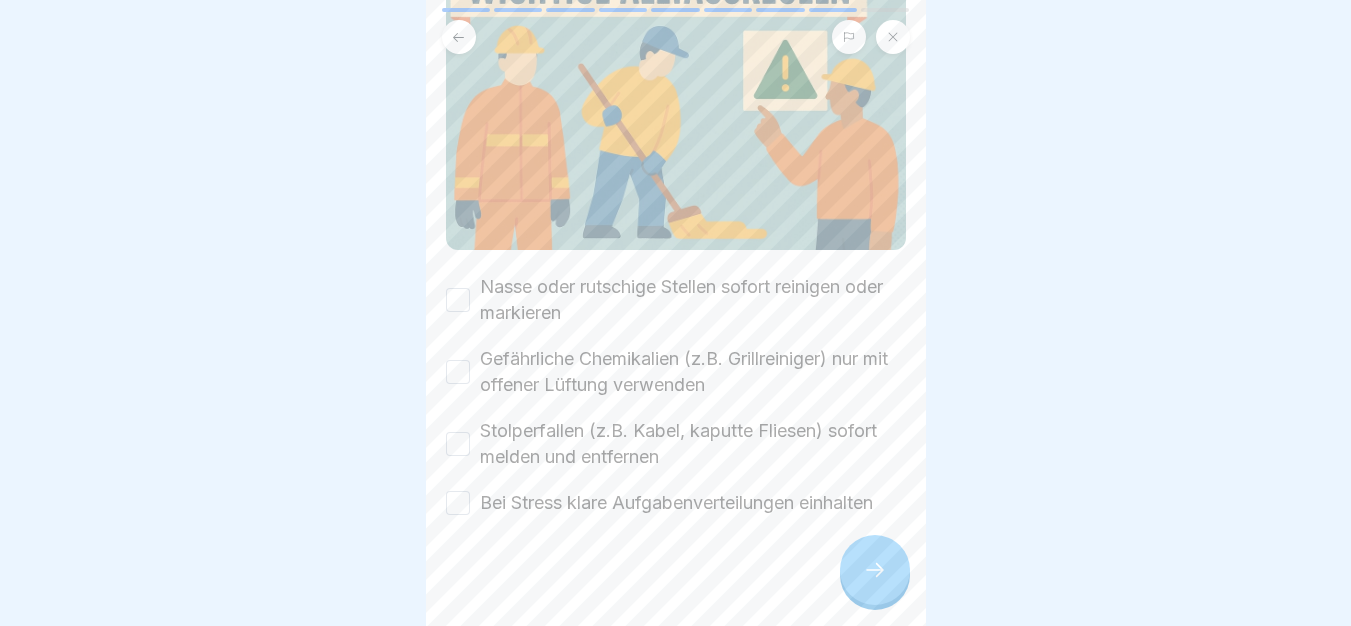 click on "Wichtige Alltagsregeln für deine Sicherheit: Bitte kreuze alle Kästchen an. Nasse oder rutschige Stellen sofort reinigen oder markieren Gefährliche Chemikalien (z.B. Grillreiniger) nur mit offener Lüftung verwenden Stolperfallen (z.B. Kabel, kaputte Fliesen) sofort melden und entfernen Bei Stress klare Aufgabenverteilungen einhalten" at bounding box center (676, 313) 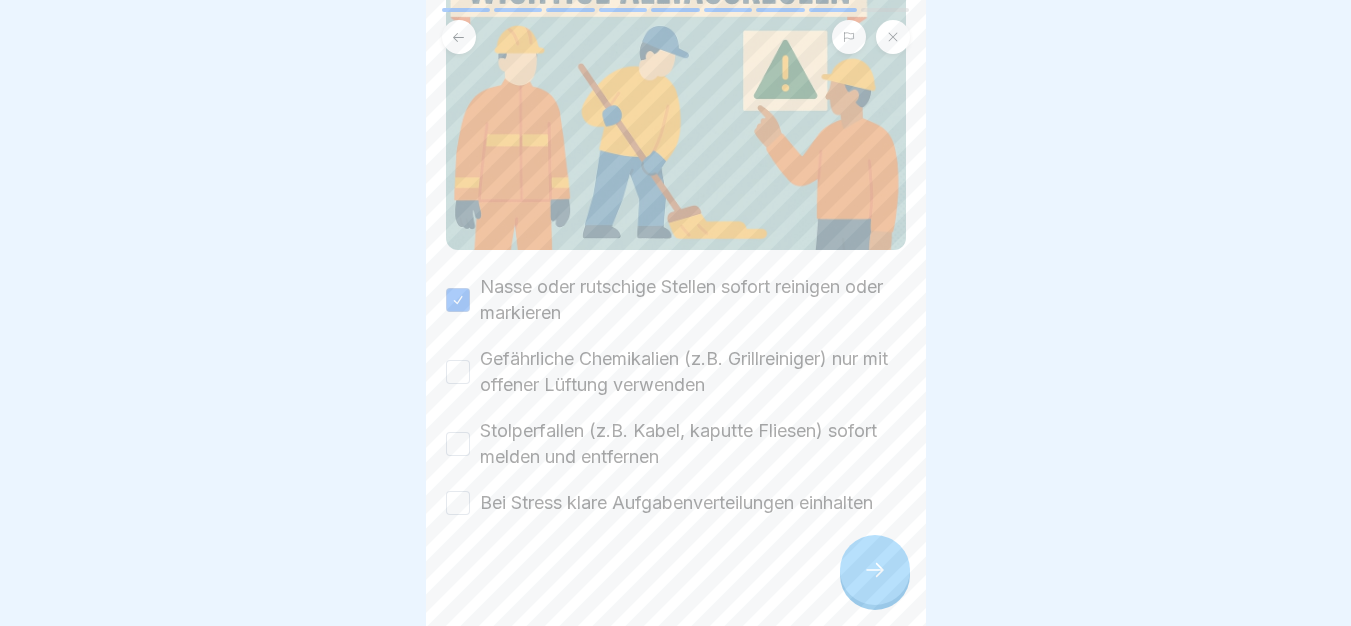 click on "Gefährliche Chemikalien (z.B. Grillreiniger) nur mit offener Lüftung verwenden" at bounding box center (693, 372) 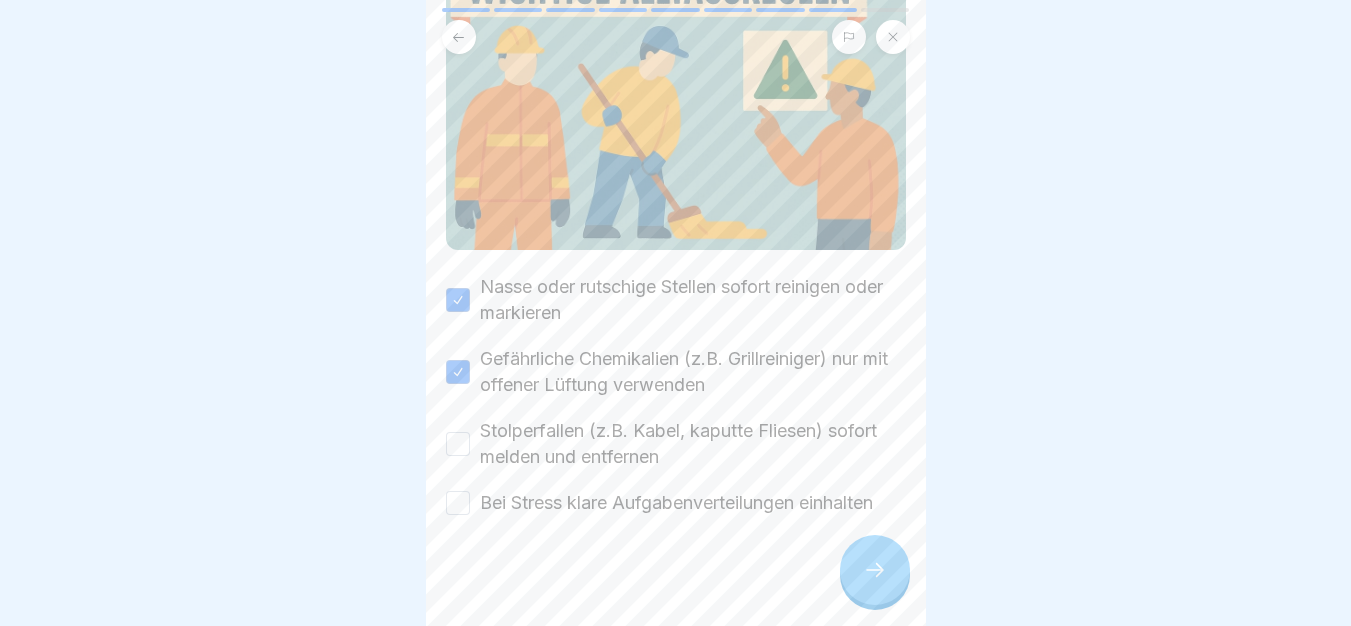 click on "Stolperfallen (z.B. Kabel, kaputte Fliesen) sofort melden und entfernen" at bounding box center (693, 444) 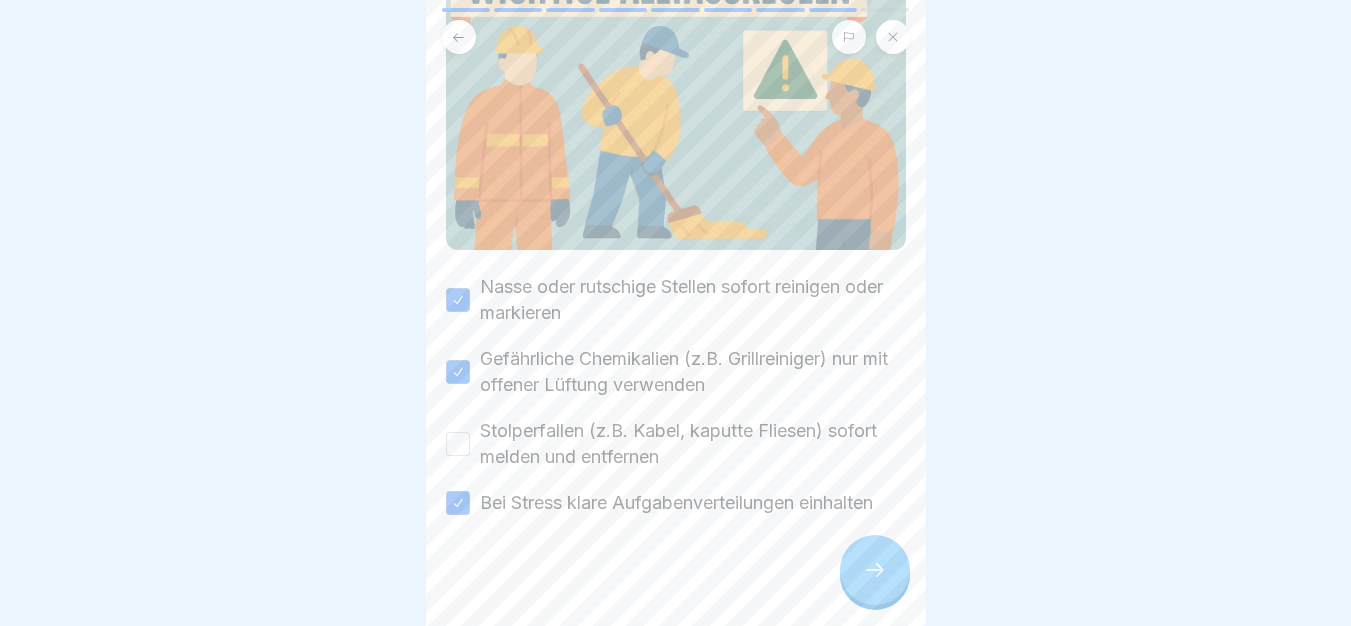 click on "Stolperfallen (z.B. Kabel, kaputte Fliesen) sofort melden und entfernen" at bounding box center [693, 444] 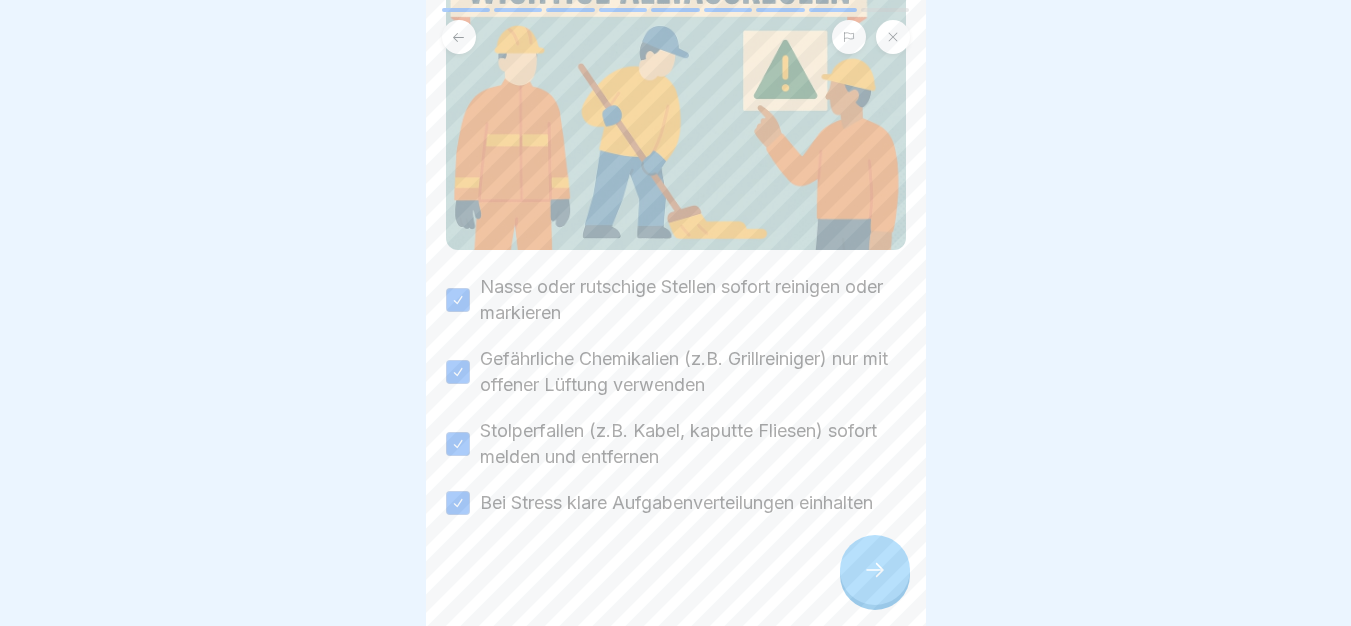 click at bounding box center (875, 570) 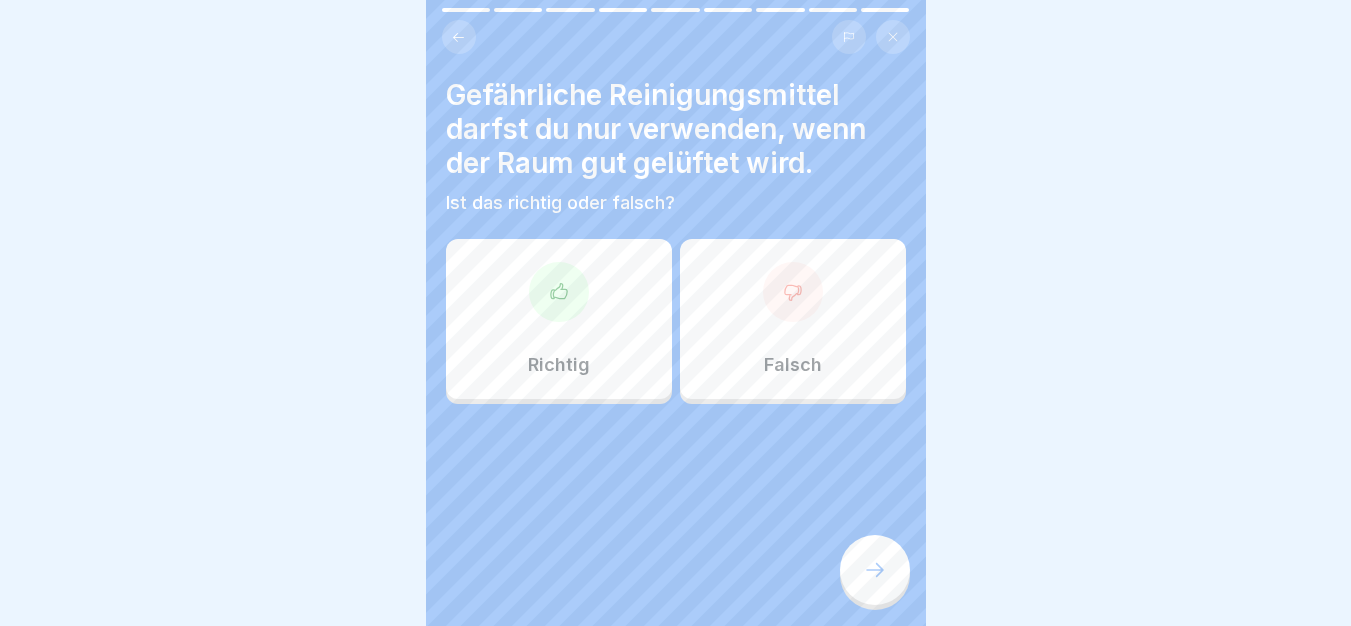 click at bounding box center (875, 570) 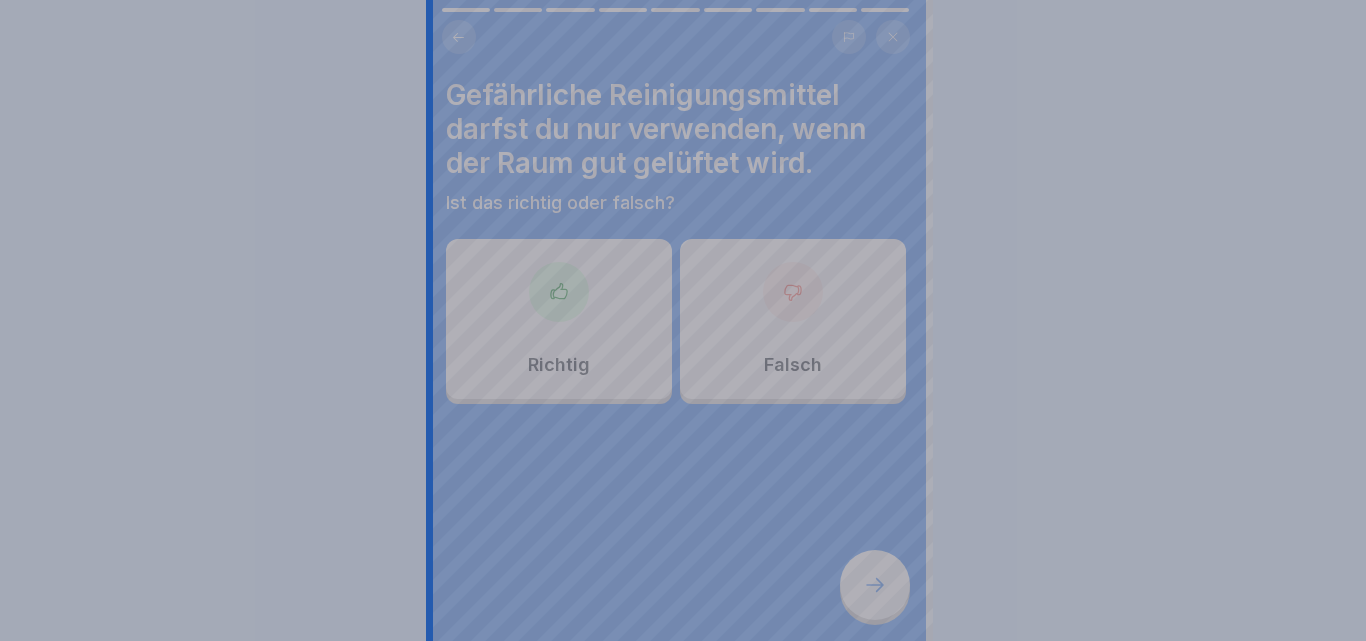 click at bounding box center (683, 320) 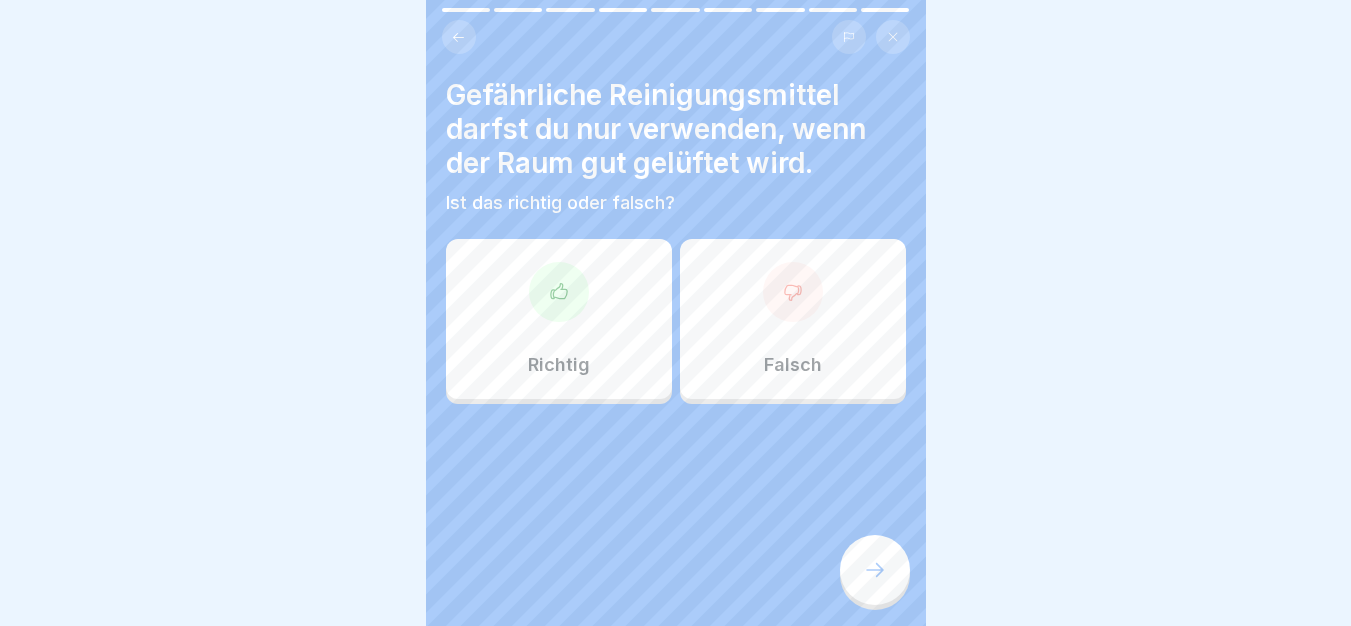 click on "Richtig" at bounding box center (559, 319) 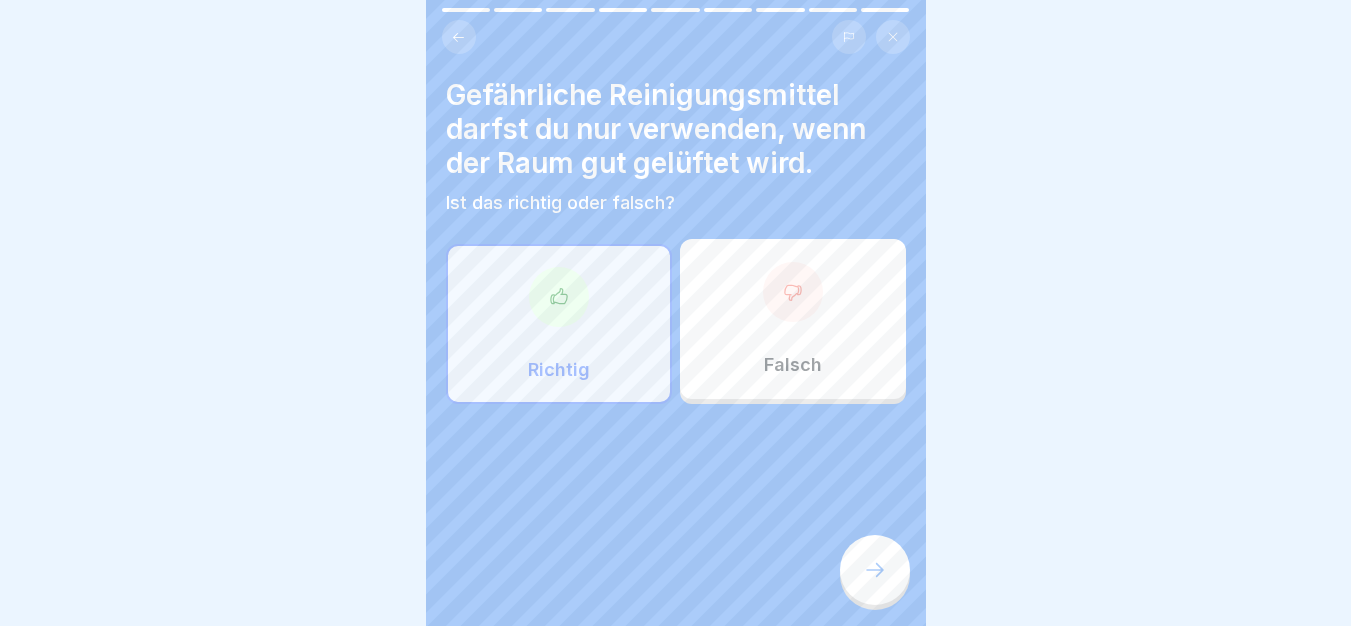 click 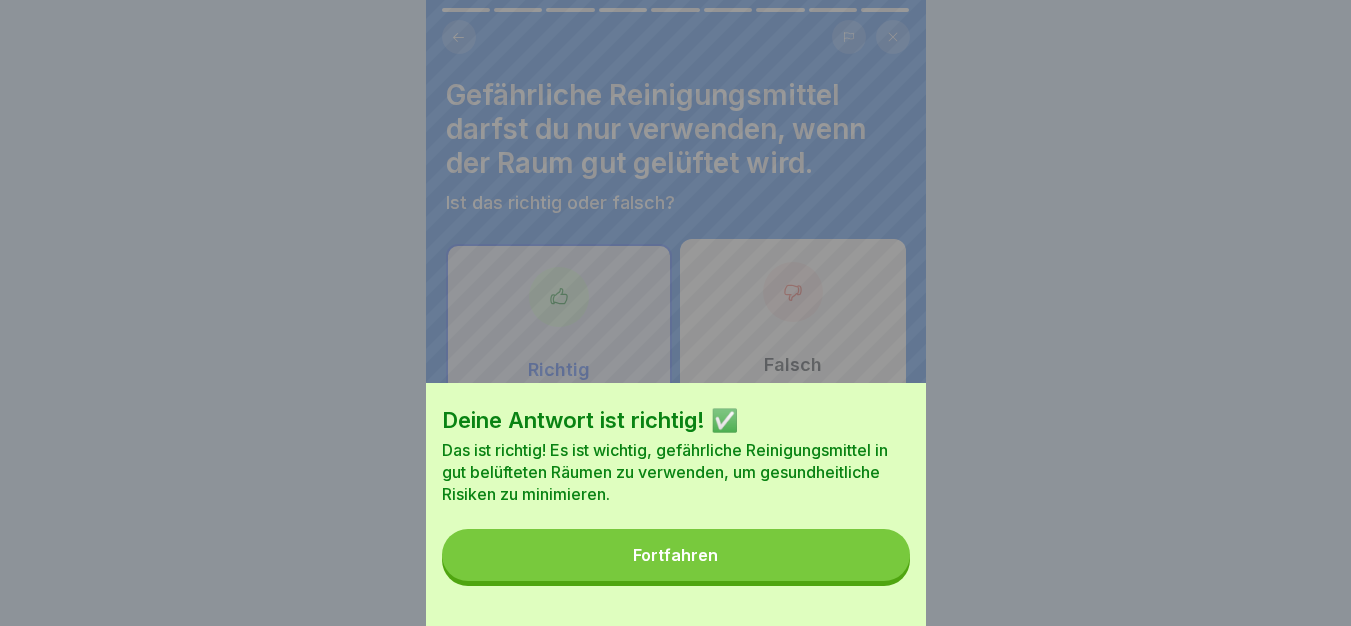 click on "Fortfahren" at bounding box center [676, 555] 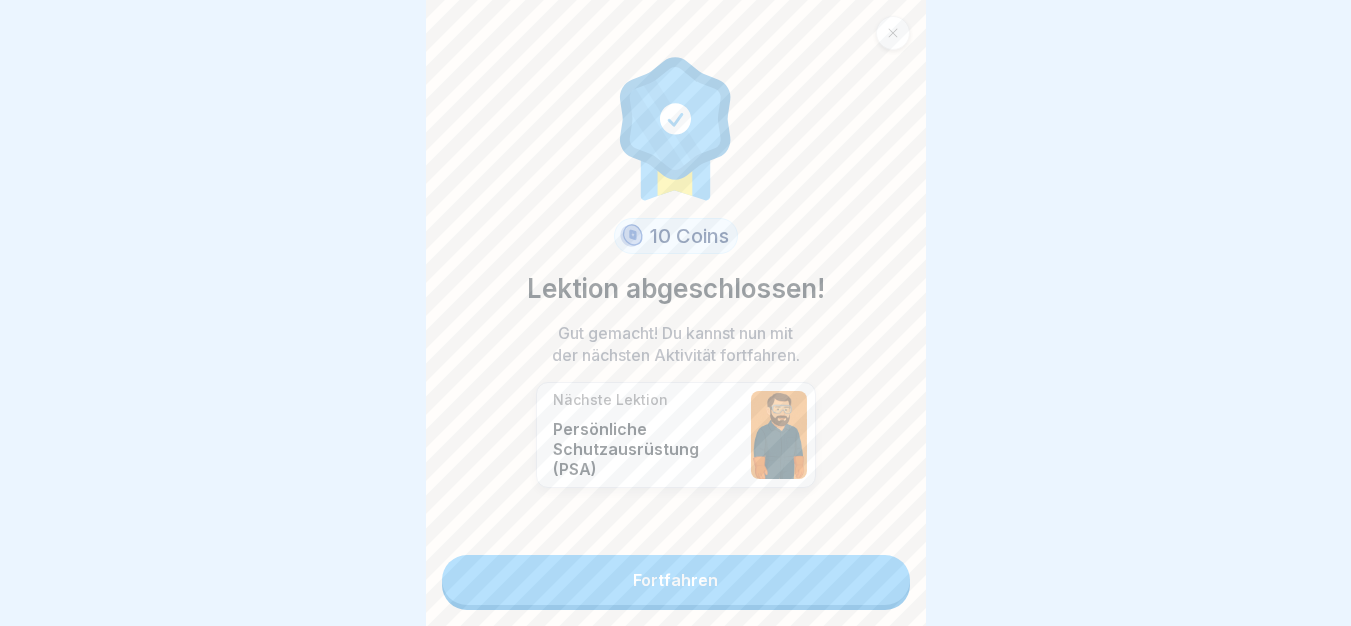 click on "Fortfahren" at bounding box center (676, 580) 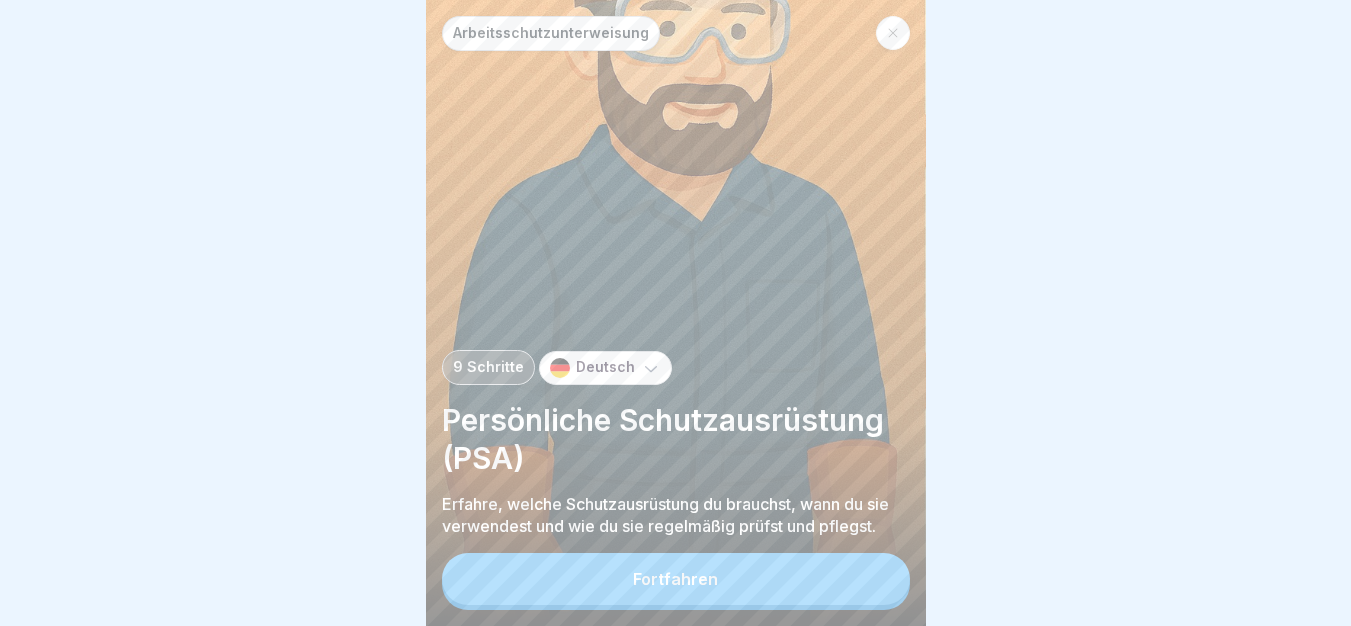 click on "Fortfahren" at bounding box center [676, 579] 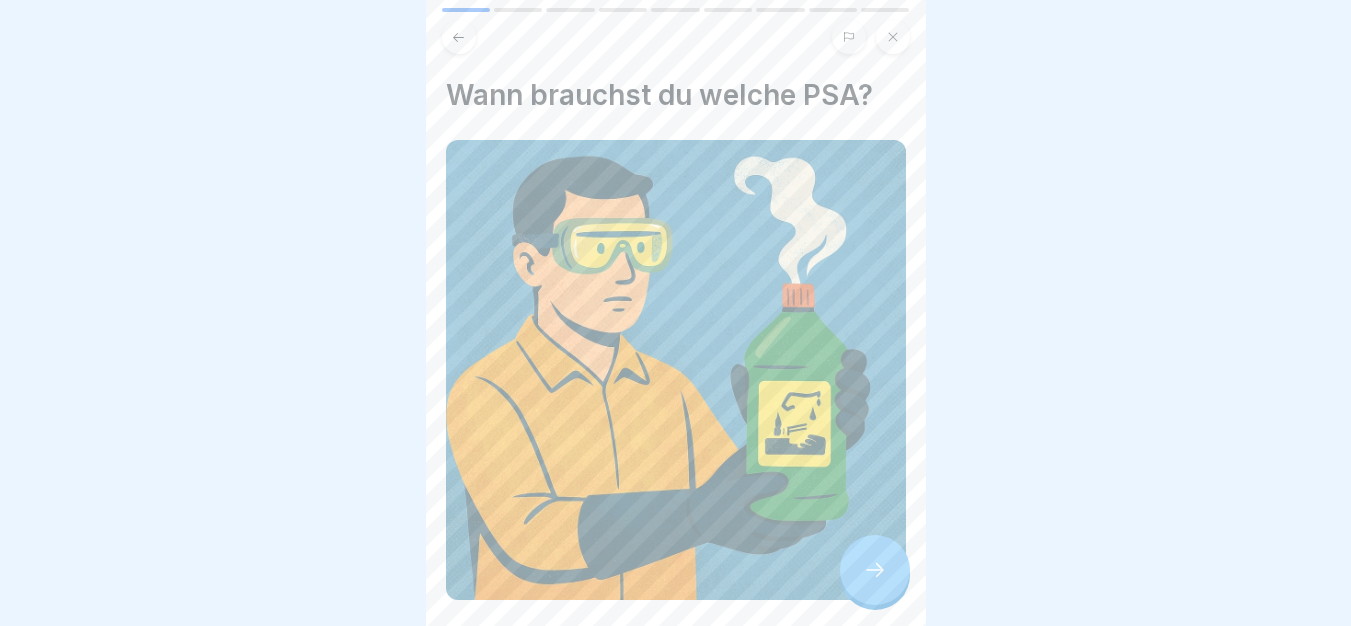click 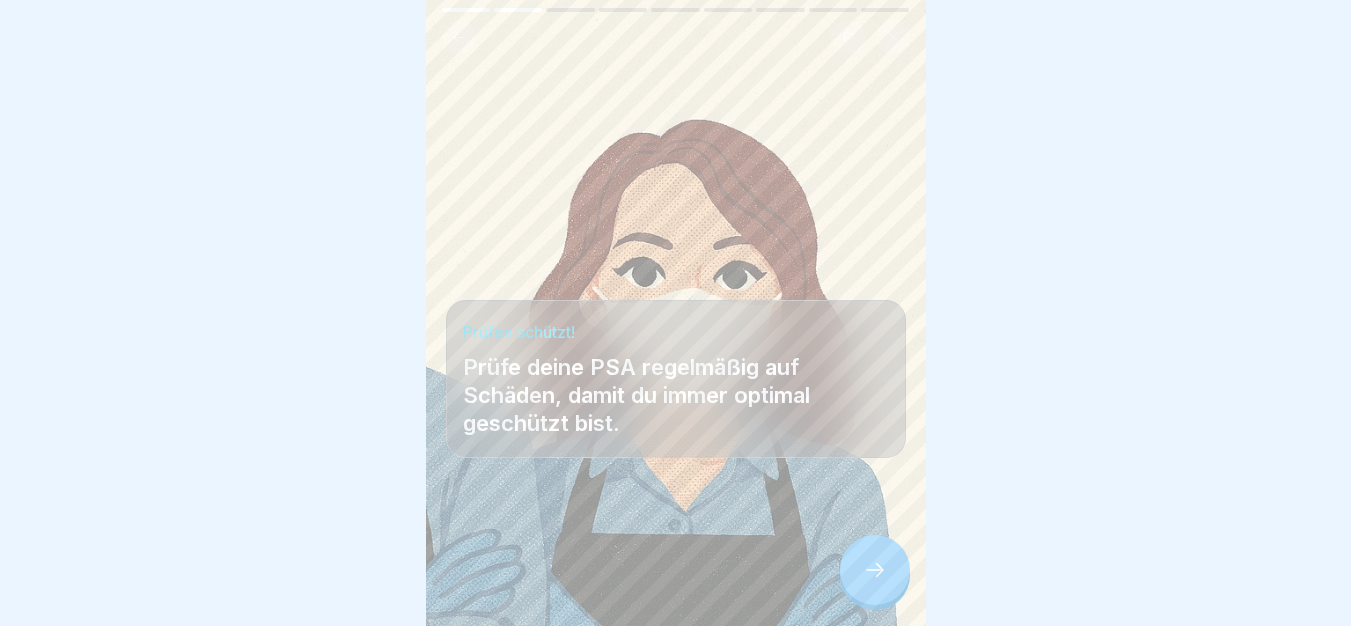 scroll, scrollTop: 15, scrollLeft: 0, axis: vertical 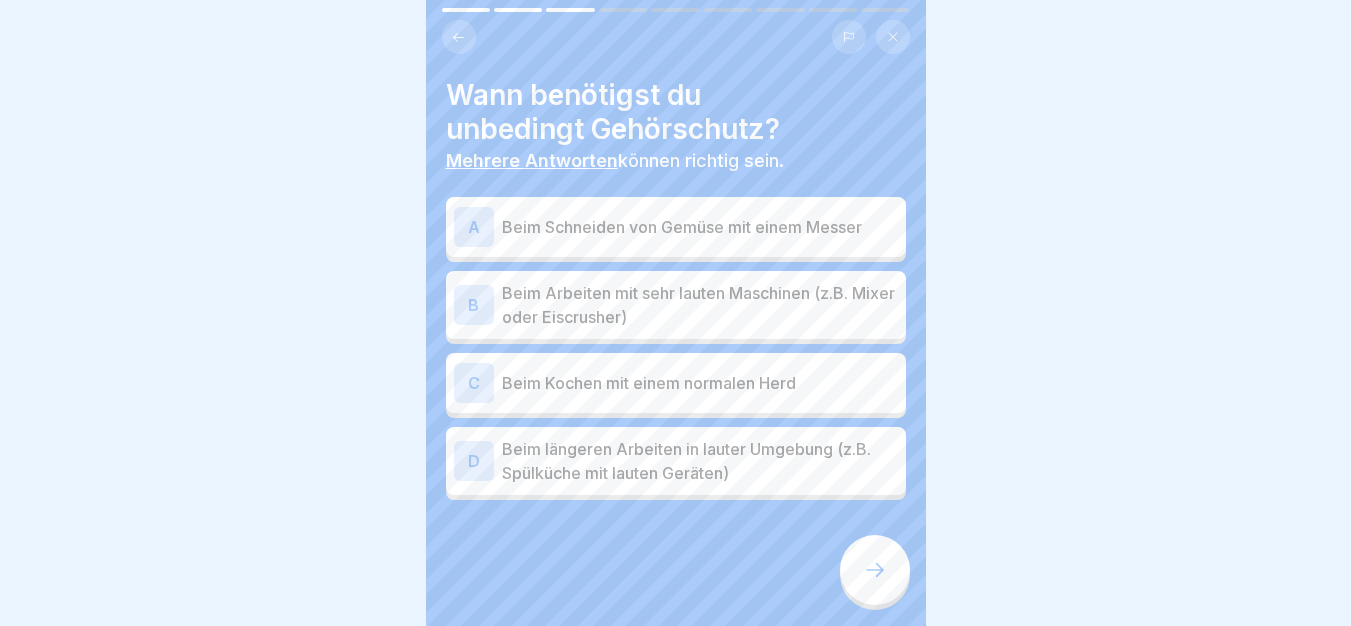 click on "Beim Arbeiten mit sehr lauten Maschinen (z.B. Mixer oder Eiscrusher)" at bounding box center [700, 305] 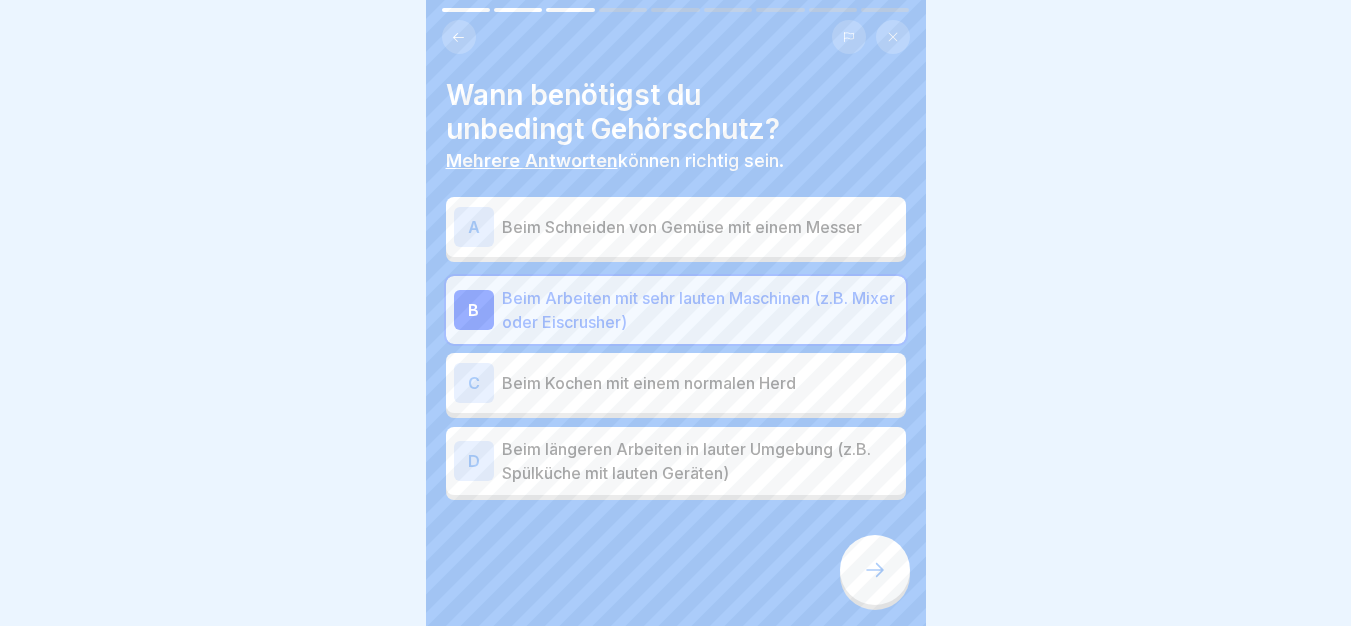 click on "Beim längeren Arbeiten in lauter Umgebung (z.B. Spülküche mit lauten Geräten)" at bounding box center (700, 461) 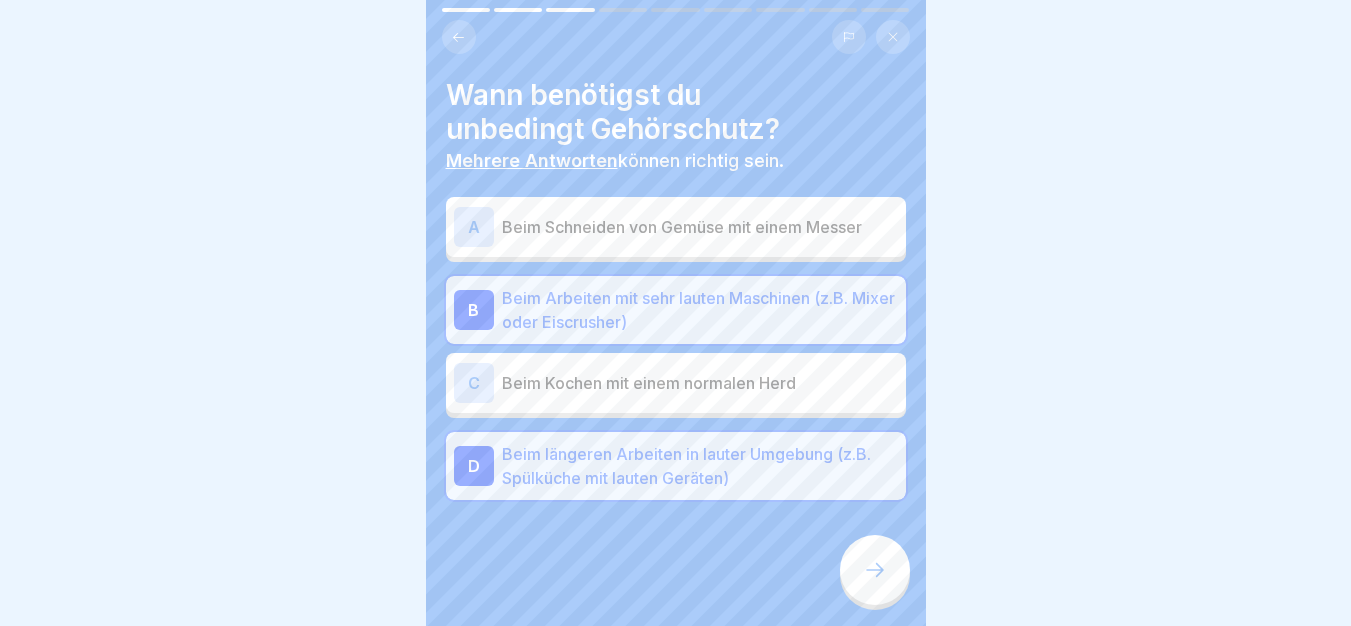 click at bounding box center (875, 570) 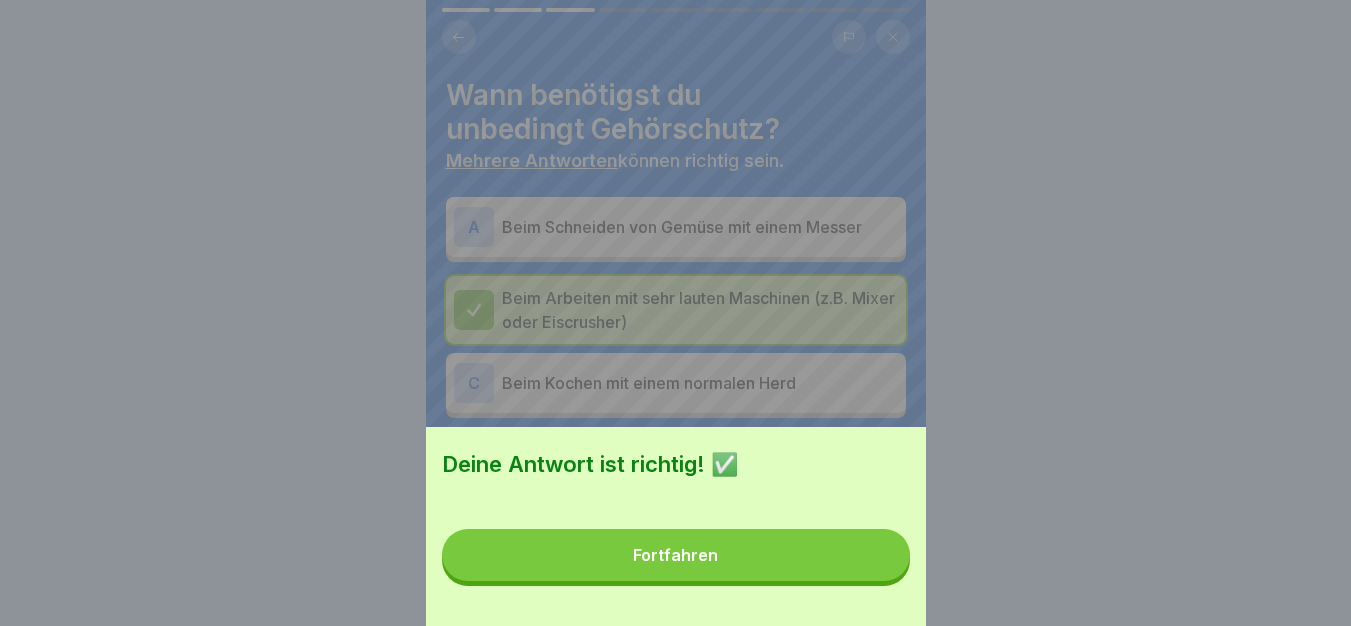 click on "Fortfahren" at bounding box center (676, 555) 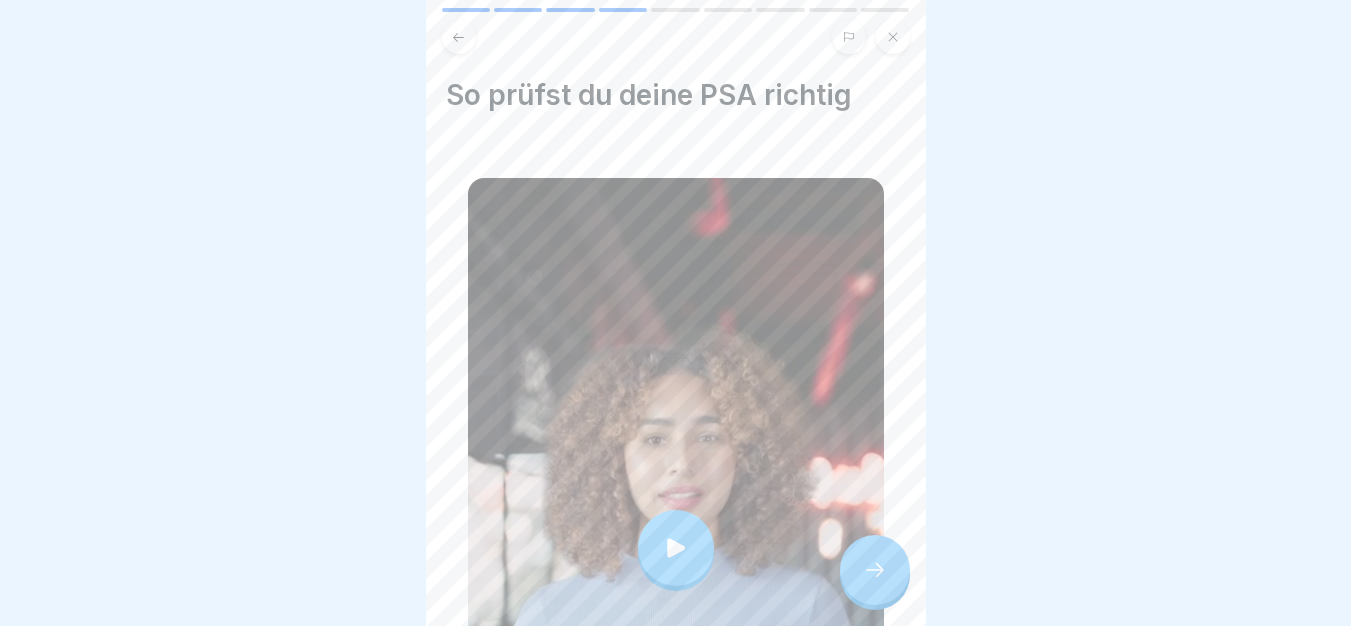 click at bounding box center [676, 548] 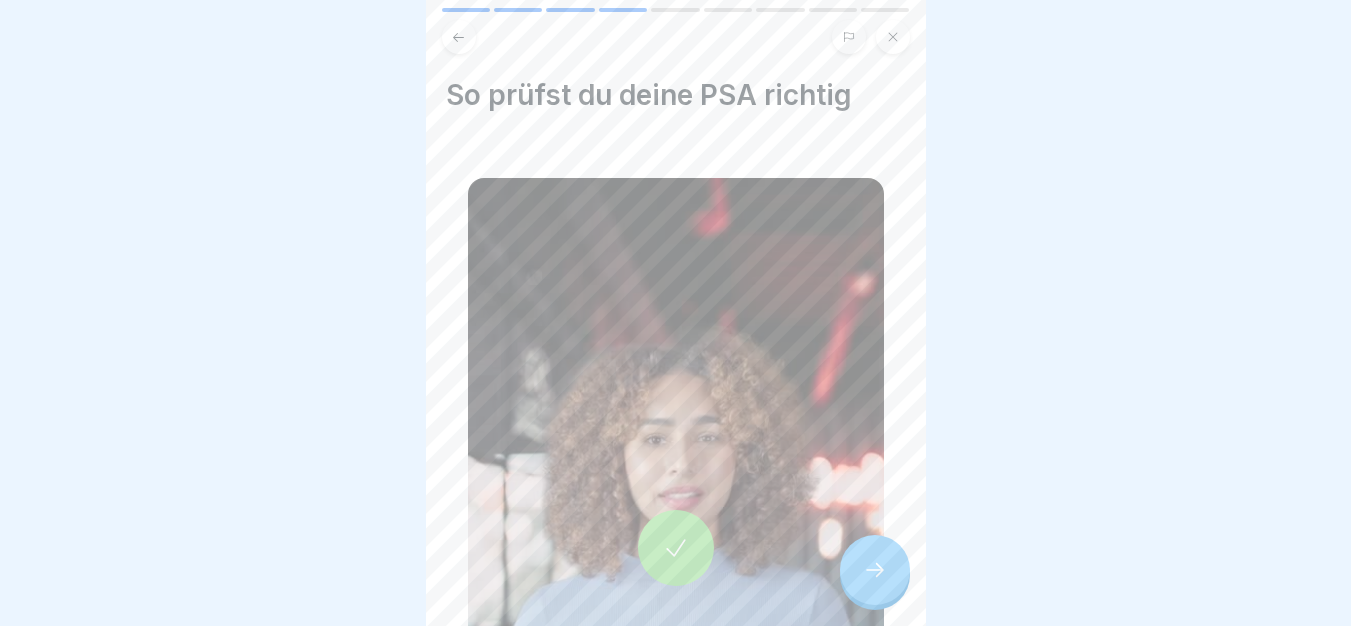 click at bounding box center [875, 570] 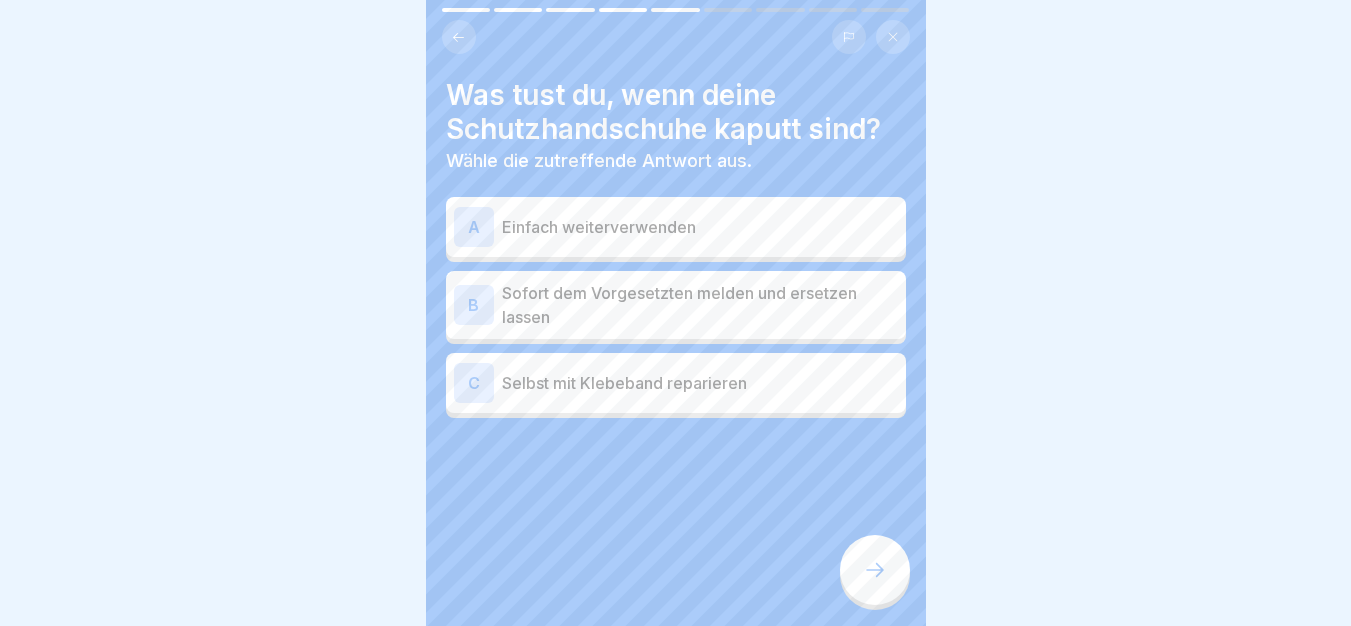 click on "Sofort dem Vorgesetzten melden und ersetzen lassen" at bounding box center (700, 305) 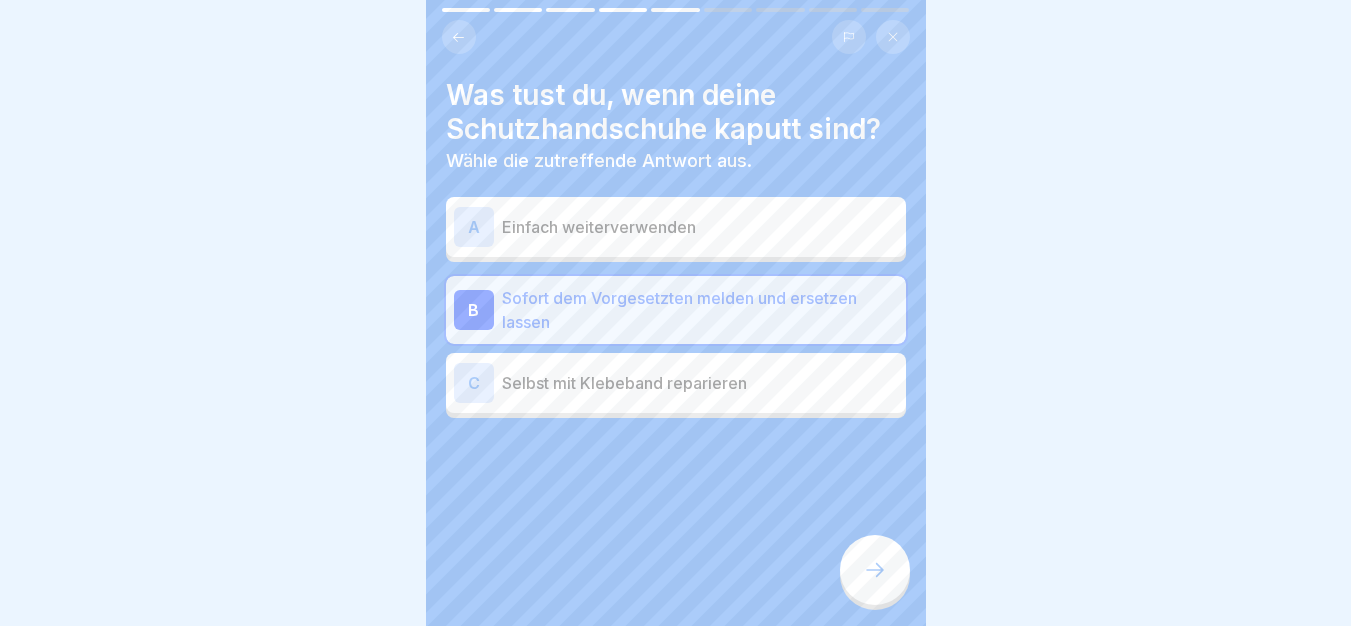 click 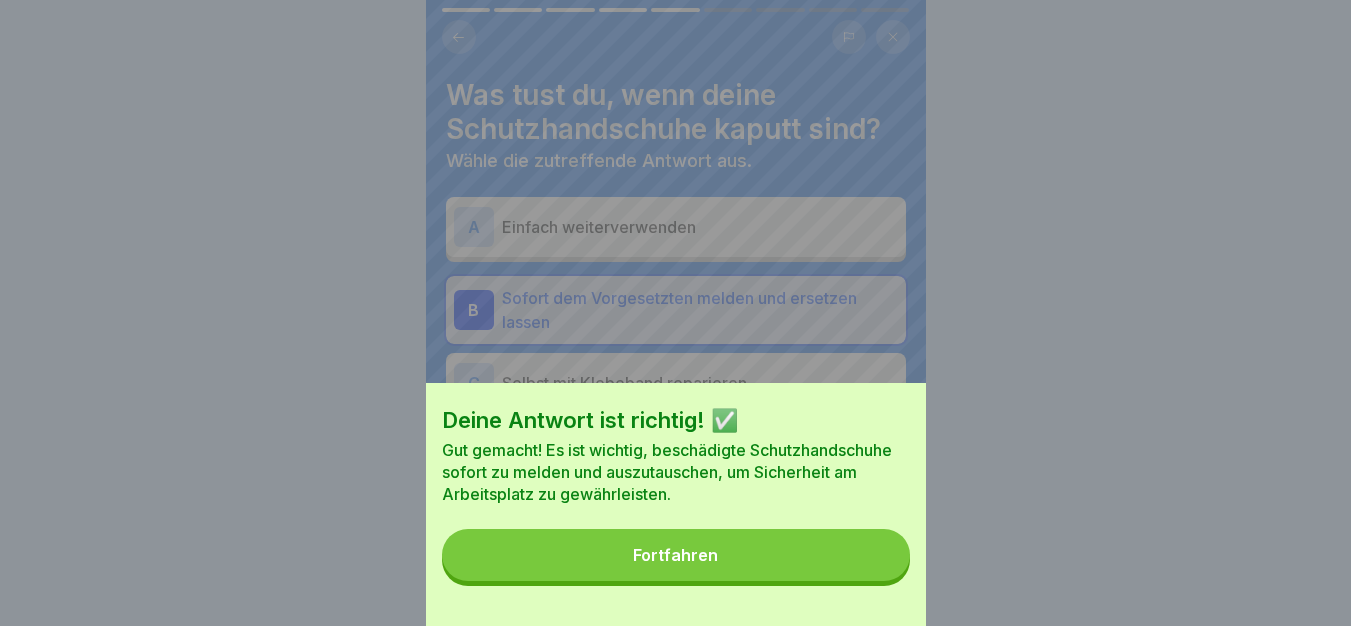 click on "Fortfahren" at bounding box center [676, 555] 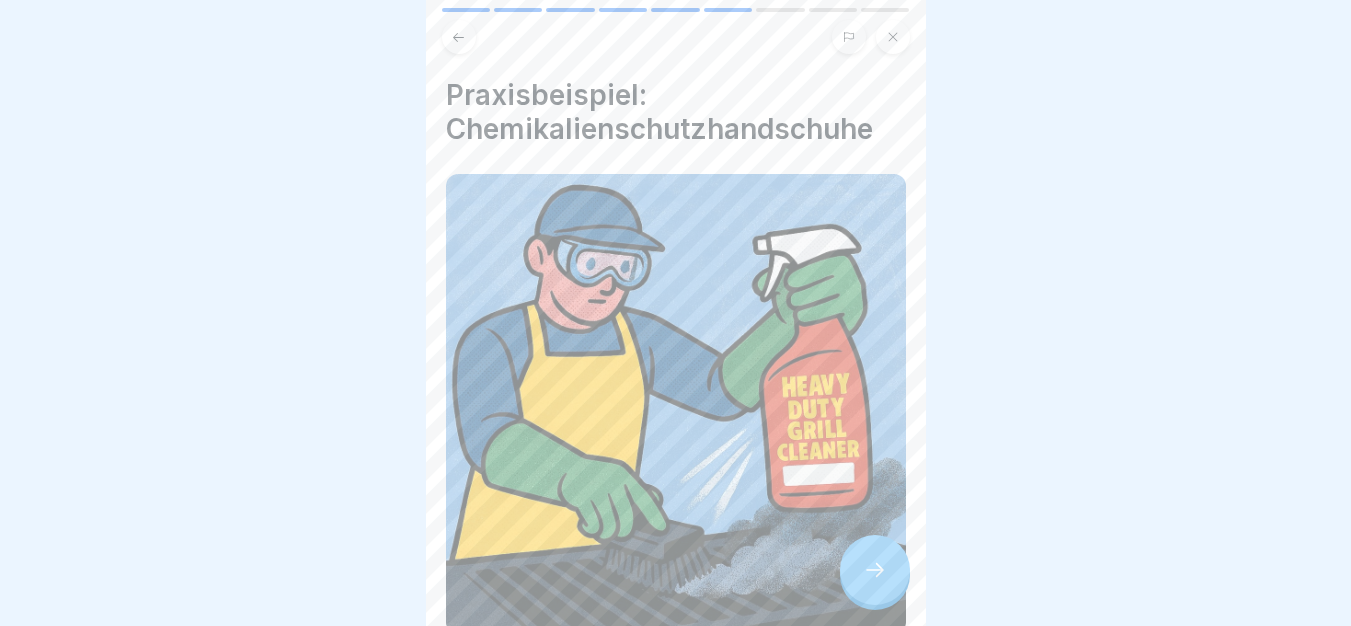 click 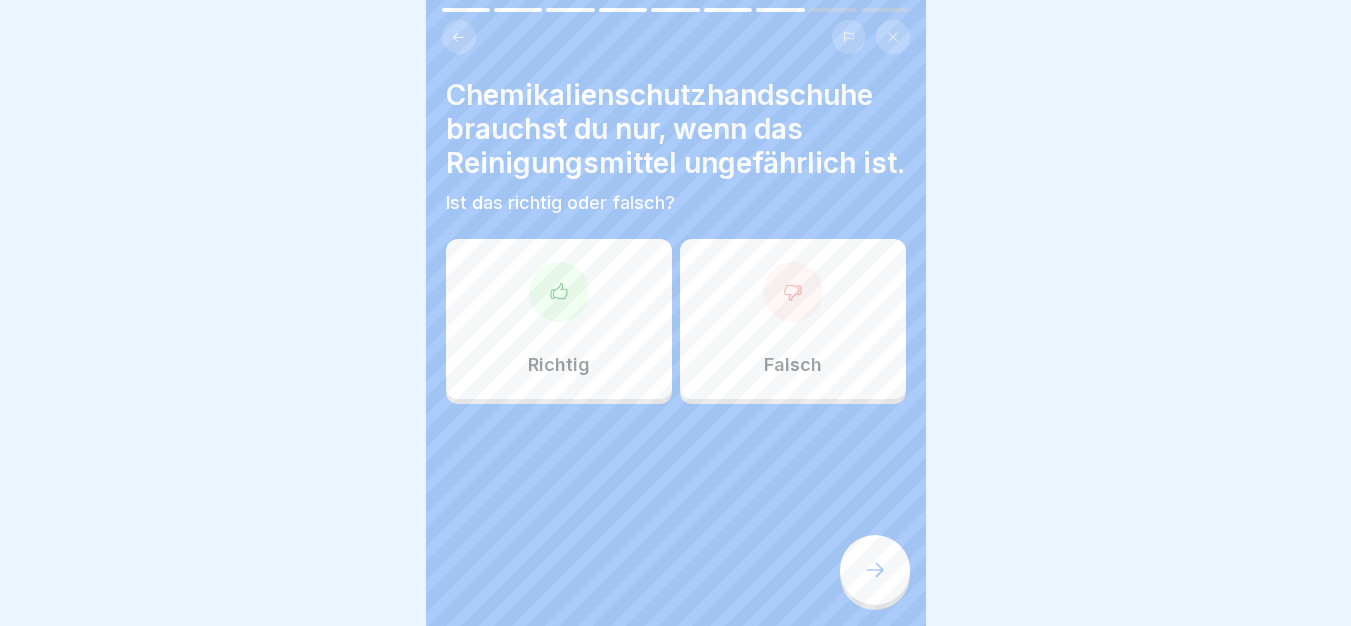 click on "Falsch" at bounding box center [793, 319] 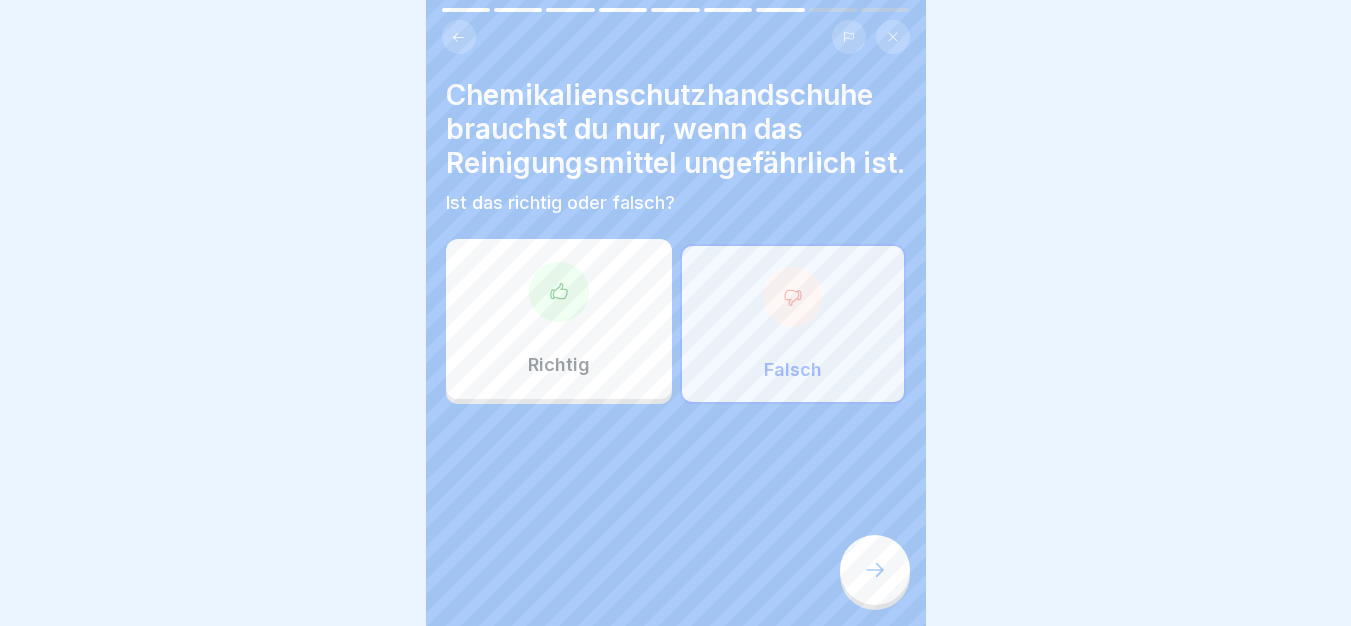 click at bounding box center (875, 570) 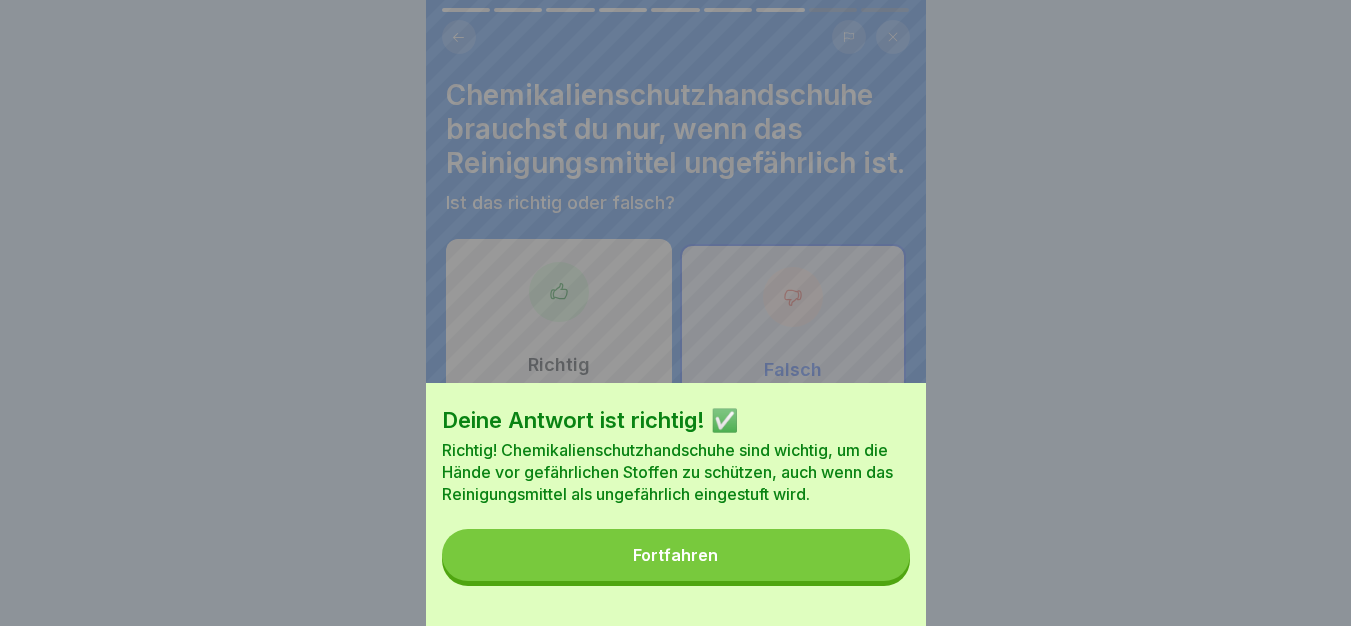 click on "Fortfahren" at bounding box center (676, 555) 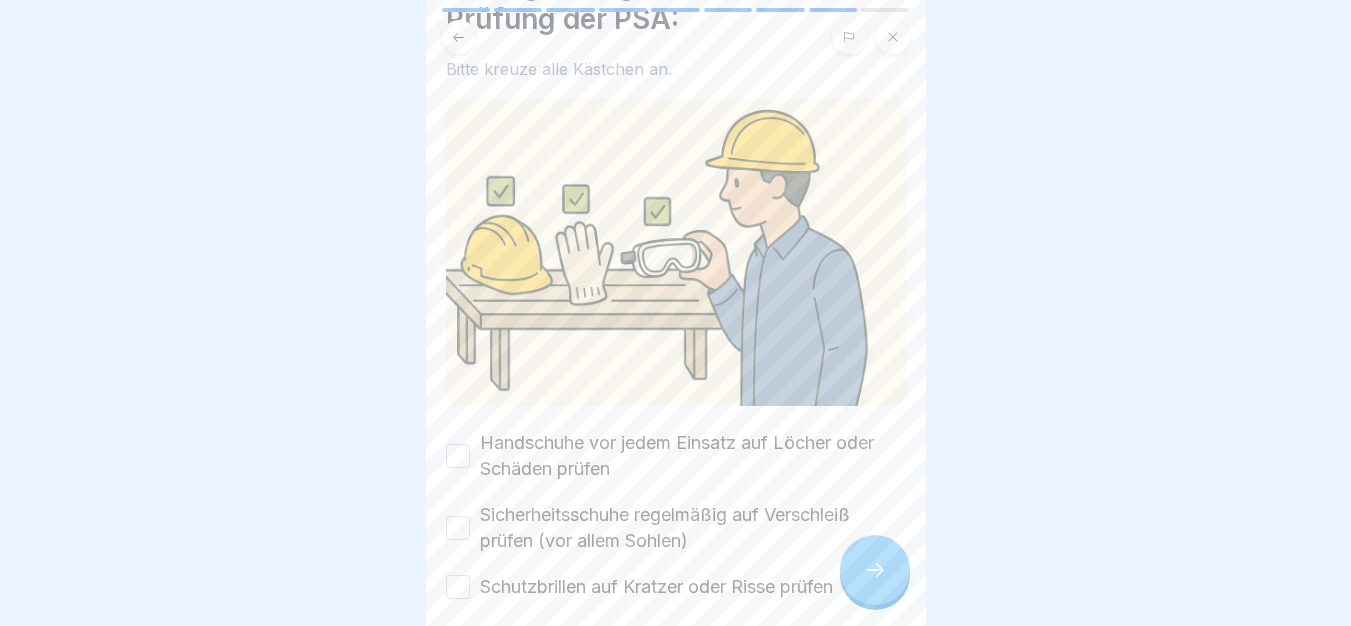 scroll, scrollTop: 338, scrollLeft: 0, axis: vertical 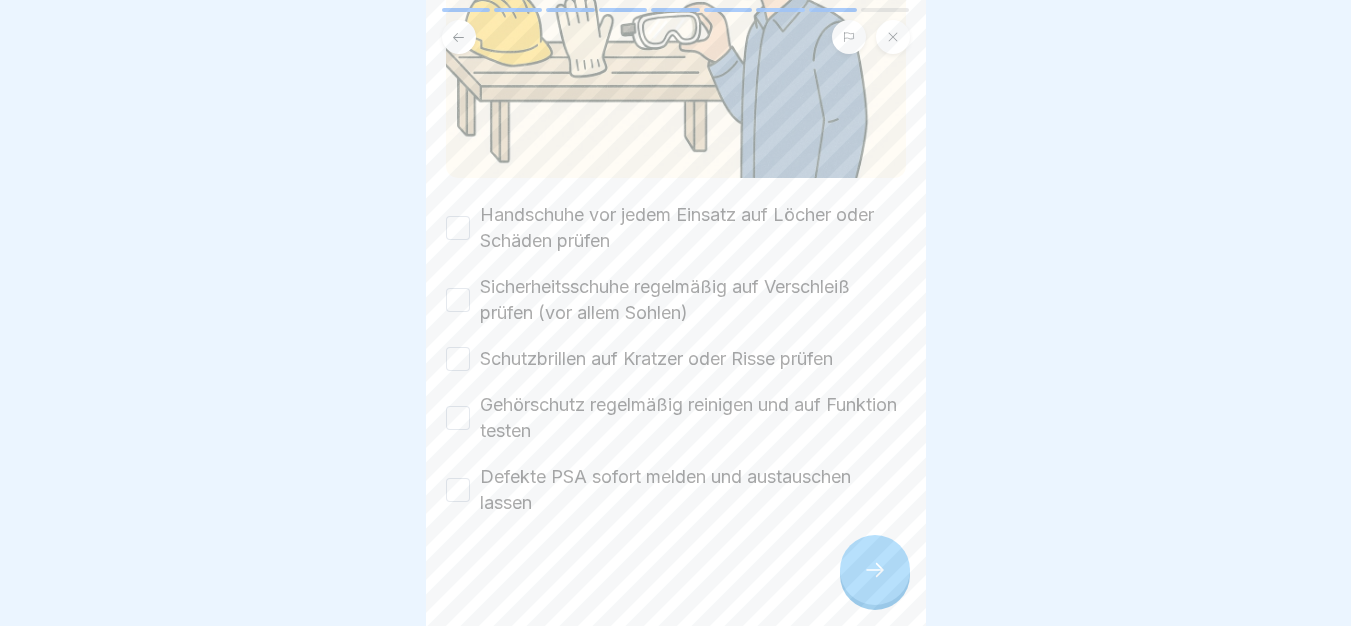 click on "Handschuhe vor jedem Einsatz auf Löcher oder Schäden prüfen" at bounding box center [693, 228] 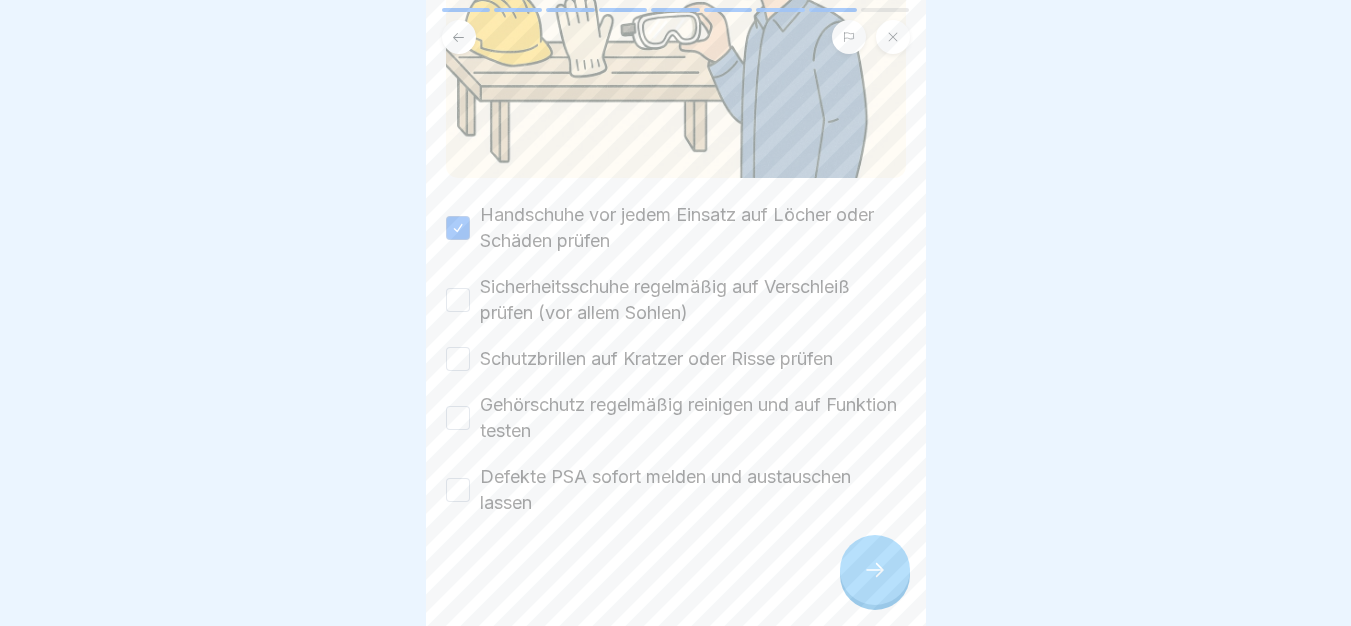 click on "Sicherheitsschuhe regelmäßig auf Verschleiß prüfen (vor allem Sohlen)" at bounding box center (693, 300) 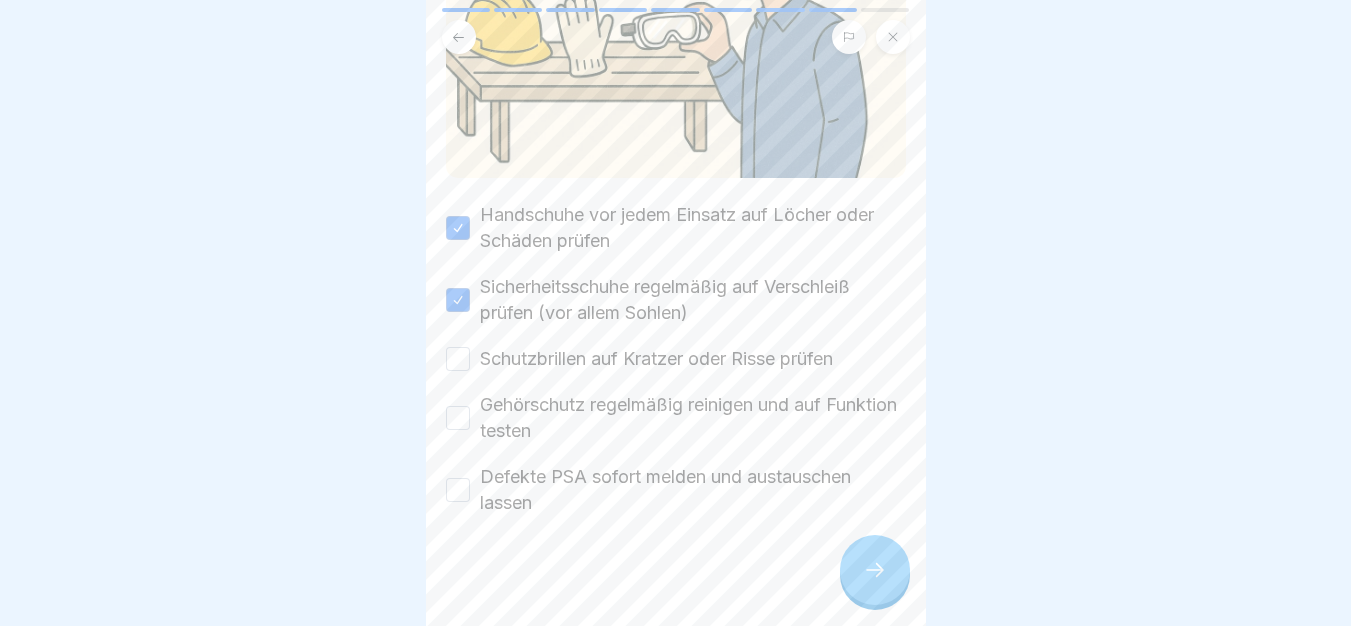 click on "Schutzbrillen auf Kratzer oder Risse prüfen" at bounding box center [656, 359] 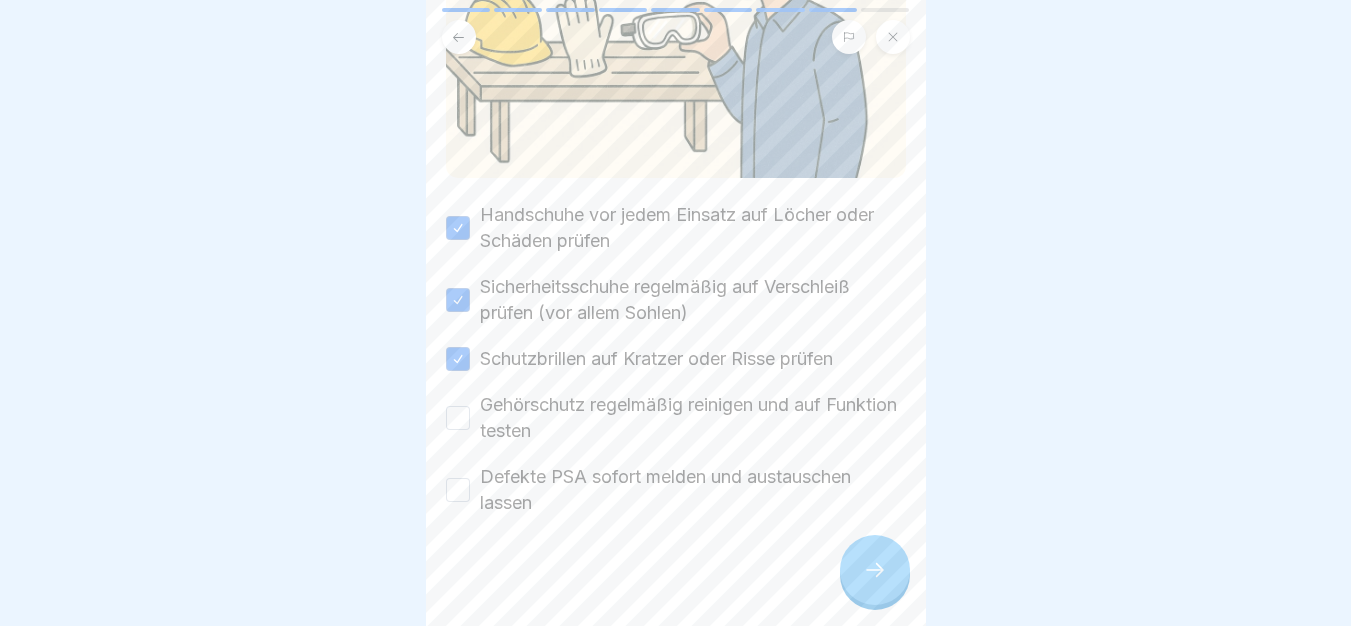 click on "Gehörschutz regelmäßig reinigen und auf Funktion testen" at bounding box center [693, 418] 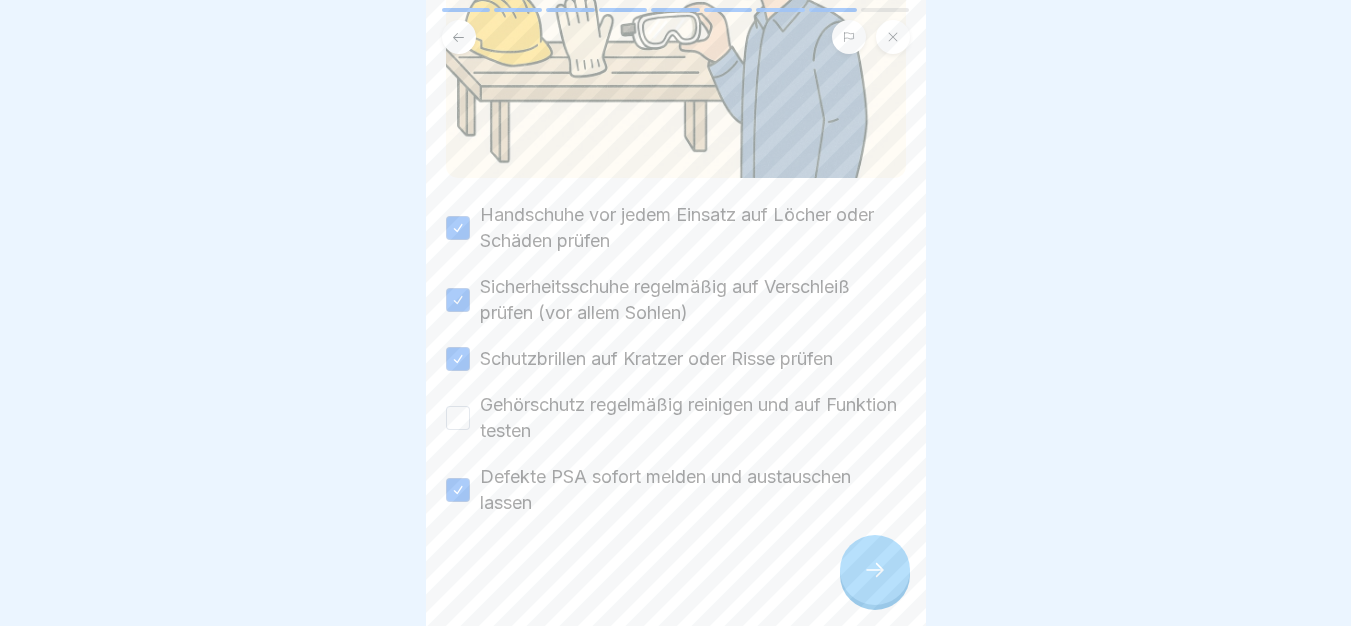 drag, startPoint x: 576, startPoint y: 400, endPoint x: 707, endPoint y: 456, distance: 142.46754 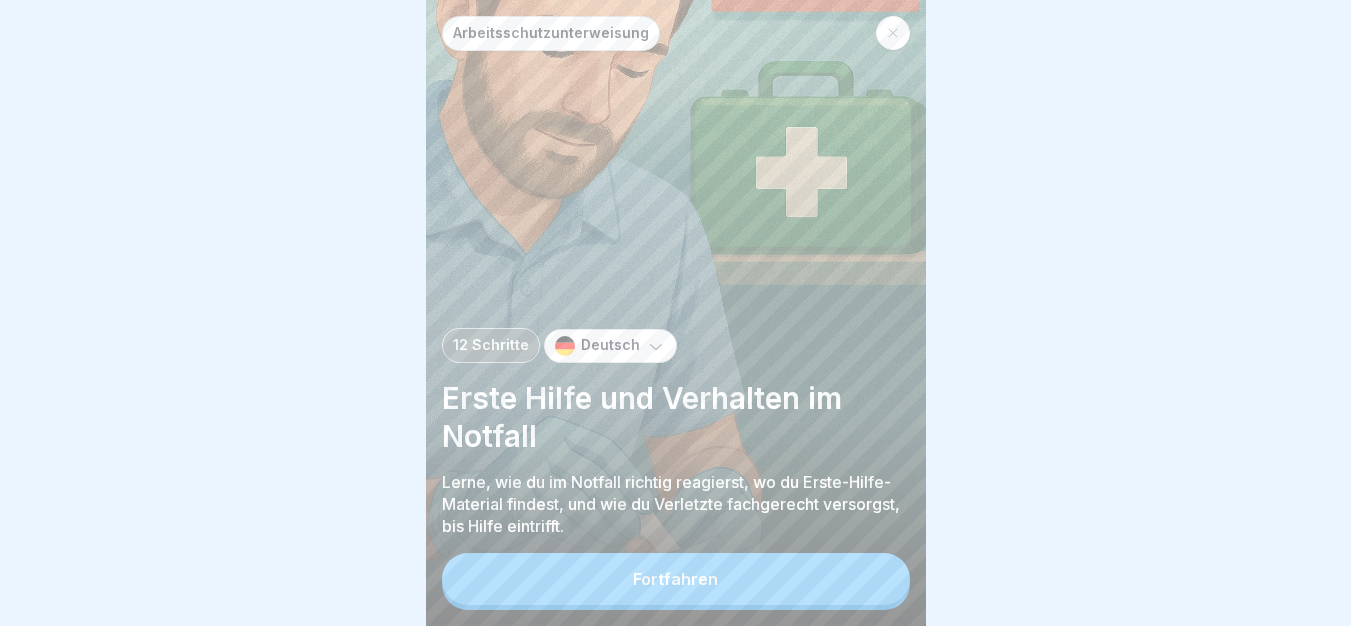 scroll, scrollTop: 0, scrollLeft: 0, axis: both 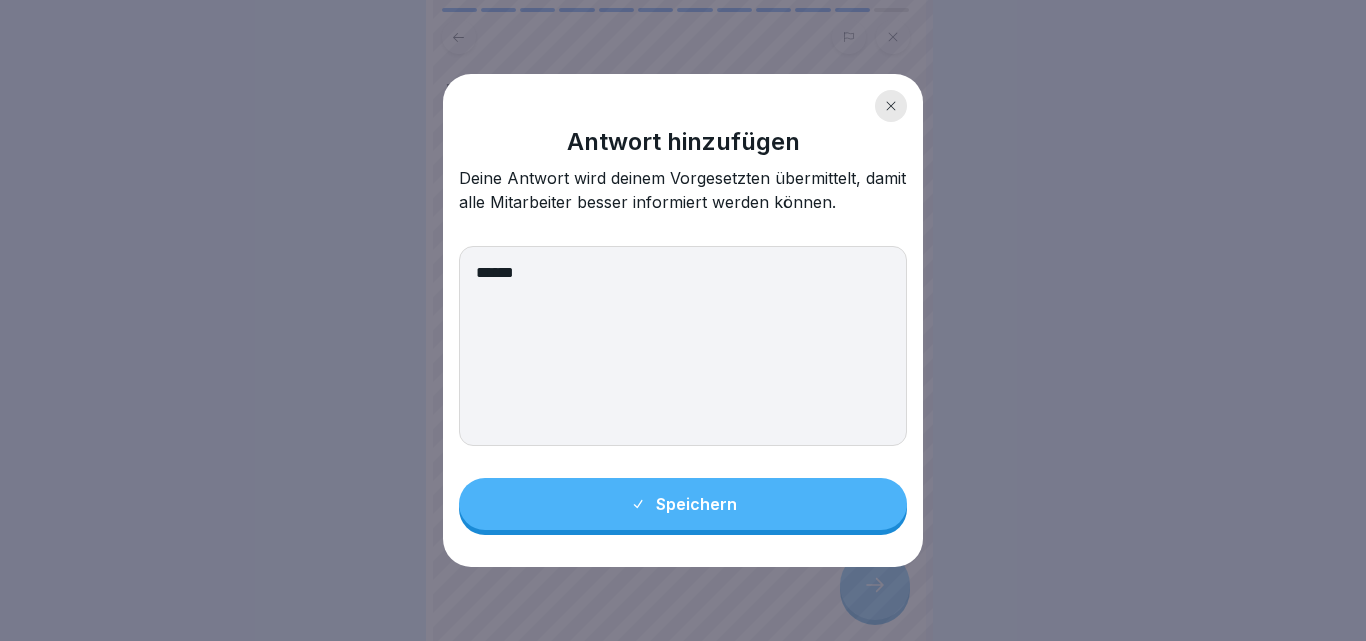 type on "******" 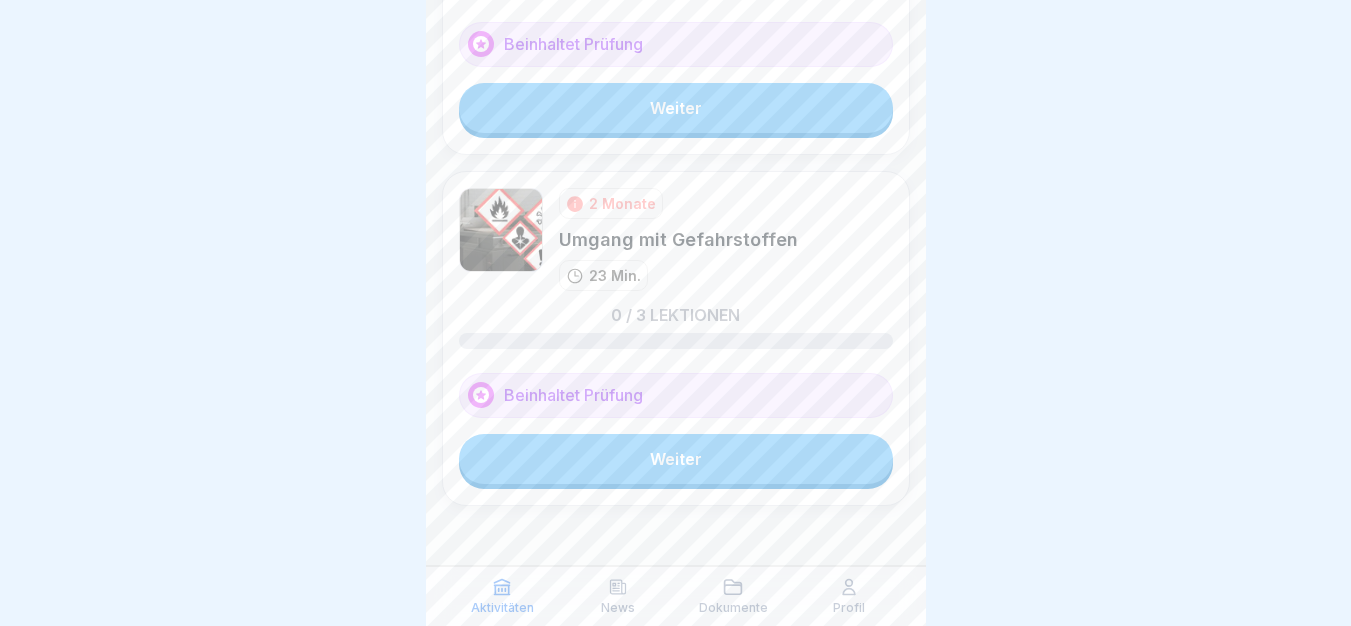 scroll, scrollTop: 637, scrollLeft: 0, axis: vertical 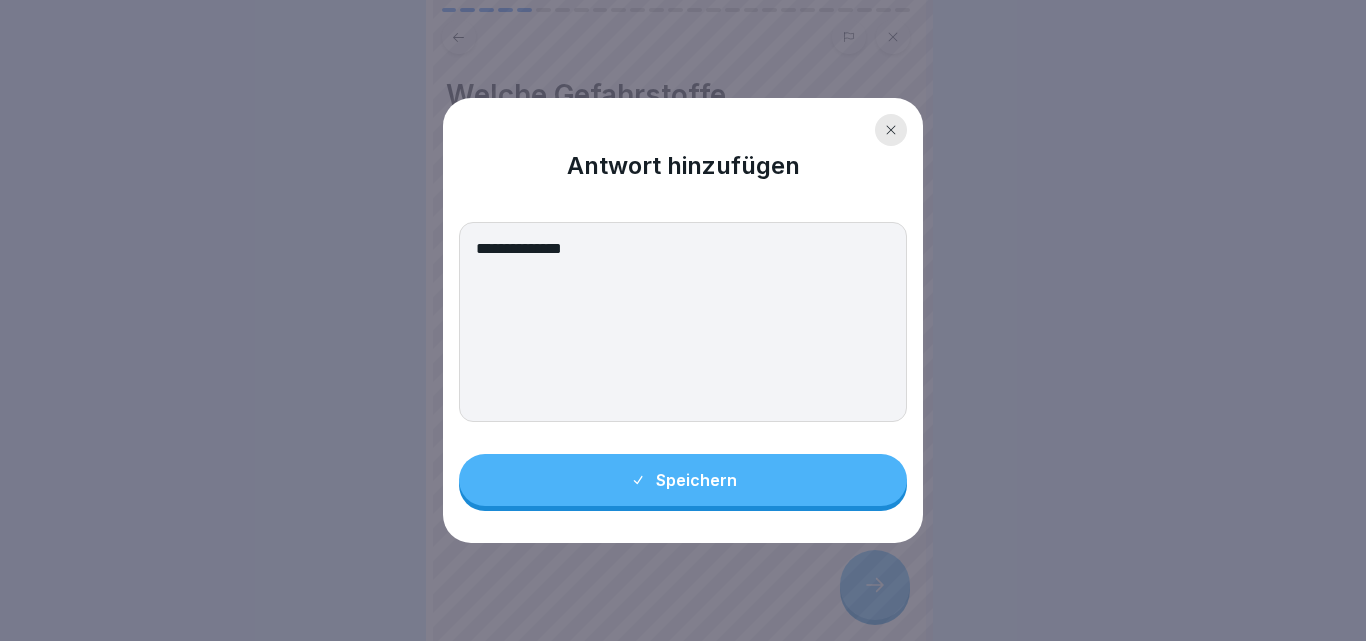 type on "**********" 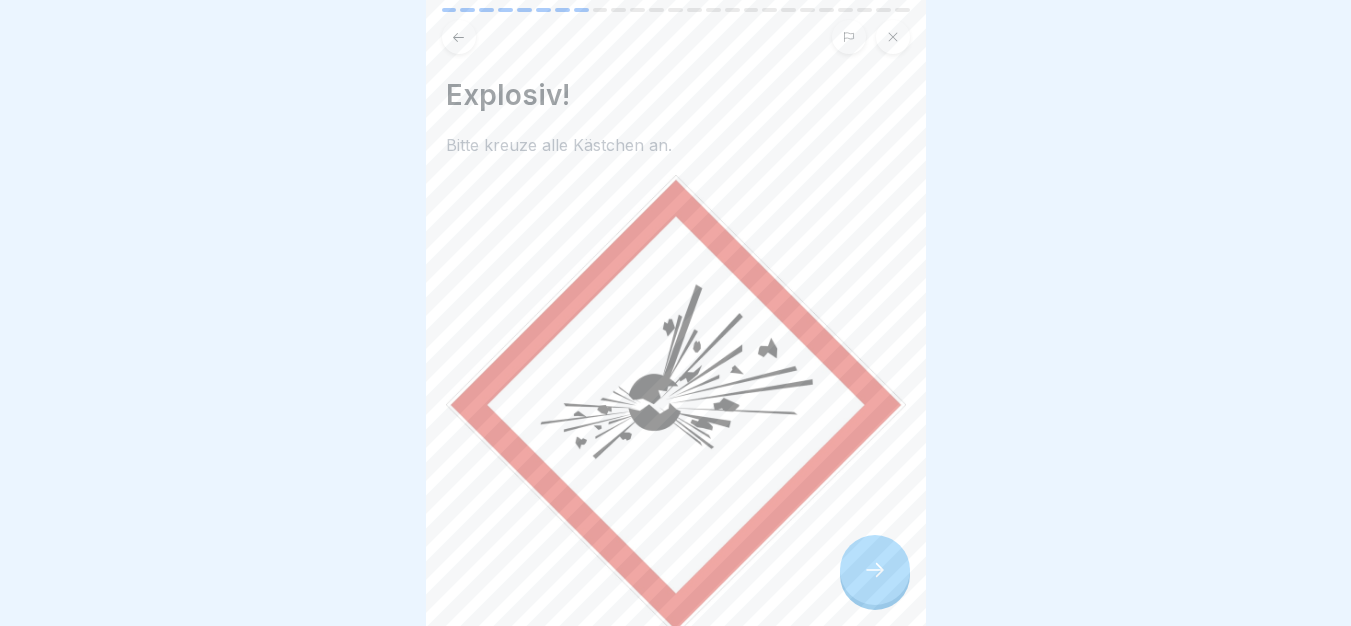 scroll, scrollTop: 262, scrollLeft: 0, axis: vertical 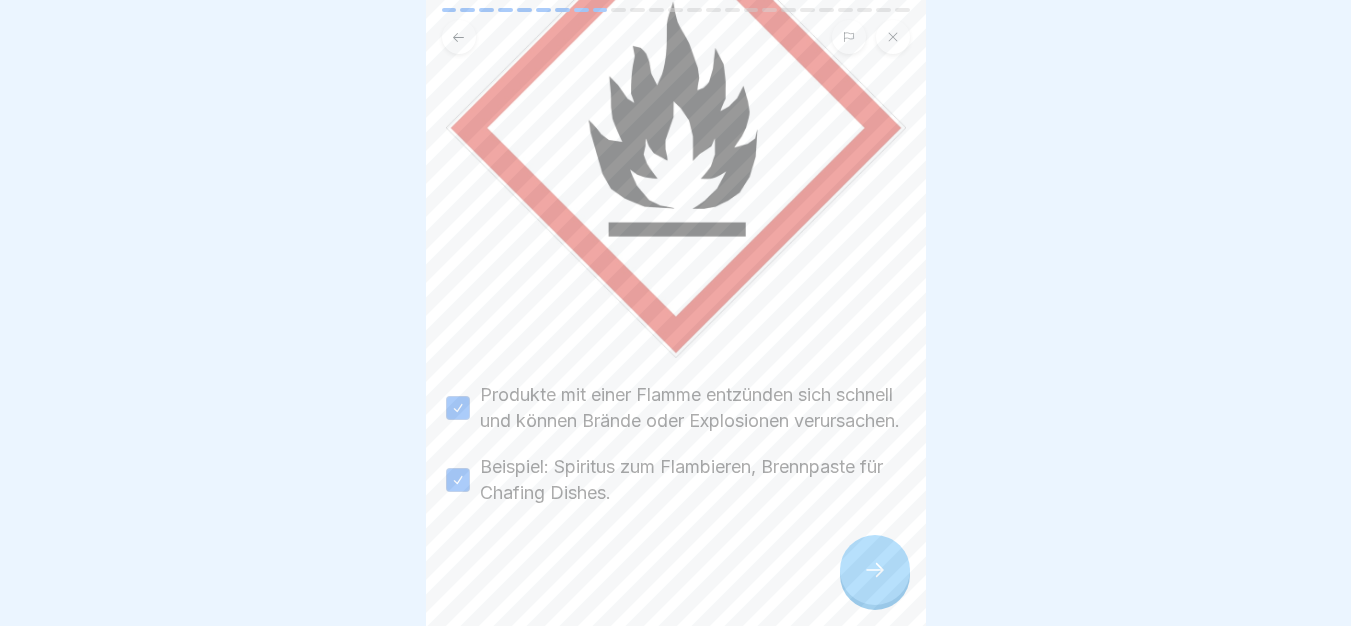 drag, startPoint x: 873, startPoint y: 584, endPoint x: 820, endPoint y: 513, distance: 88.60023 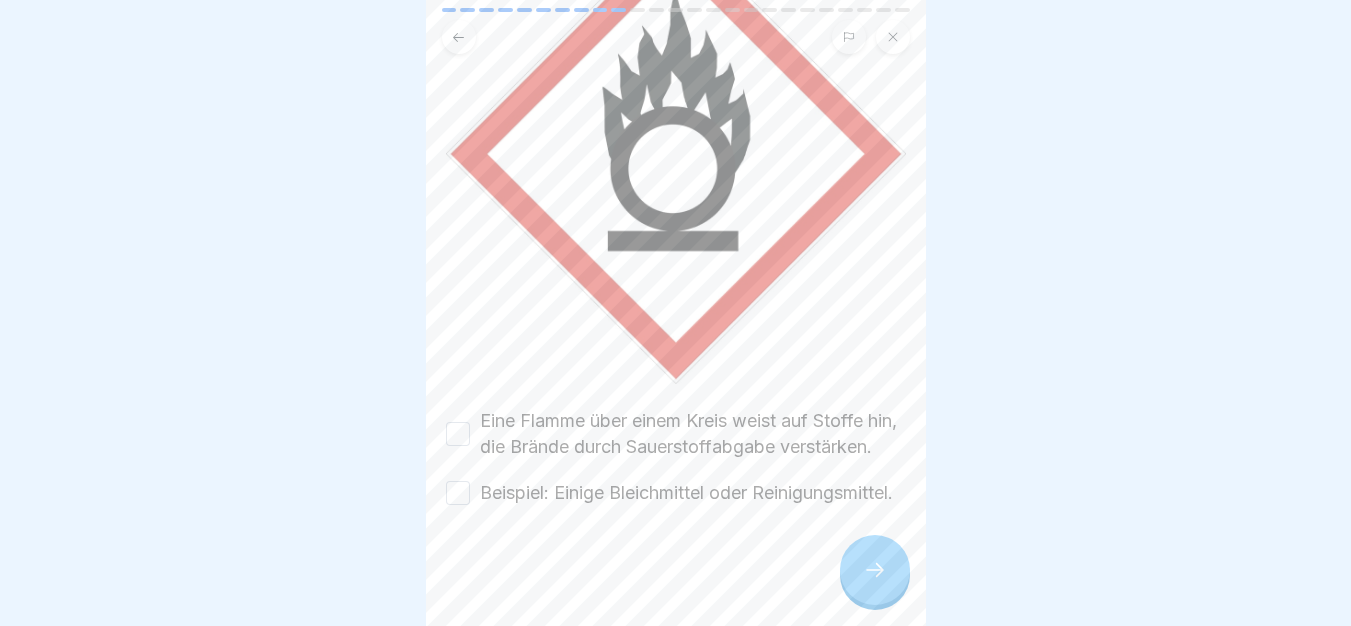 scroll, scrollTop: 288, scrollLeft: 0, axis: vertical 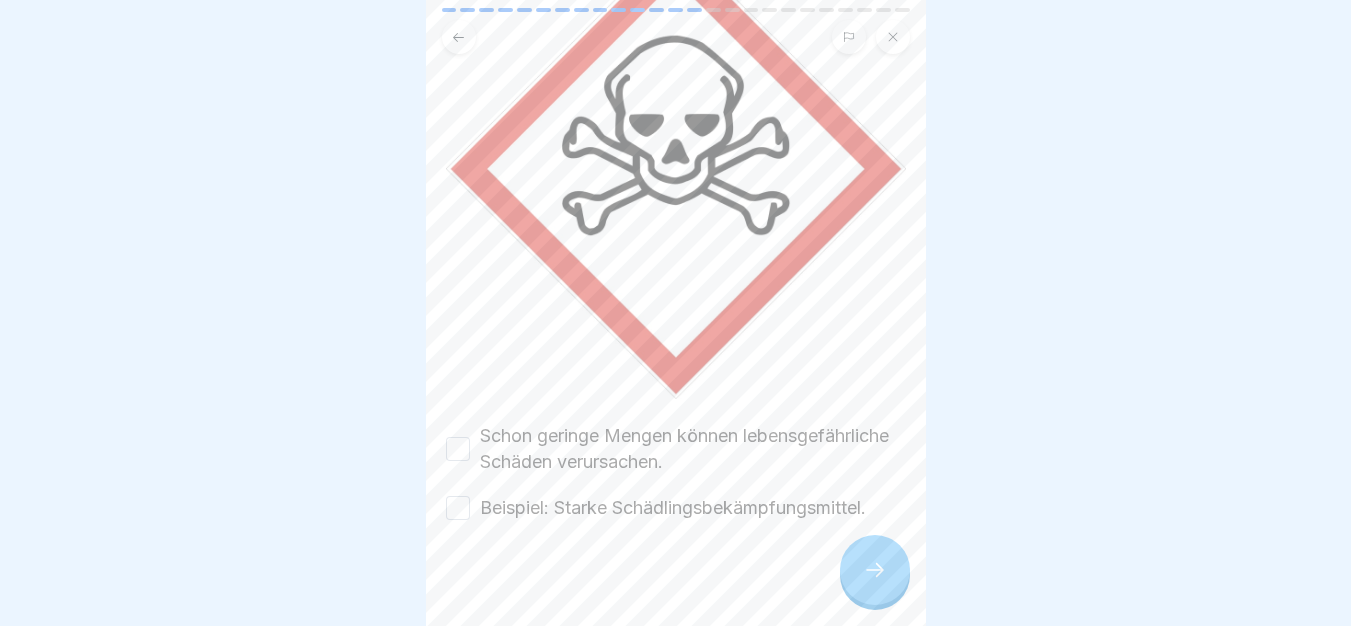 drag, startPoint x: 712, startPoint y: 434, endPoint x: 722, endPoint y: 451, distance: 19.723083 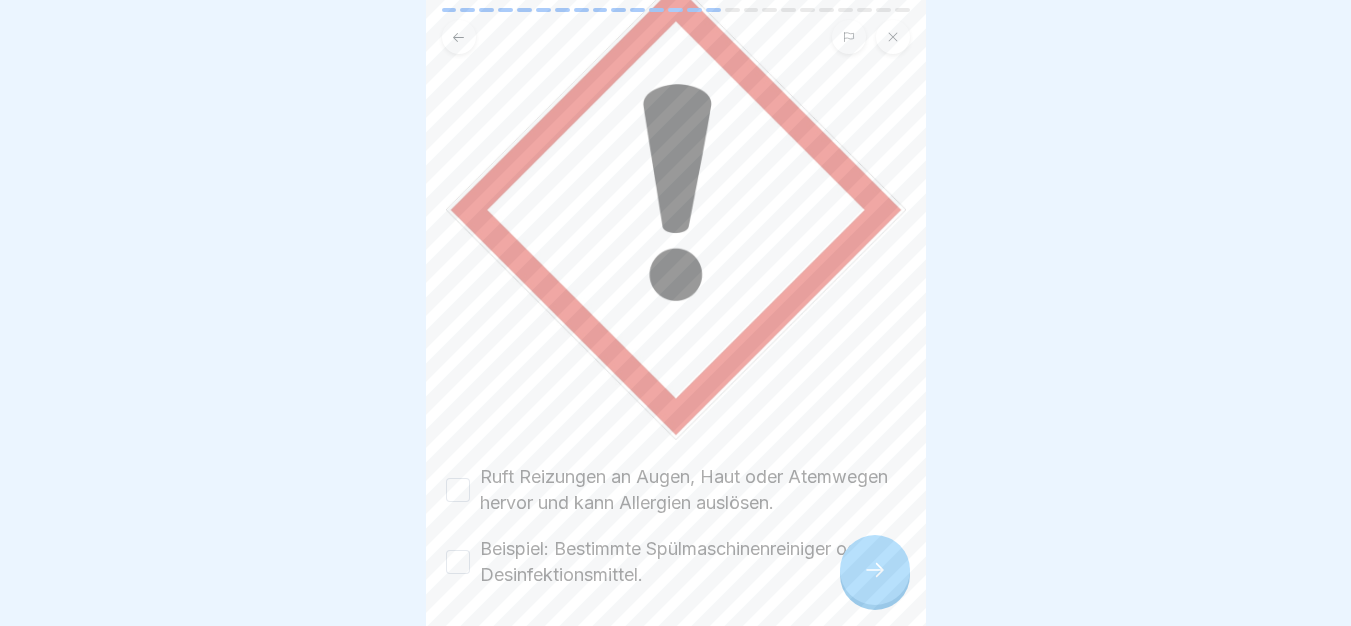 scroll, scrollTop: 288, scrollLeft: 0, axis: vertical 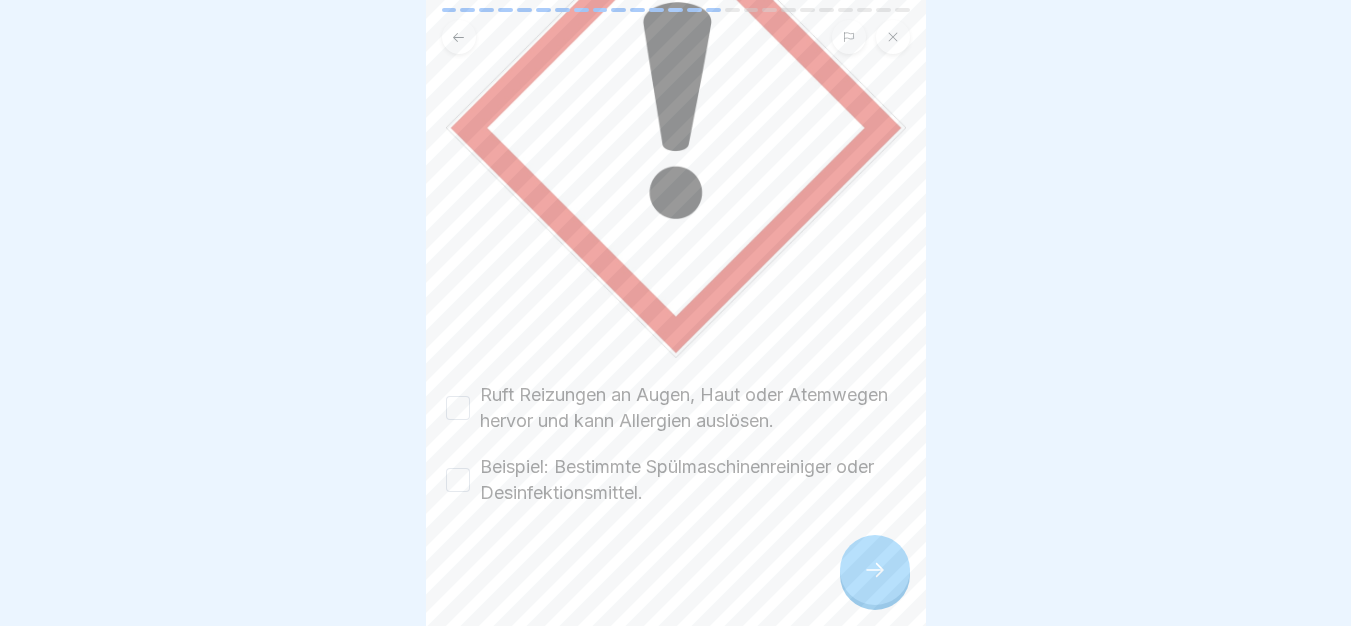 drag, startPoint x: 674, startPoint y: 388, endPoint x: 713, endPoint y: 452, distance: 74.94665 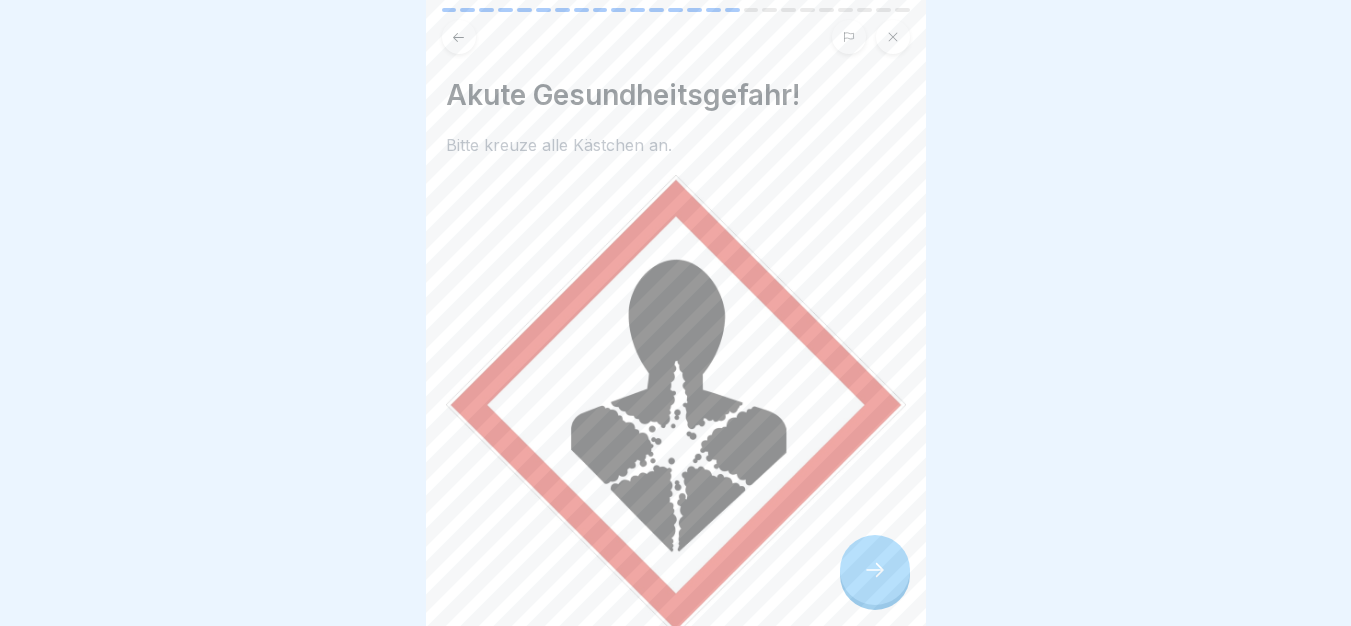 scroll, scrollTop: 262, scrollLeft: 0, axis: vertical 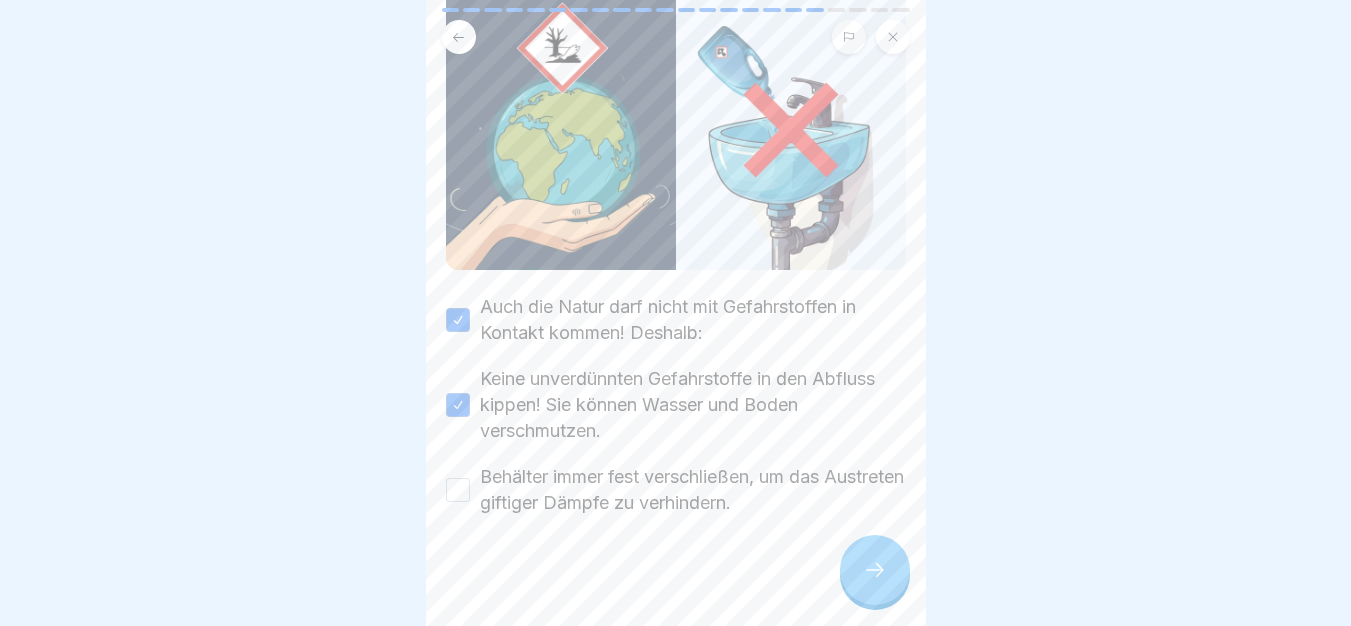 drag, startPoint x: 742, startPoint y: 448, endPoint x: 765, endPoint y: 468, distance: 30.479502 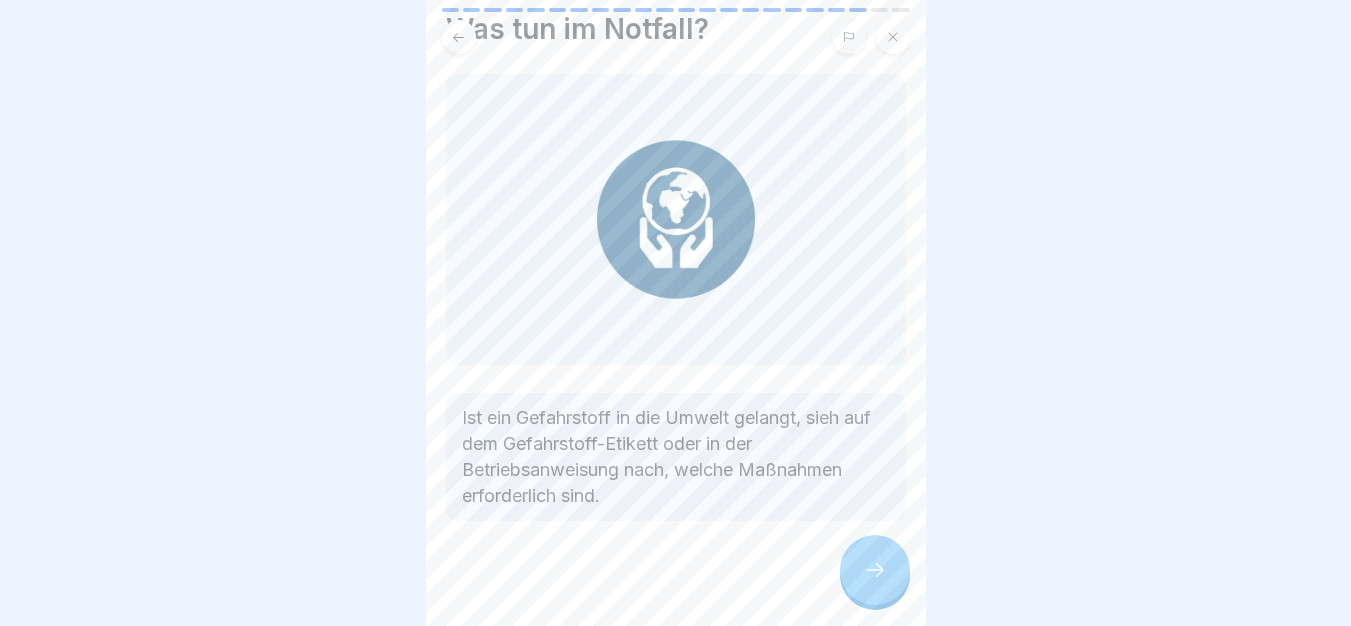 scroll, scrollTop: 71, scrollLeft: 0, axis: vertical 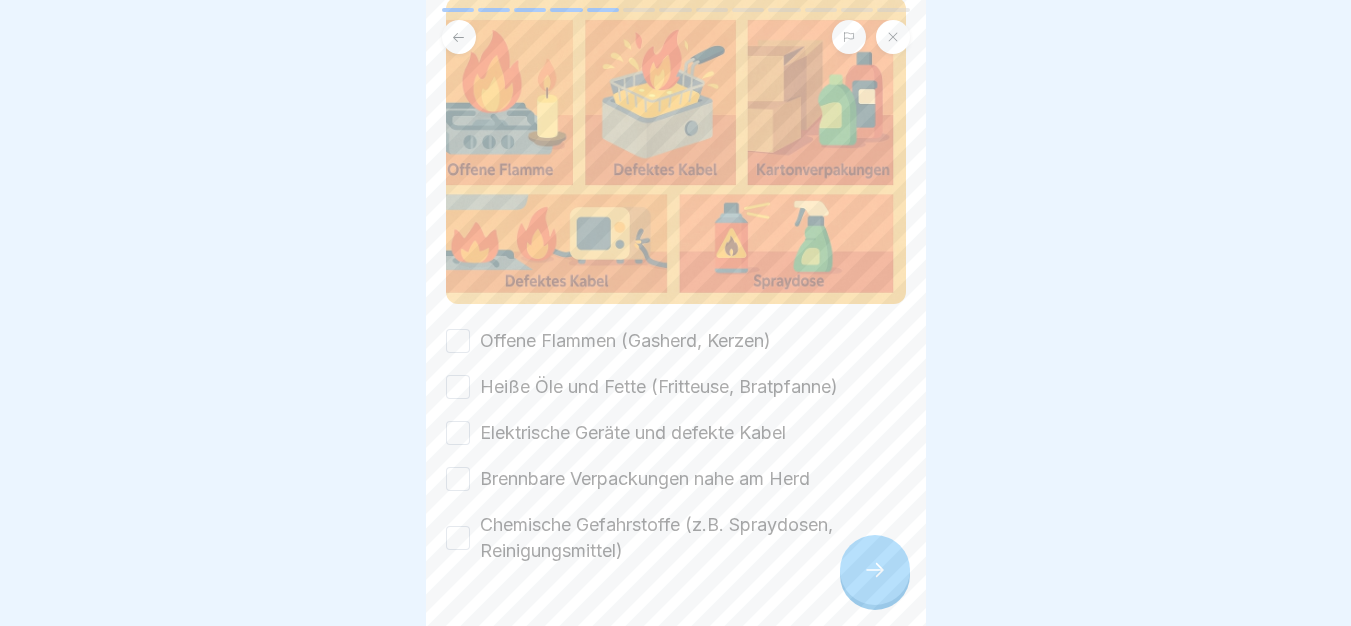 drag, startPoint x: 819, startPoint y: 509, endPoint x: 660, endPoint y: 377, distance: 206.65189 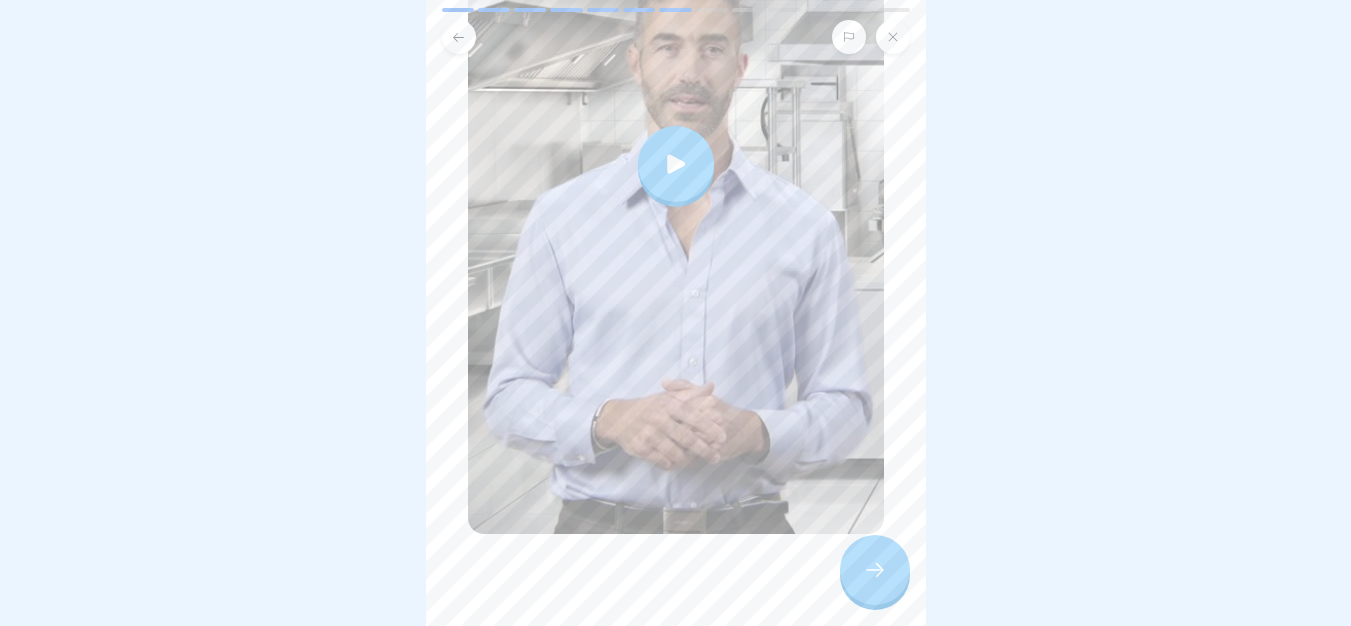 scroll, scrollTop: 385, scrollLeft: 0, axis: vertical 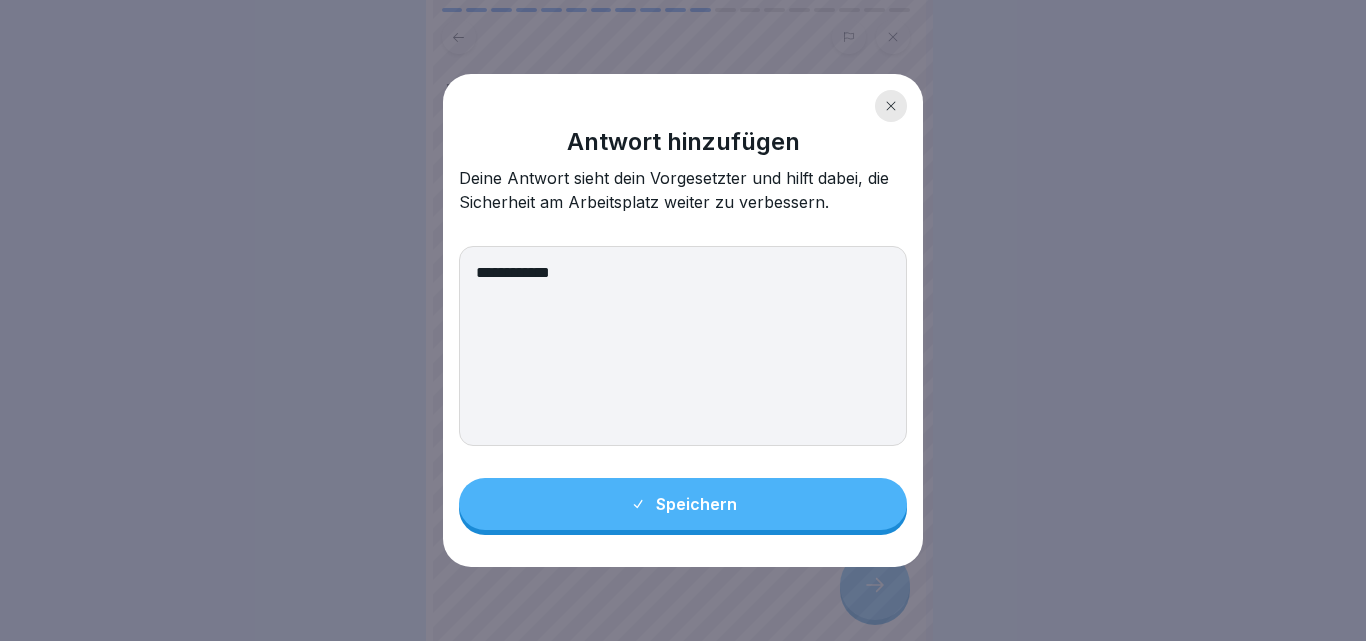 type on "**********" 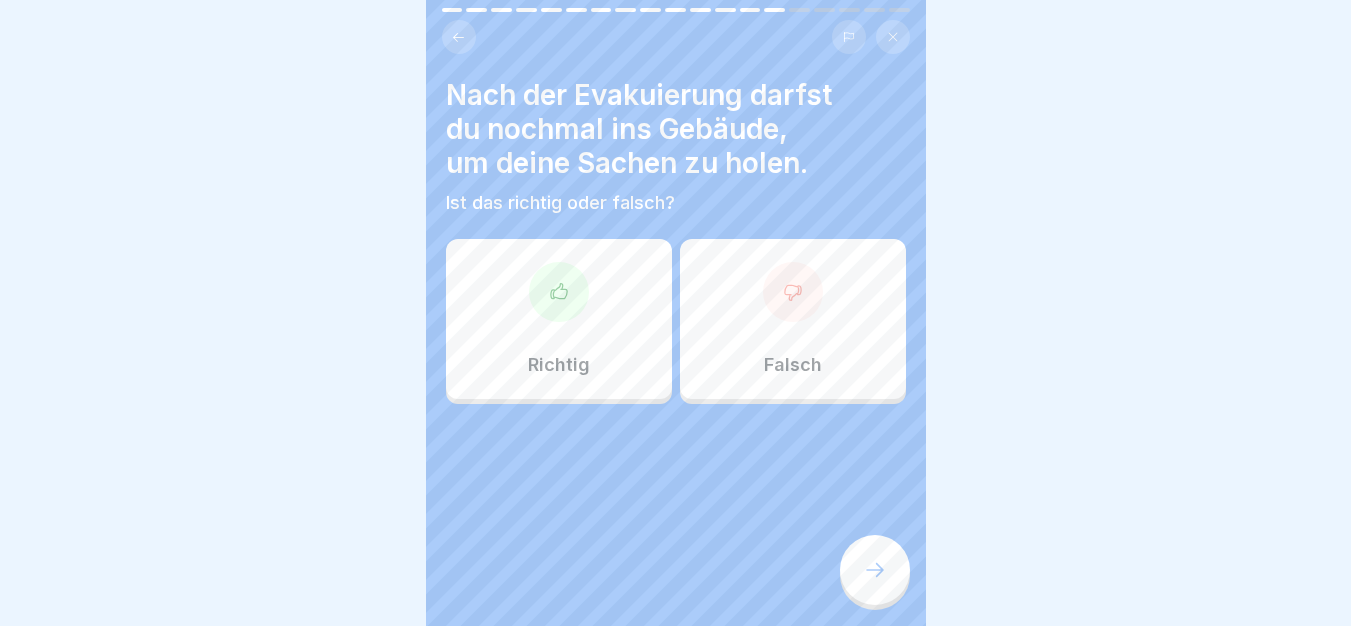 scroll, scrollTop: 15, scrollLeft: 0, axis: vertical 